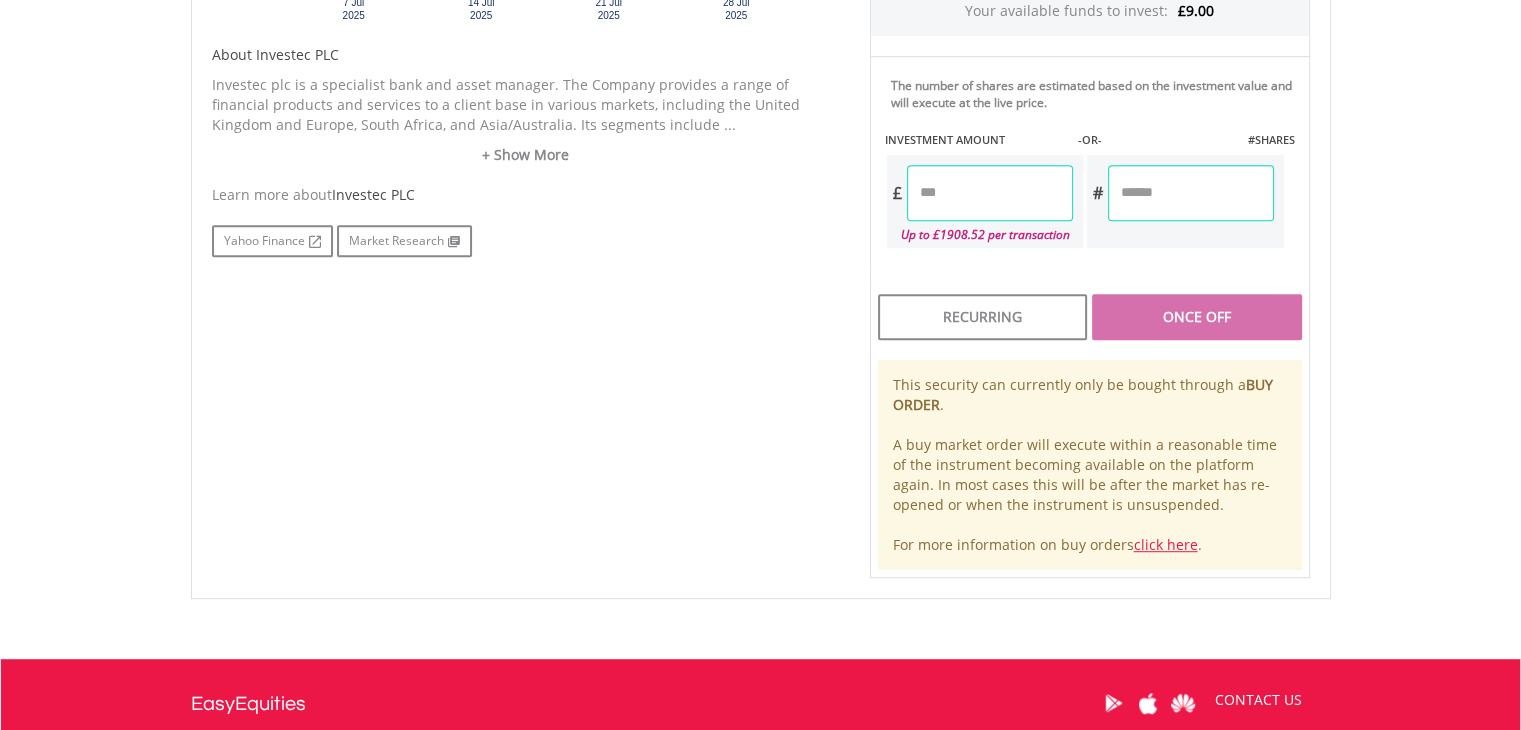 scroll, scrollTop: 1054, scrollLeft: 0, axis: vertical 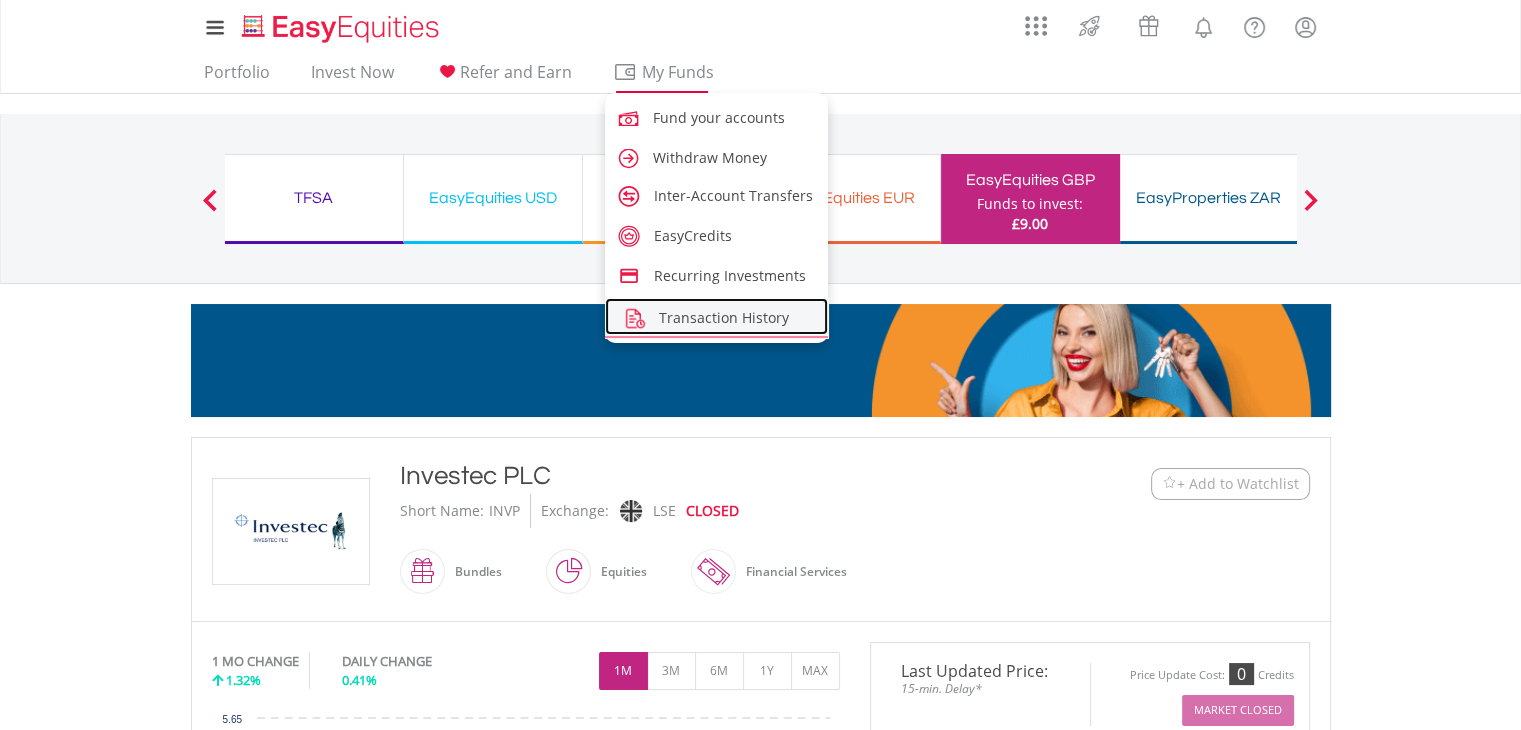 click on "Transaction History" at bounding box center [724, 317] 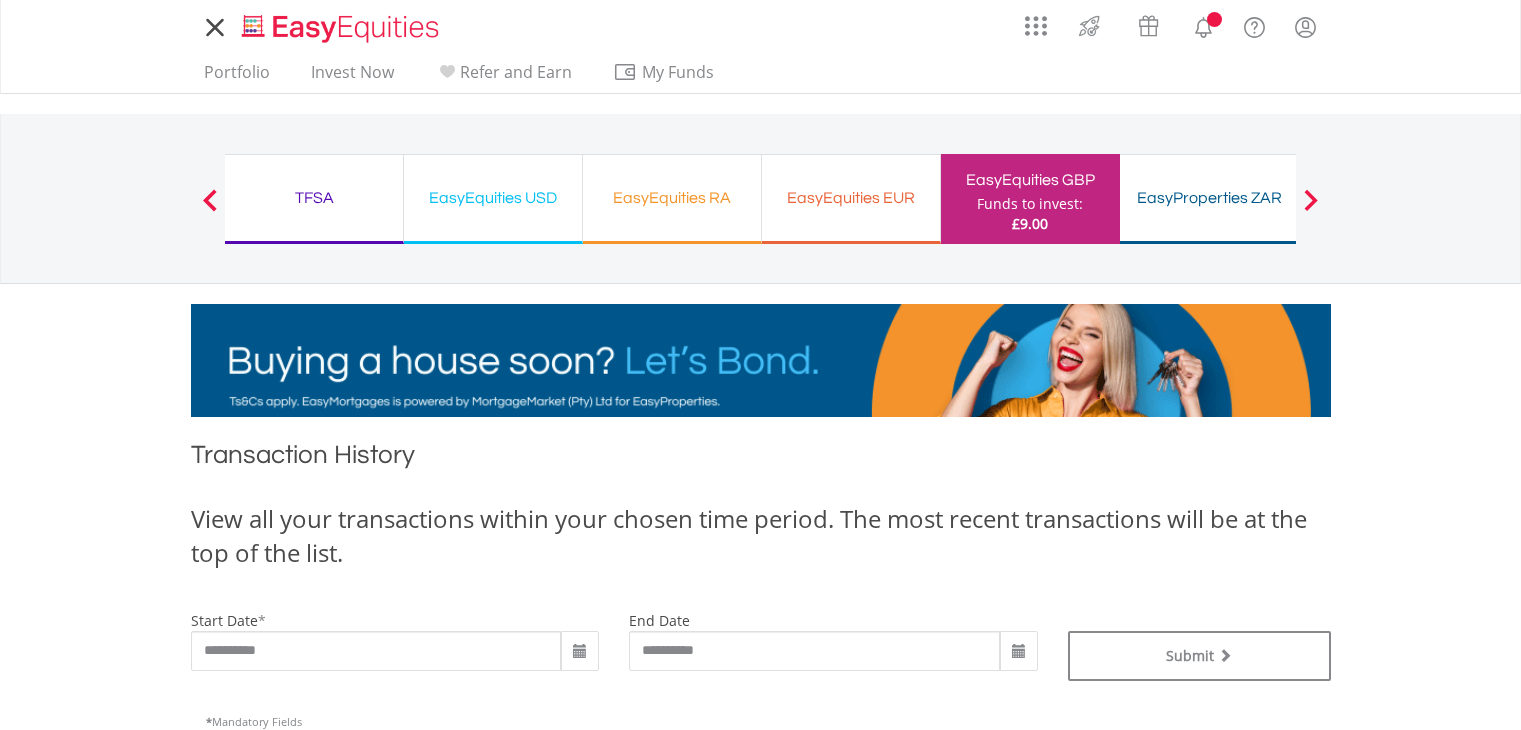 scroll, scrollTop: 0, scrollLeft: 0, axis: both 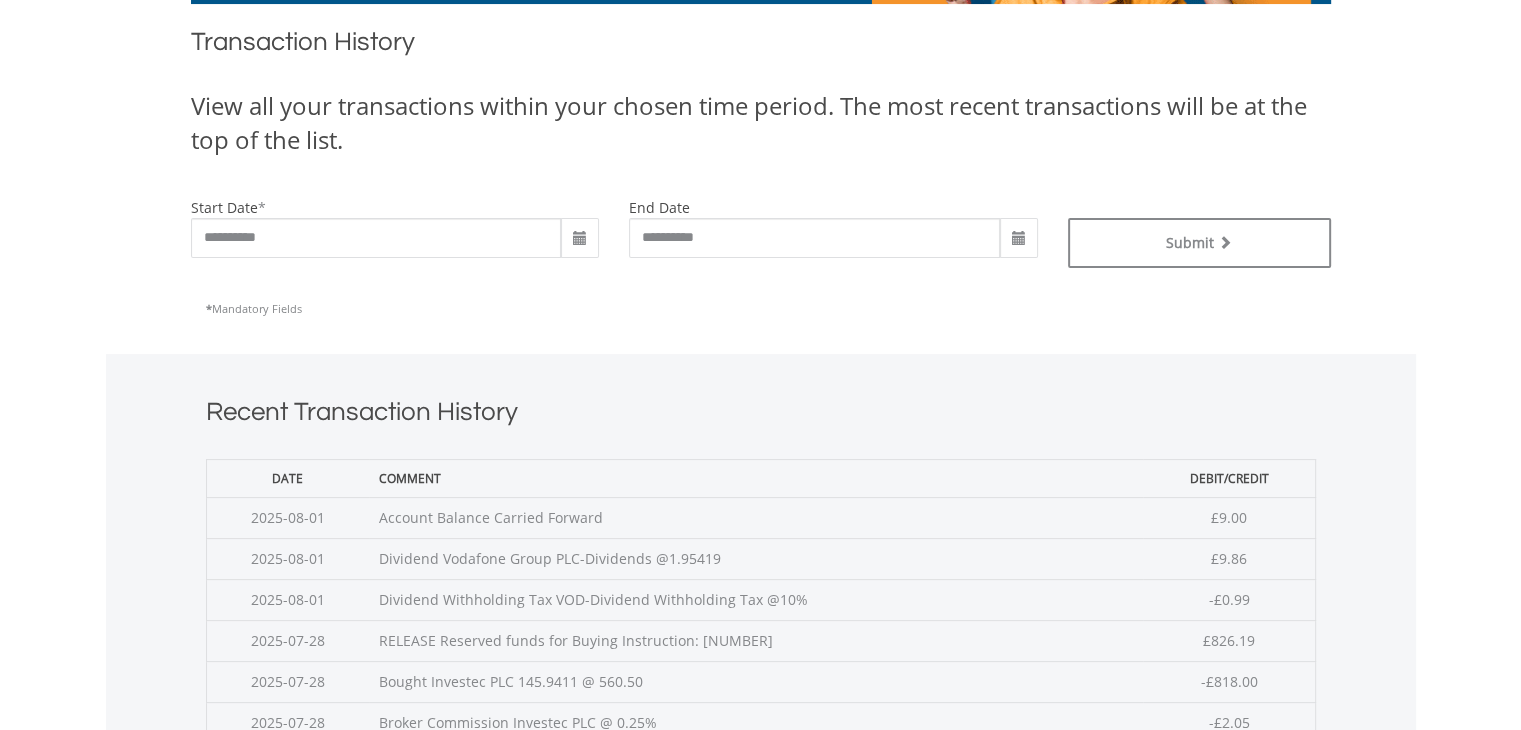 click at bounding box center (580, 239) 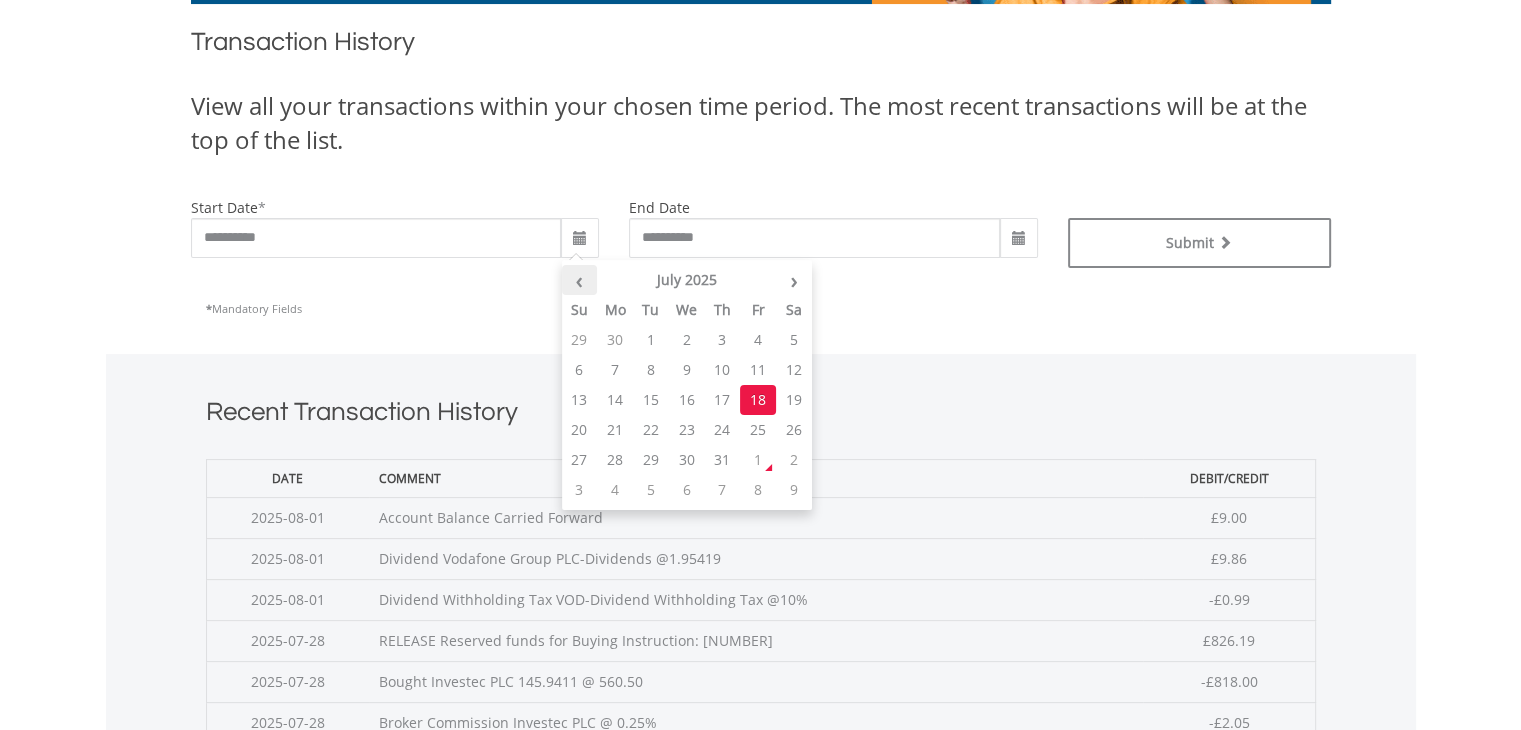 click on "‹" at bounding box center (580, 280) 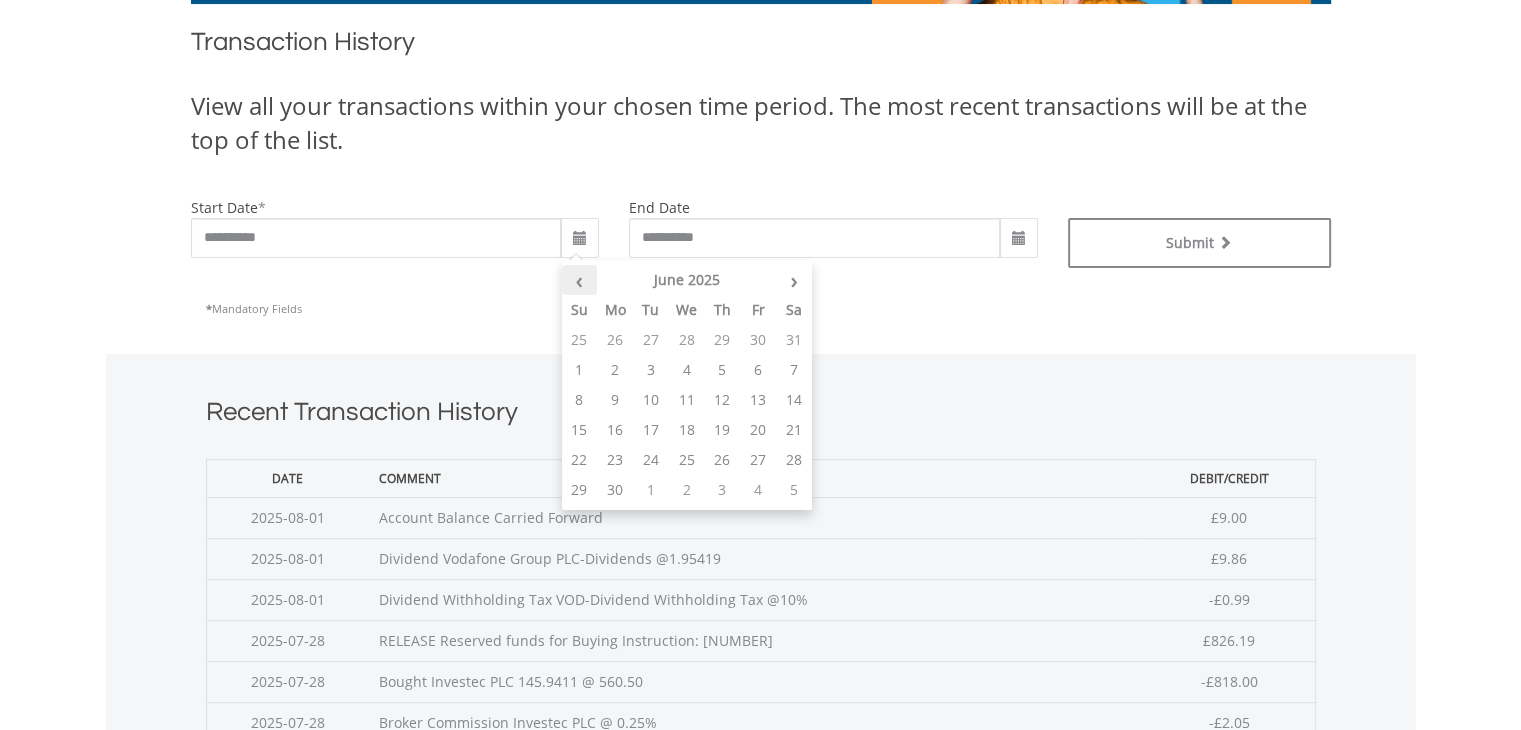 click on "‹" at bounding box center (580, 280) 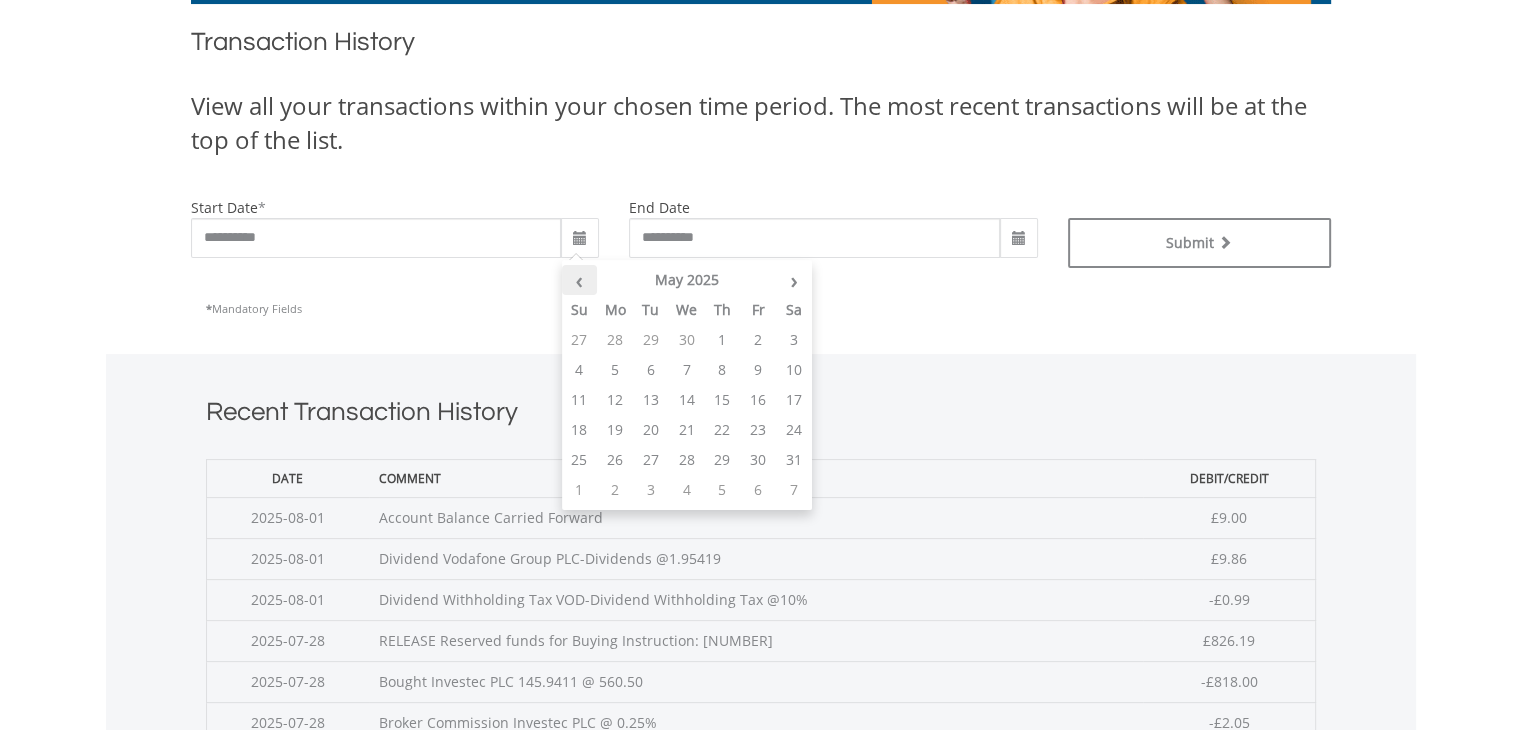 click on "‹" at bounding box center [580, 280] 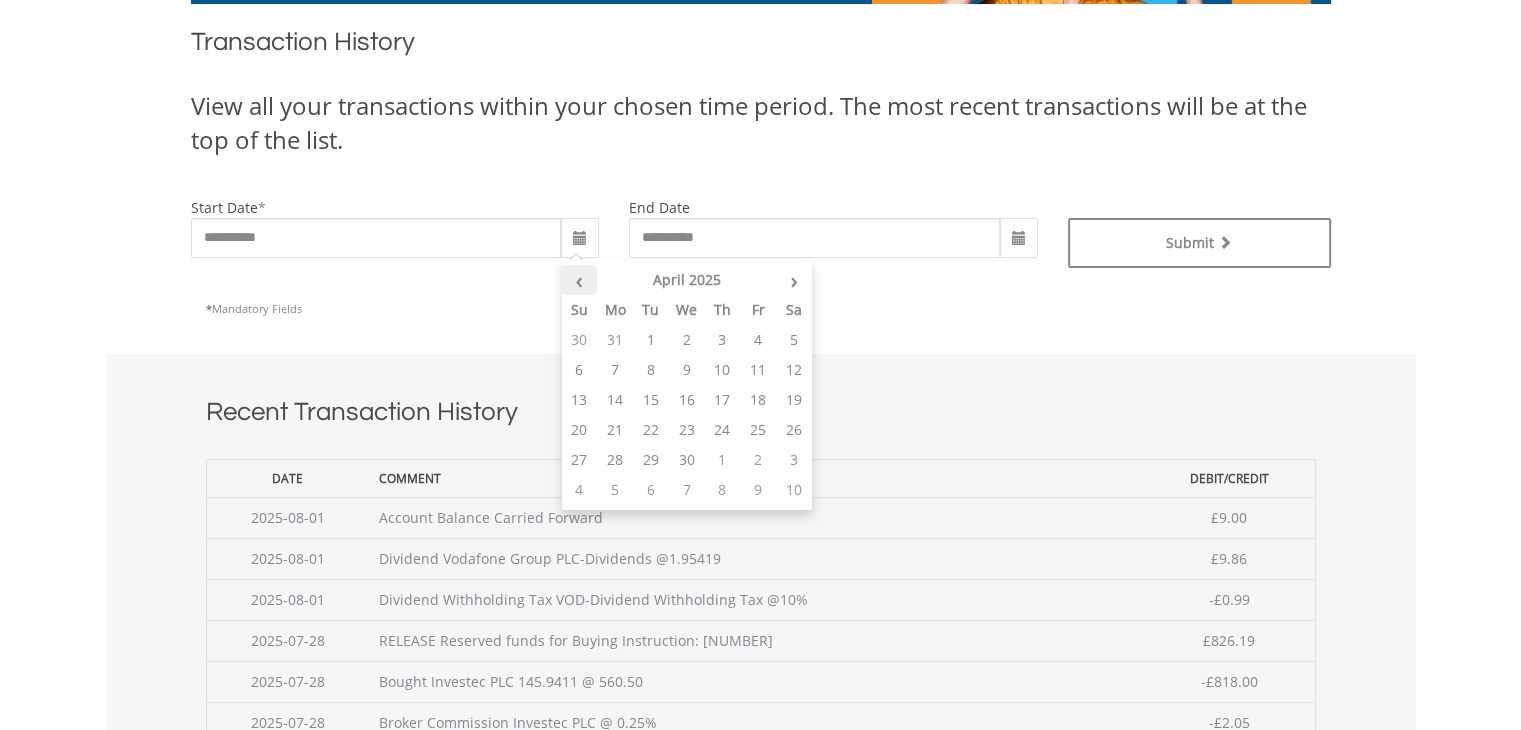 click on "‹" at bounding box center (580, 280) 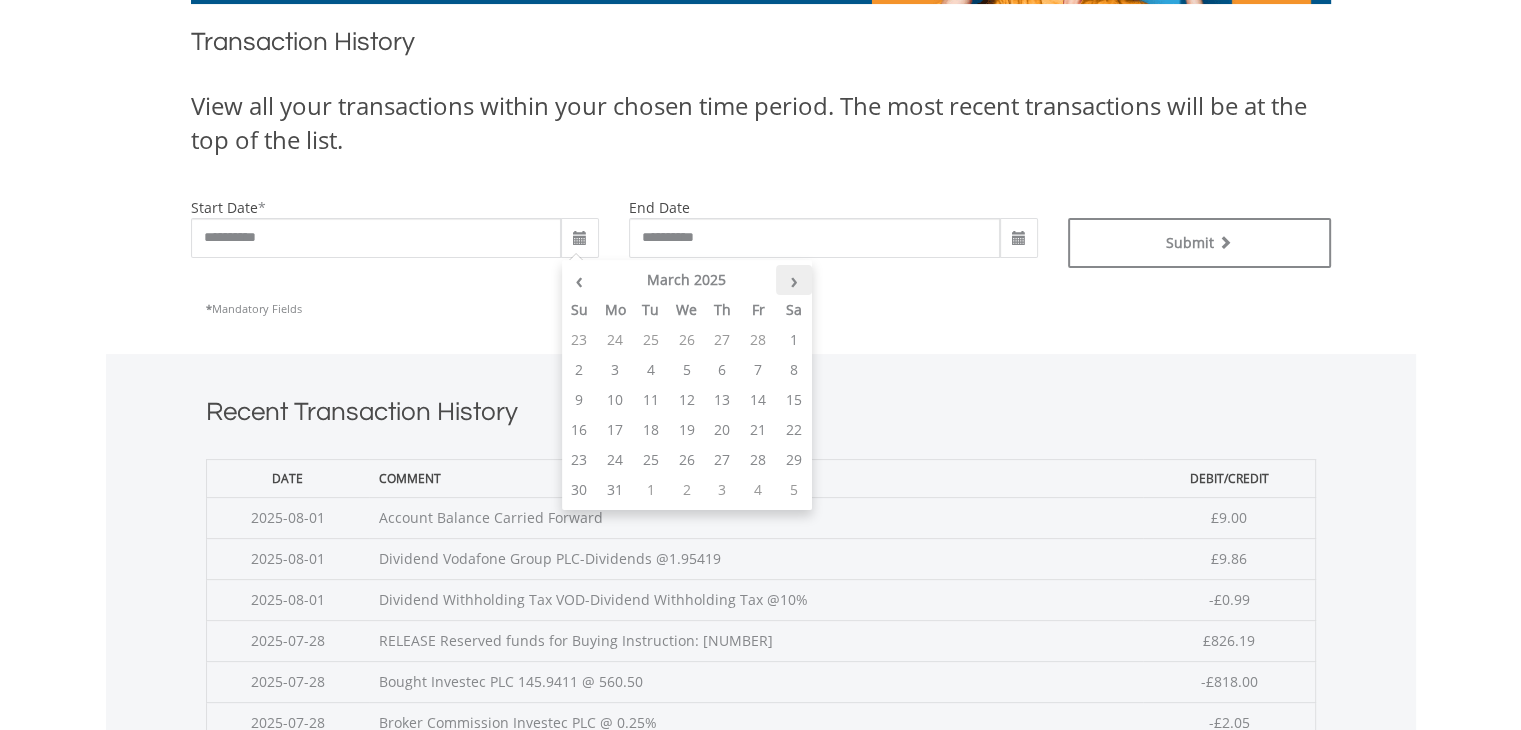 click on "›" at bounding box center [794, 280] 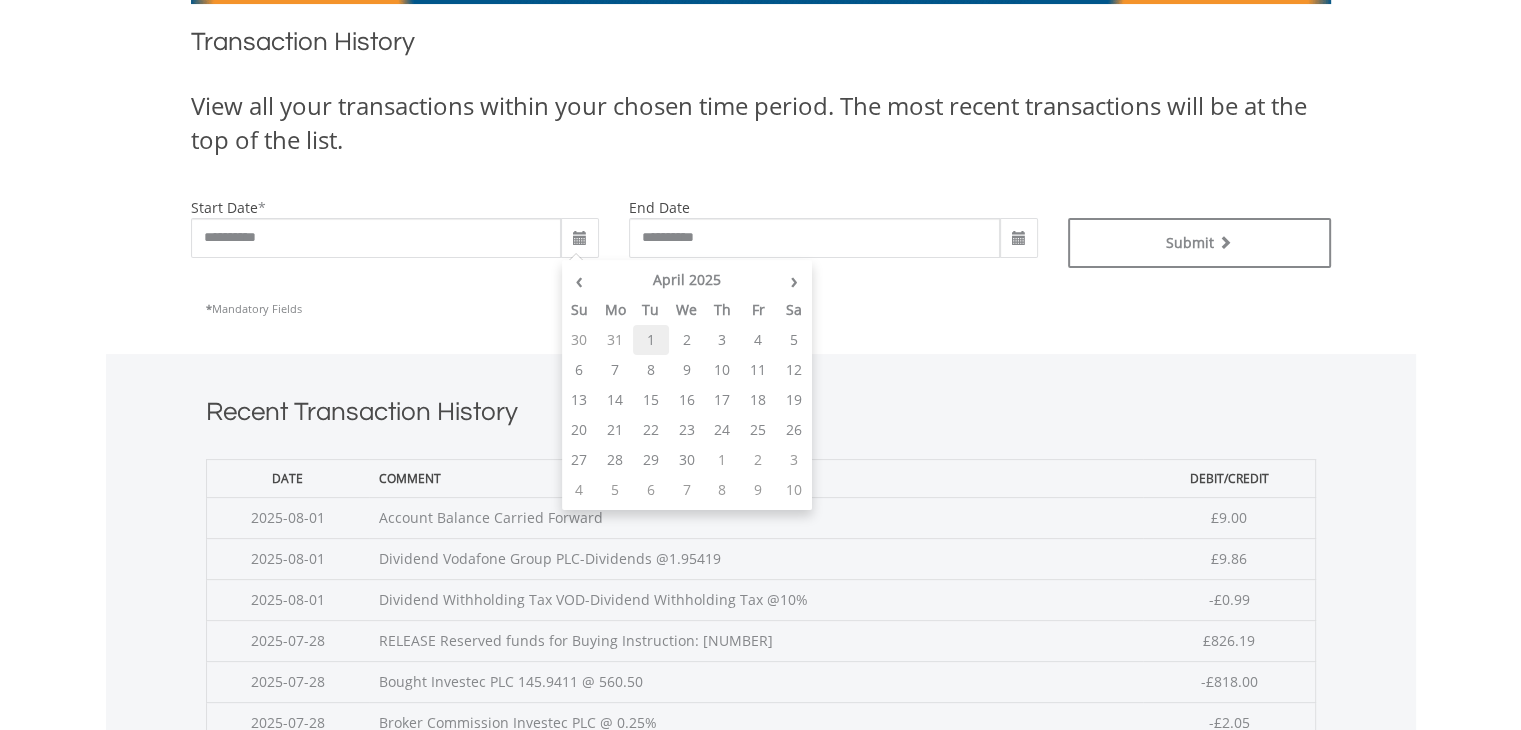 click on "1" at bounding box center (651, 340) 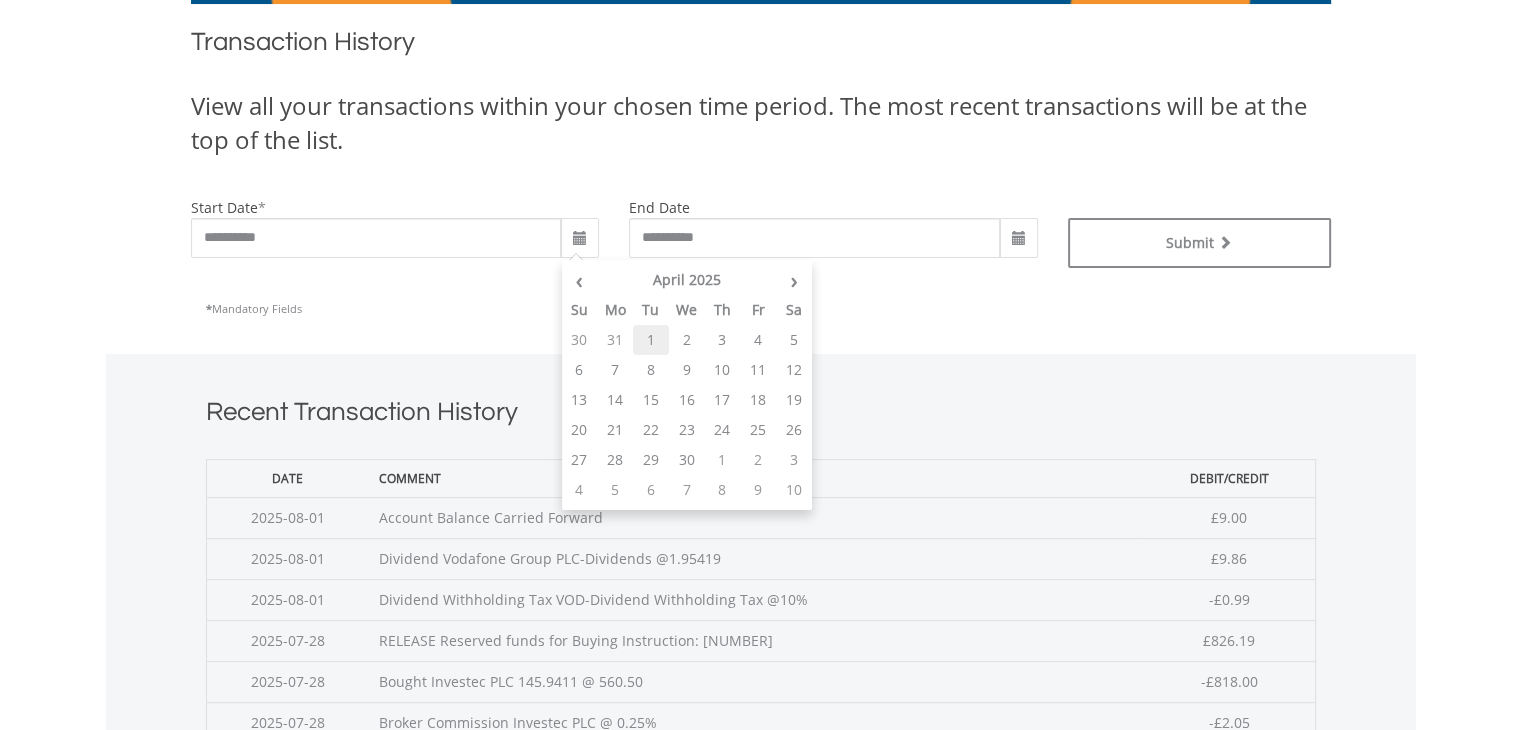 type on "**********" 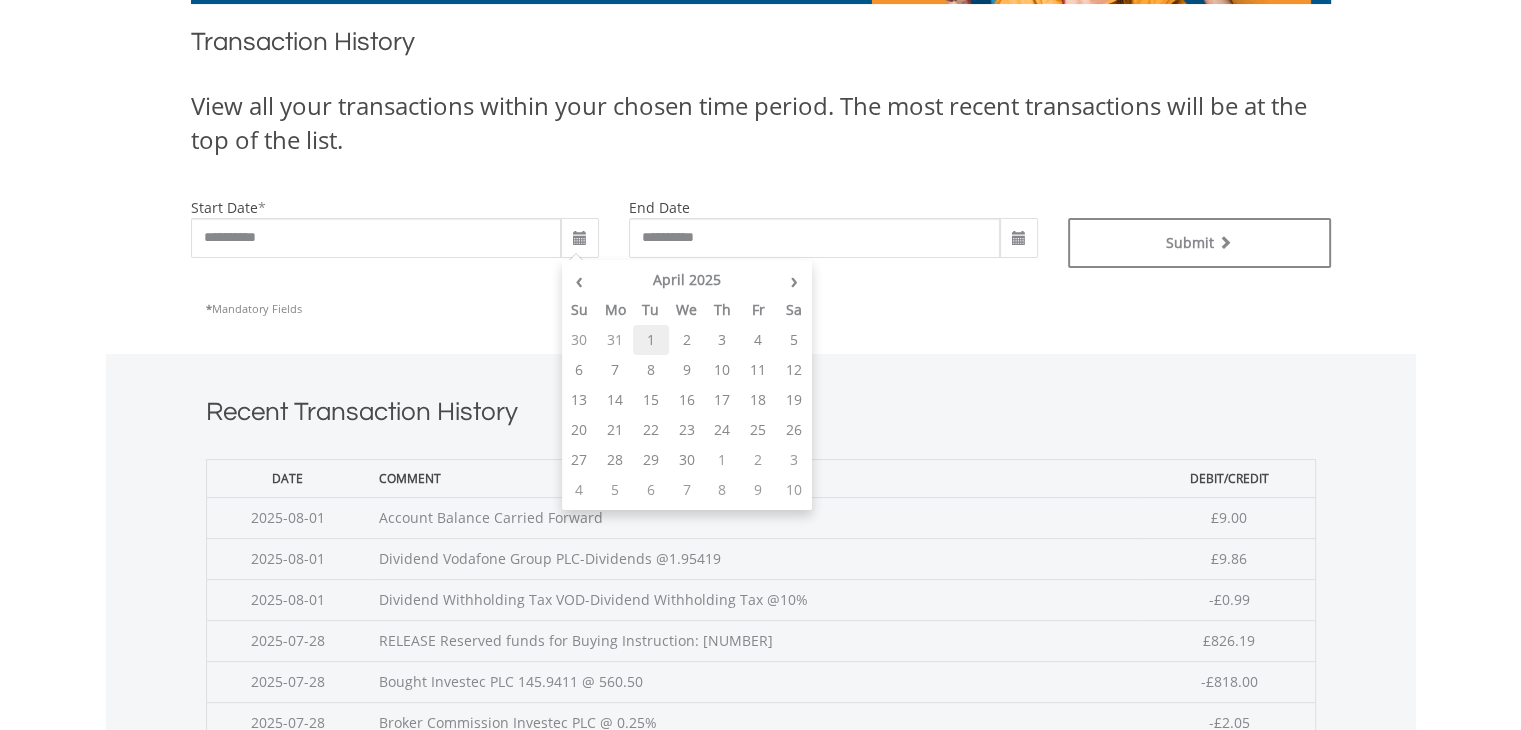 type on "**********" 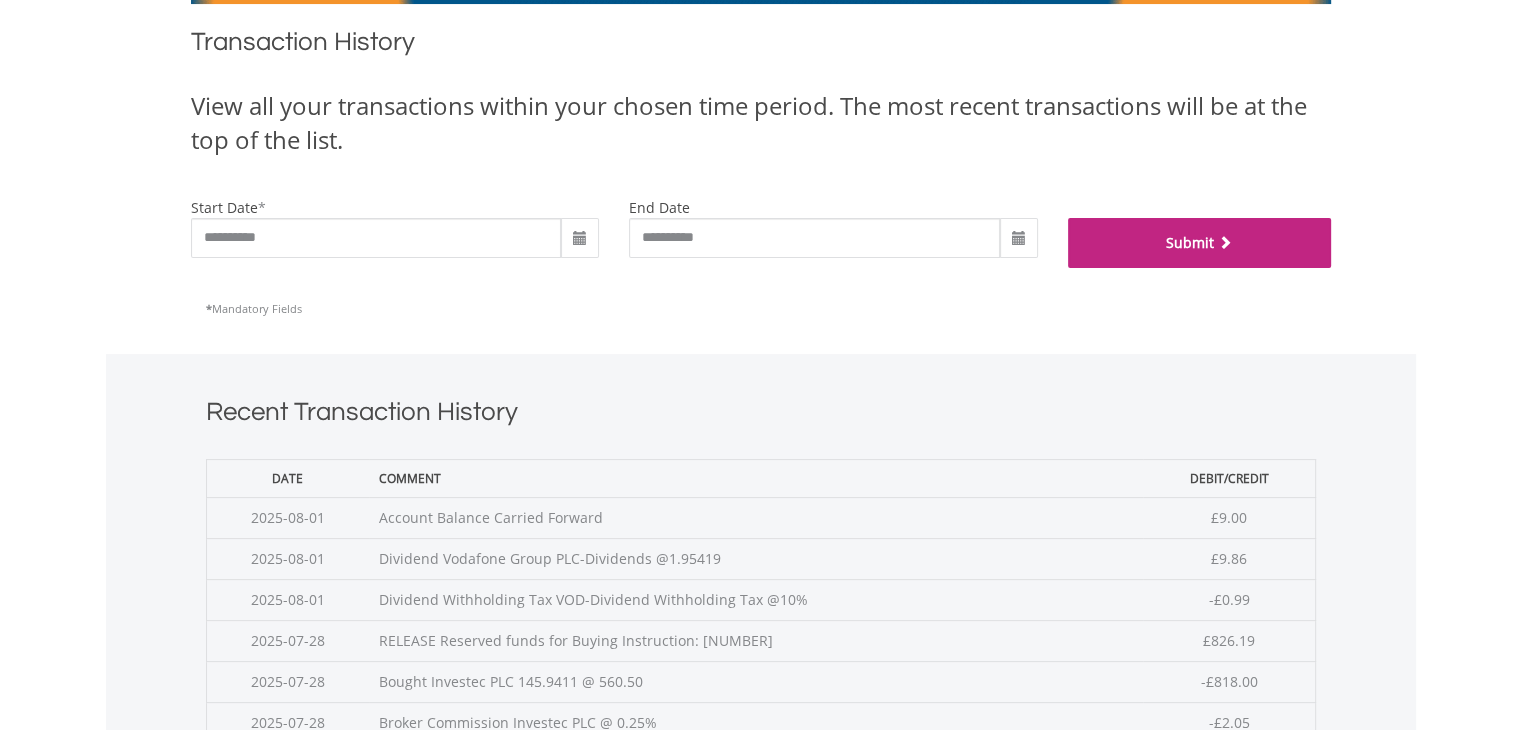 click on "Submit" at bounding box center (1199, 243) 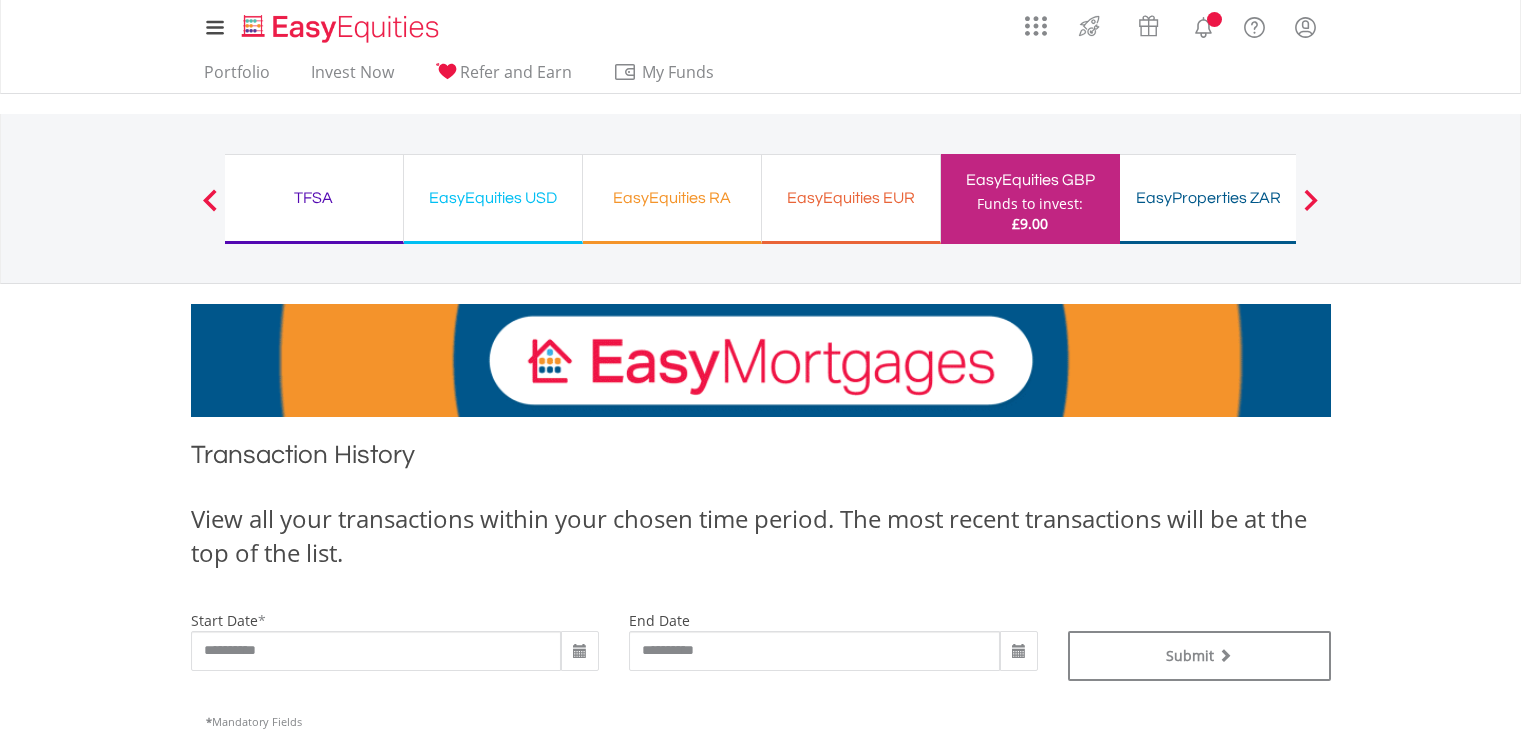 scroll, scrollTop: 0, scrollLeft: 0, axis: both 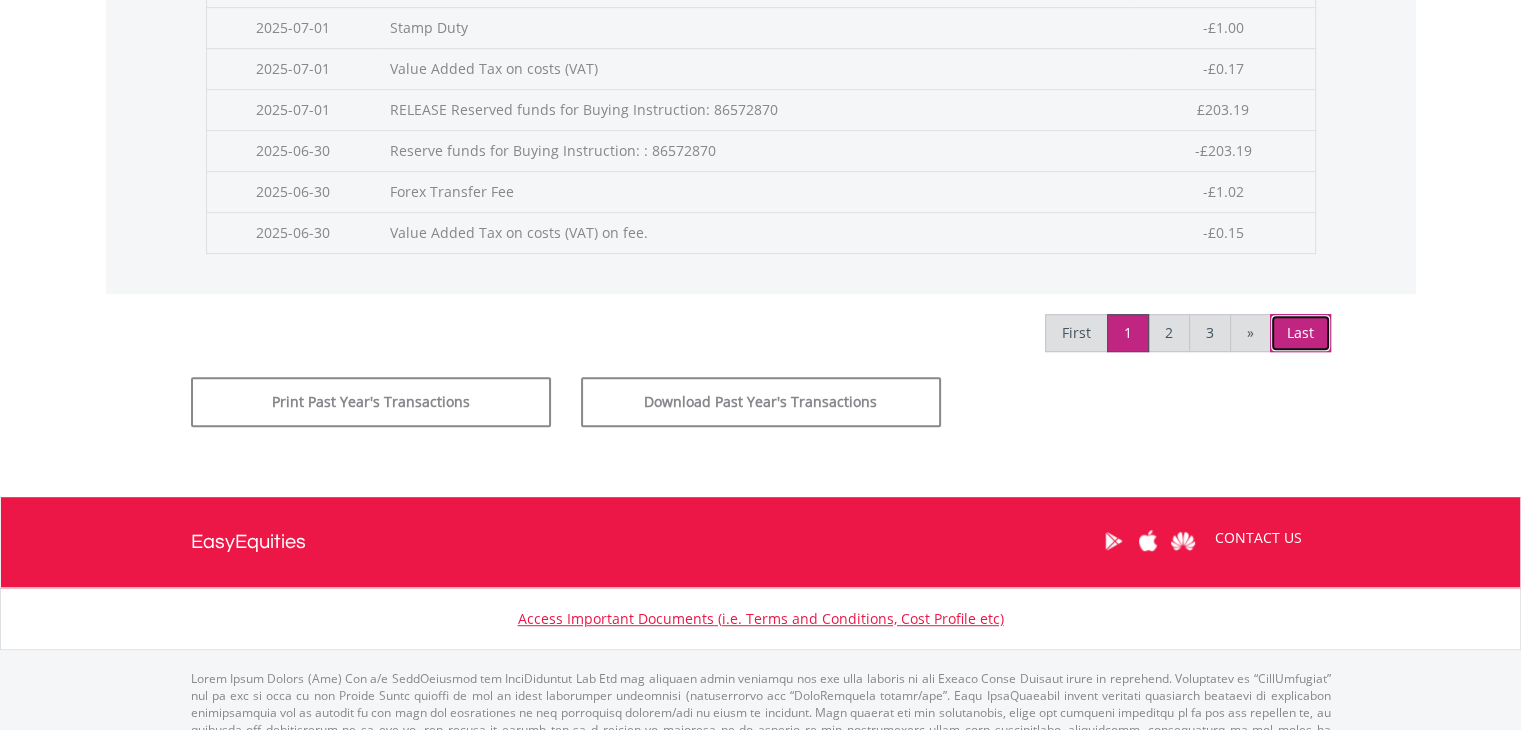 click on "Last" at bounding box center (1300, 333) 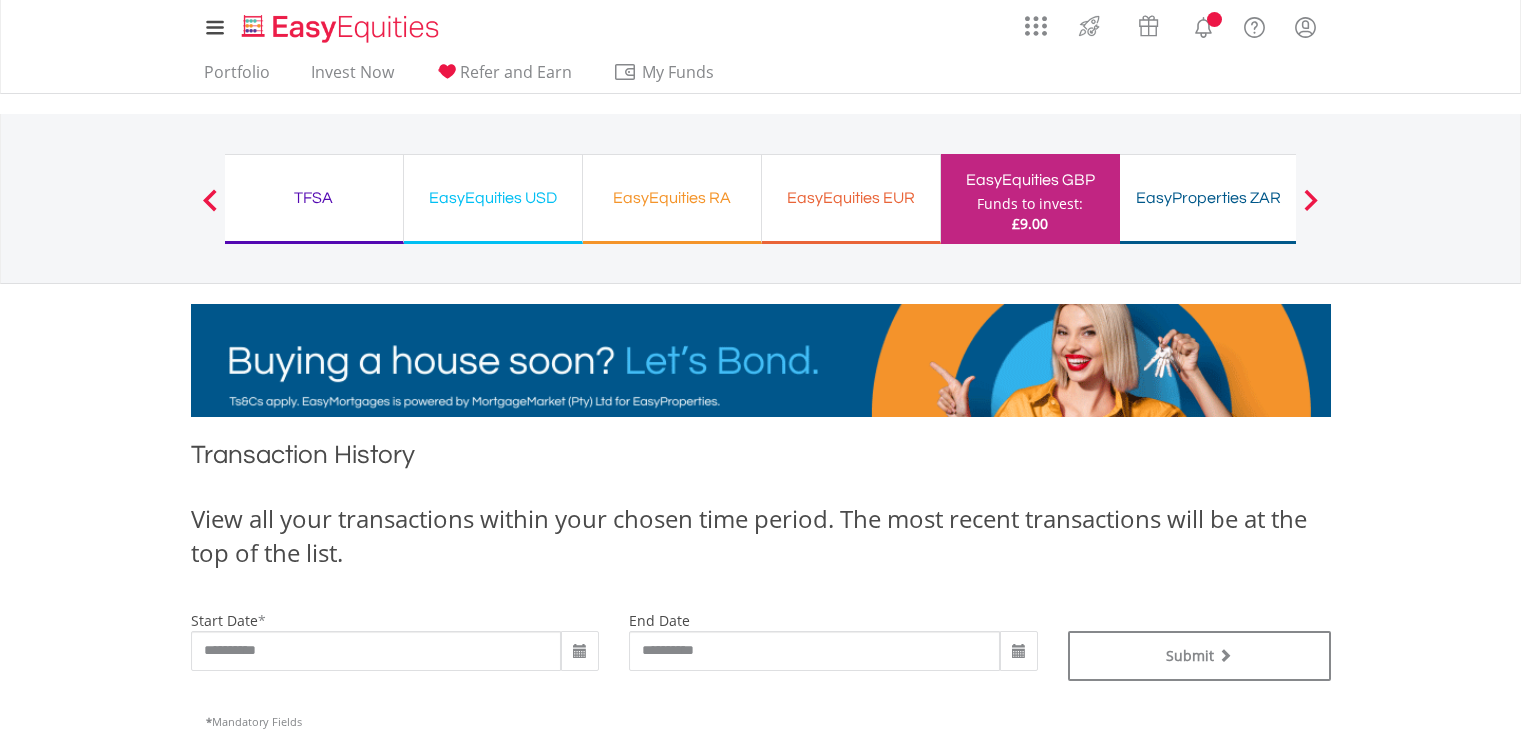 scroll, scrollTop: 0, scrollLeft: 0, axis: both 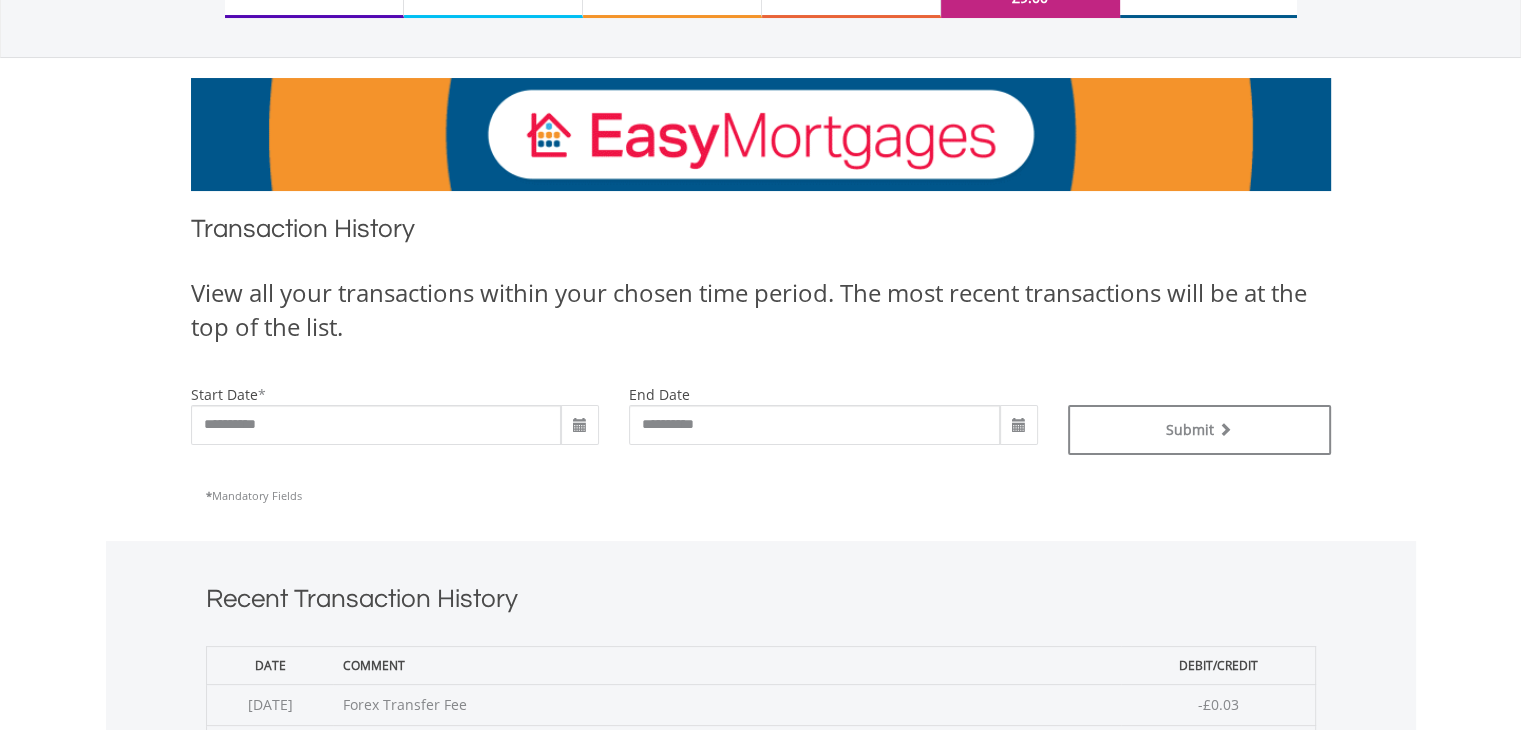 click on "My Investments
Invest Now
New Listings
Sell
My Recurring Investments
Pending Orders
Vouchers
Buy a Voucher
Redeem a Voucher
Account Management" at bounding box center (760, 667) 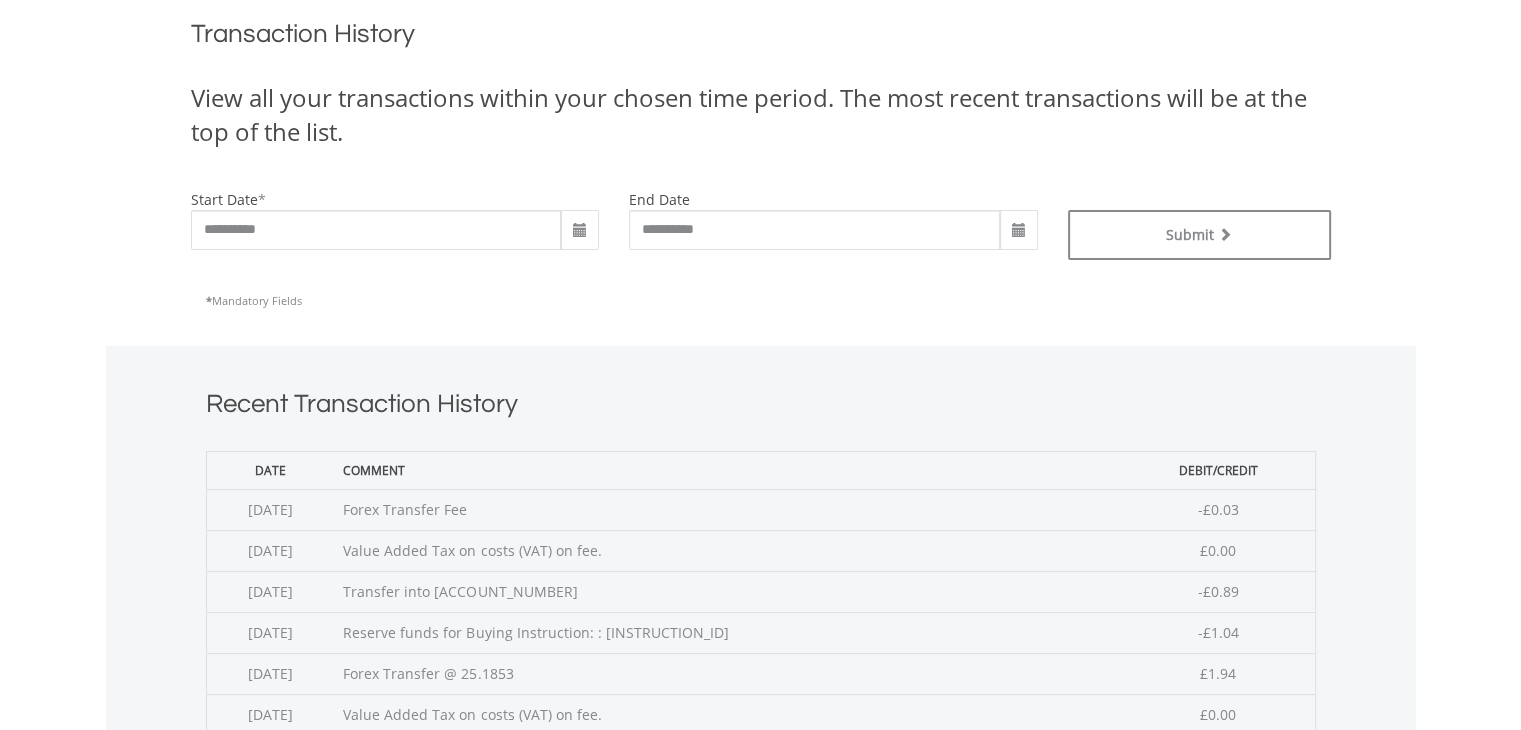 scroll, scrollTop: 440, scrollLeft: 0, axis: vertical 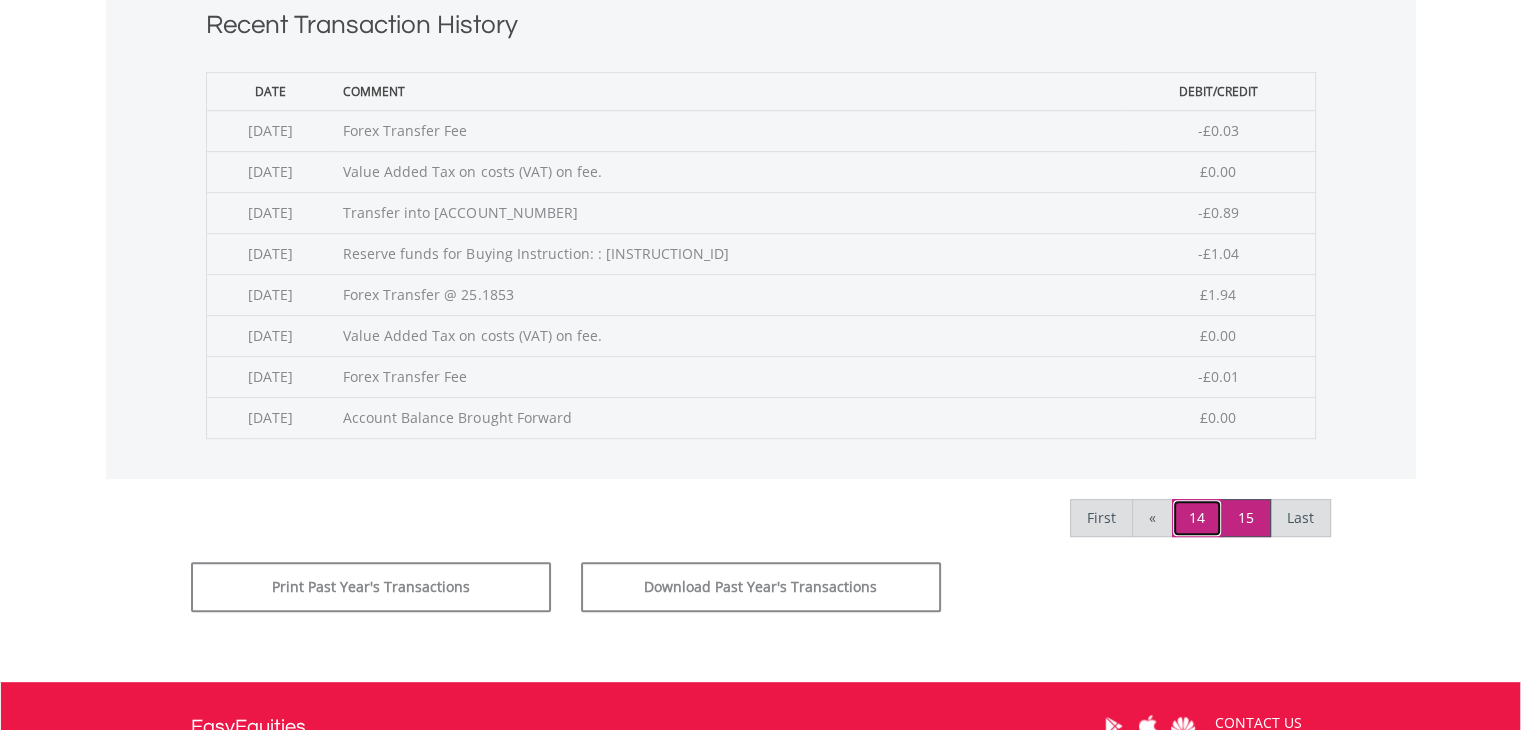 click on "14" at bounding box center [1197, 518] 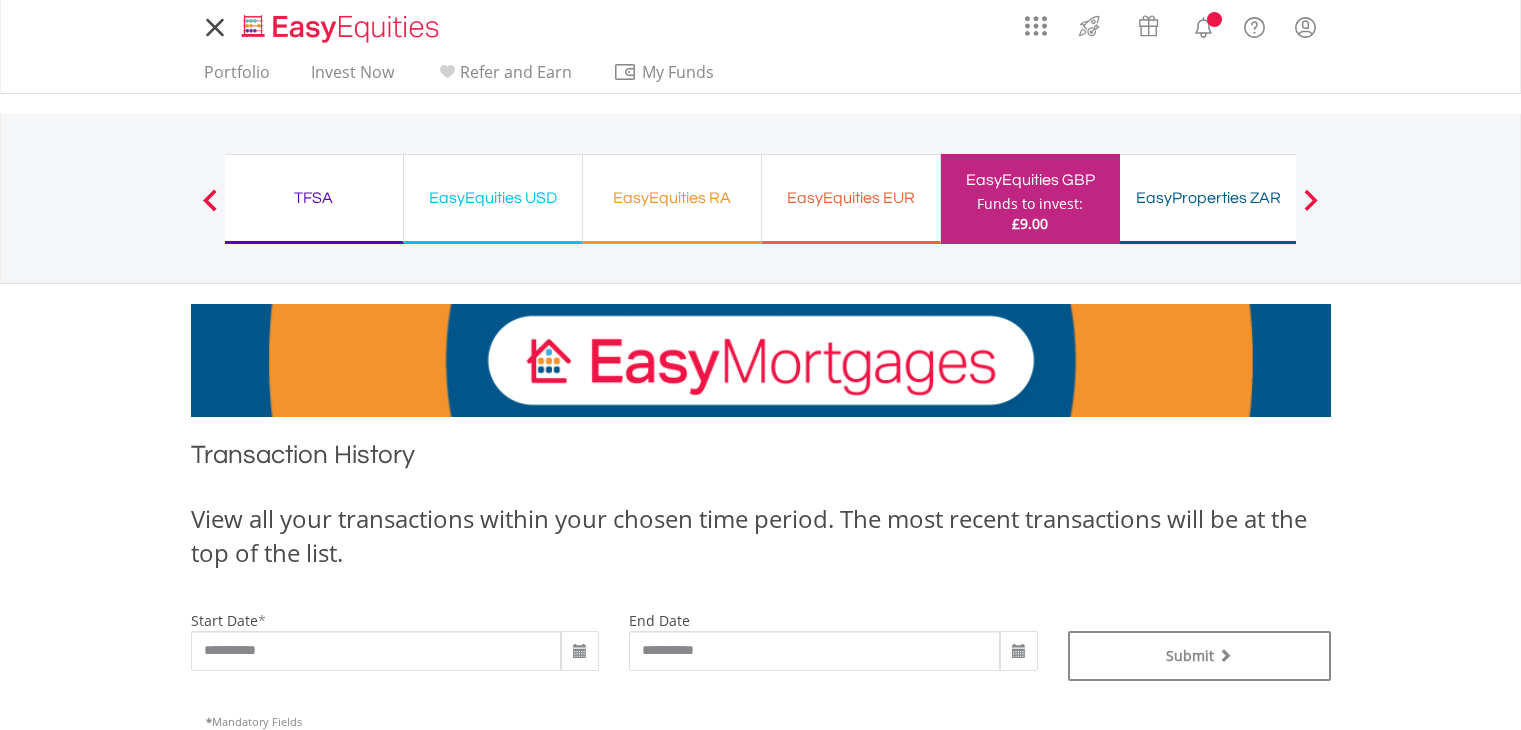 scroll, scrollTop: 0, scrollLeft: 0, axis: both 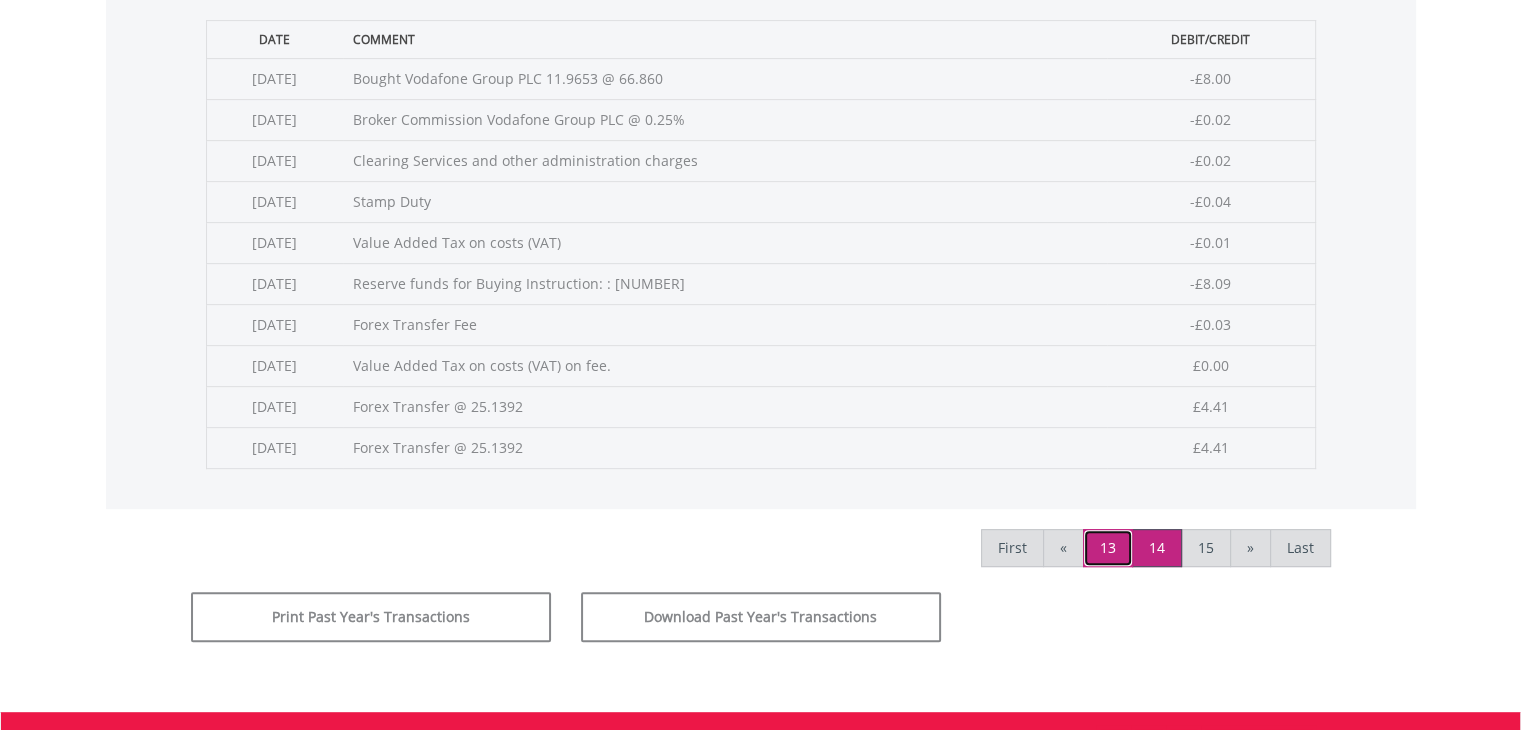 click on "13" at bounding box center (1108, 548) 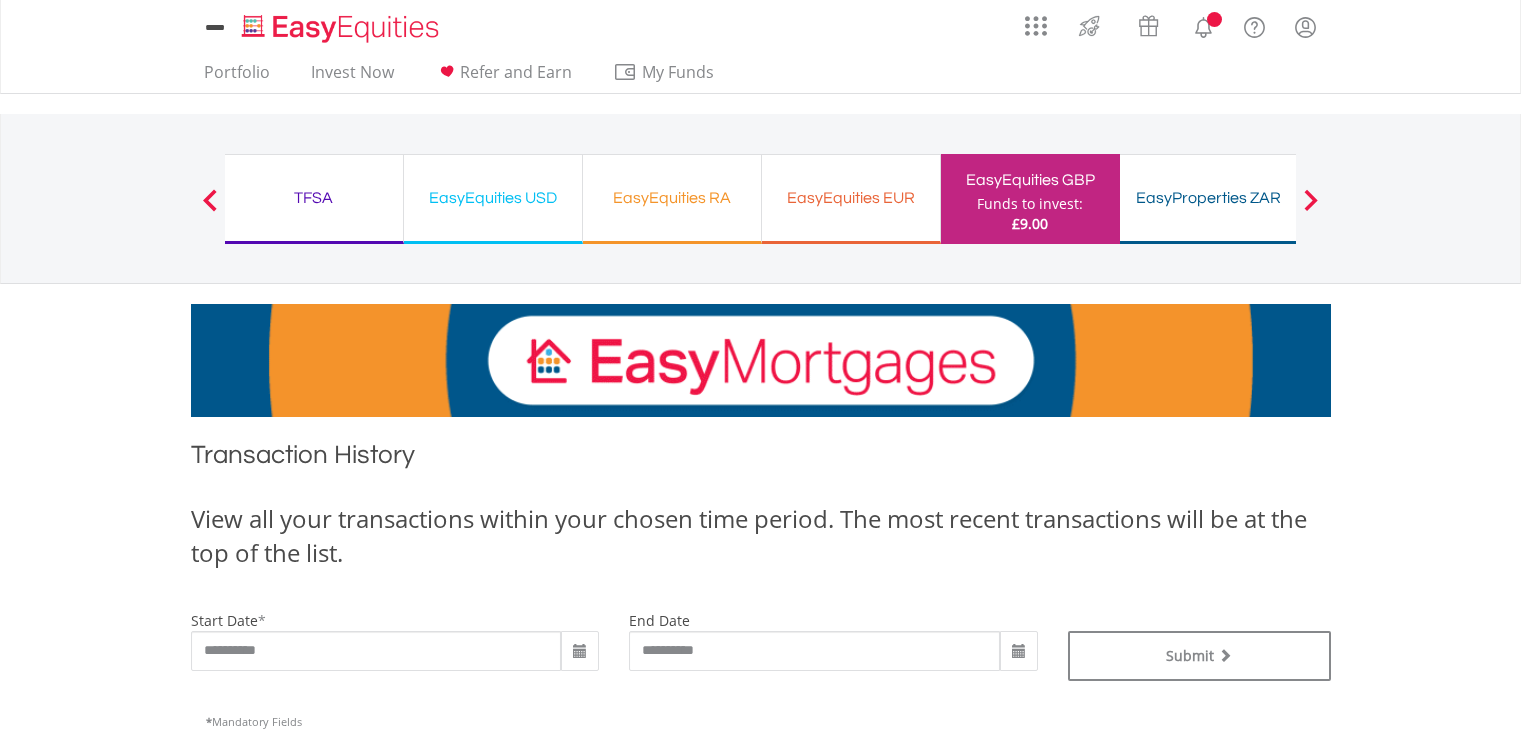 scroll, scrollTop: 0, scrollLeft: 0, axis: both 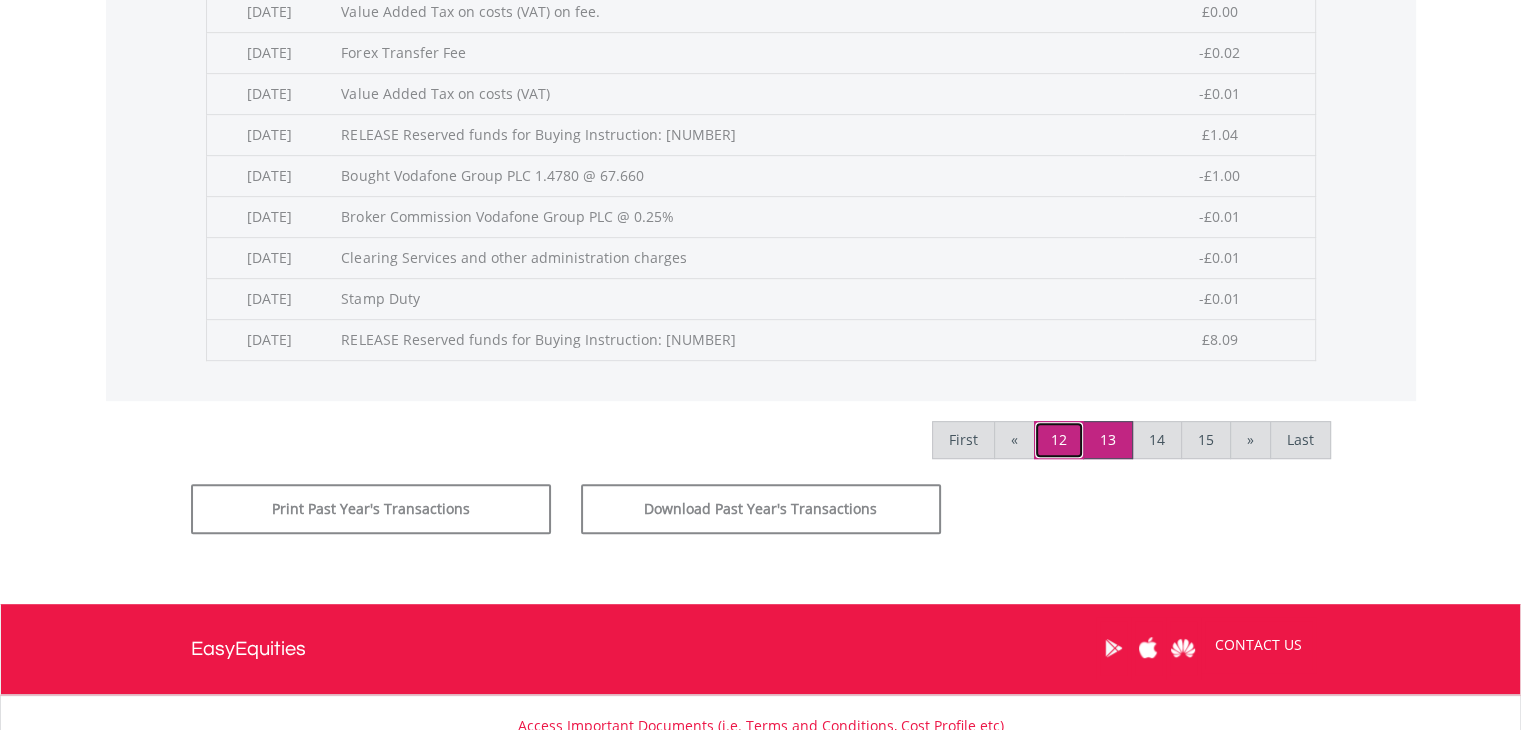 click on "12" at bounding box center [1059, 440] 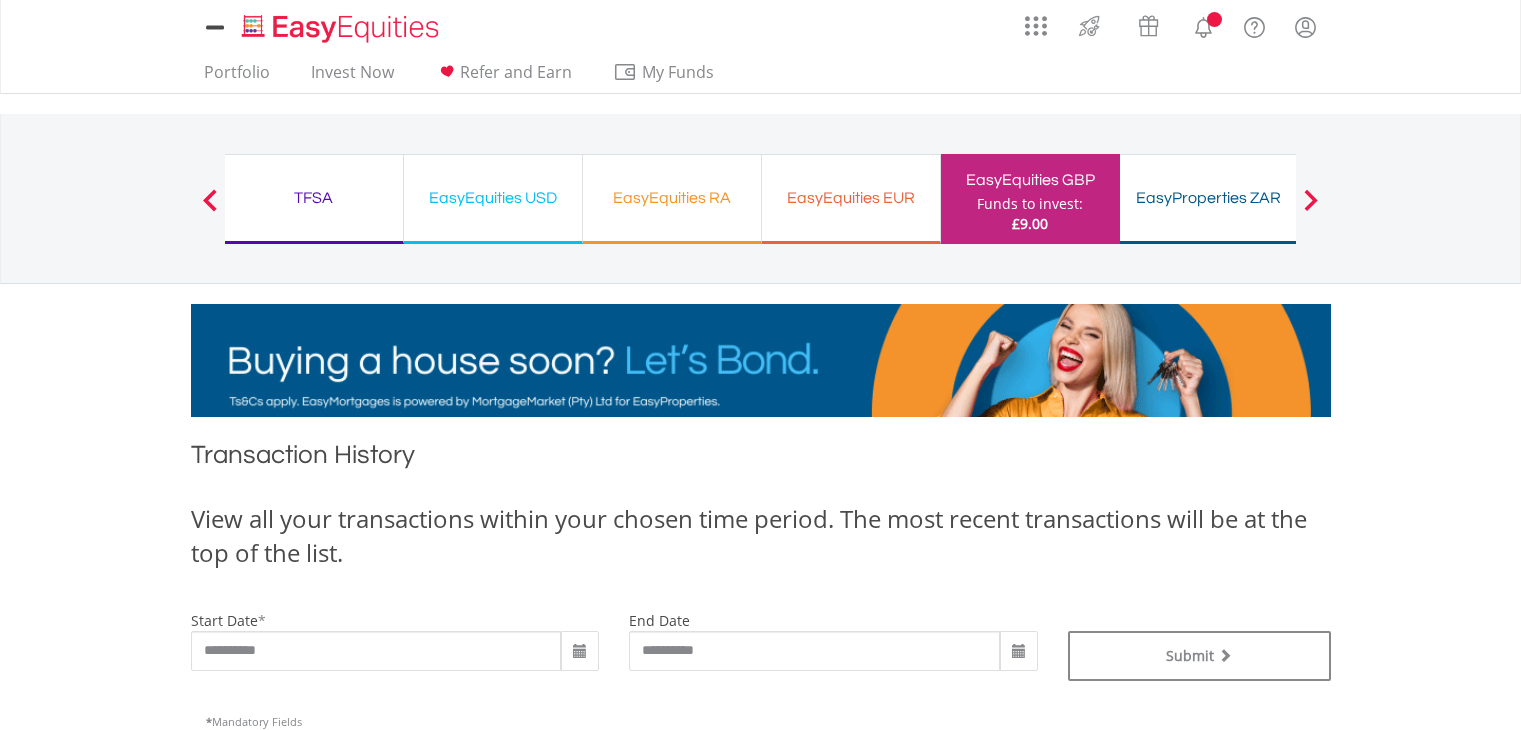 scroll, scrollTop: 0, scrollLeft: 0, axis: both 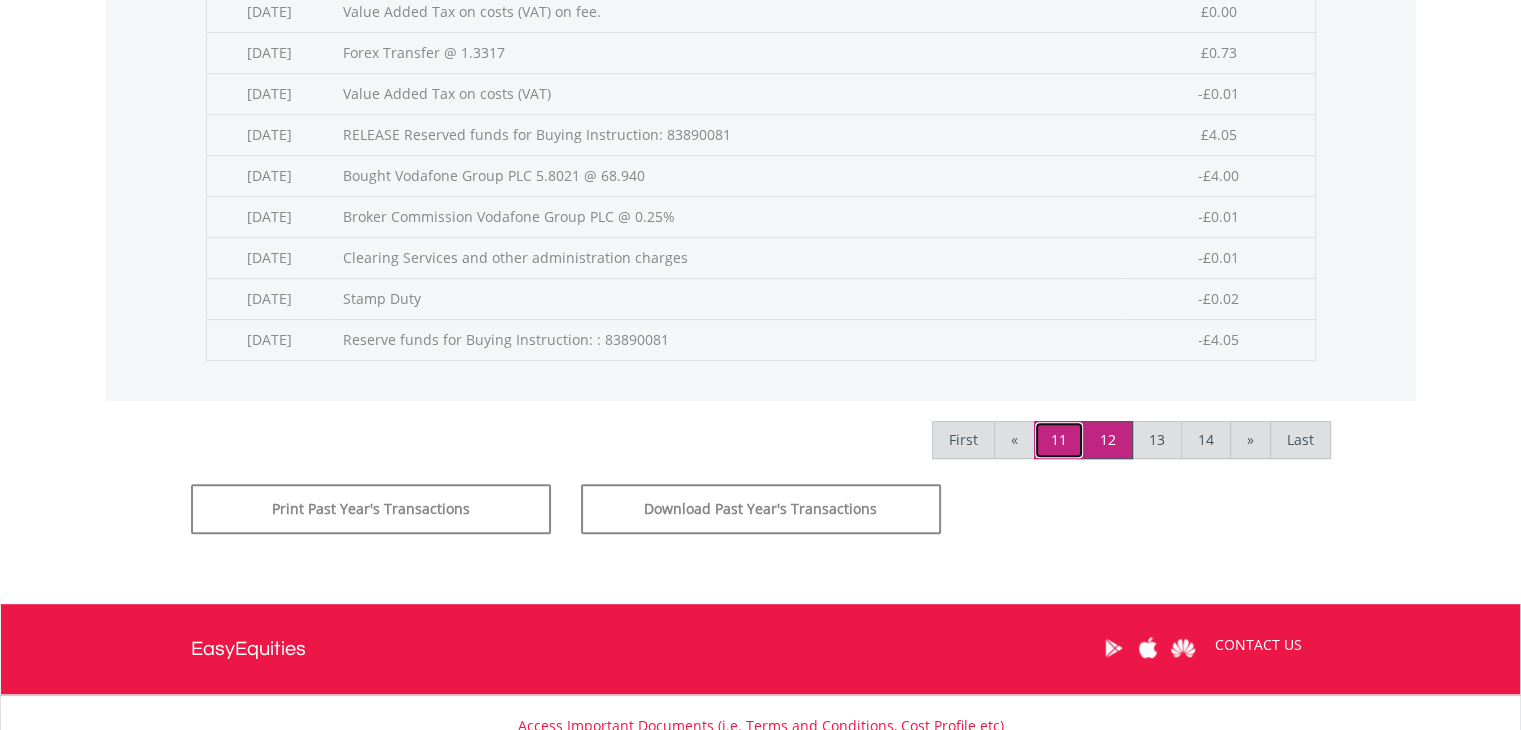 click on "11" at bounding box center [1059, 440] 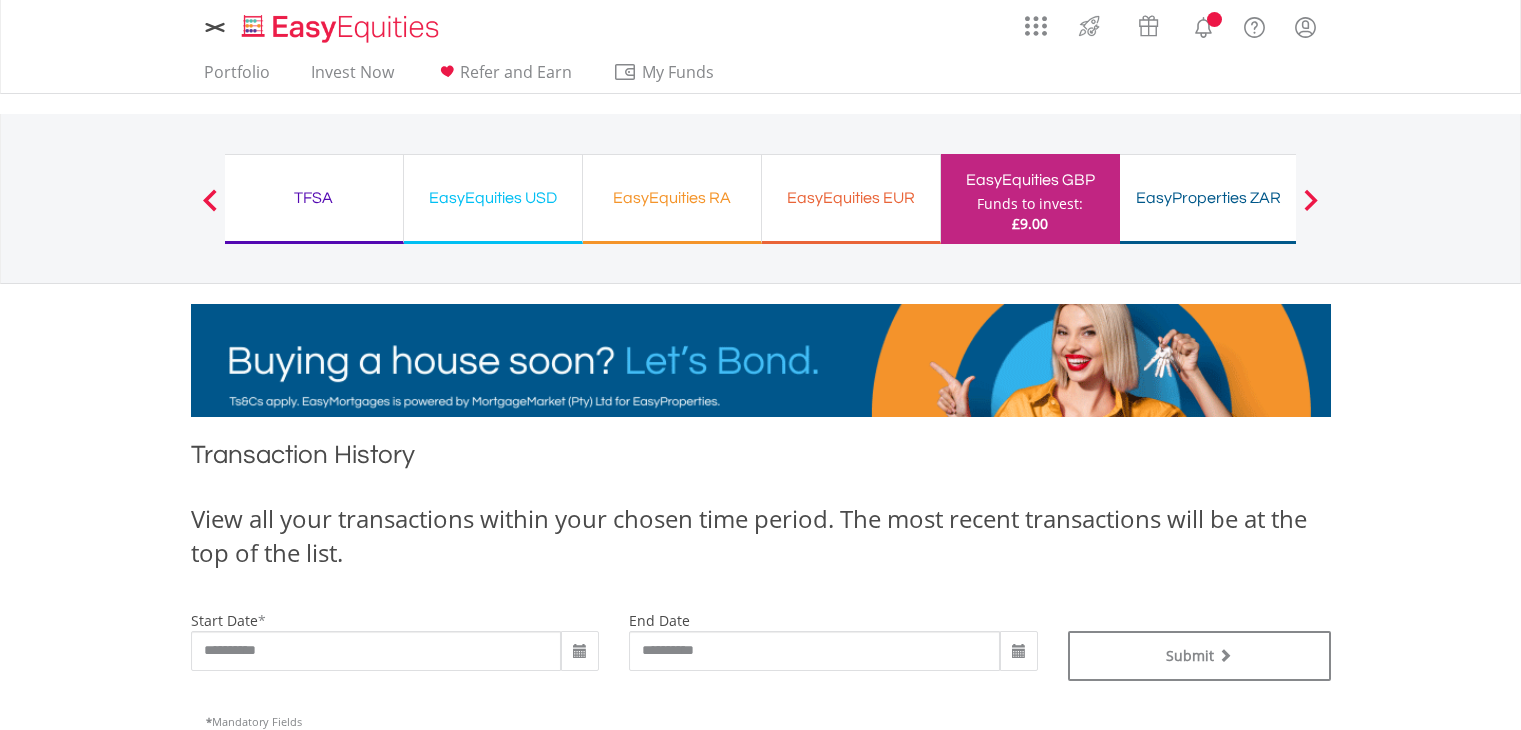 scroll, scrollTop: 0, scrollLeft: 0, axis: both 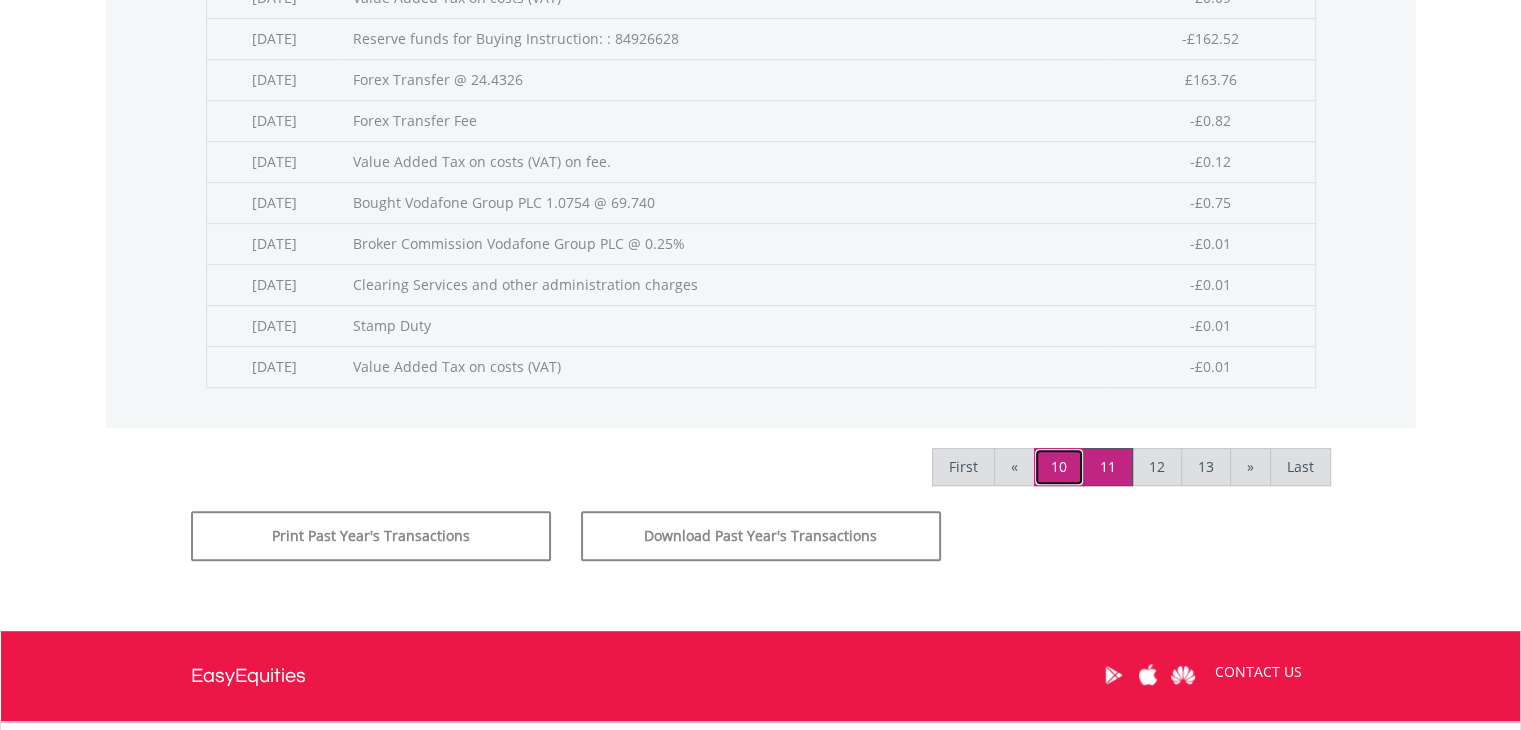 click on "10" at bounding box center [1059, 467] 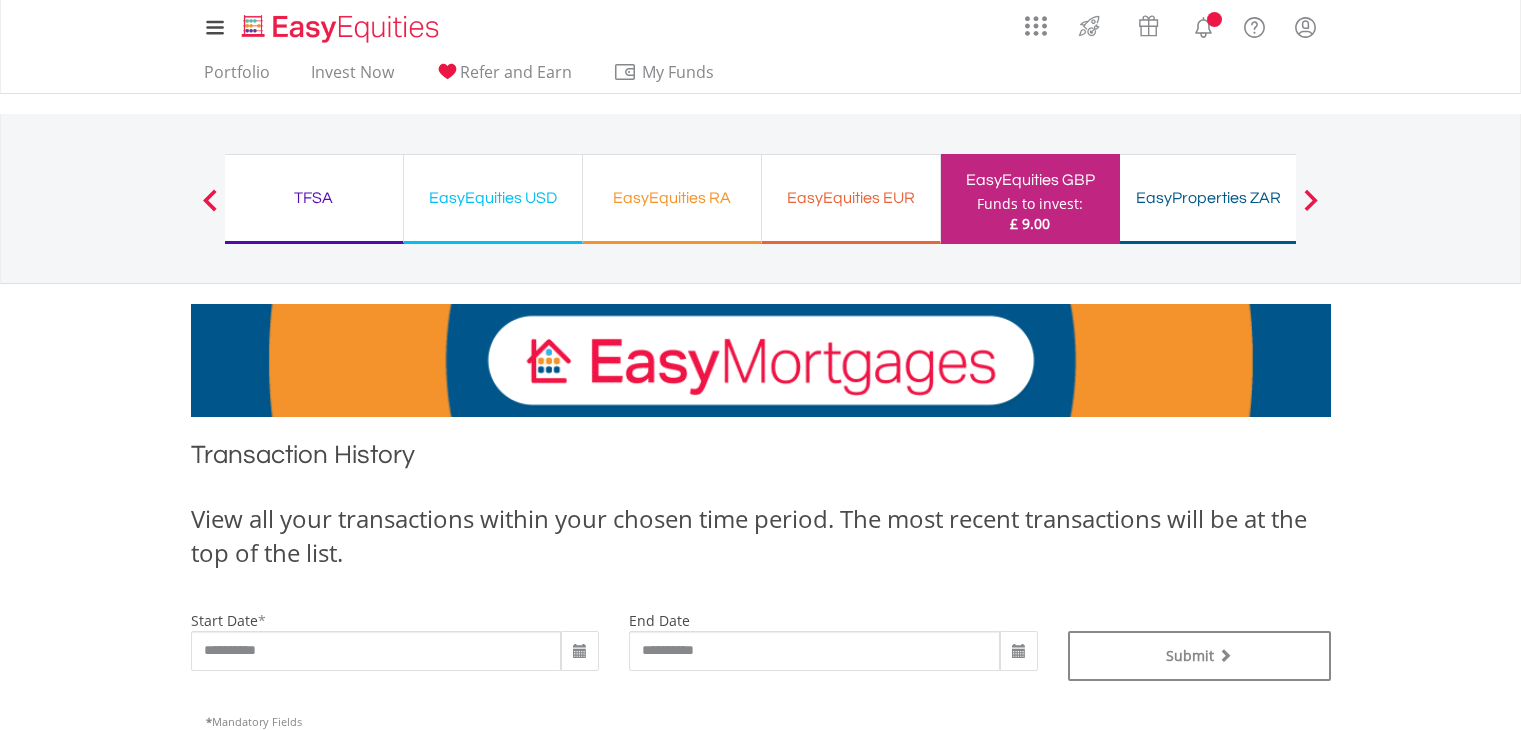 scroll, scrollTop: 0, scrollLeft: 0, axis: both 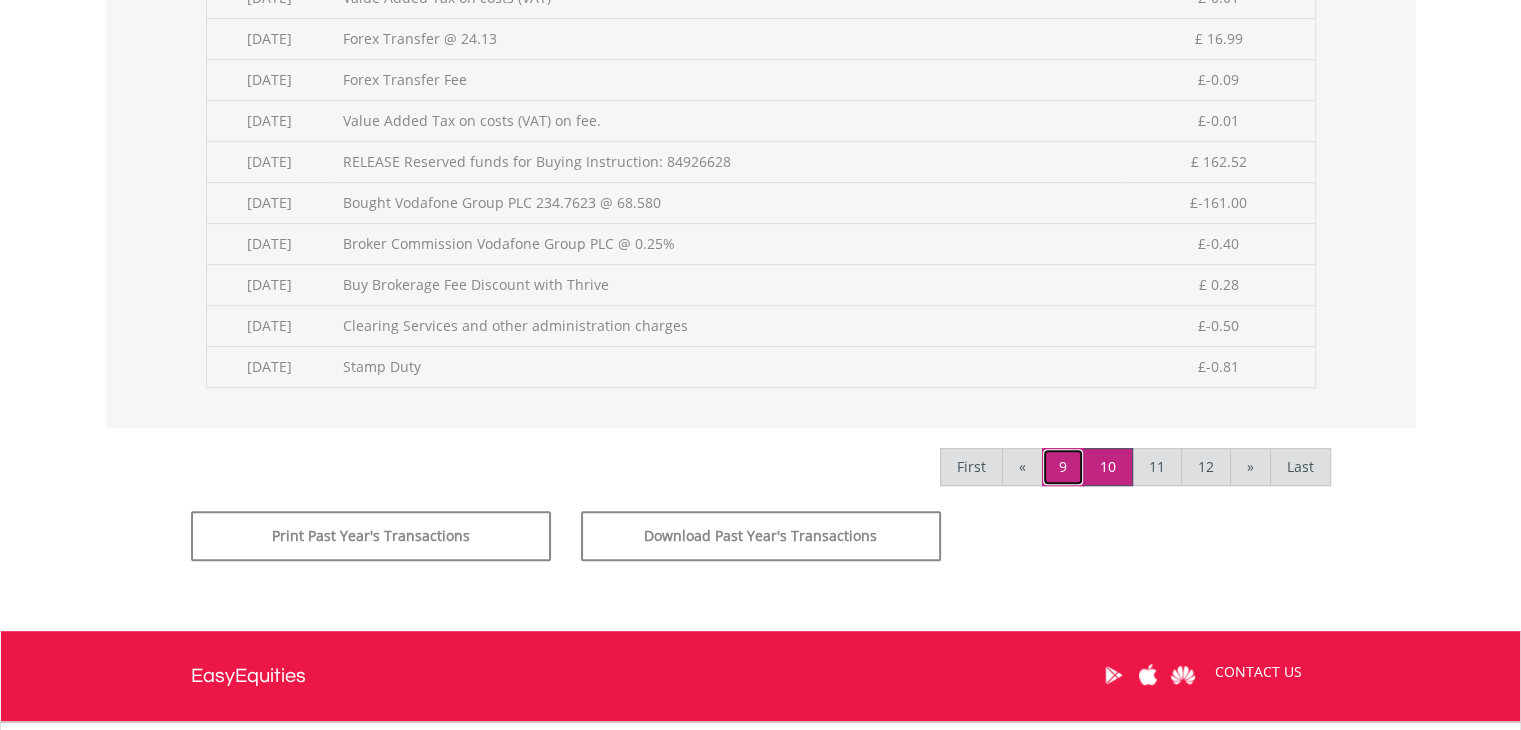 click on "9" at bounding box center [1063, 467] 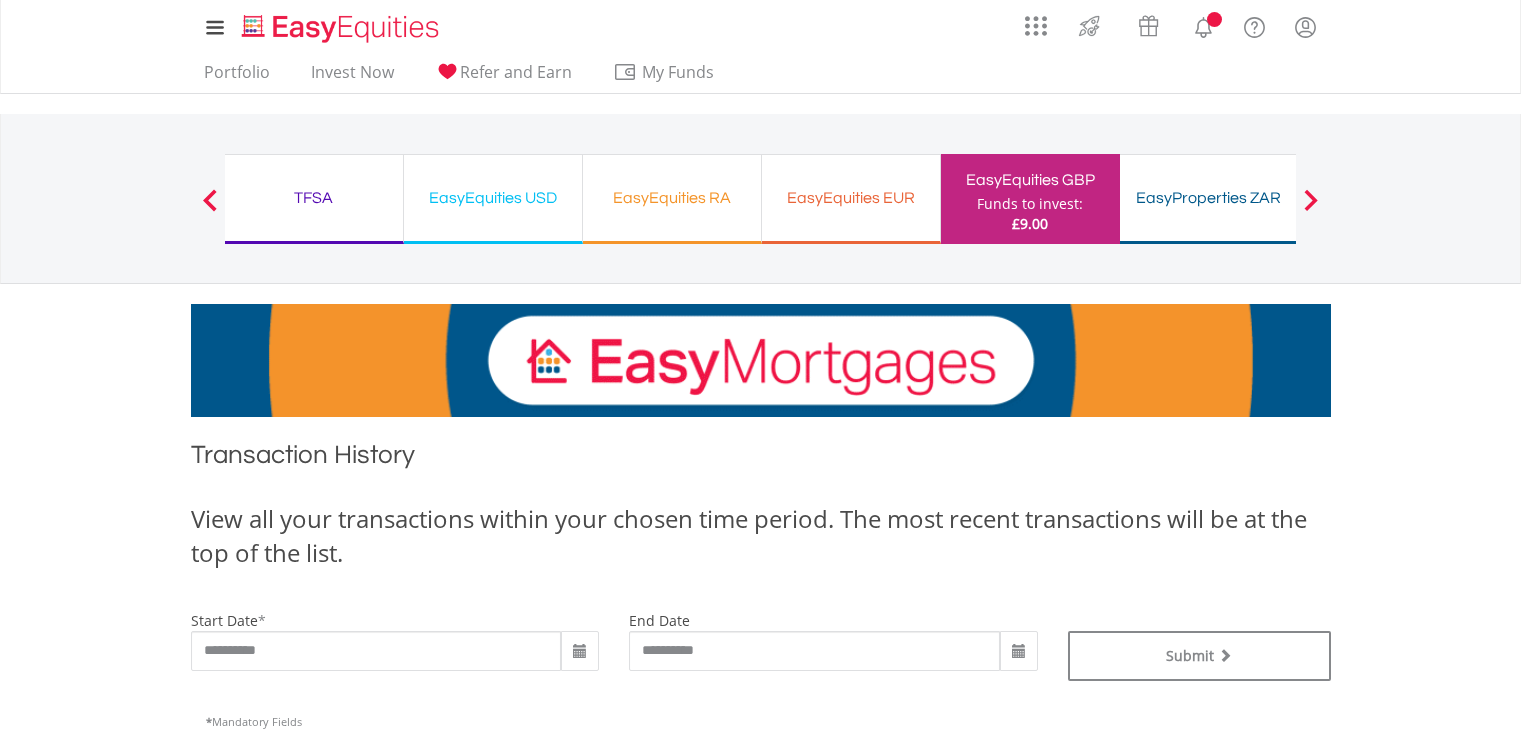 scroll, scrollTop: 0, scrollLeft: 0, axis: both 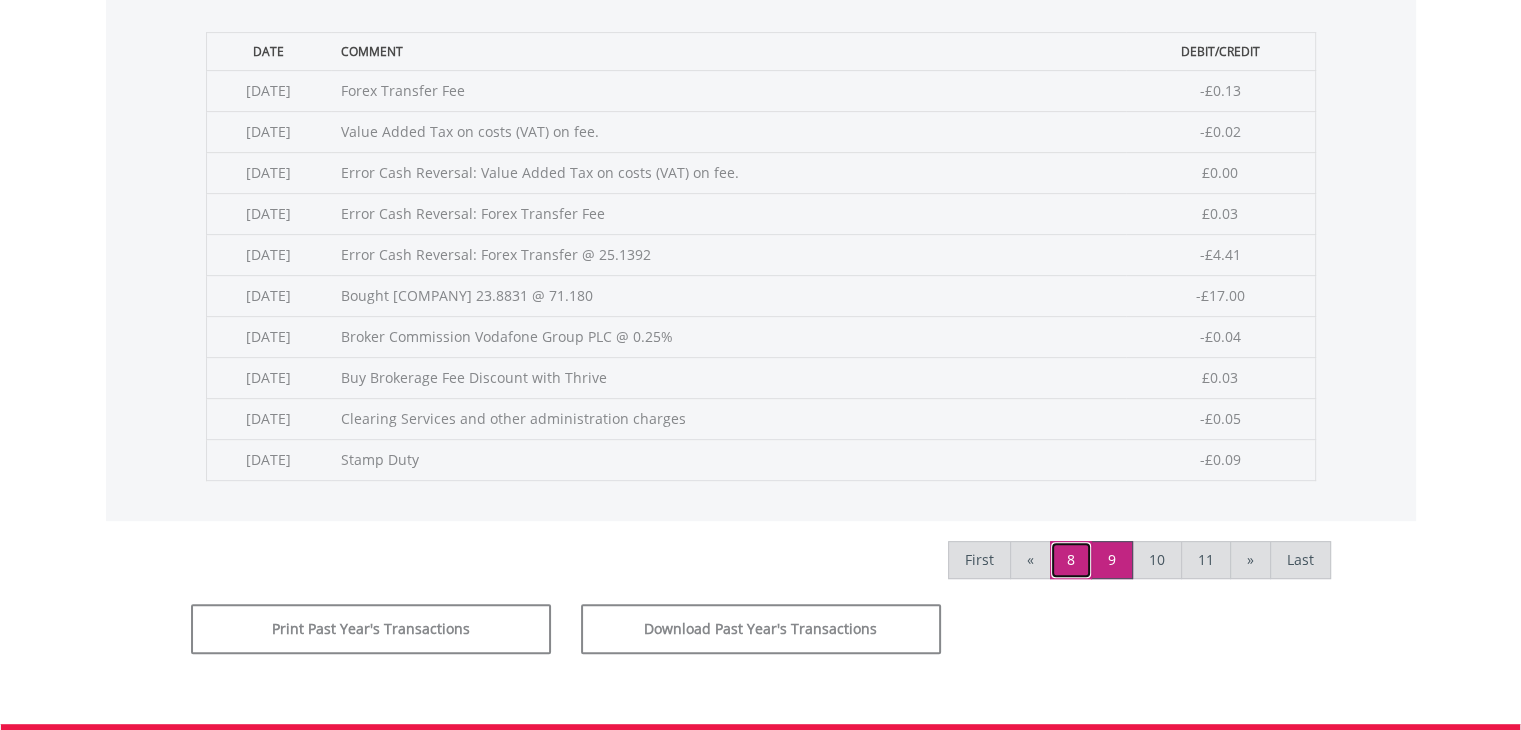 click on "8" at bounding box center [1071, 560] 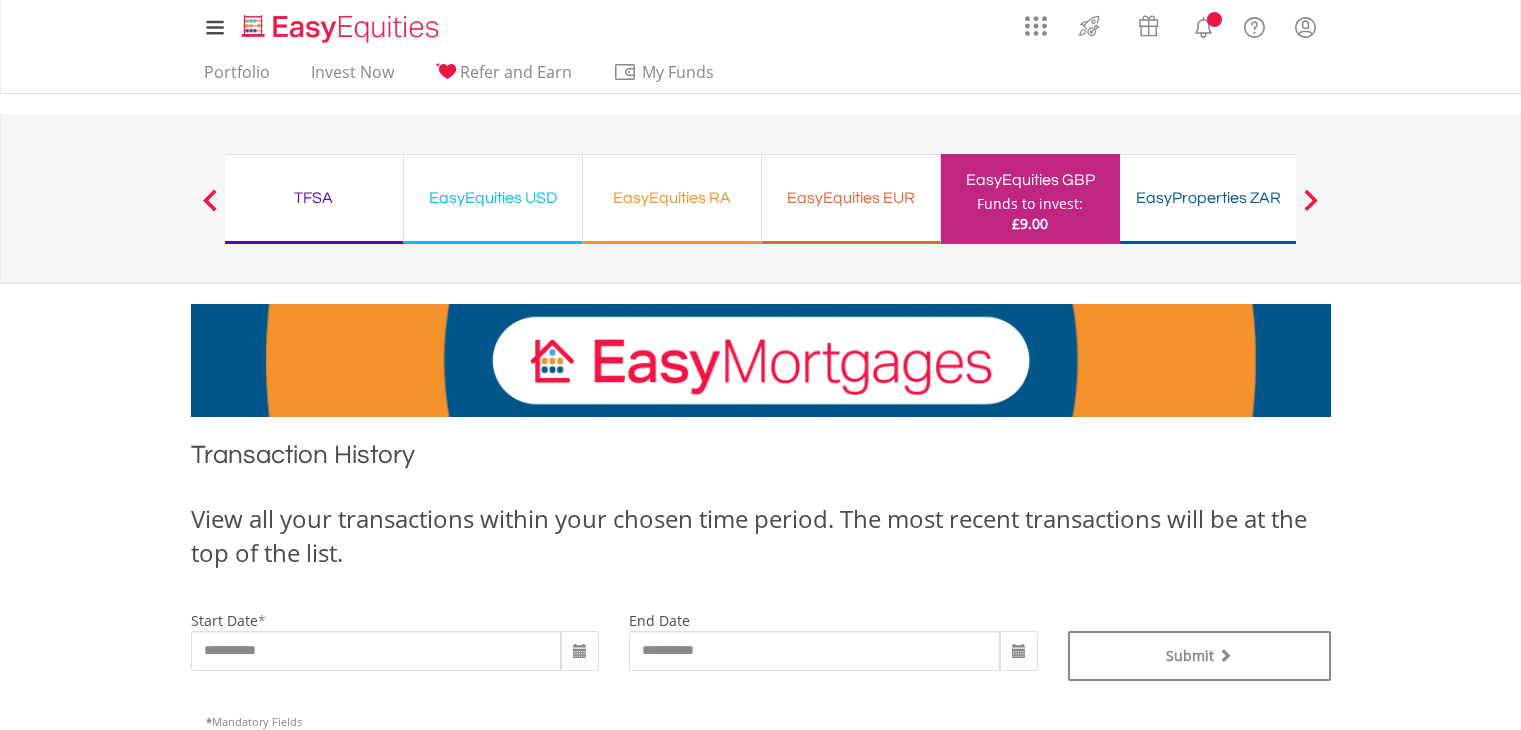 scroll, scrollTop: 0, scrollLeft: 0, axis: both 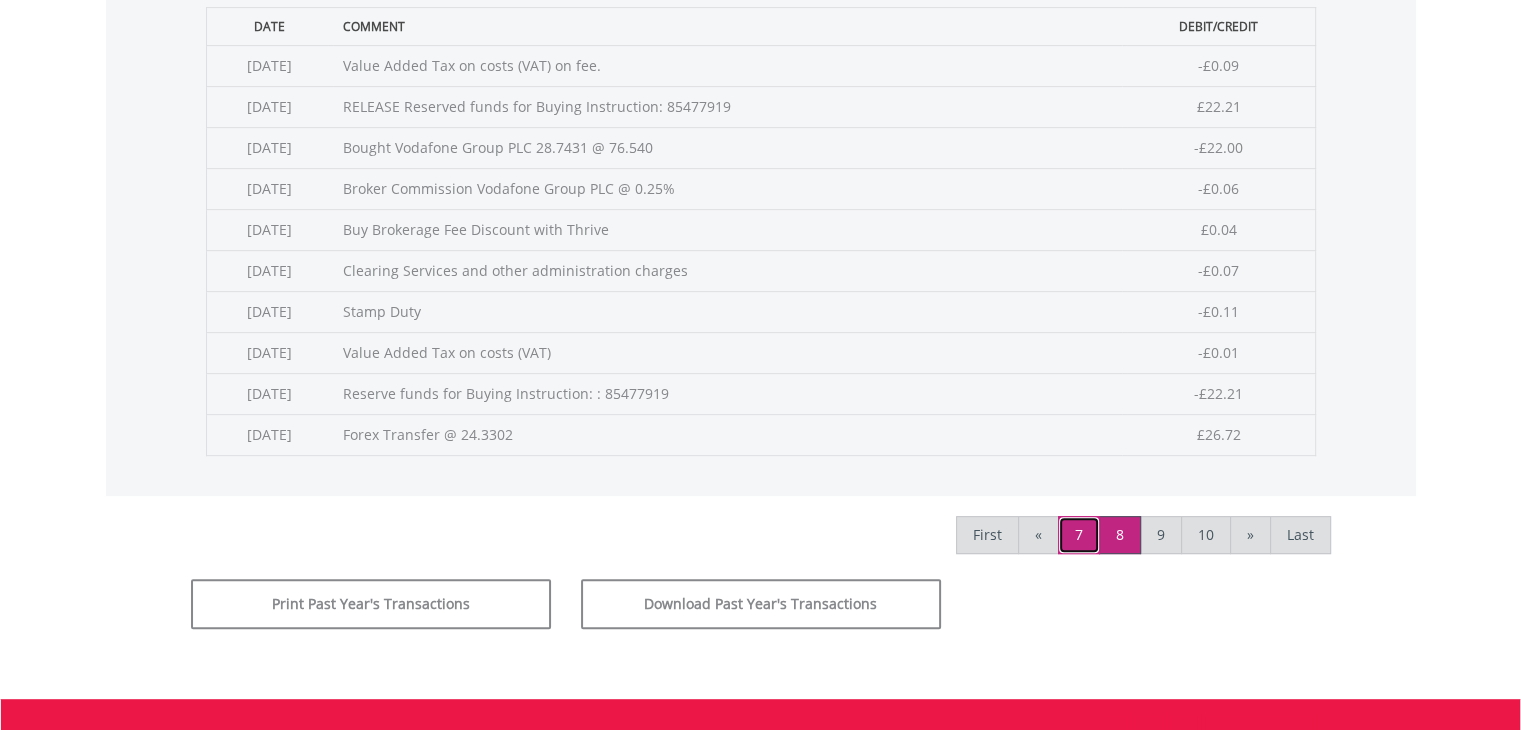 click on "7" at bounding box center (1079, 535) 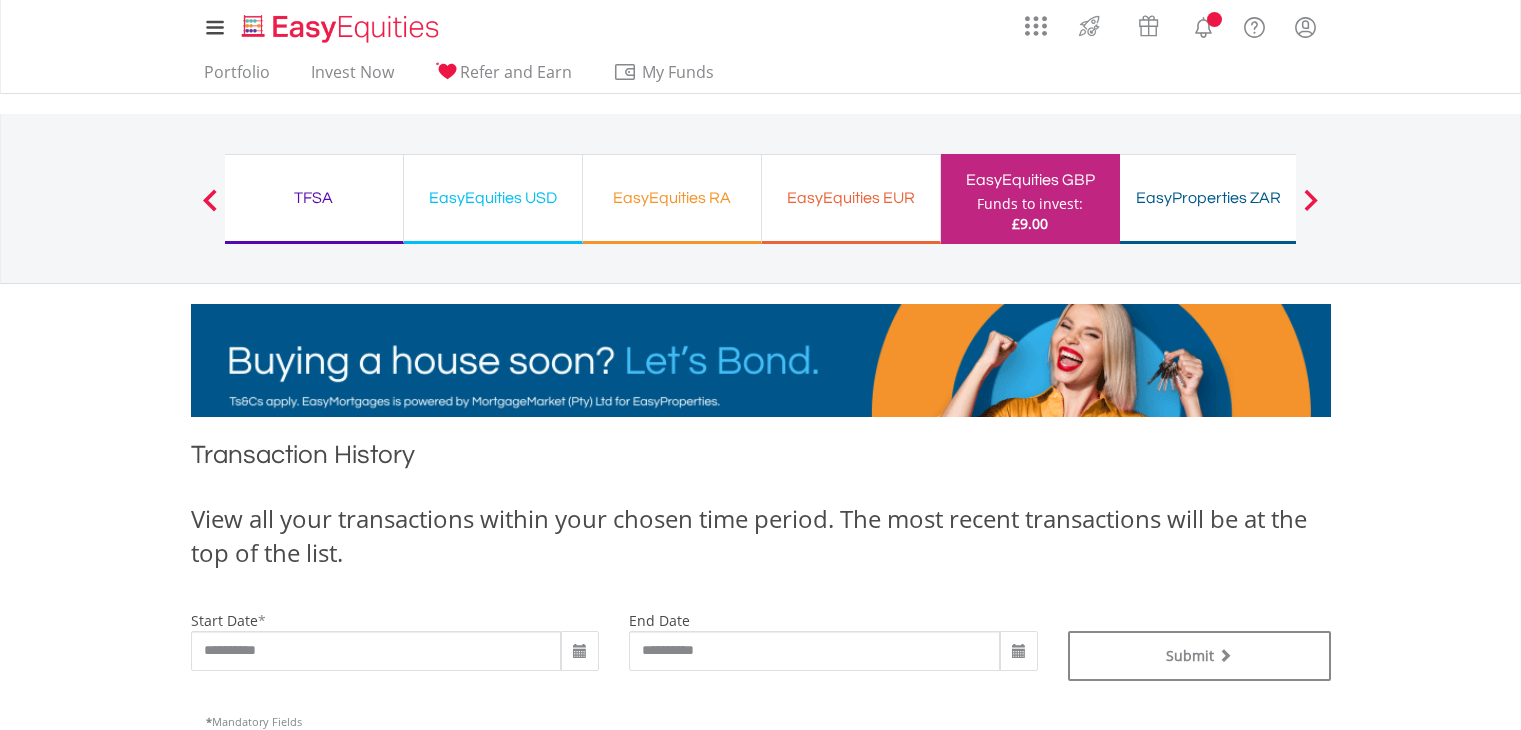 scroll, scrollTop: 0, scrollLeft: 0, axis: both 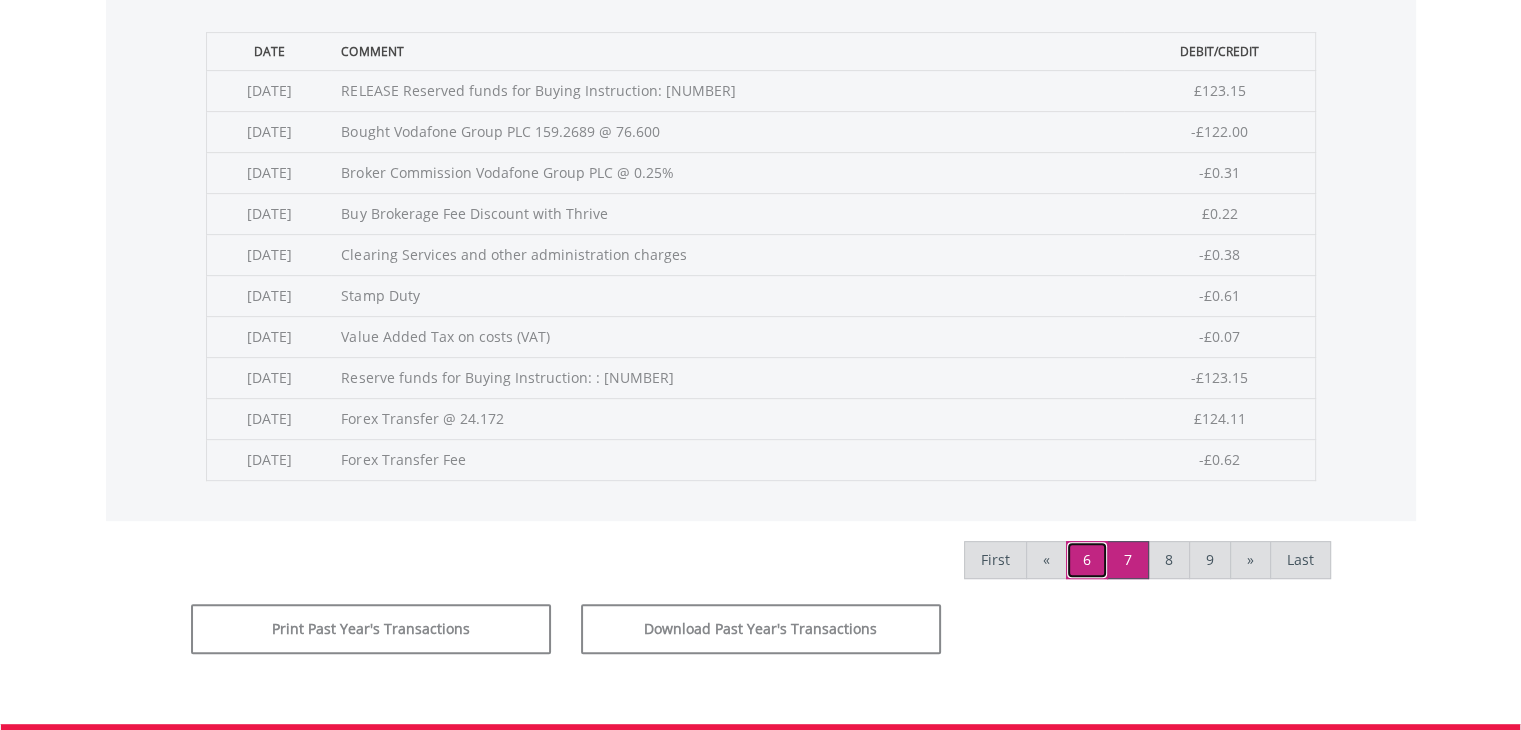 click on "6" at bounding box center [1087, 560] 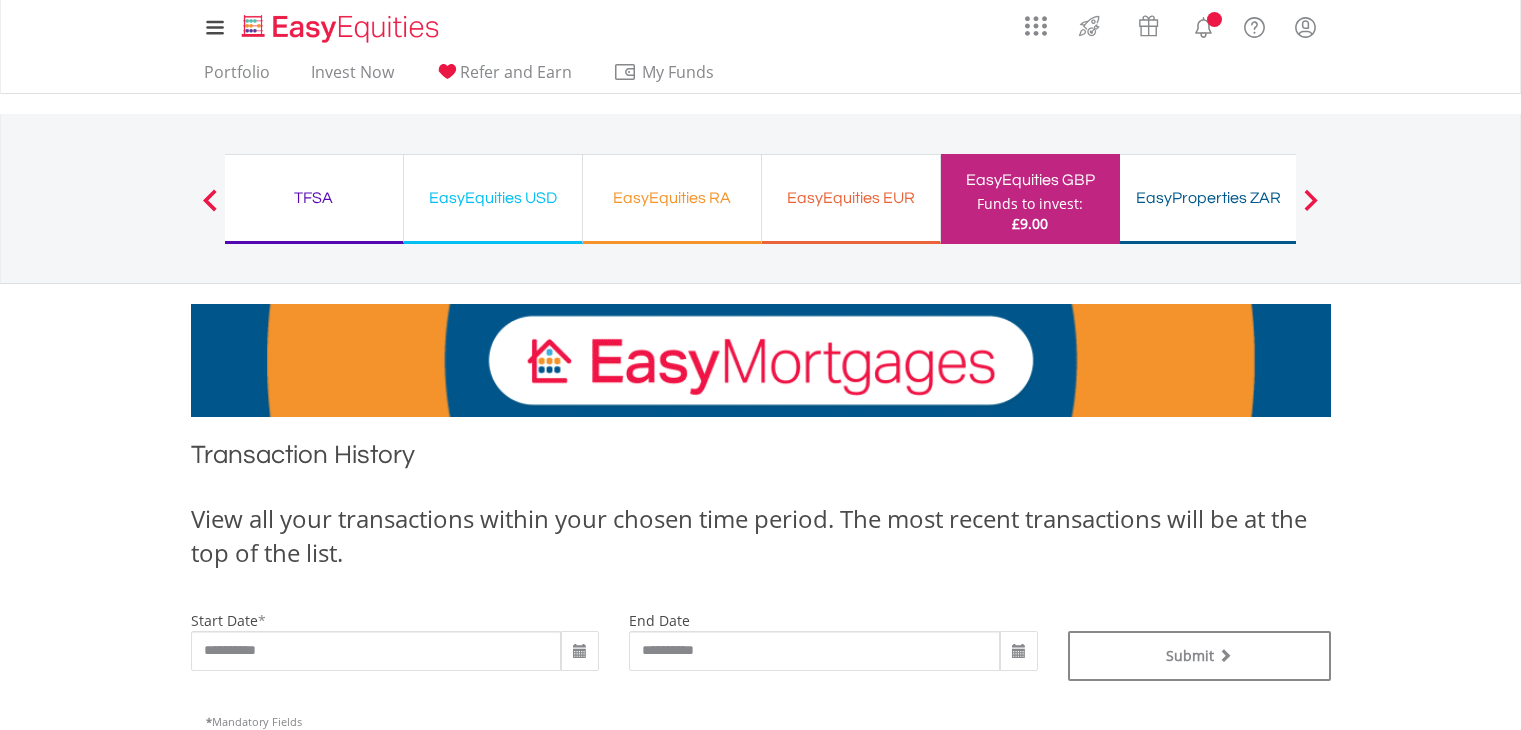 scroll, scrollTop: 0, scrollLeft: 0, axis: both 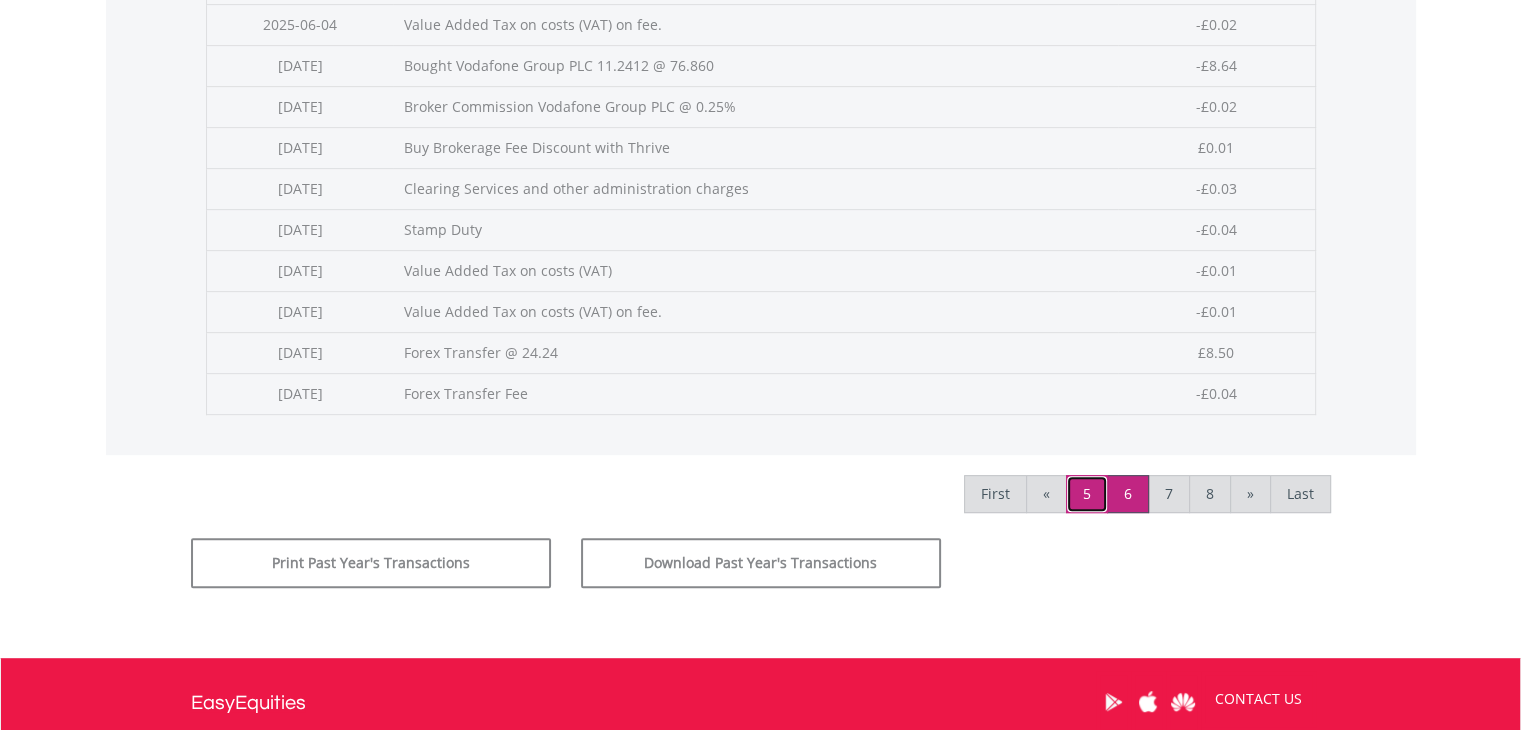 click on "5" at bounding box center [1087, 494] 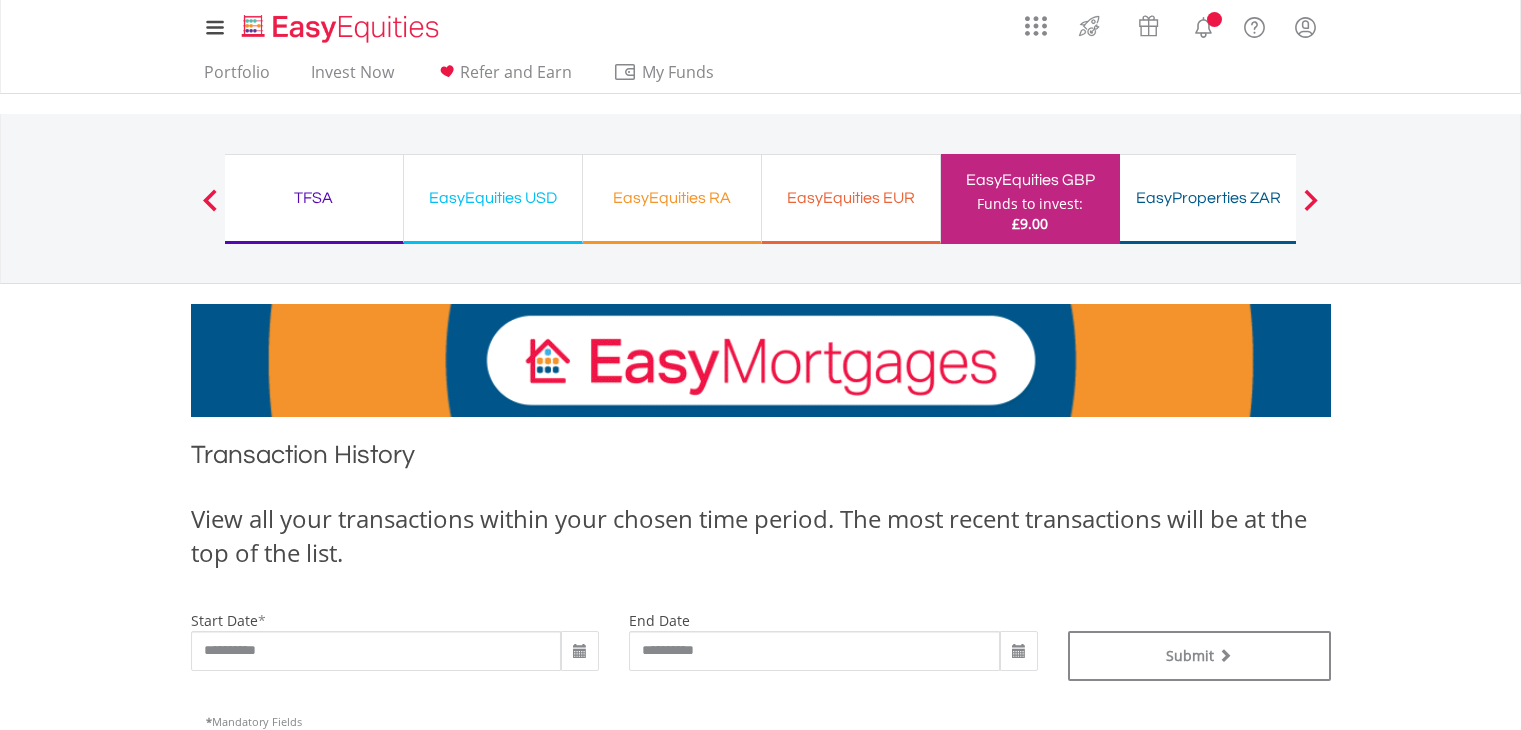 scroll, scrollTop: 0, scrollLeft: 0, axis: both 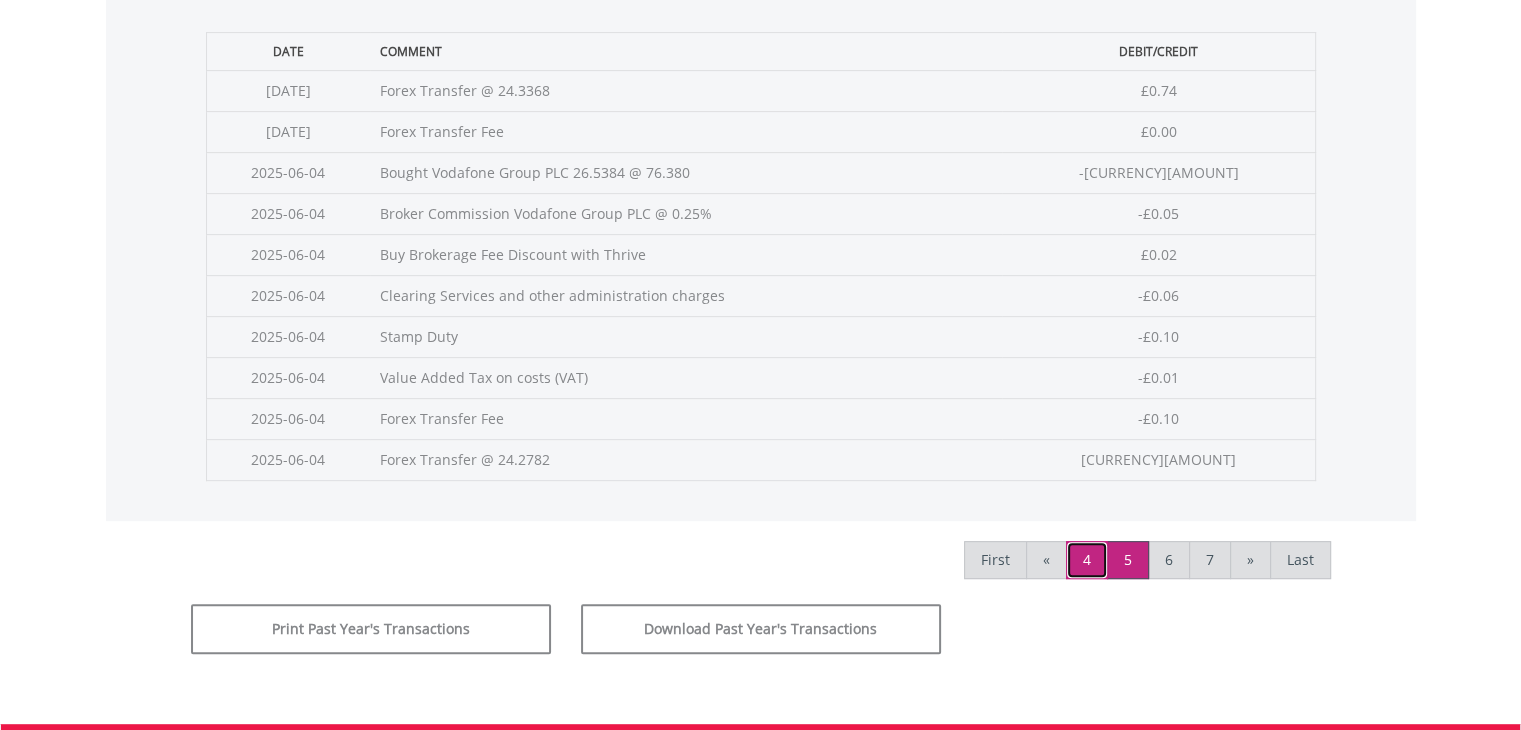 click on "4" at bounding box center (1087, 560) 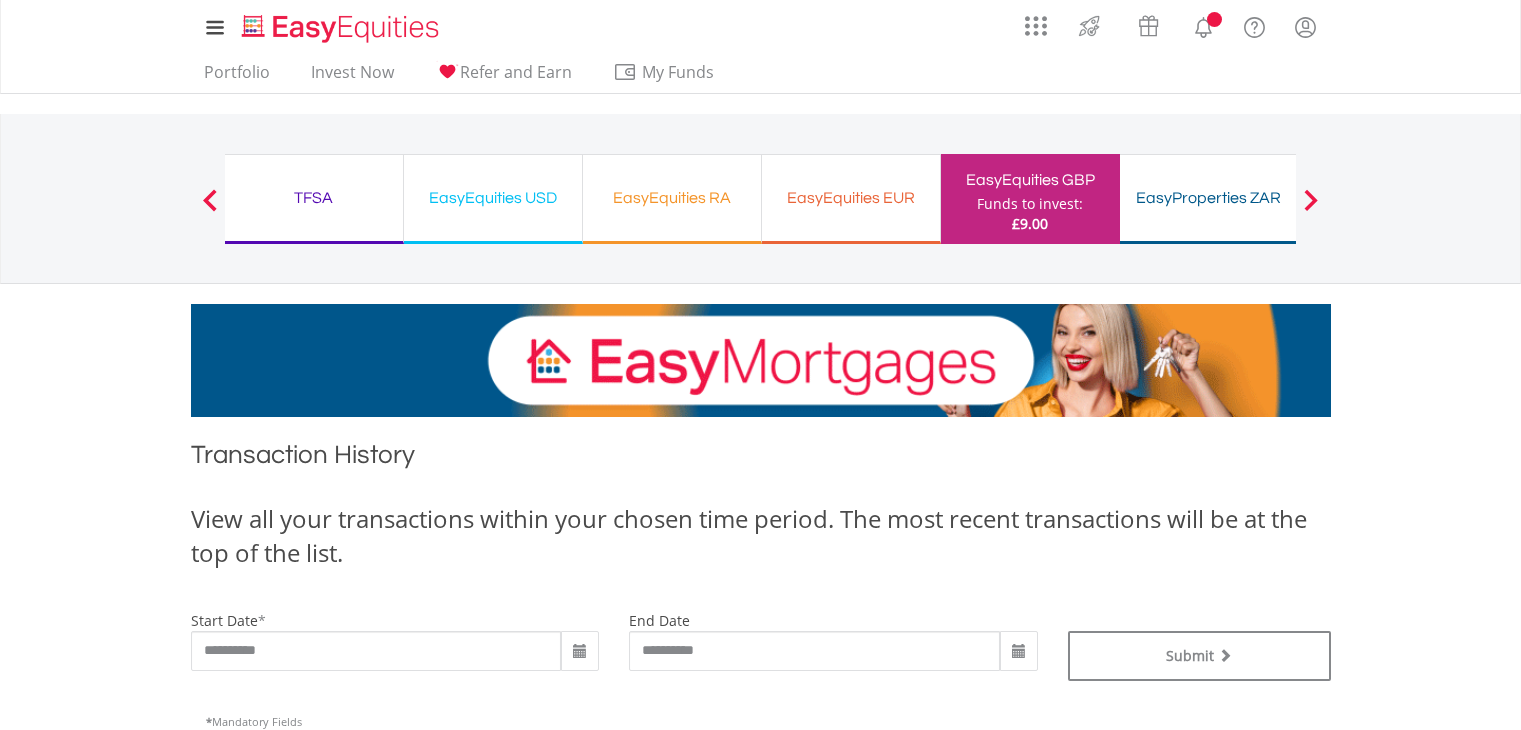 scroll, scrollTop: 0, scrollLeft: 0, axis: both 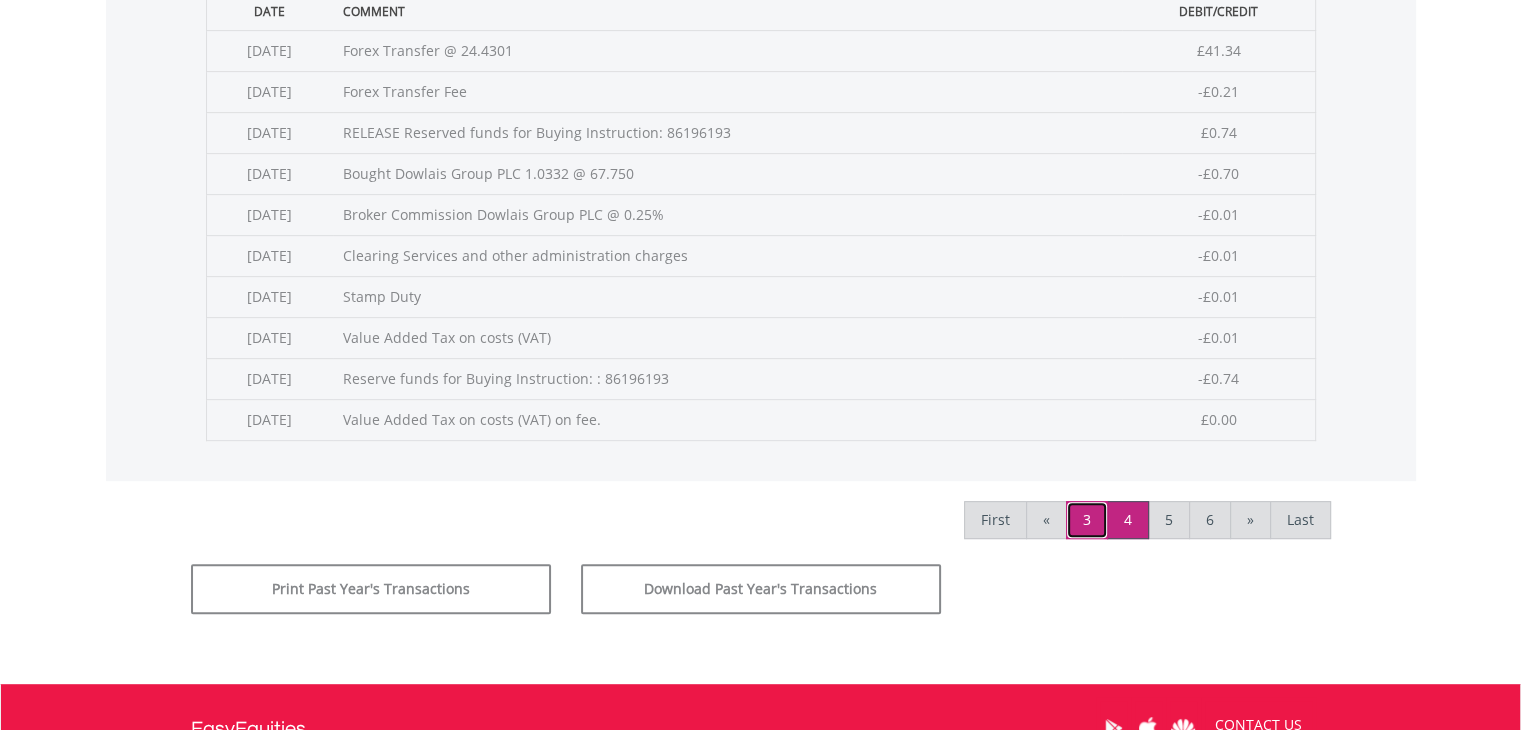 click on "3" at bounding box center (1087, 520) 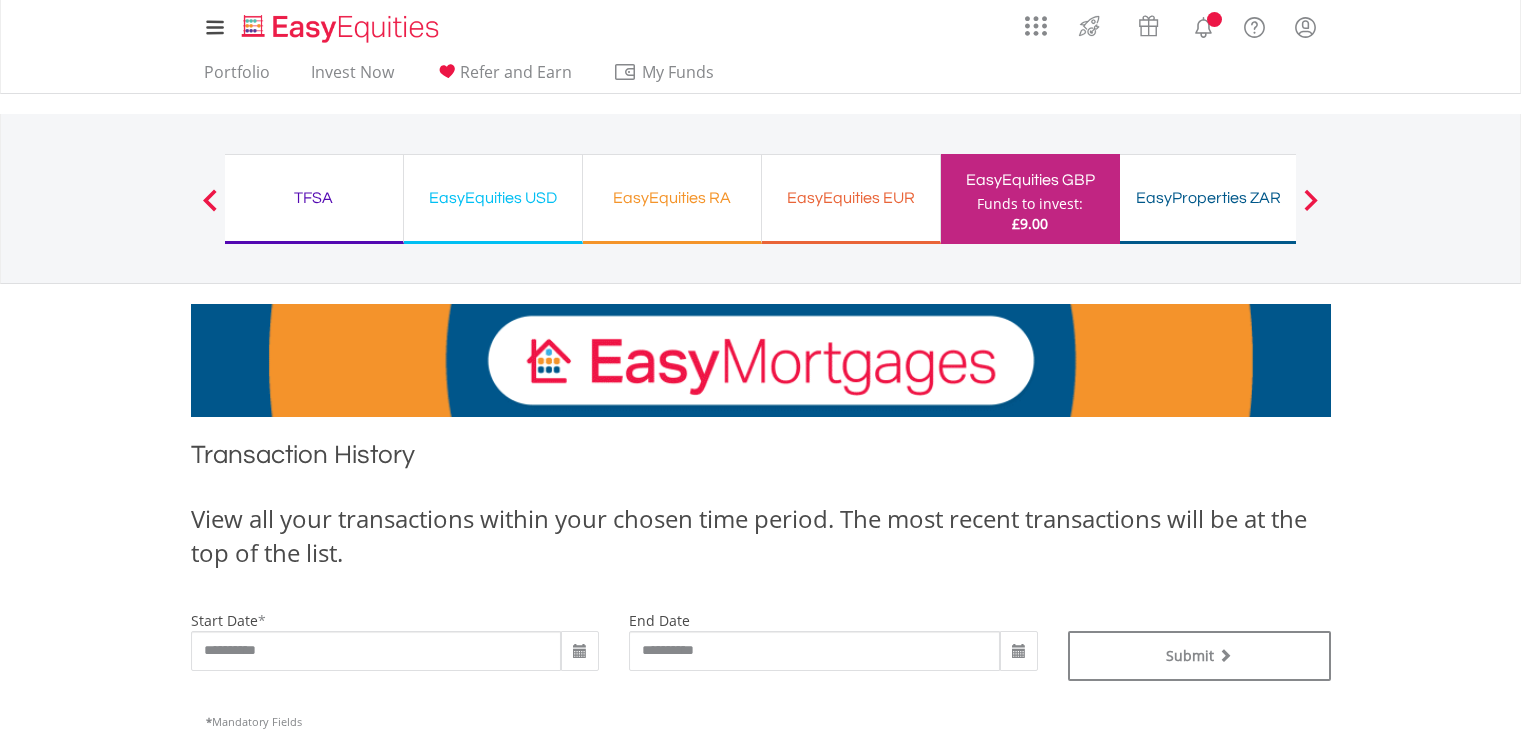 scroll, scrollTop: 0, scrollLeft: 0, axis: both 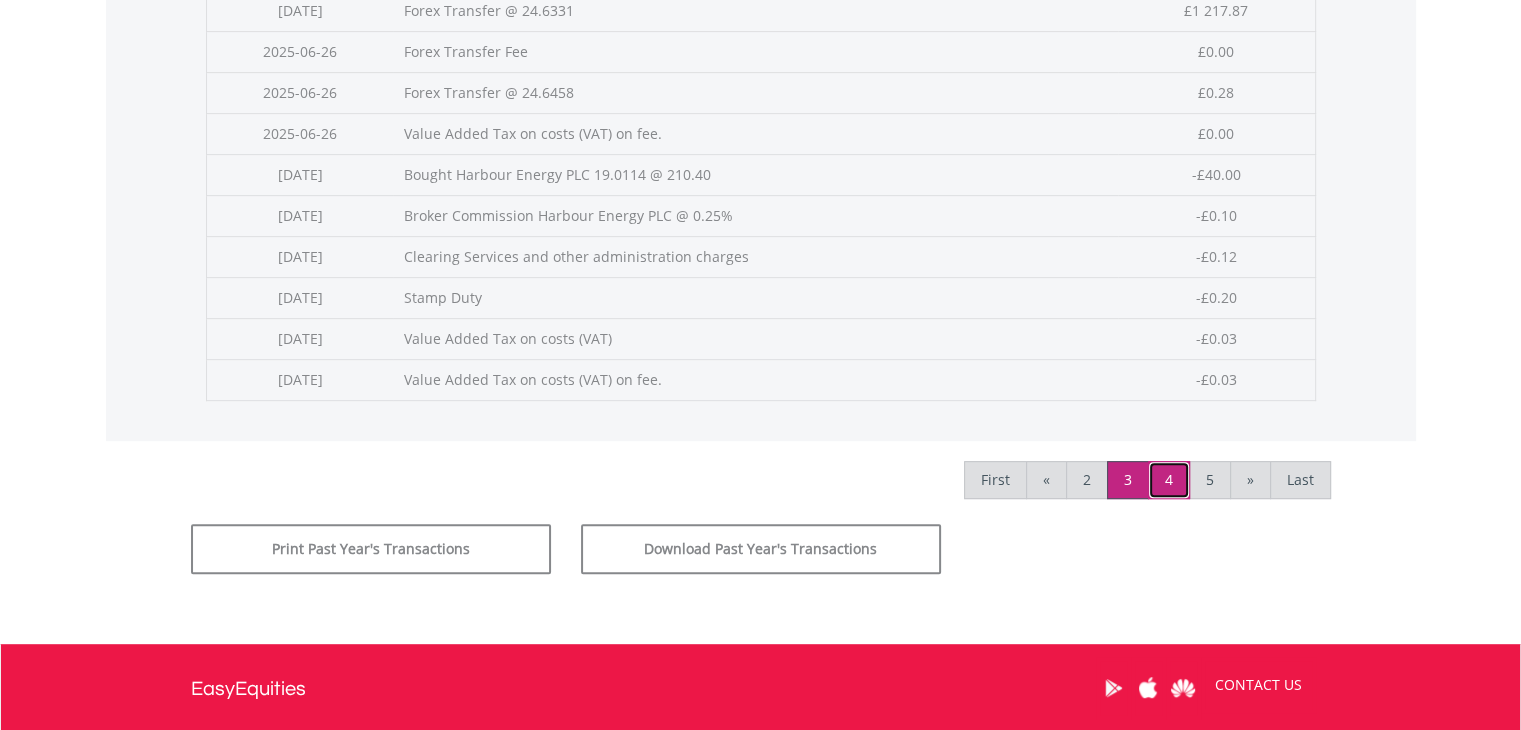 click on "4" at bounding box center (1169, 480) 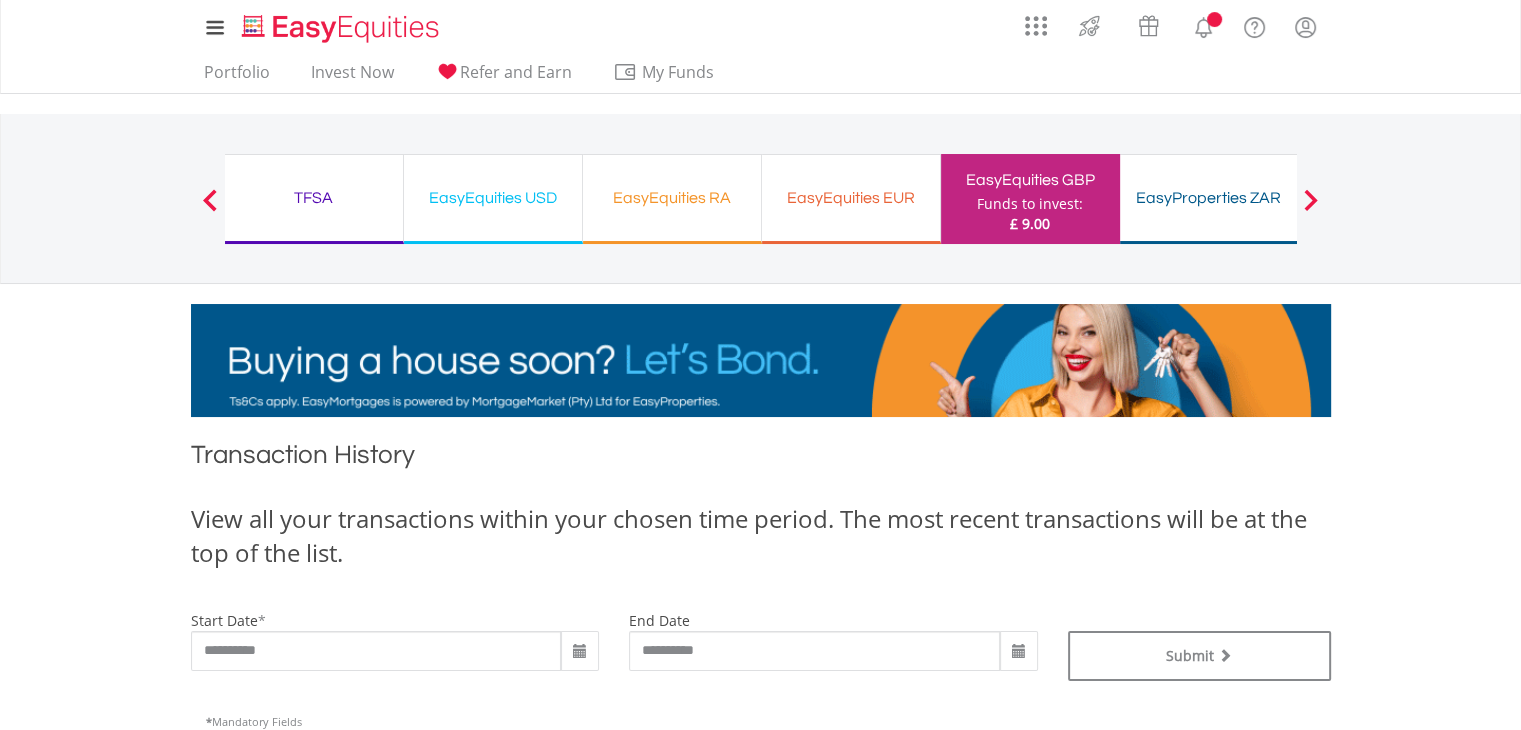 scroll, scrollTop: 0, scrollLeft: 0, axis: both 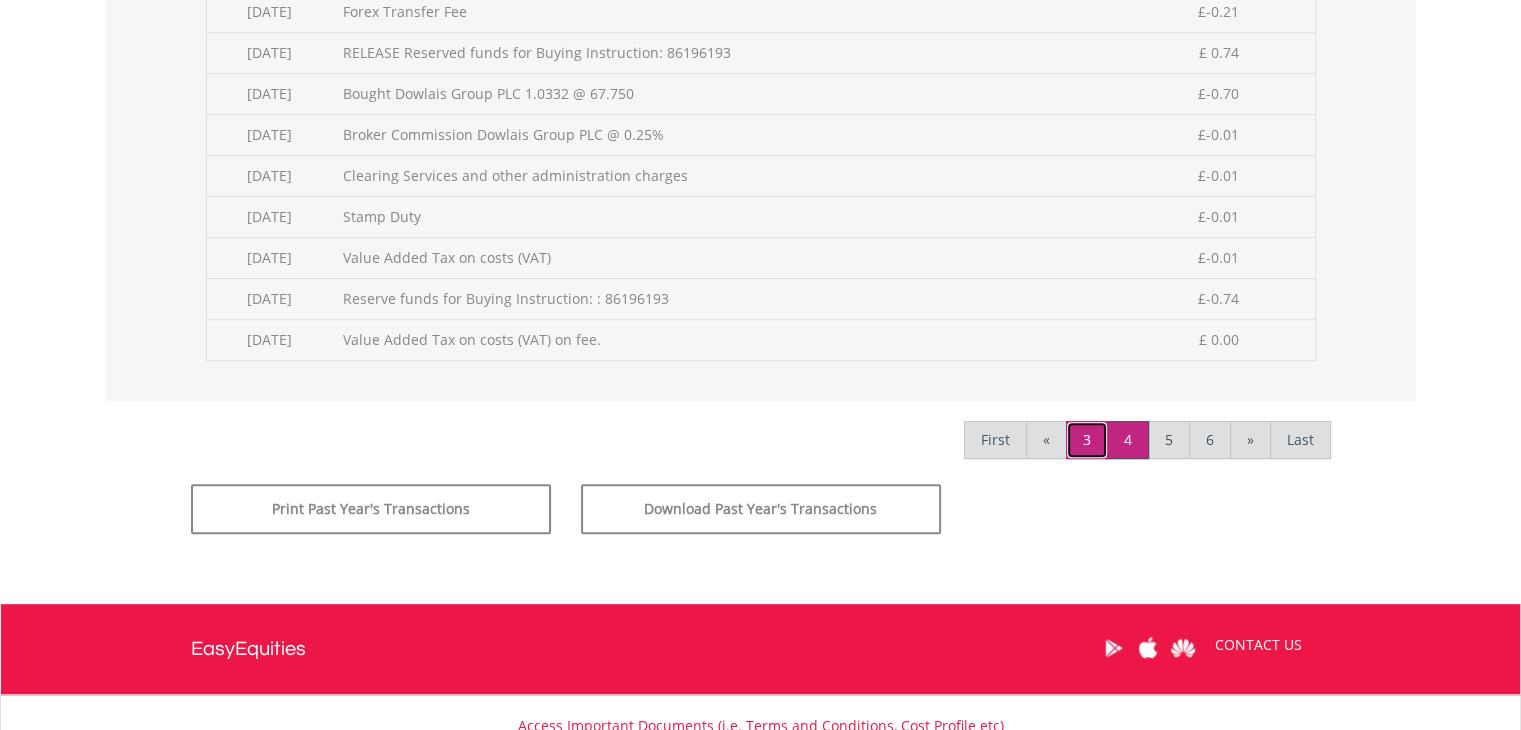 click on "3" at bounding box center (1087, 440) 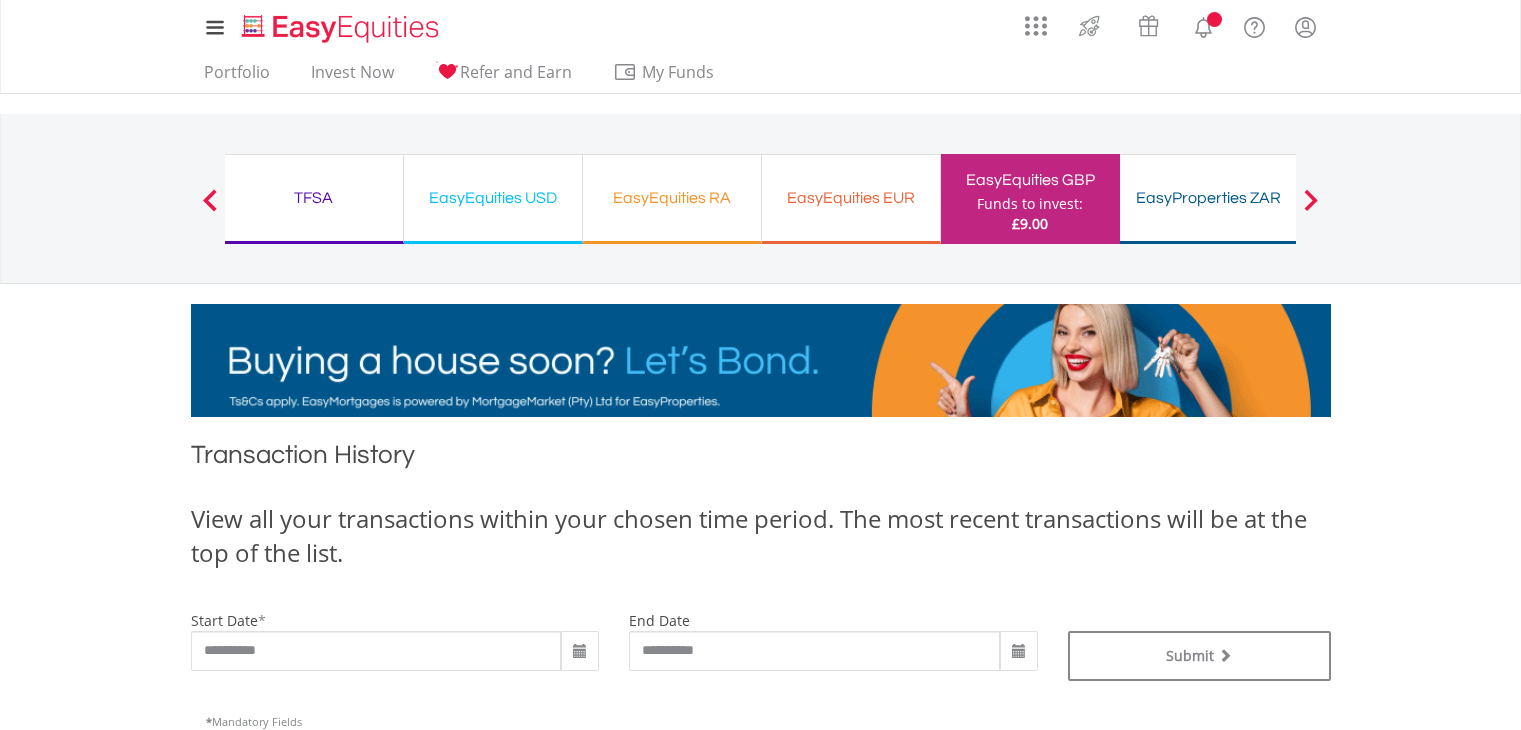 scroll, scrollTop: 0, scrollLeft: 0, axis: both 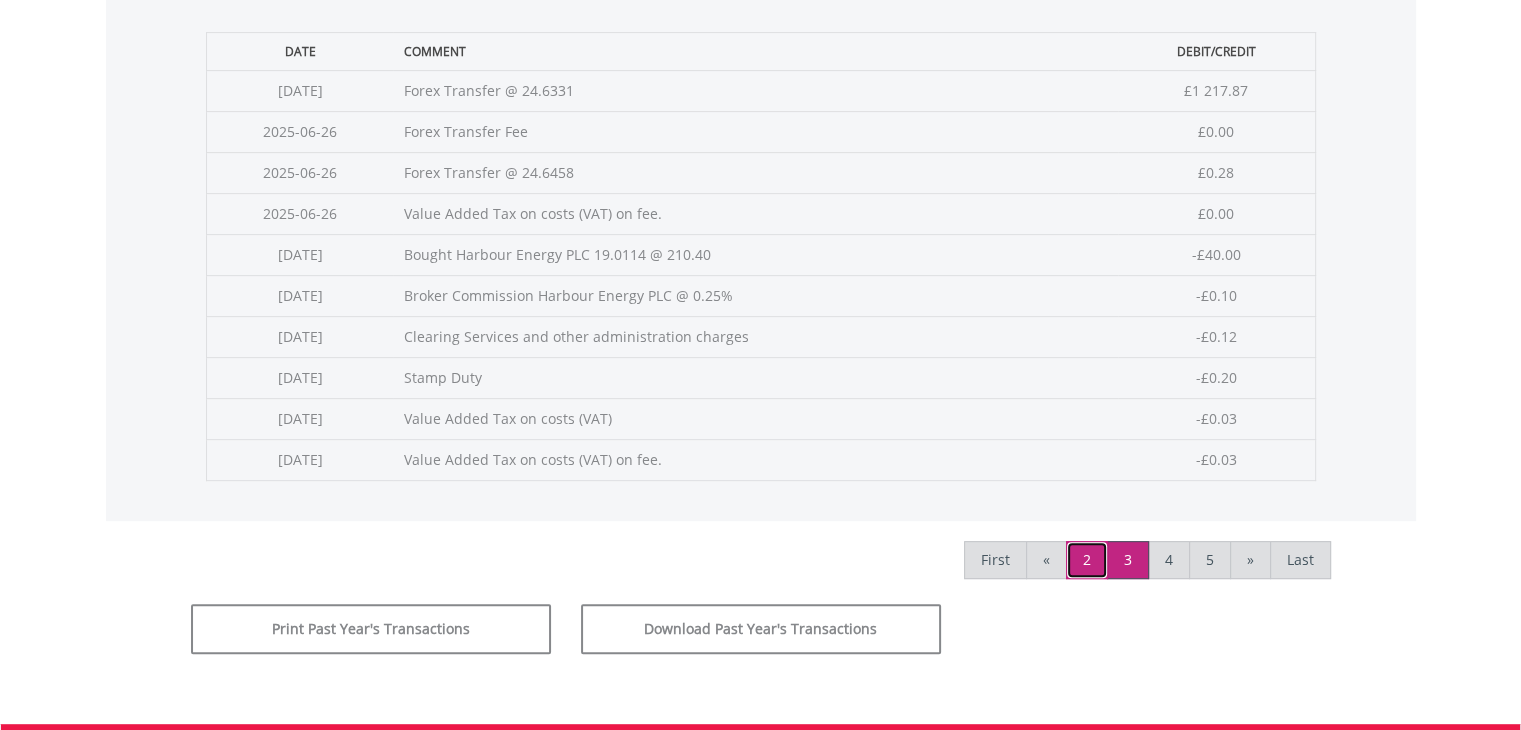 click on "2" at bounding box center (1087, 560) 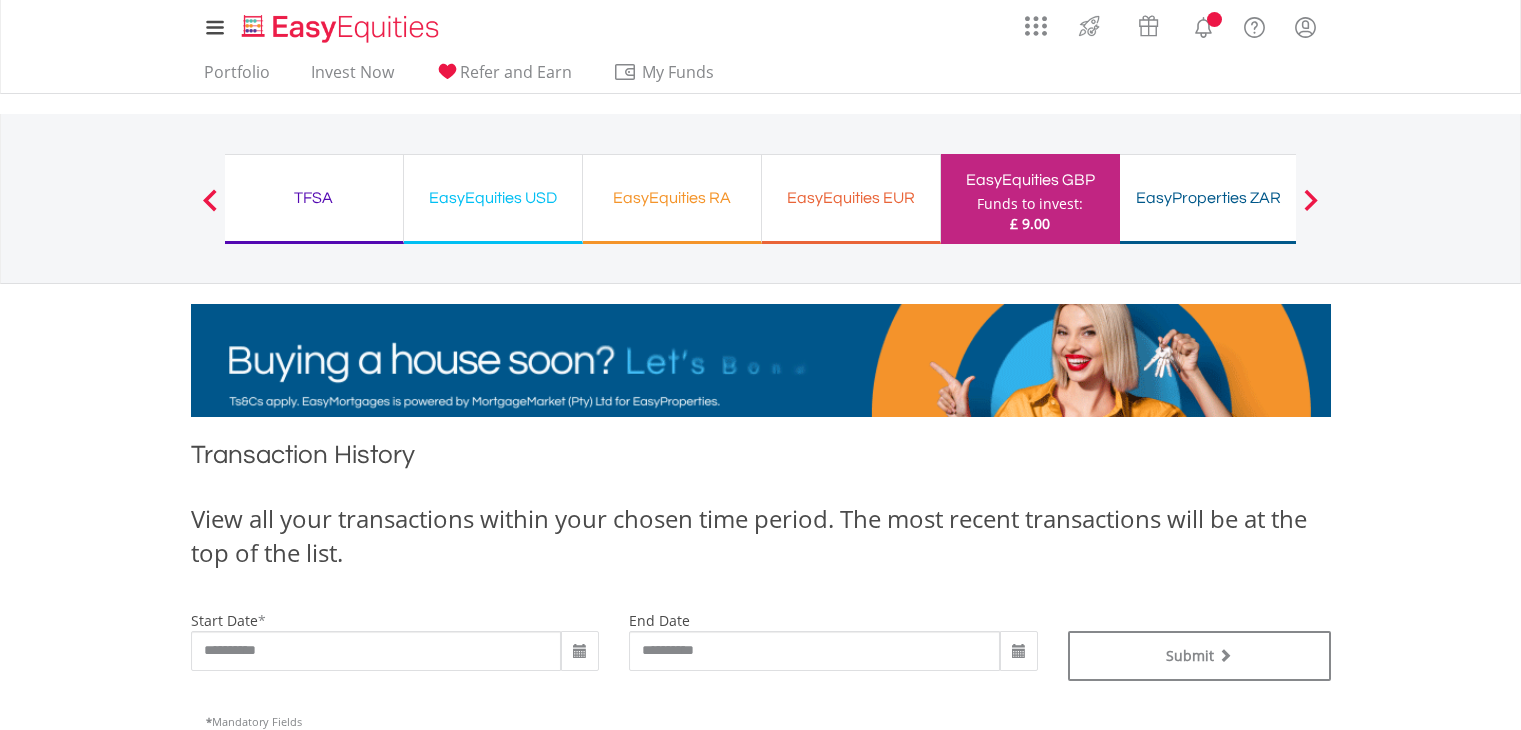 scroll, scrollTop: 0, scrollLeft: 0, axis: both 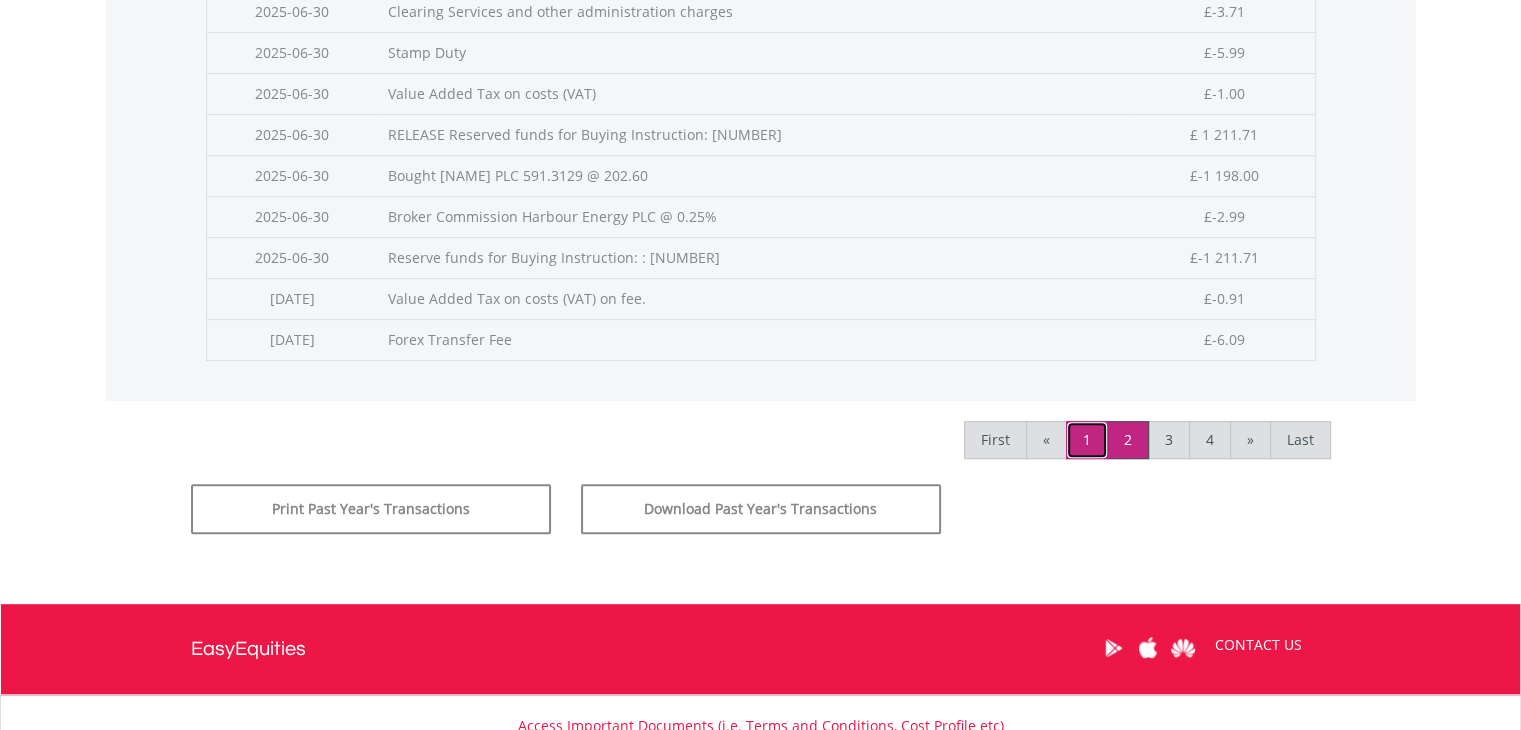 click on "1" at bounding box center [1087, 440] 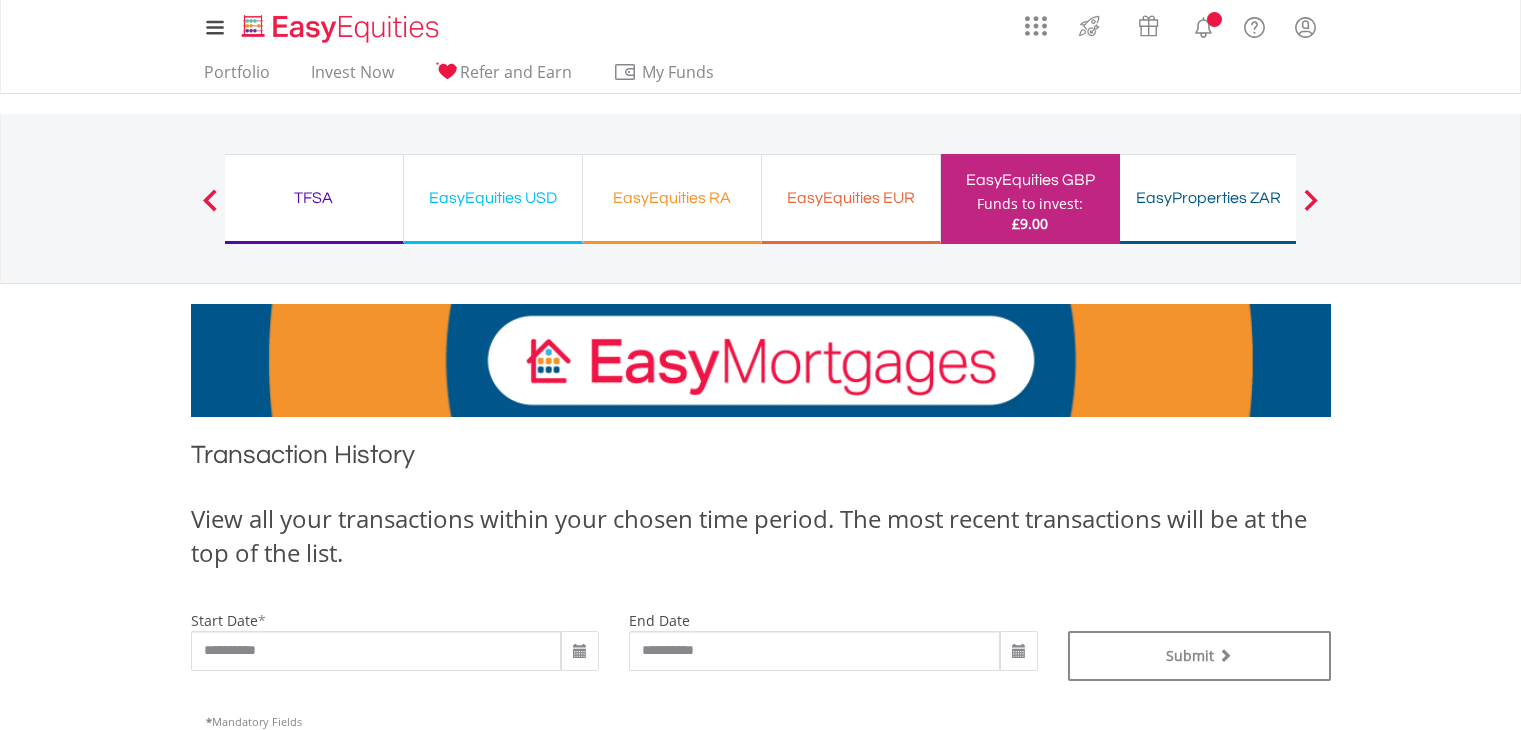 scroll, scrollTop: 0, scrollLeft: 0, axis: both 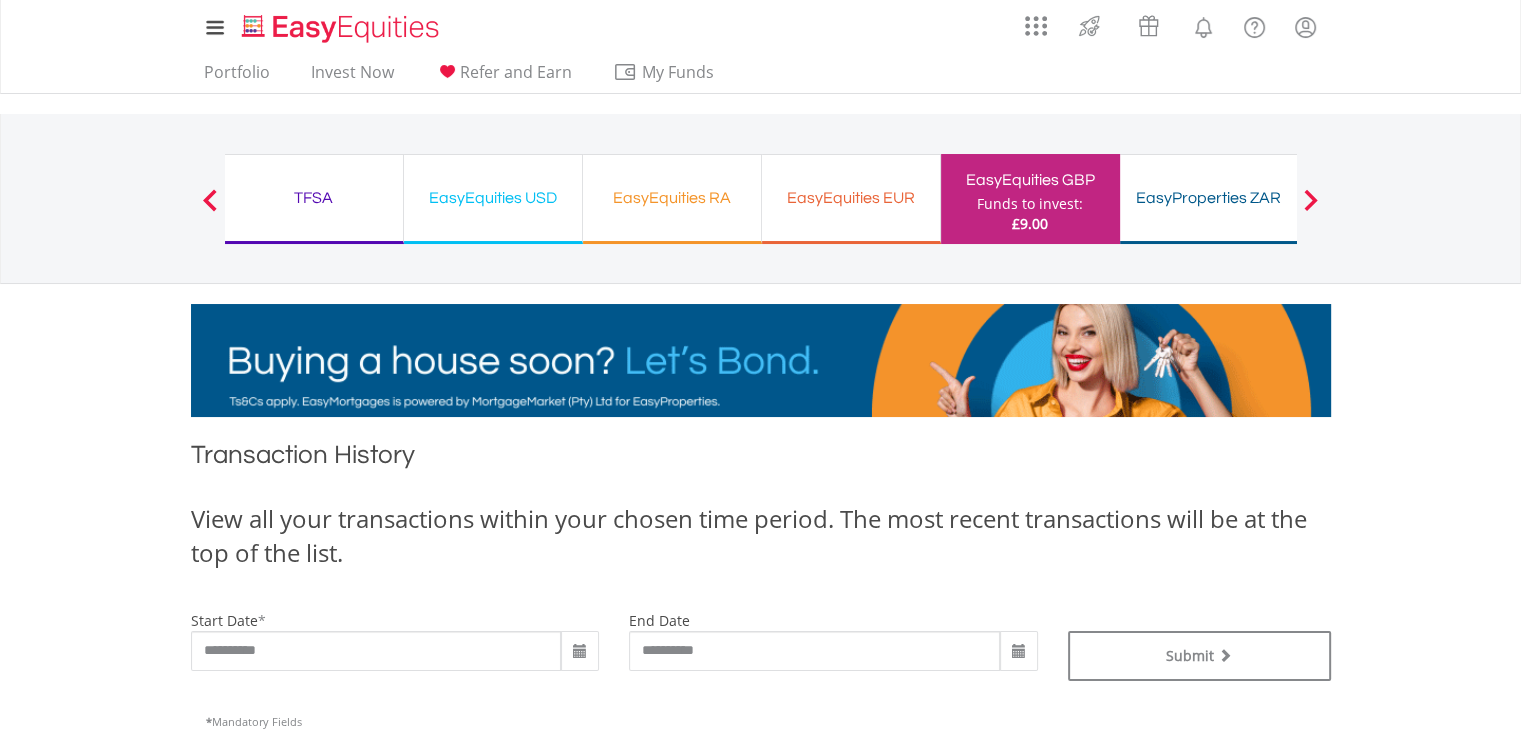 click on "Funds to invest:" at bounding box center [1030, 204] 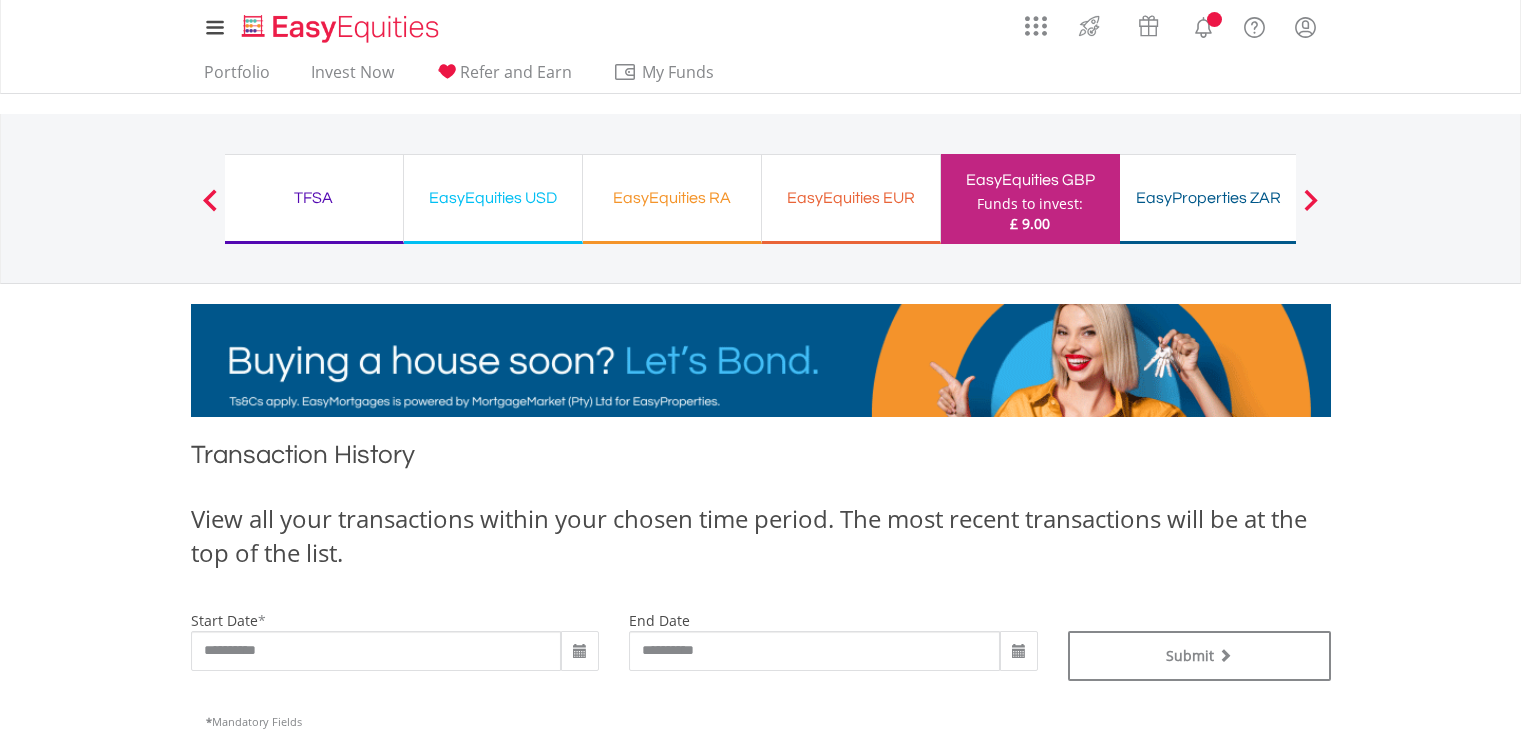 scroll, scrollTop: 0, scrollLeft: 0, axis: both 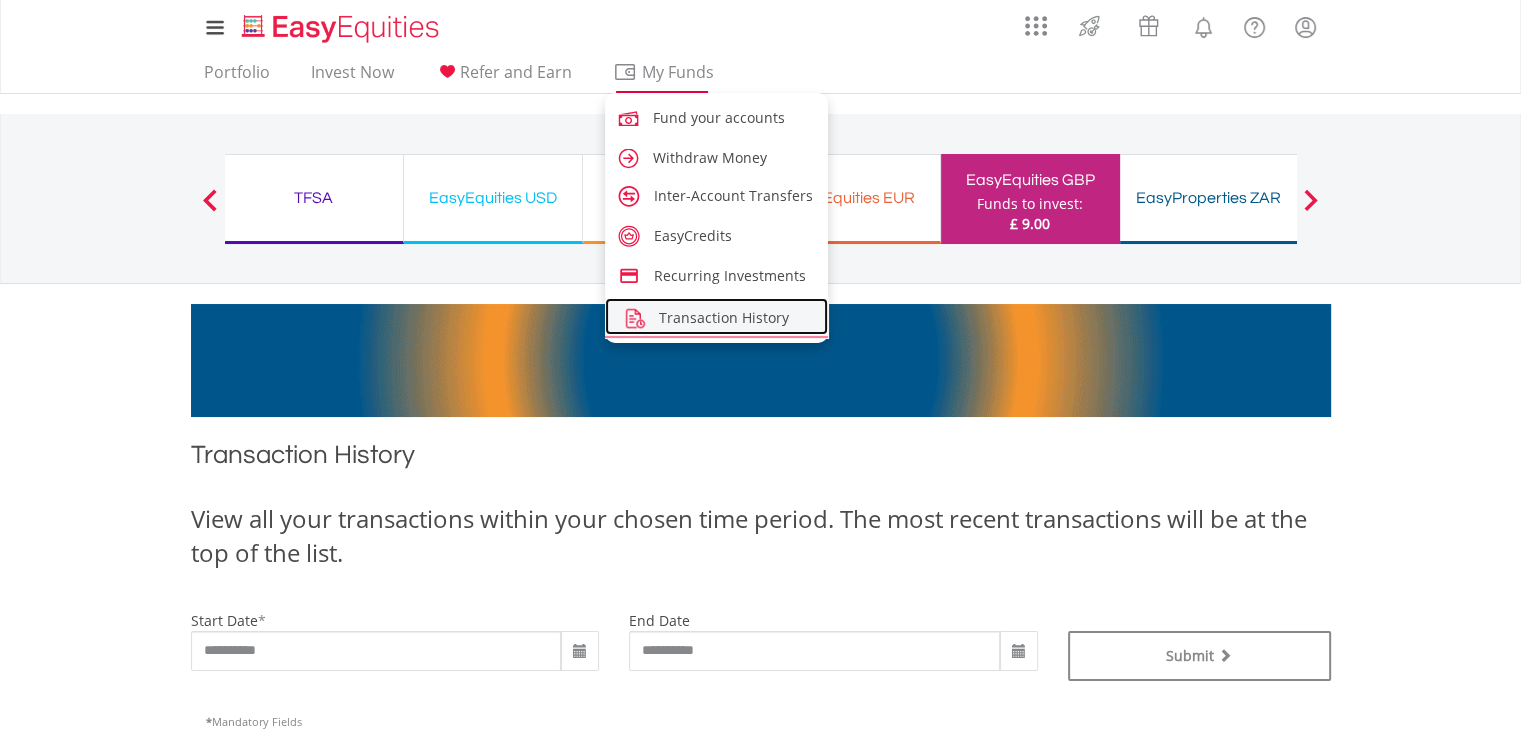 click on "Transaction History" at bounding box center [724, 317] 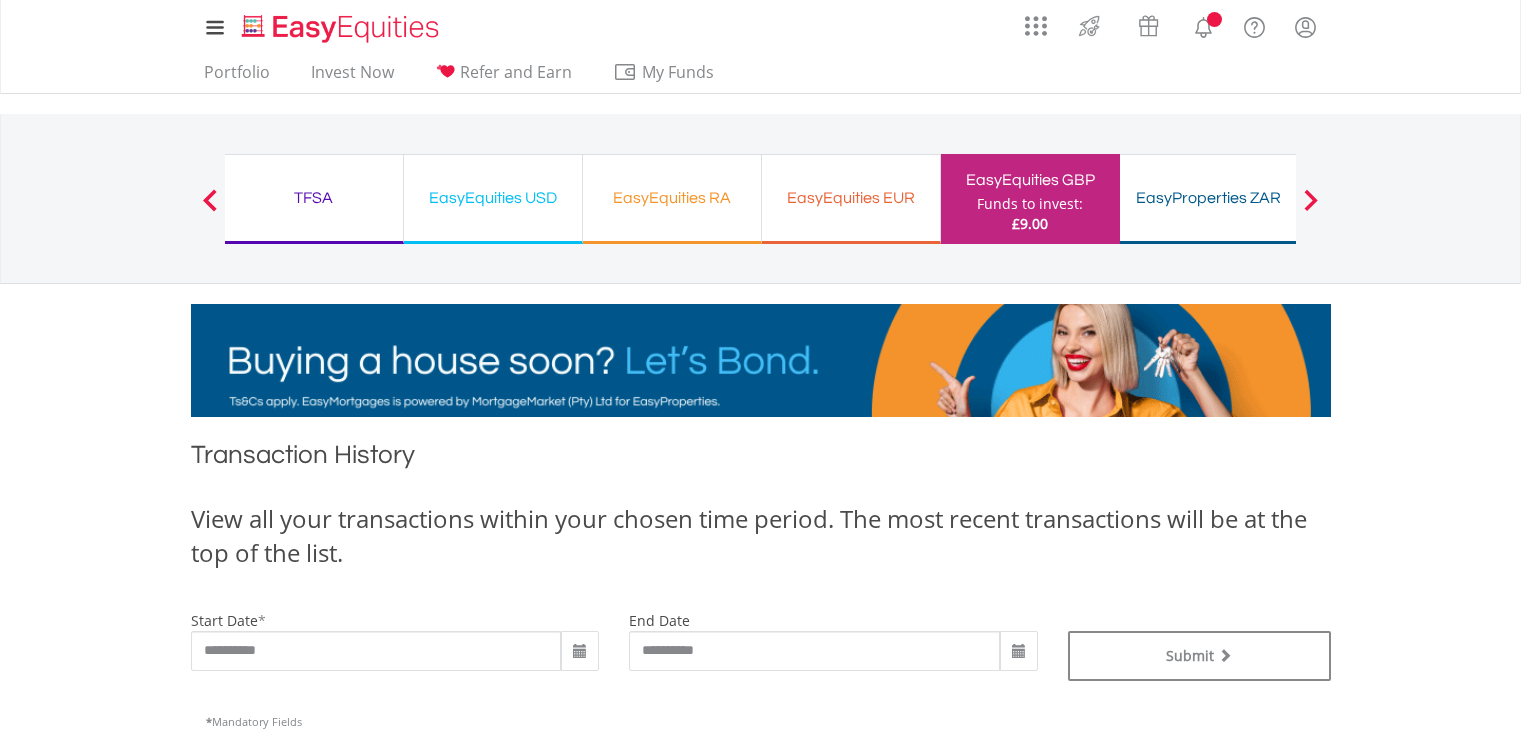 scroll, scrollTop: 0, scrollLeft: 0, axis: both 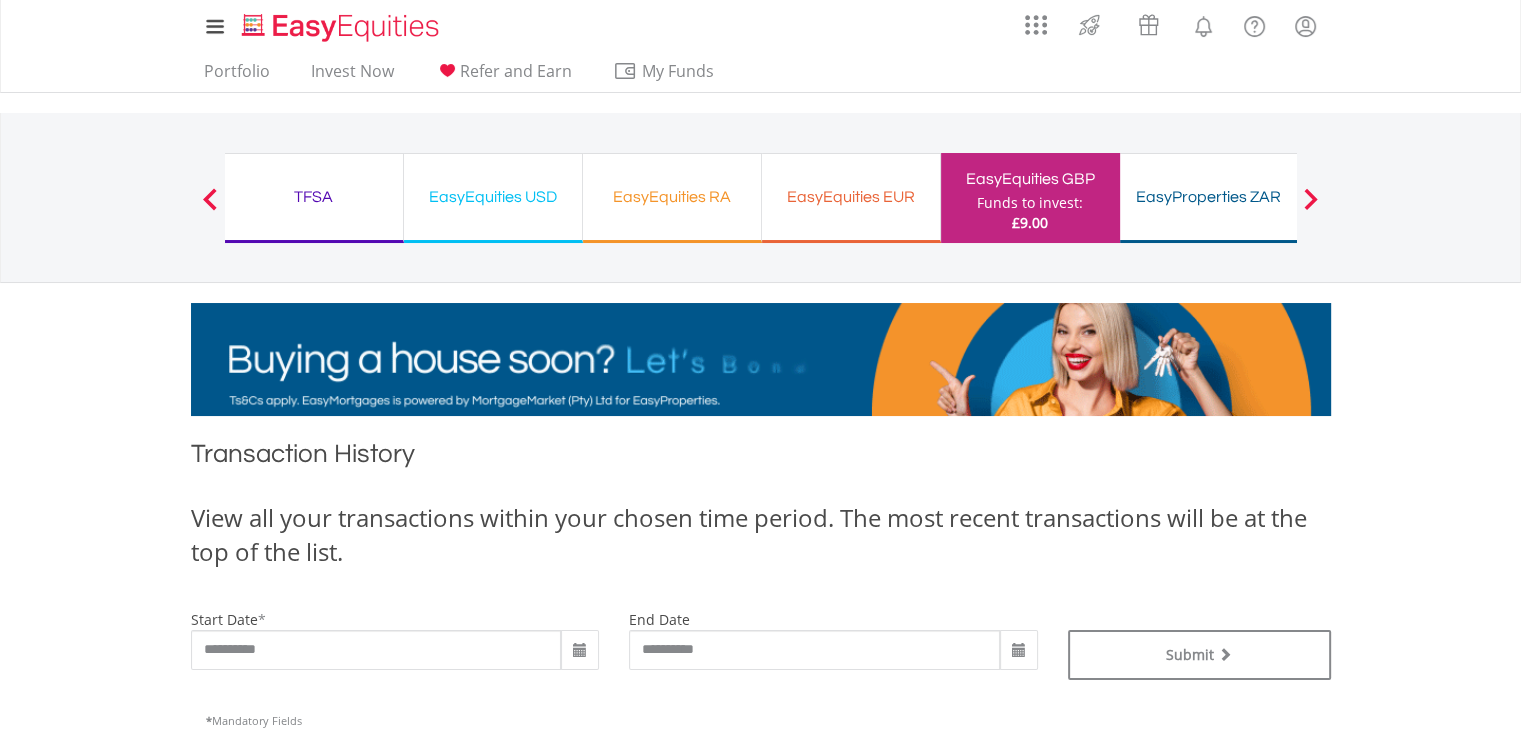 click on "TFSA" at bounding box center (314, 197) 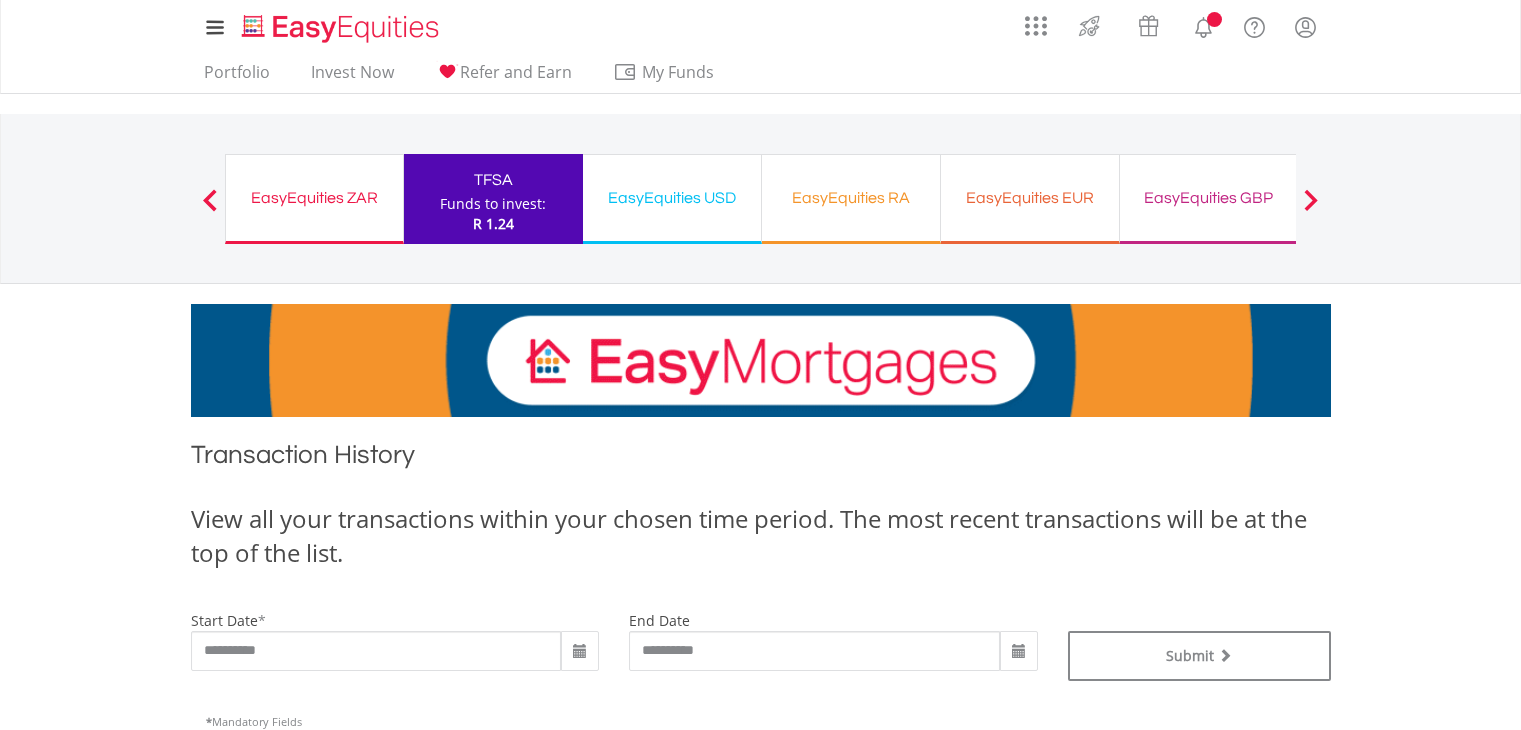 scroll, scrollTop: 0, scrollLeft: 0, axis: both 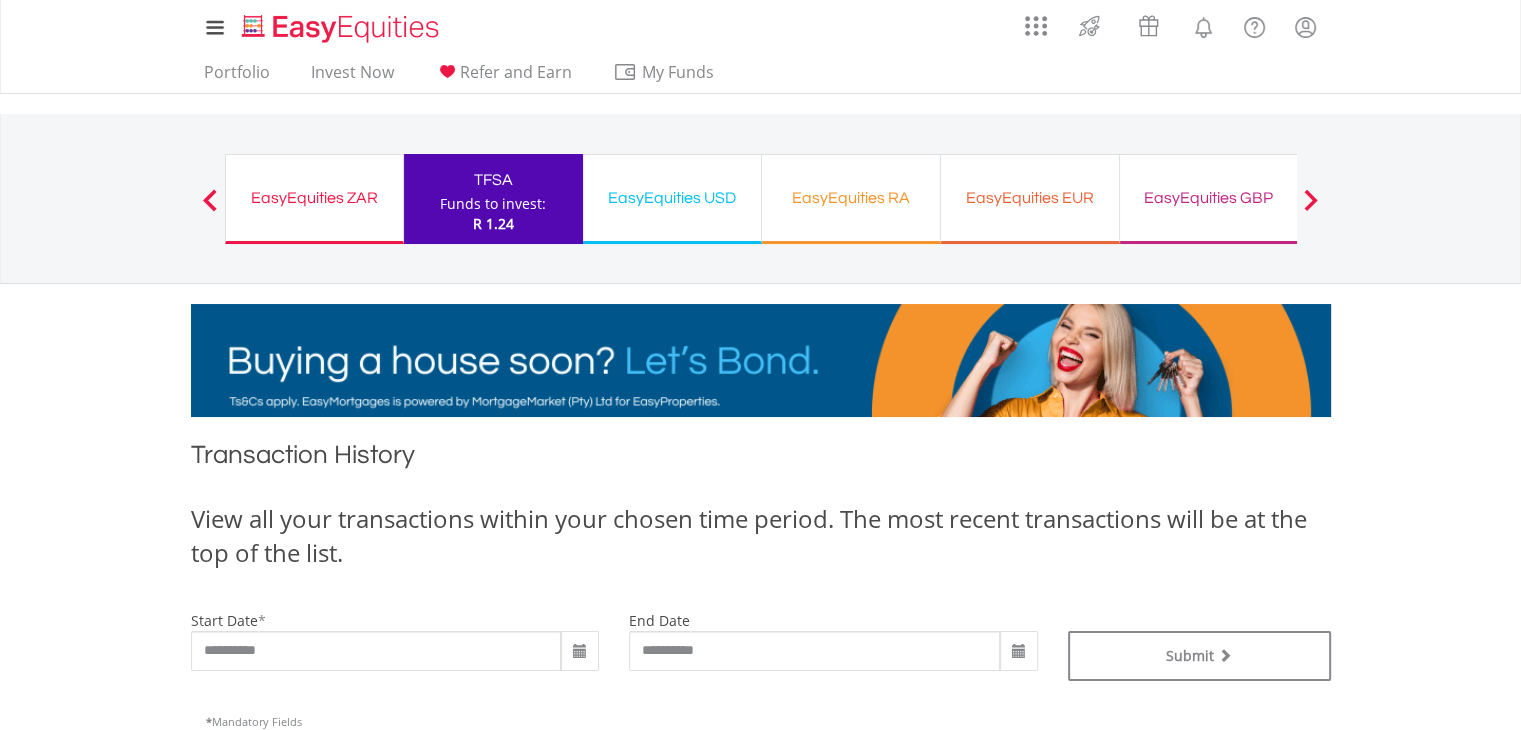 click on "EasyEquities ZAR" at bounding box center (314, 198) 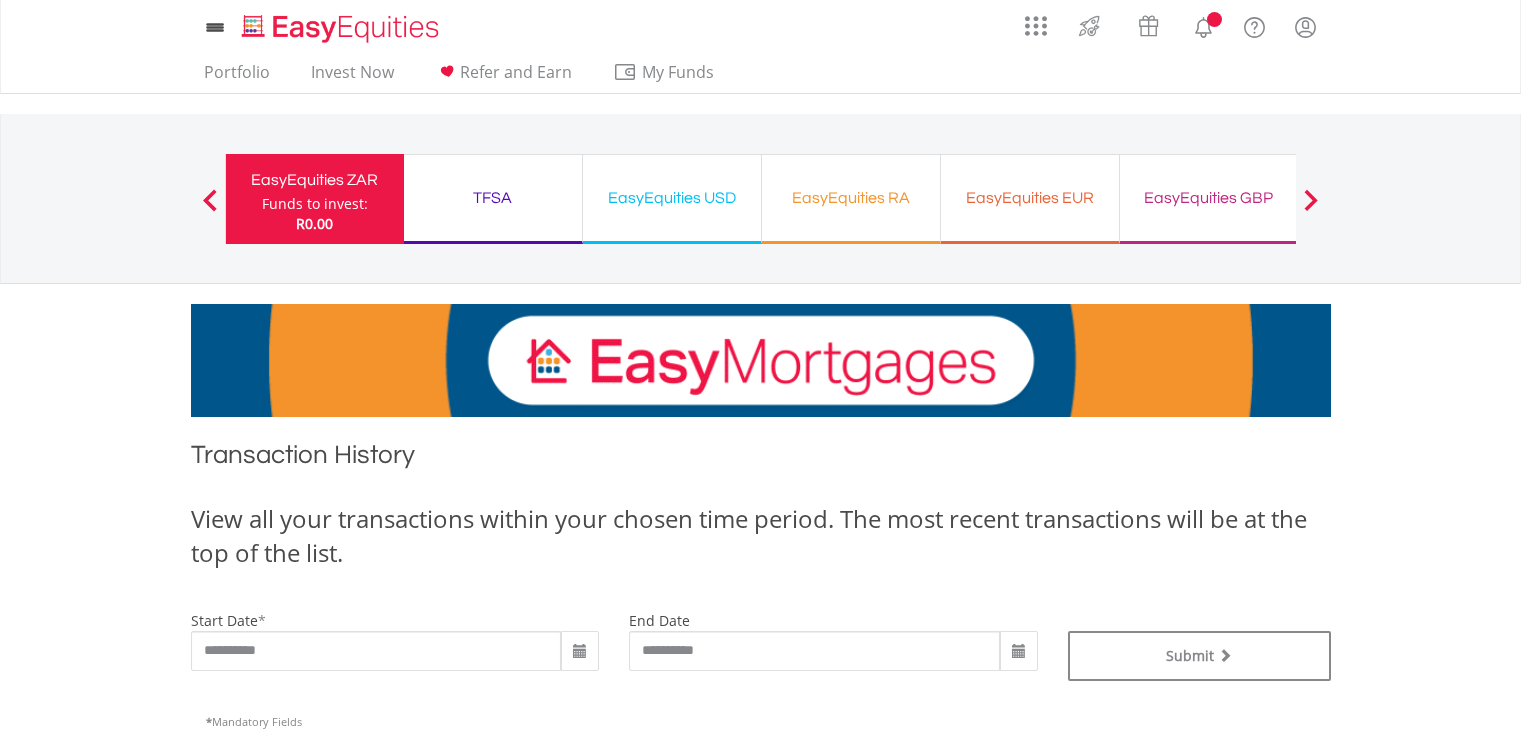 scroll, scrollTop: 0, scrollLeft: 0, axis: both 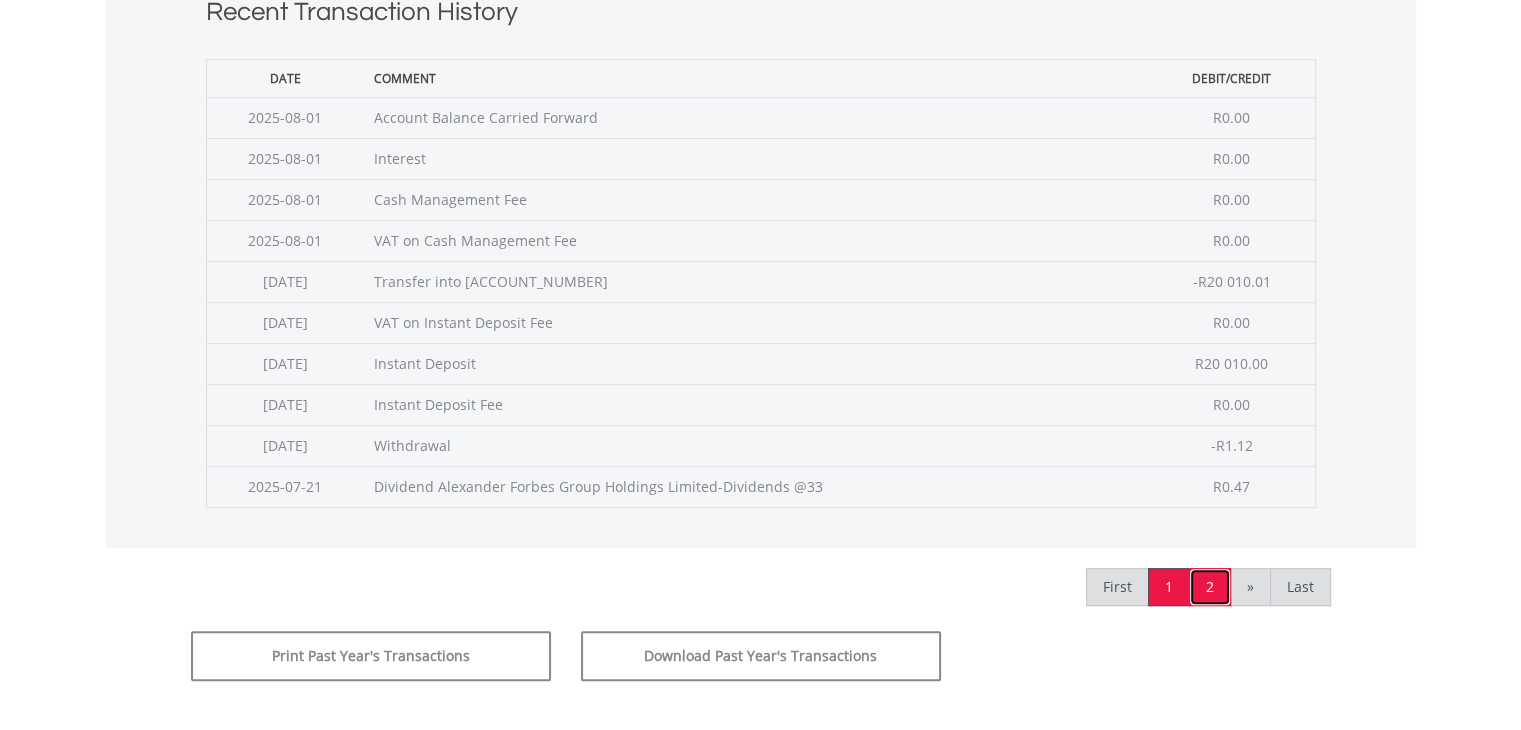 click on "2" at bounding box center [1210, 587] 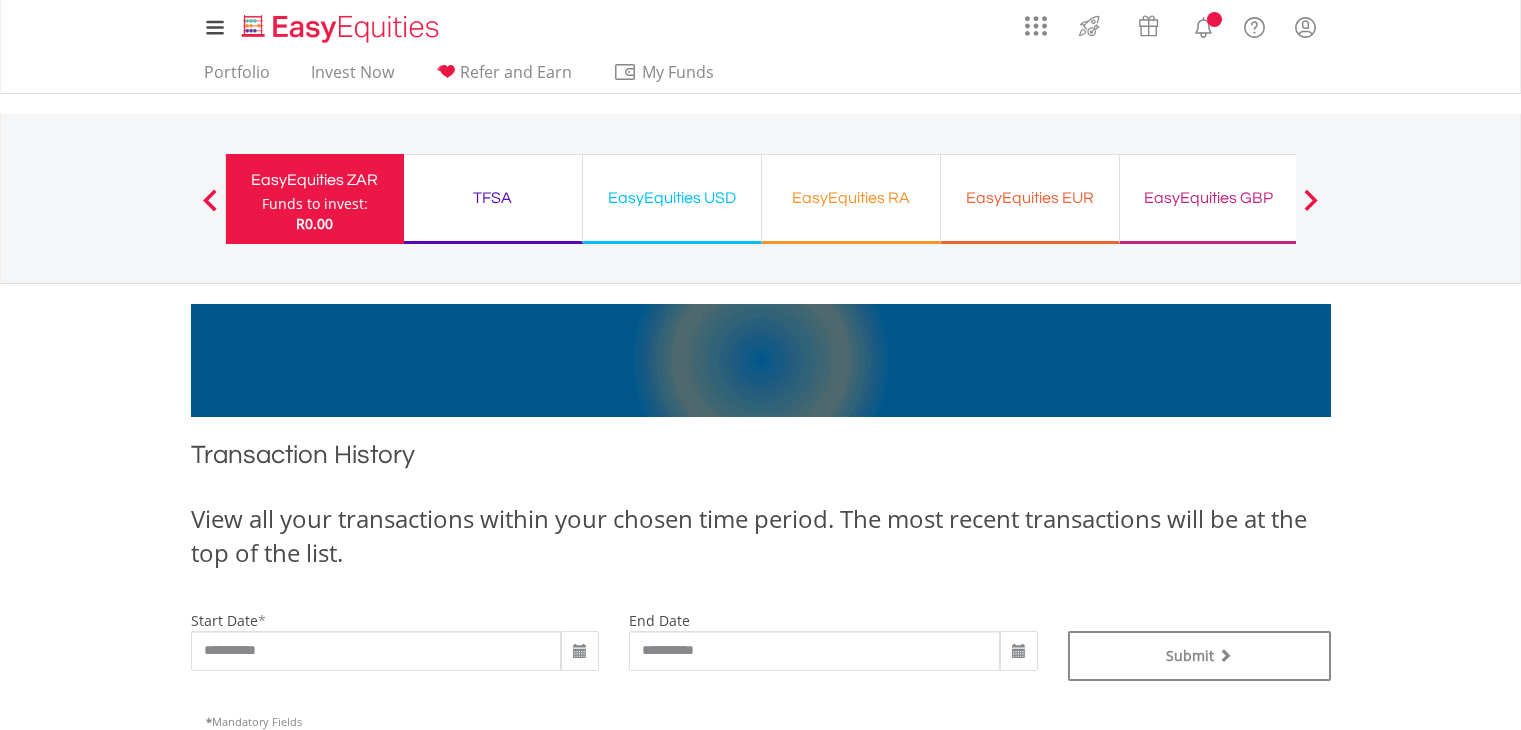 scroll, scrollTop: 0, scrollLeft: 0, axis: both 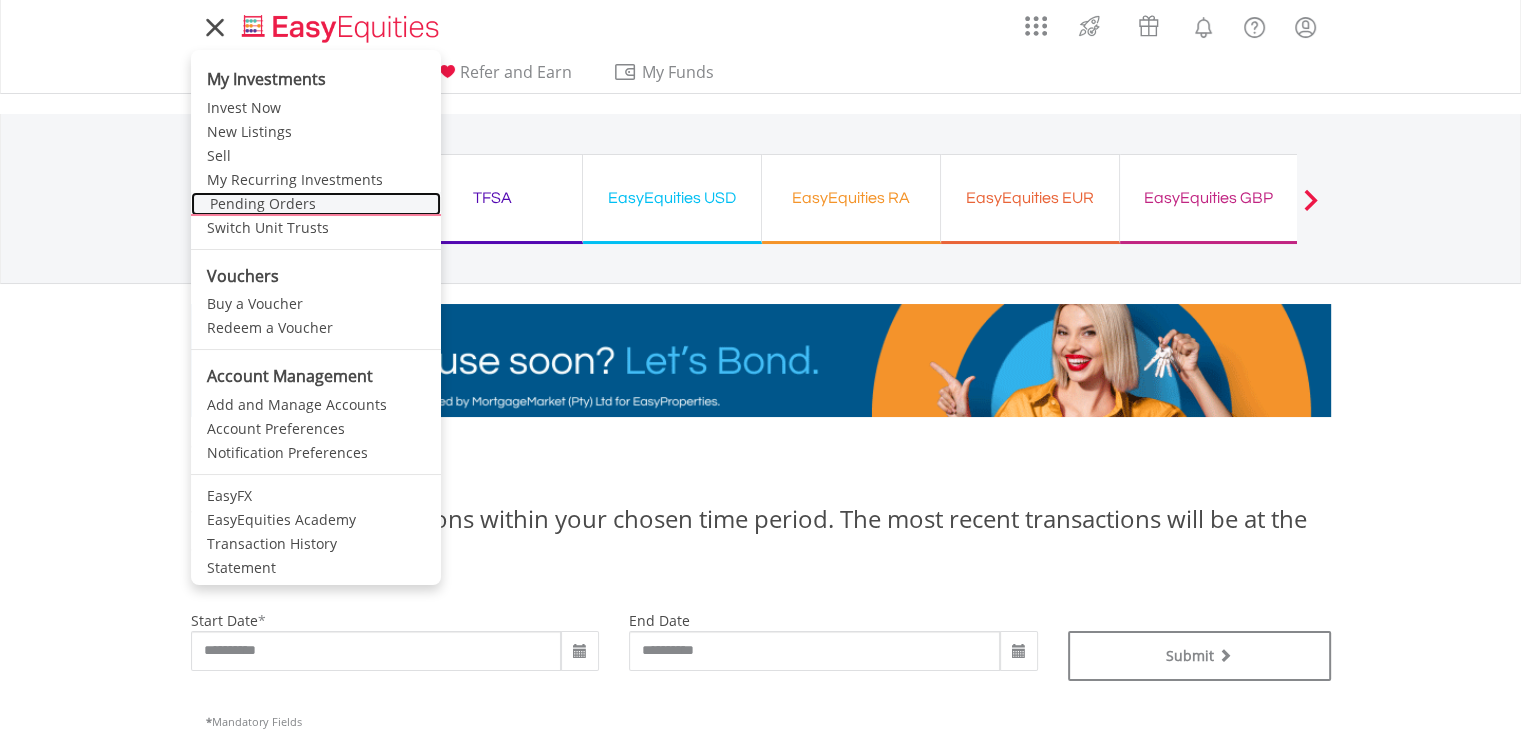 click on "Pending Orders" at bounding box center (316, 204) 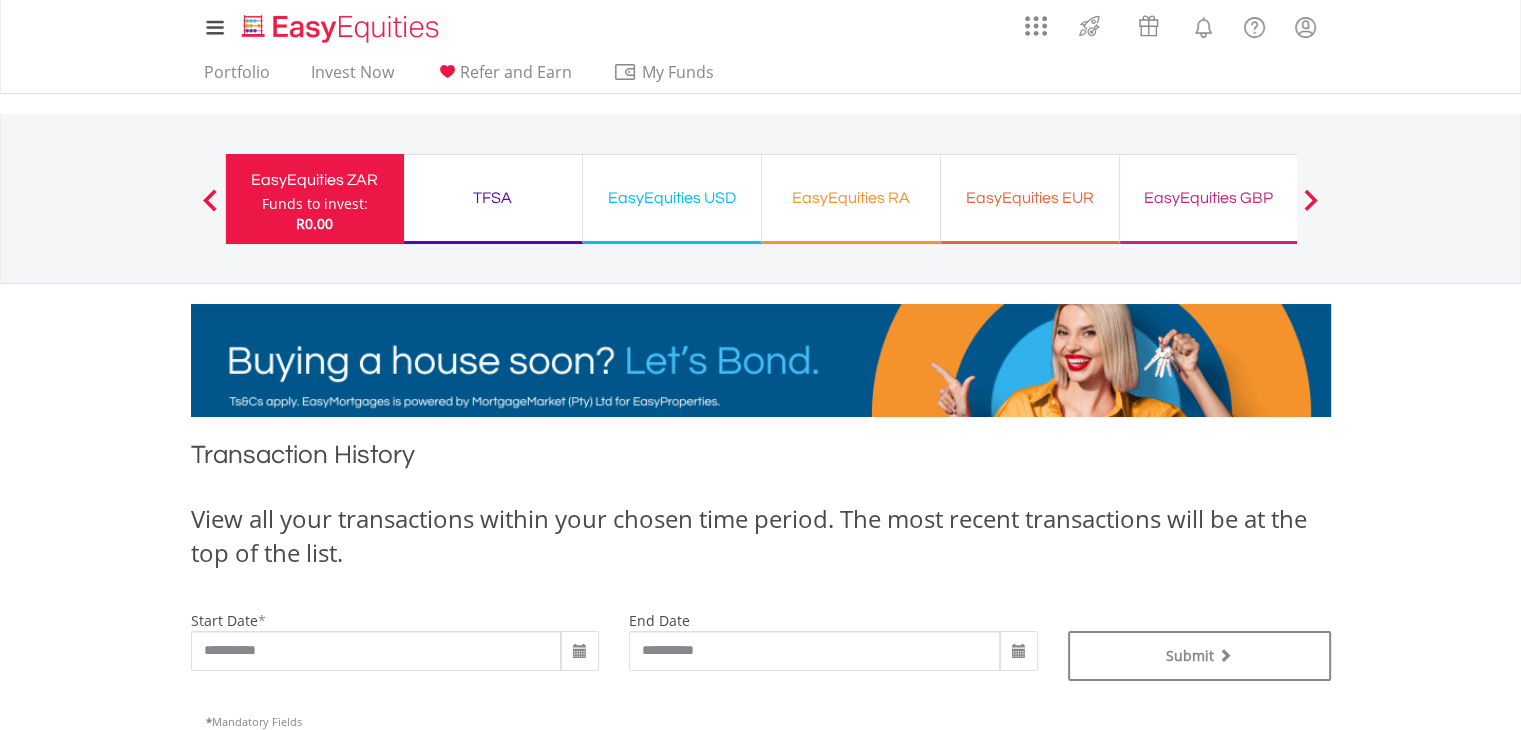 click on "EasyEquities GBP" at bounding box center [1209, 198] 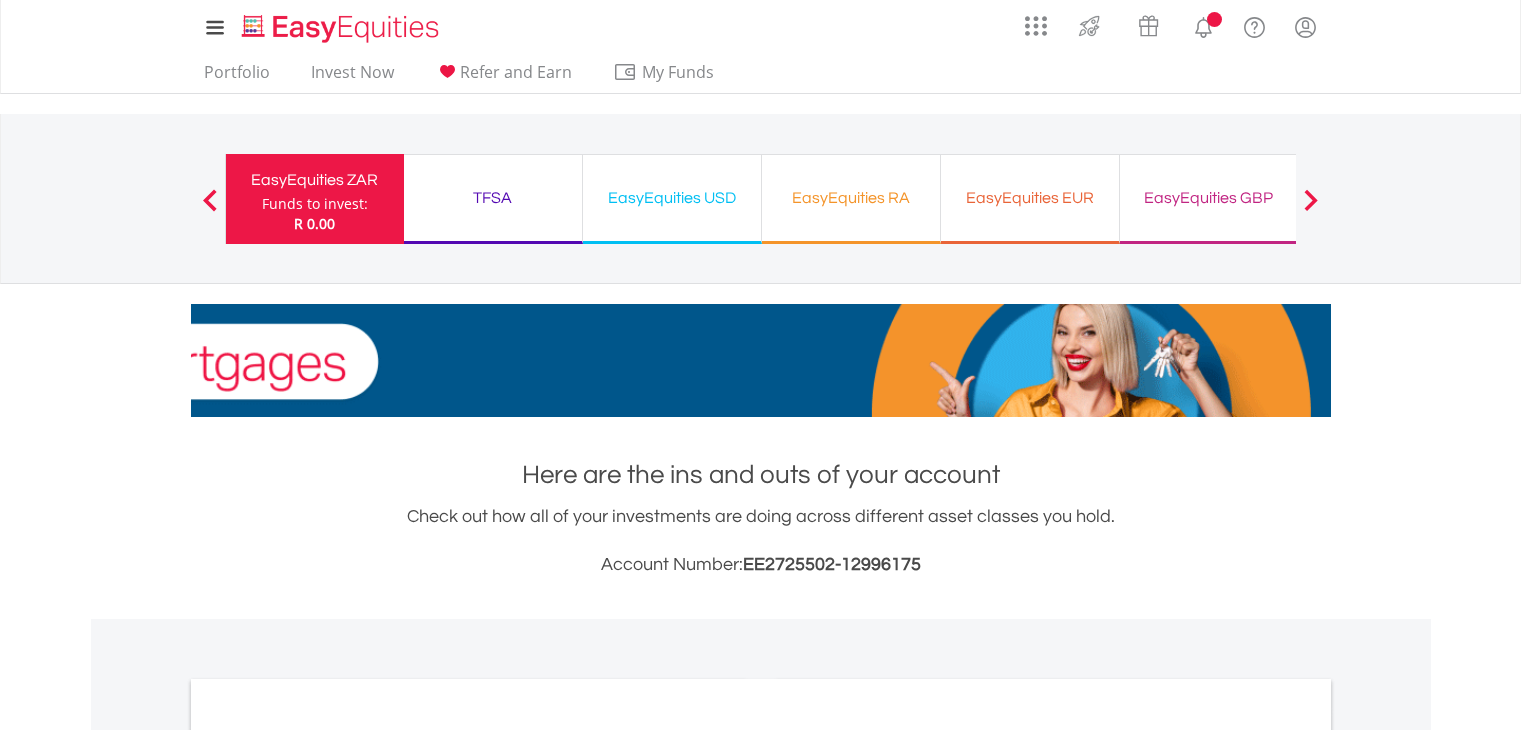 scroll, scrollTop: 0, scrollLeft: 0, axis: both 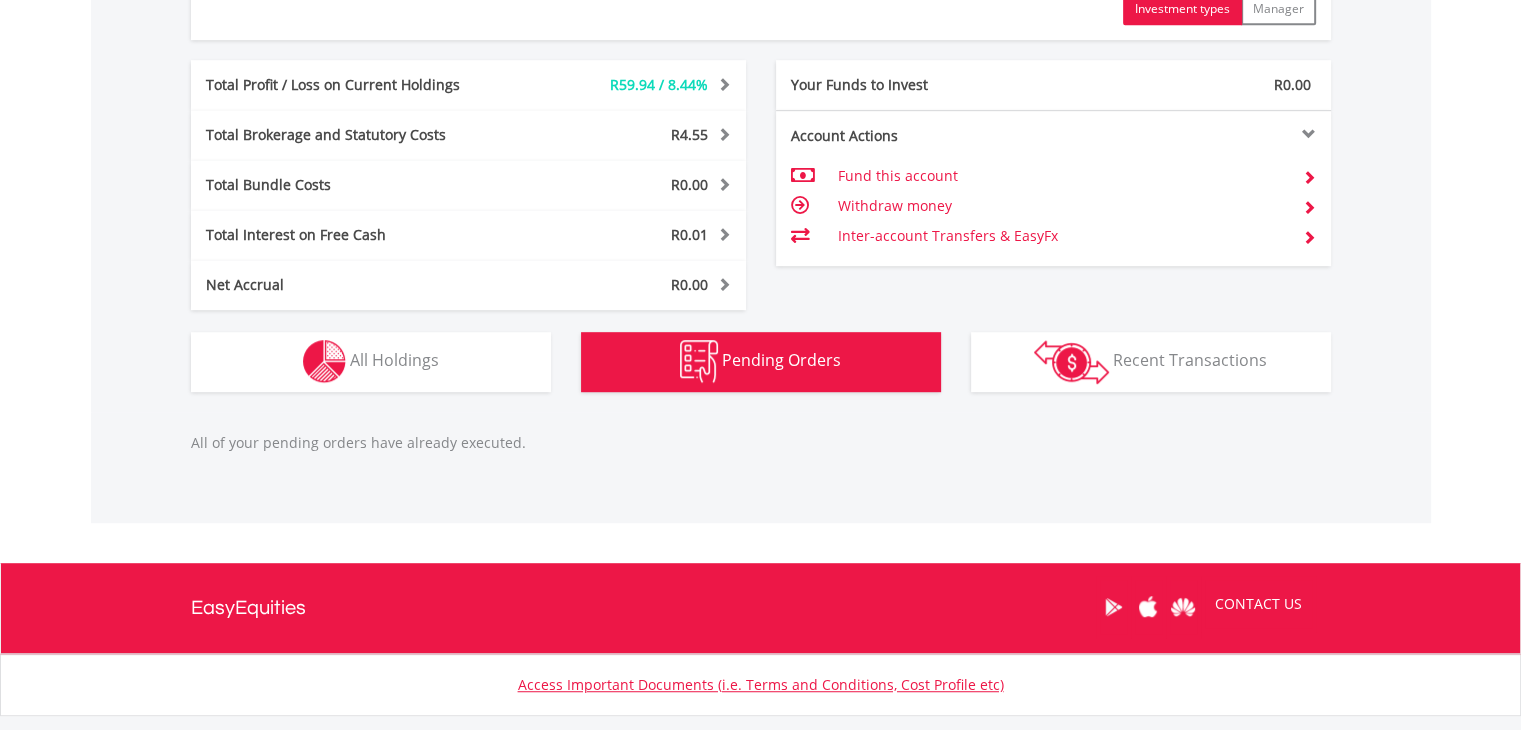click on "Total Profit / Loss on Current Holdings
R59.94 / 8.44%
Last Valuation
R769.70
Purchase Value
R709.75
Total Brokerage and Statutory Costs
R4.55
Statutory Costs
R2.38
Brokerage Costs
R1.69
VAT" at bounding box center (761, 185) 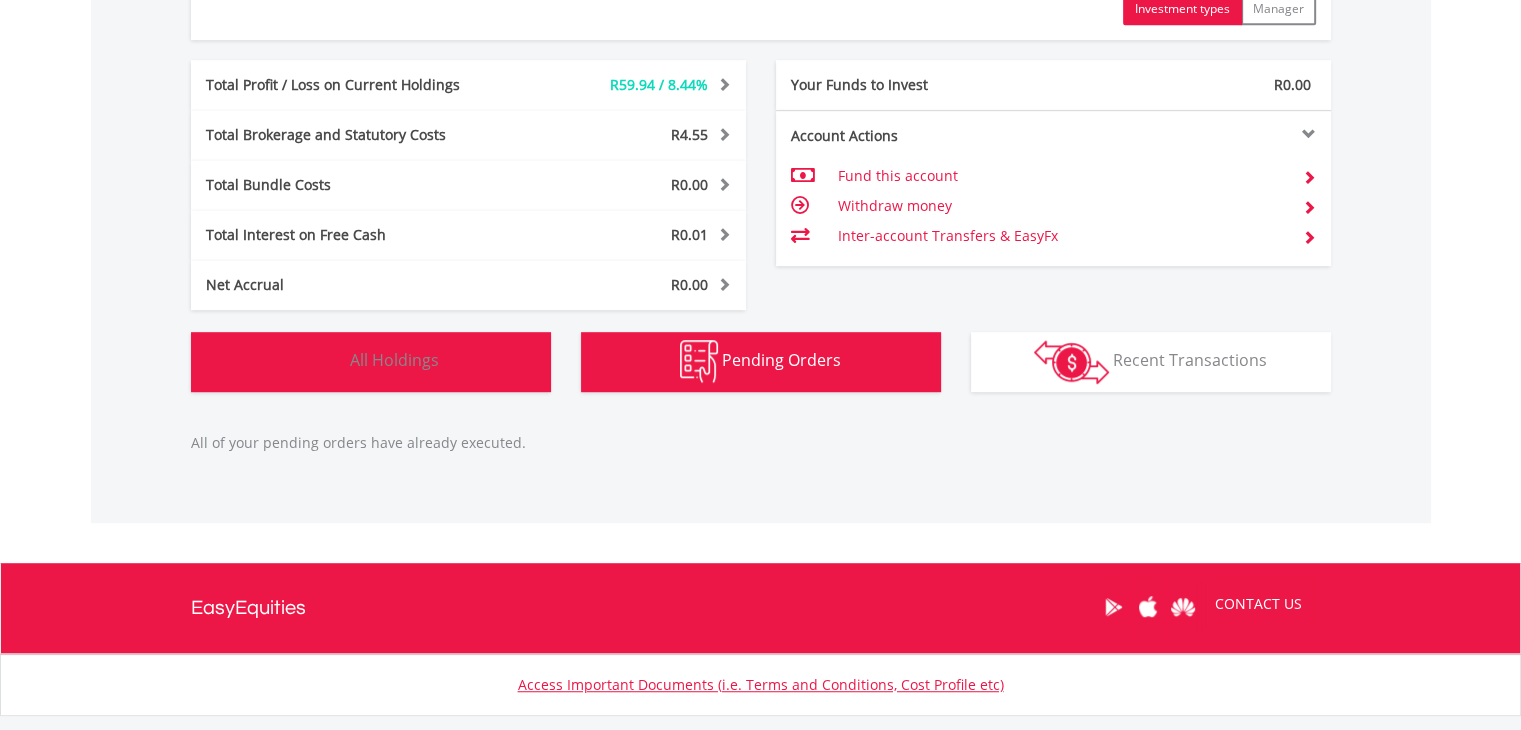 click on "All Holdings" at bounding box center (394, 360) 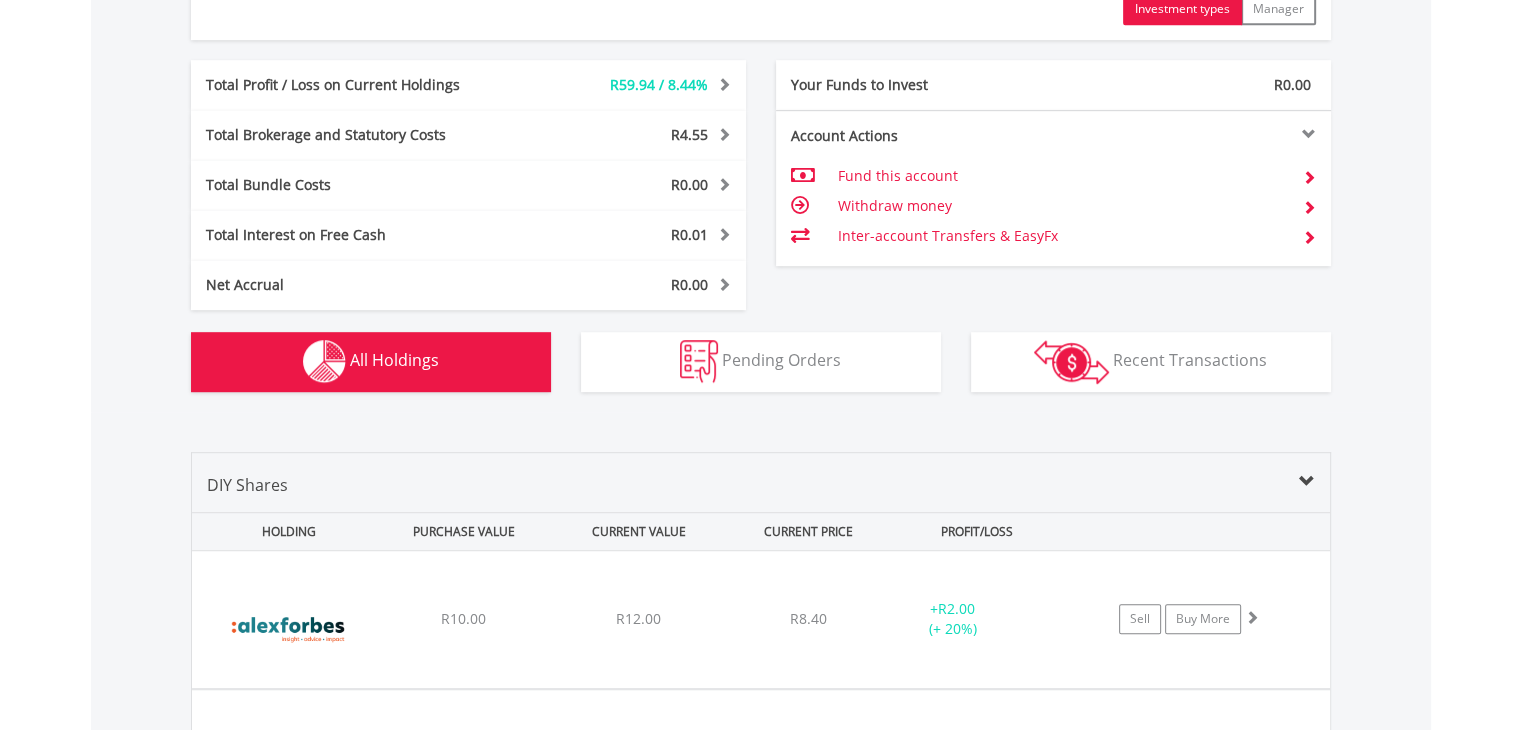 scroll, scrollTop: 1561, scrollLeft: 0, axis: vertical 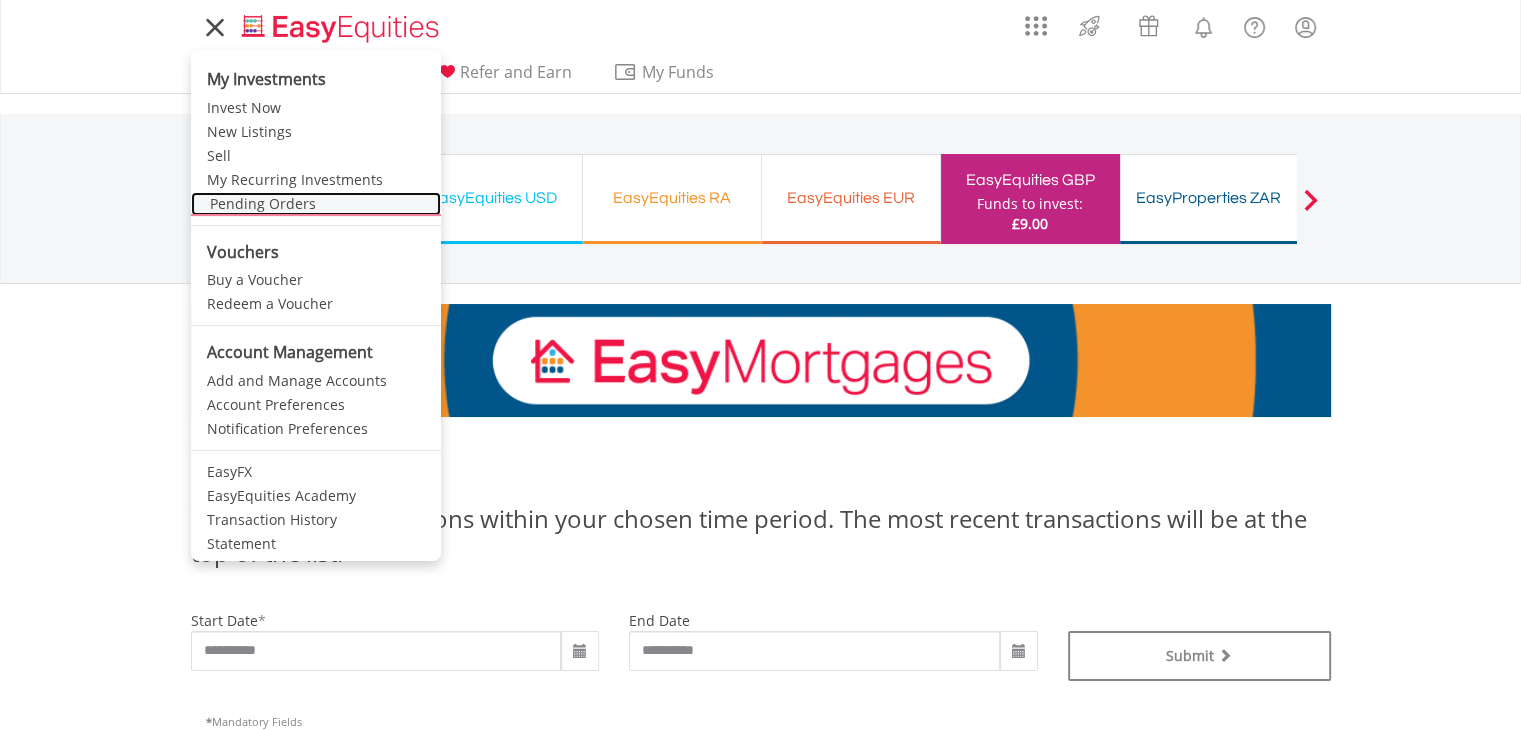 click on "Pending Orders" at bounding box center (316, 204) 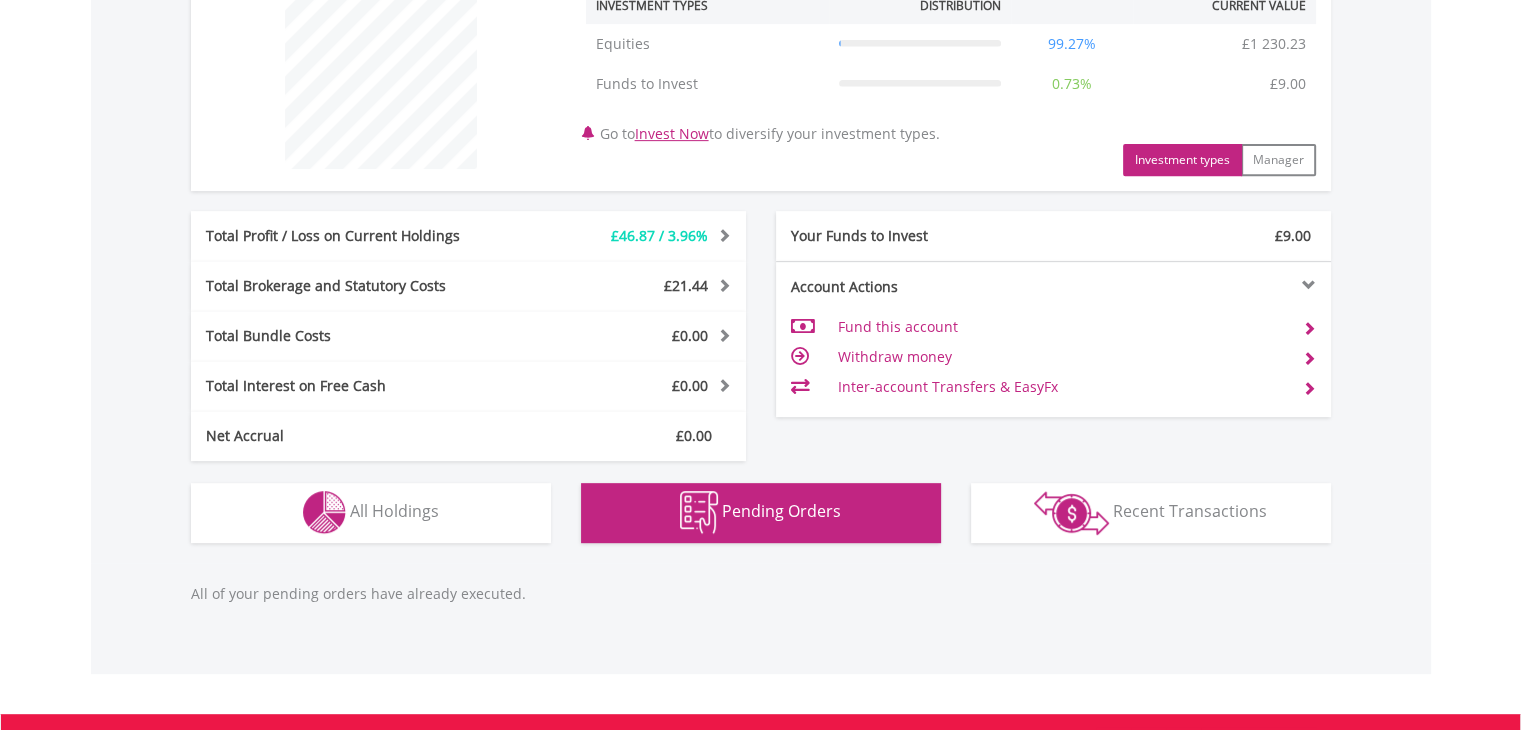 scroll, scrollTop: 1071, scrollLeft: 0, axis: vertical 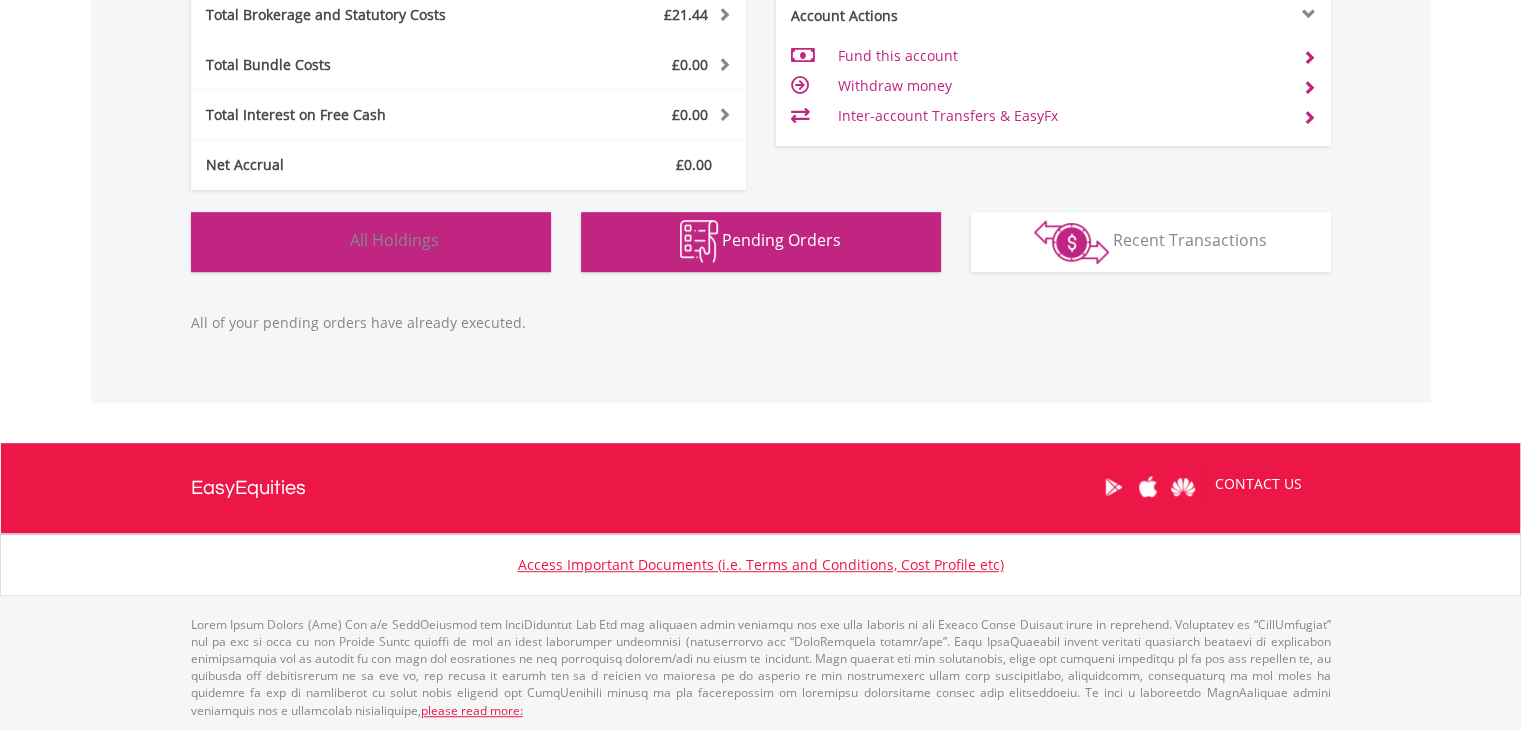 click on "All Holdings" at bounding box center [394, 240] 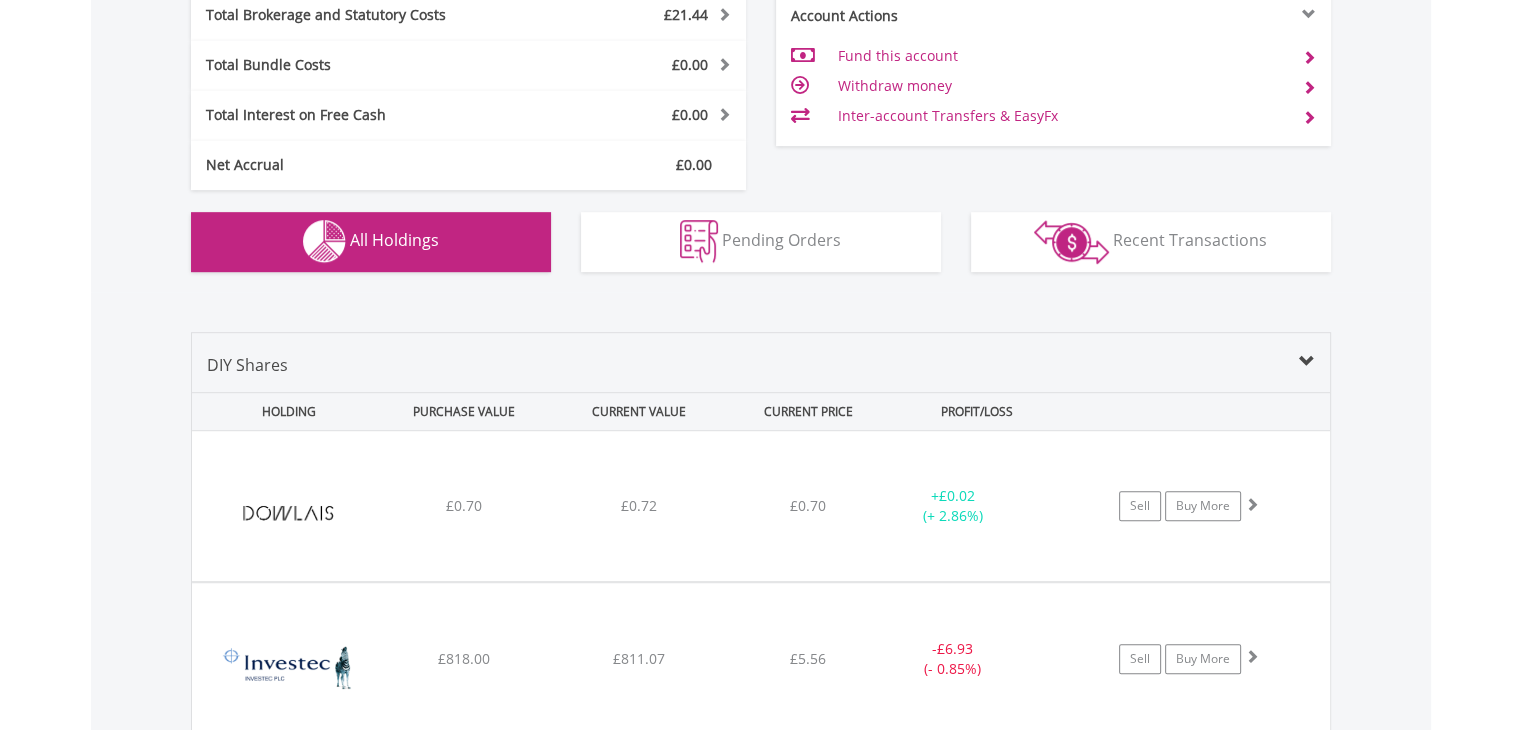 scroll, scrollTop: 1401, scrollLeft: 0, axis: vertical 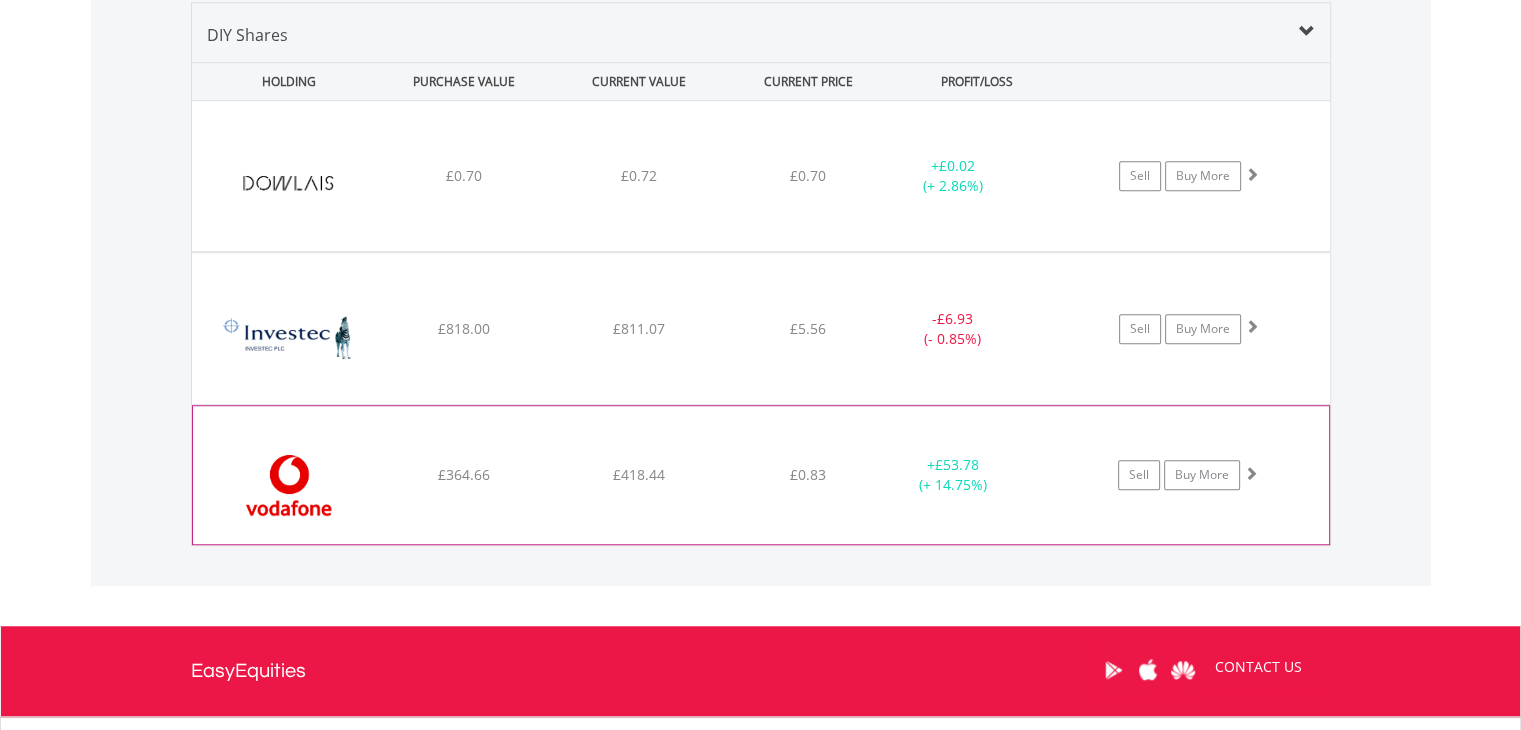 click on "﻿
Vodafone Group PLC
£364.66
£418.44
£0.83
+  £53.78 (+ 14.75%)
Sell
Buy More" at bounding box center [761, 176] 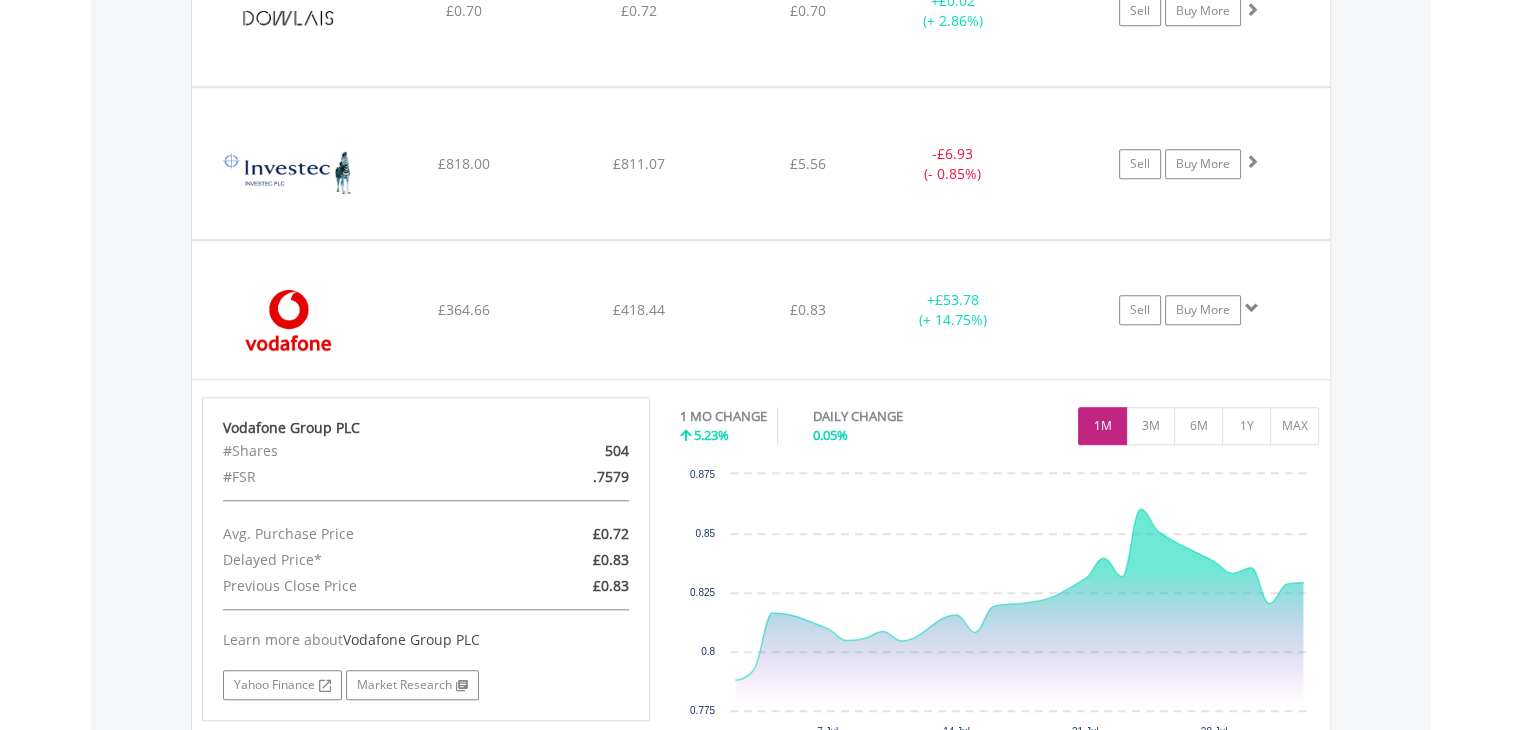 scroll, scrollTop: 1575, scrollLeft: 0, axis: vertical 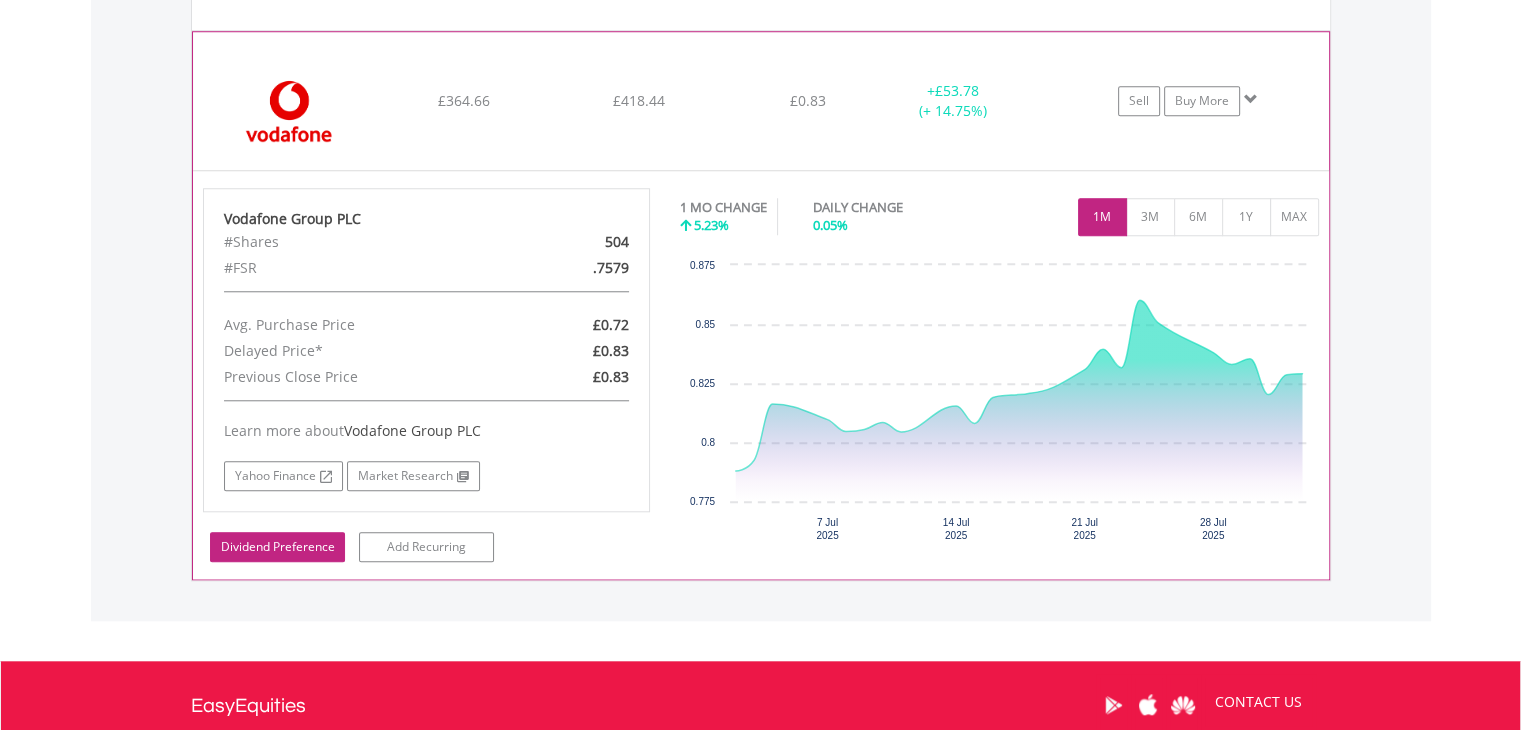 click on "Dividend Preference" at bounding box center (277, 547) 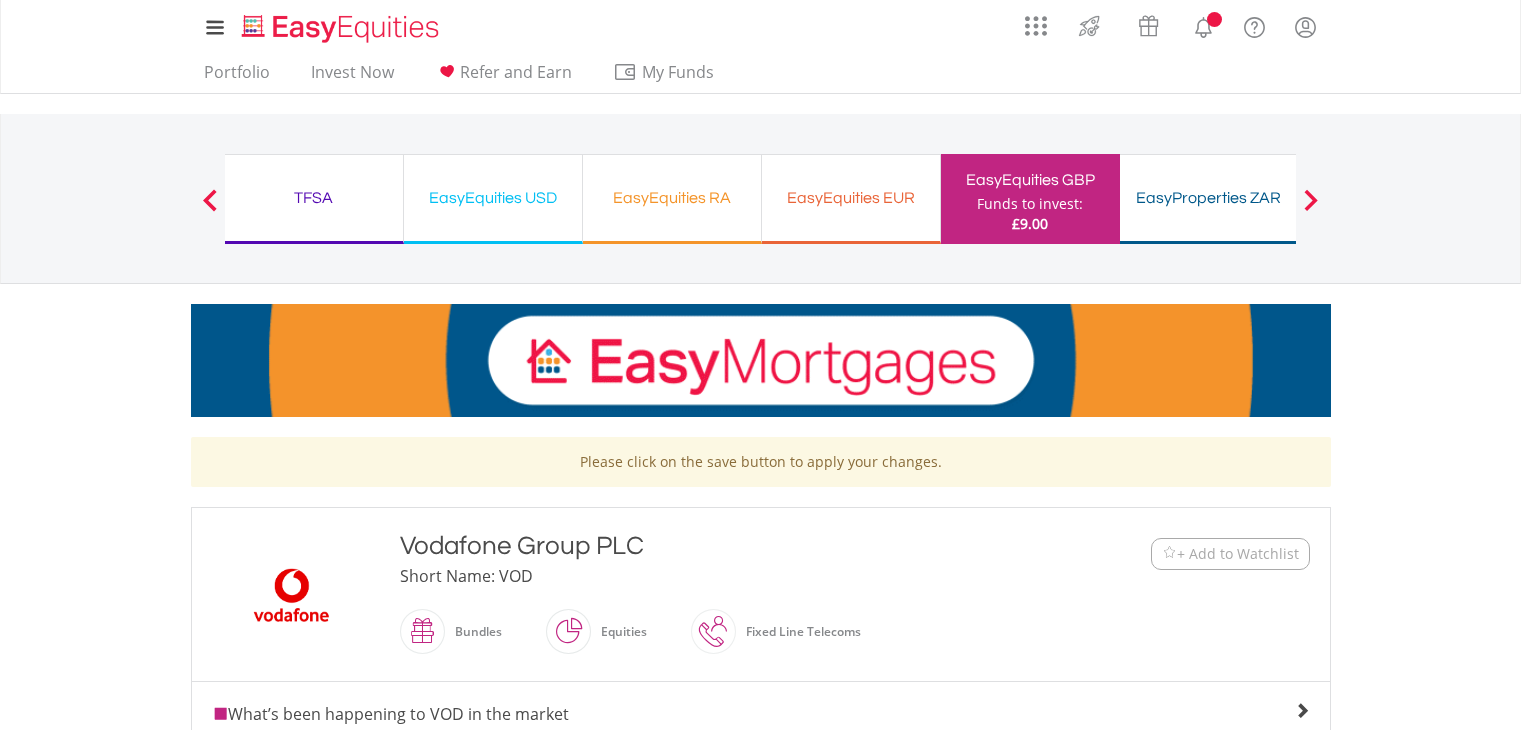 scroll, scrollTop: 0, scrollLeft: 0, axis: both 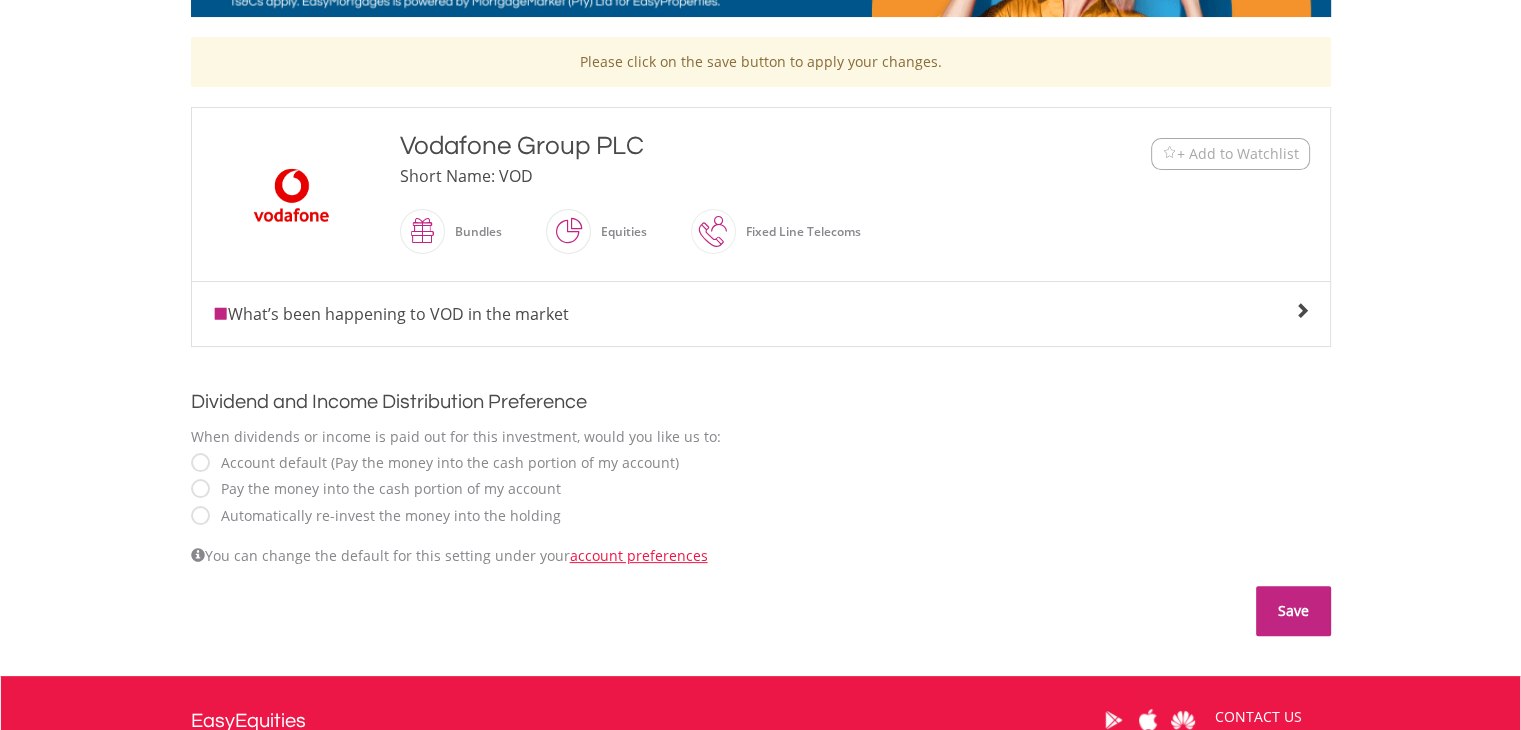 click on "Save" at bounding box center [1293, 611] 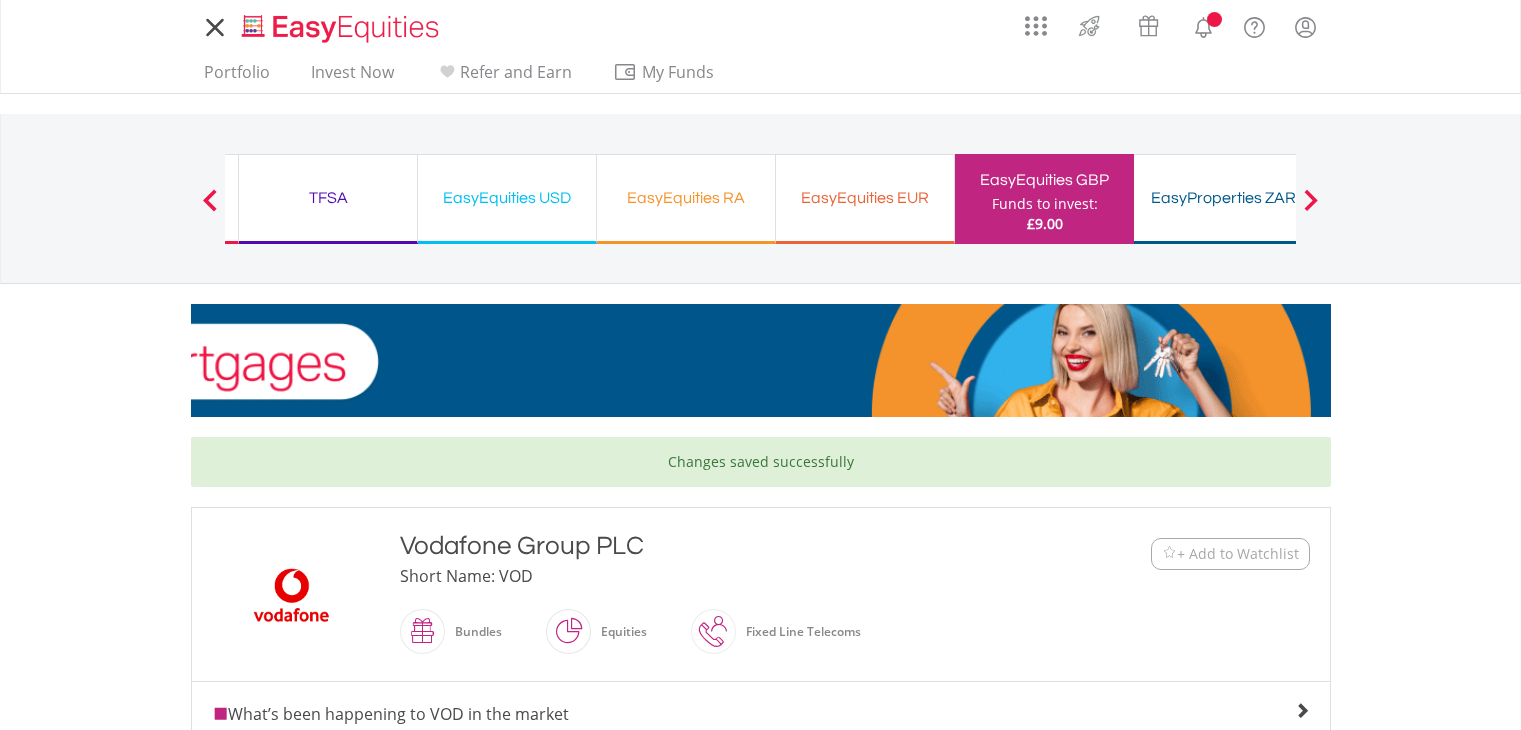 scroll, scrollTop: 0, scrollLeft: 0, axis: both 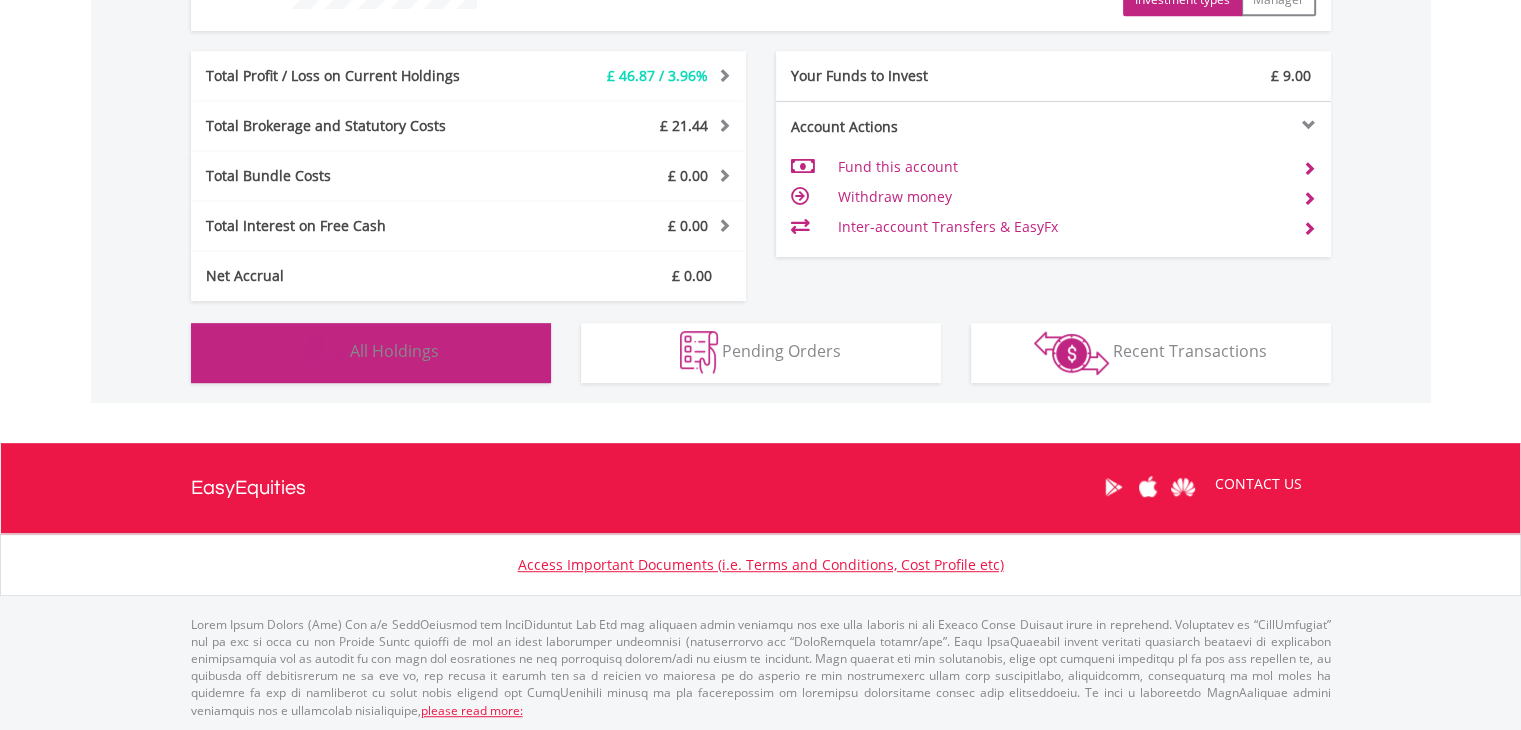 click on "Holdings
All Holdings" at bounding box center [371, 353] 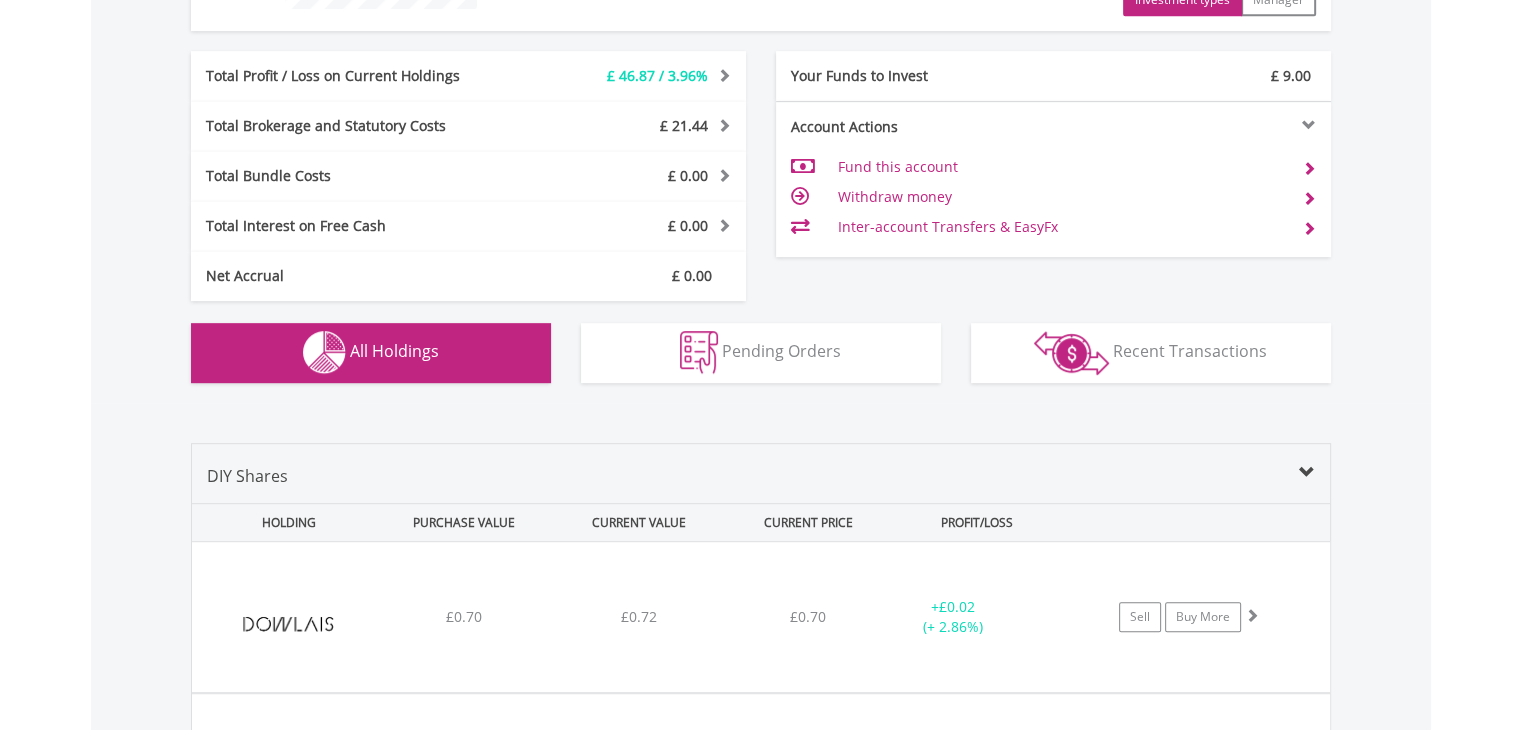 scroll, scrollTop: 1401, scrollLeft: 0, axis: vertical 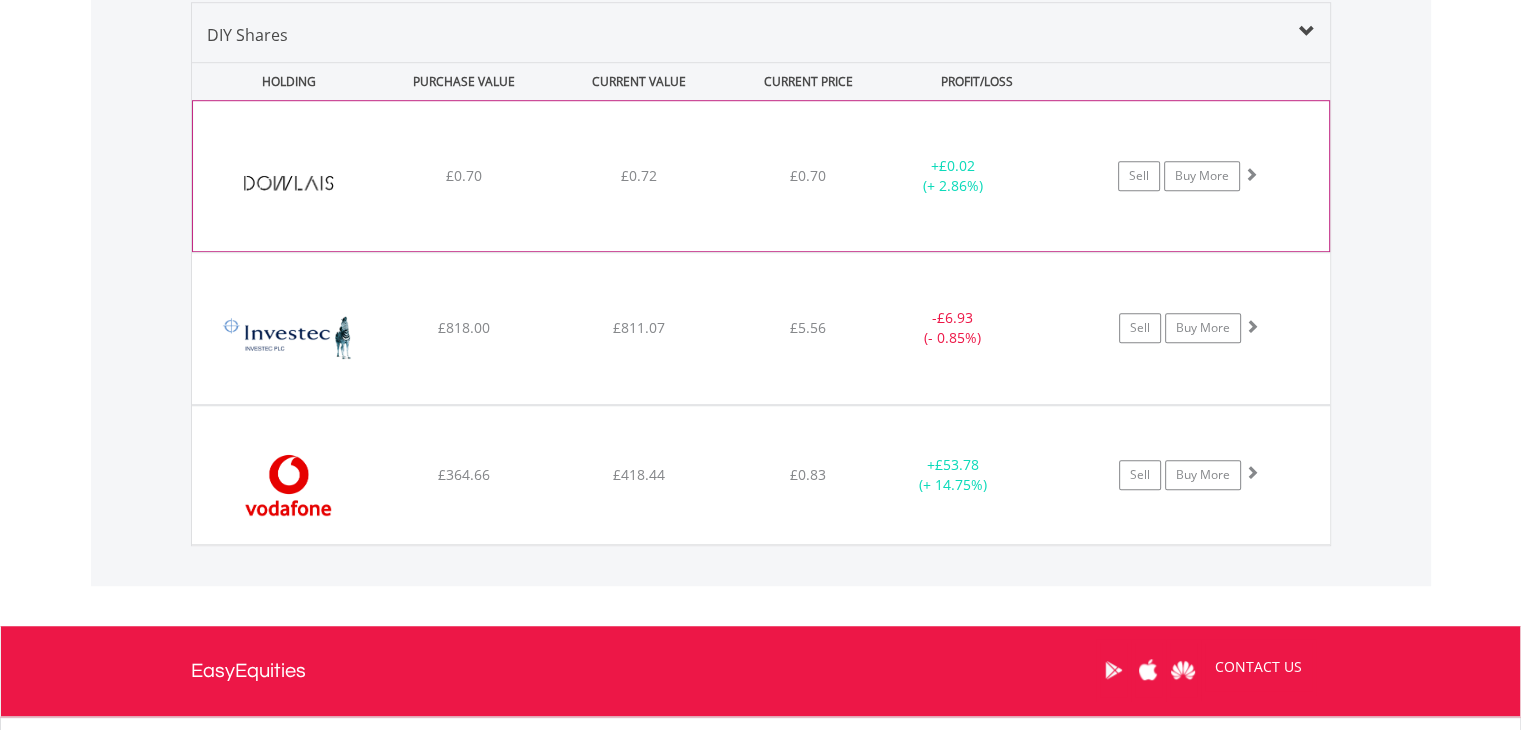 click at bounding box center (289, 186) 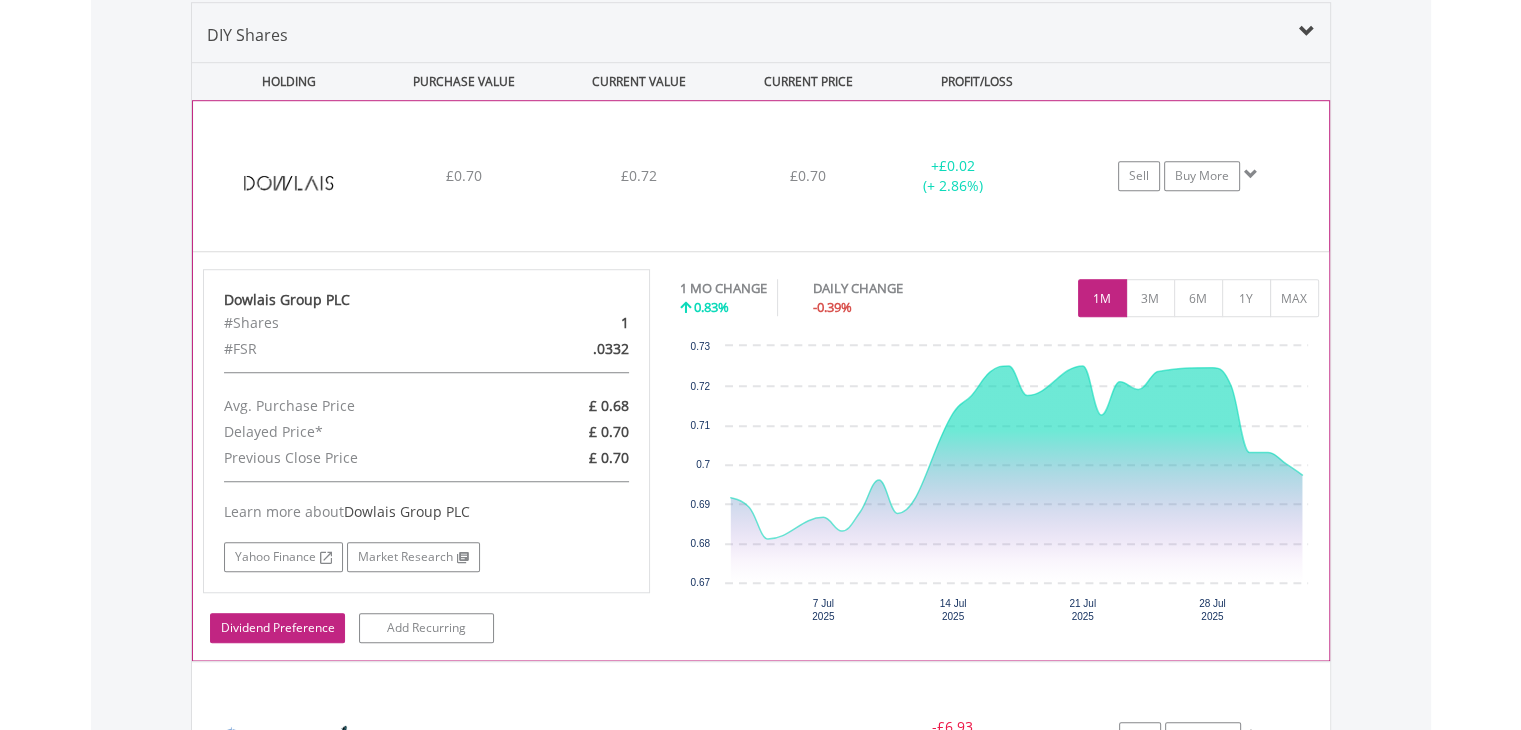 click on "Dividend Preference" at bounding box center (277, 628) 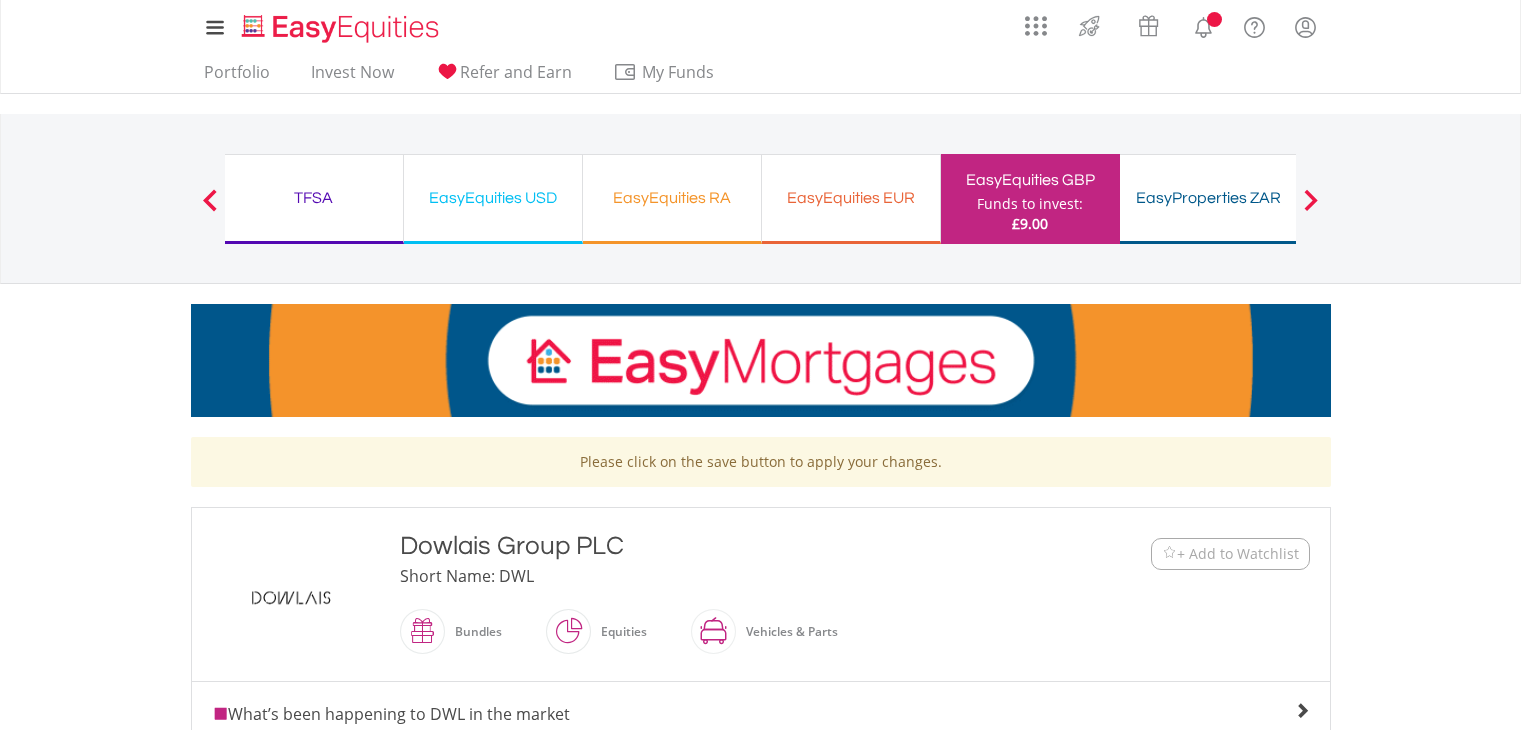 scroll, scrollTop: 0, scrollLeft: 0, axis: both 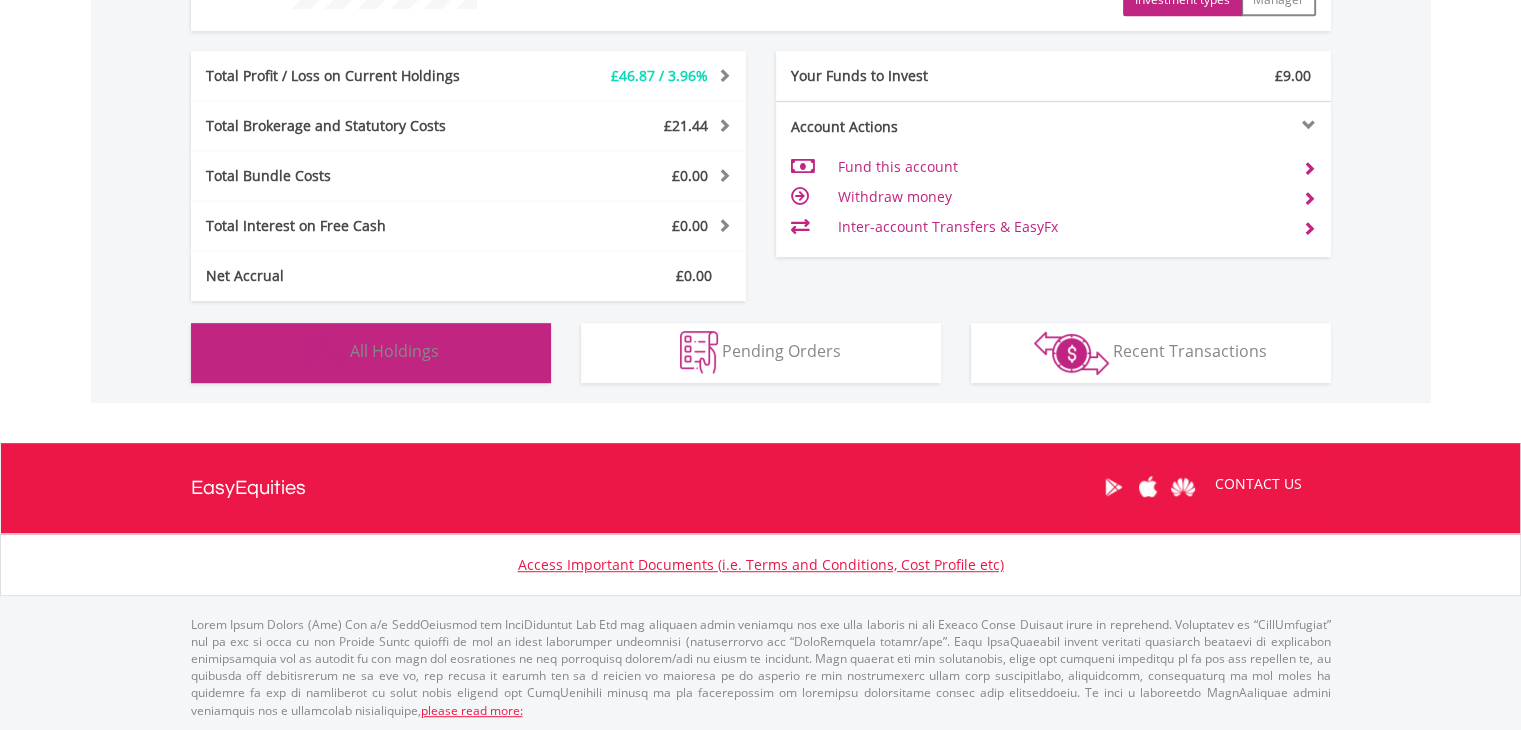 click on "All Holdings" at bounding box center (394, 351) 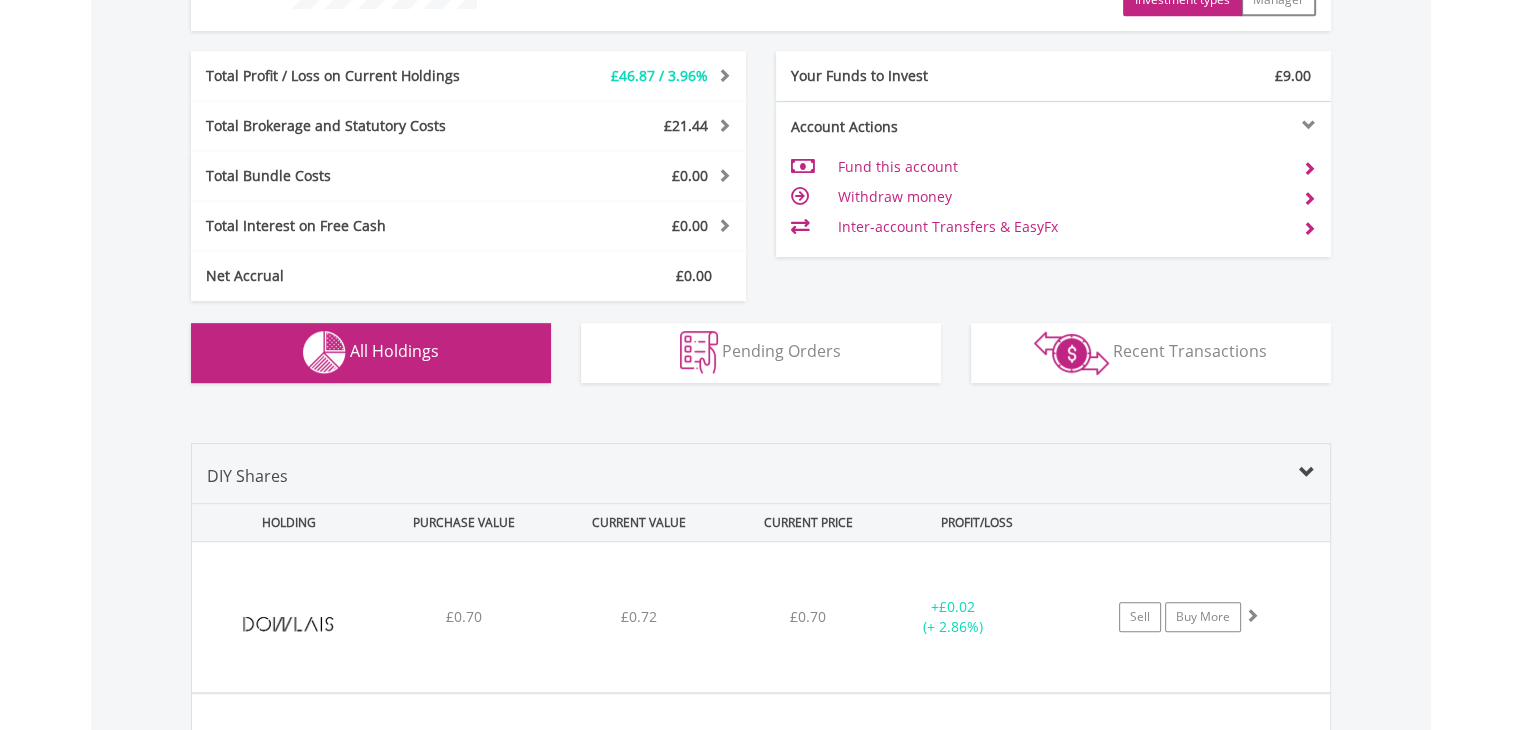 scroll, scrollTop: 1401, scrollLeft: 0, axis: vertical 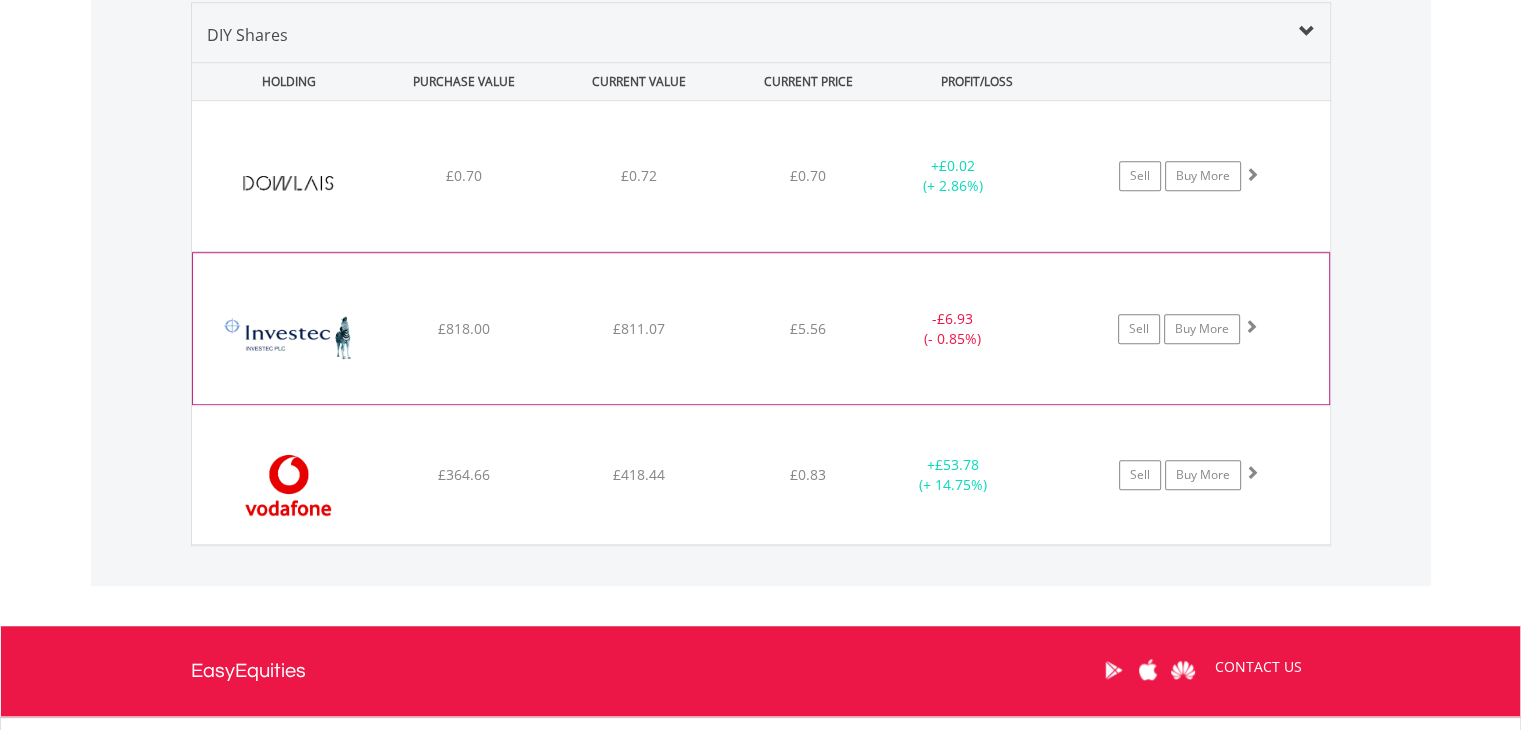 click at bounding box center (289, 338) 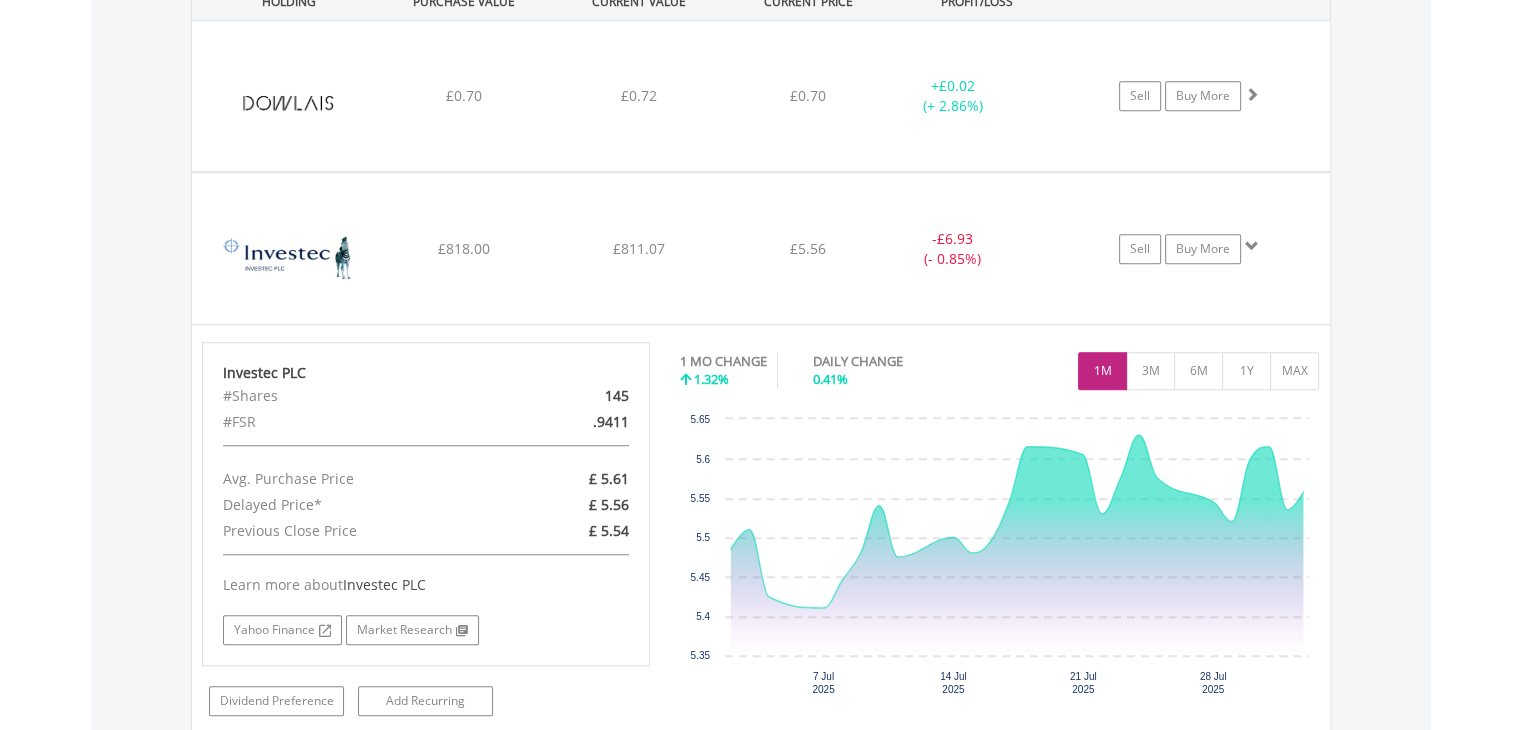 scroll, scrollTop: 1521, scrollLeft: 0, axis: vertical 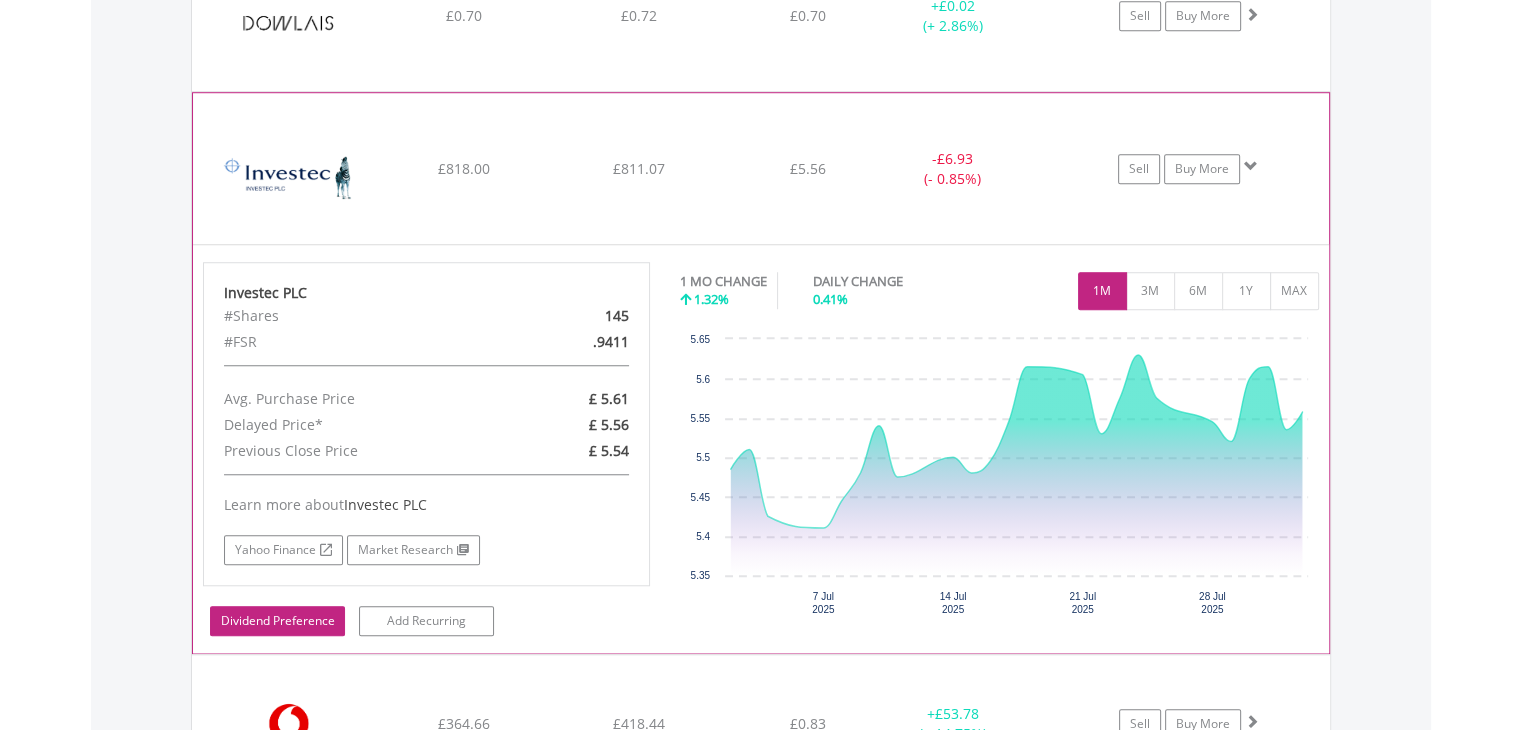 click on "Dividend Preference" at bounding box center [277, 621] 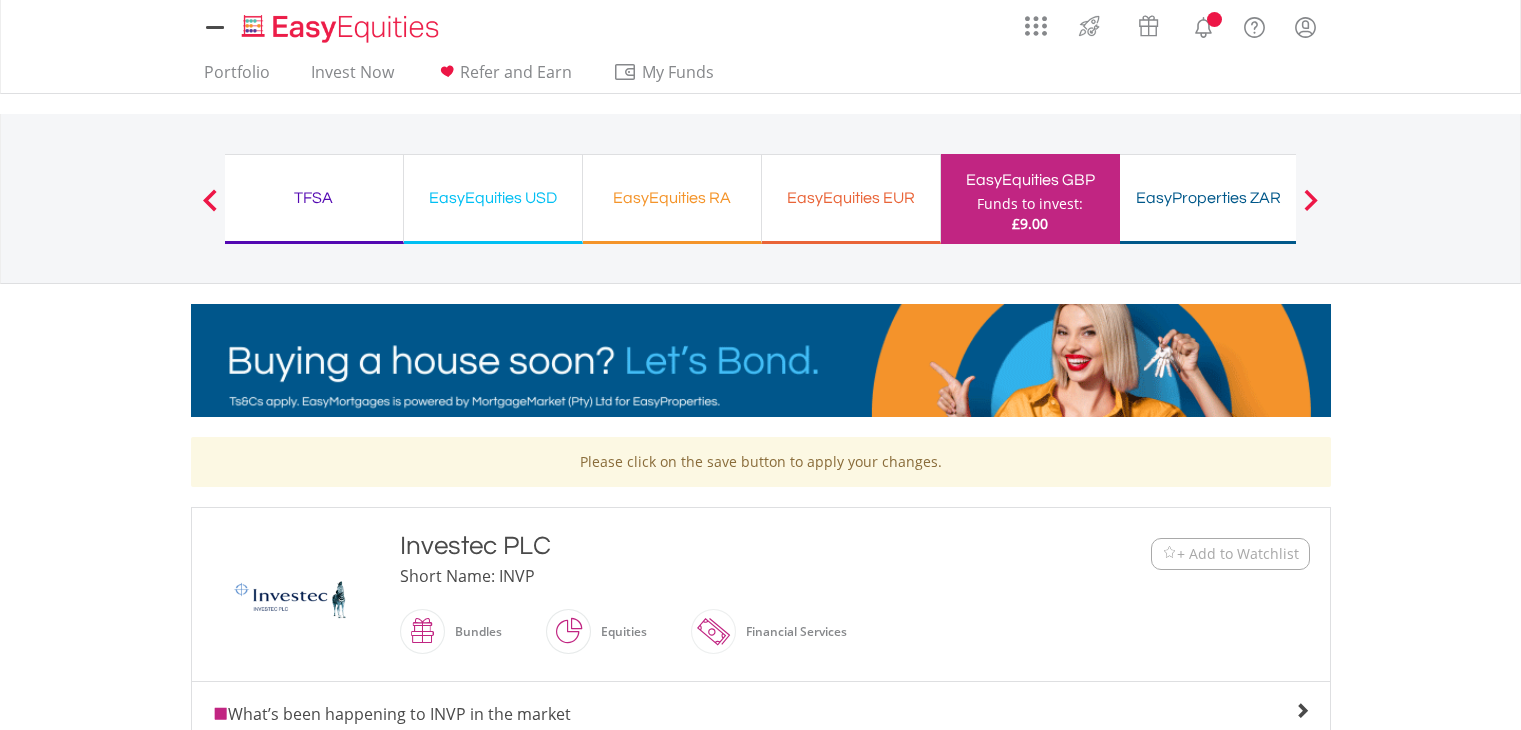 scroll, scrollTop: 0, scrollLeft: 0, axis: both 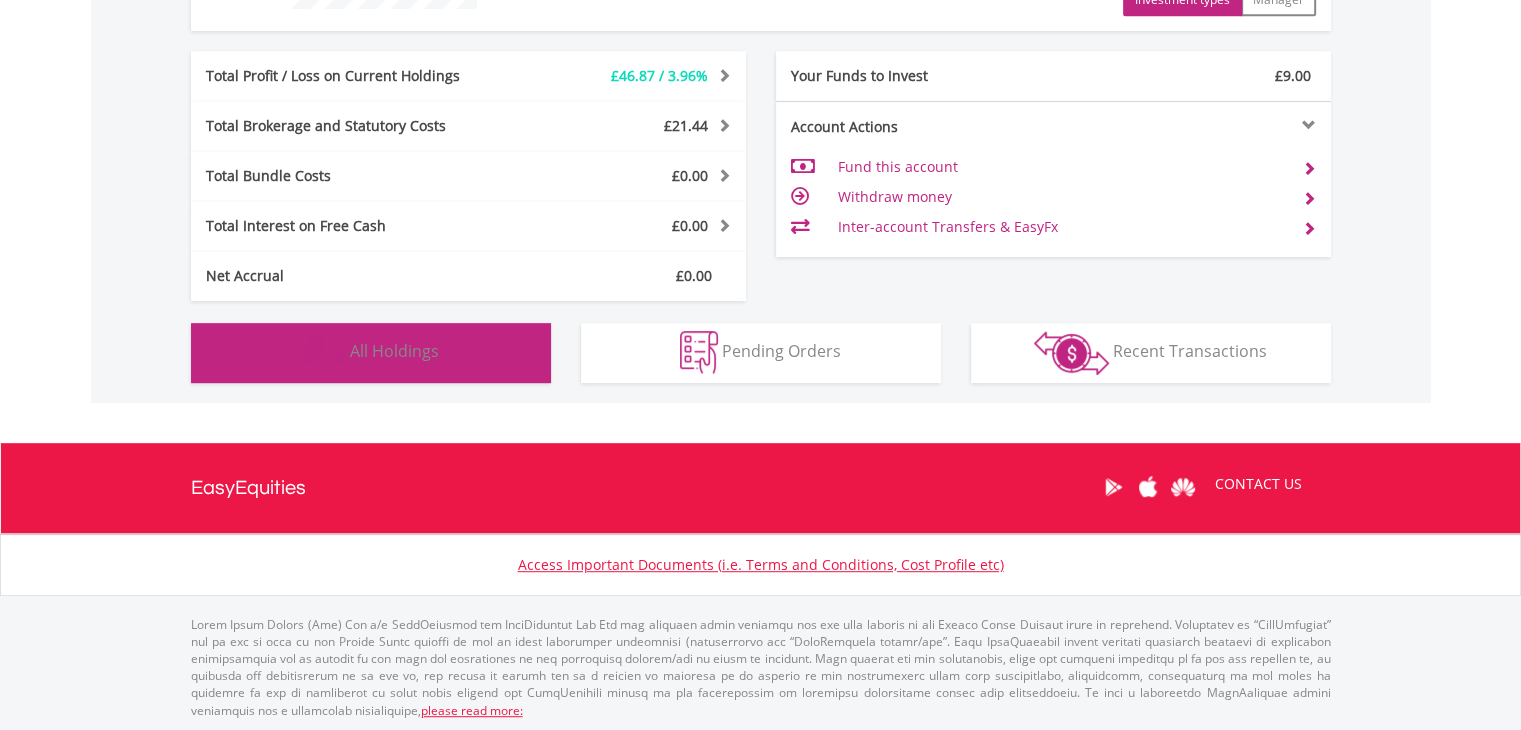 click on "All Holdings" at bounding box center (394, 351) 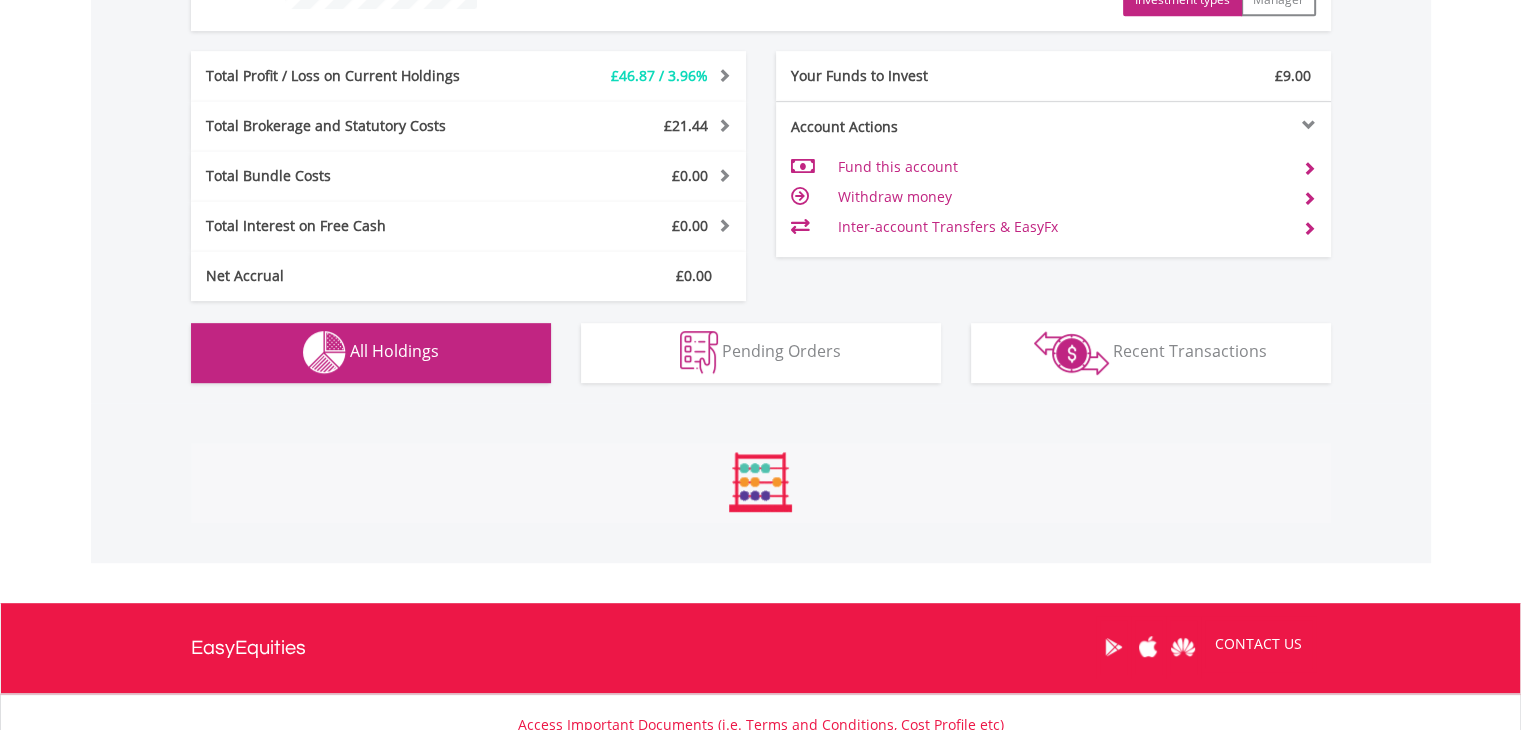 scroll, scrollTop: 1401, scrollLeft: 0, axis: vertical 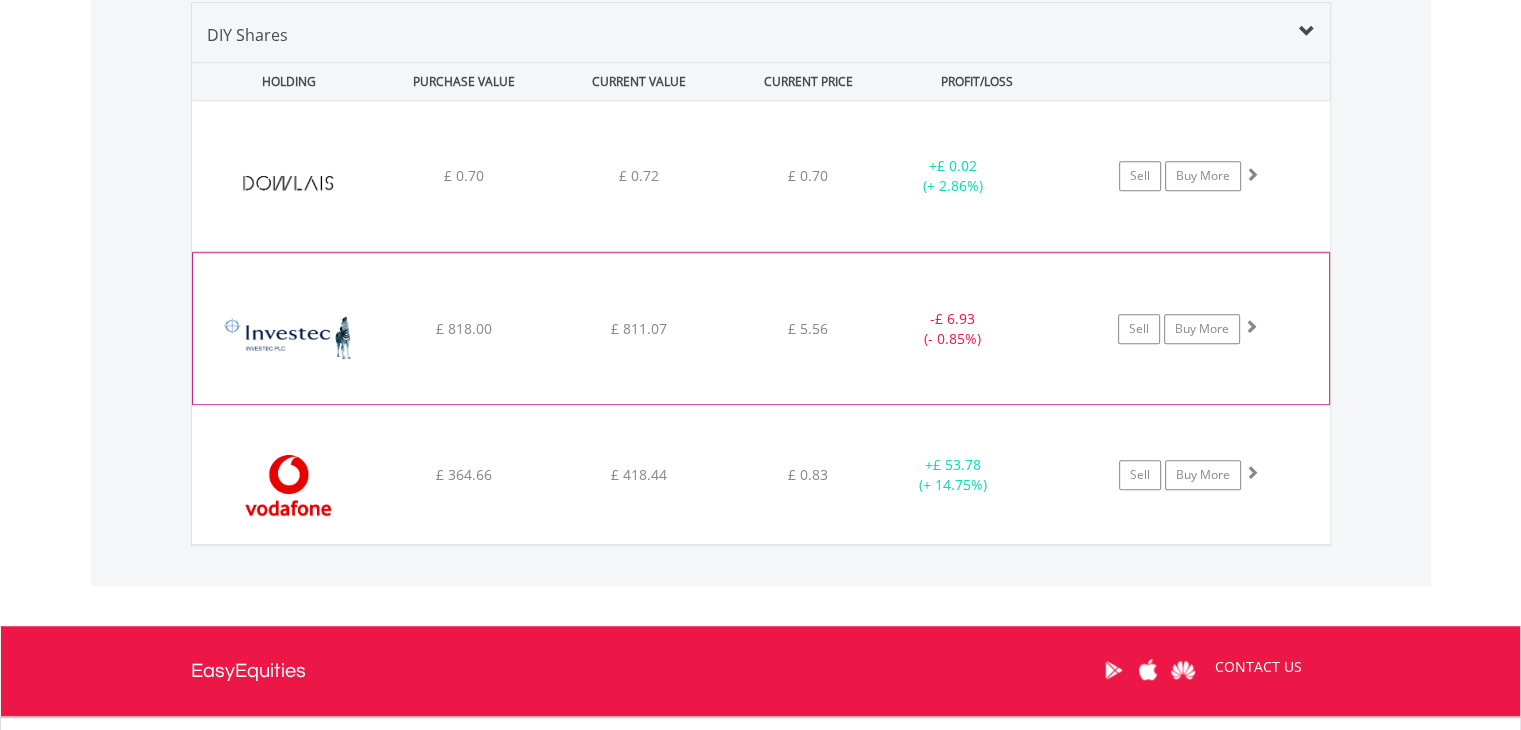 click at bounding box center [289, 338] 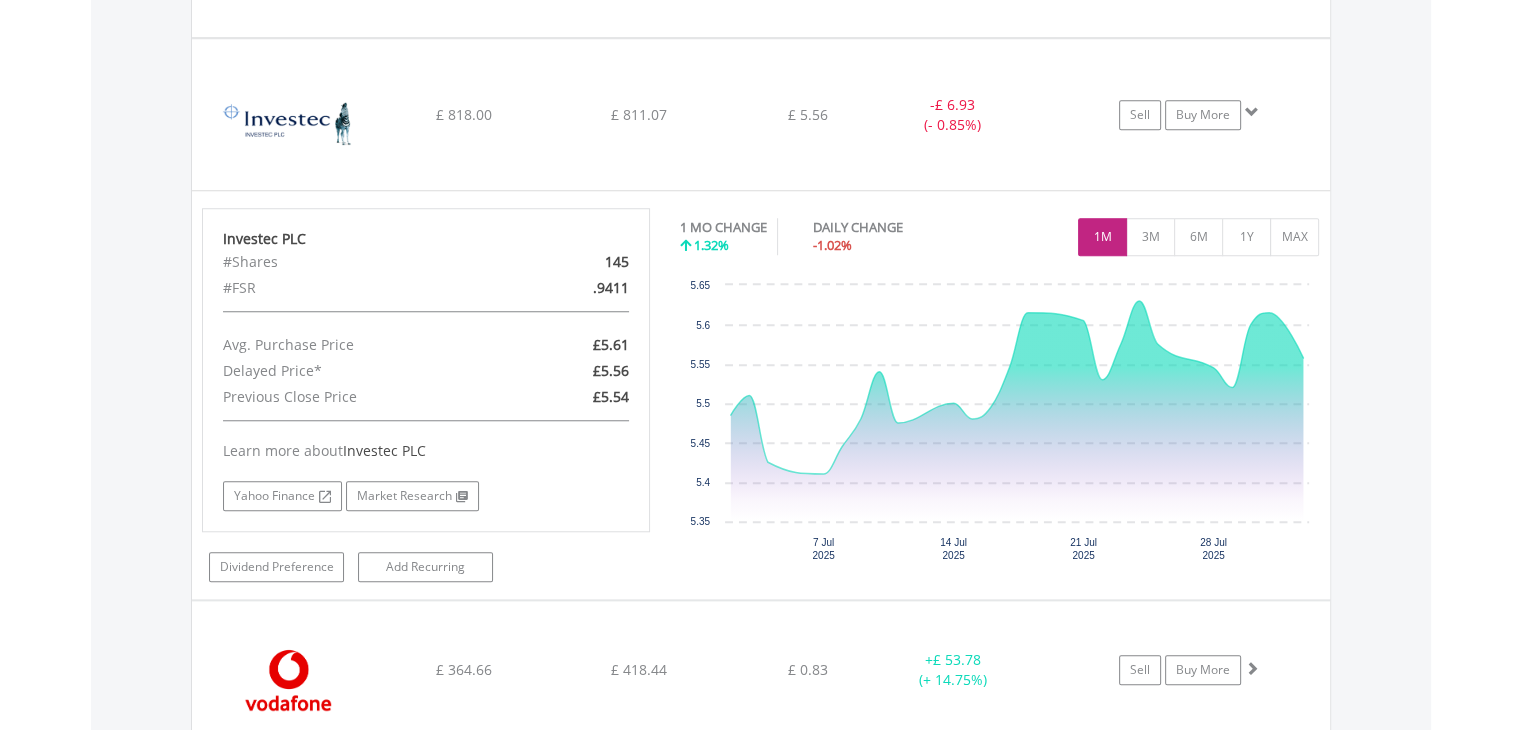 scroll, scrollTop: 1655, scrollLeft: 0, axis: vertical 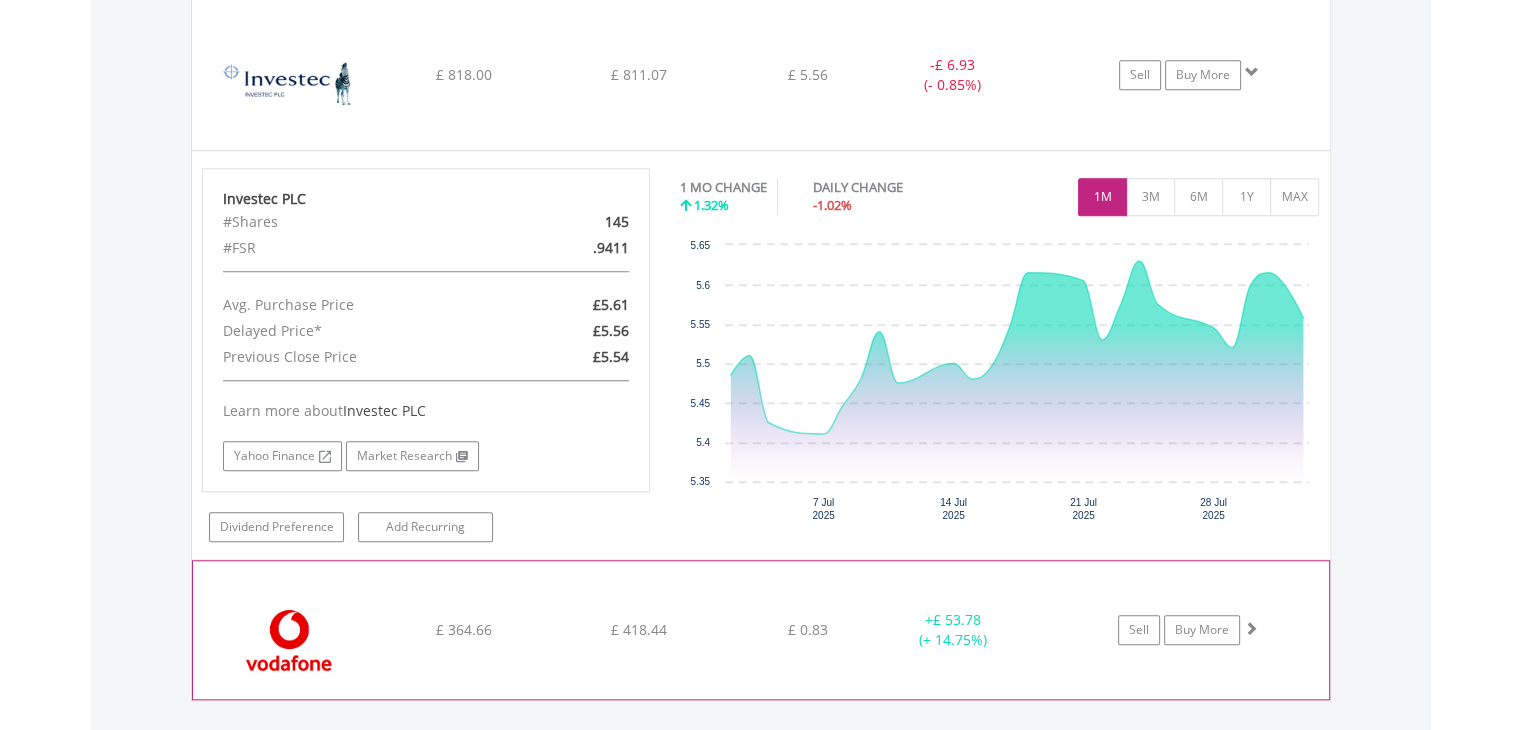 click at bounding box center (289, 640) 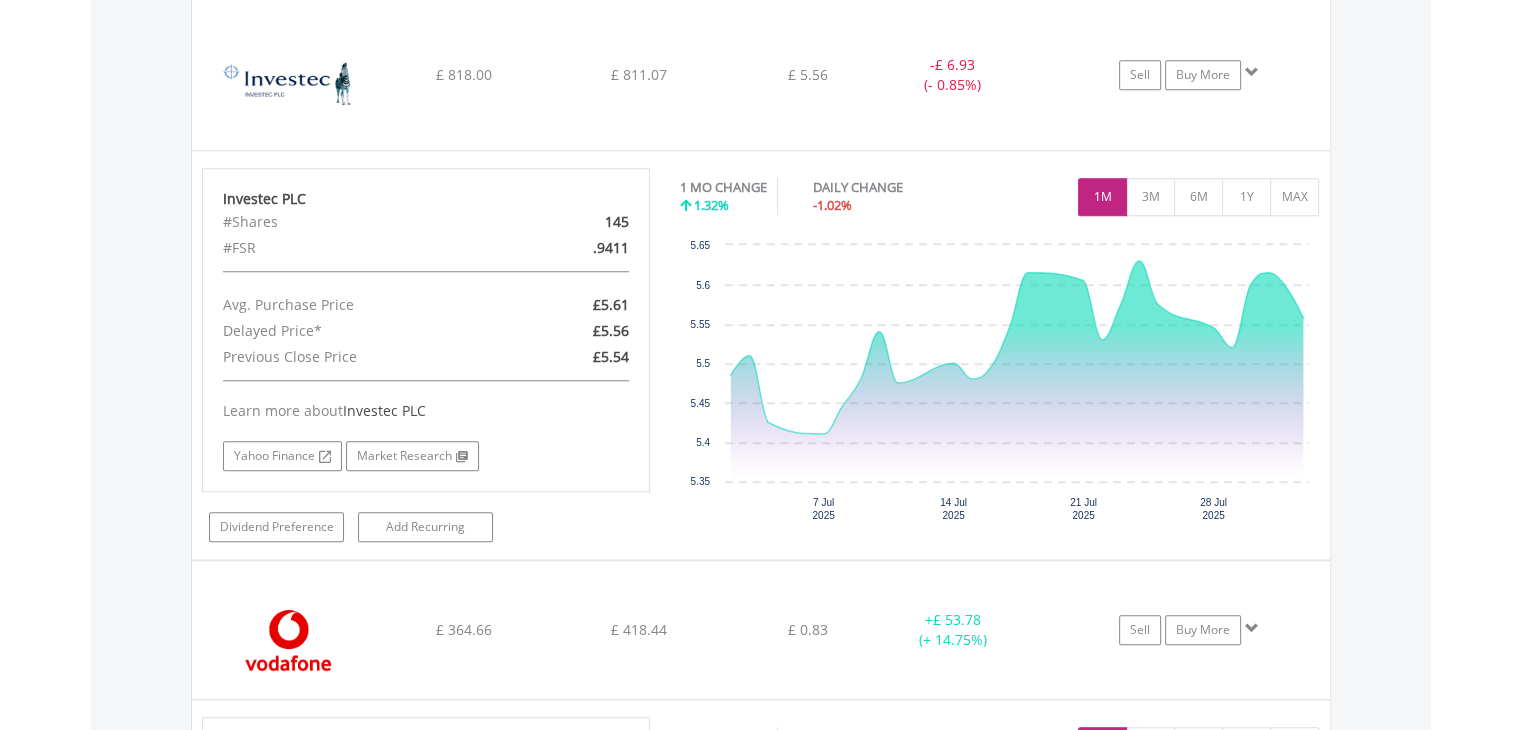 click on "Value View
Share View
DIY Shares
HOLDING
PURCHASE VALUE
CURRENT VALUE
CURRENT PRICE
PROFIT/LOSS
﻿
Dowlais Group PLC
£ 0.70
£ 0.72
£ 0.70
+  £ 0.02 (+ 2.86%)
Sell
Buy More" at bounding box center [761, 429] 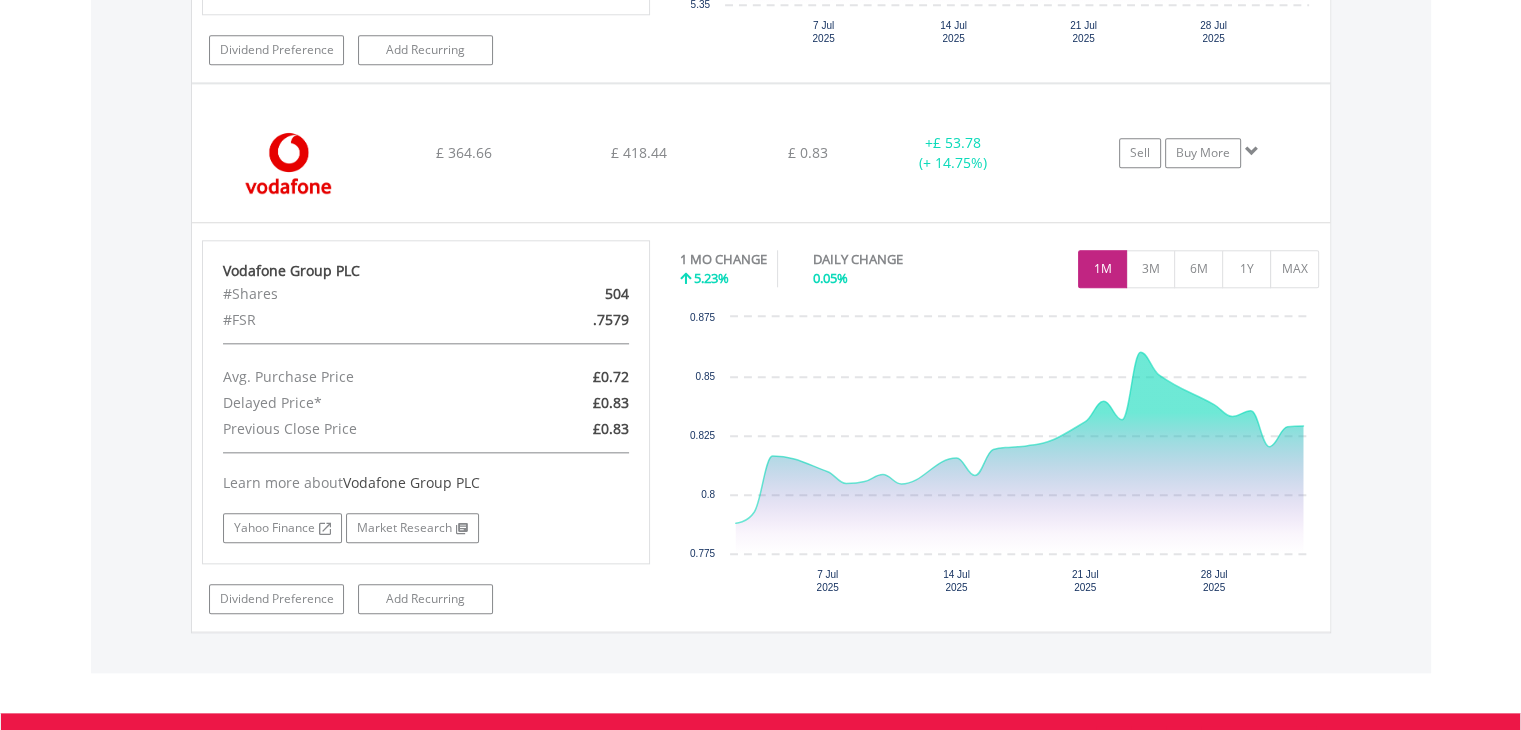 scroll, scrollTop: 2135, scrollLeft: 0, axis: vertical 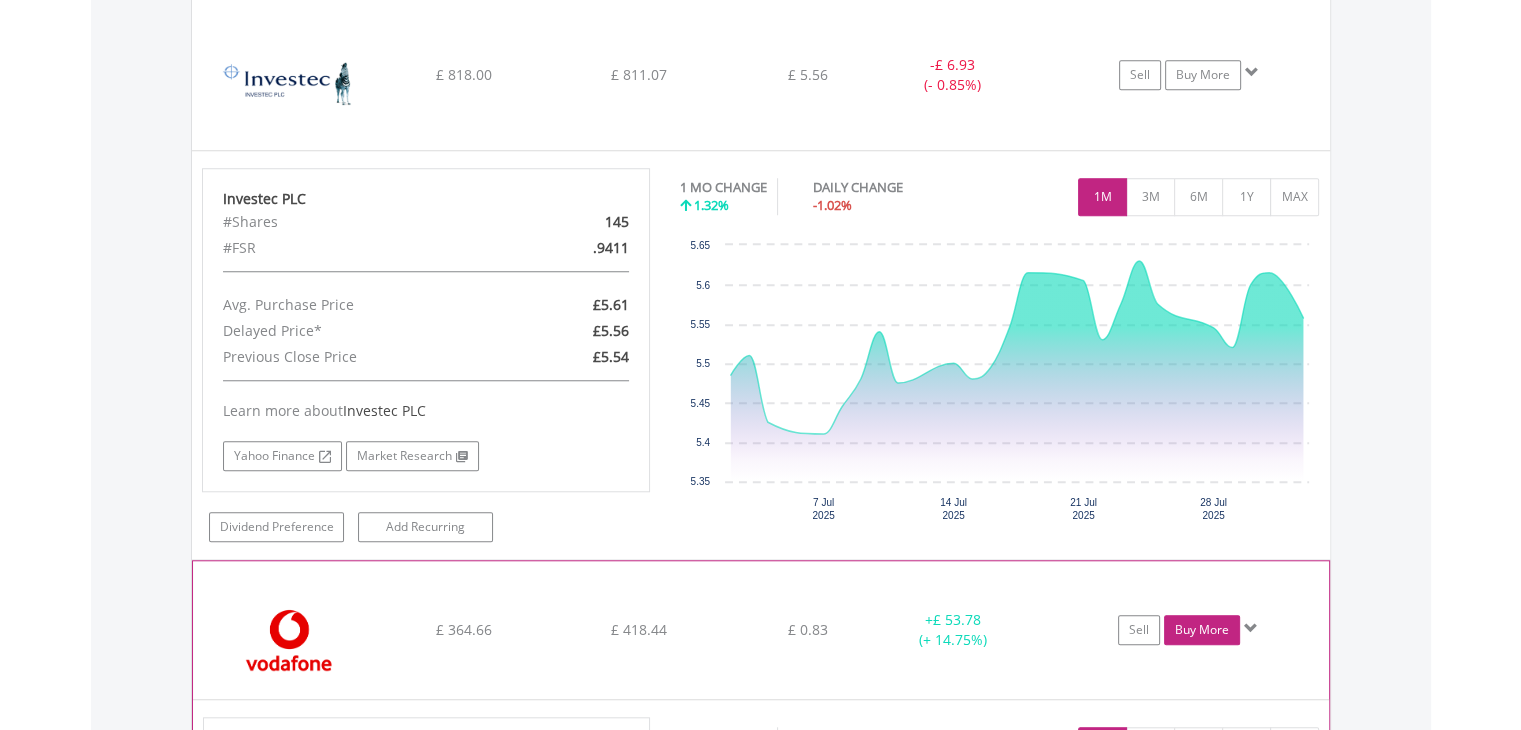 click on "Buy More" at bounding box center [1202, 630] 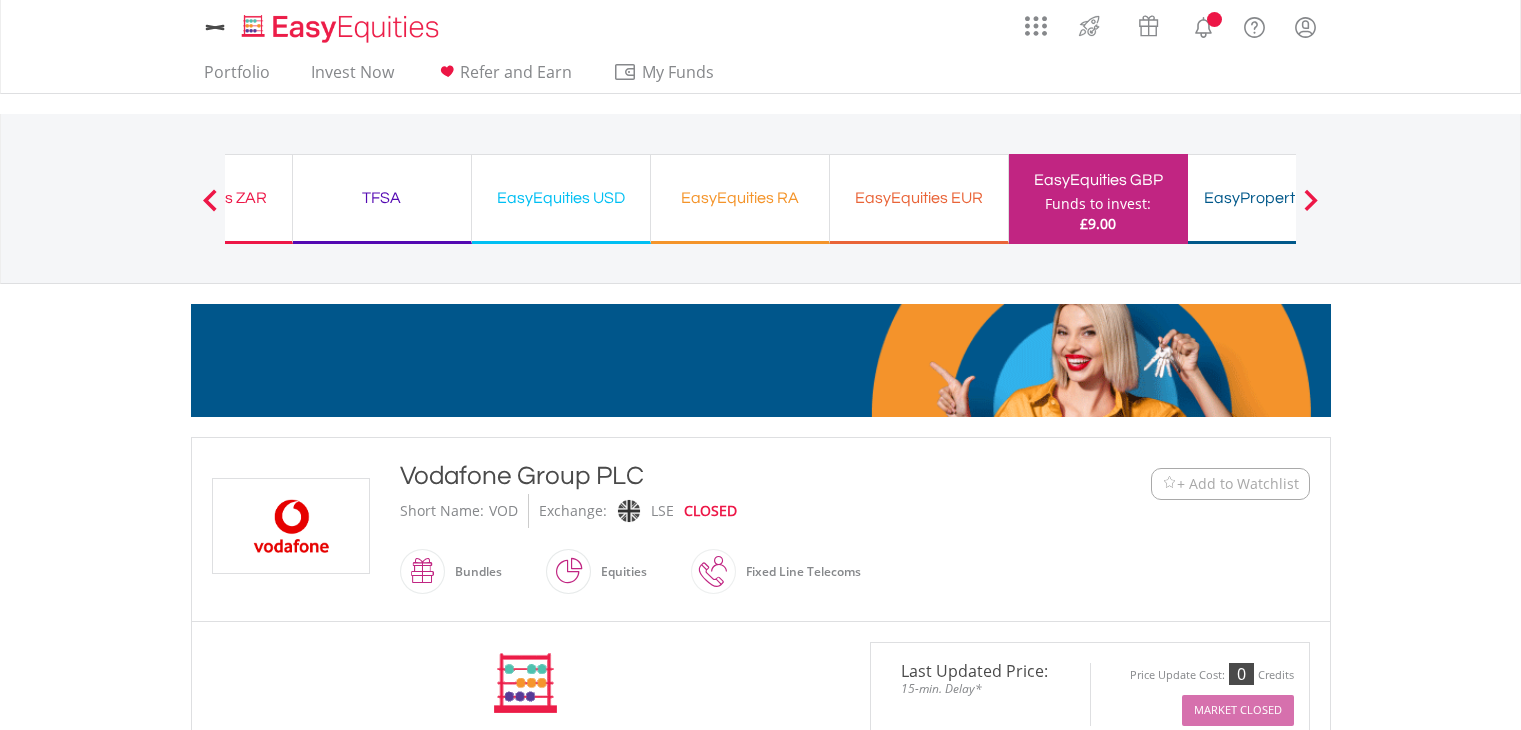 scroll, scrollTop: 0, scrollLeft: 0, axis: both 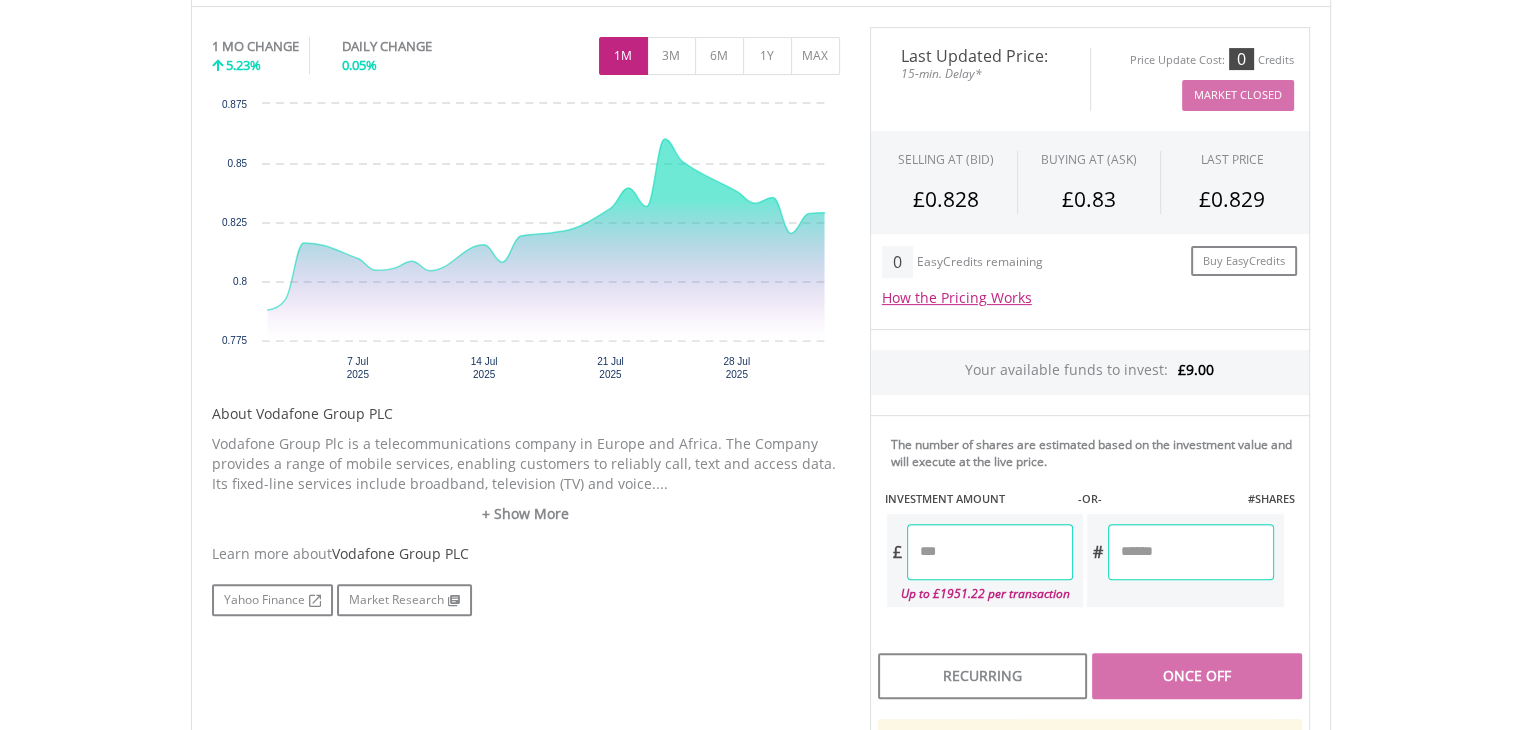 click at bounding box center (990, 552) 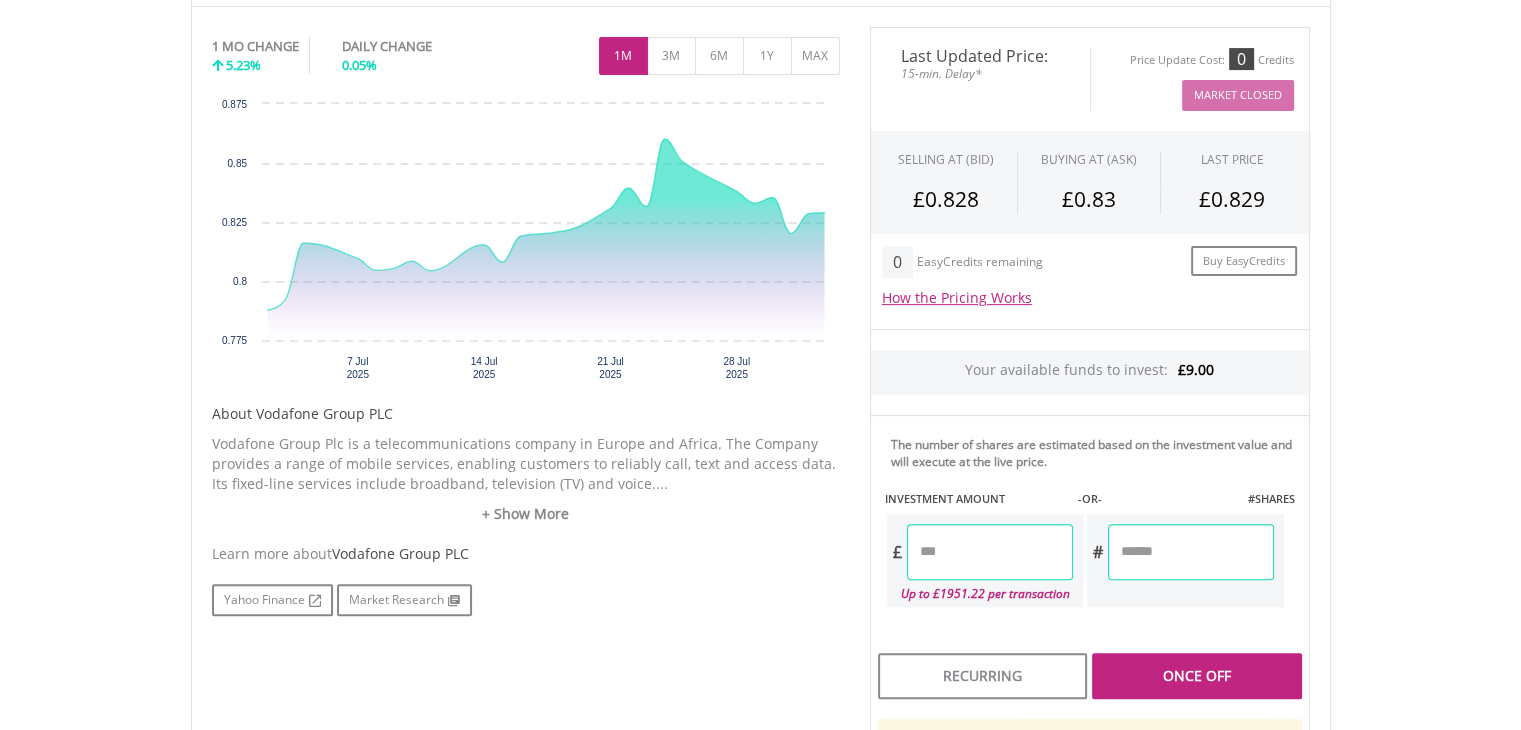 type on "****" 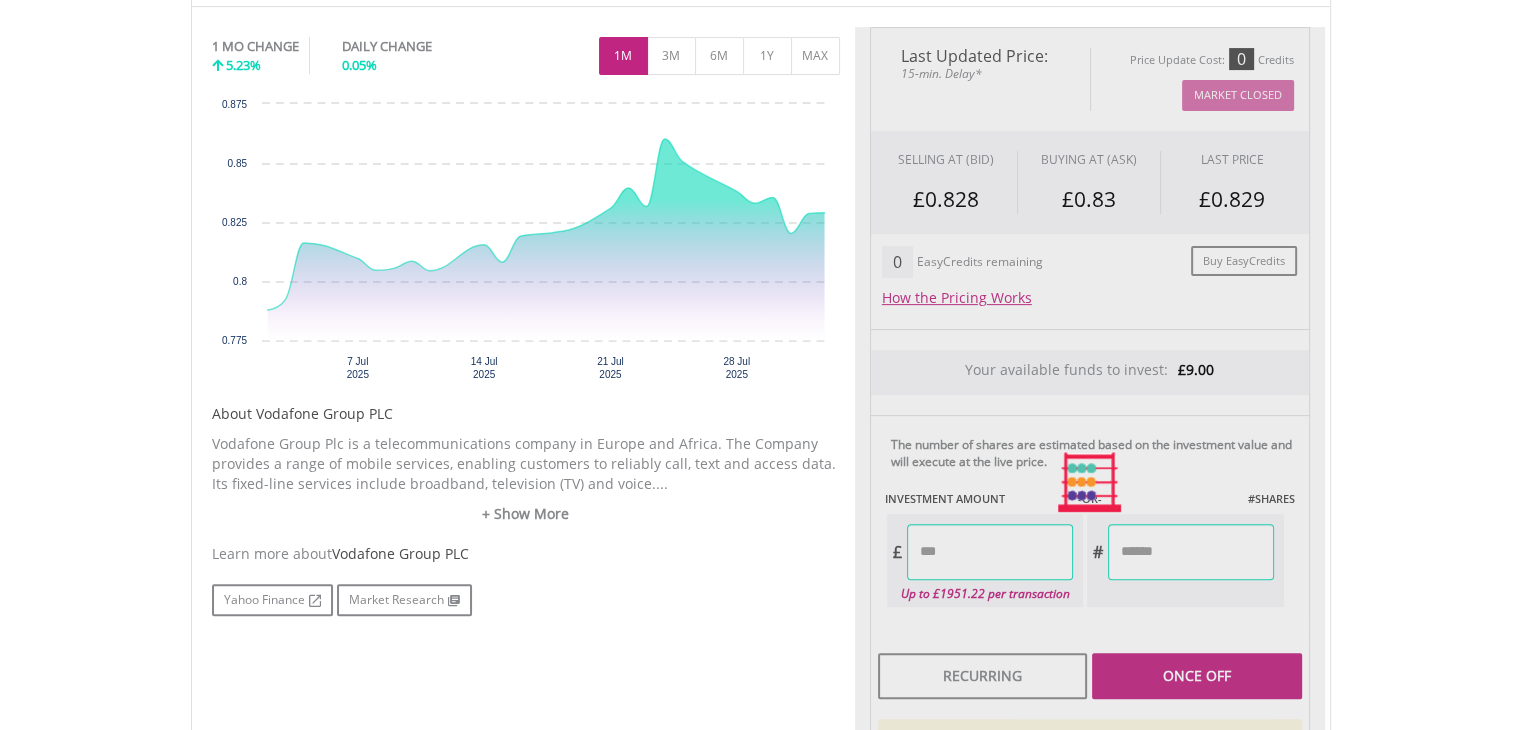 click on "Last Updated Price:
15-min. Delay*
Price Update Cost:
0
Credits
Market Closed
SELLING AT (BID)
BUYING AT                     (ASK)
LAST PRICE
£0.828
£0.83
£0.829
0
£" at bounding box center (1090, 482) 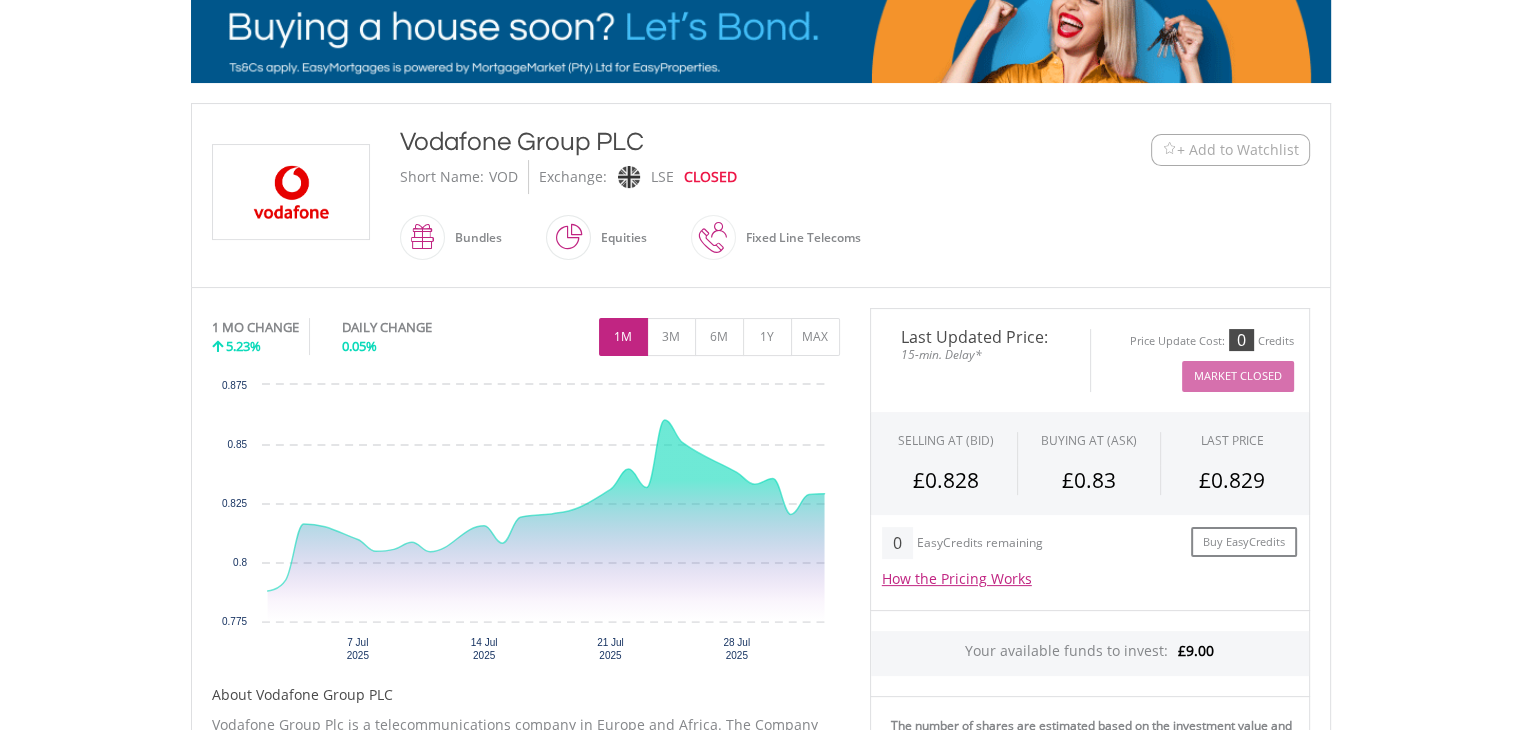 scroll, scrollTop: 294, scrollLeft: 0, axis: vertical 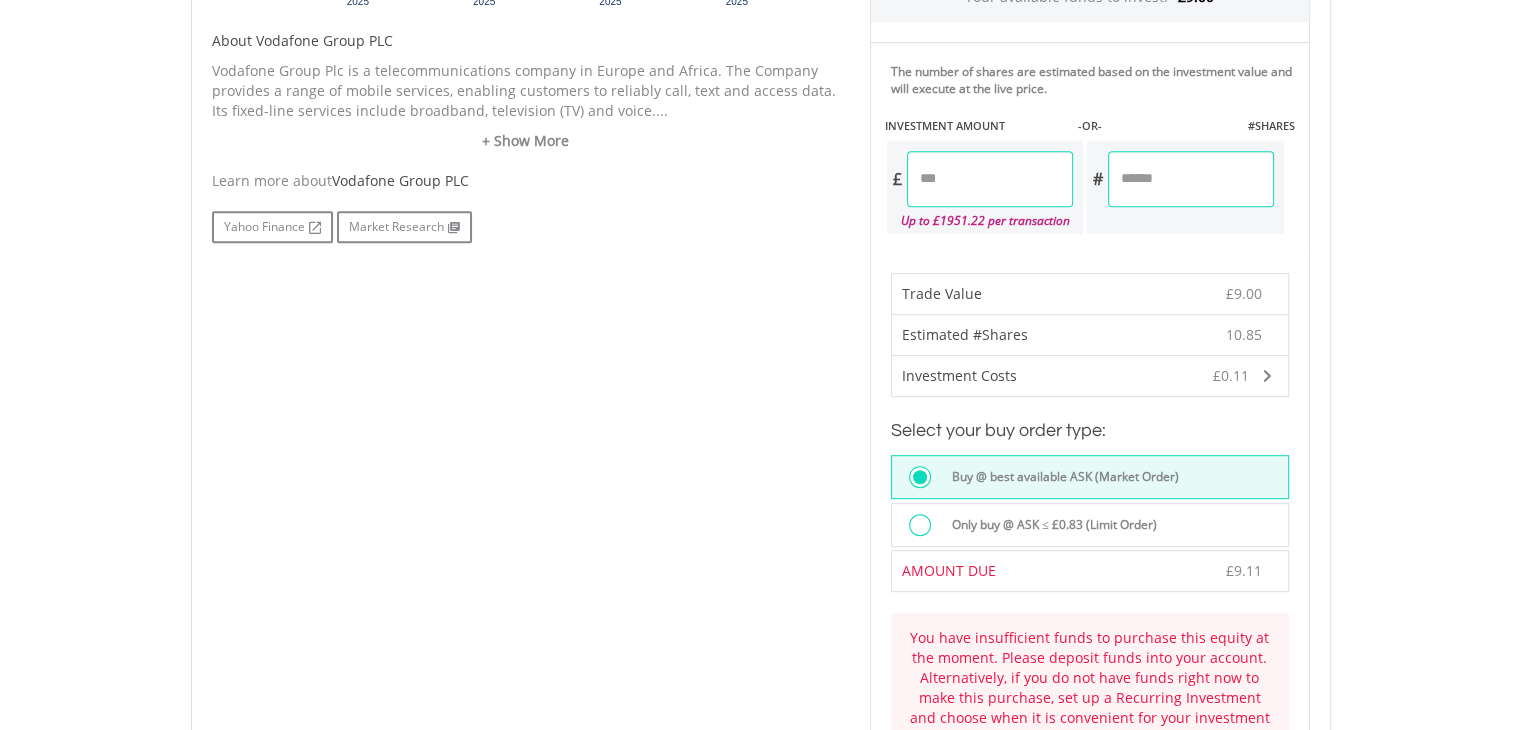 click on "****" at bounding box center (990, 179) 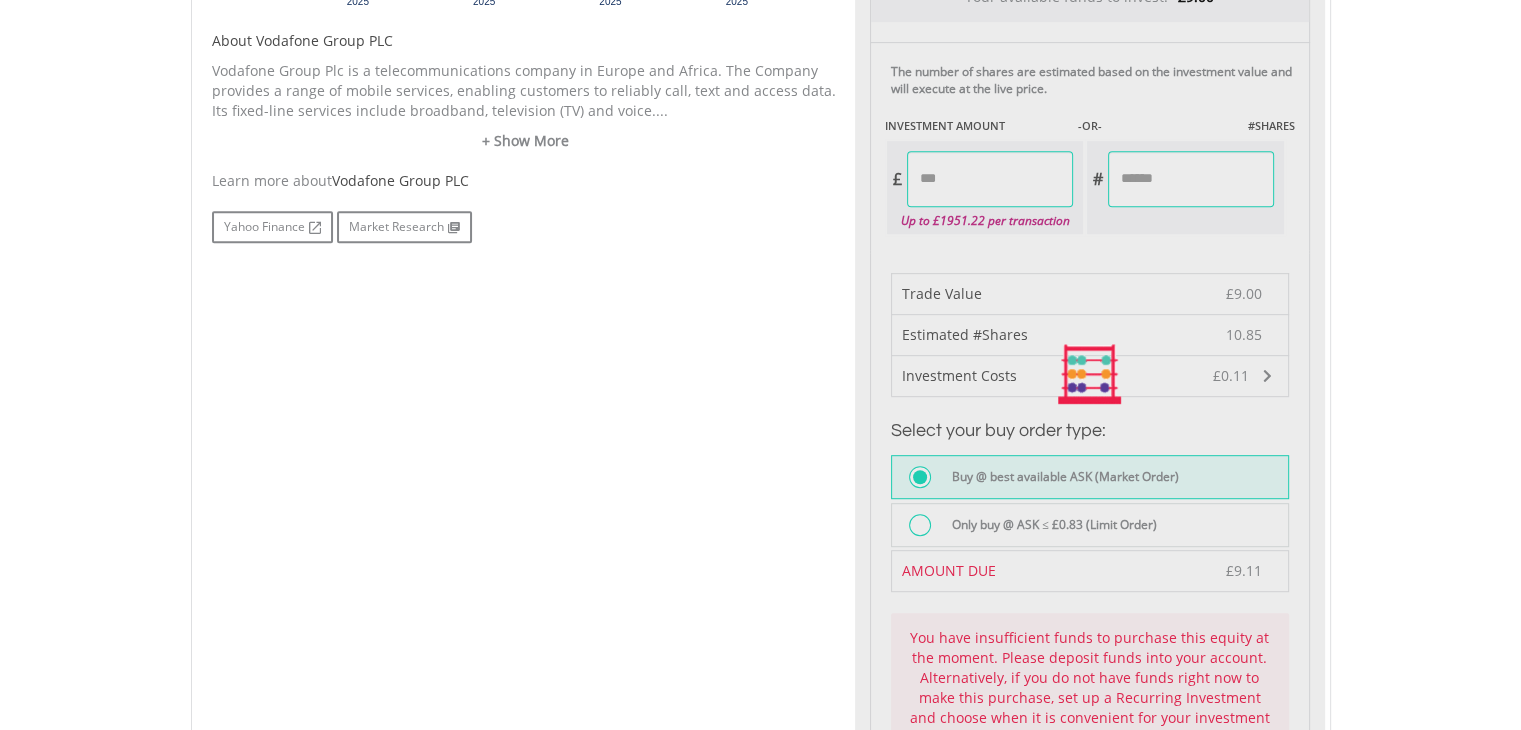type on "******" 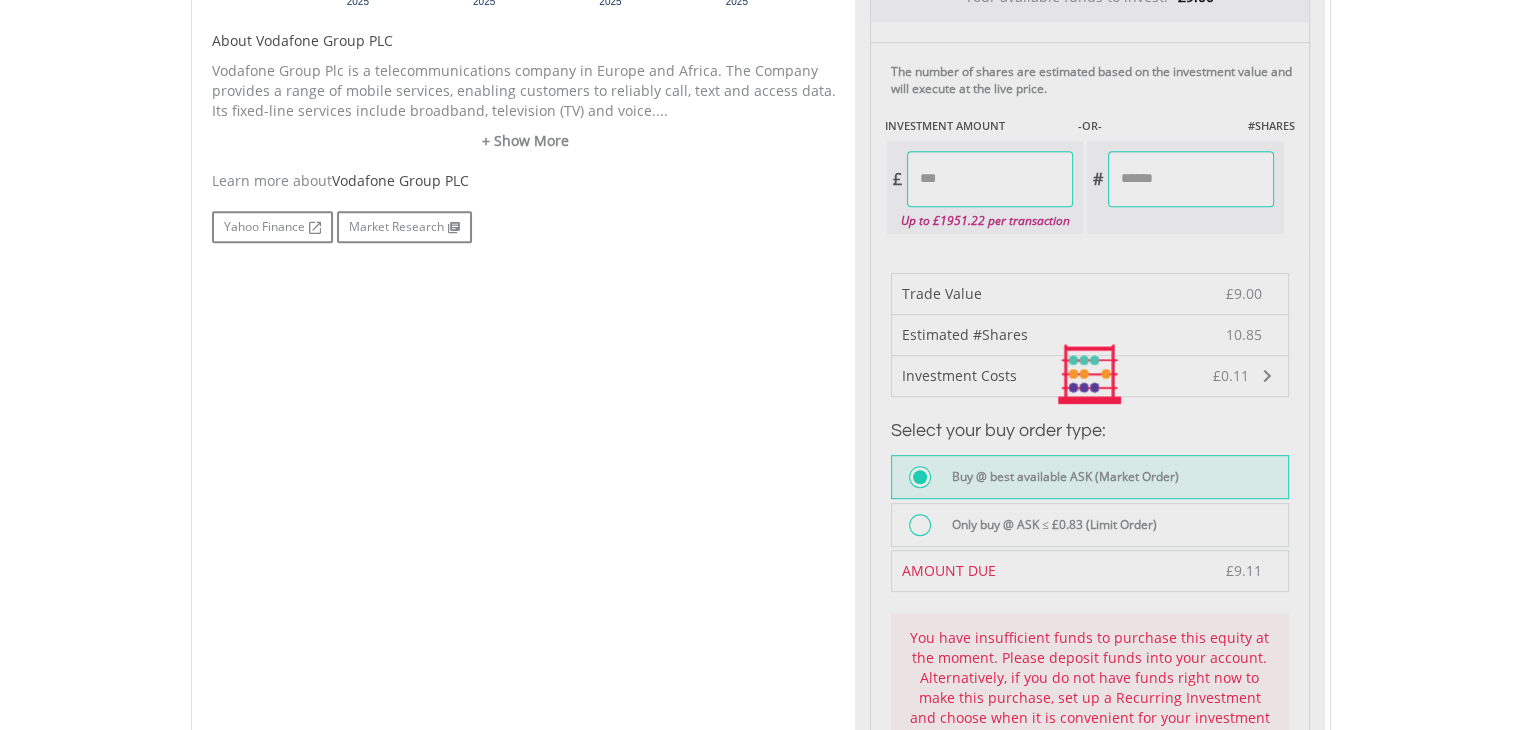 click on "Last Updated Price:
15-min. Delay*
Price Update Cost:
0
Credits
Market Closed
SELLING AT (BID)
BUYING AT                     (ASK)
LAST PRICE
£0.828
£0.83
£0.829
0
£" at bounding box center [1090, 374] 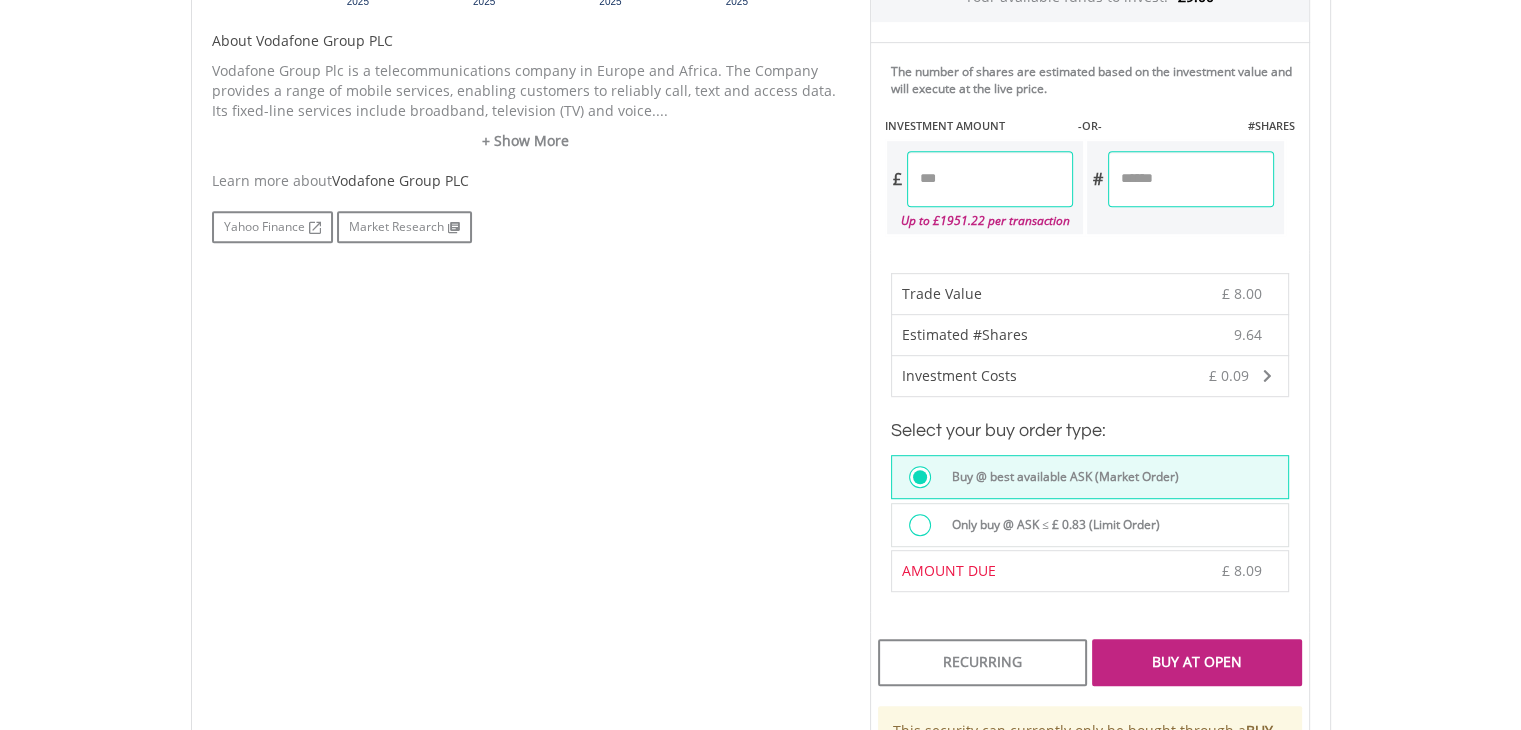 click on "Buy At Open" at bounding box center [1196, 662] 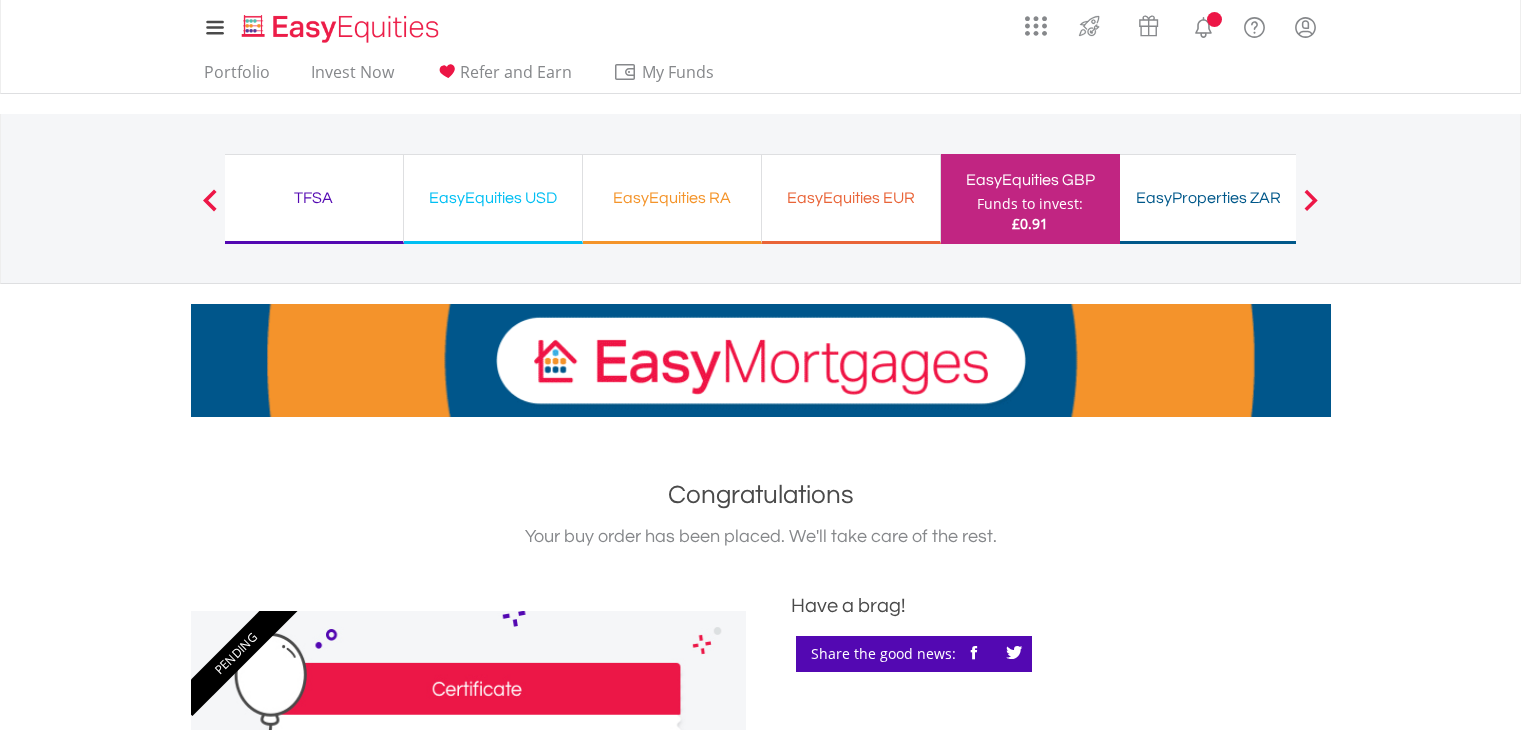 scroll, scrollTop: 0, scrollLeft: 0, axis: both 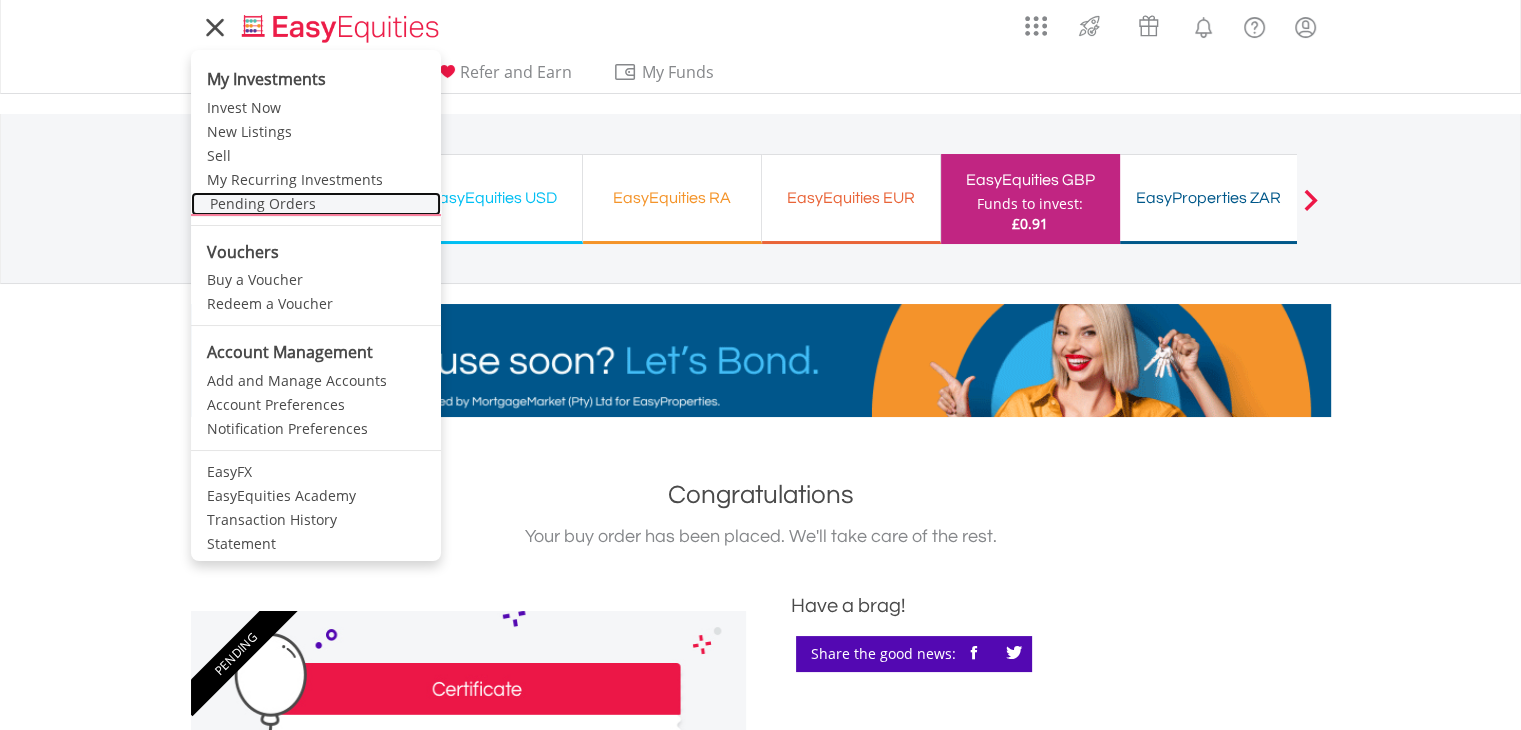 click on "Pending Orders" at bounding box center [316, 204] 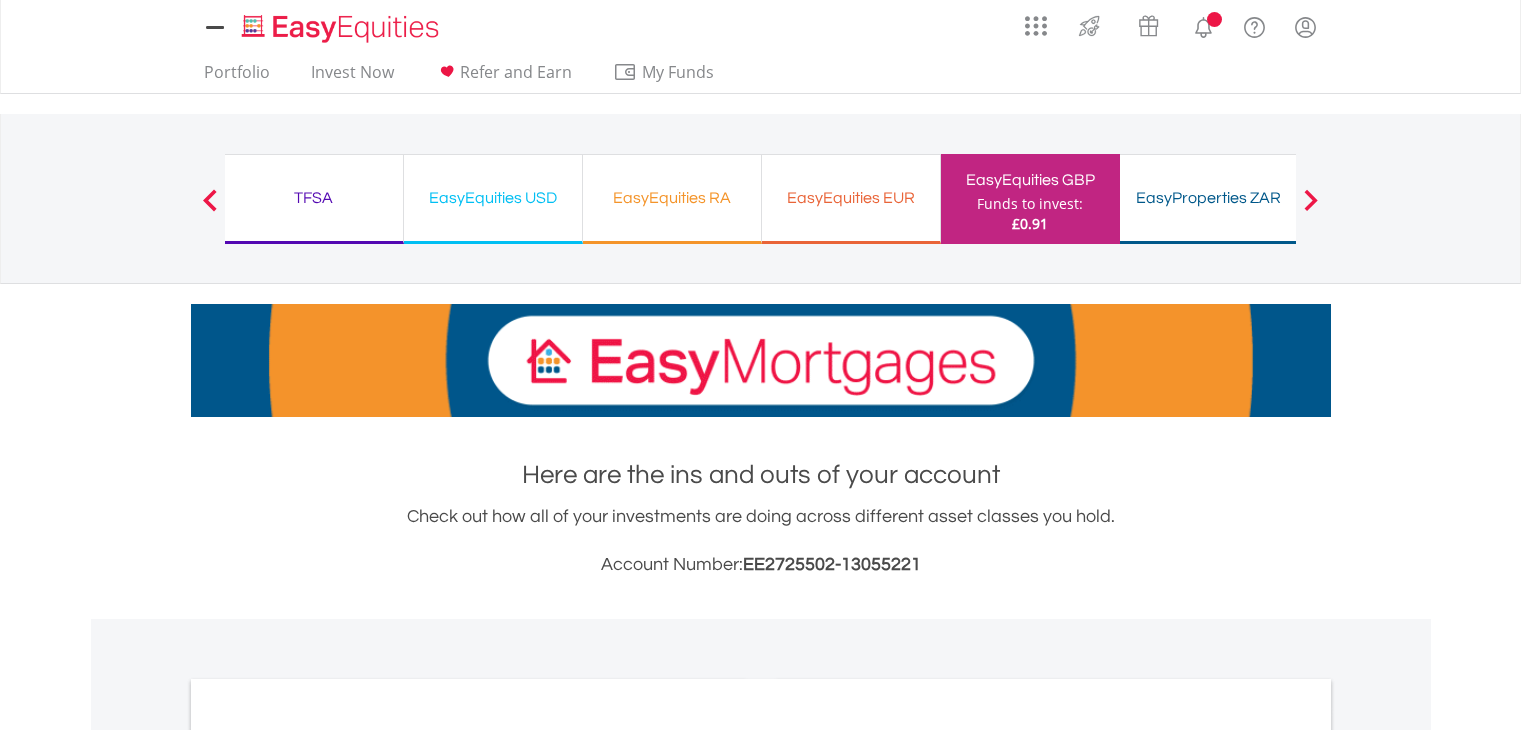 scroll, scrollTop: 0, scrollLeft: 0, axis: both 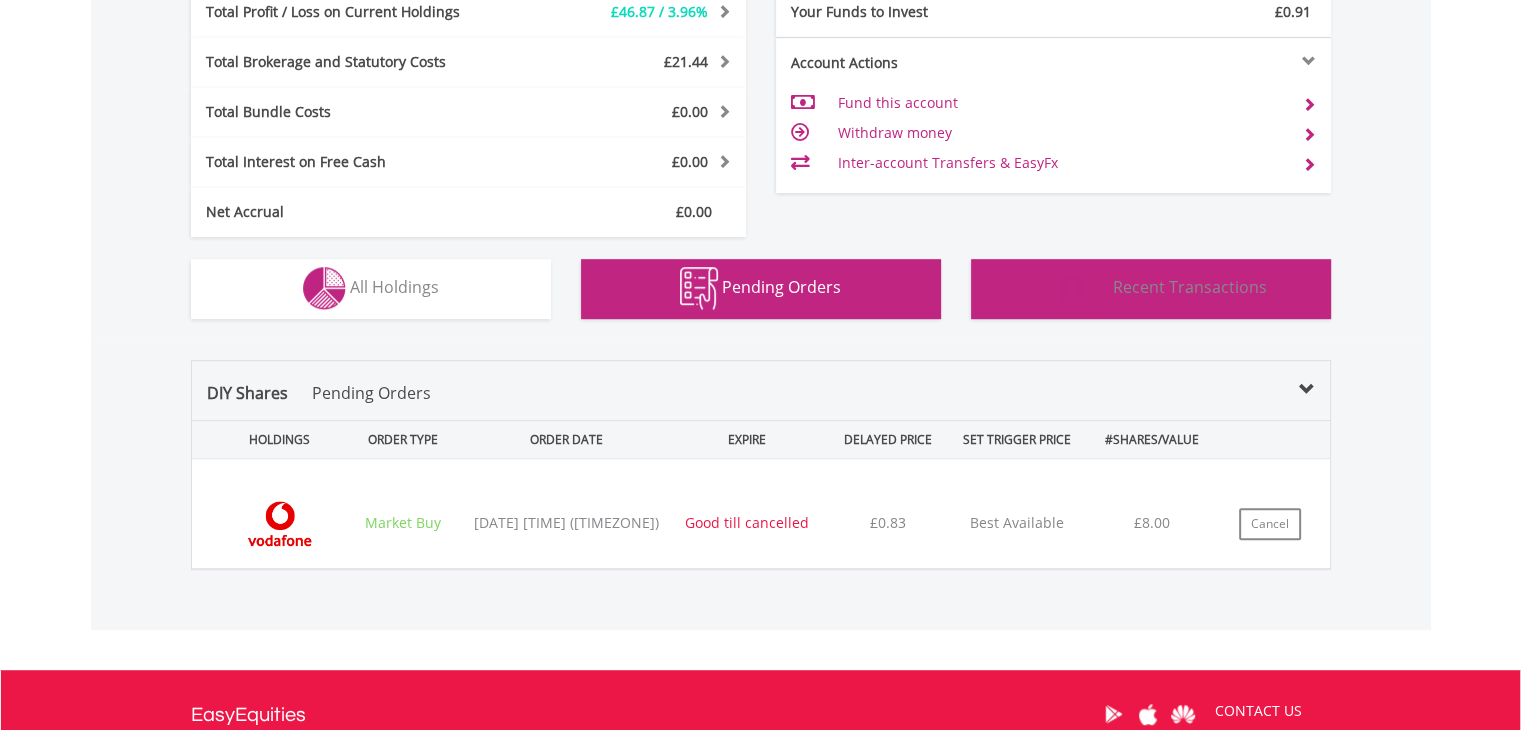 click at bounding box center (1071, 289) 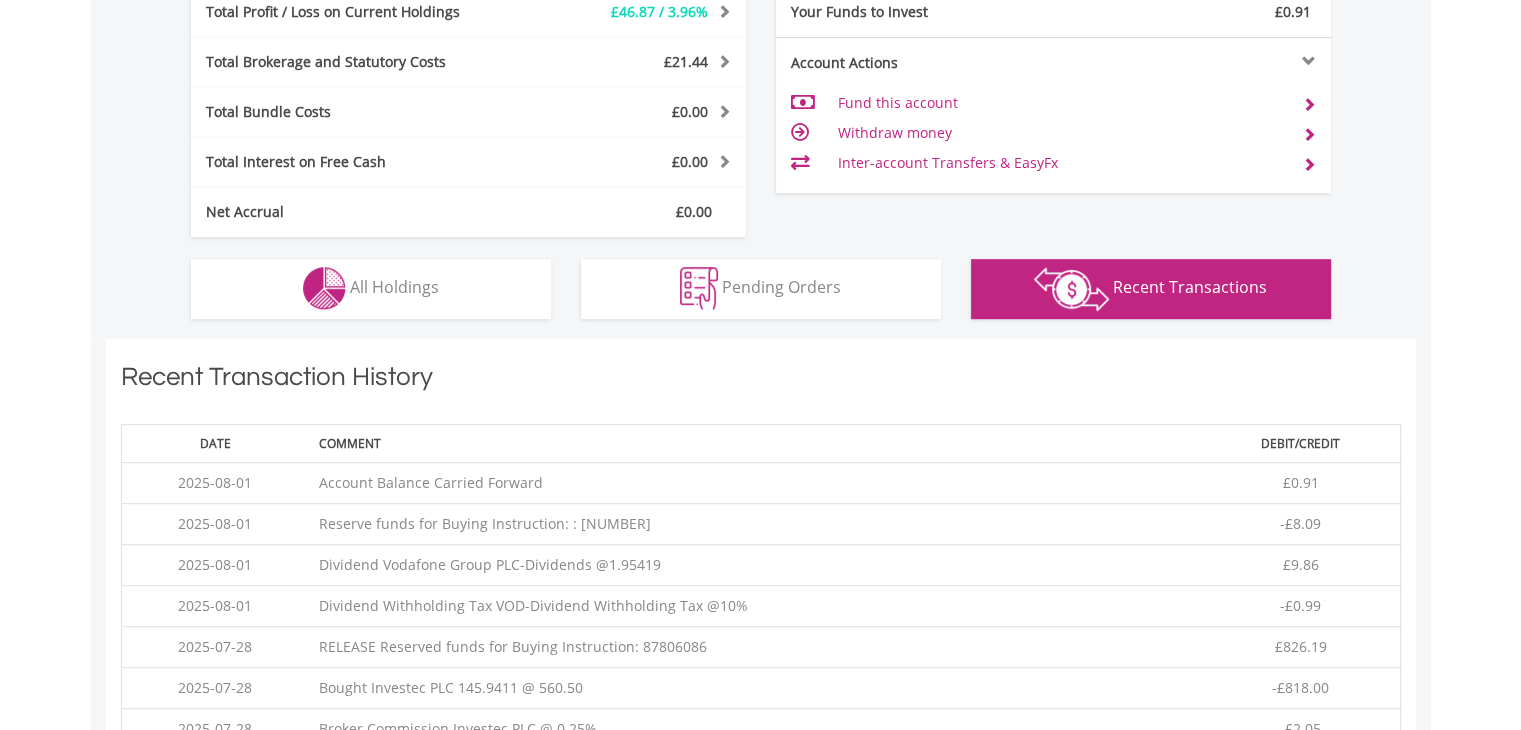 scroll, scrollTop: 1401, scrollLeft: 0, axis: vertical 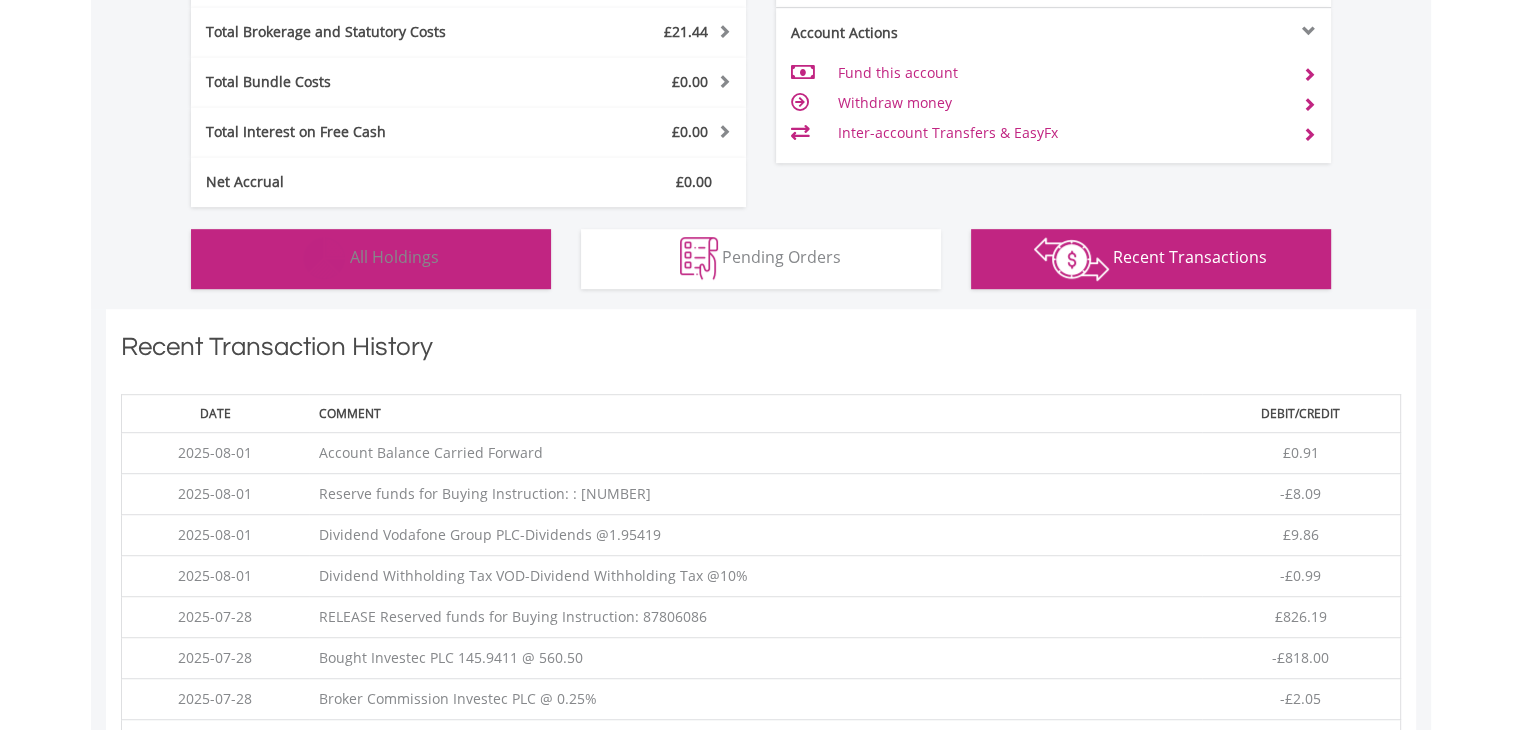 click on "All Holdings" at bounding box center (394, 257) 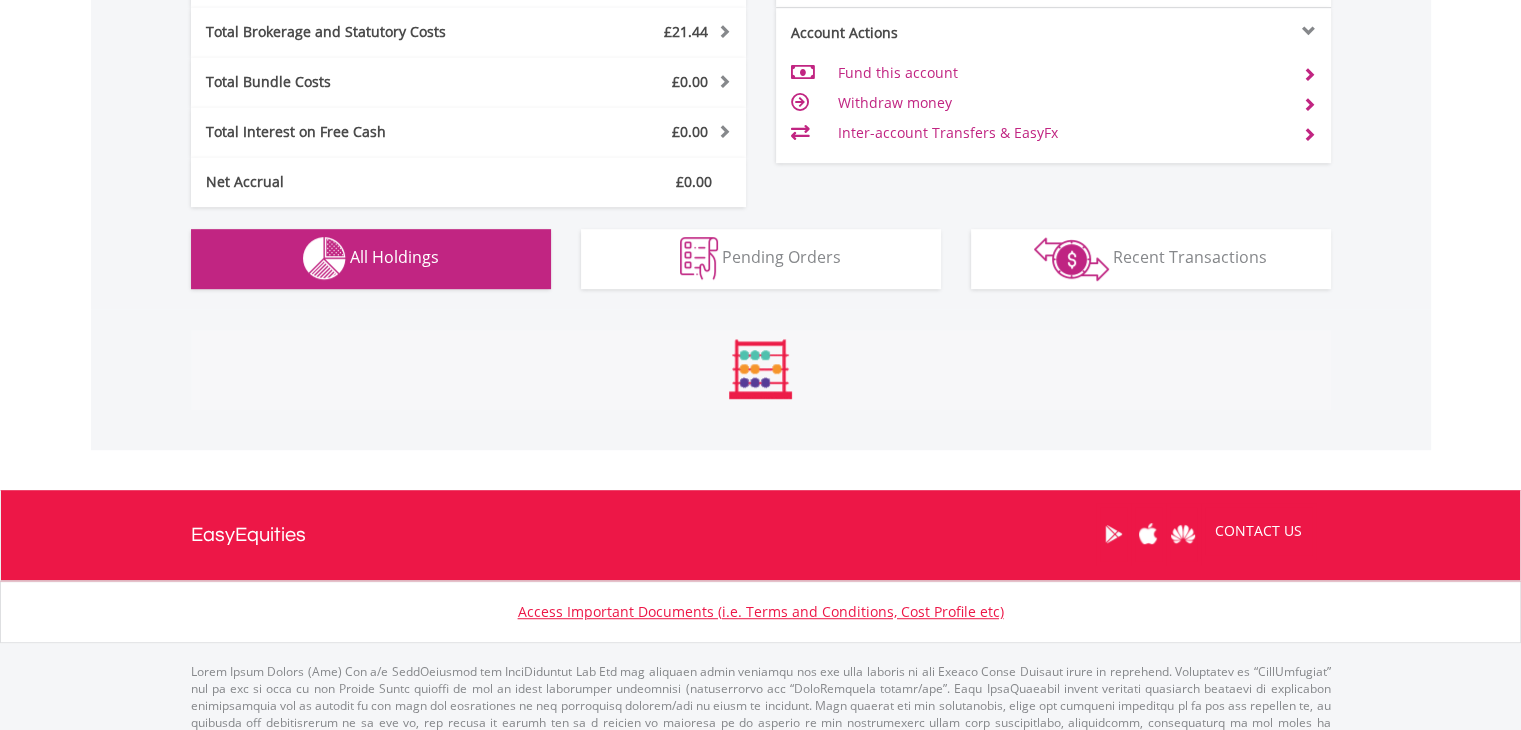scroll, scrollTop: 1441, scrollLeft: 0, axis: vertical 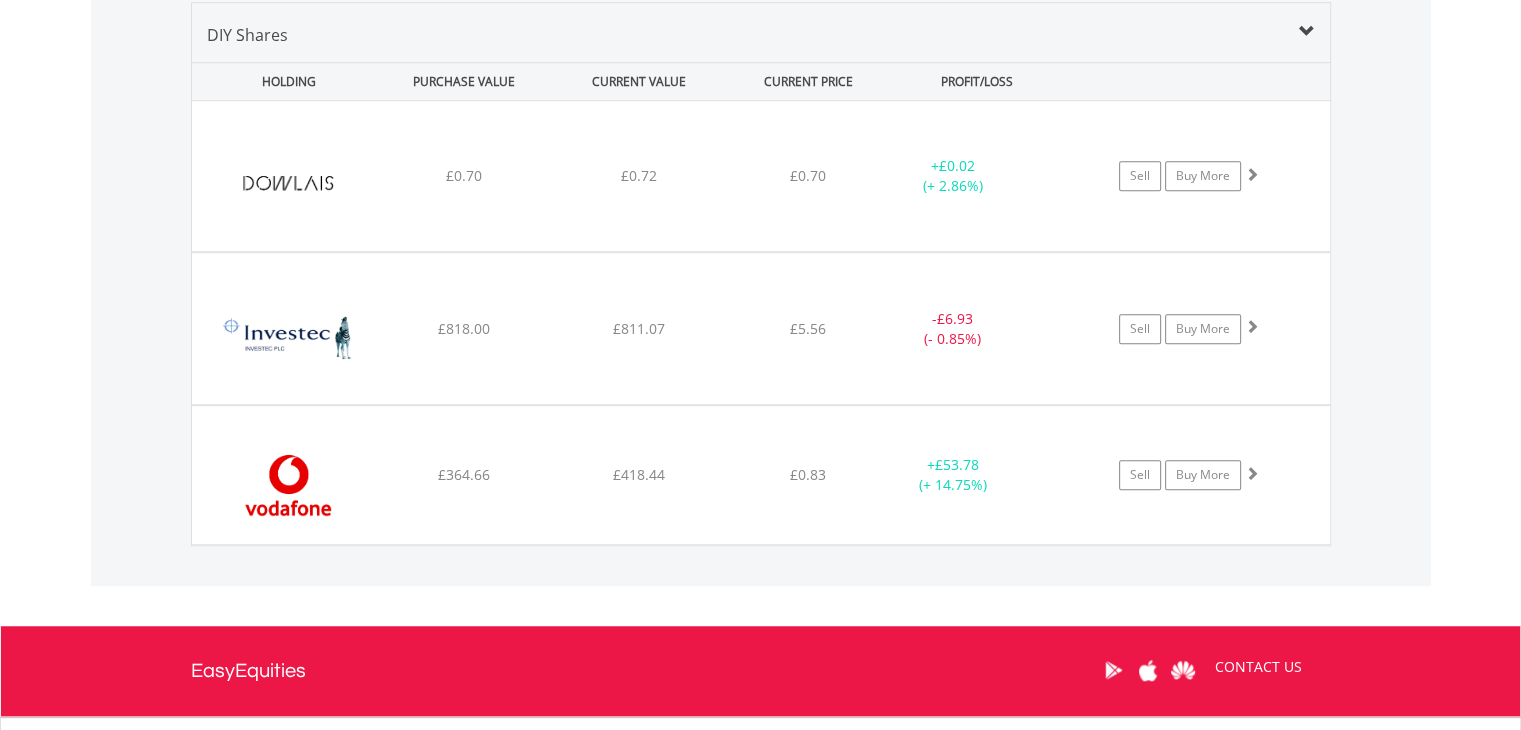 click on "Value View
Share View
DIY Shares
HOLDING
PURCHASE VALUE
CURRENT VALUE
CURRENT PRICE
PROFIT/LOSS
﻿
Dowlais Group PLC
£0.70
£0.72
£0.70
+  £0.02 (+ 2.86%)
Sell
Buy More" at bounding box center [761, 274] 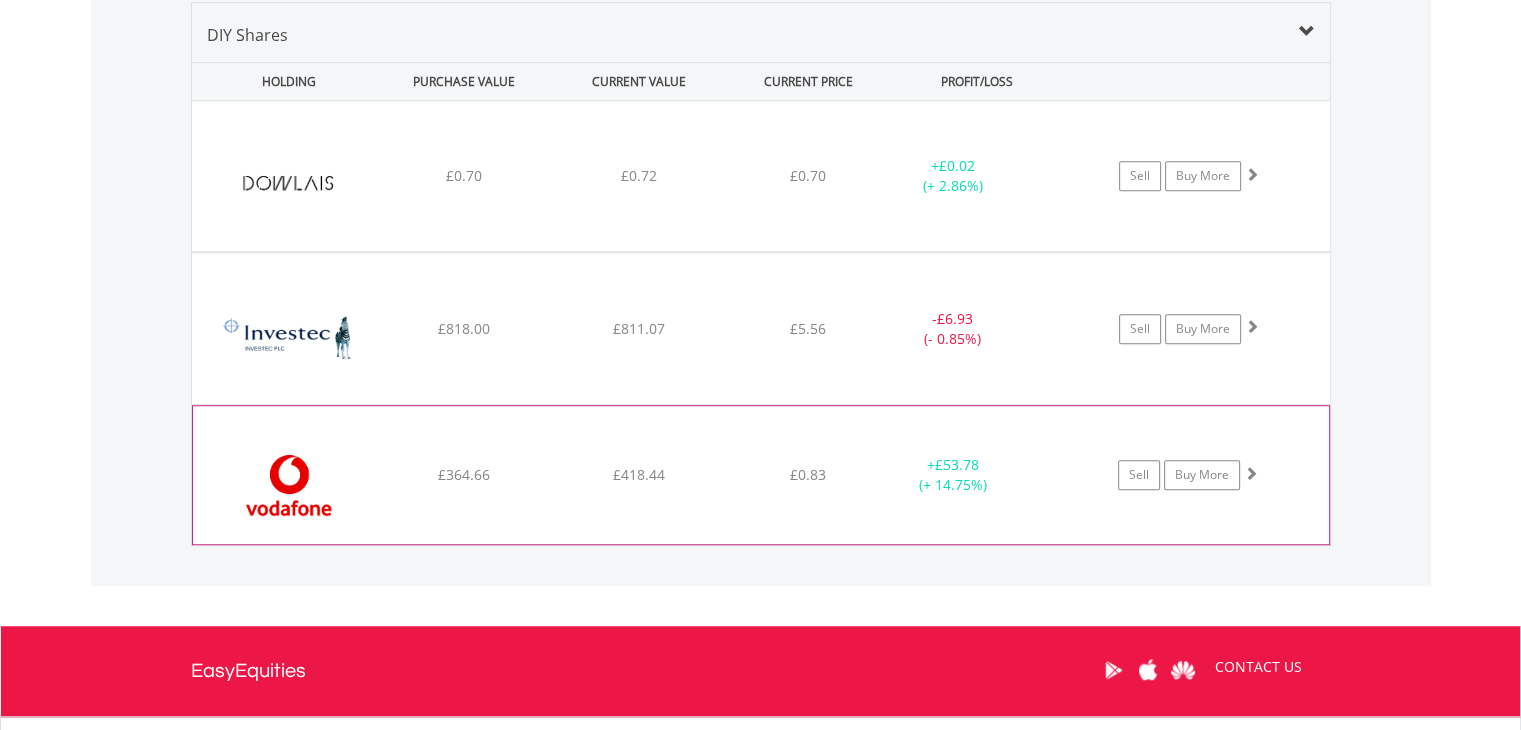 click at bounding box center (289, 485) 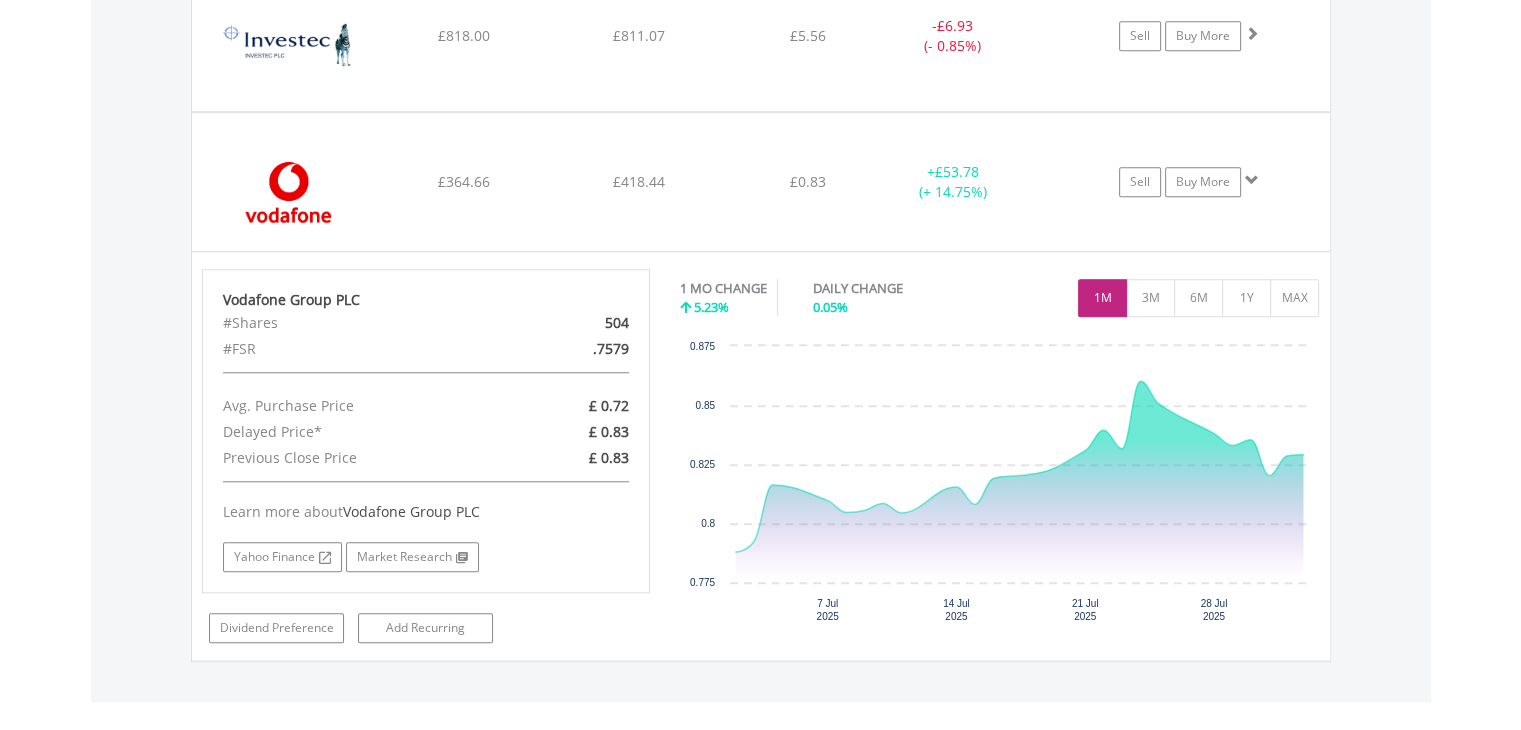 scroll, scrollTop: 1748, scrollLeft: 0, axis: vertical 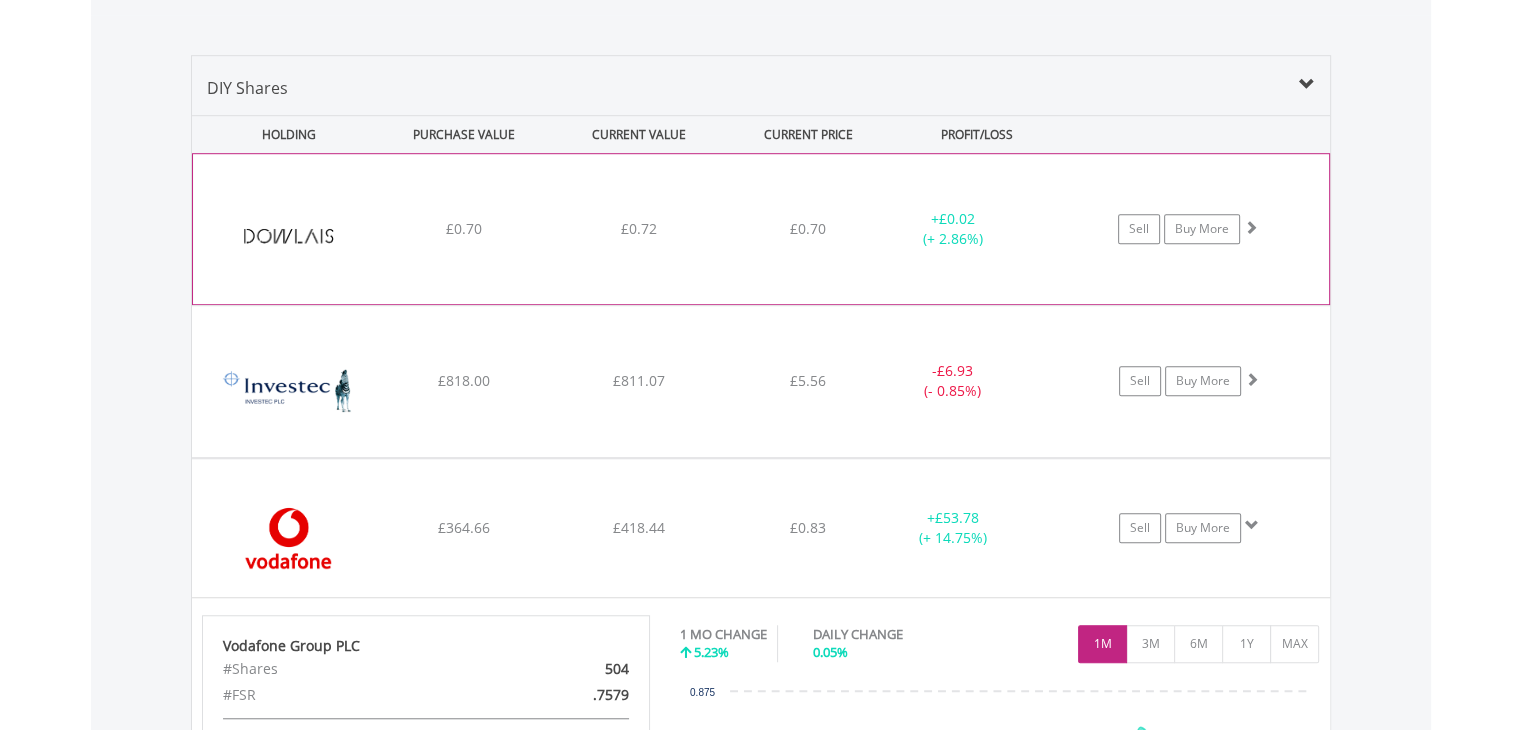 click at bounding box center (289, 239) 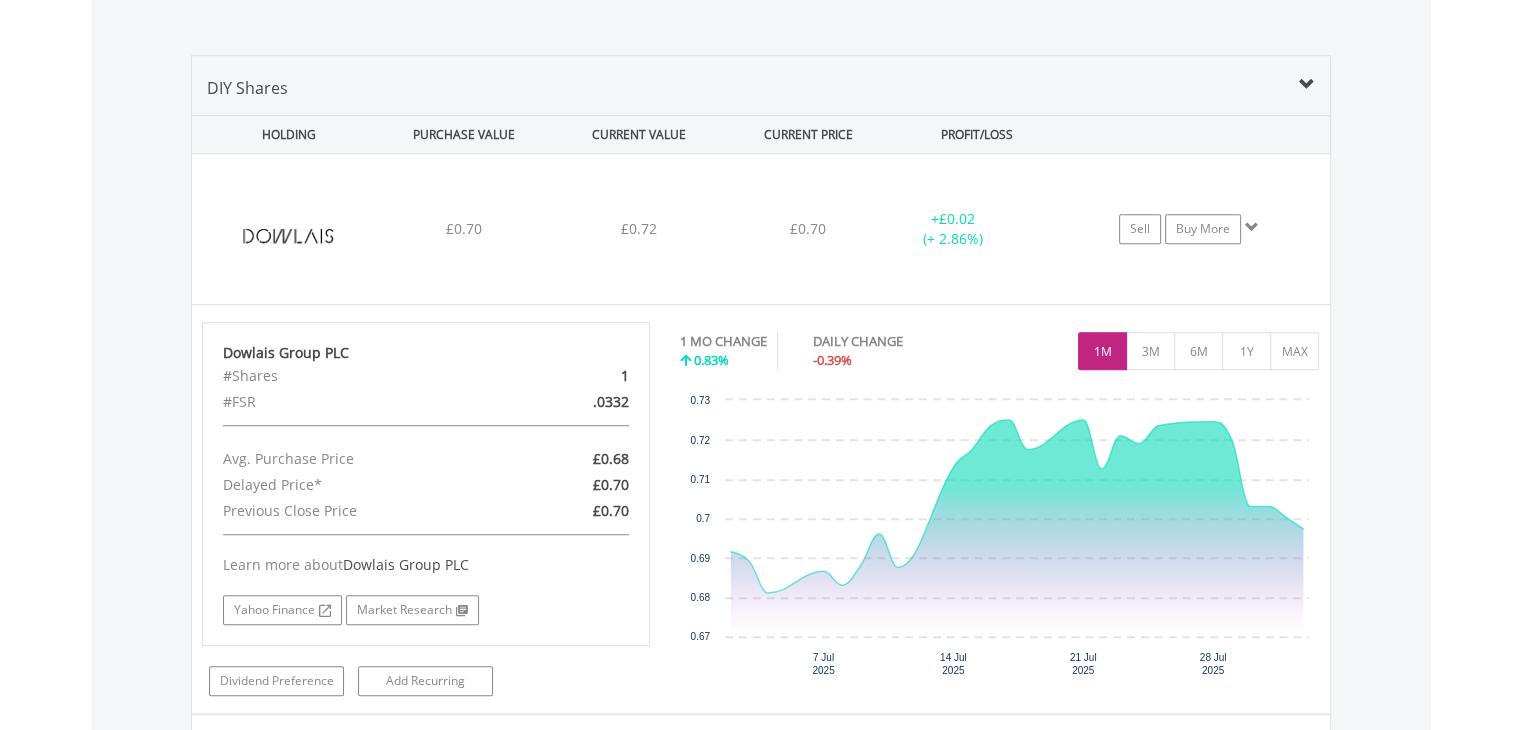 click on "My Investments
Invest Now
New Listings
Sell
My Recurring Investments
Pending Orders
Vouchers
Buy a Voucher
Redeem a Voucher
Account Management" at bounding box center [760, 207] 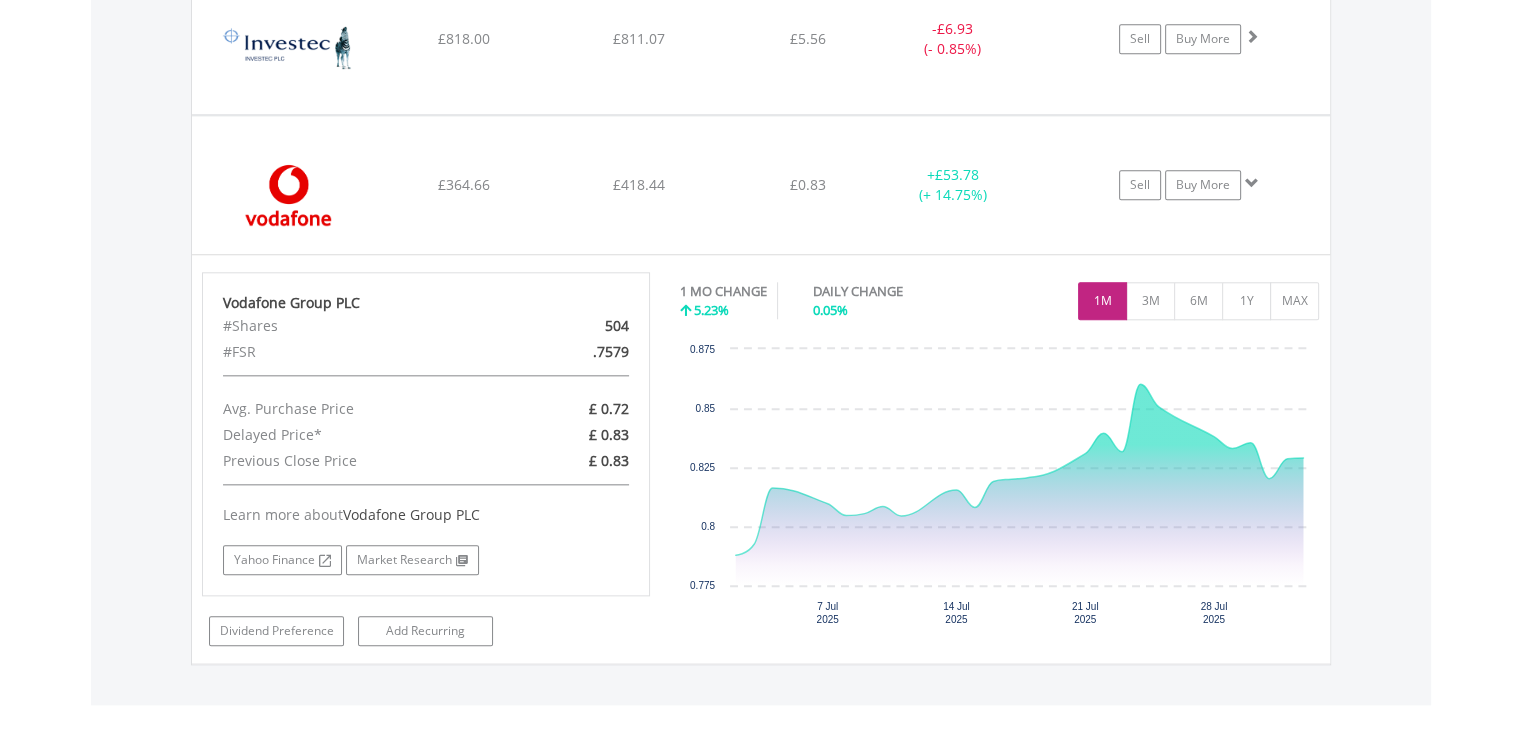 scroll, scrollTop: 2148, scrollLeft: 0, axis: vertical 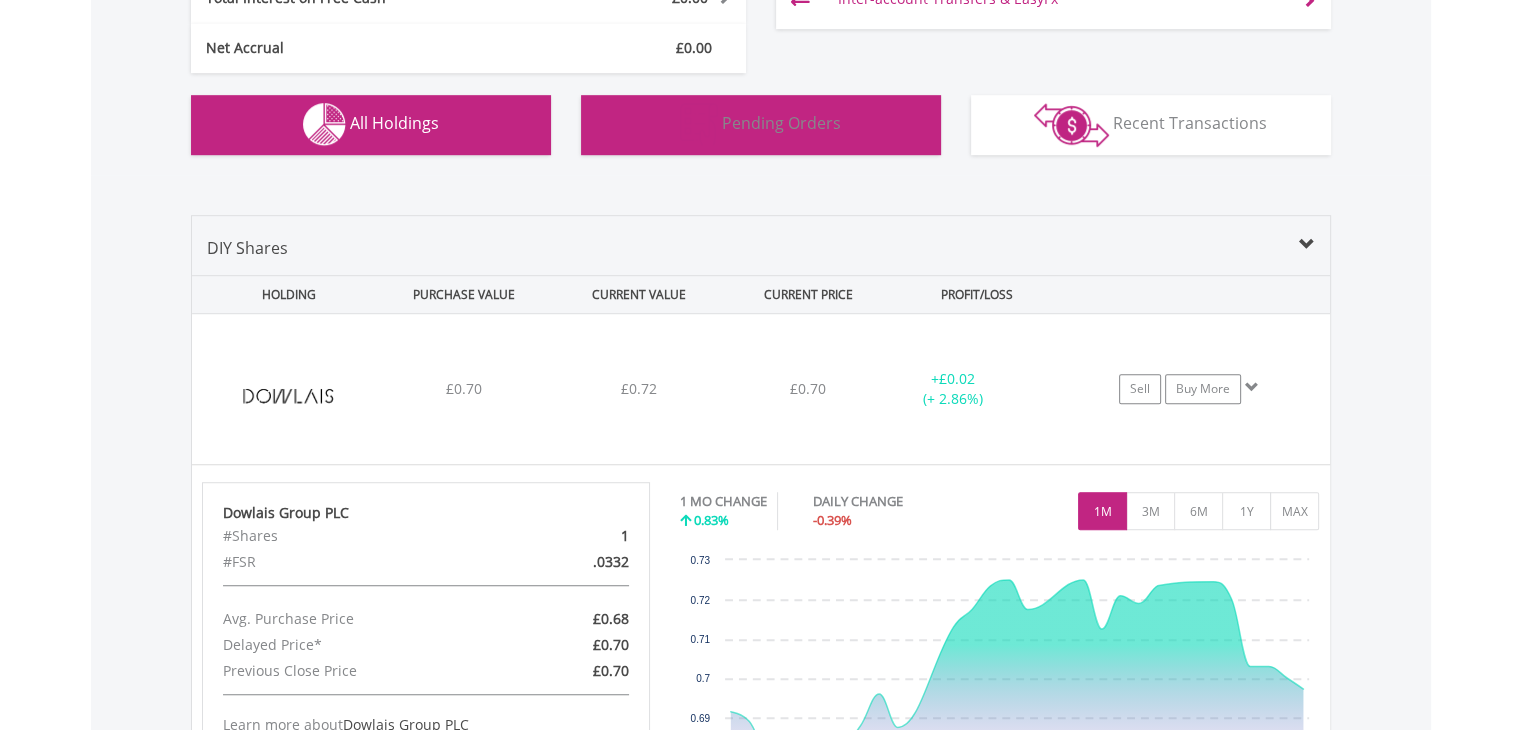 click on "Pending Orders
Pending Orders" at bounding box center (761, 125) 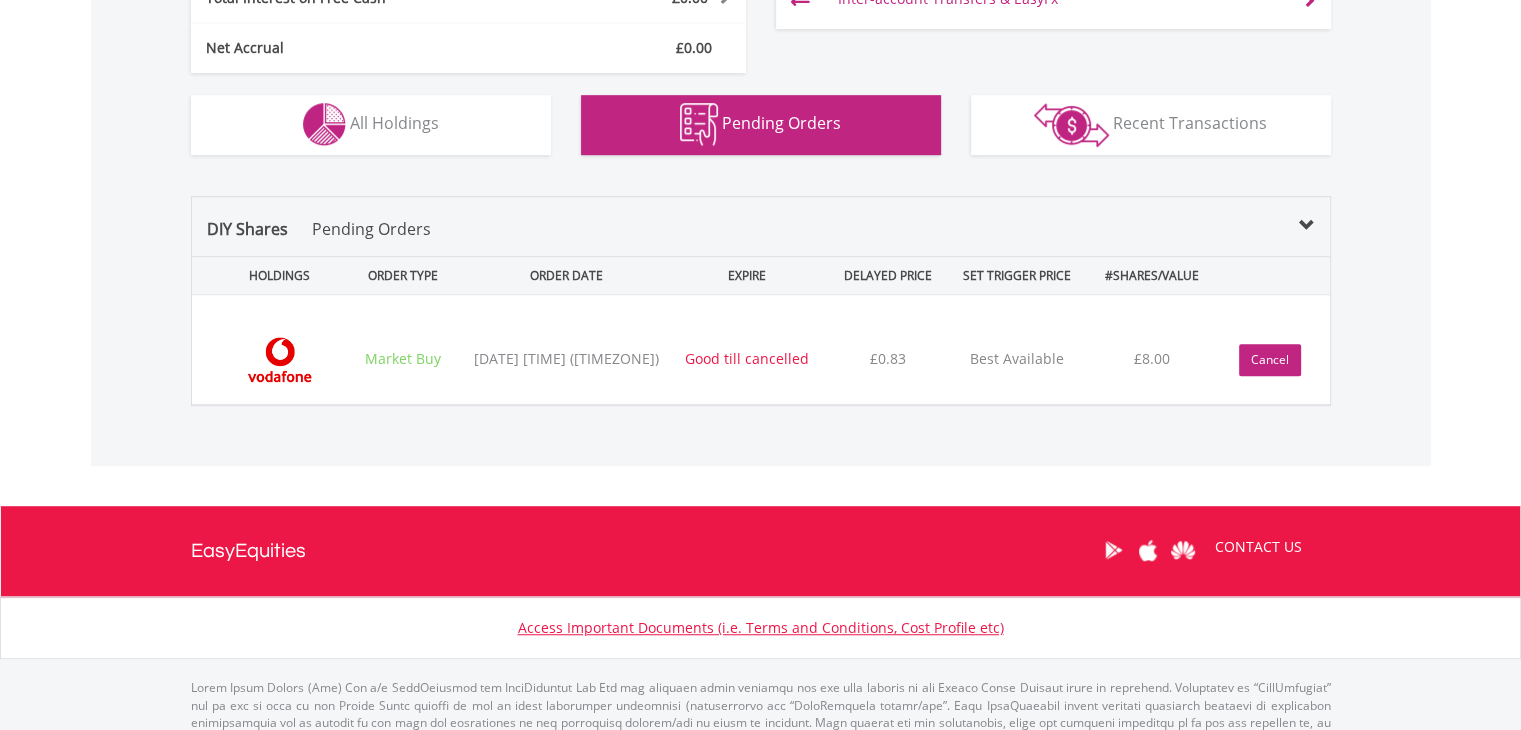 click on "Cancel" at bounding box center [1270, 360] 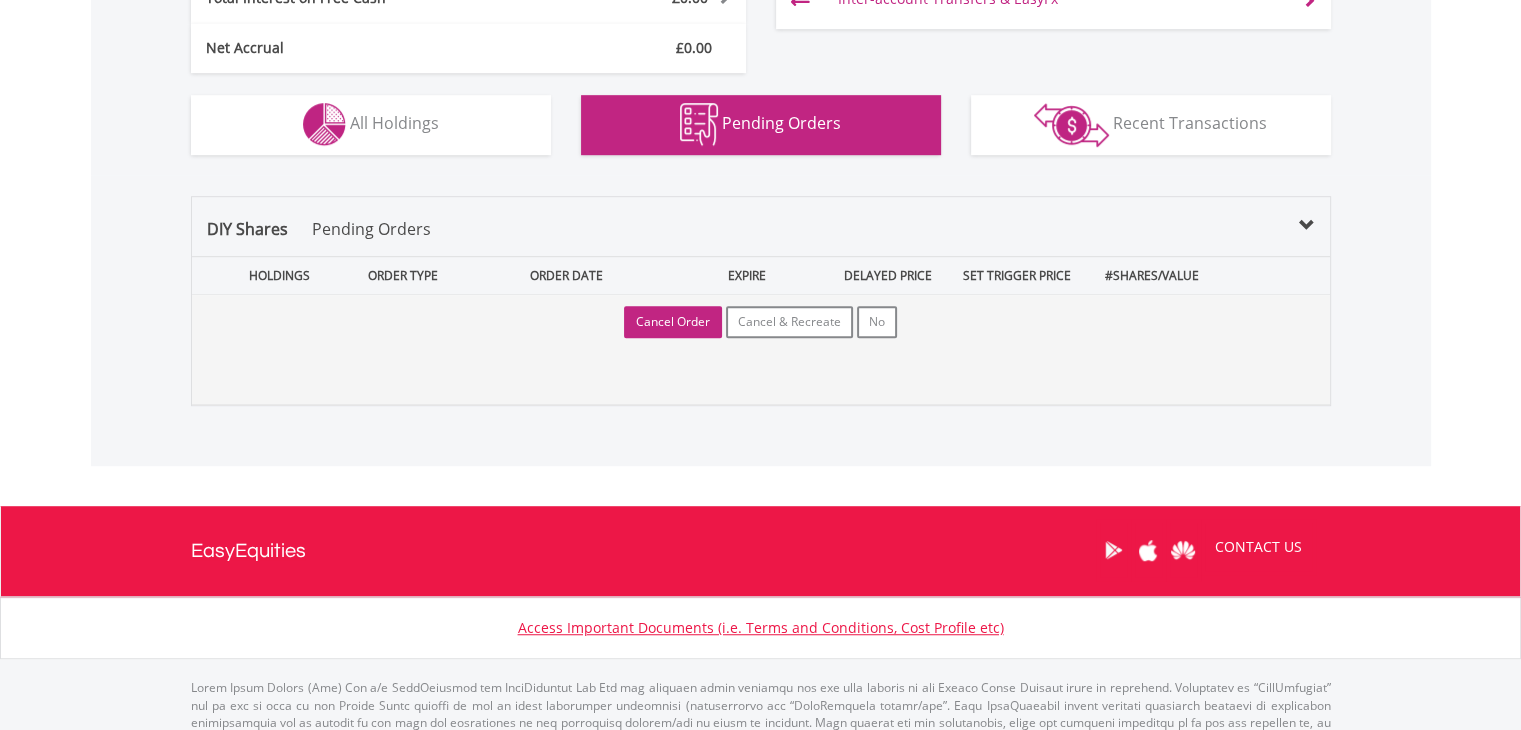 click on "Cancel Order" at bounding box center (673, 322) 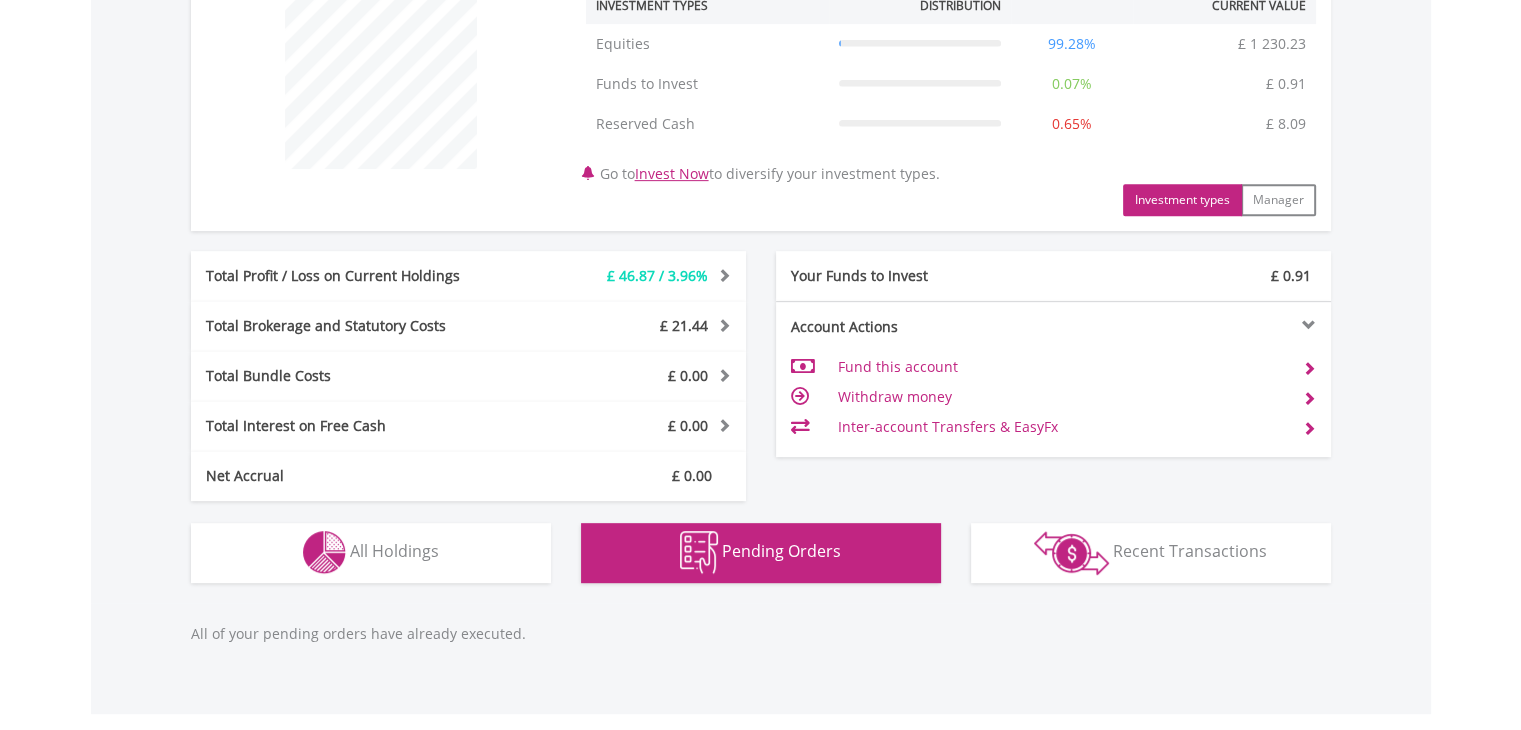 scroll, scrollTop: 1111, scrollLeft: 0, axis: vertical 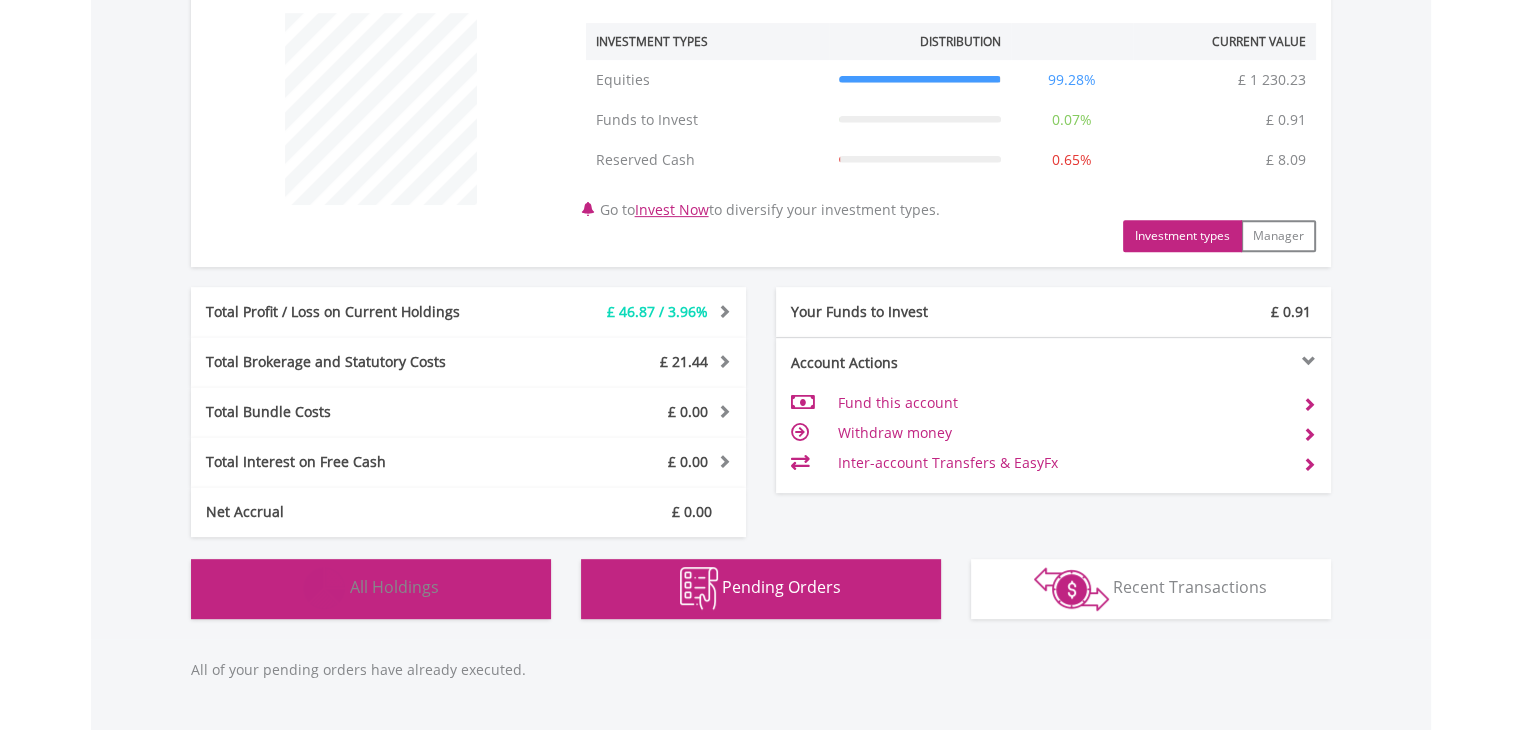 click on "All Holdings" at bounding box center [394, 587] 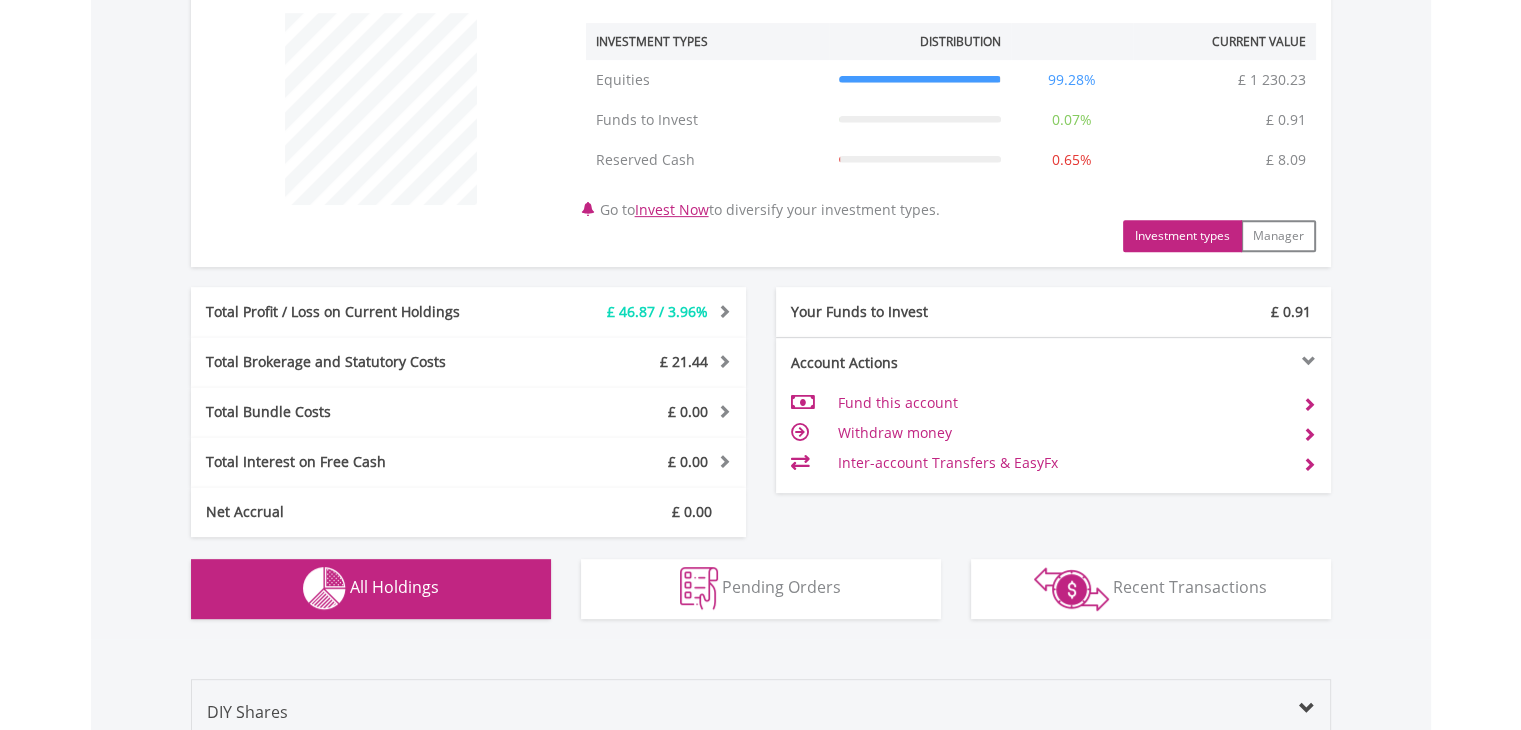 scroll, scrollTop: 1441, scrollLeft: 0, axis: vertical 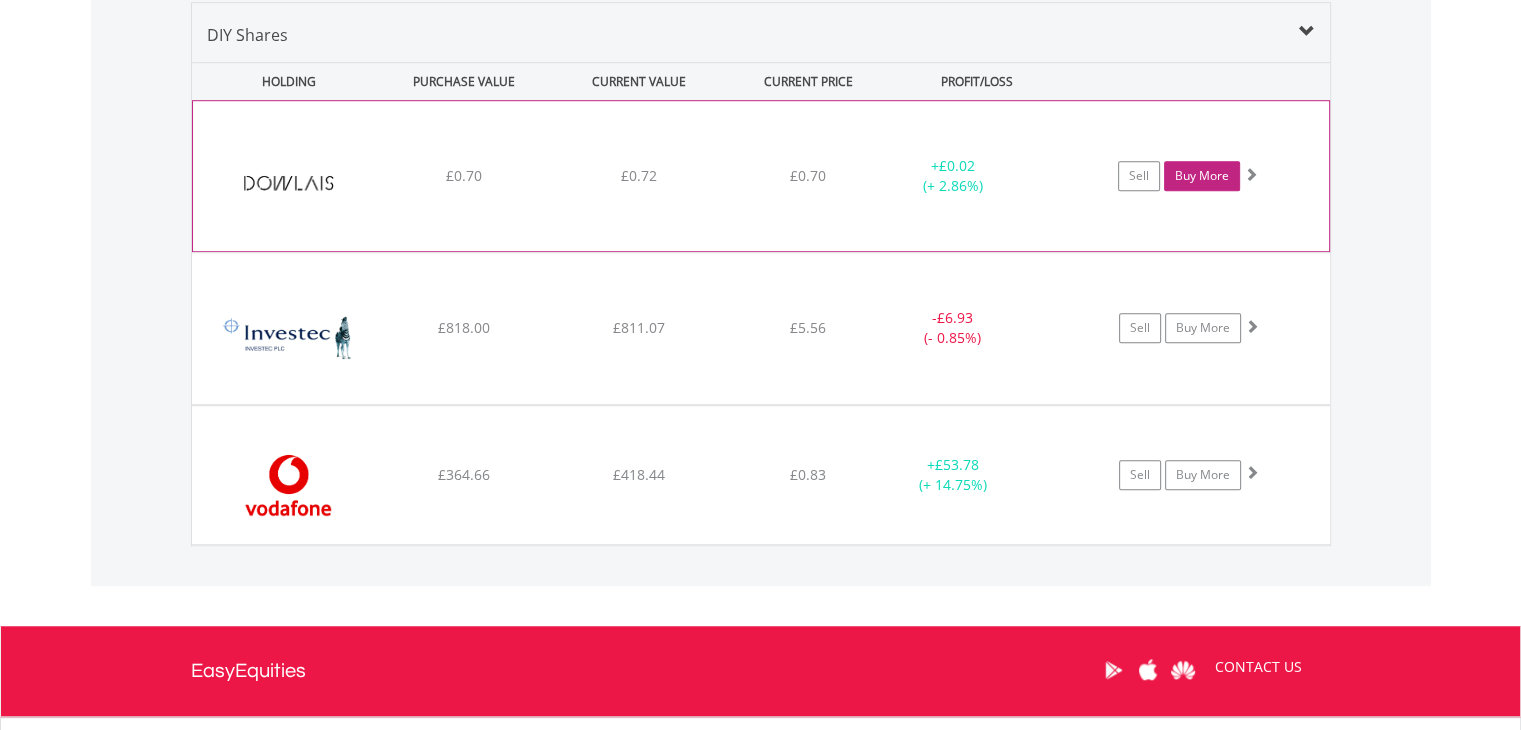 click on "Buy More" at bounding box center (1202, 176) 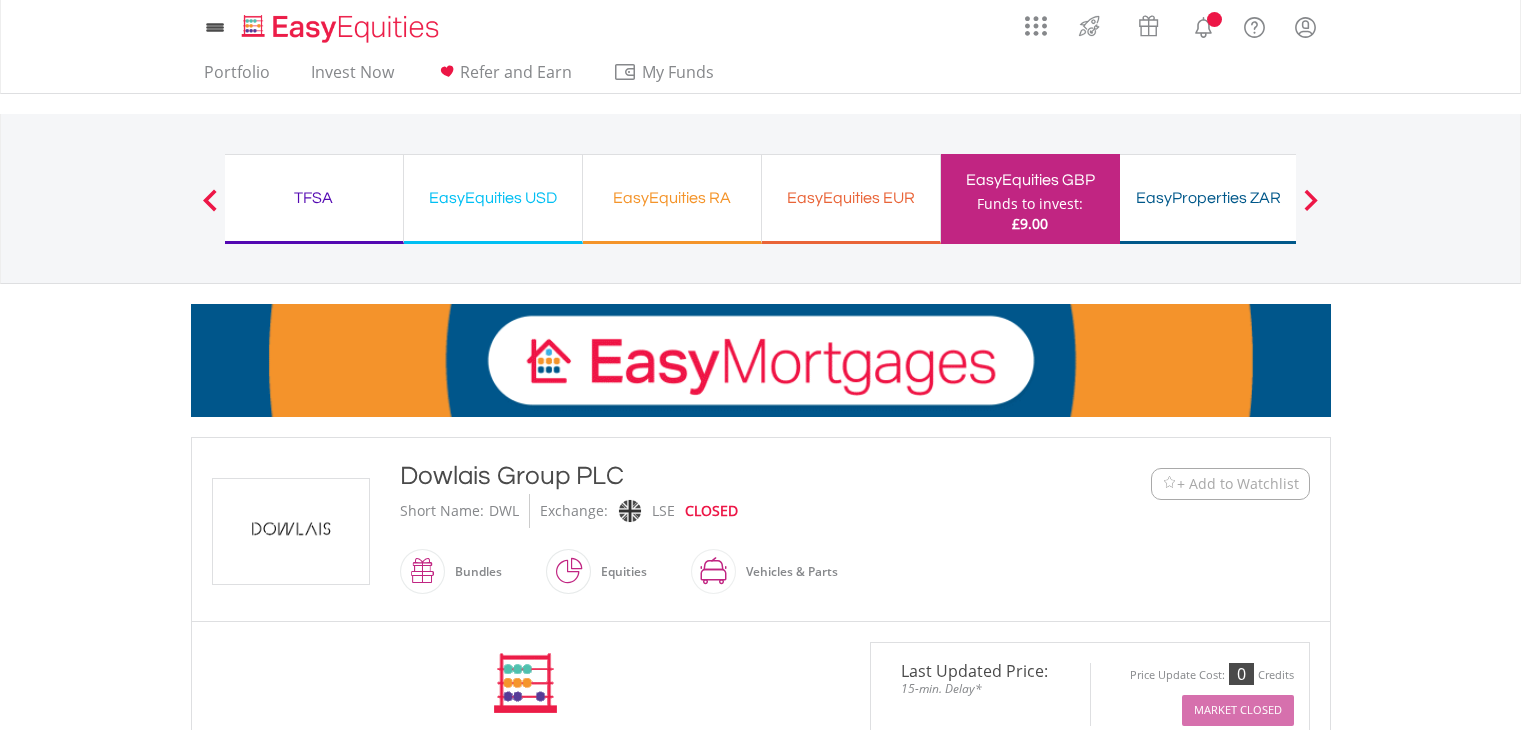 scroll, scrollTop: 0, scrollLeft: 0, axis: both 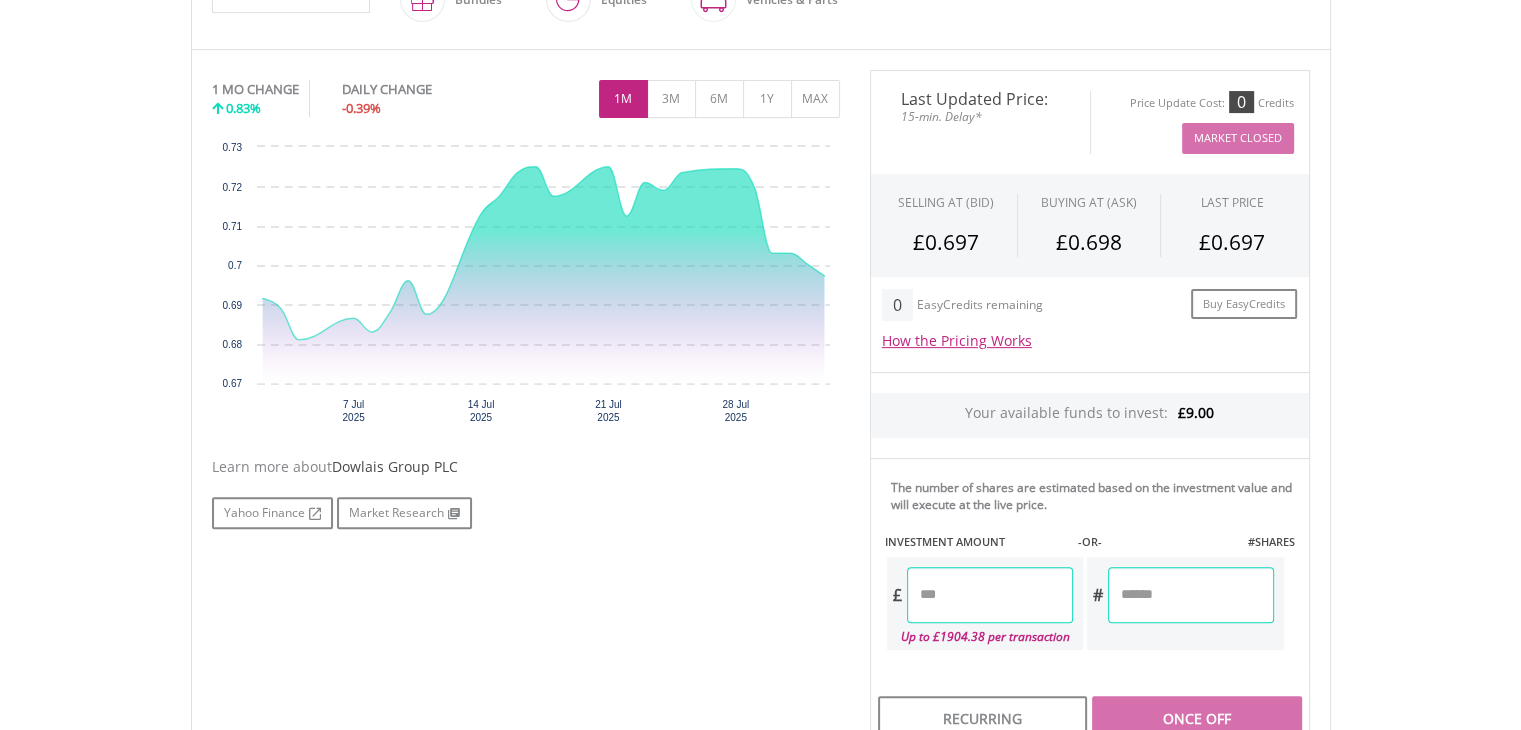 click at bounding box center [990, 595] 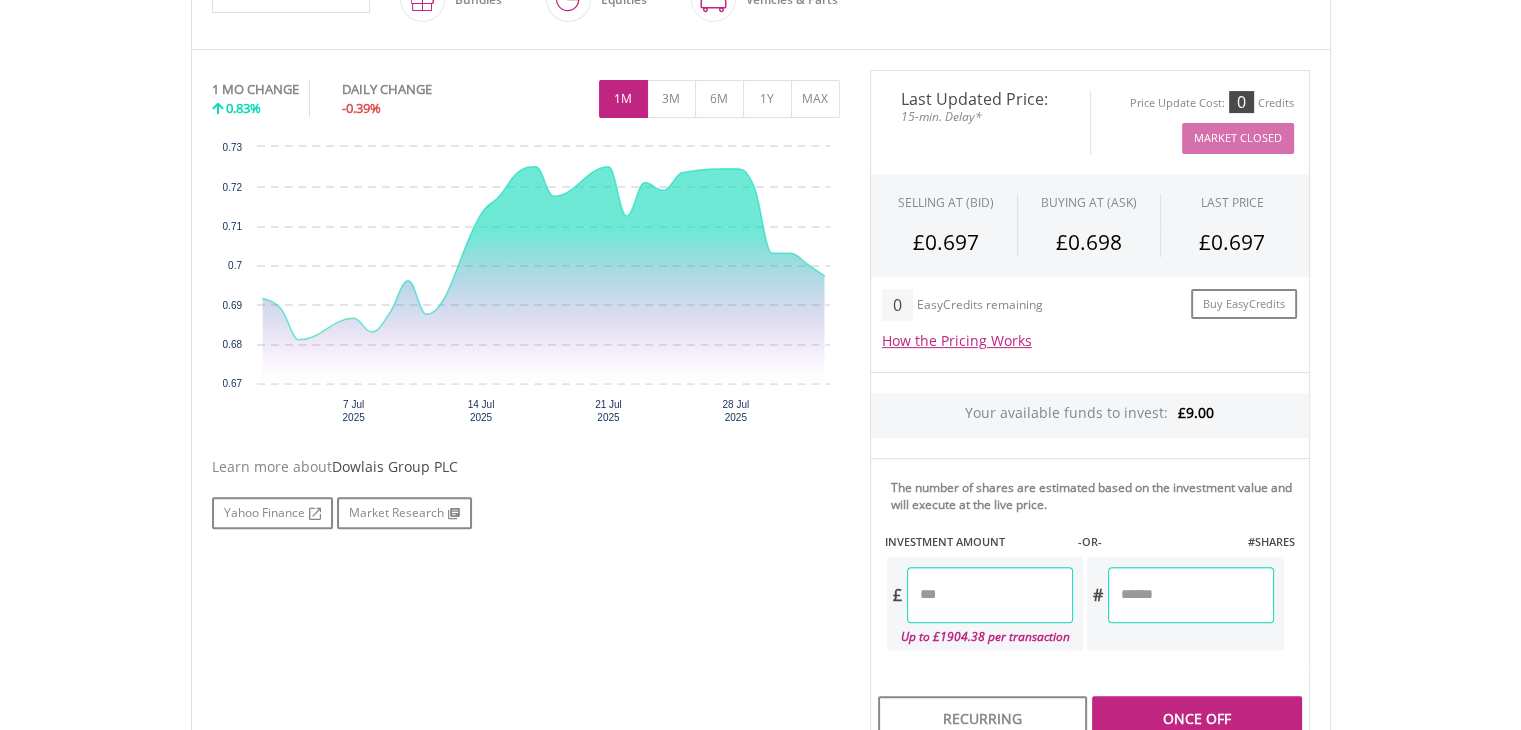 type on "****" 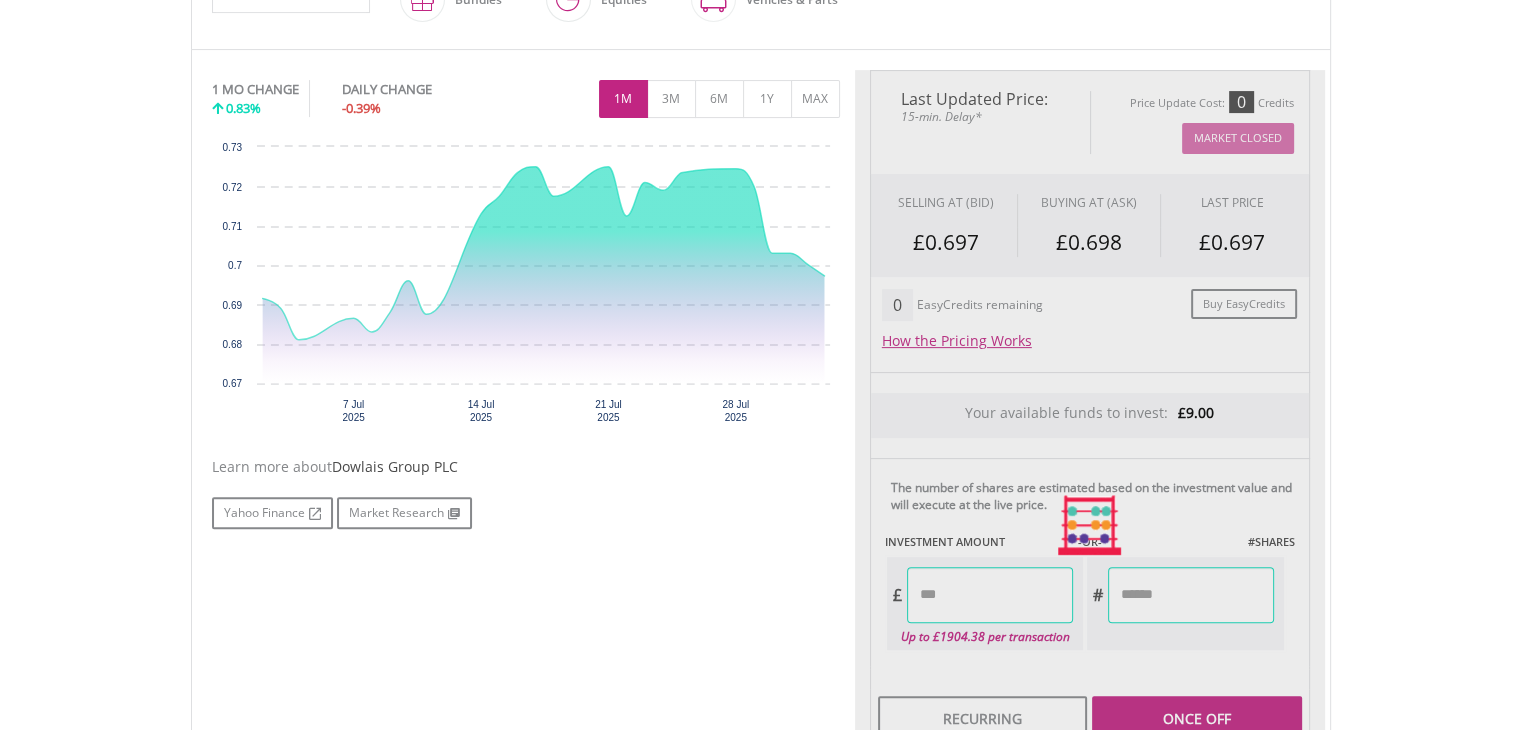 click on "Last Updated Price:
15-min. Delay*
Price Update Cost:
0
Credits
Market Closed
SELLING AT (BID)
BUYING AT                     (ASK)
LAST PRICE
£0.697
£0.698
£0.697
0
£" at bounding box center (1090, 525) 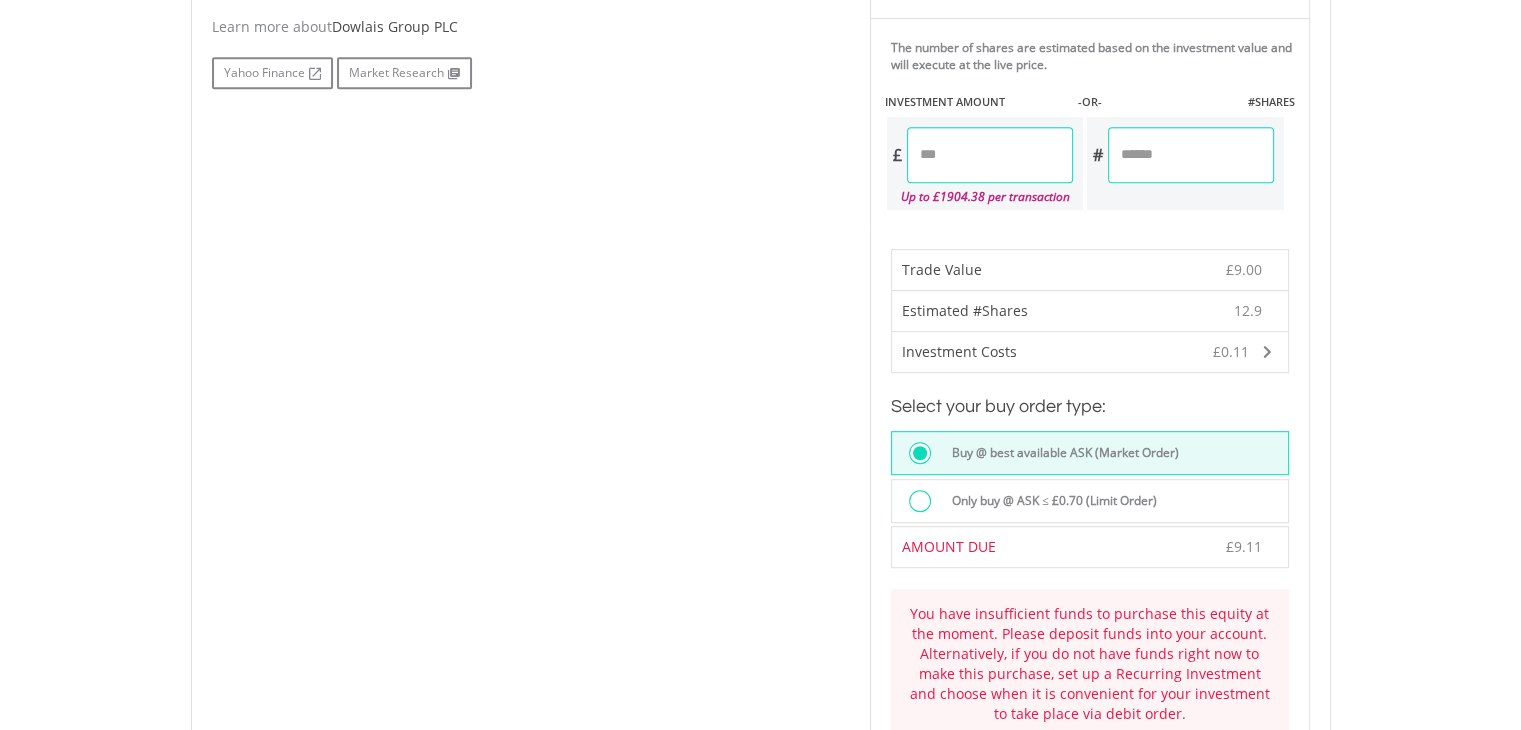 scroll, scrollTop: 1080, scrollLeft: 0, axis: vertical 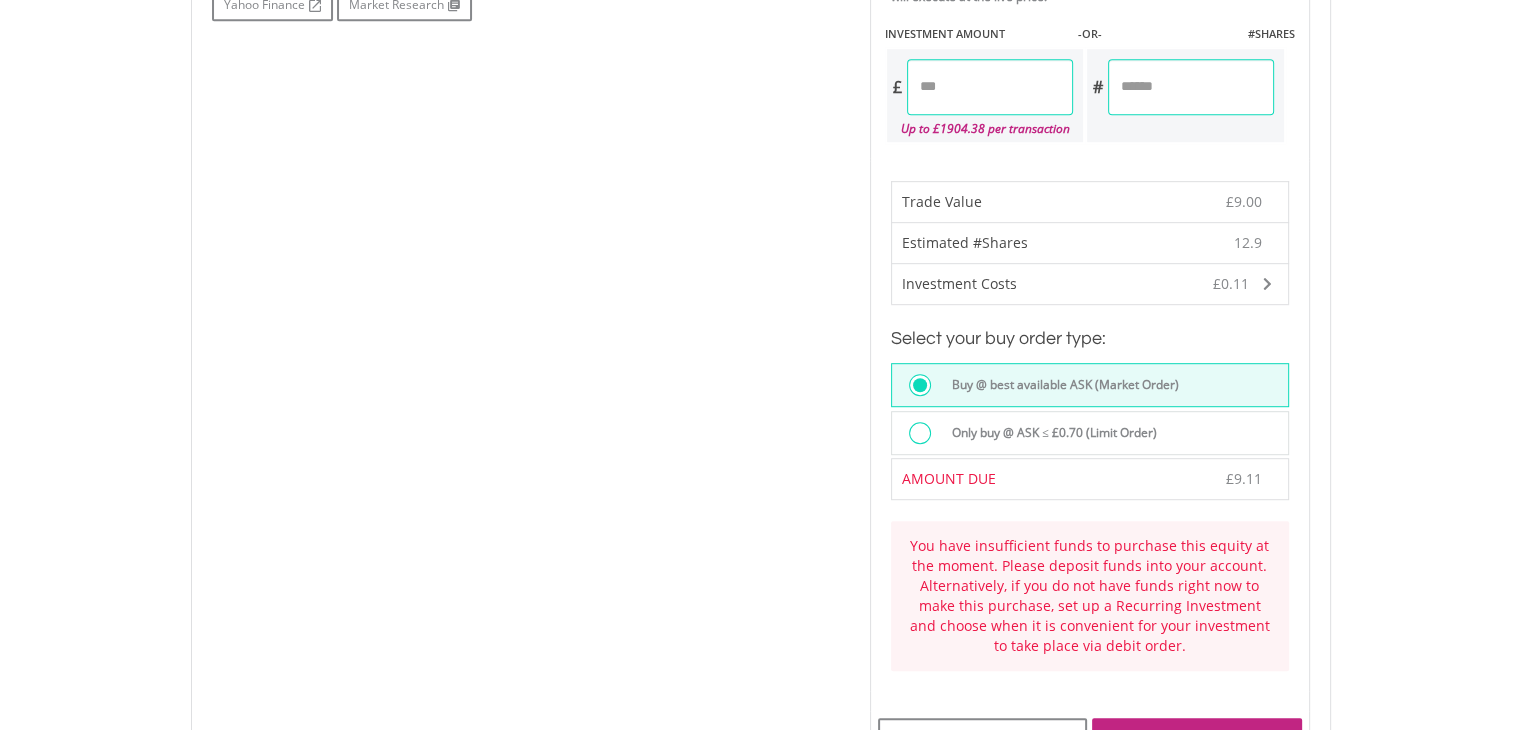 click on "****" at bounding box center (990, 87) 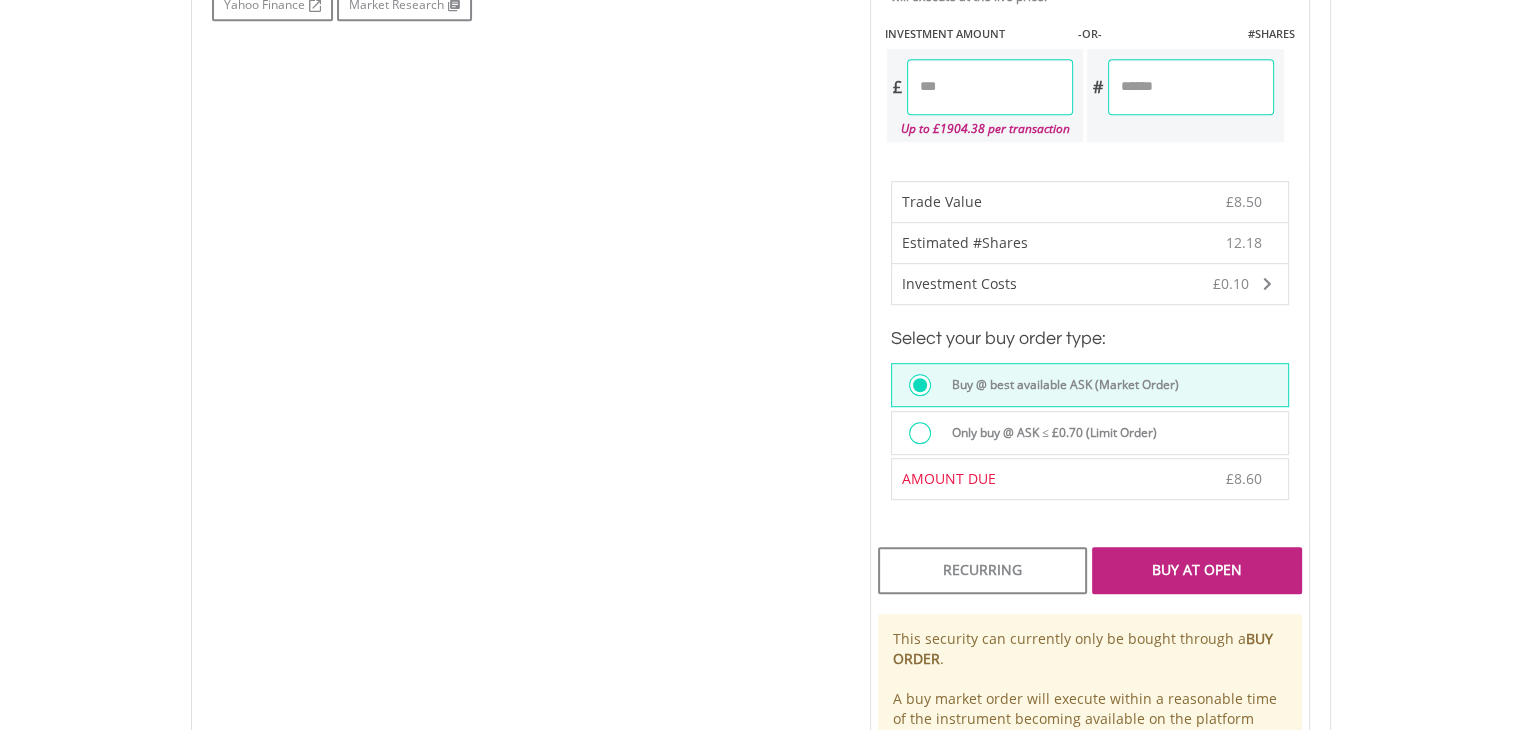 click on "****" at bounding box center (990, 87) 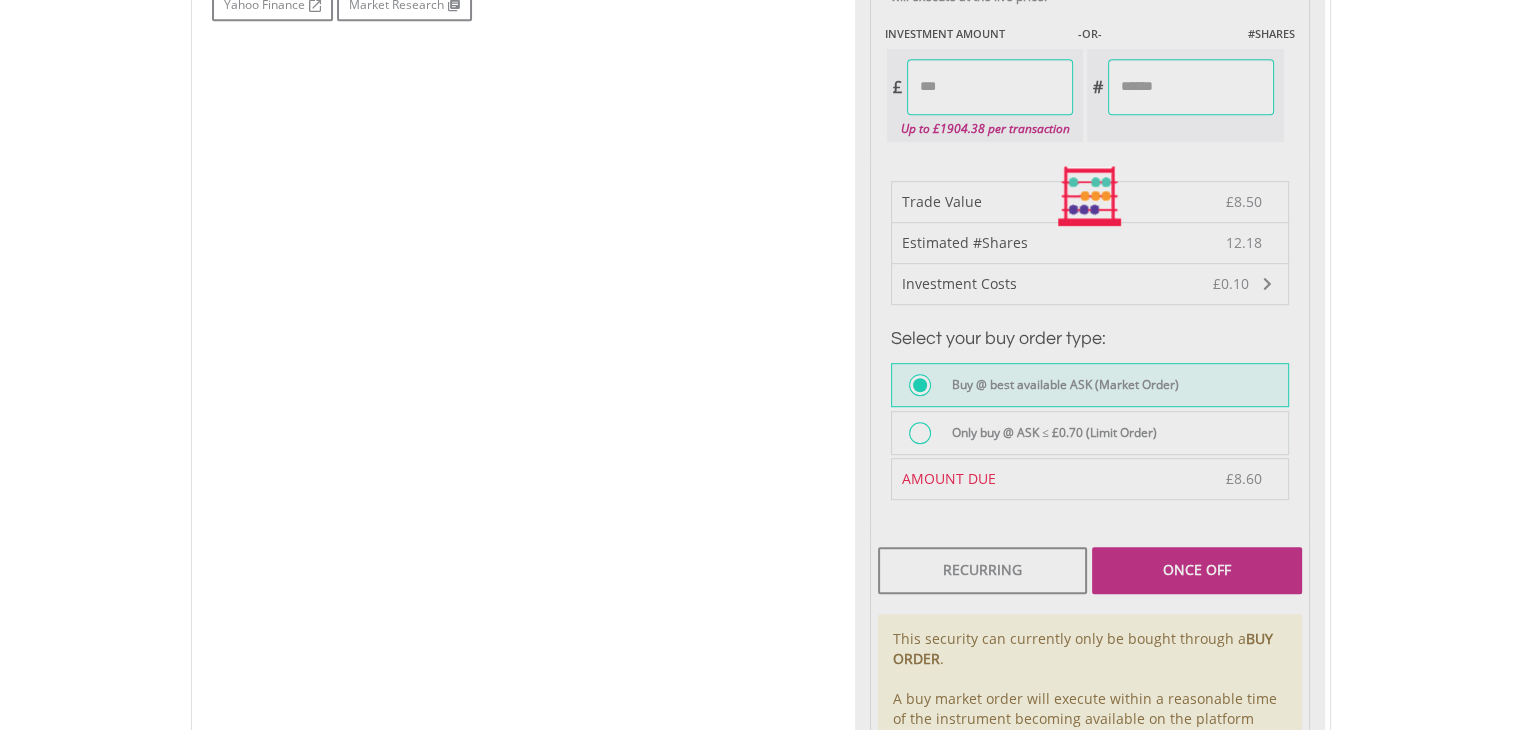 click on "Last Updated Price:
15-min. Delay*
Price Update Cost:
0
Credits
Market Closed
SELLING AT (BID)
BUYING AT                     (ASK)
LAST PRICE
£0.697
£0.698
£0.697
0
£" at bounding box center [1090, 197] 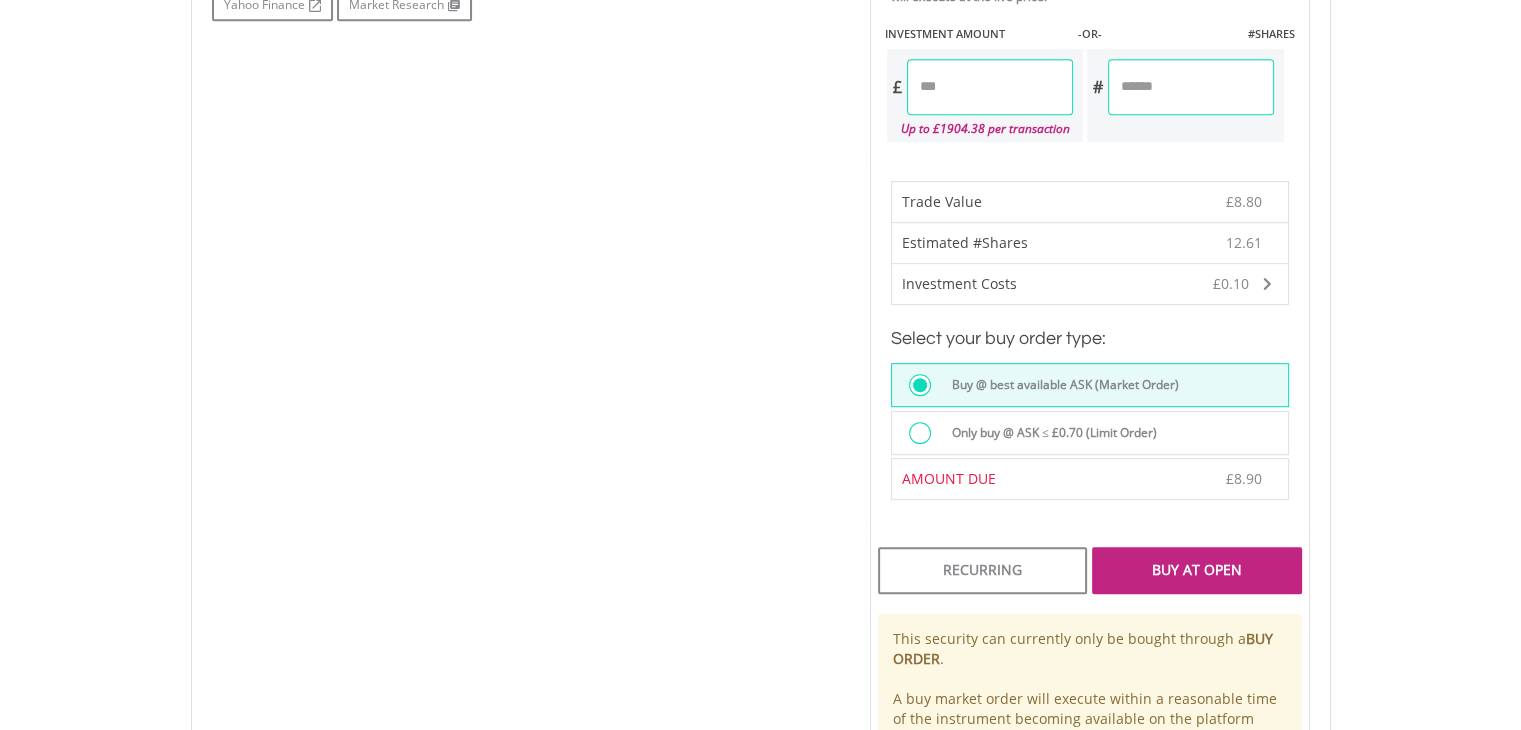 click on "****" at bounding box center [990, 87] 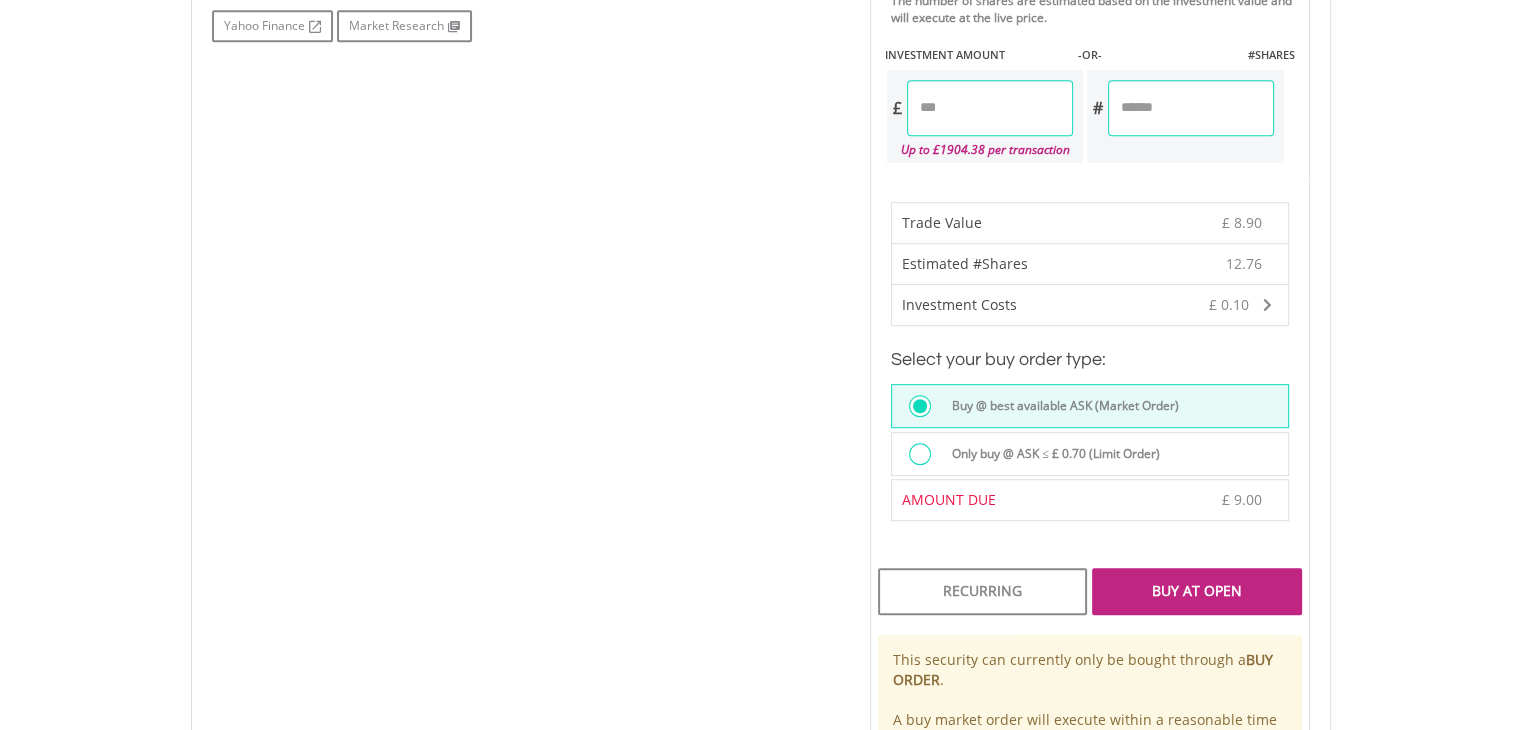 scroll, scrollTop: 1040, scrollLeft: 0, axis: vertical 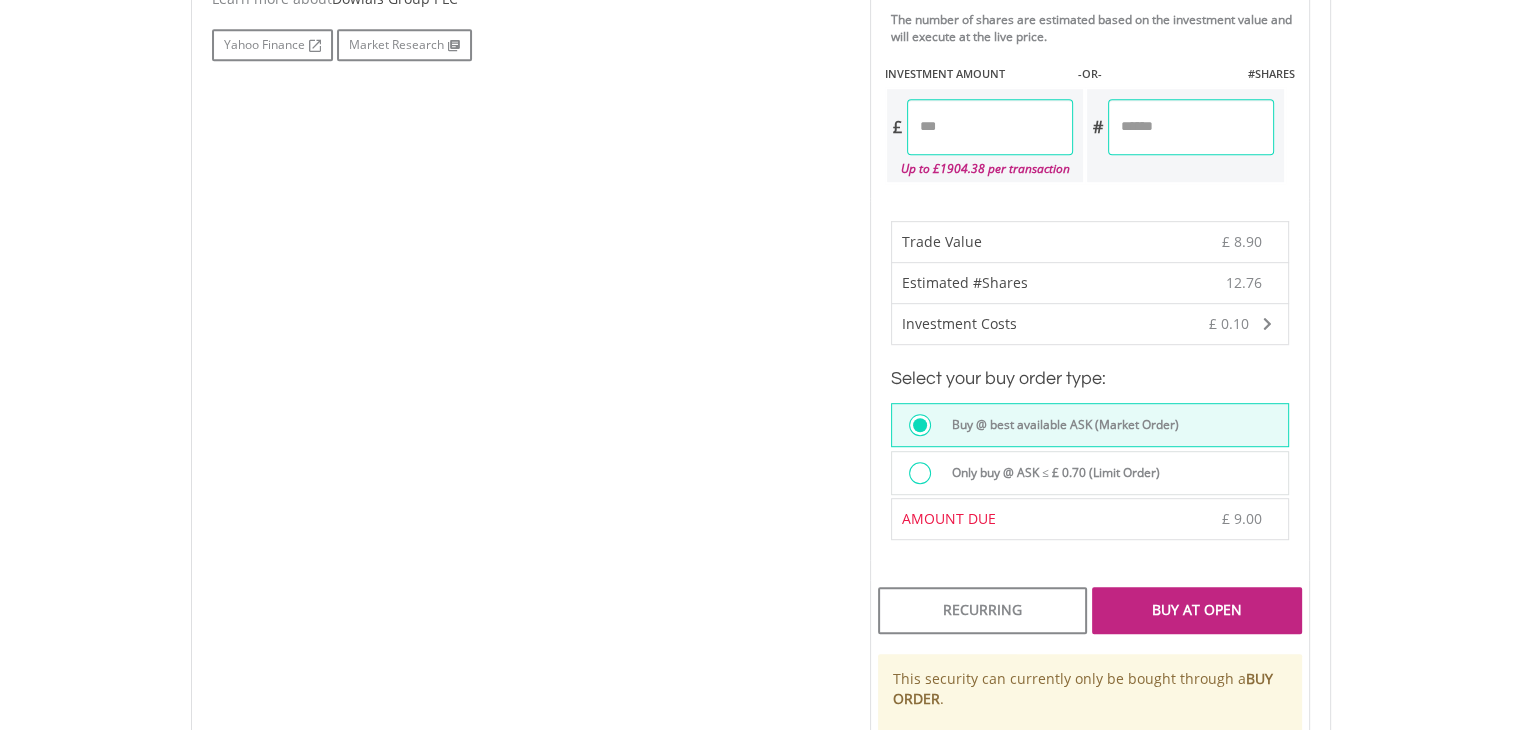 click on "Buy At Open" at bounding box center (1196, 610) 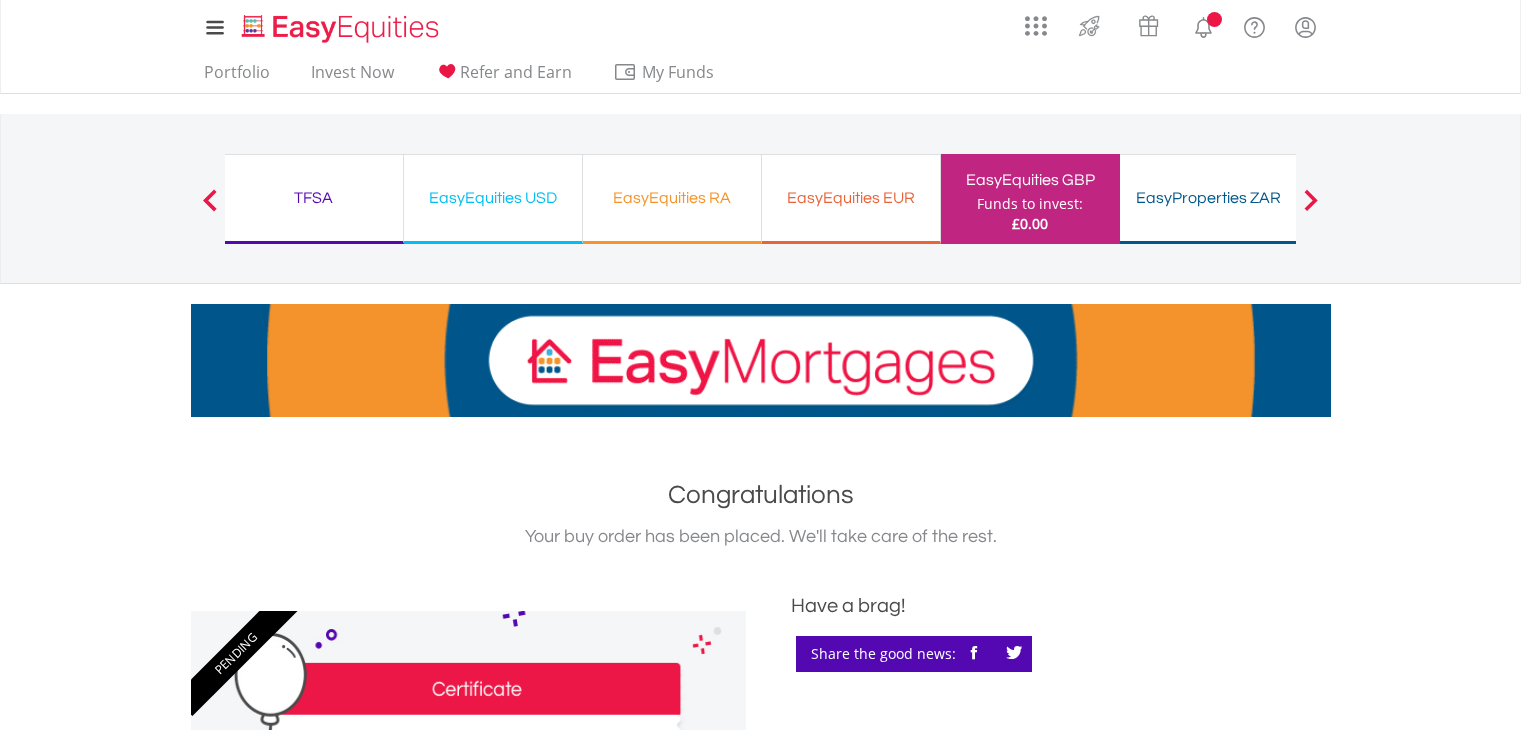 scroll, scrollTop: 0, scrollLeft: 0, axis: both 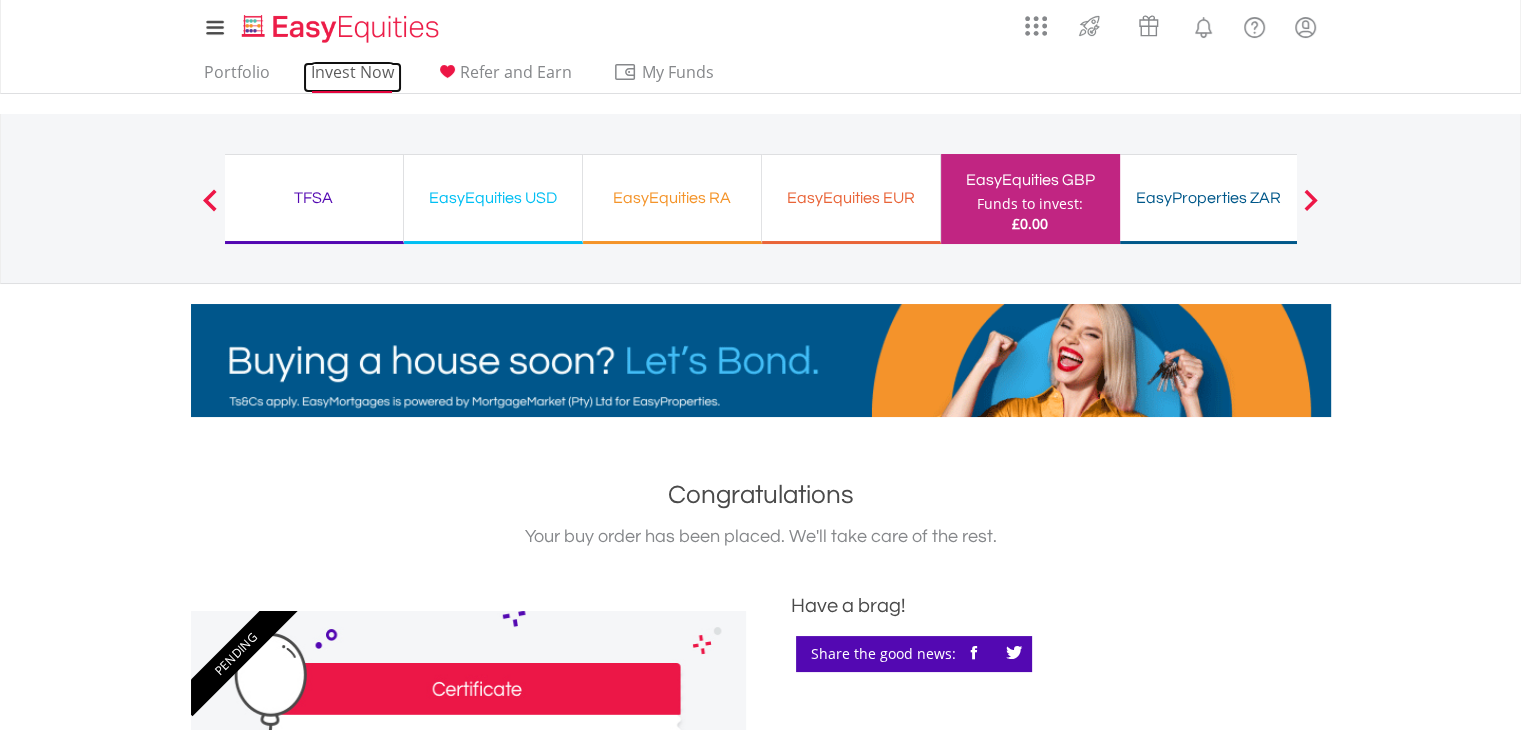 click on "Invest Now" at bounding box center [352, 77] 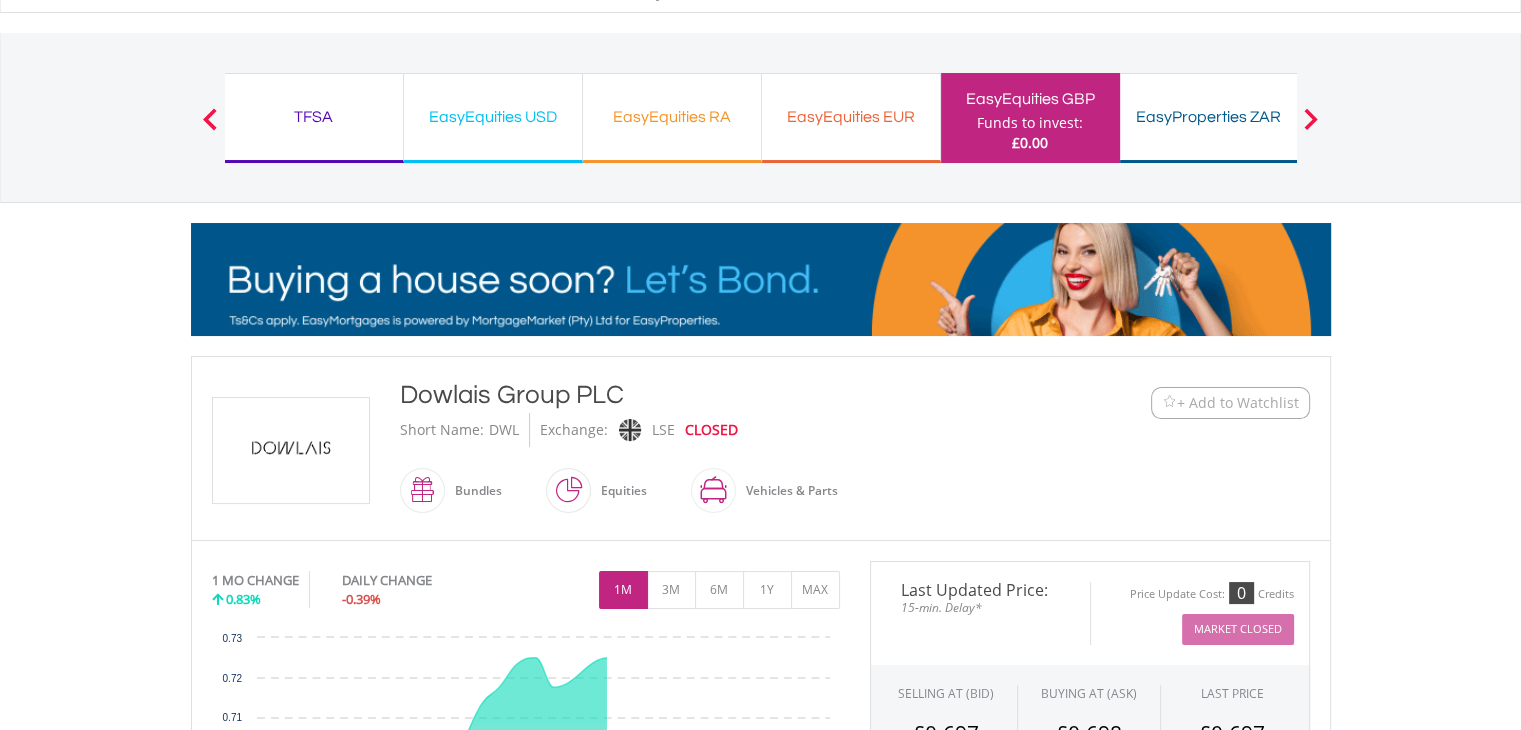click on "My Investments
Invest Now
New Listings
Sell
My Recurring Investments
Pending Orders
Vouchers
Buy a Voucher
Redeem a Voucher
Account Management" at bounding box center (760, 888) 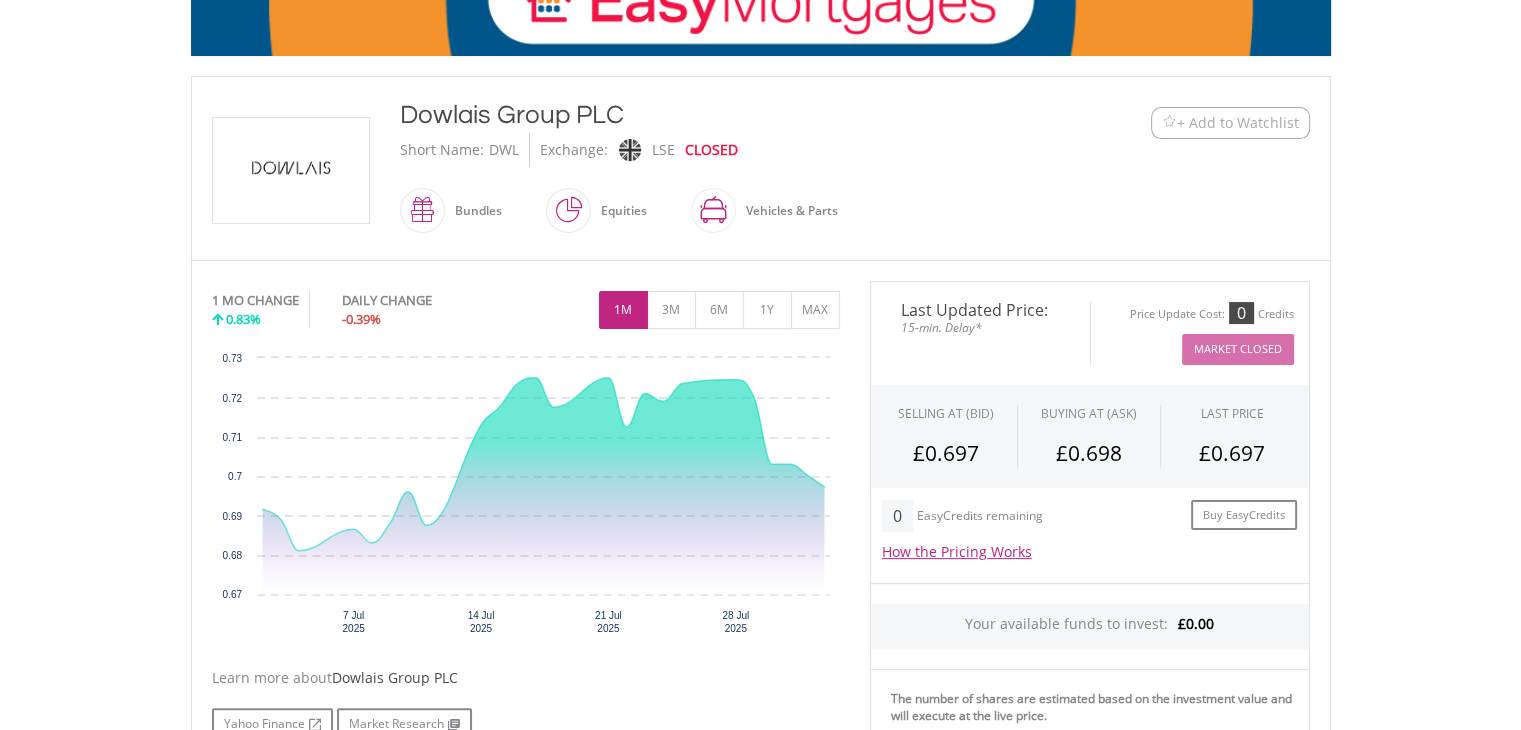 scroll, scrollTop: 401, scrollLeft: 0, axis: vertical 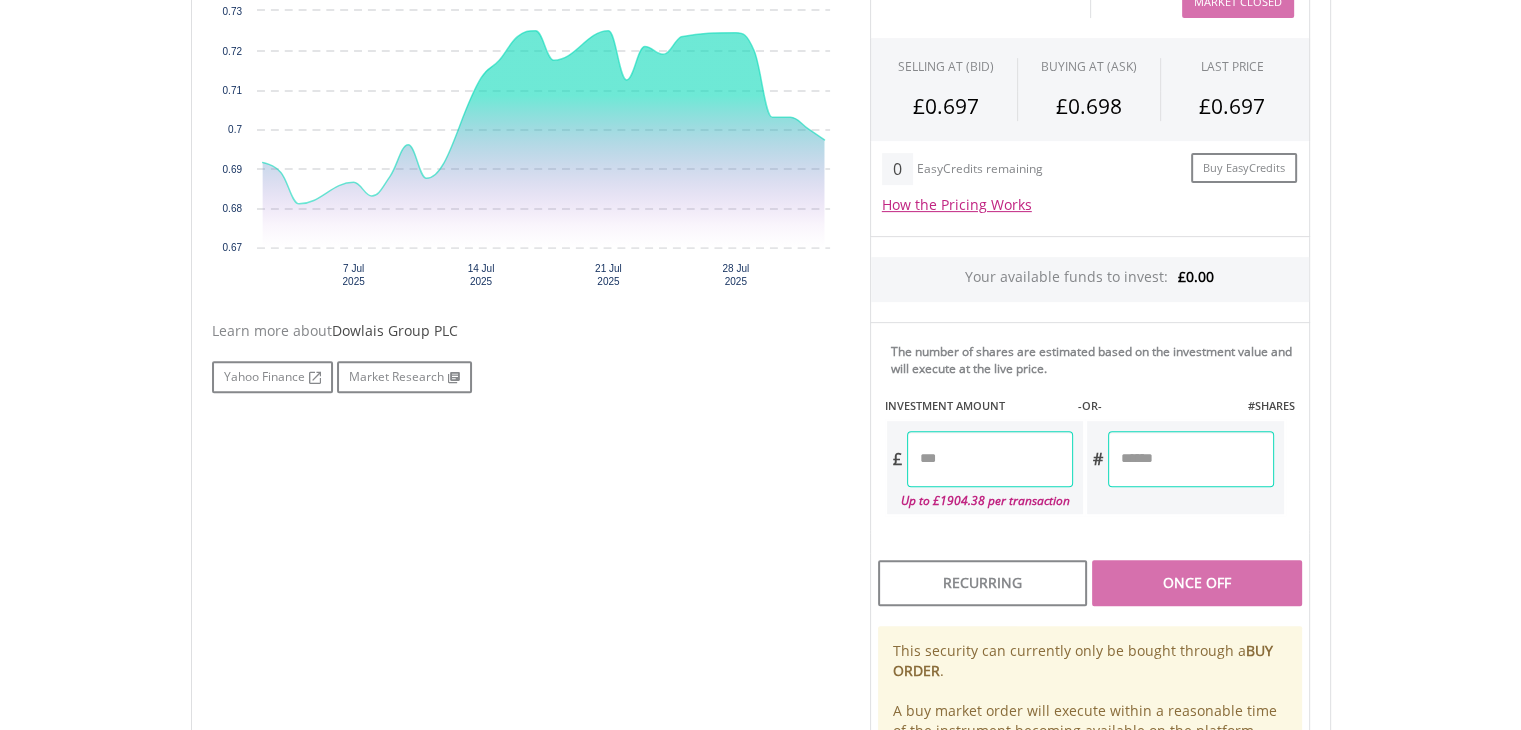 click at bounding box center [990, 459] 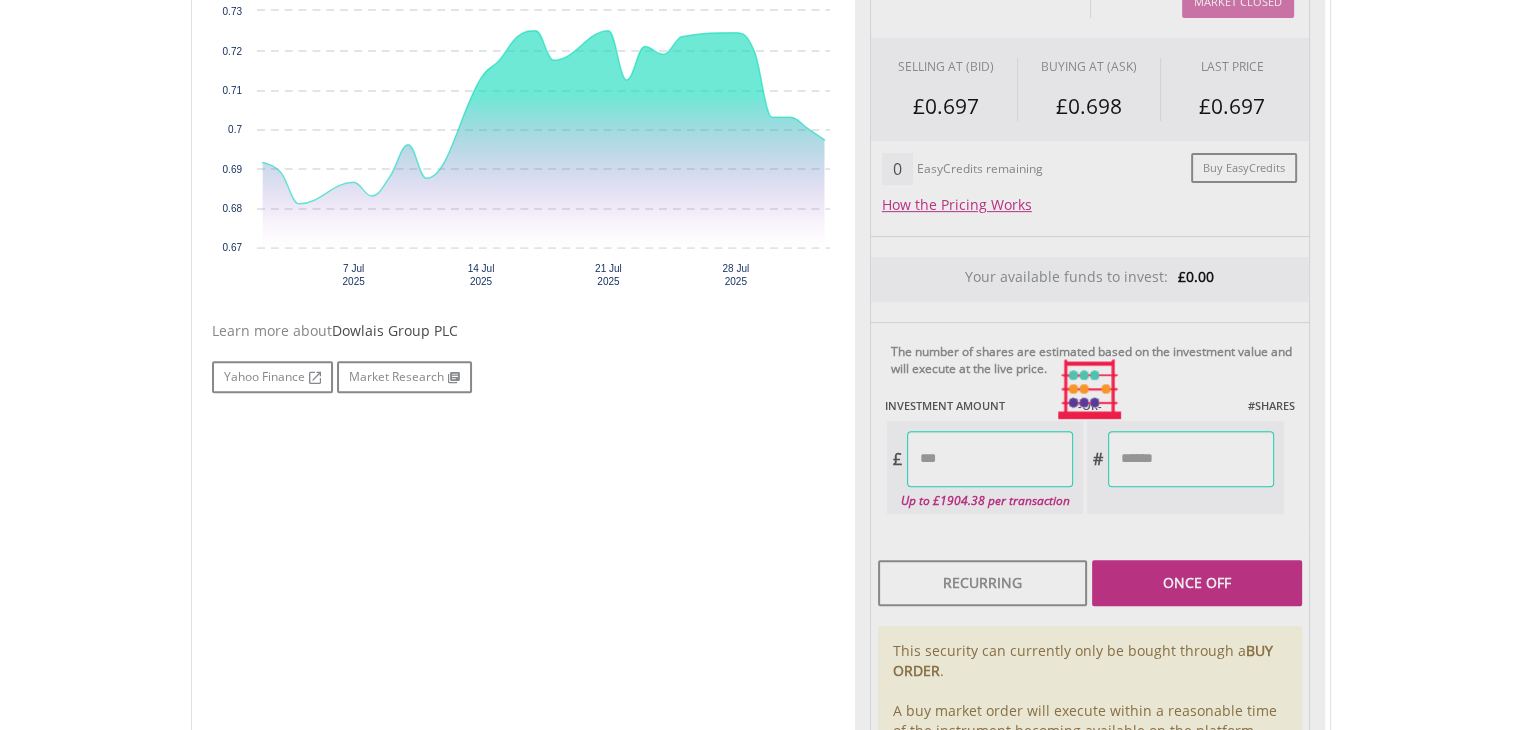 type on "*******" 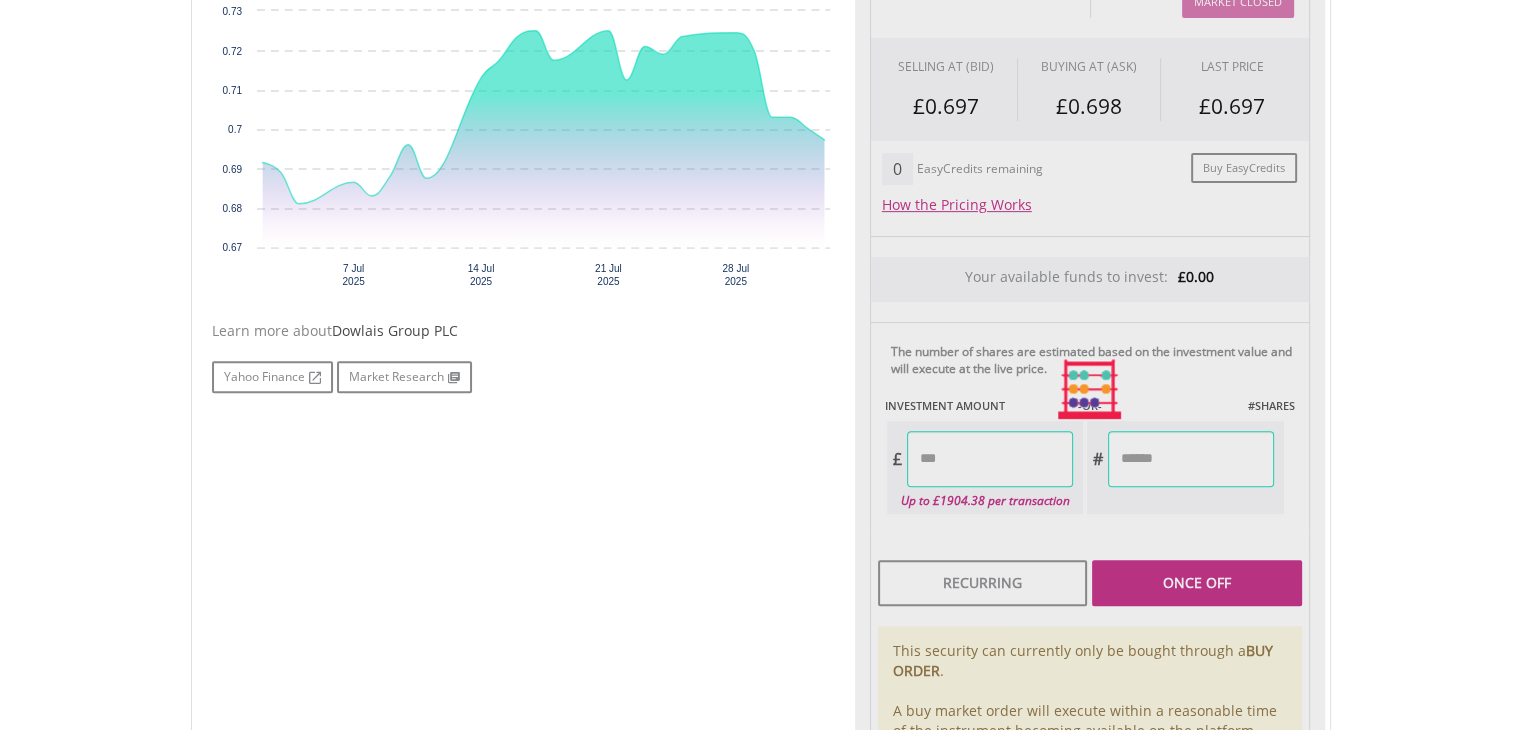 click on "Last Updated Price:
15-min. Delay*
Price Update Cost:
0
Credits
Market Closed
SELLING AT (BID)
BUYING AT                     (ASK)
LAST PRICE
£0.697
£0.698
£0.697
0
£" at bounding box center (1090, 389) 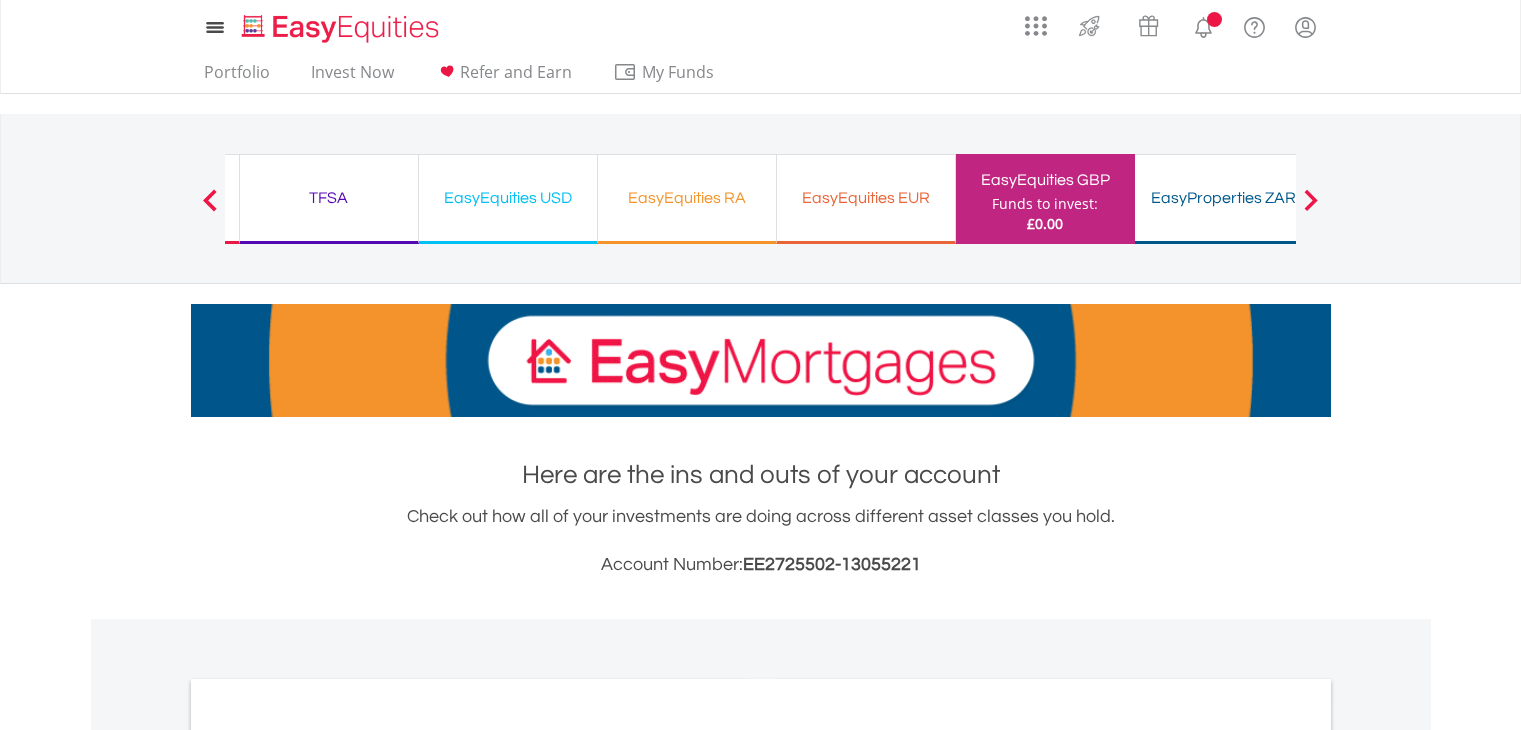 scroll, scrollTop: 0, scrollLeft: 0, axis: both 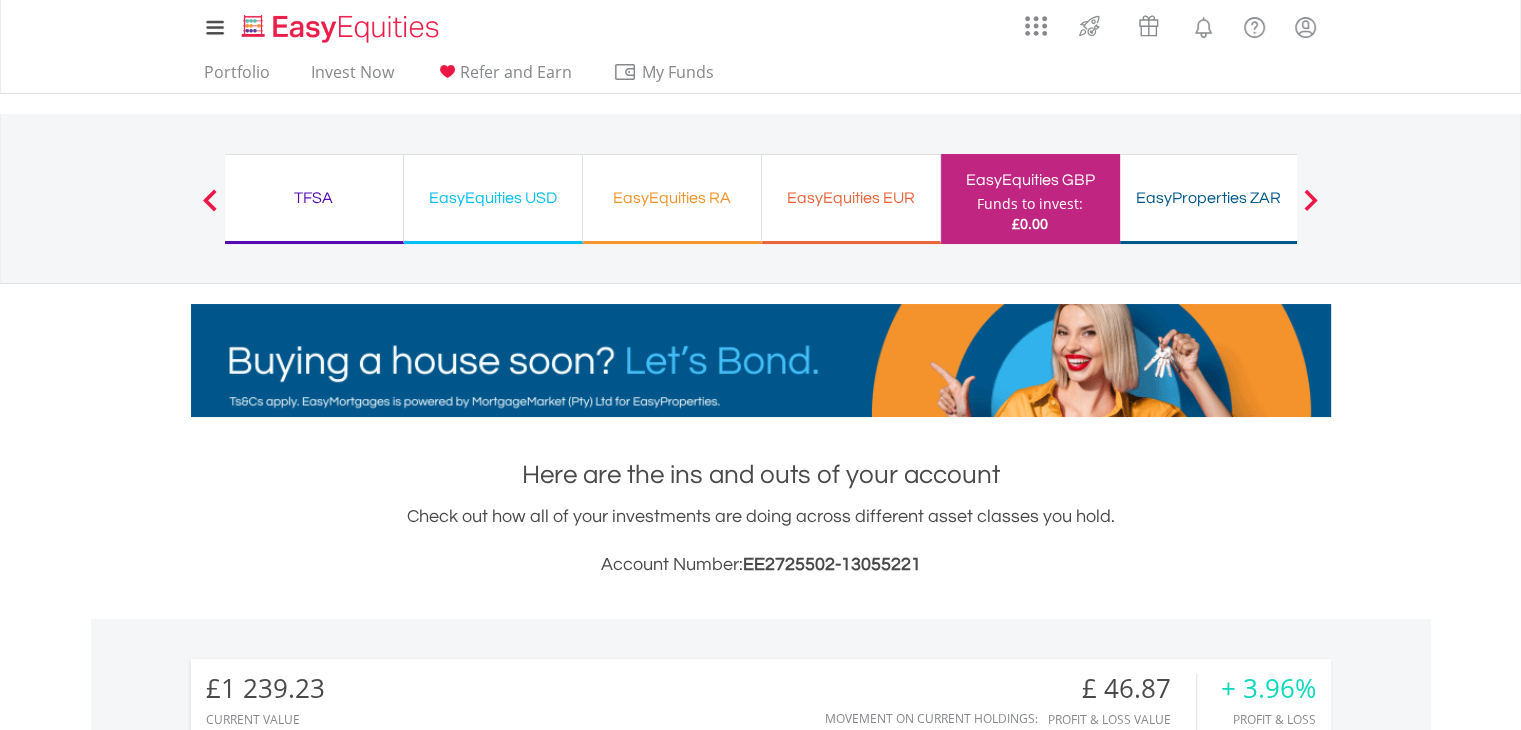 click on "My Investments
Invest Now
New Listings
Sell
My Recurring Investments
Pending Orders
Vouchers
Buy a Voucher
Redeem a Voucher
Account Management" at bounding box center [760, 874] 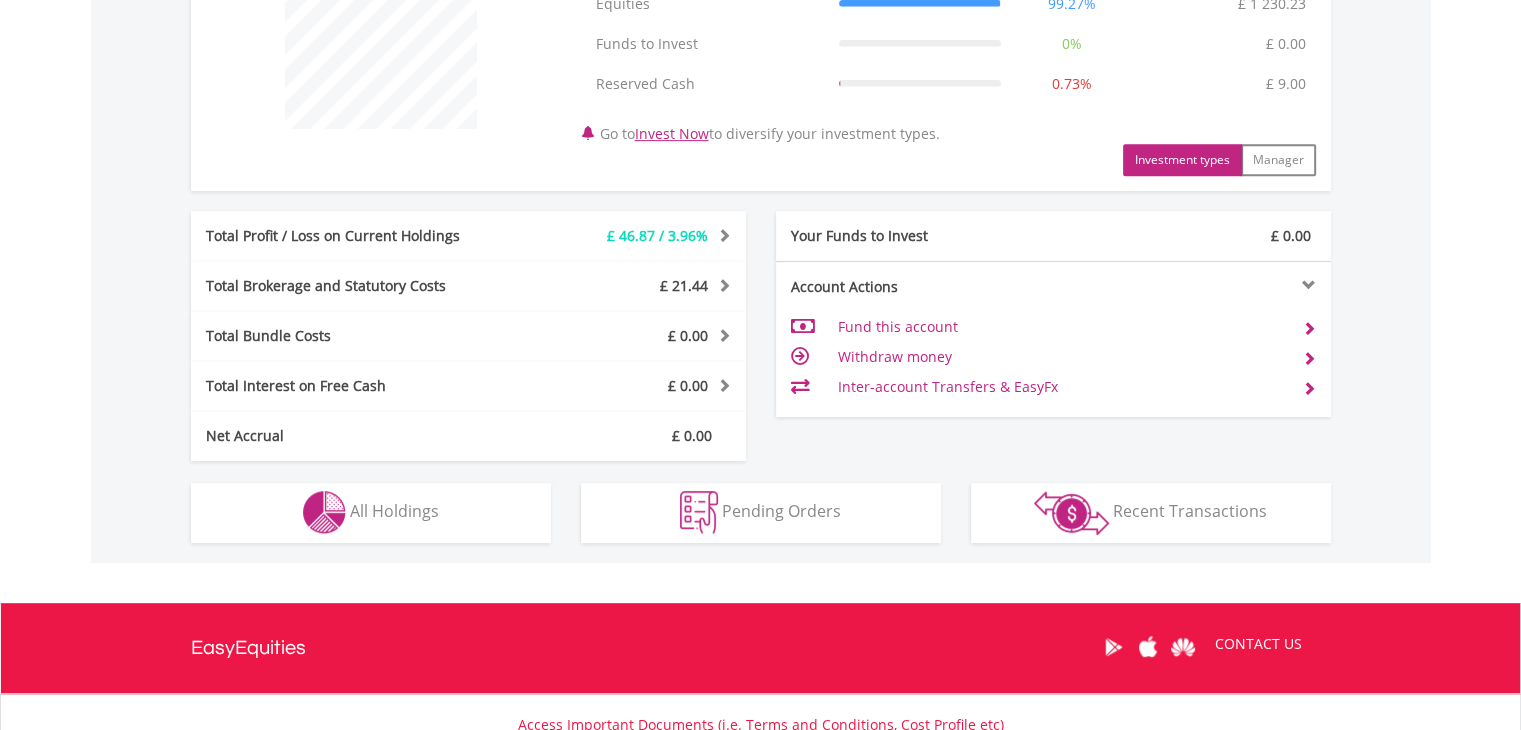 scroll, scrollTop: 880, scrollLeft: 0, axis: vertical 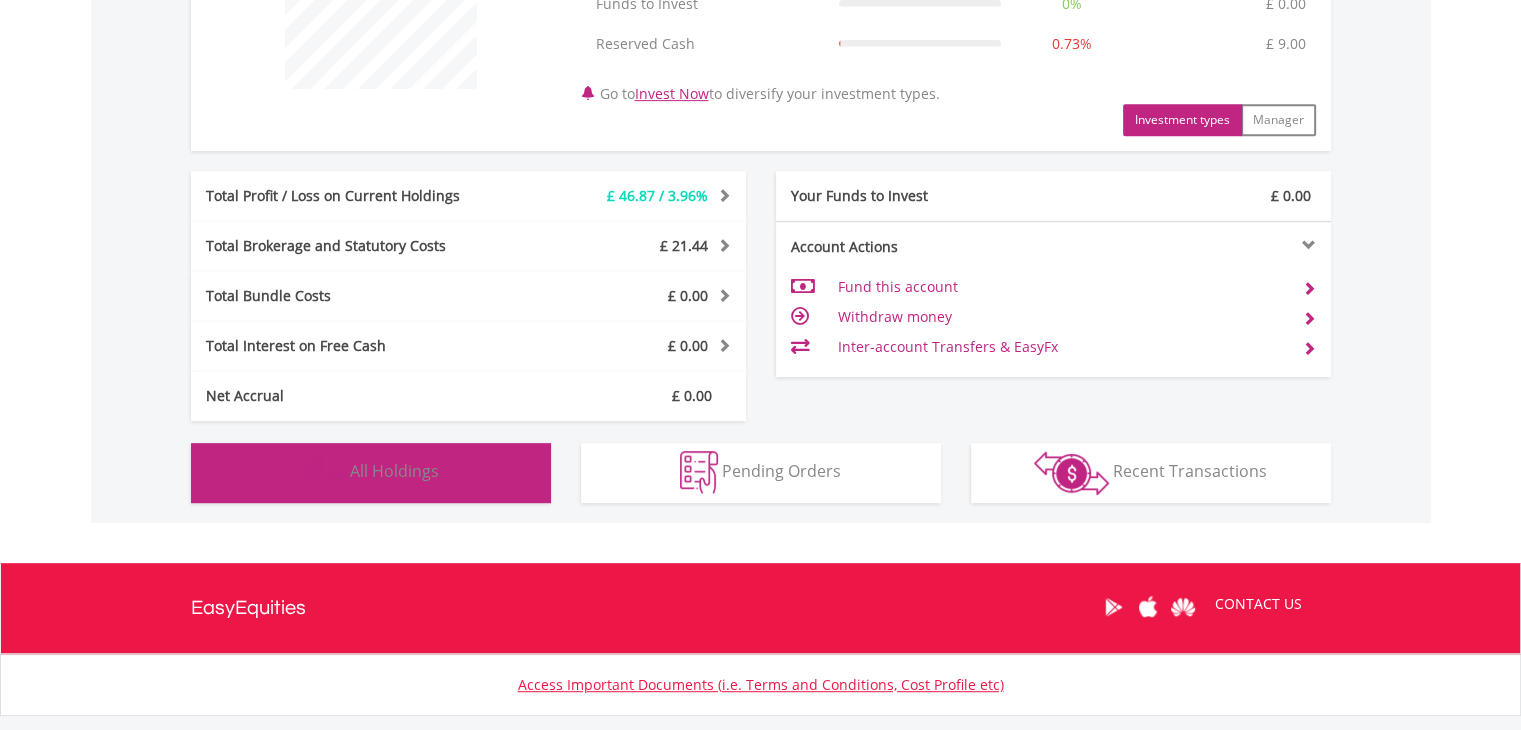 click on "Holdings
All Holdings" at bounding box center [371, 473] 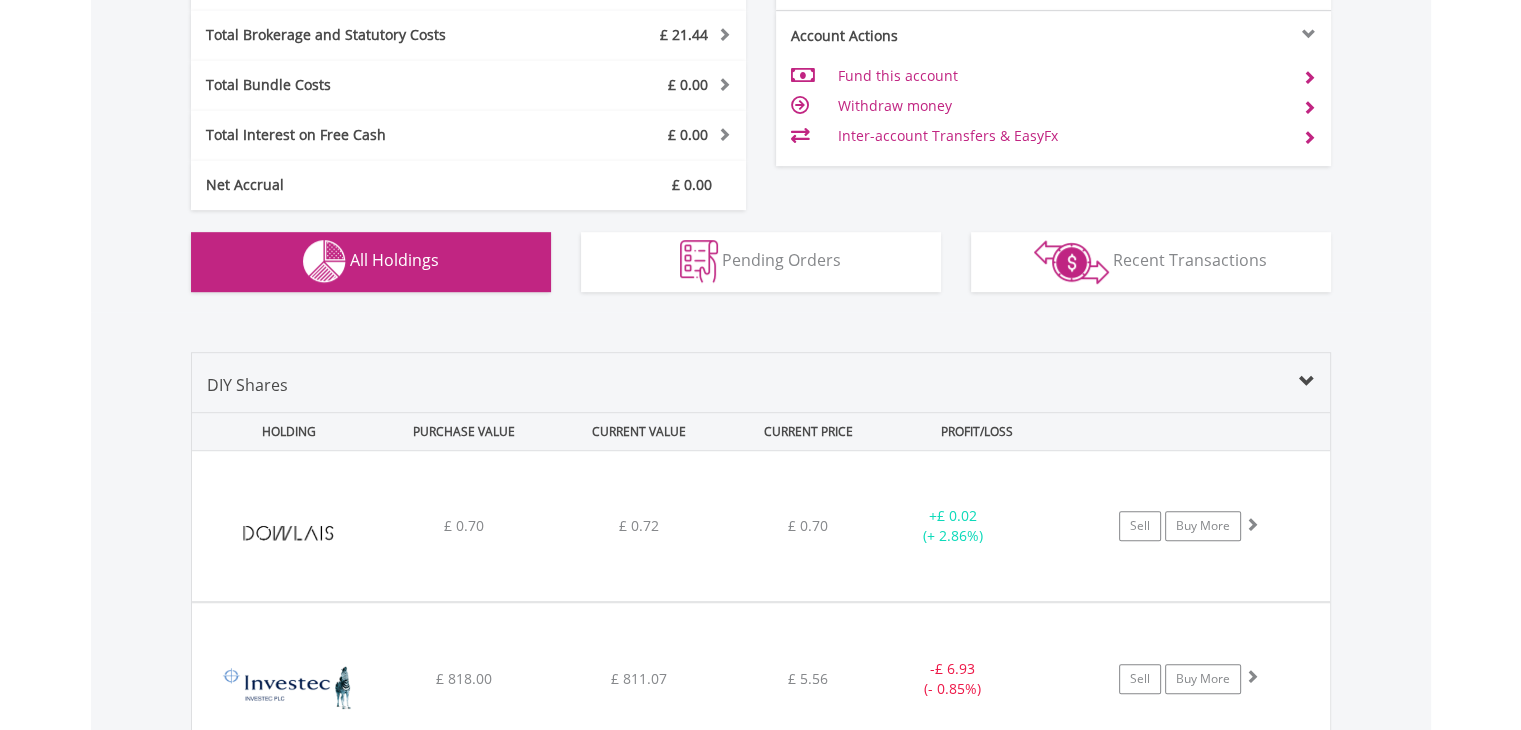 scroll, scrollTop: 1441, scrollLeft: 0, axis: vertical 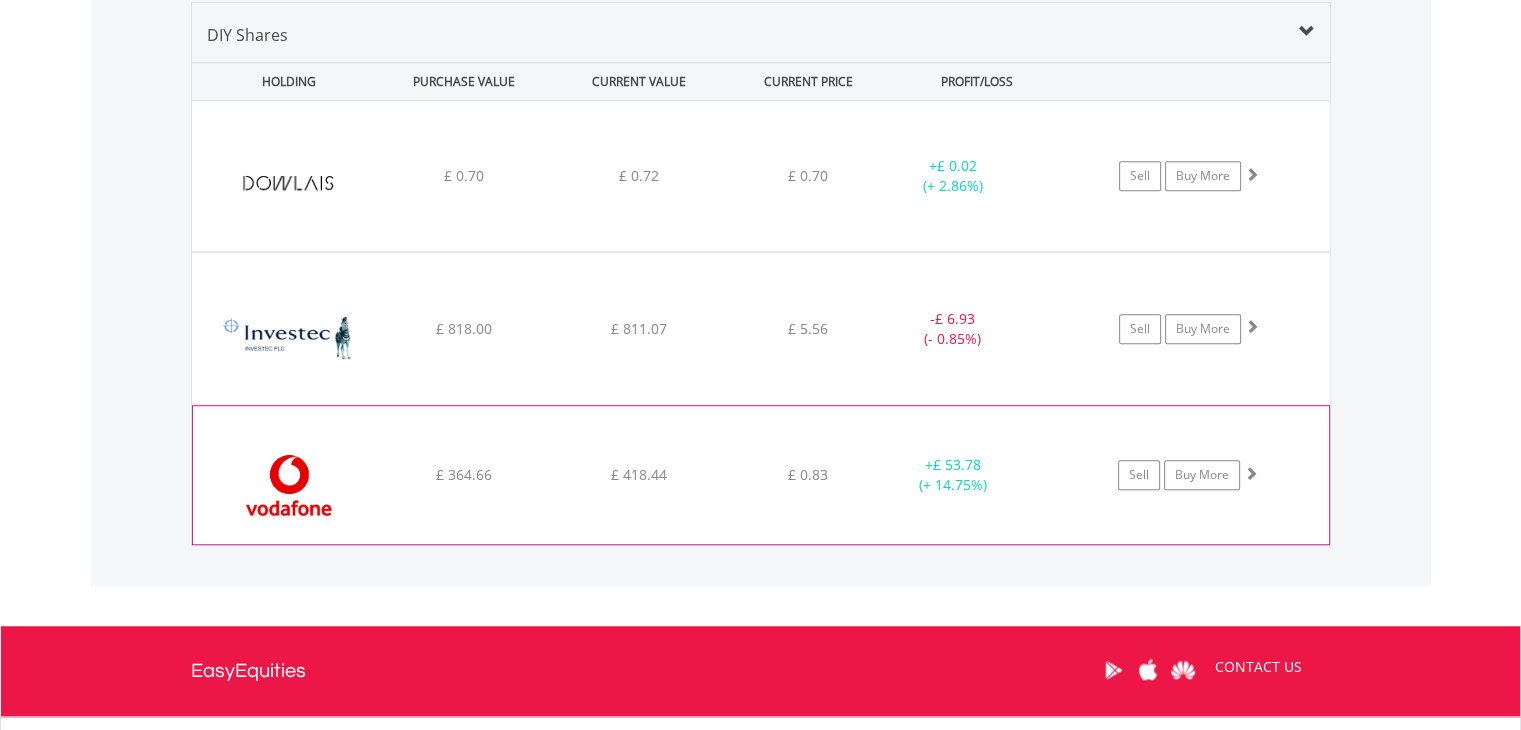 click at bounding box center (289, 485) 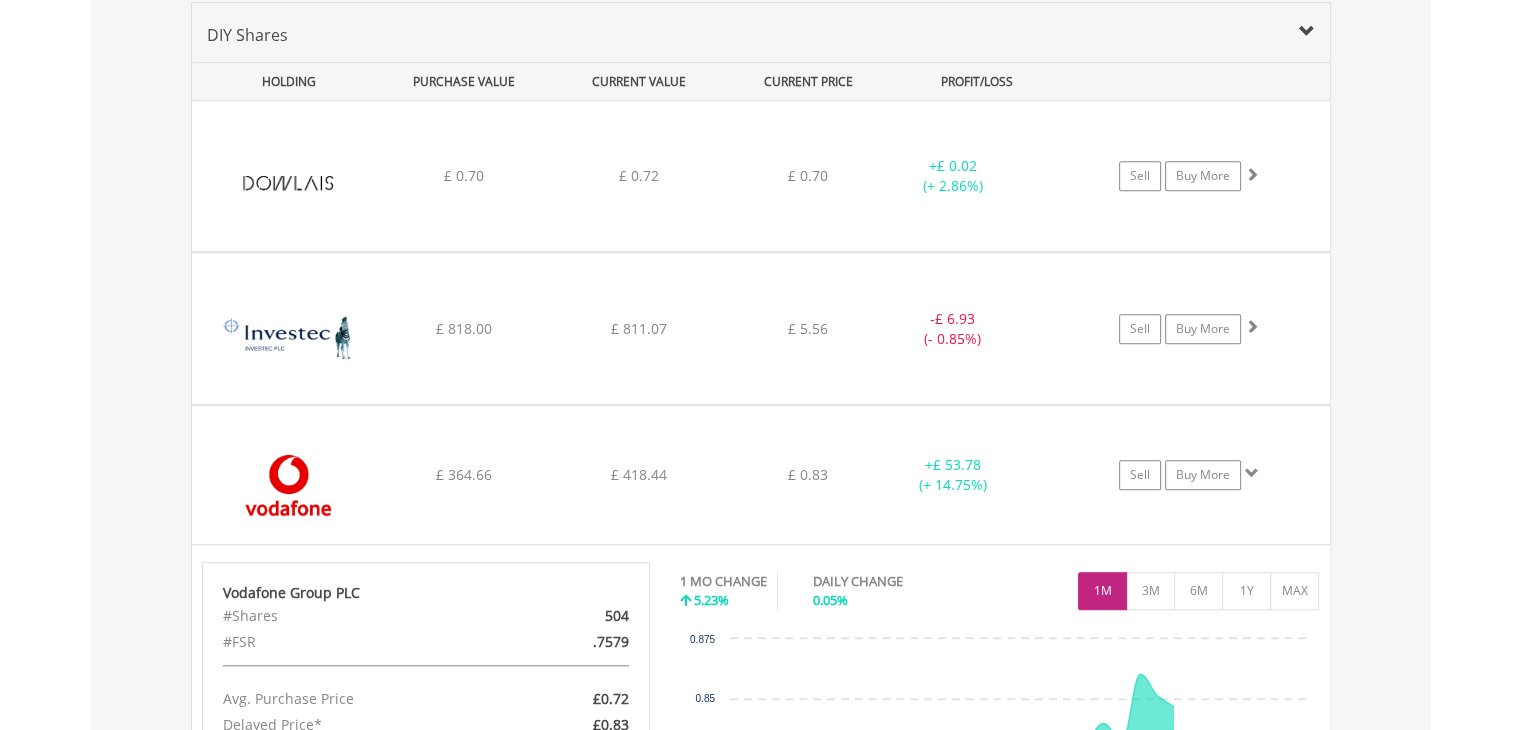 click on "Value View
Share View
DIY Shares
HOLDING
PURCHASE VALUE
CURRENT VALUE
CURRENT PRICE
PROFIT/LOSS
﻿
Dowlais Group PLC
£ 0.70
£ 0.72
£ 0.70
+  £ 0.02 (+ 2.86%)
Sell
Buy More" at bounding box center [761, 478] 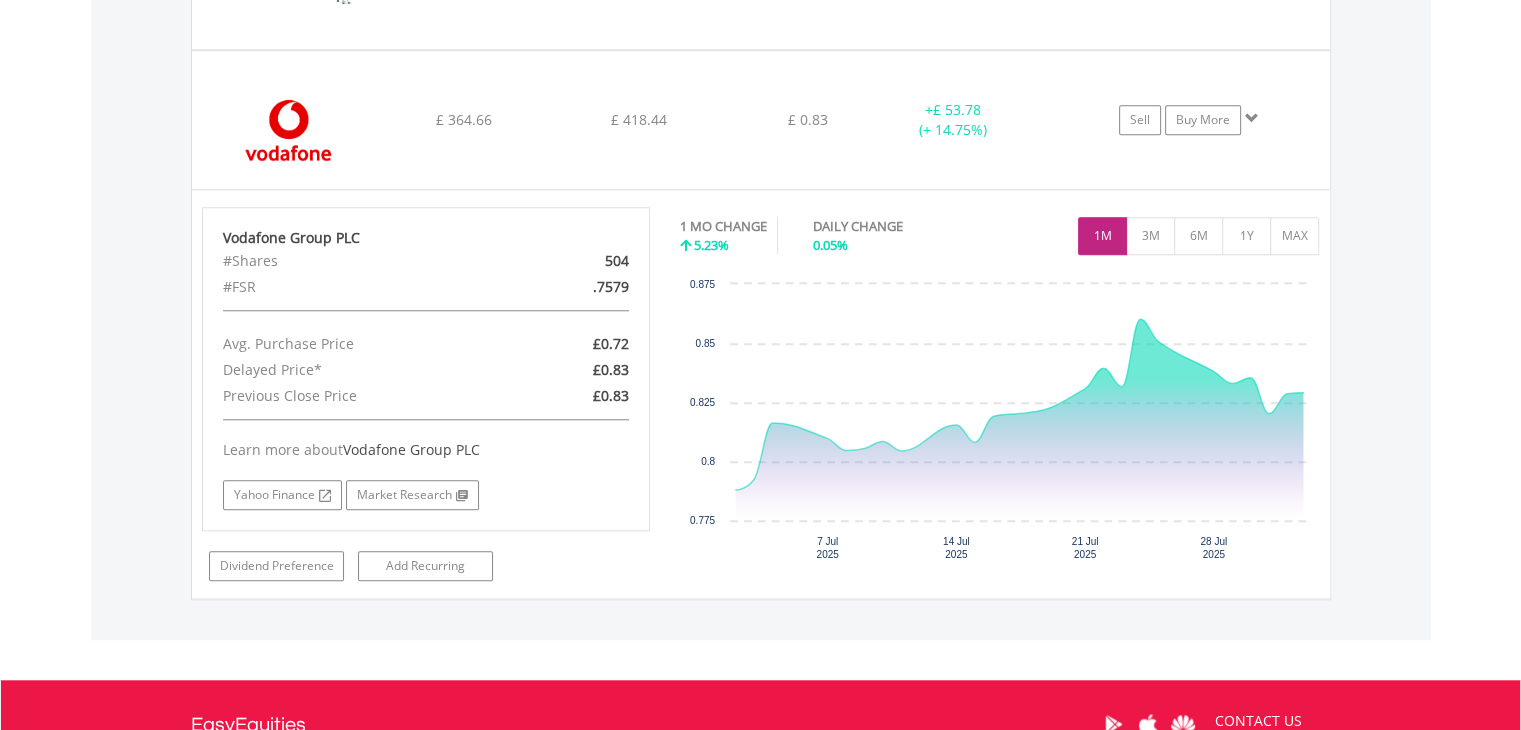 scroll, scrollTop: 1801, scrollLeft: 0, axis: vertical 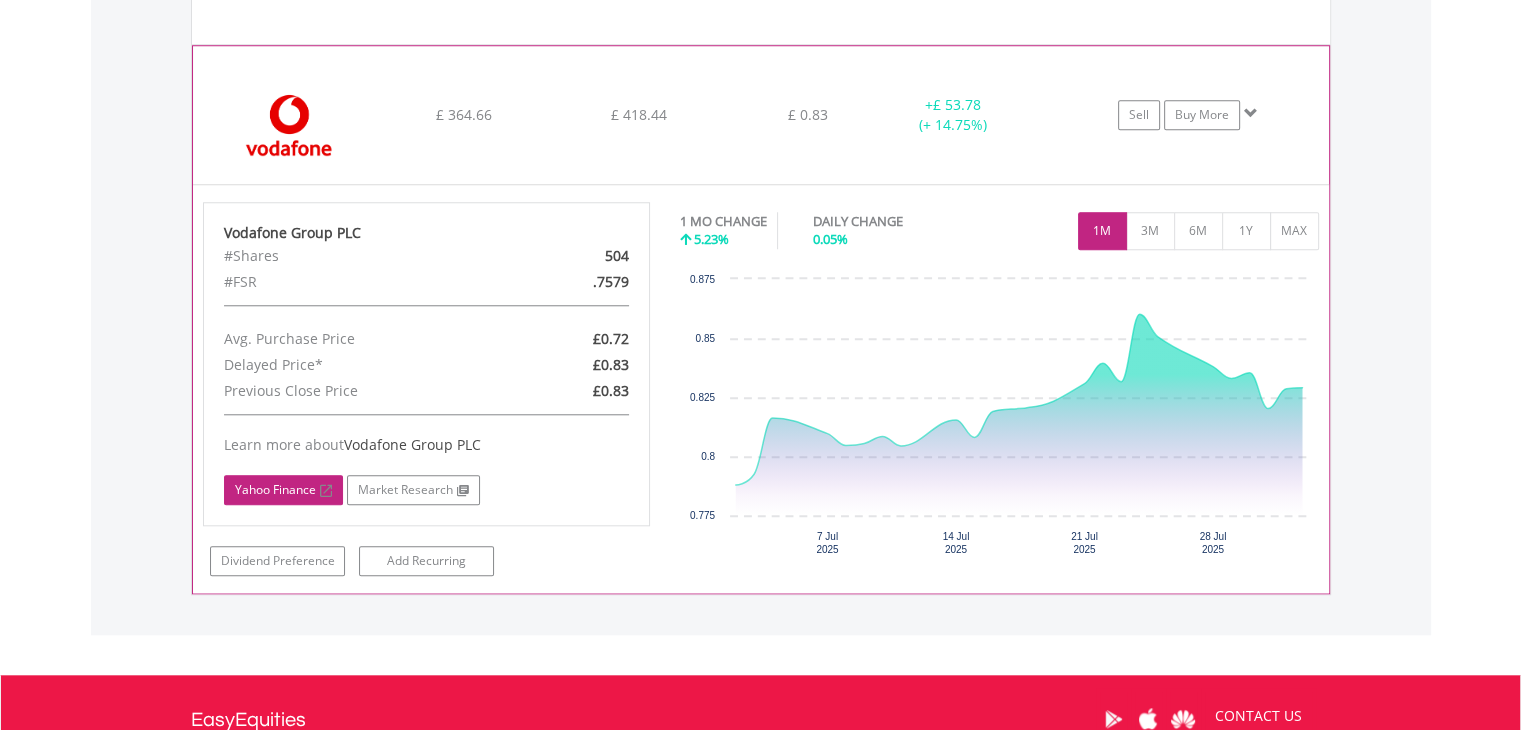 click on "Yahoo Finance" at bounding box center [283, 490] 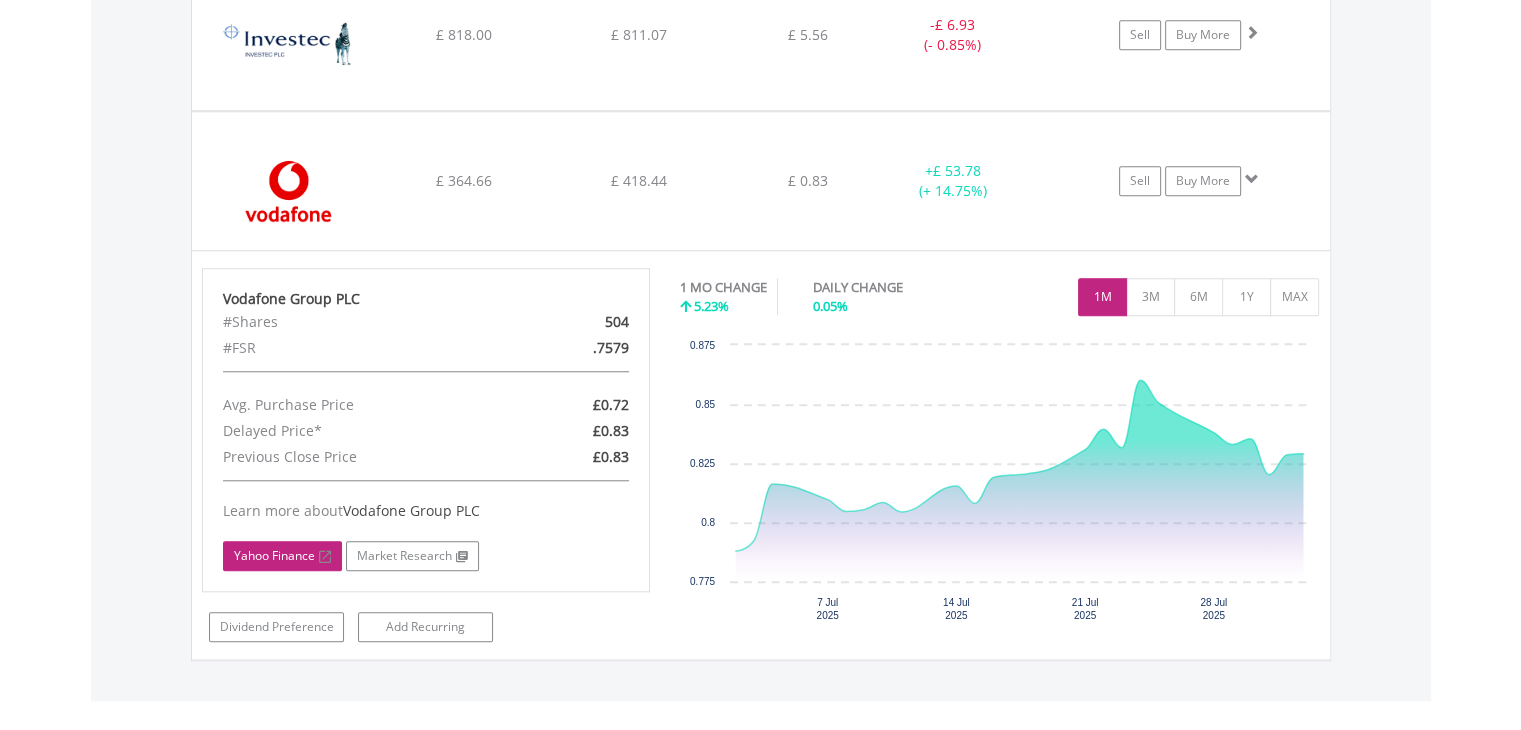 scroll, scrollTop: 1721, scrollLeft: 0, axis: vertical 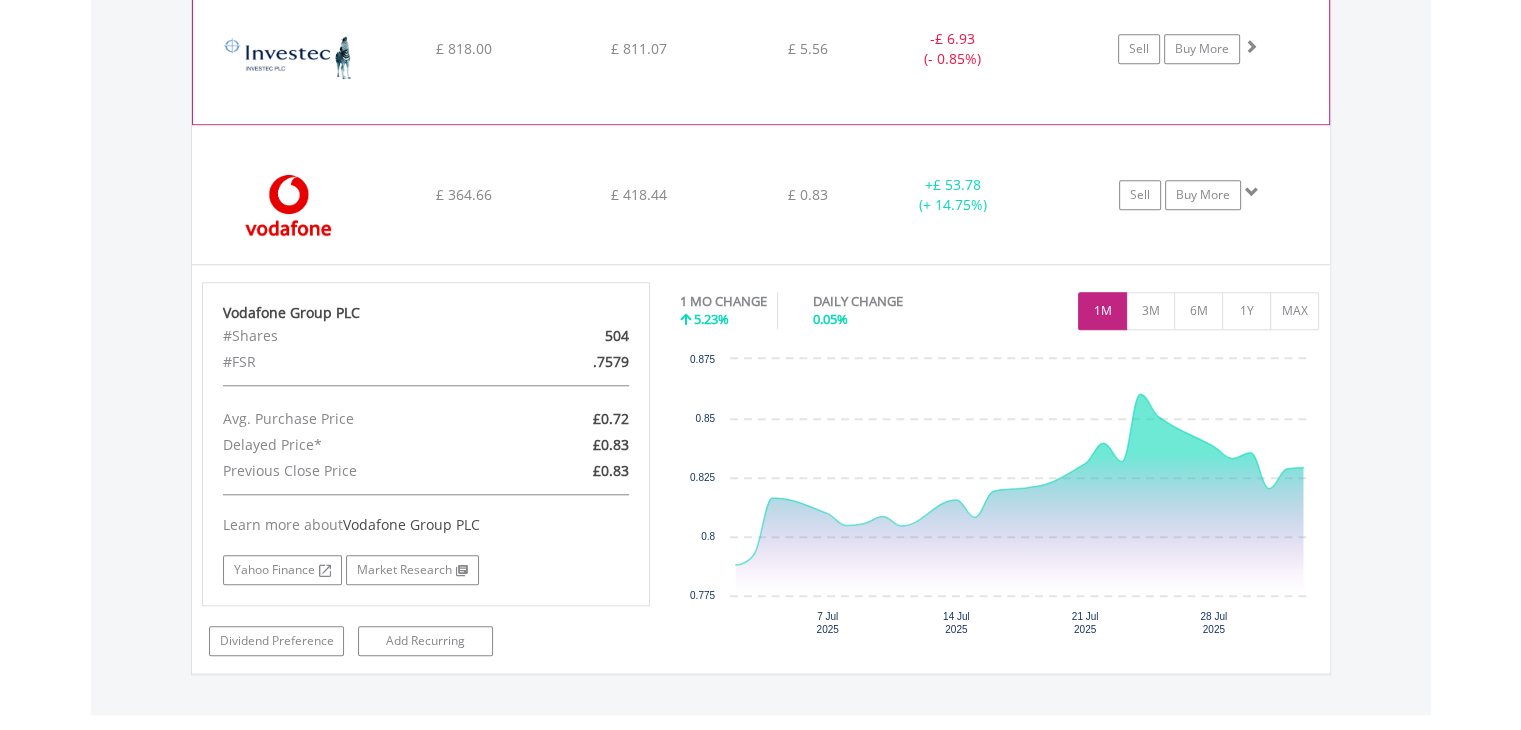 click at bounding box center (289, 58) 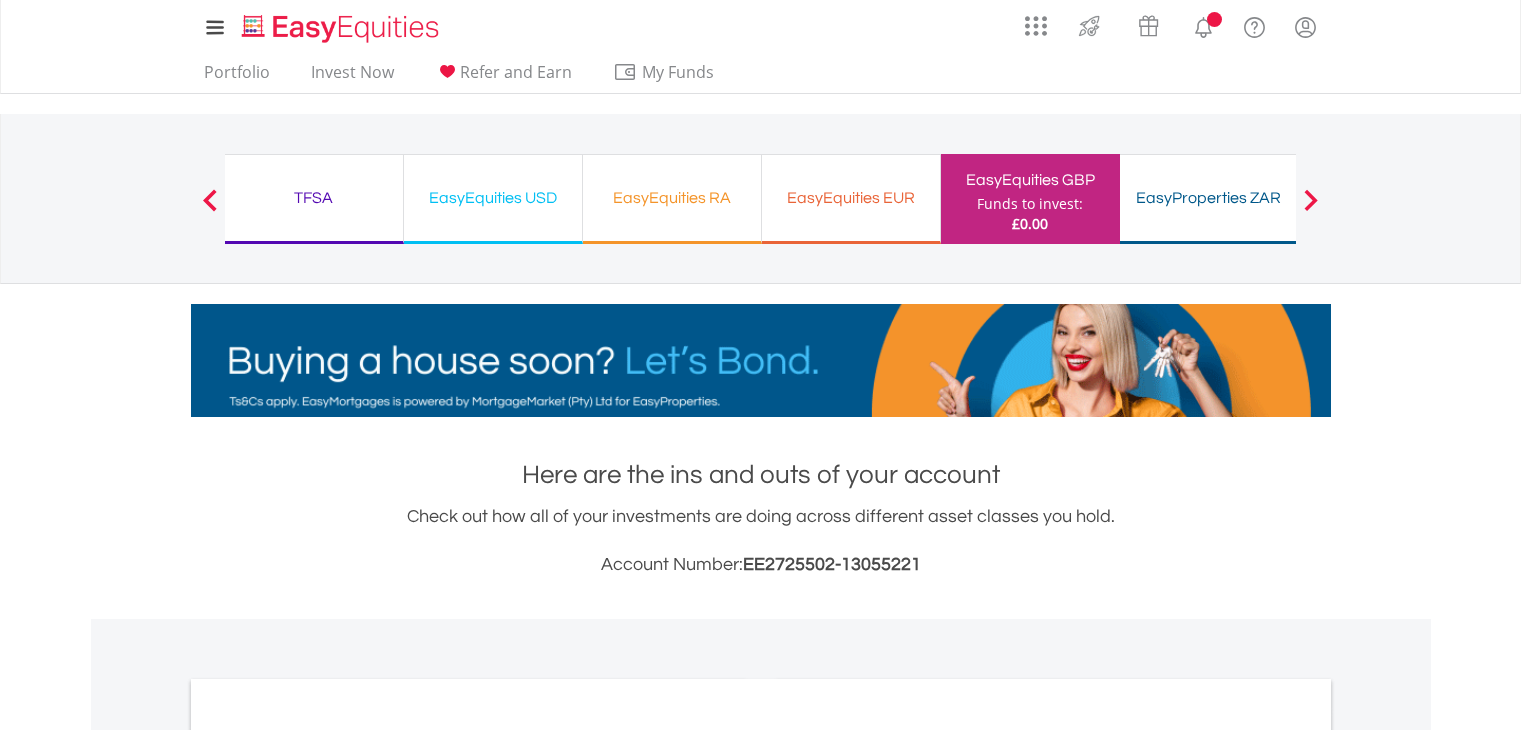 scroll, scrollTop: 0, scrollLeft: 0, axis: both 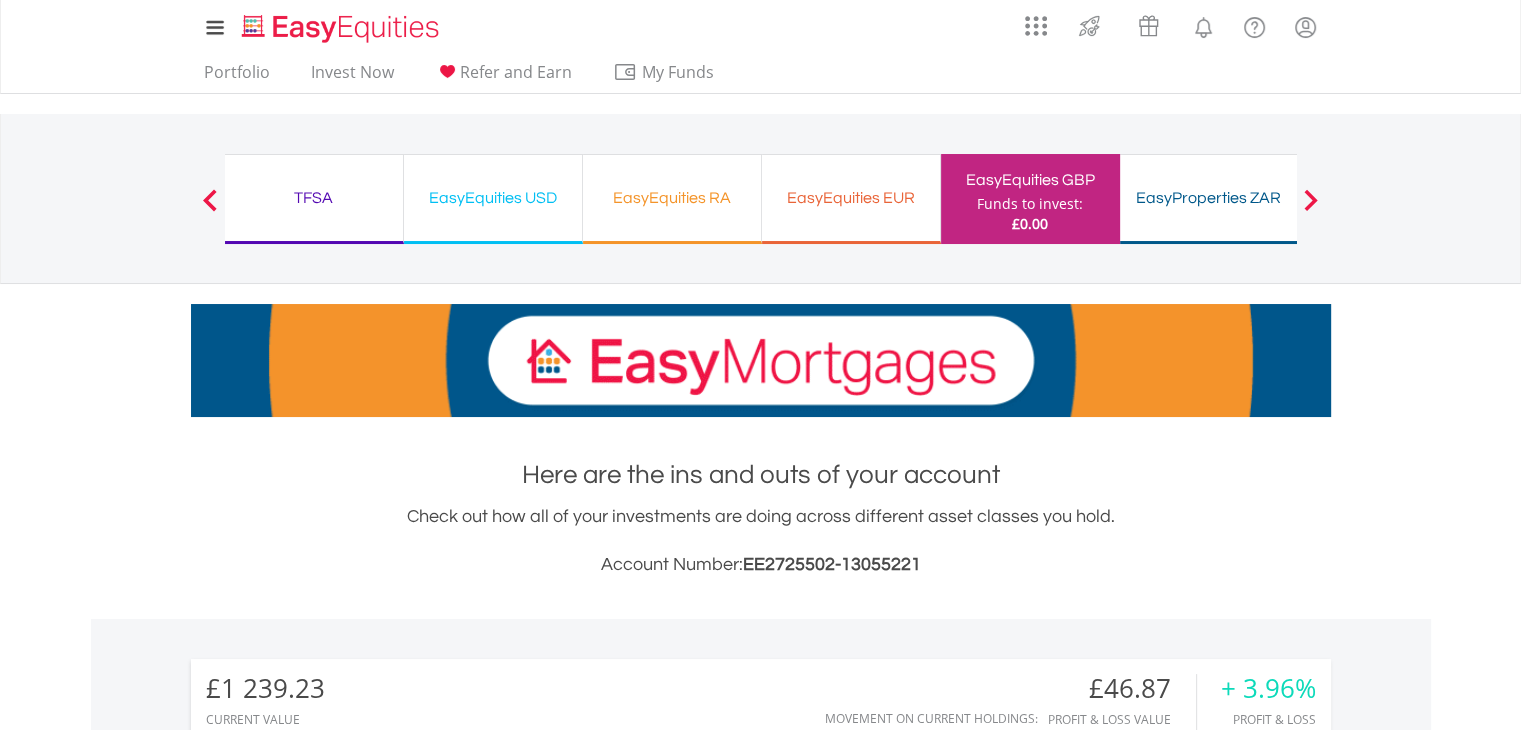 click on "Previous" at bounding box center [210, 209] 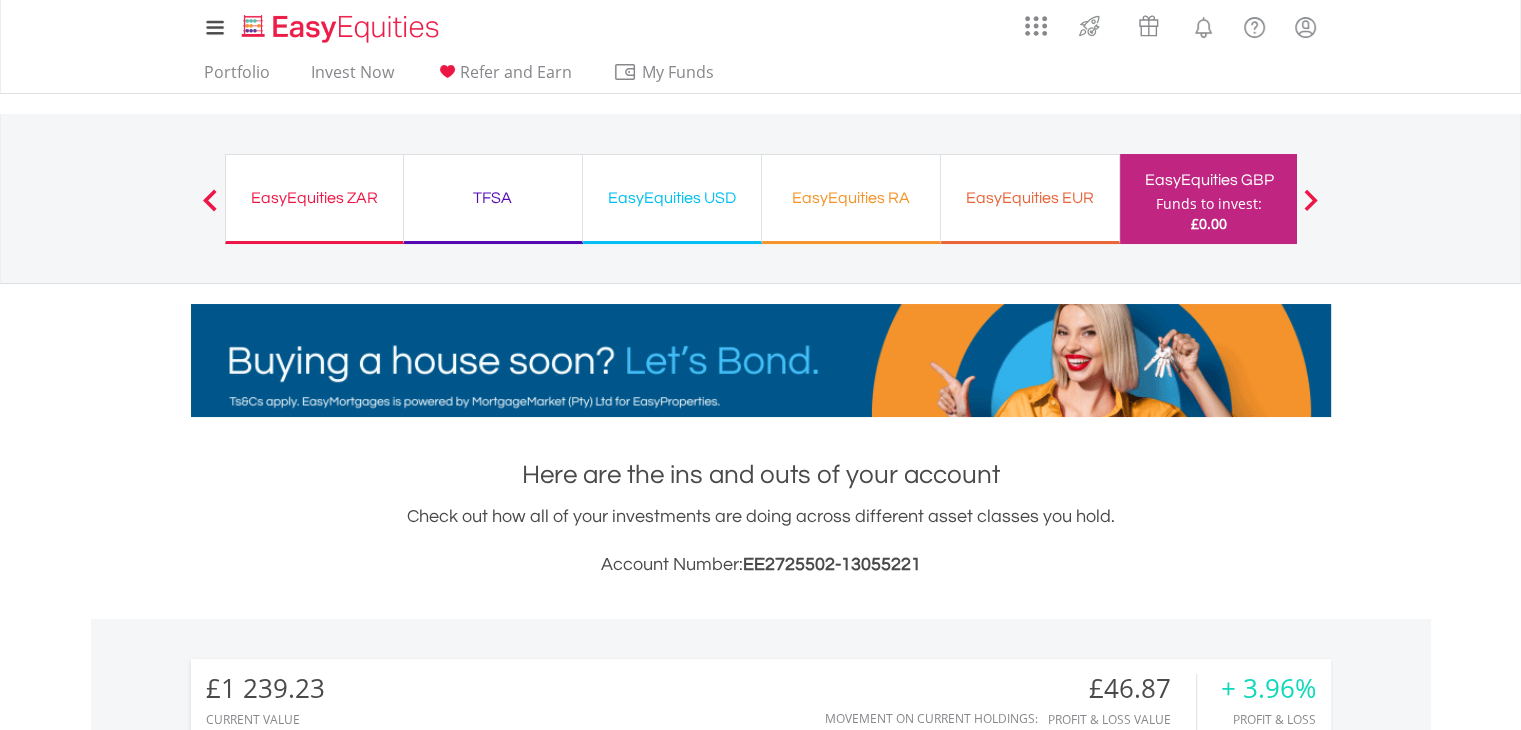 click on "EasyEquities ZAR" at bounding box center [314, 198] 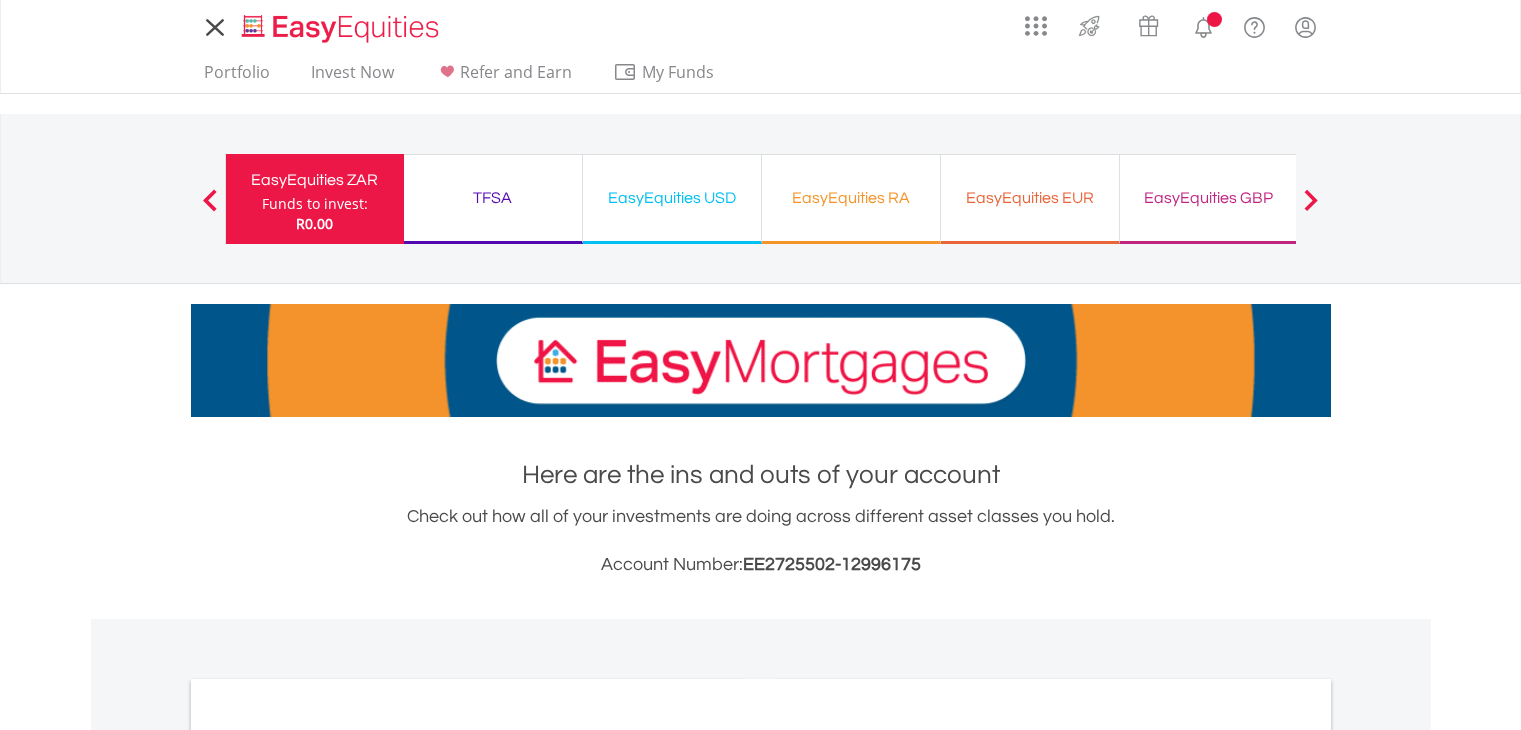 scroll, scrollTop: 0, scrollLeft: 0, axis: both 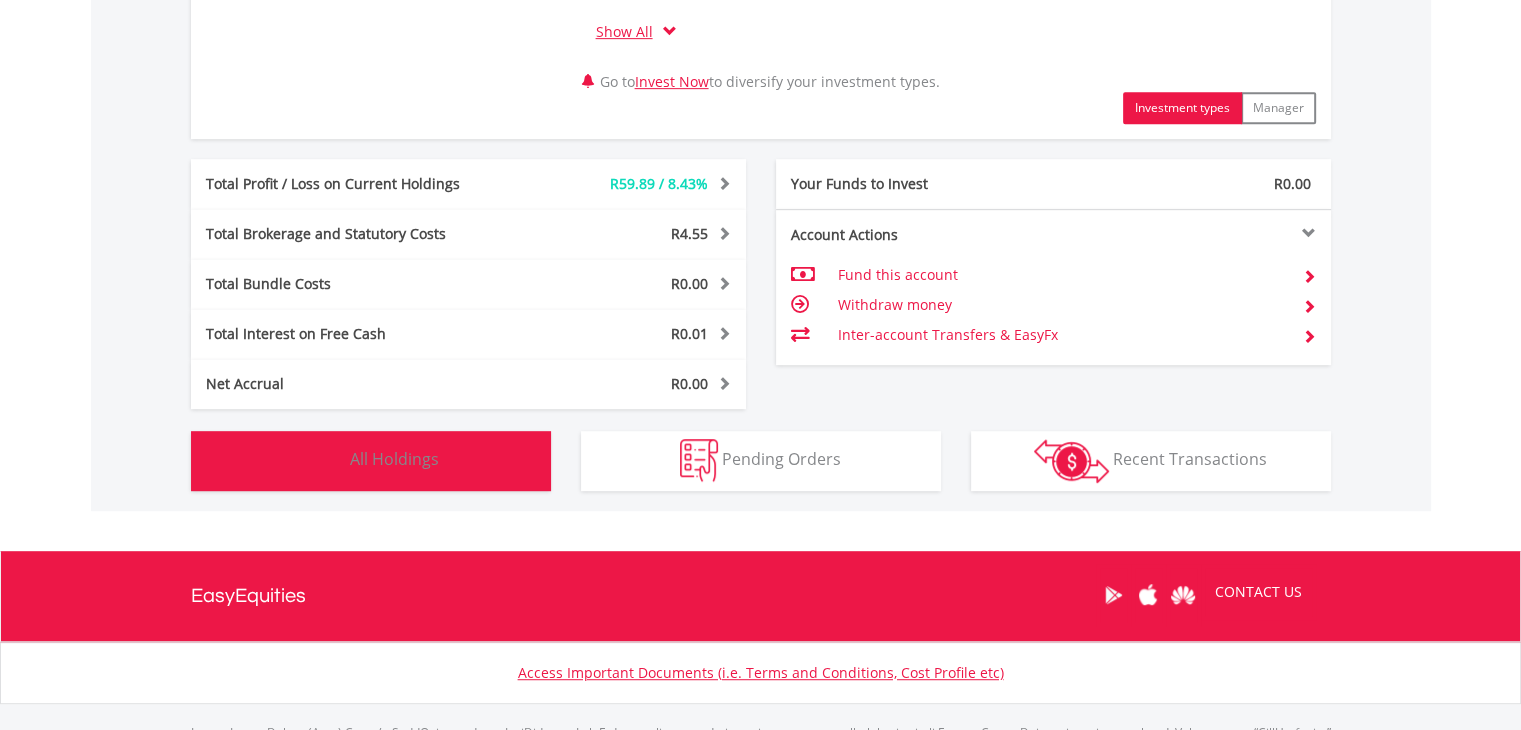 click on "All Holdings" at bounding box center [394, 459] 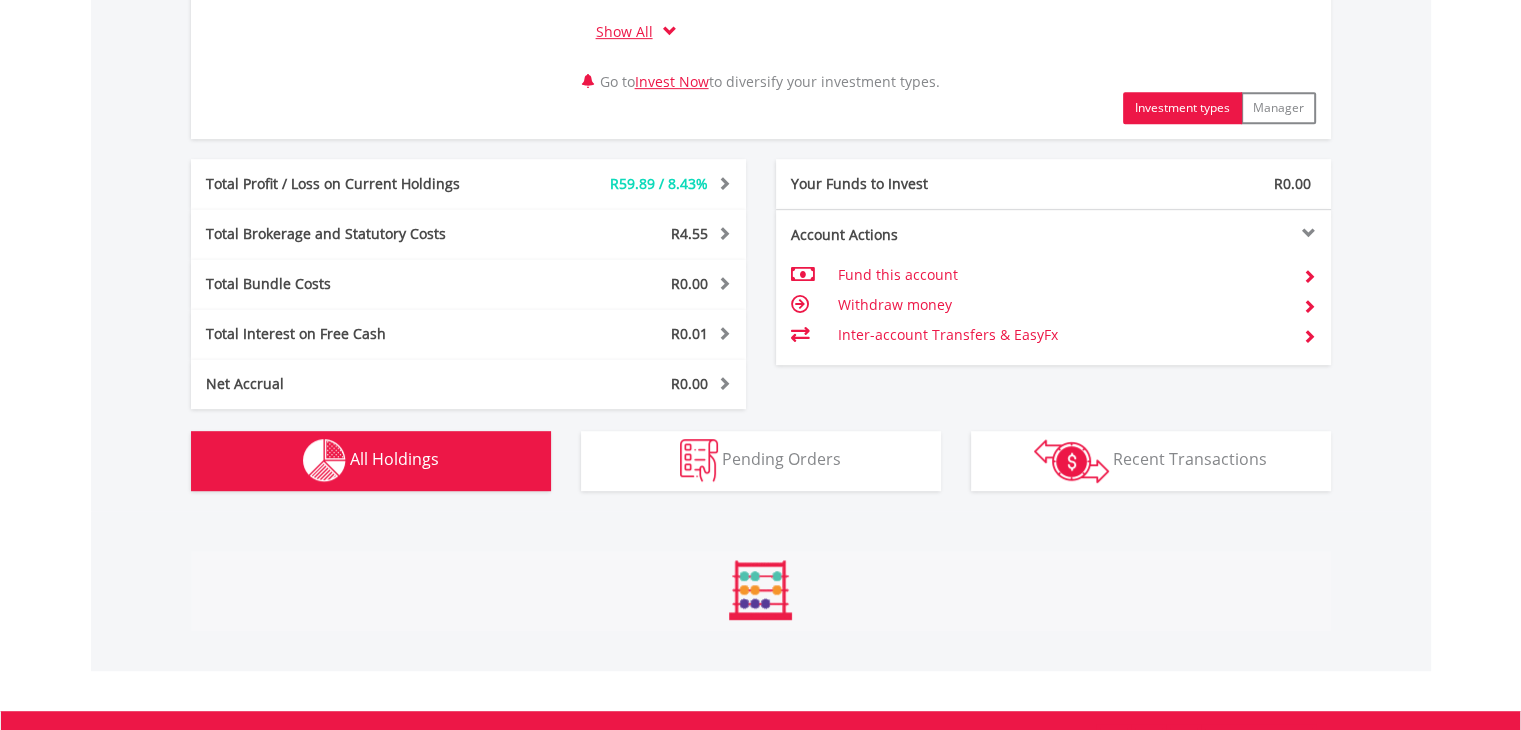 scroll, scrollTop: 1561, scrollLeft: 0, axis: vertical 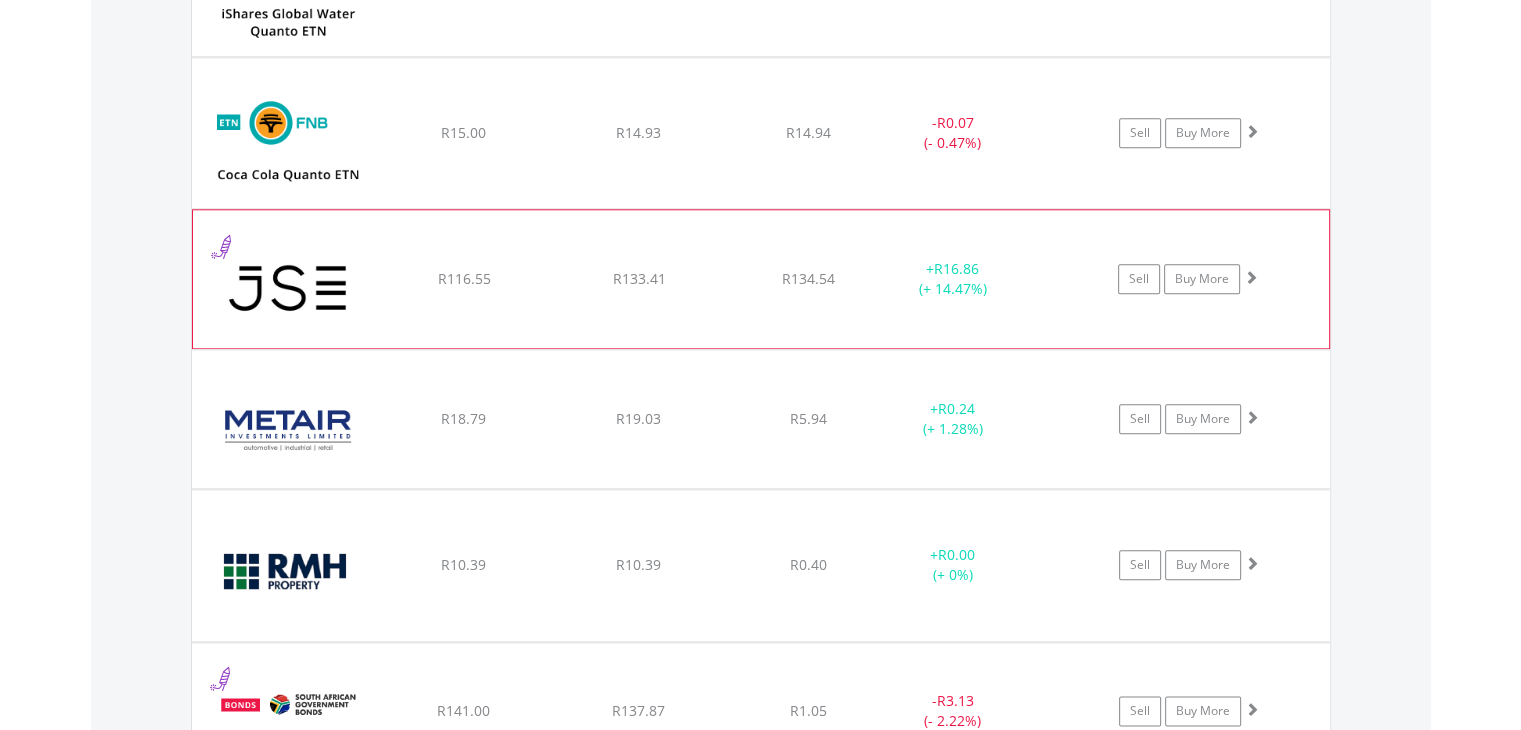 click at bounding box center [289, 289] 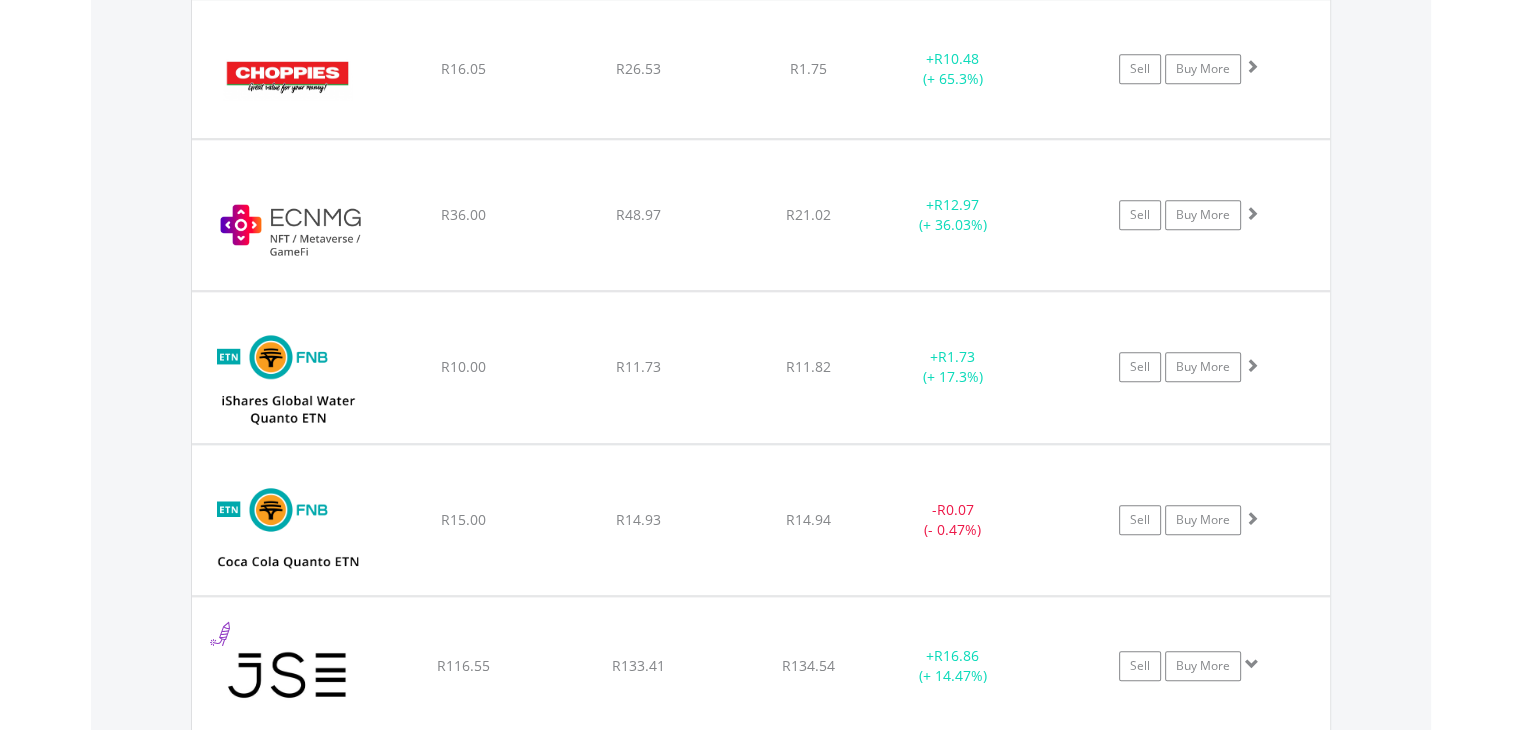 scroll, scrollTop: 1788, scrollLeft: 0, axis: vertical 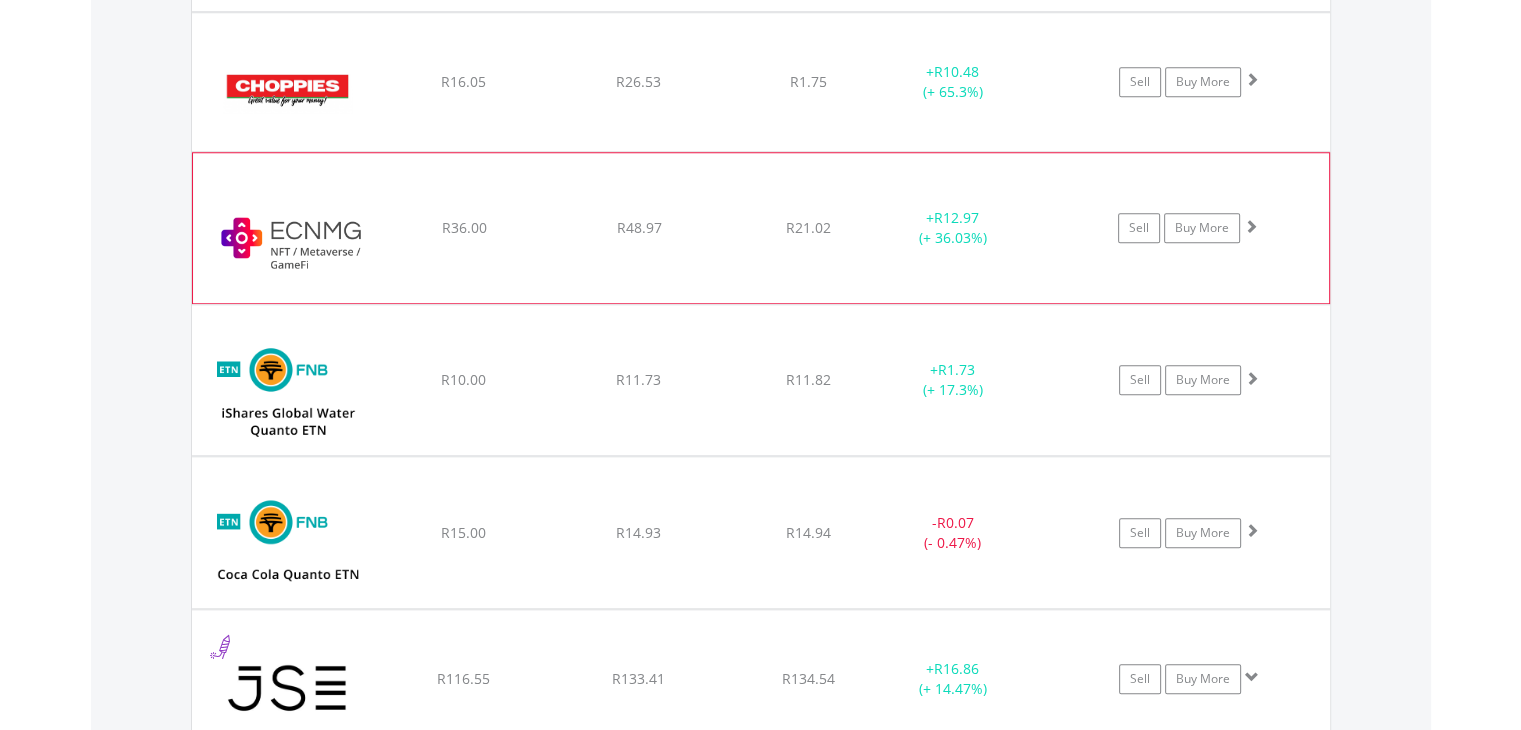 click at bounding box center [289, 238] 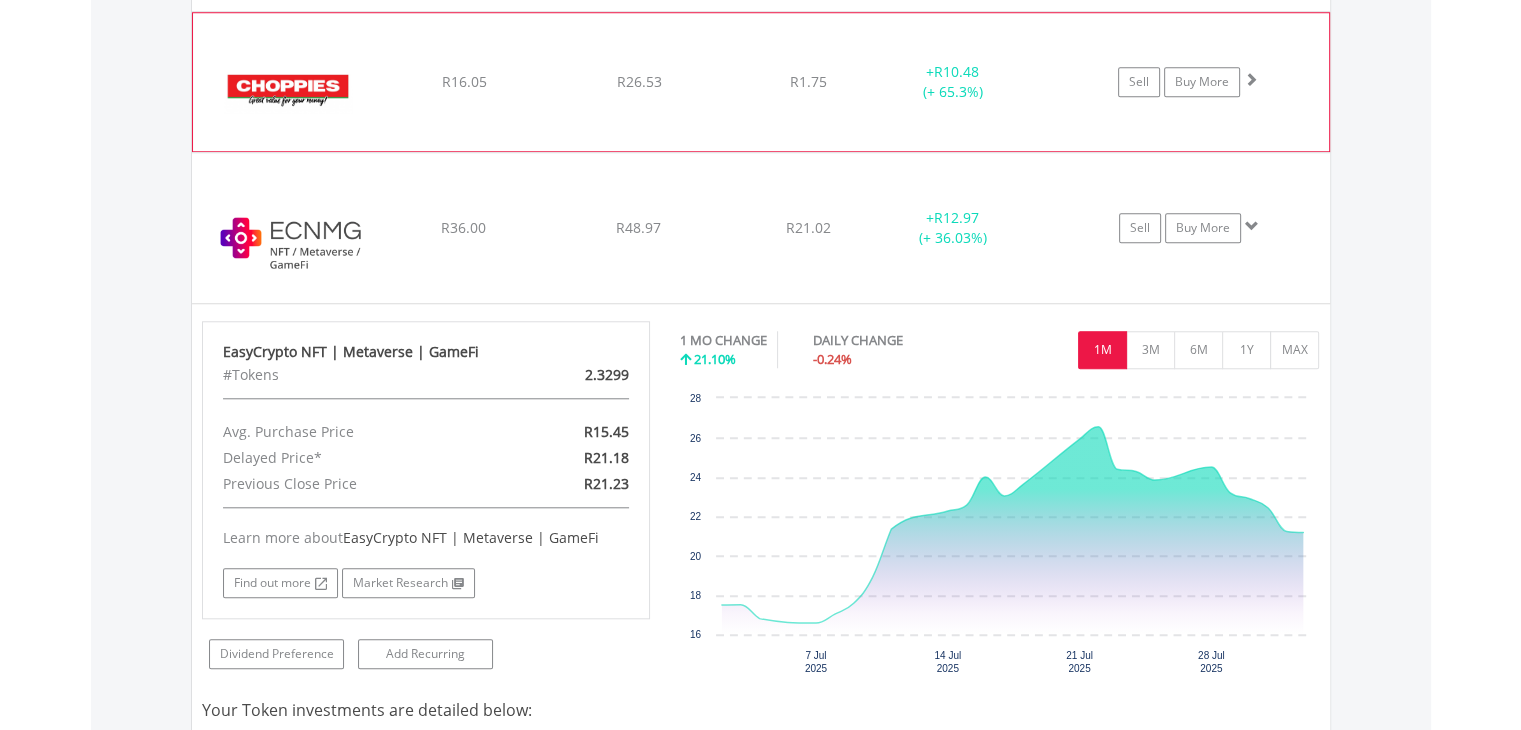 click at bounding box center [289, 92] 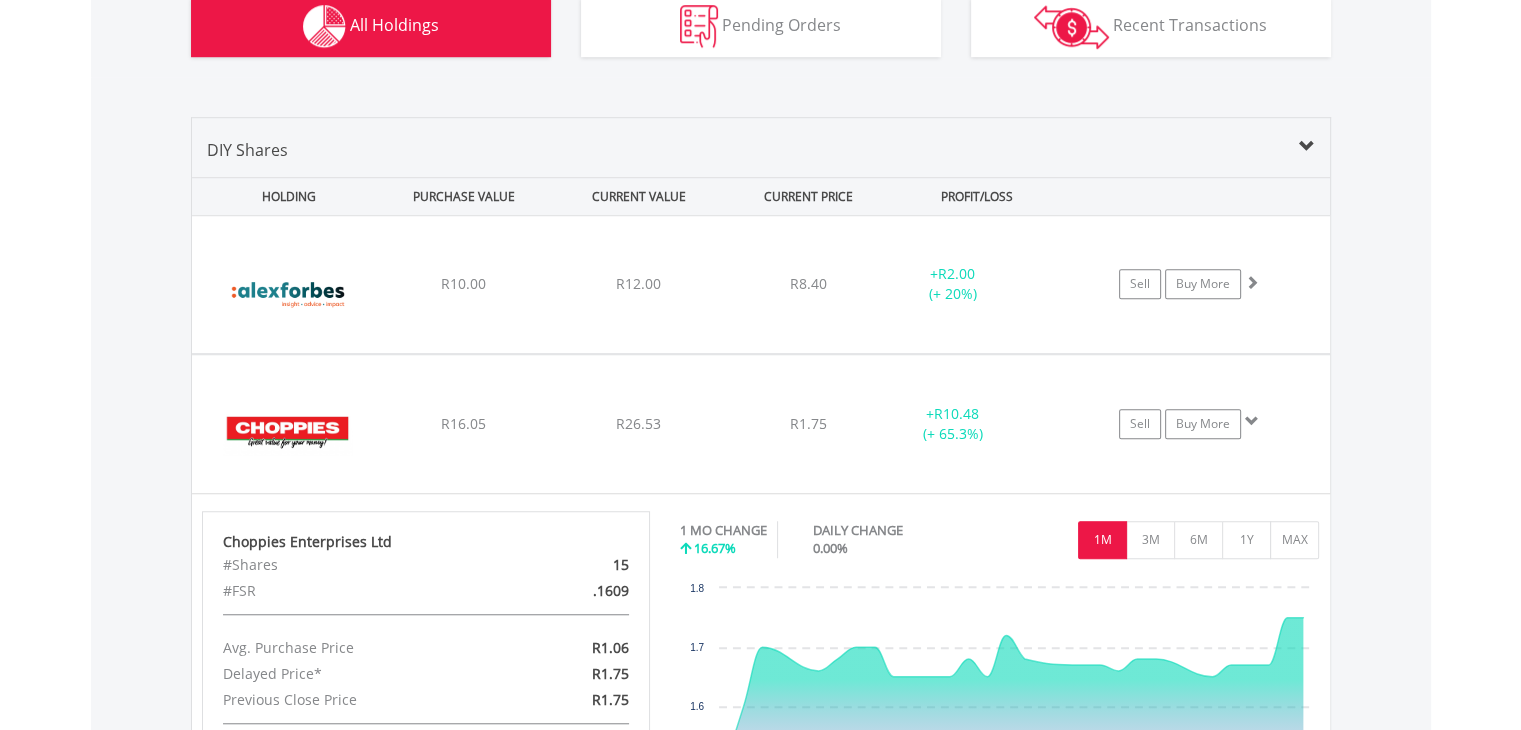scroll, scrollTop: 1428, scrollLeft: 0, axis: vertical 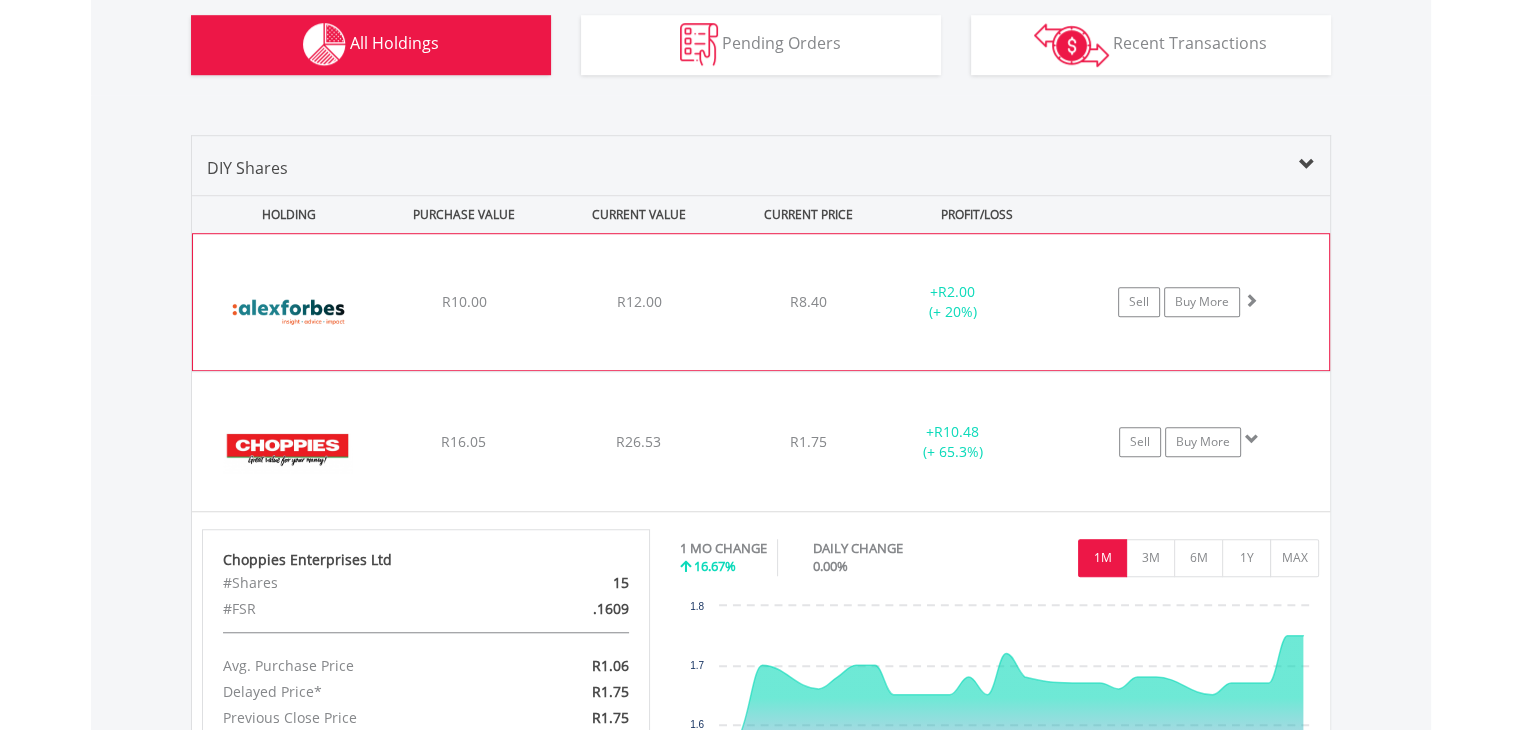 click at bounding box center (289, 312) 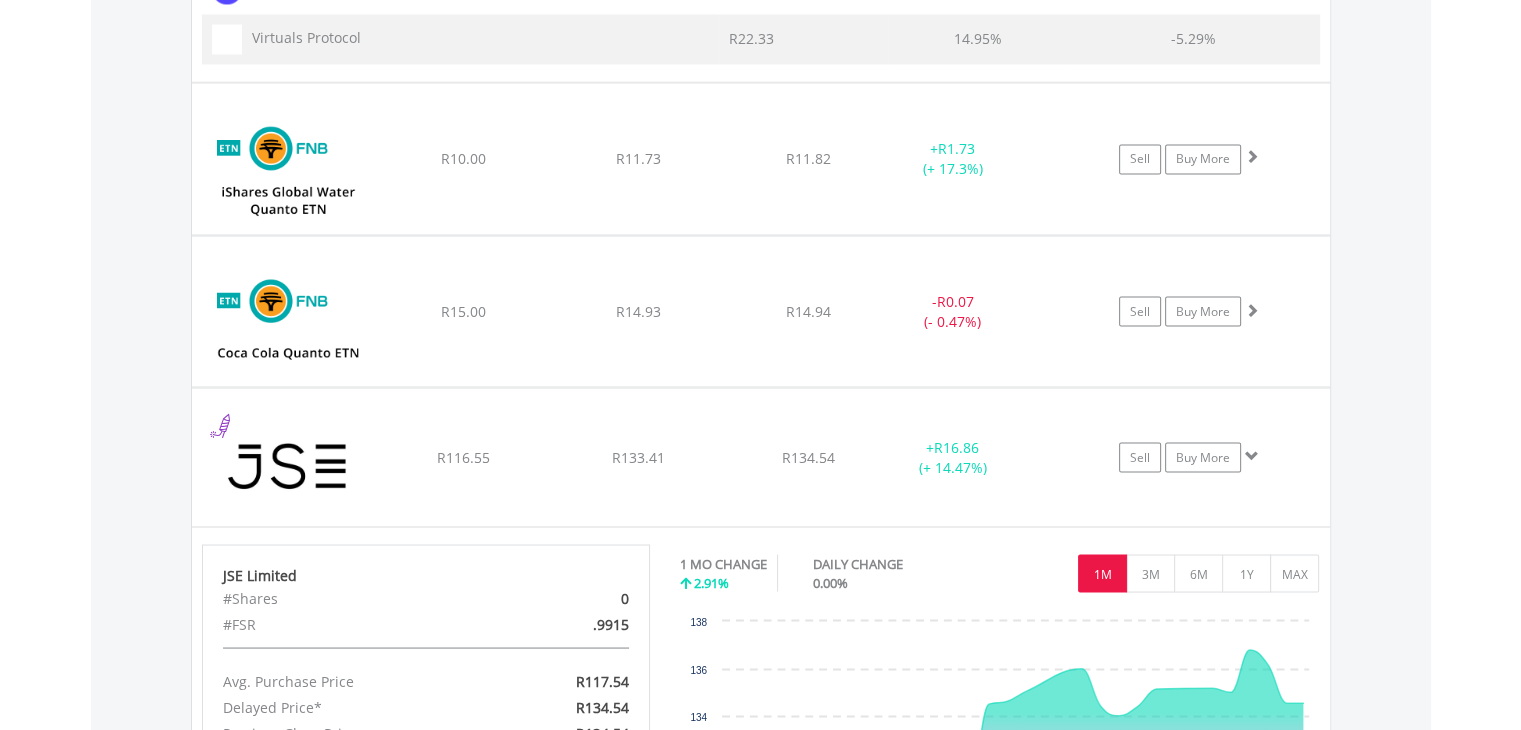 scroll, scrollTop: 3601, scrollLeft: 0, axis: vertical 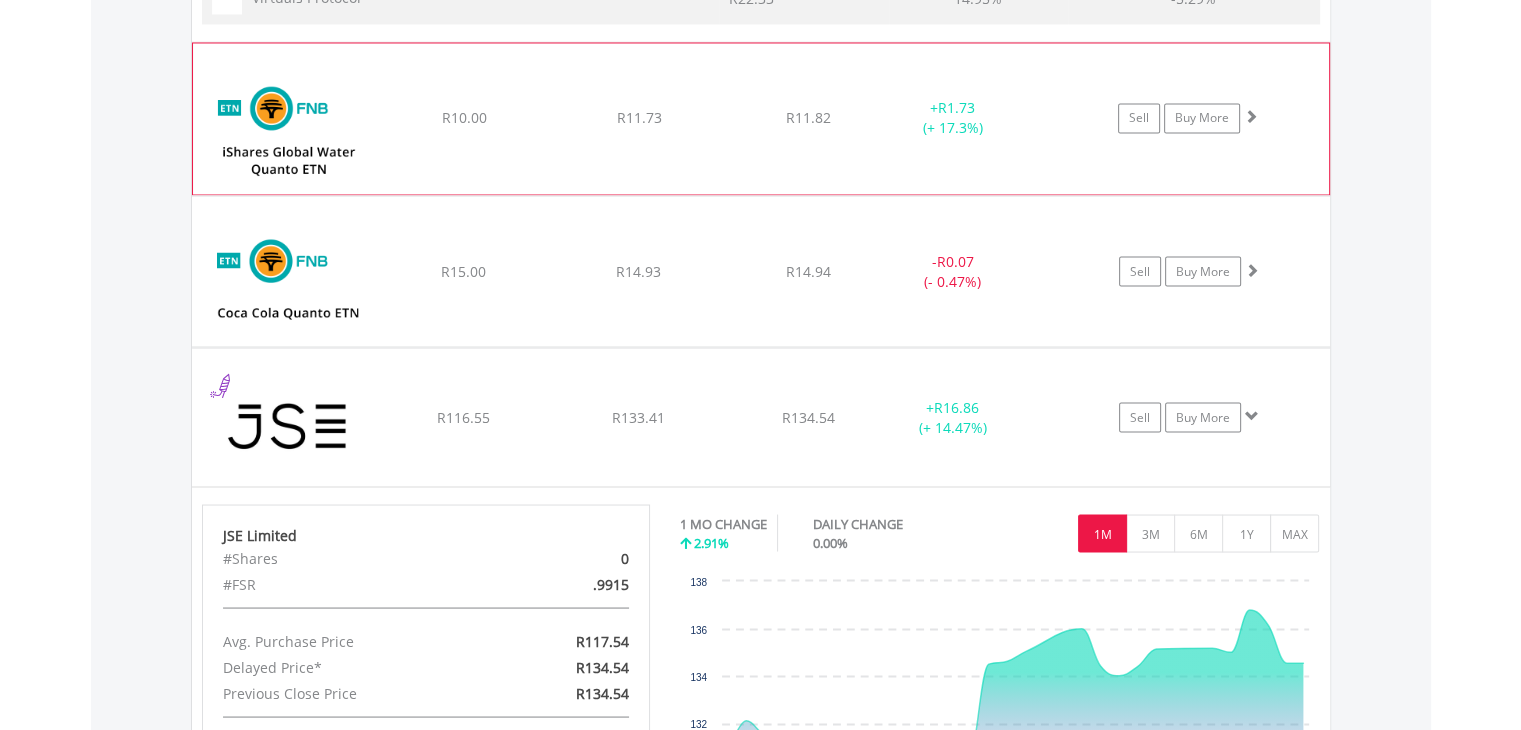 click at bounding box center (289, 128) 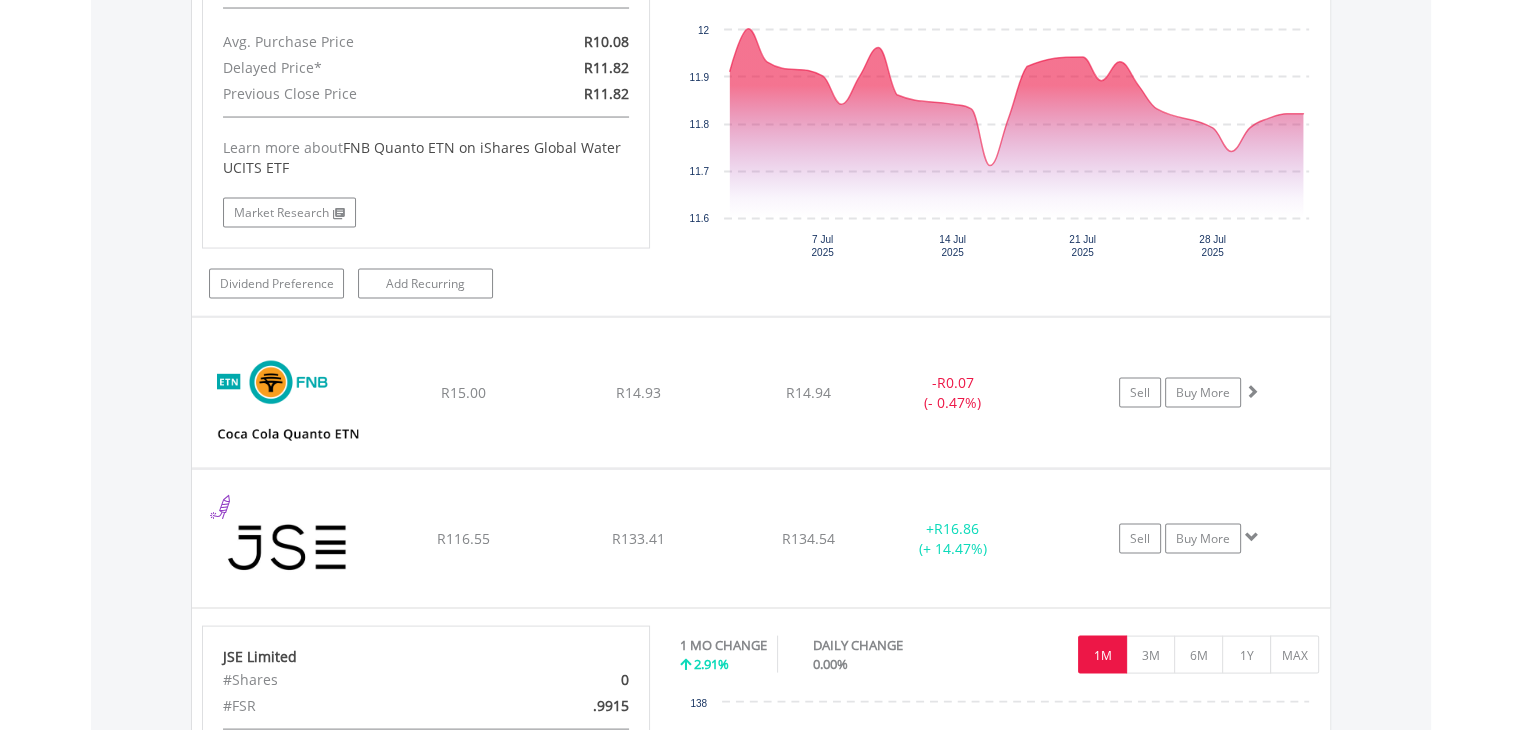 scroll, scrollTop: 3948, scrollLeft: 0, axis: vertical 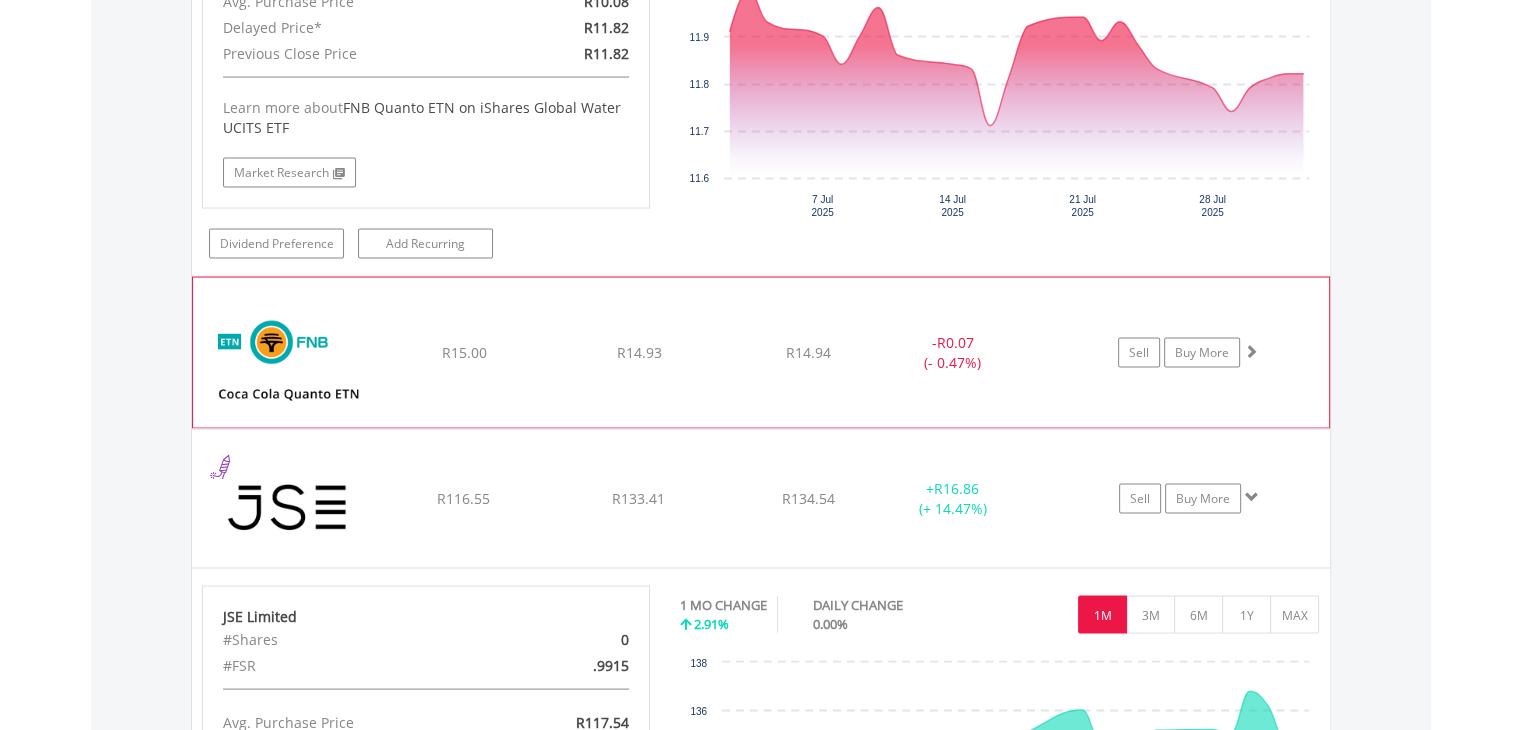 click at bounding box center [289, 363] 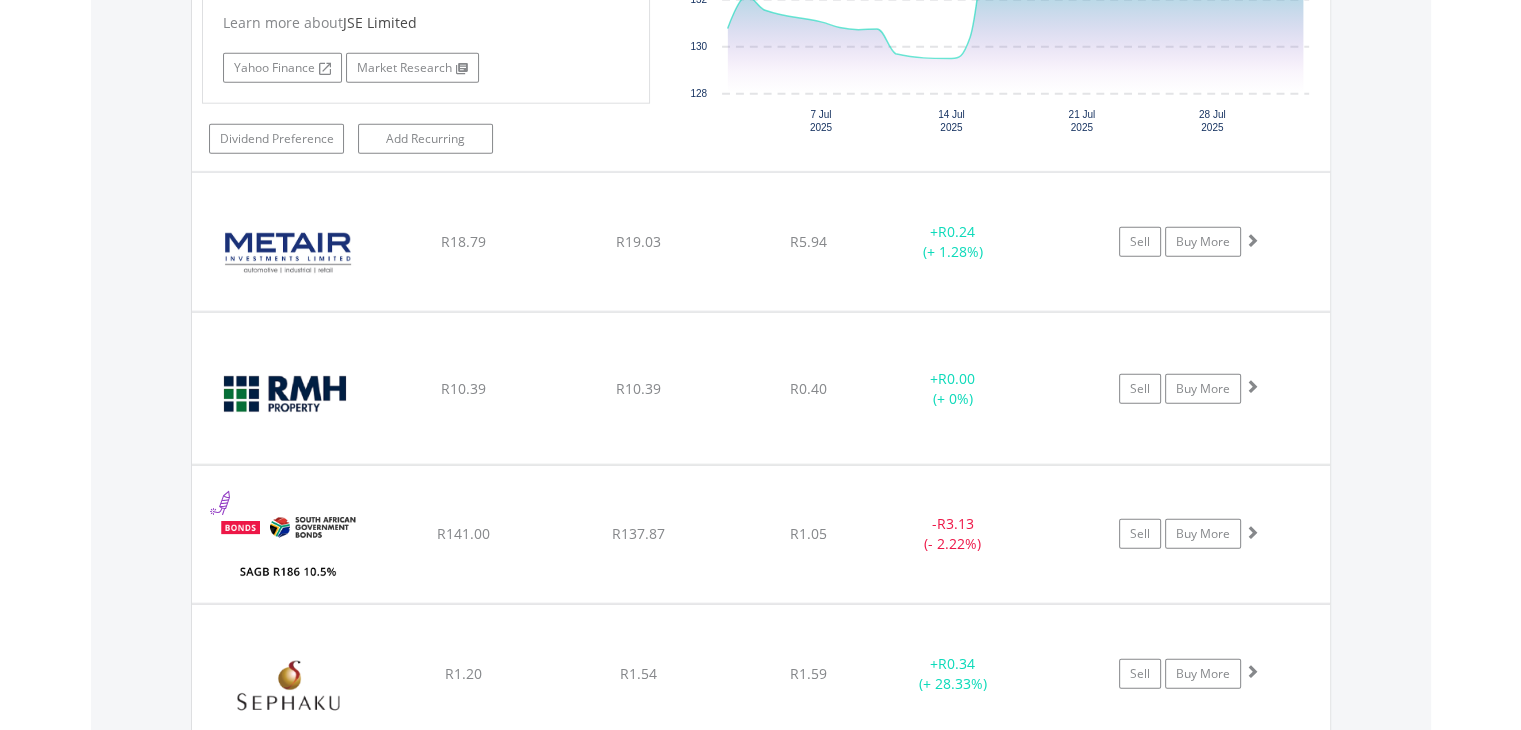 scroll, scrollTop: 5176, scrollLeft: 0, axis: vertical 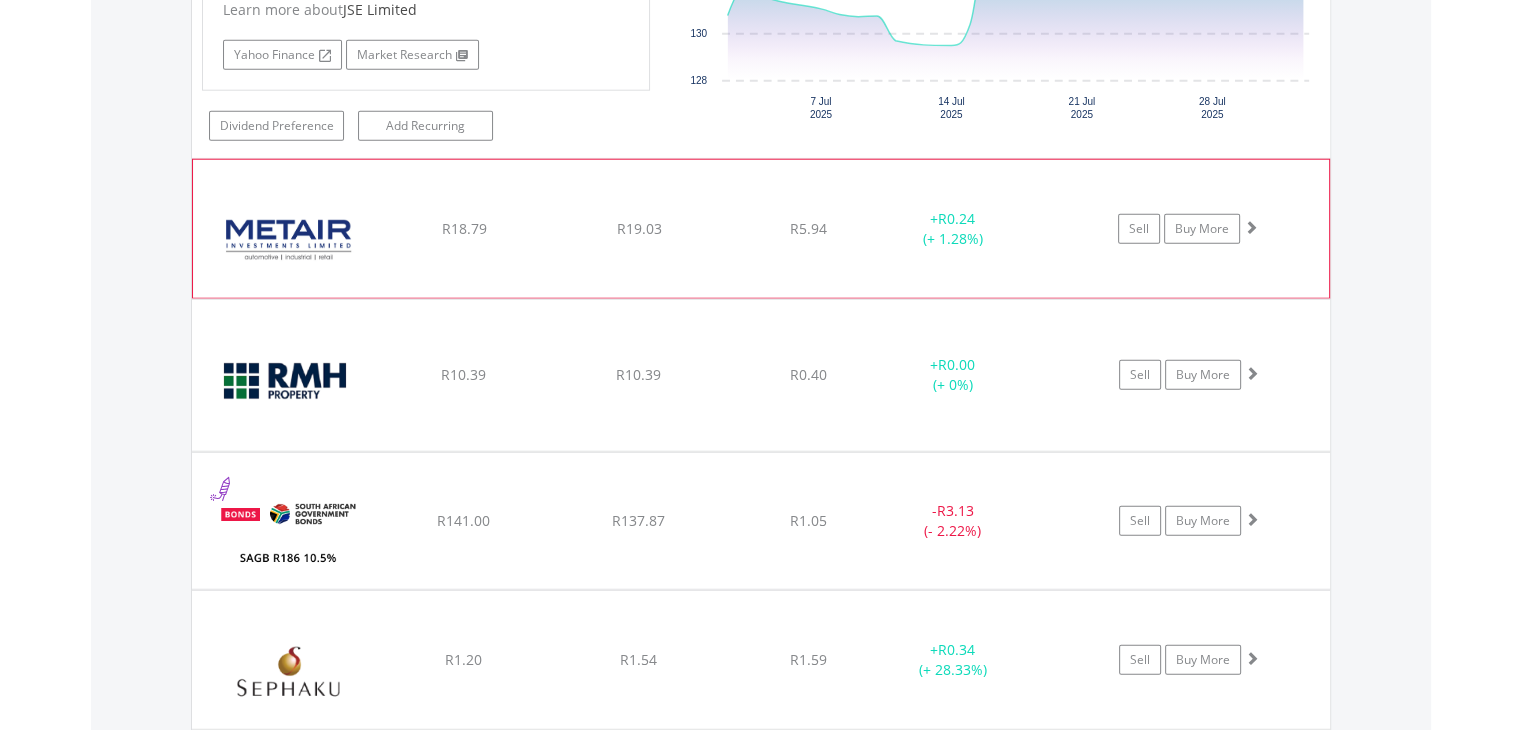 click at bounding box center [289, 239] 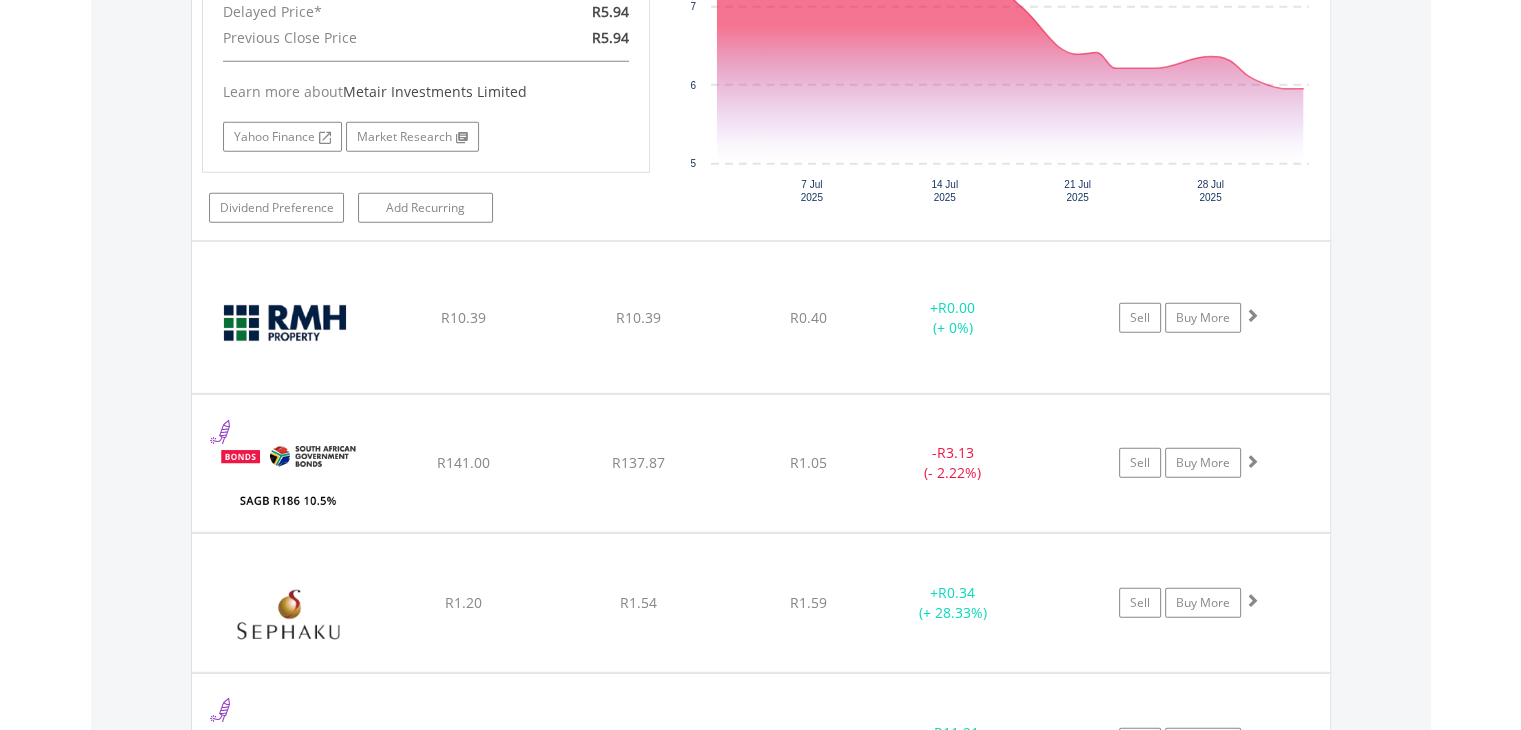 scroll, scrollTop: 5683, scrollLeft: 0, axis: vertical 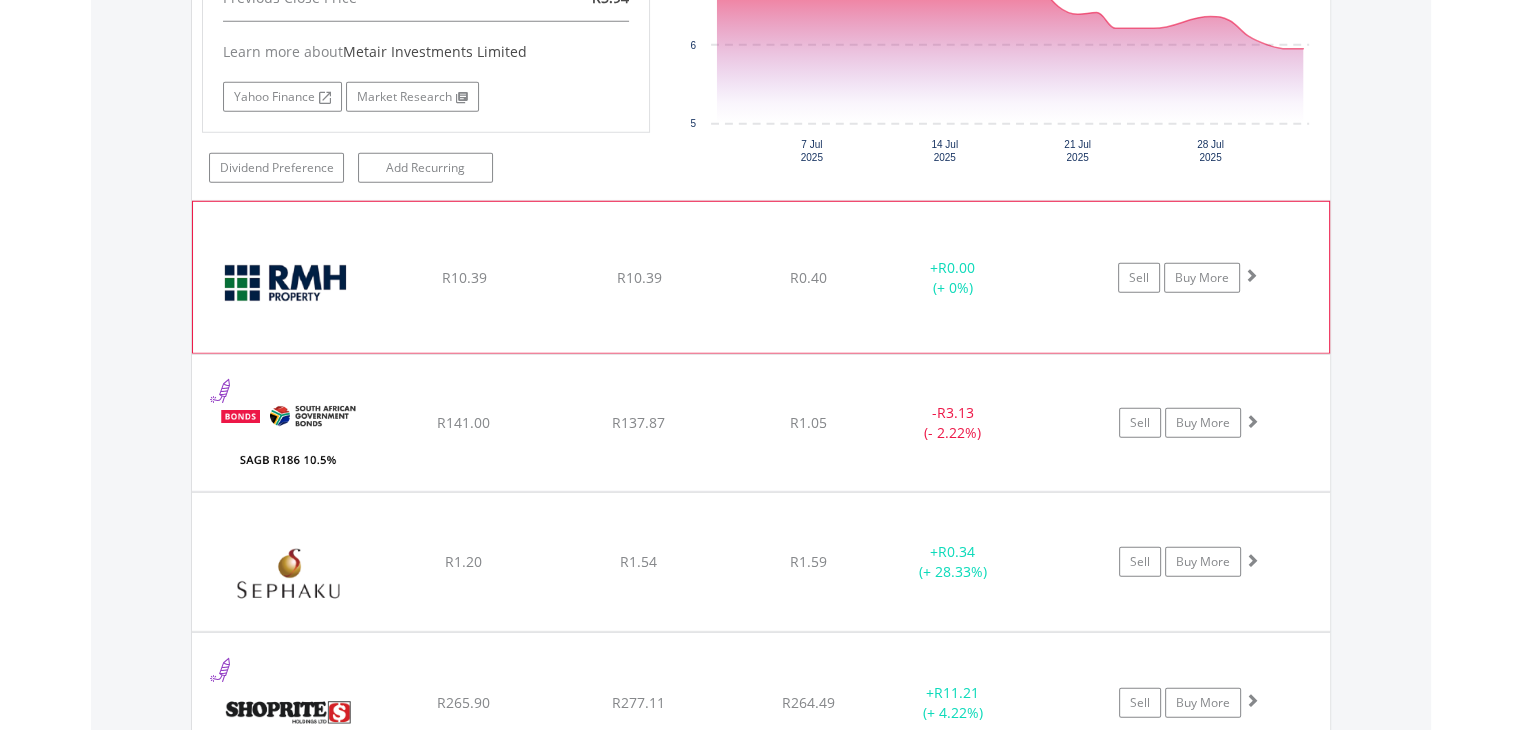 click at bounding box center (289, 287) 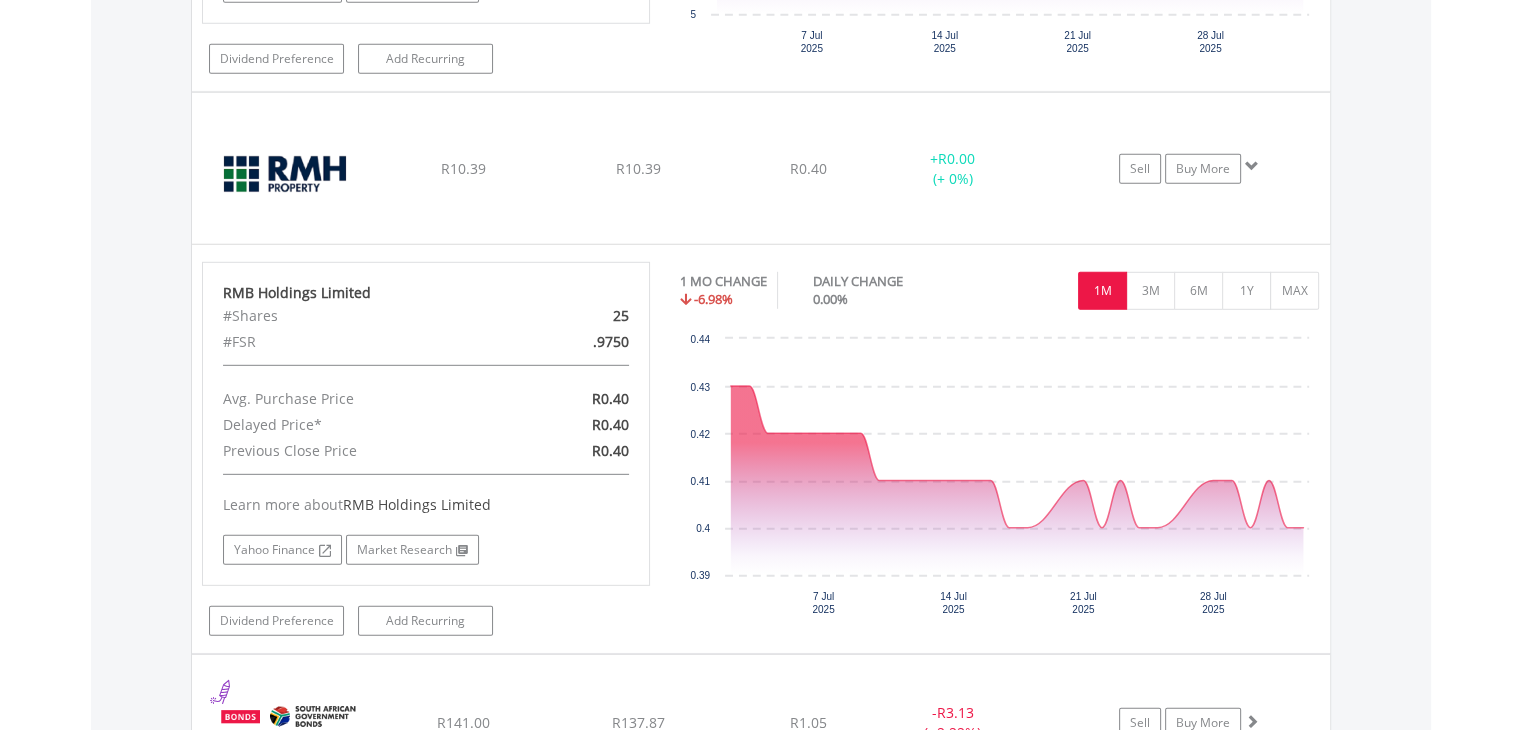 scroll, scrollTop: 5803, scrollLeft: 0, axis: vertical 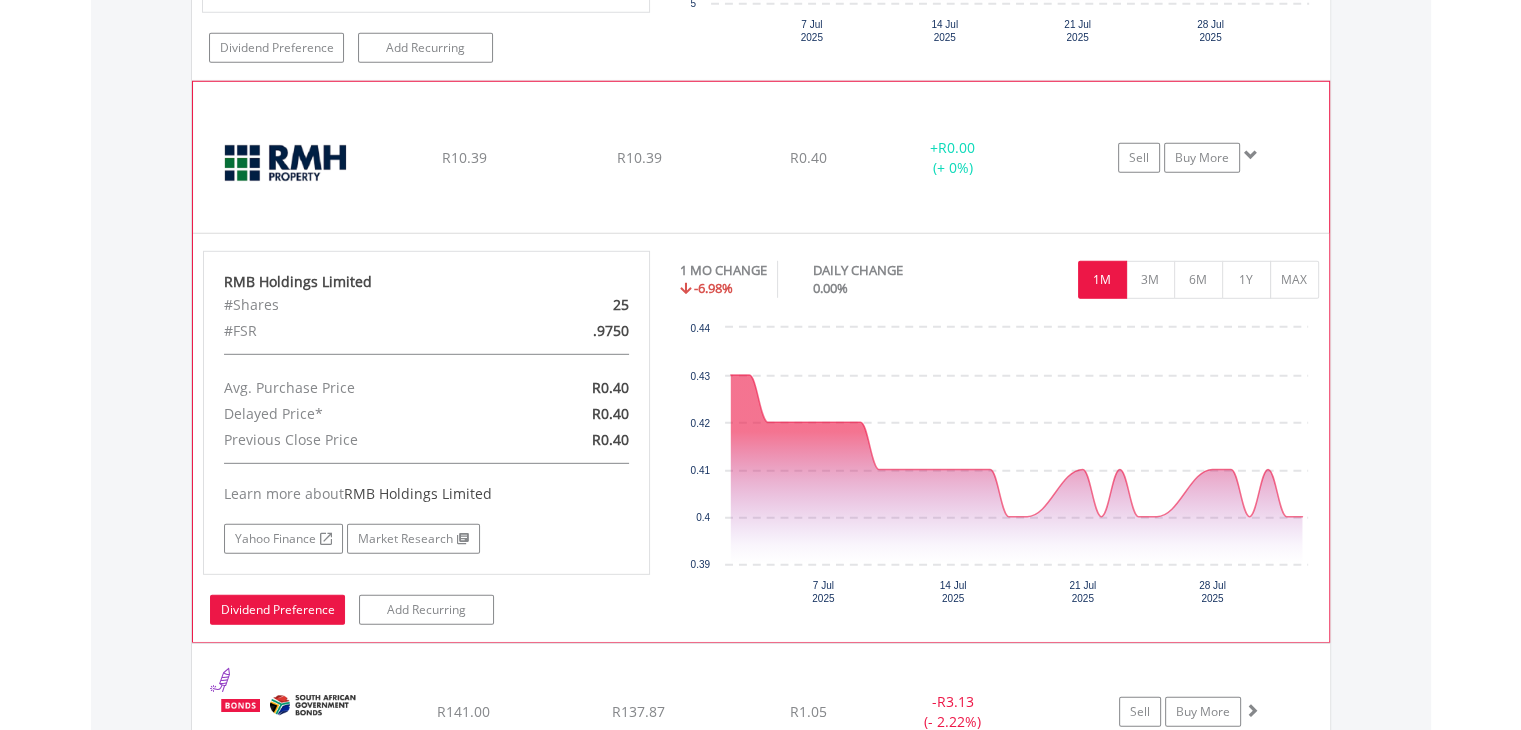 click on "Dividend Preference" at bounding box center (277, 610) 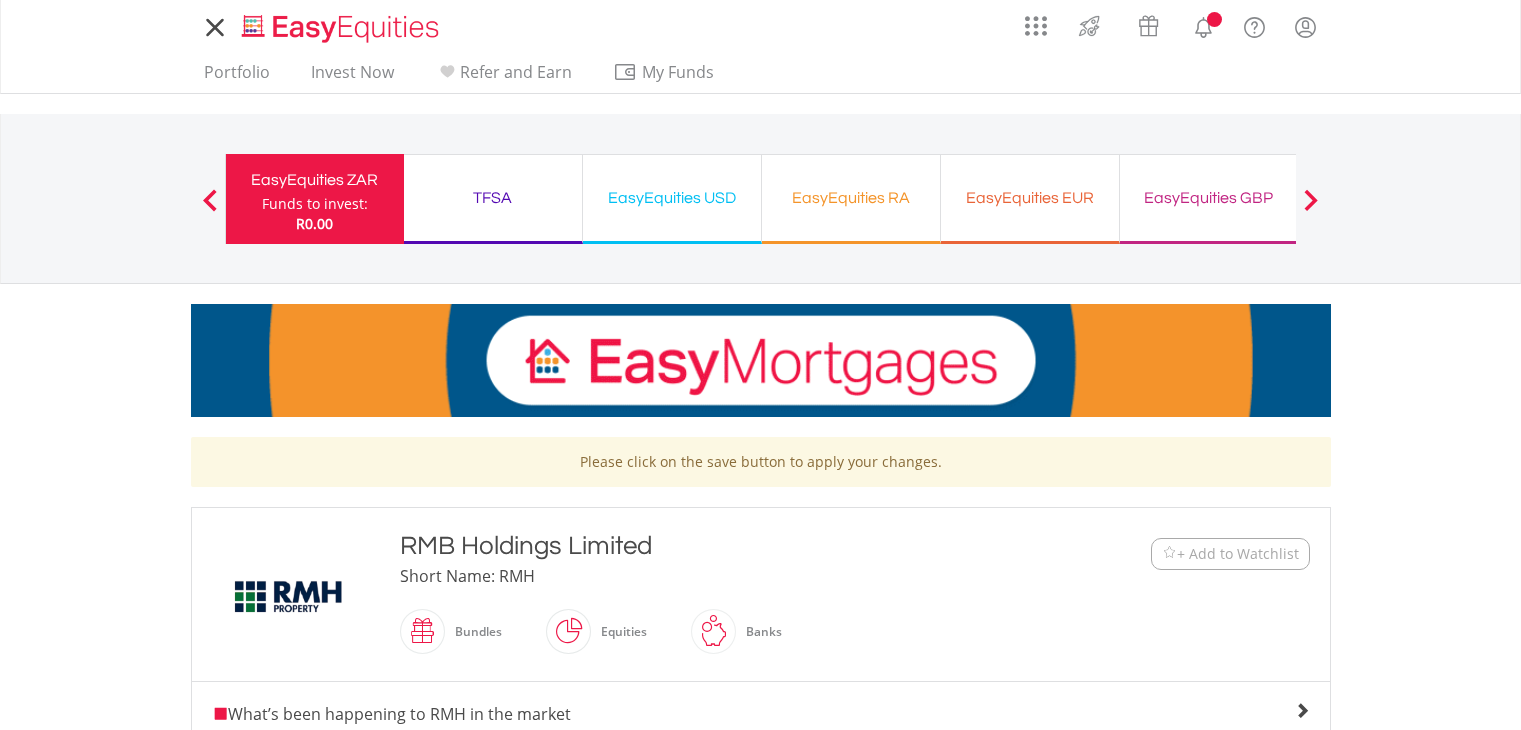scroll, scrollTop: 0, scrollLeft: 0, axis: both 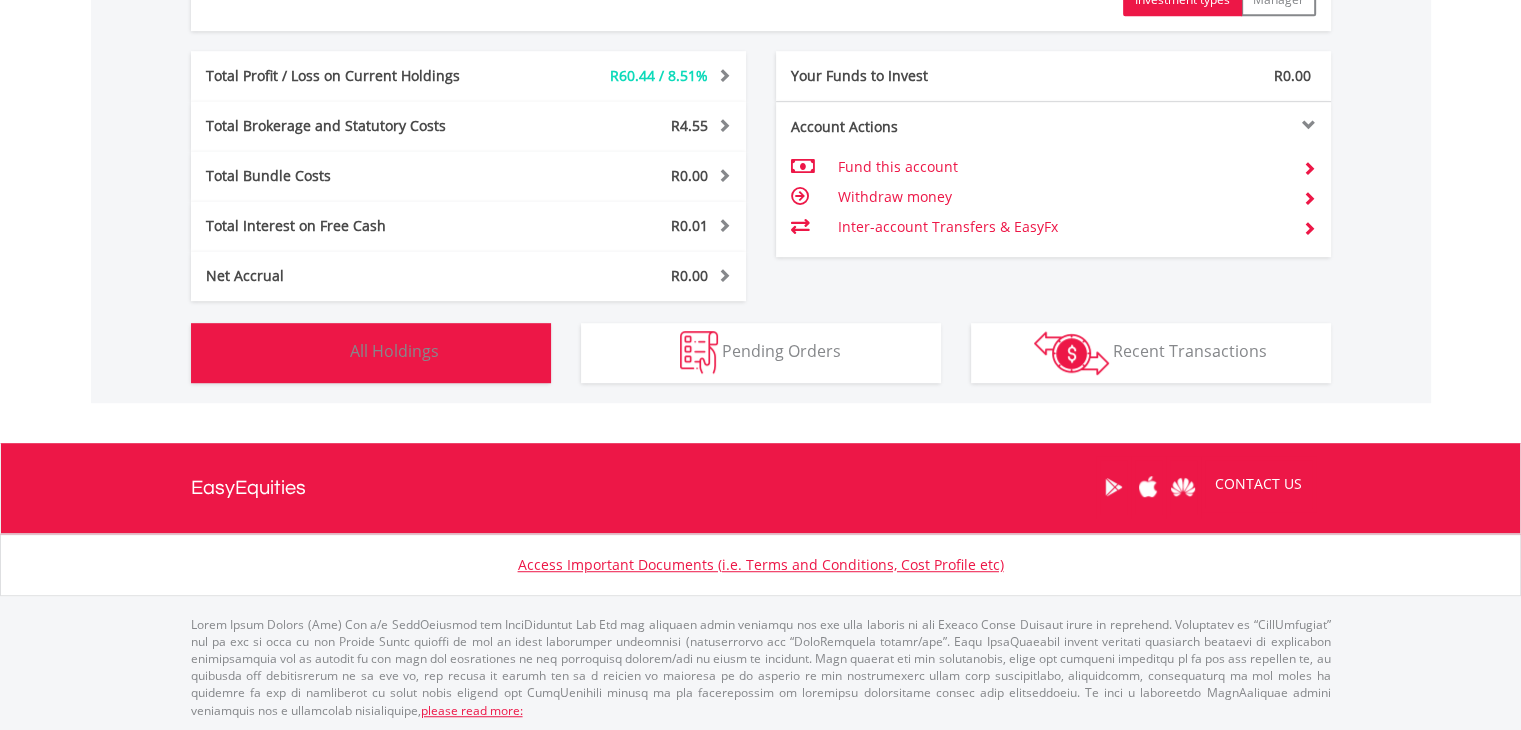 click on "Holdings
All Holdings" at bounding box center (371, 353) 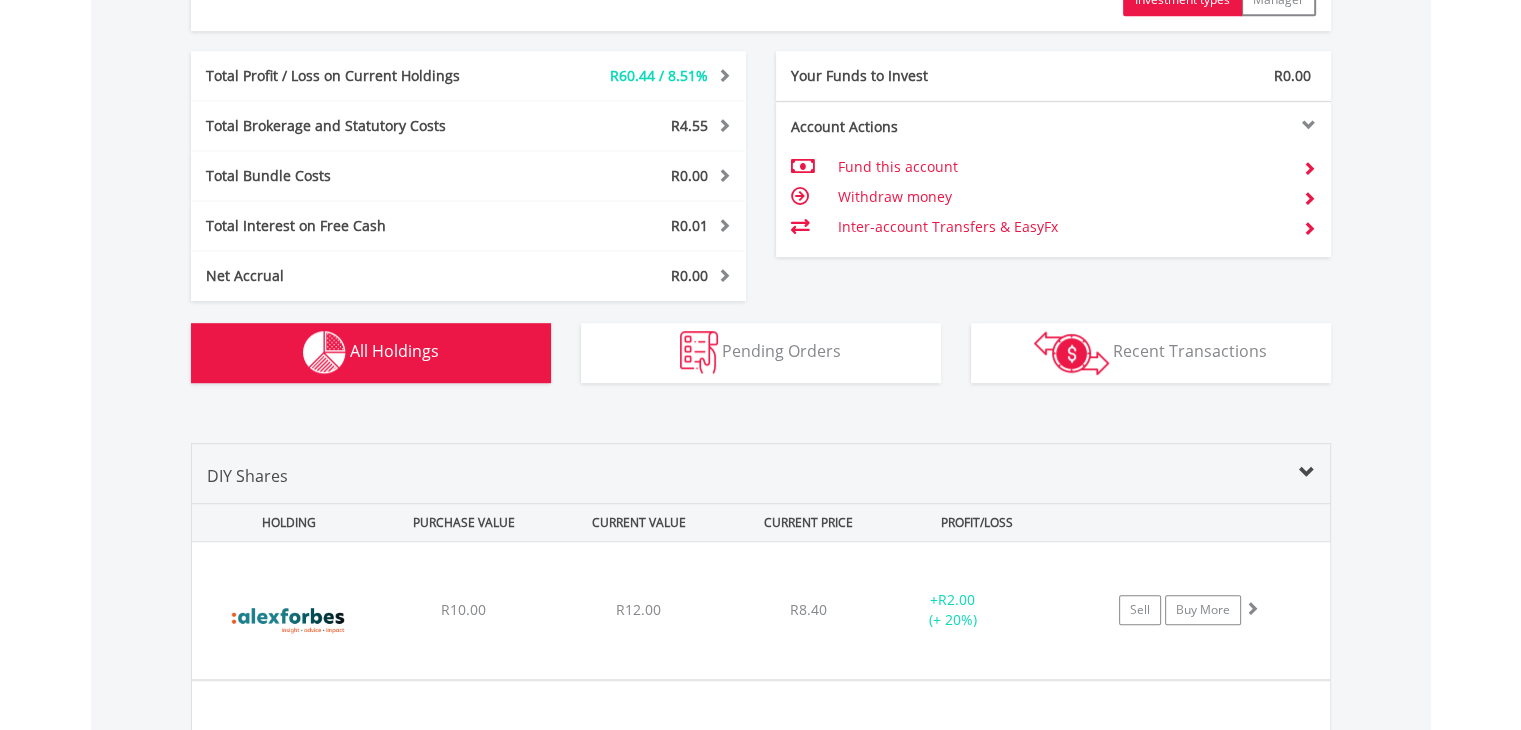 scroll, scrollTop: 1561, scrollLeft: 0, axis: vertical 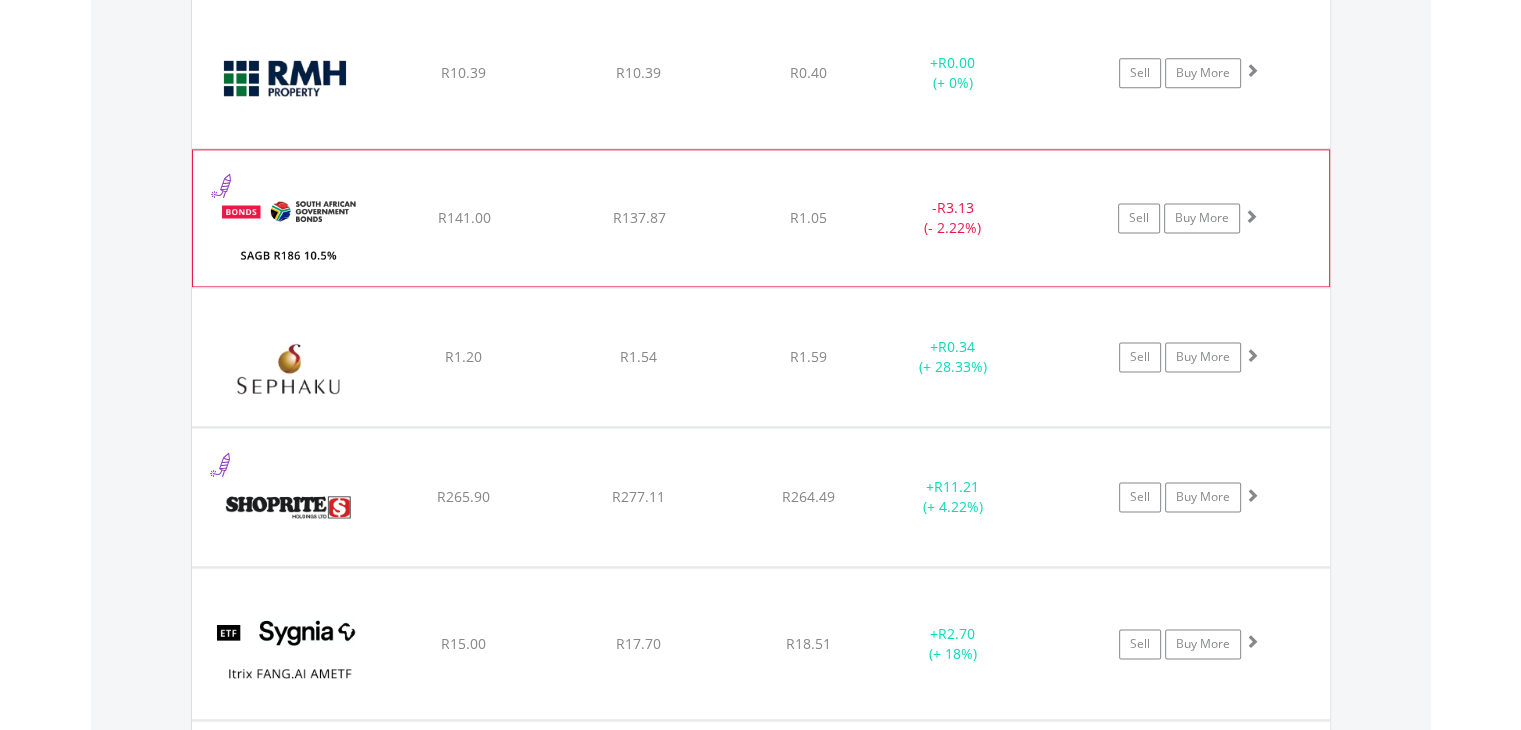 click at bounding box center (289, 228) 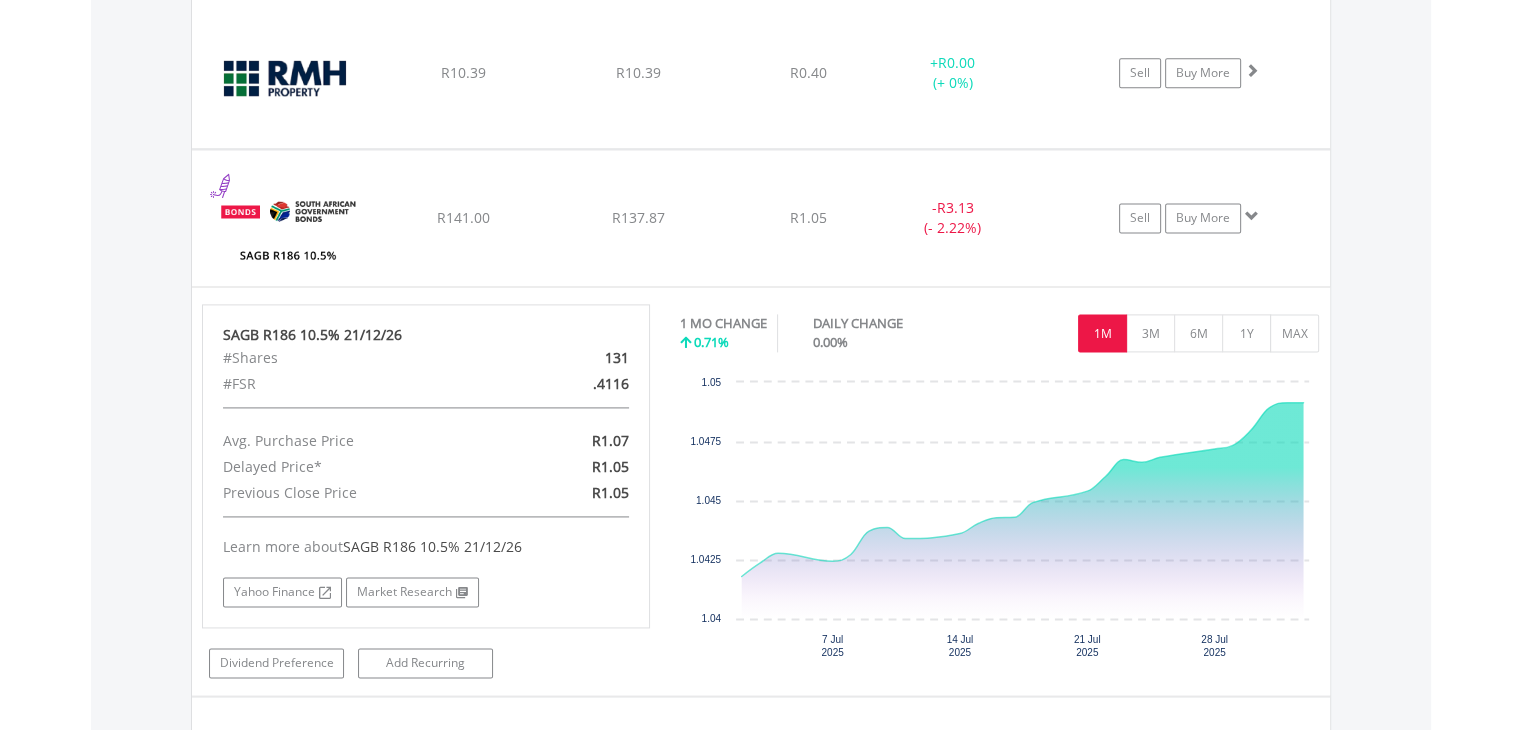 click on "Value View
Share View
DIY Shares
HOLDING
PURCHASE VALUE
CURRENT VALUE
CURRENT PRICE
PROFIT/LOSS
﻿
Alexander Forbes Group Holdings Limited
R10.00
R12.00
R8.40
+  R2.00 (+ 20%)
Sell
Buy More" at bounding box center [761, 277] 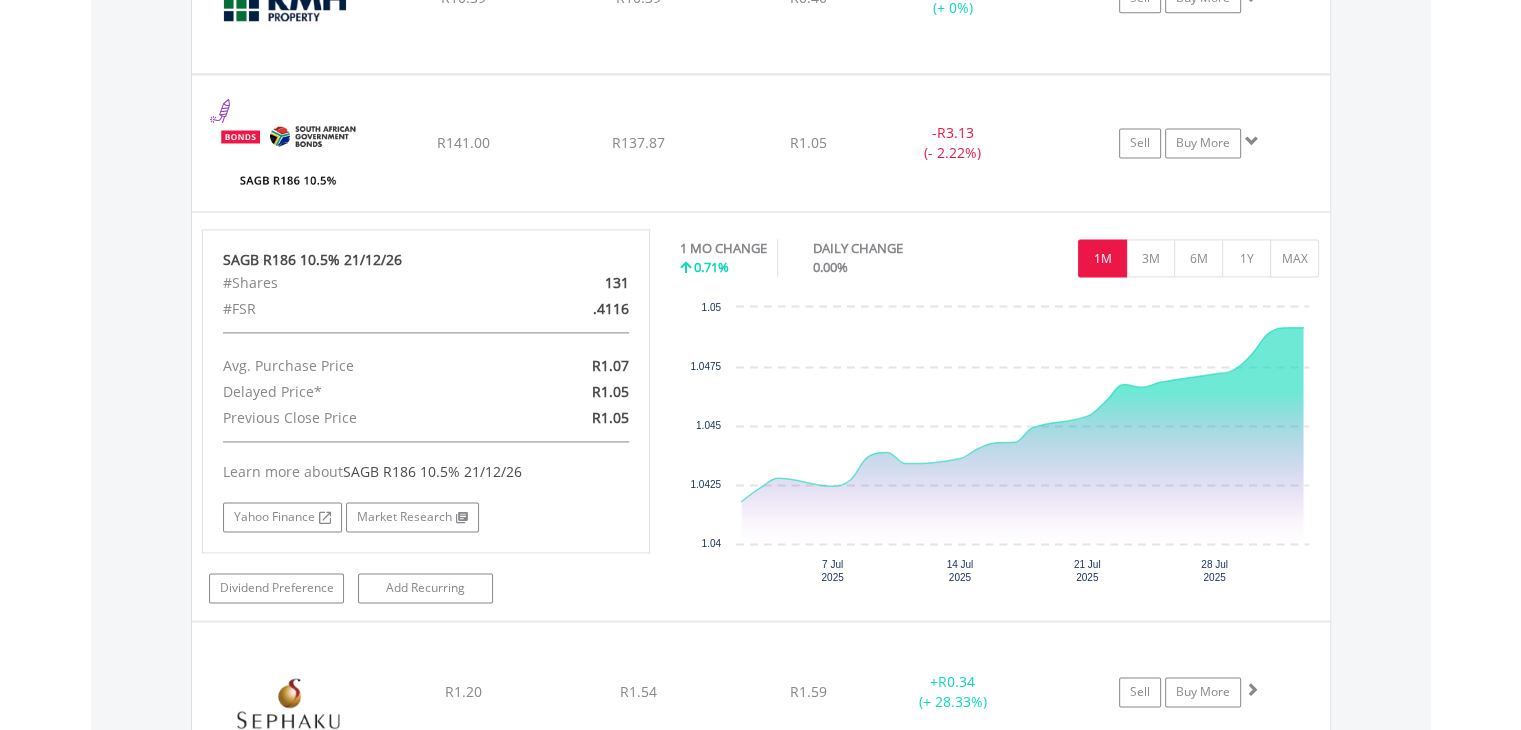 scroll, scrollTop: 2761, scrollLeft: 0, axis: vertical 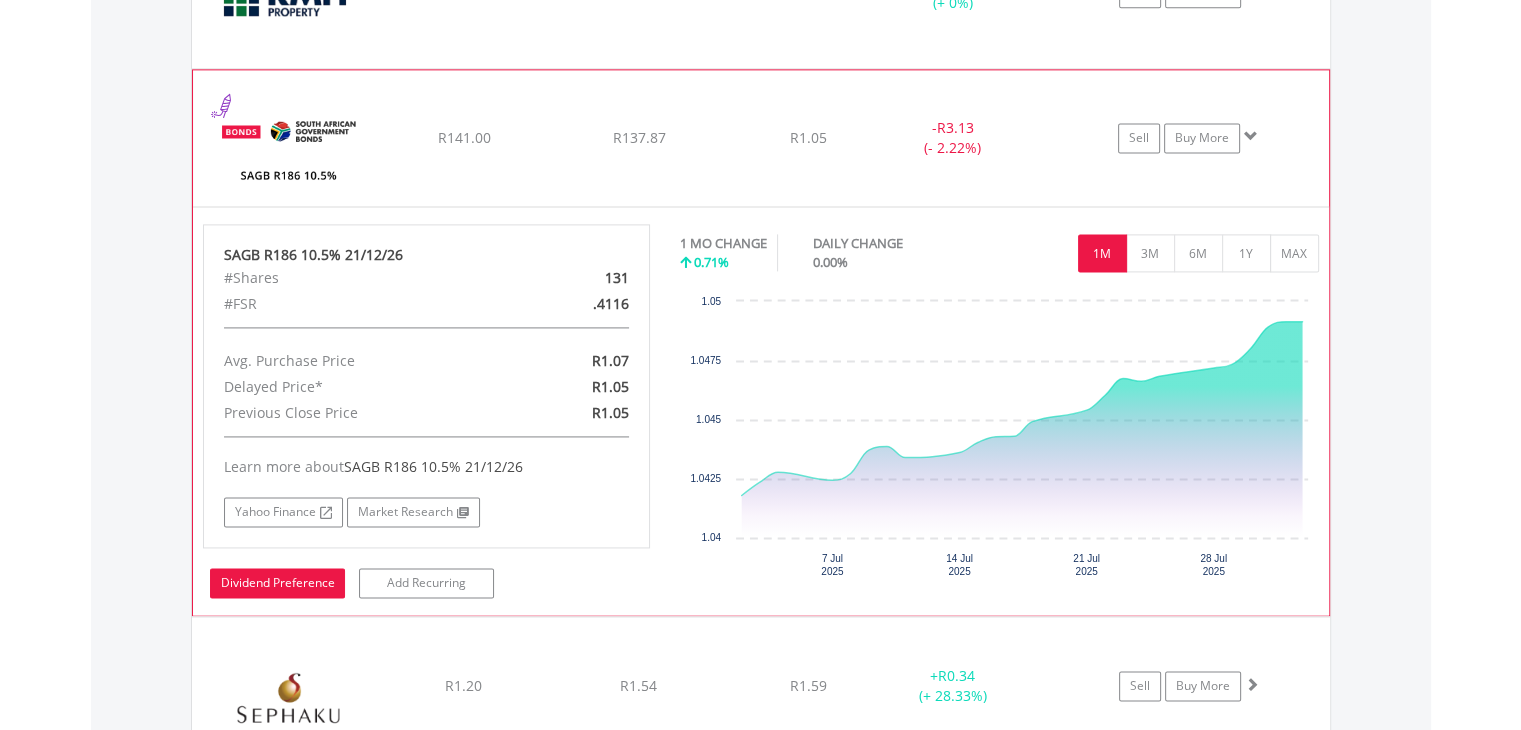 click on "Dividend Preference" at bounding box center (277, 583) 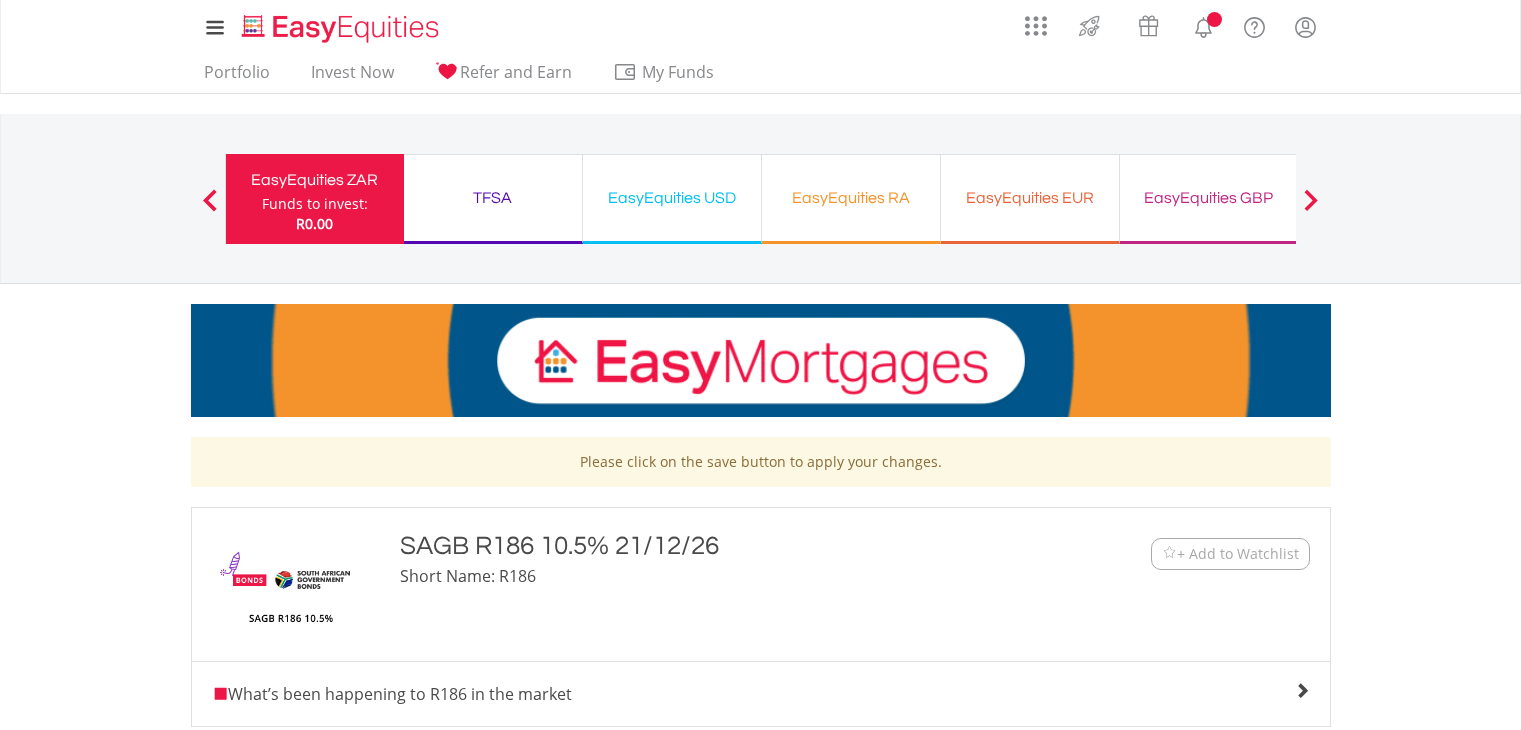 scroll, scrollTop: 0, scrollLeft: 0, axis: both 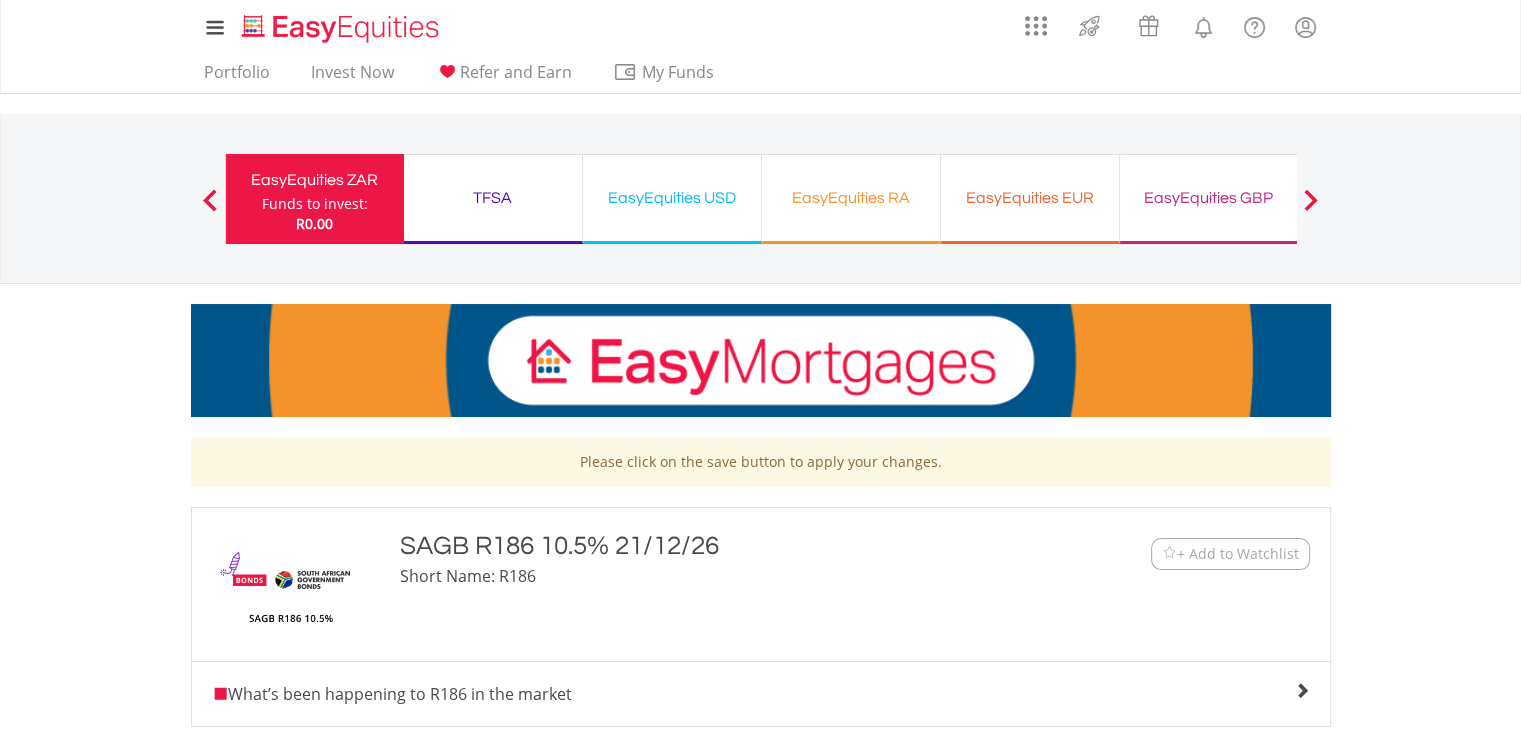click on "My Investments
Invest Now
New Listings
Sell
My Recurring Investments
Pending Orders
Switch Unit Trusts
Vouchers
Buy a Voucher
Redeem a Voucher" at bounding box center [760, 681] 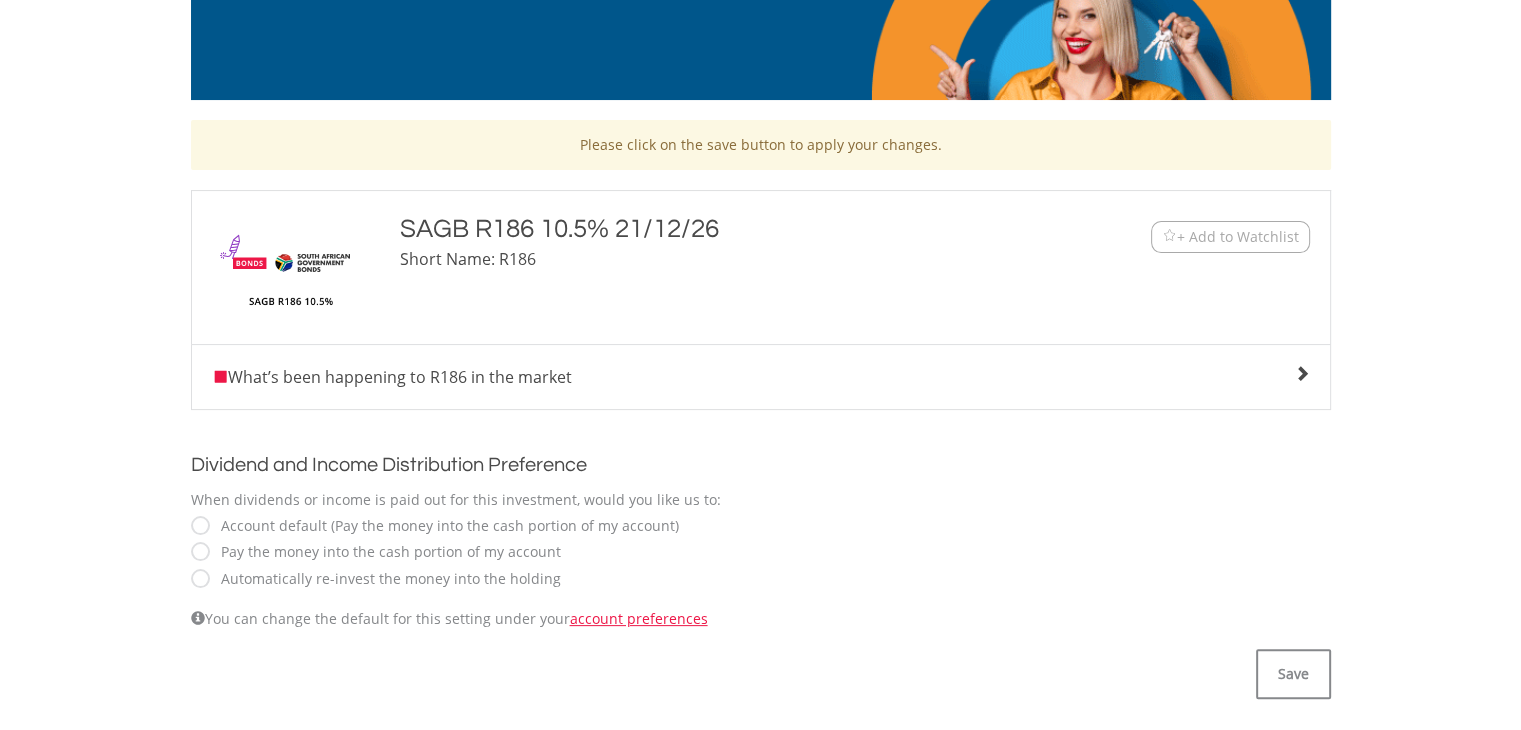 scroll, scrollTop: 320, scrollLeft: 0, axis: vertical 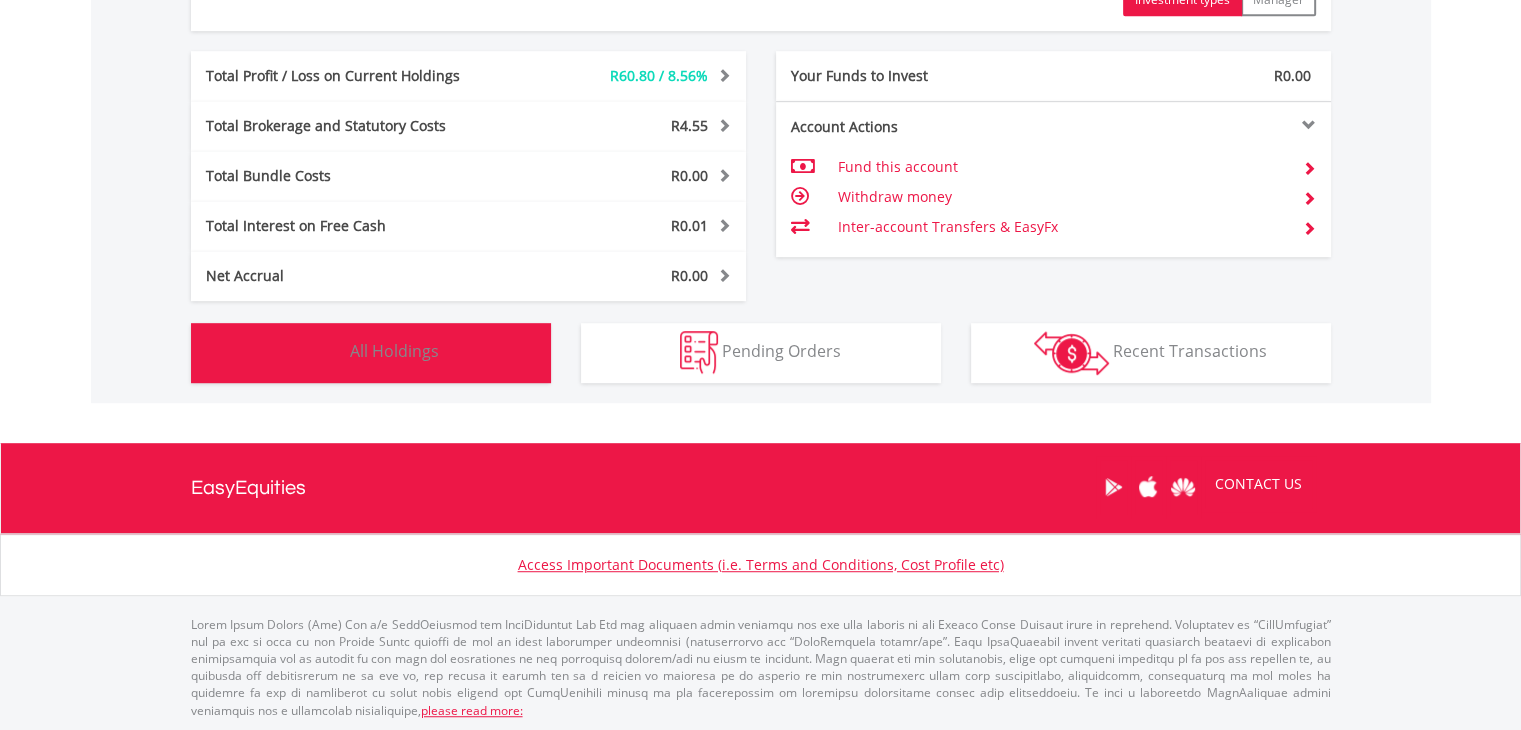 click on "All Holdings" at bounding box center (394, 351) 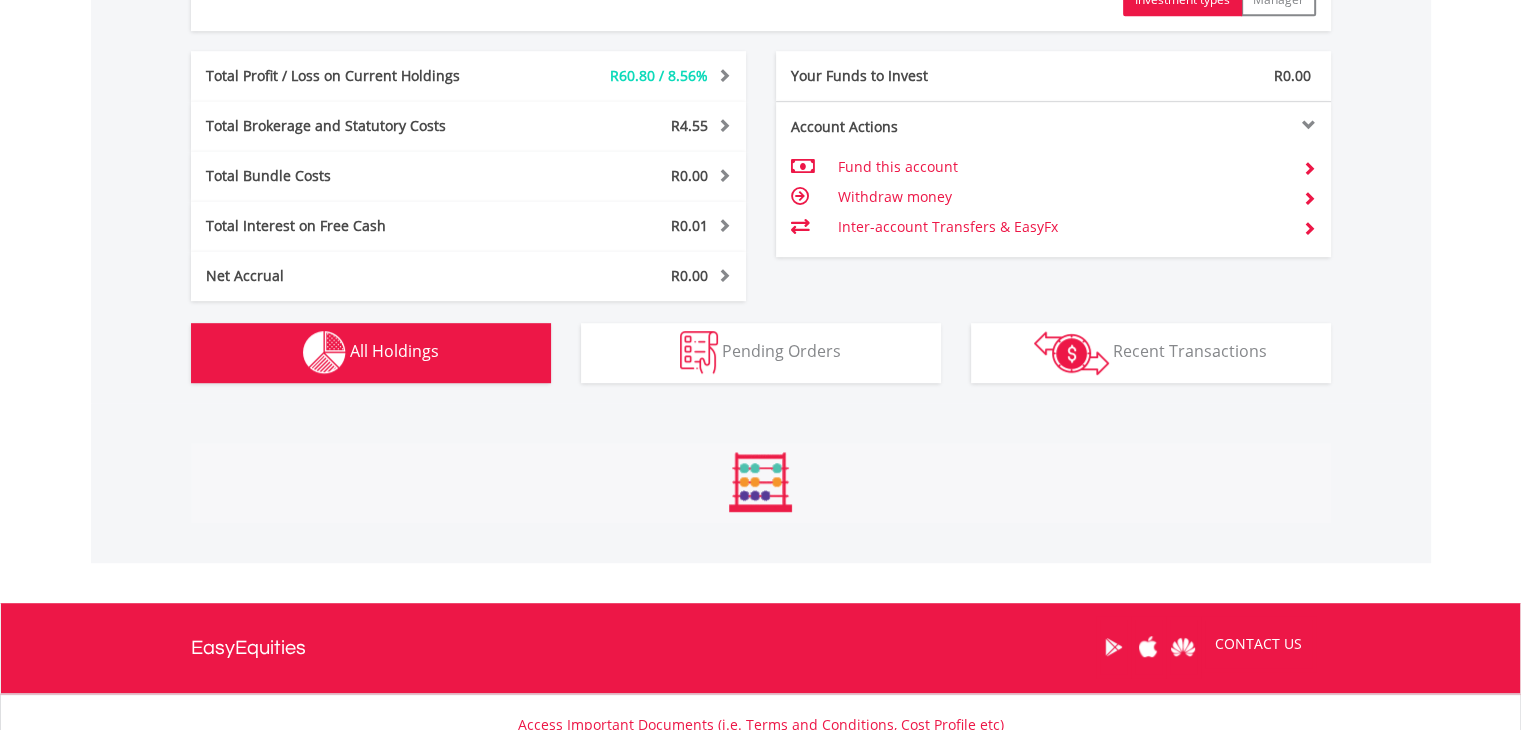 scroll, scrollTop: 1561, scrollLeft: 0, axis: vertical 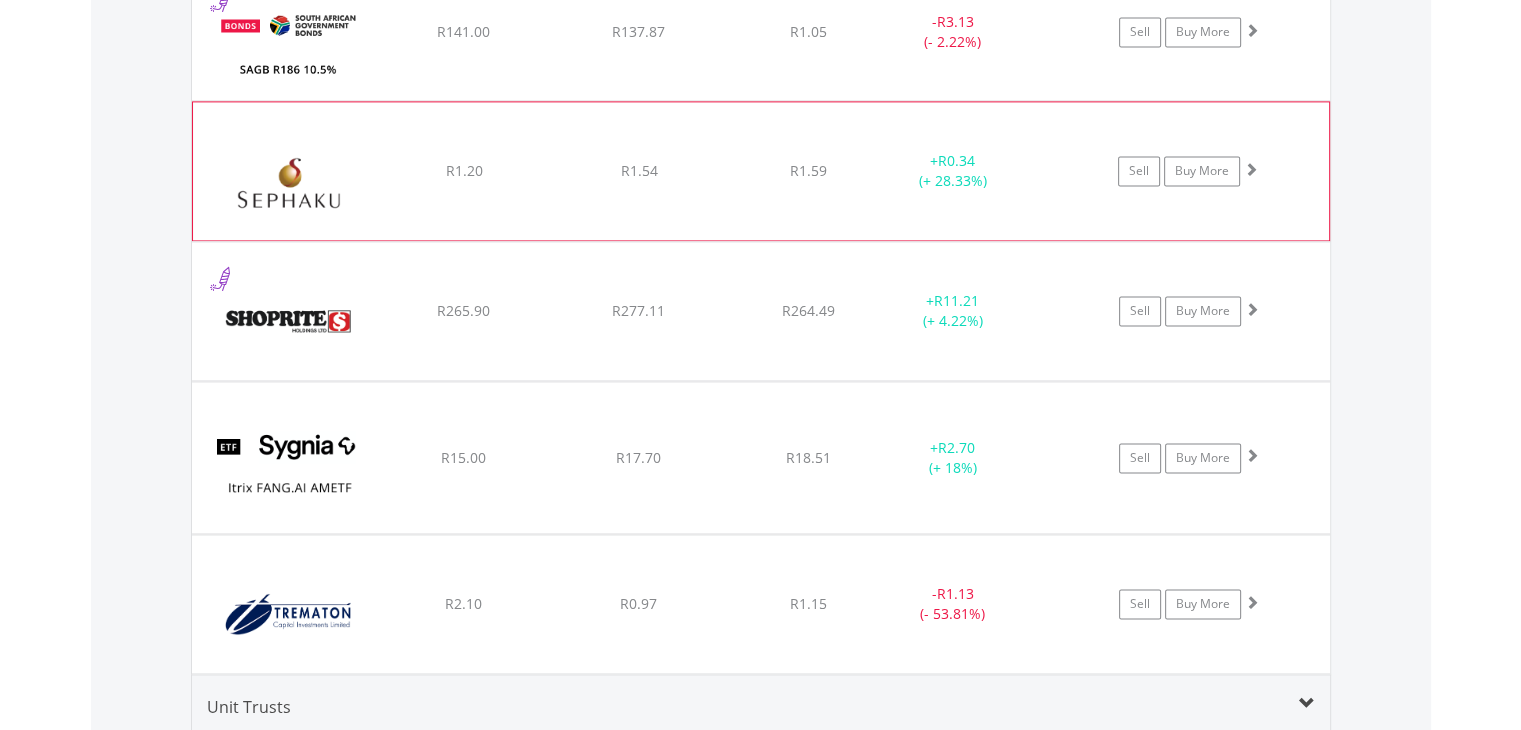 click at bounding box center (289, 181) 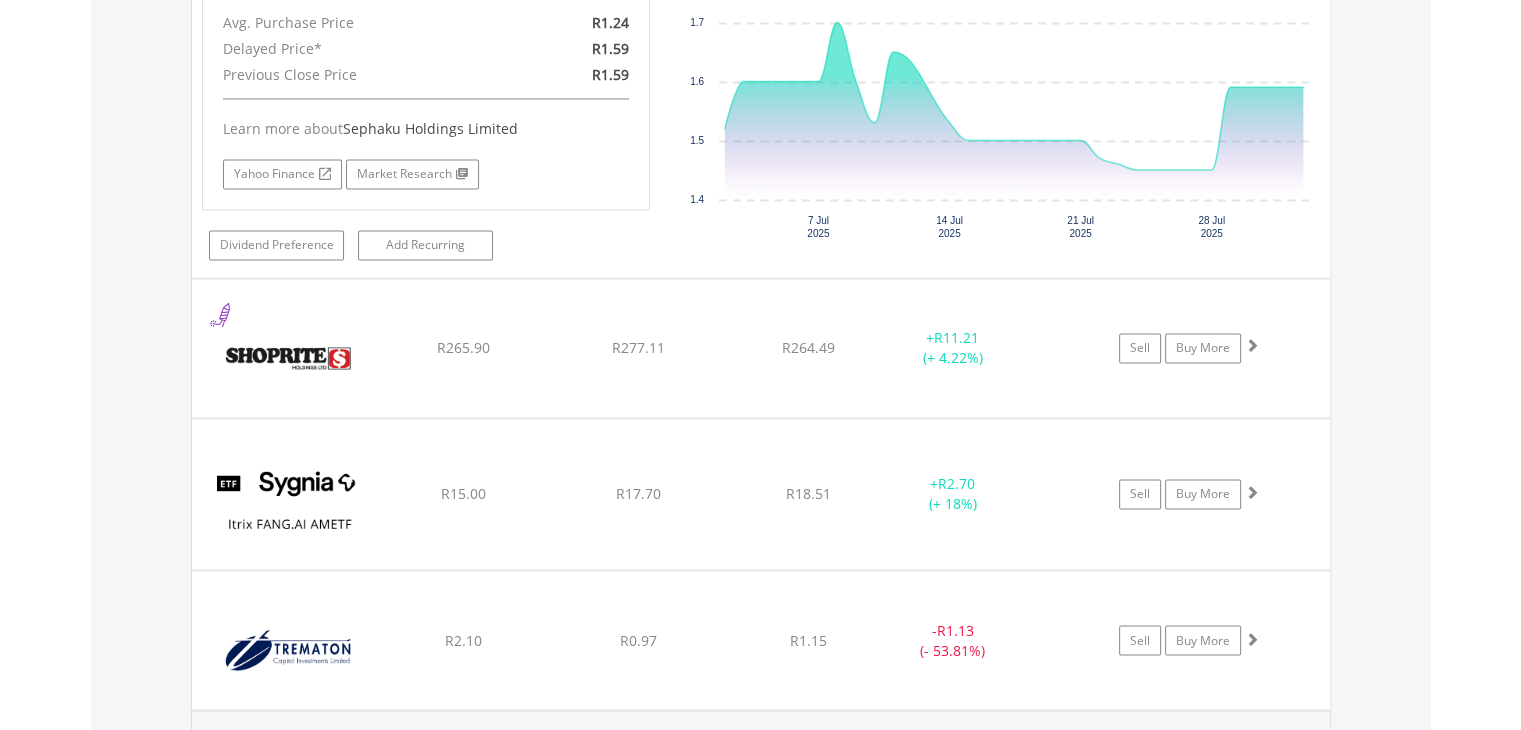 scroll, scrollTop: 3280, scrollLeft: 0, axis: vertical 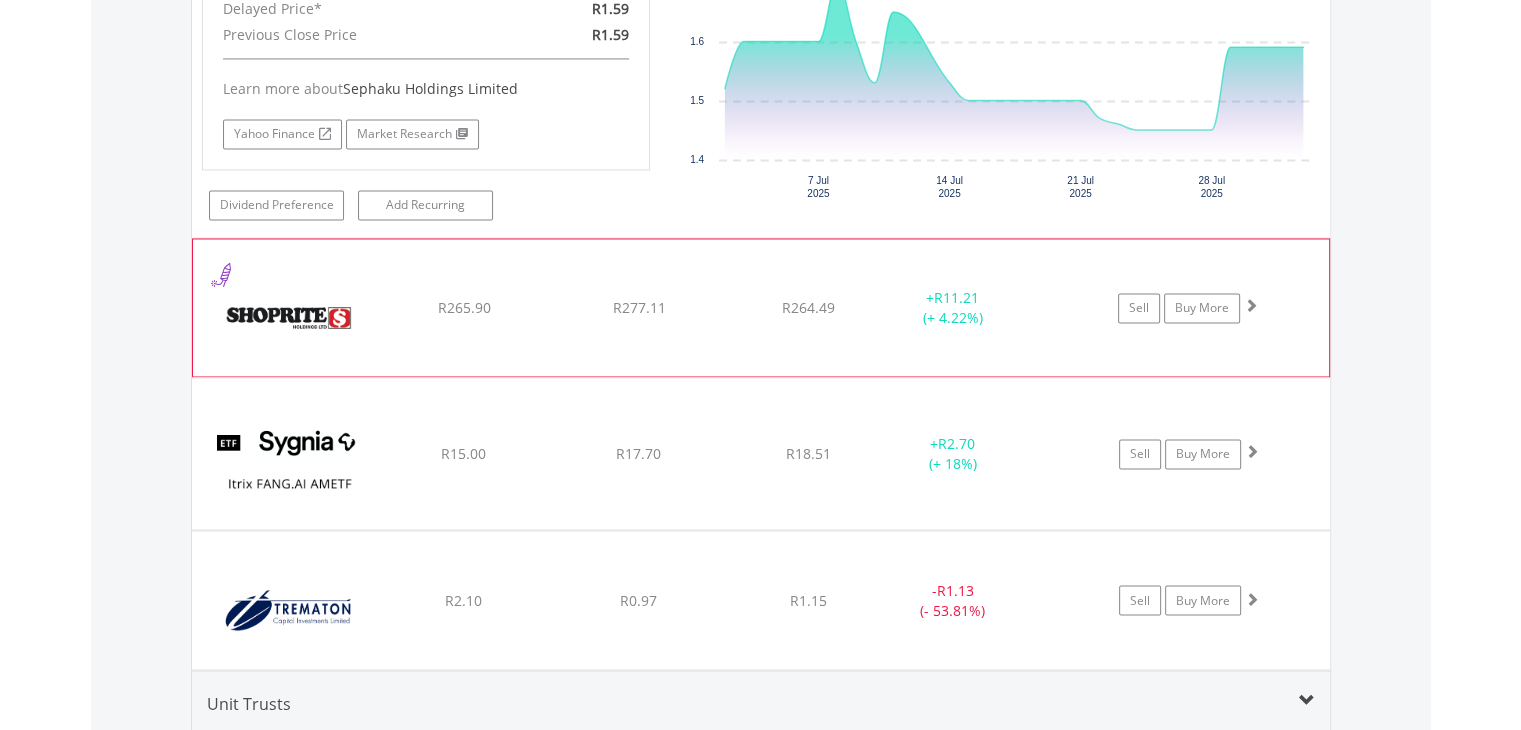 click at bounding box center [289, 318] 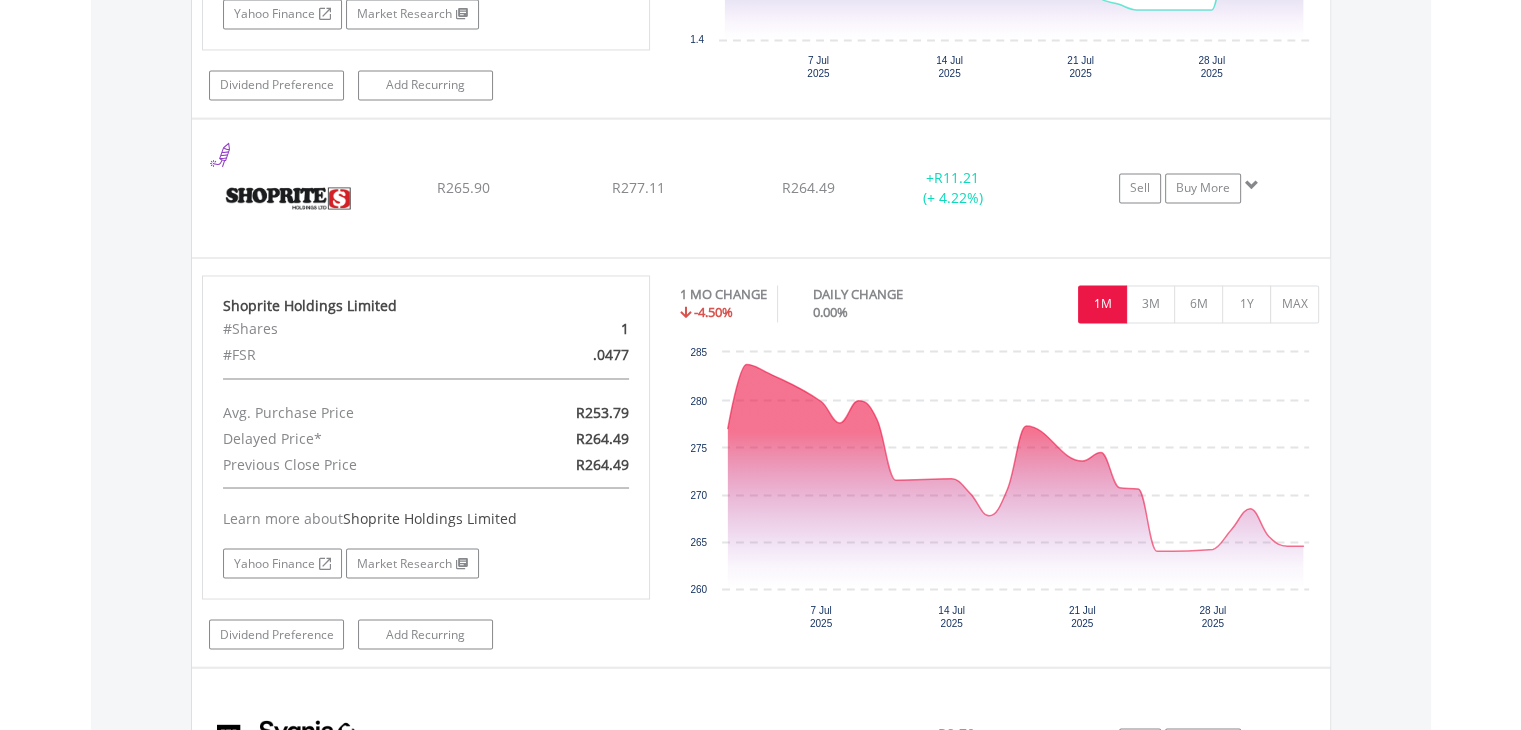 scroll, scrollTop: 3440, scrollLeft: 0, axis: vertical 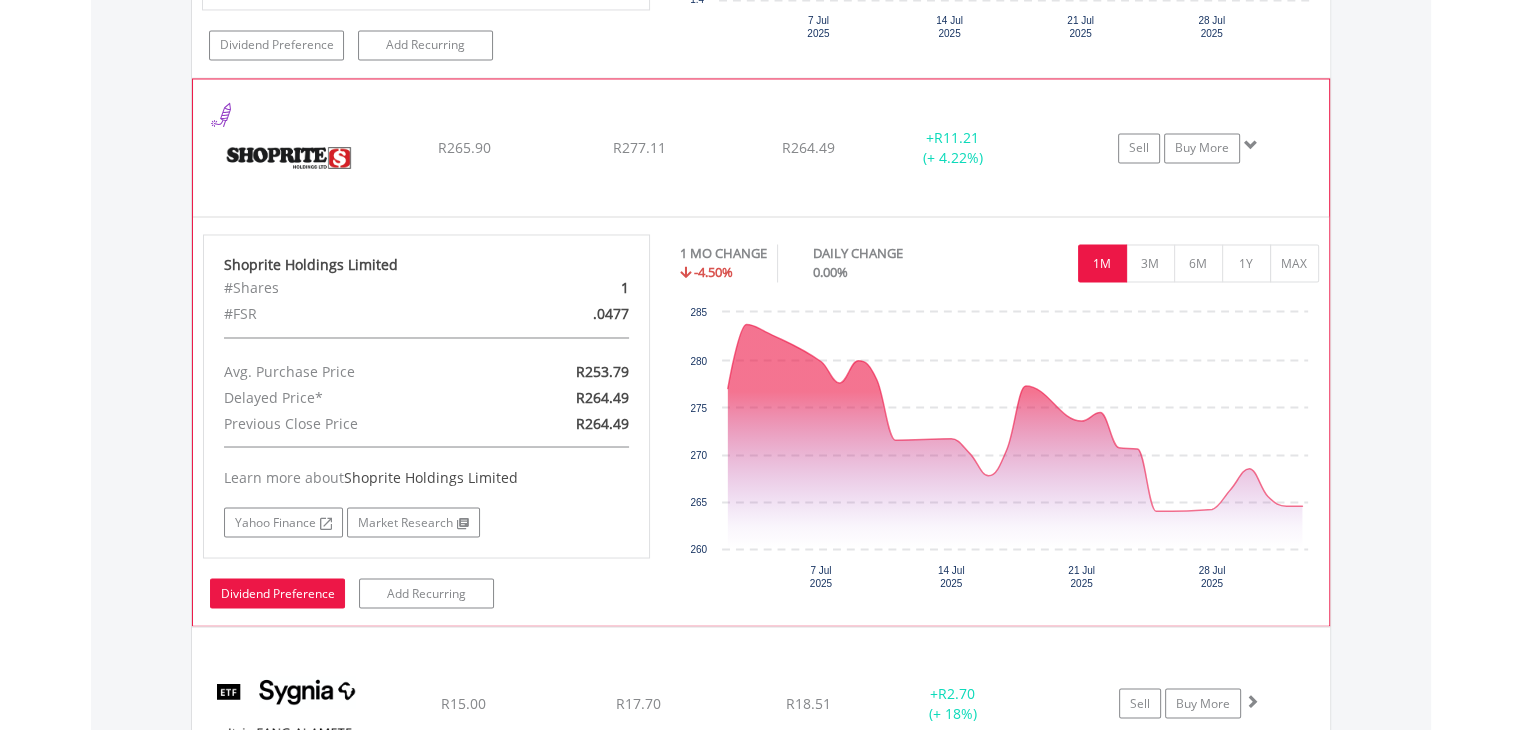 click on "Dividend Preference" at bounding box center (277, 593) 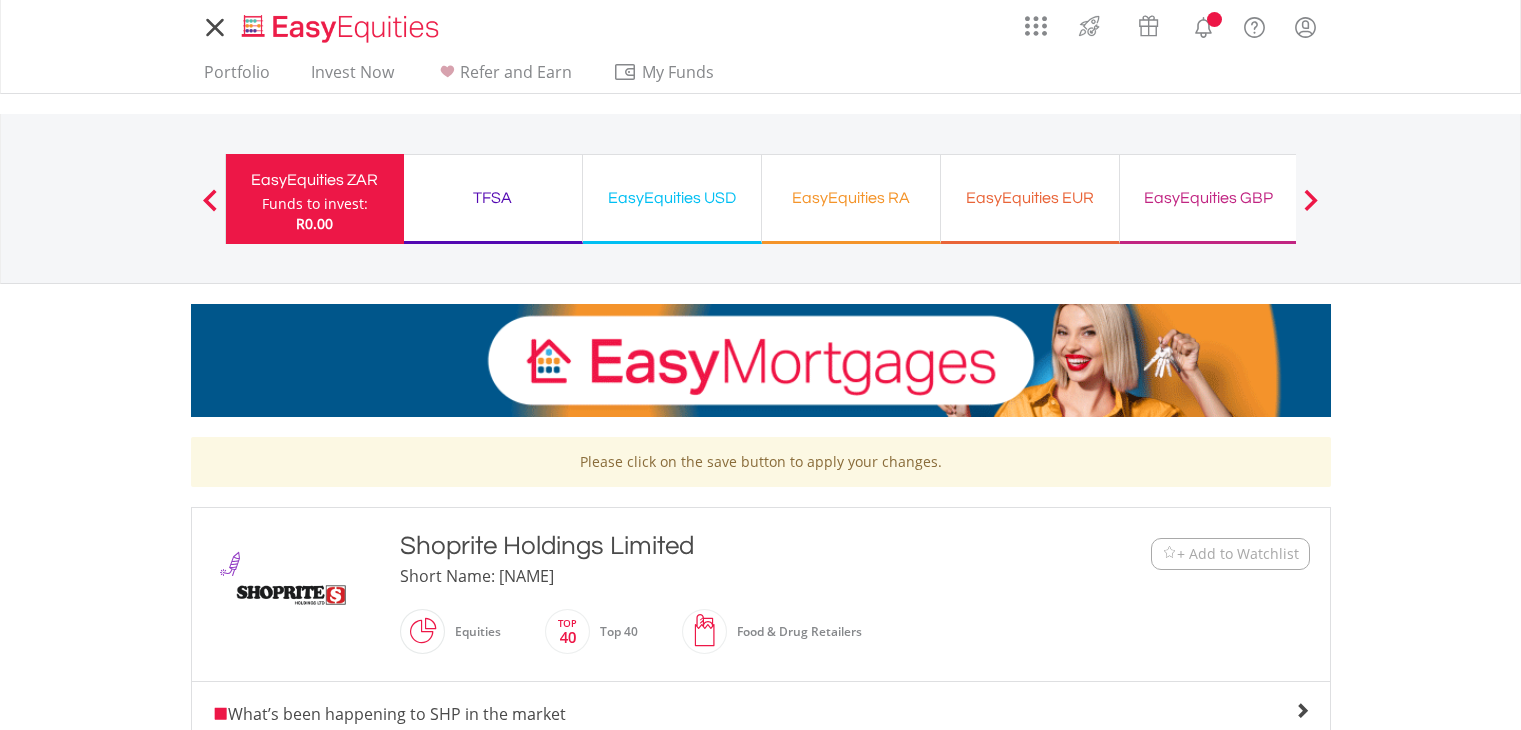 scroll, scrollTop: 0, scrollLeft: 0, axis: both 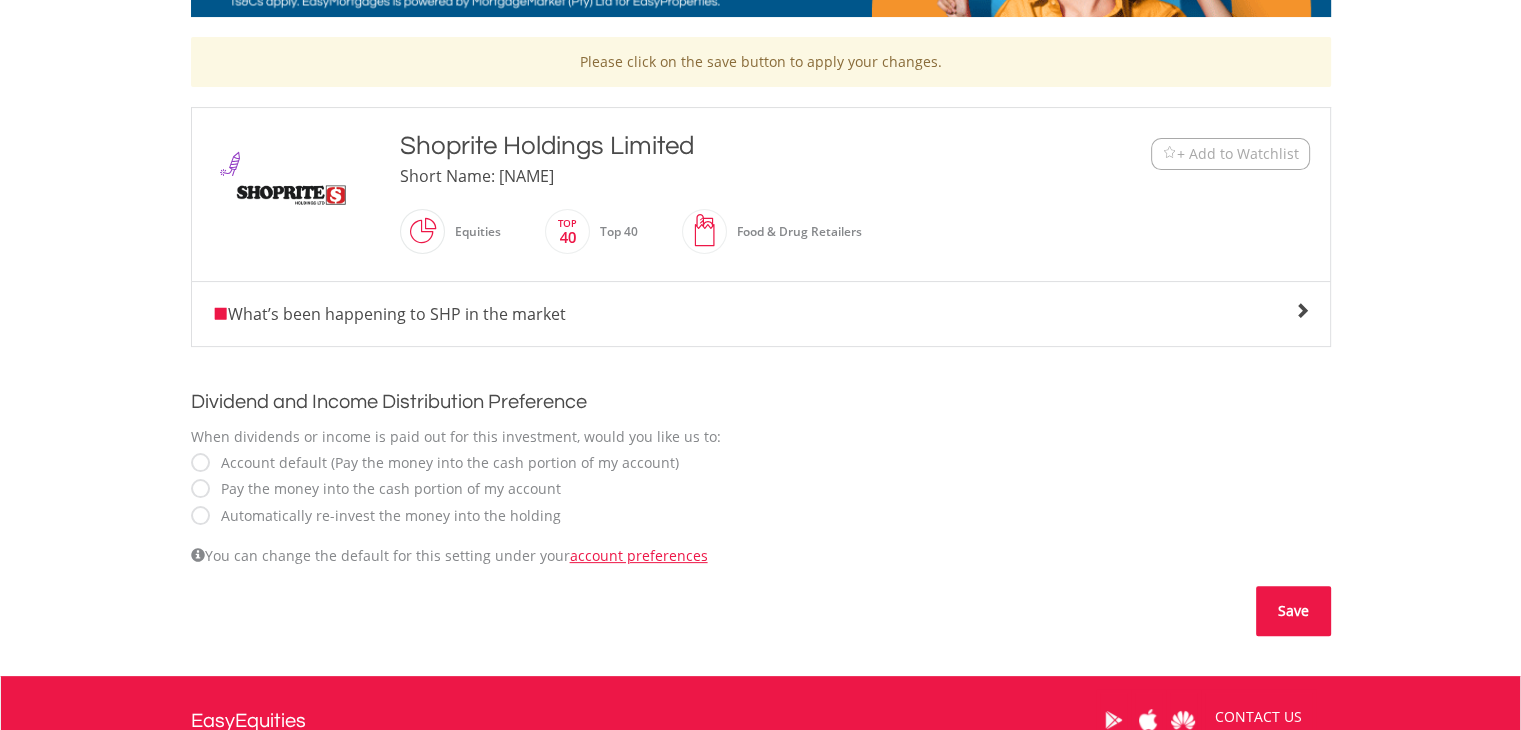 click on "Save" at bounding box center (1293, 611) 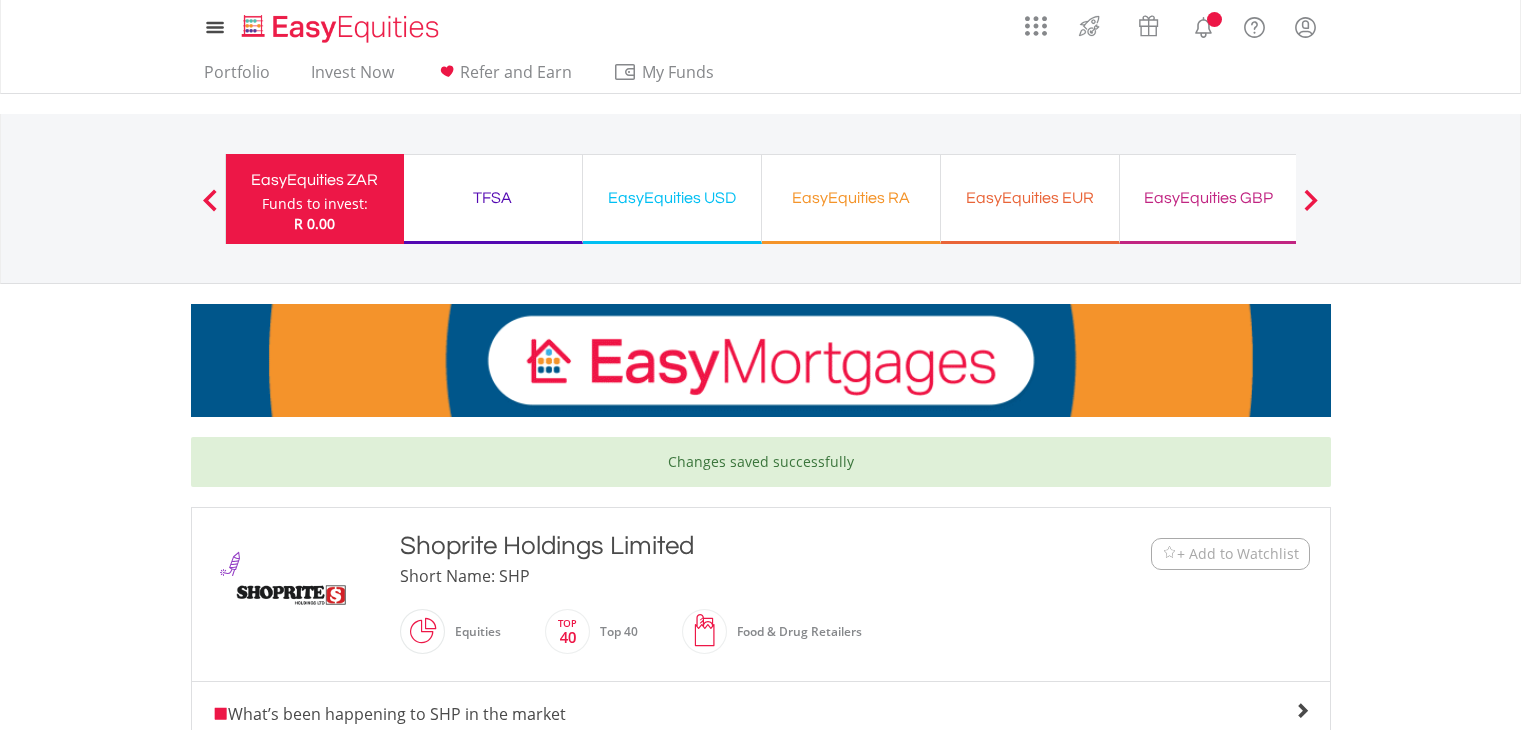 scroll, scrollTop: 0, scrollLeft: 0, axis: both 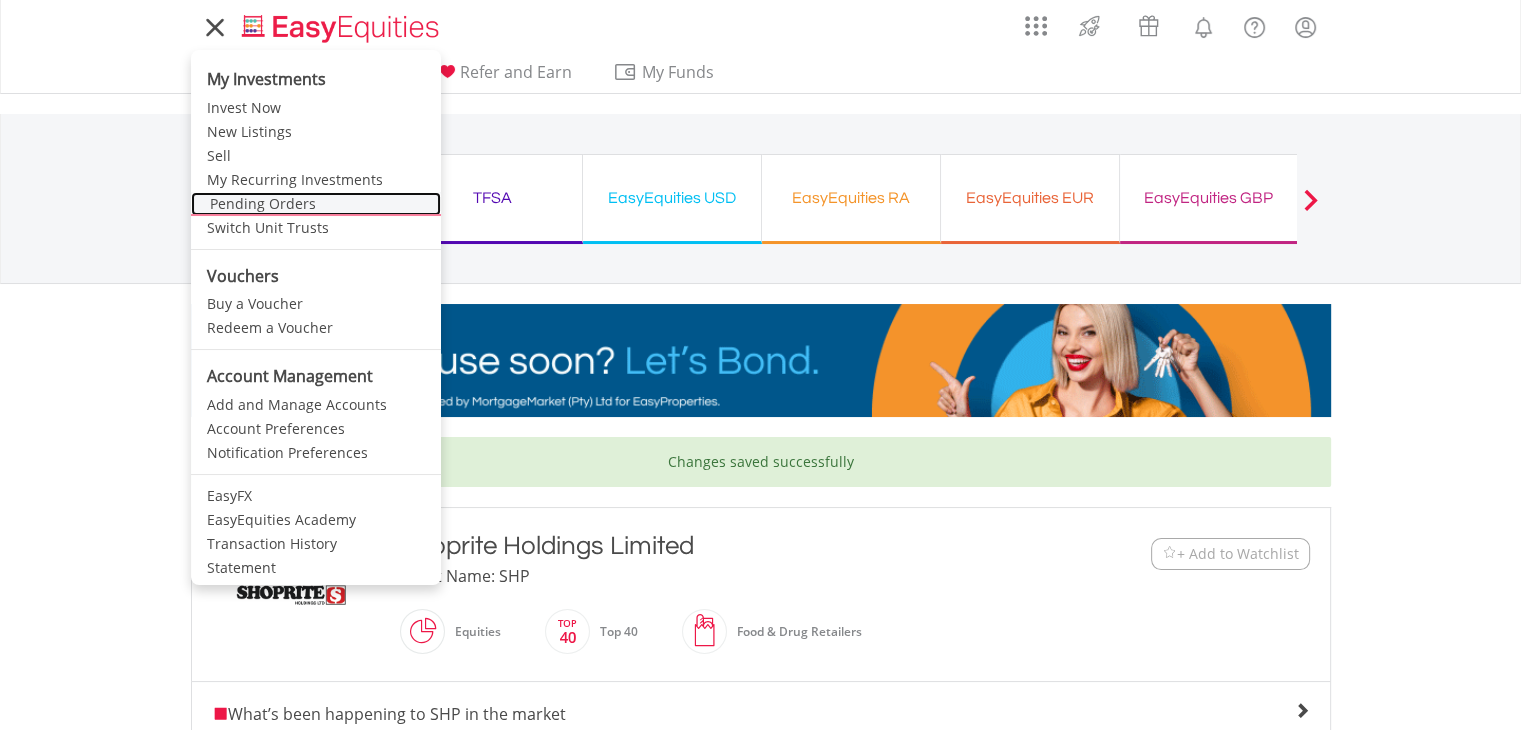 click on "Pending Orders" at bounding box center (316, 204) 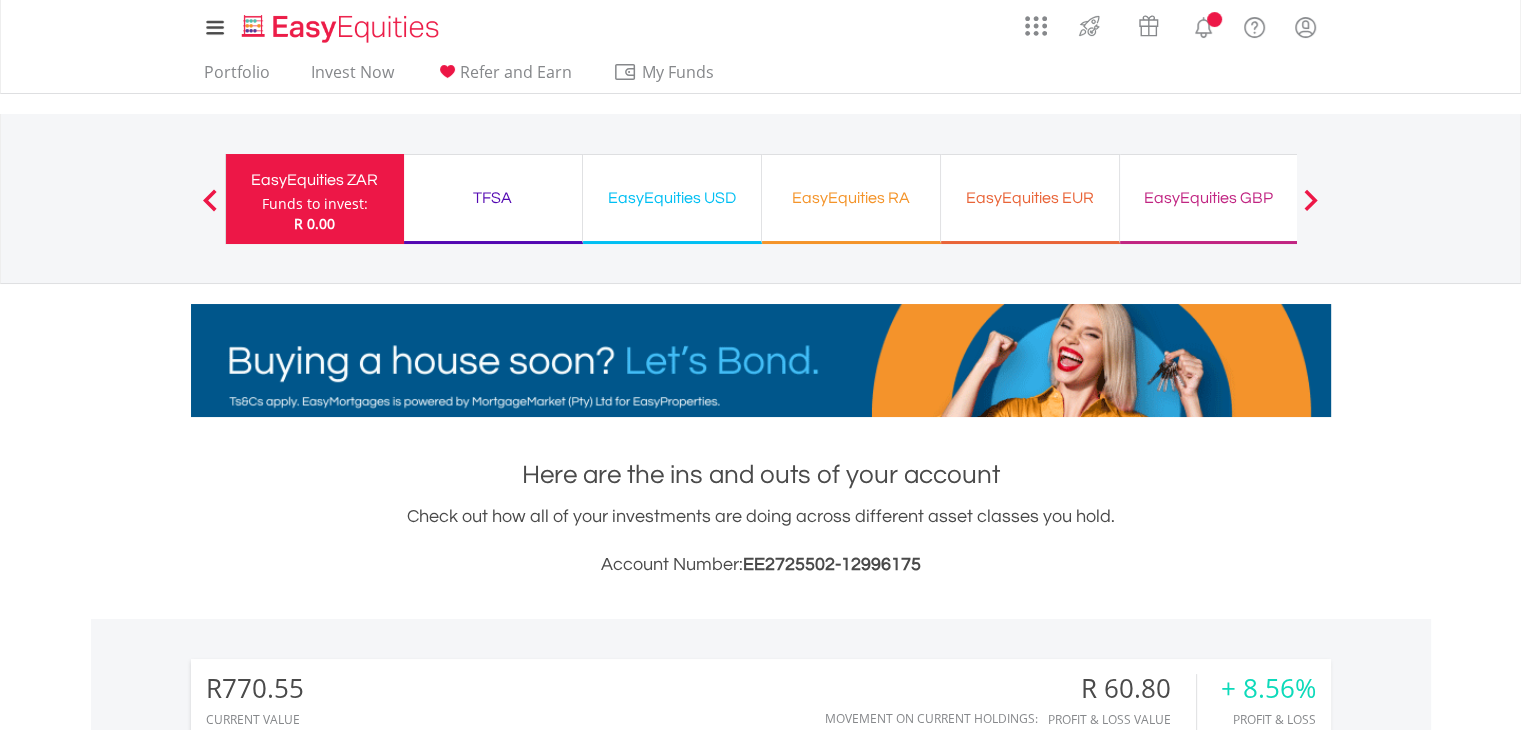 scroll, scrollTop: 1231, scrollLeft: 0, axis: vertical 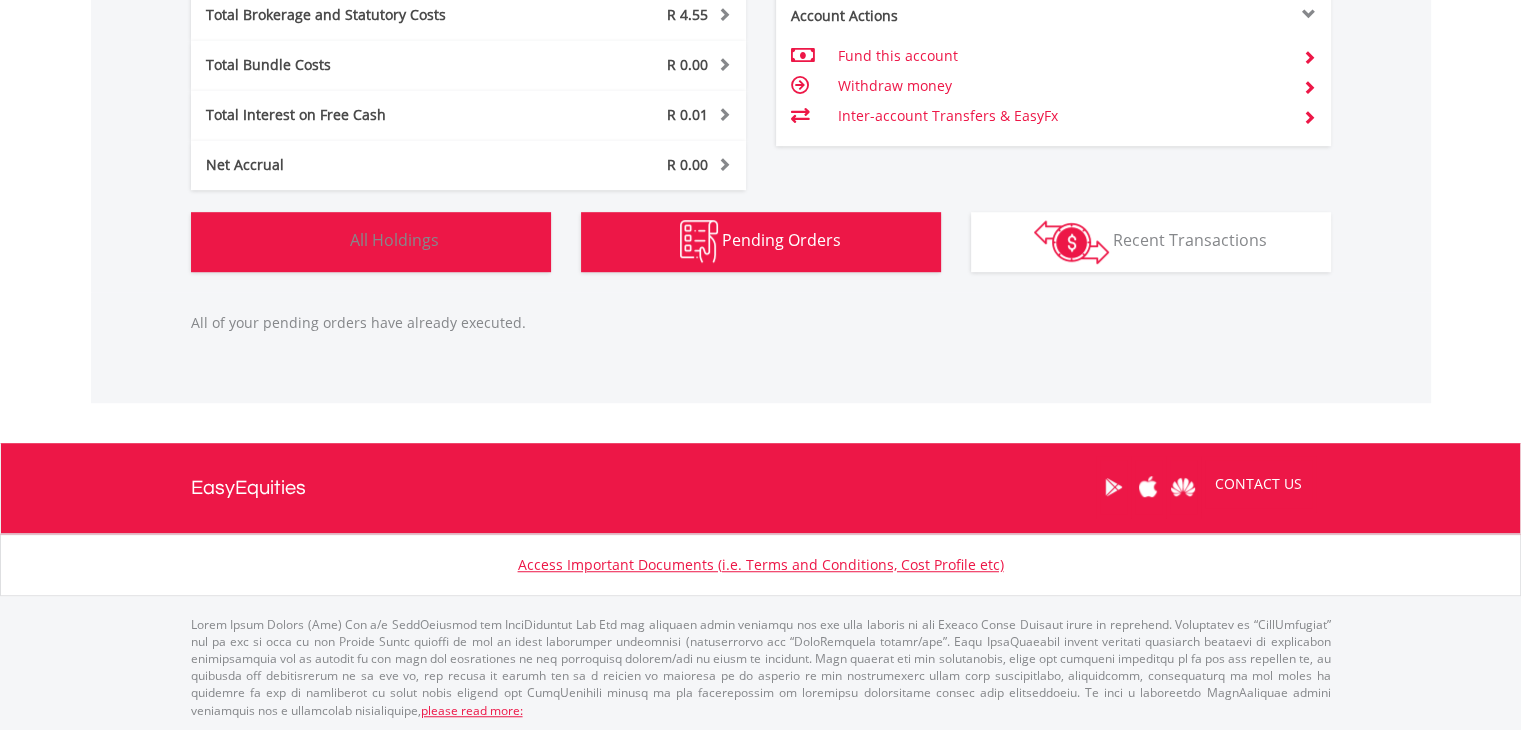 click on "All Holdings" at bounding box center (394, 240) 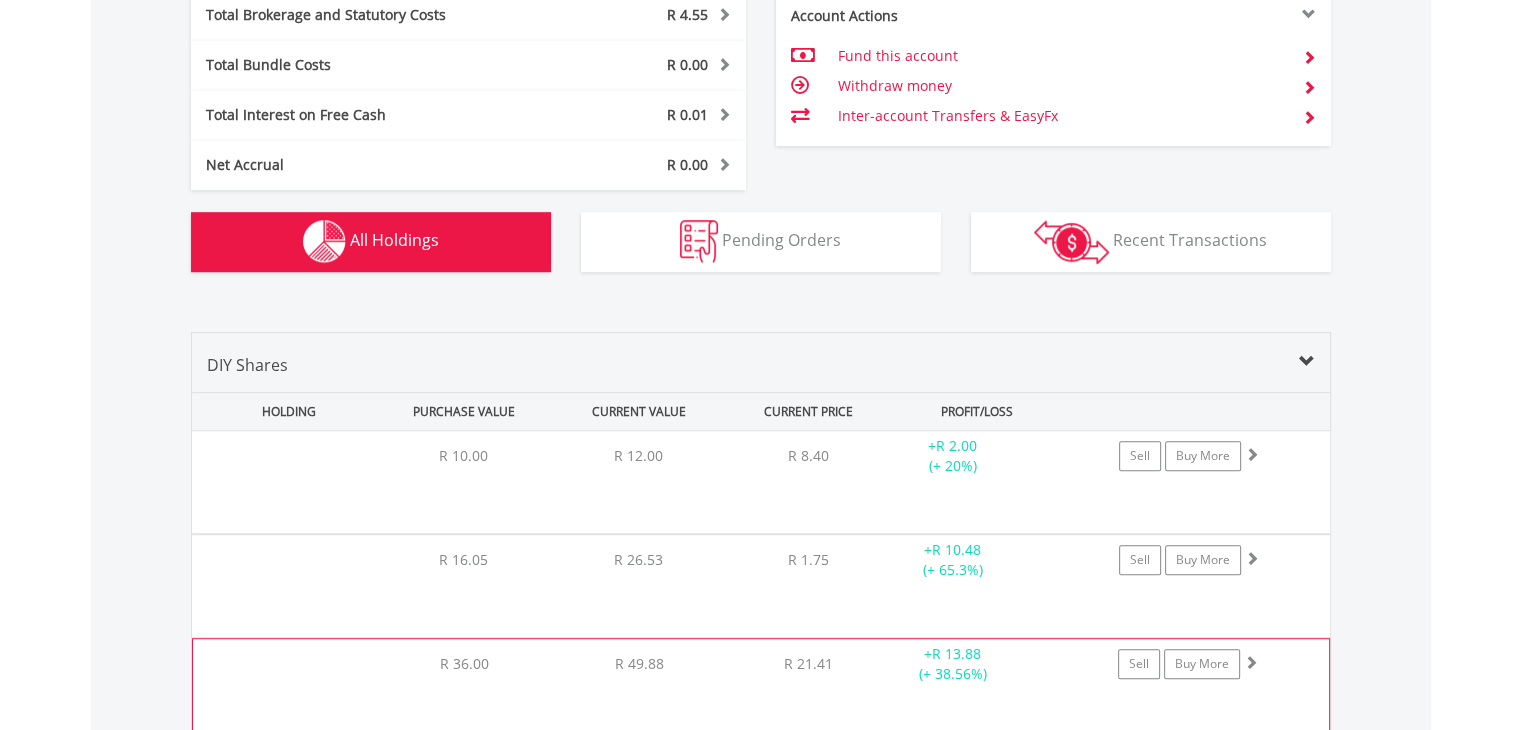 scroll, scrollTop: 1561, scrollLeft: 0, axis: vertical 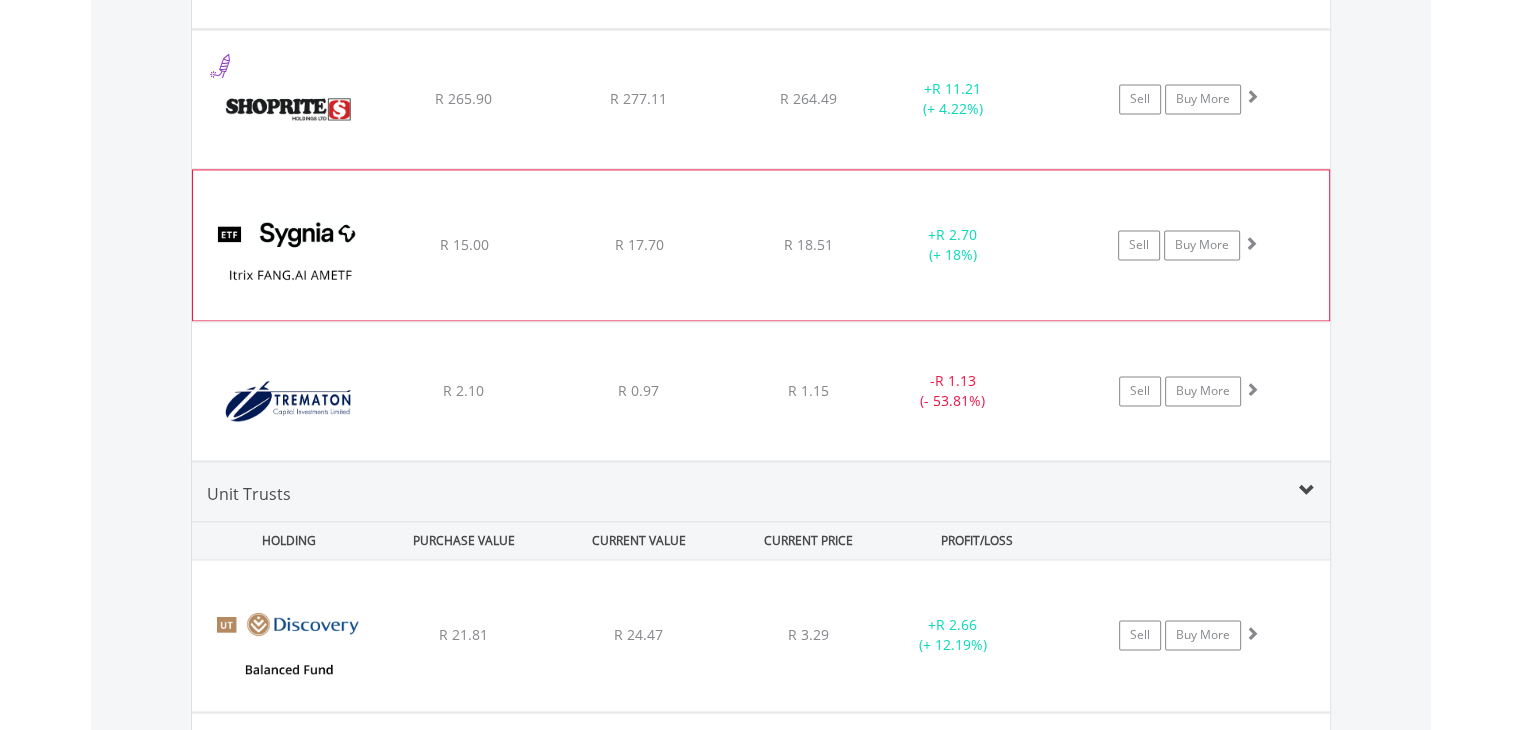 click at bounding box center (289, 255) 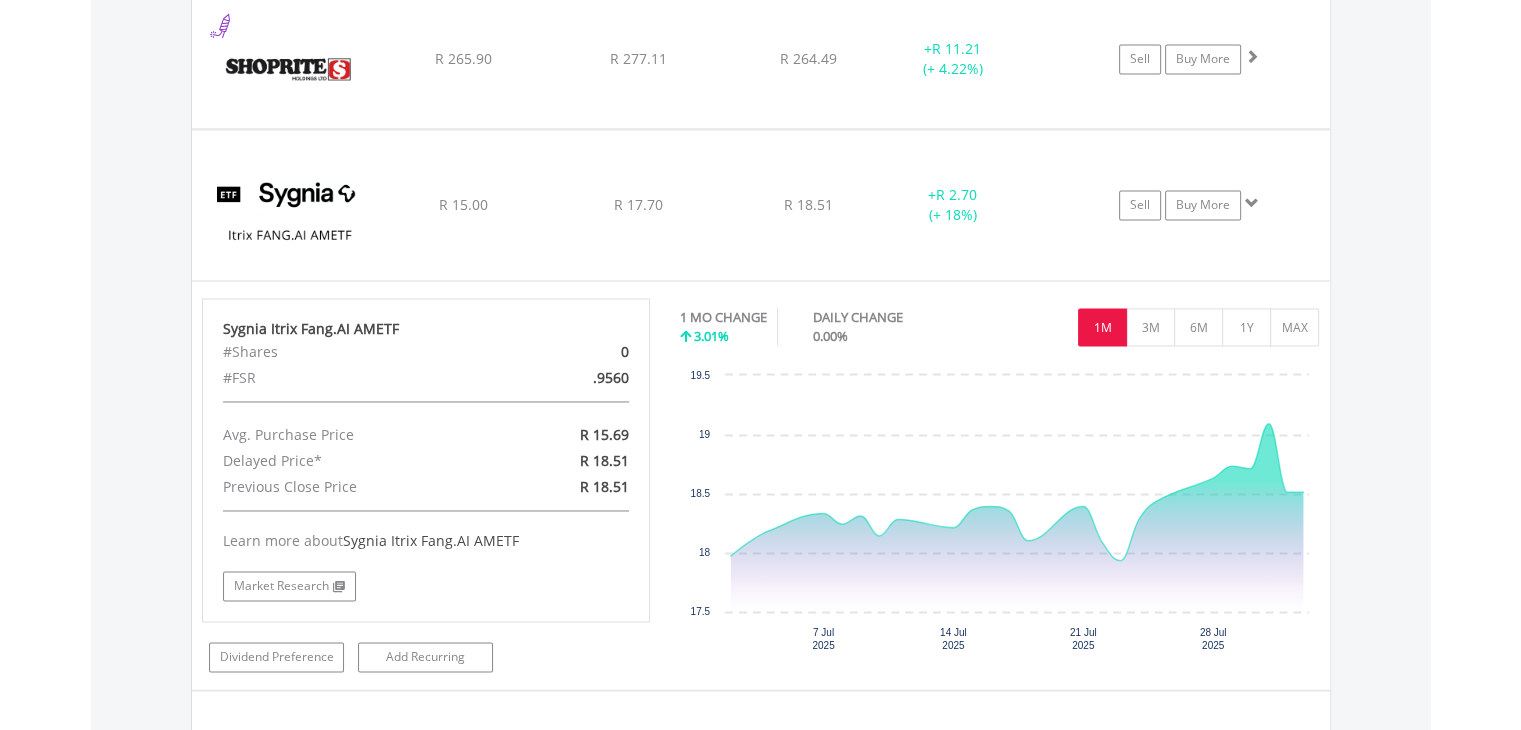 scroll, scrollTop: 3240, scrollLeft: 0, axis: vertical 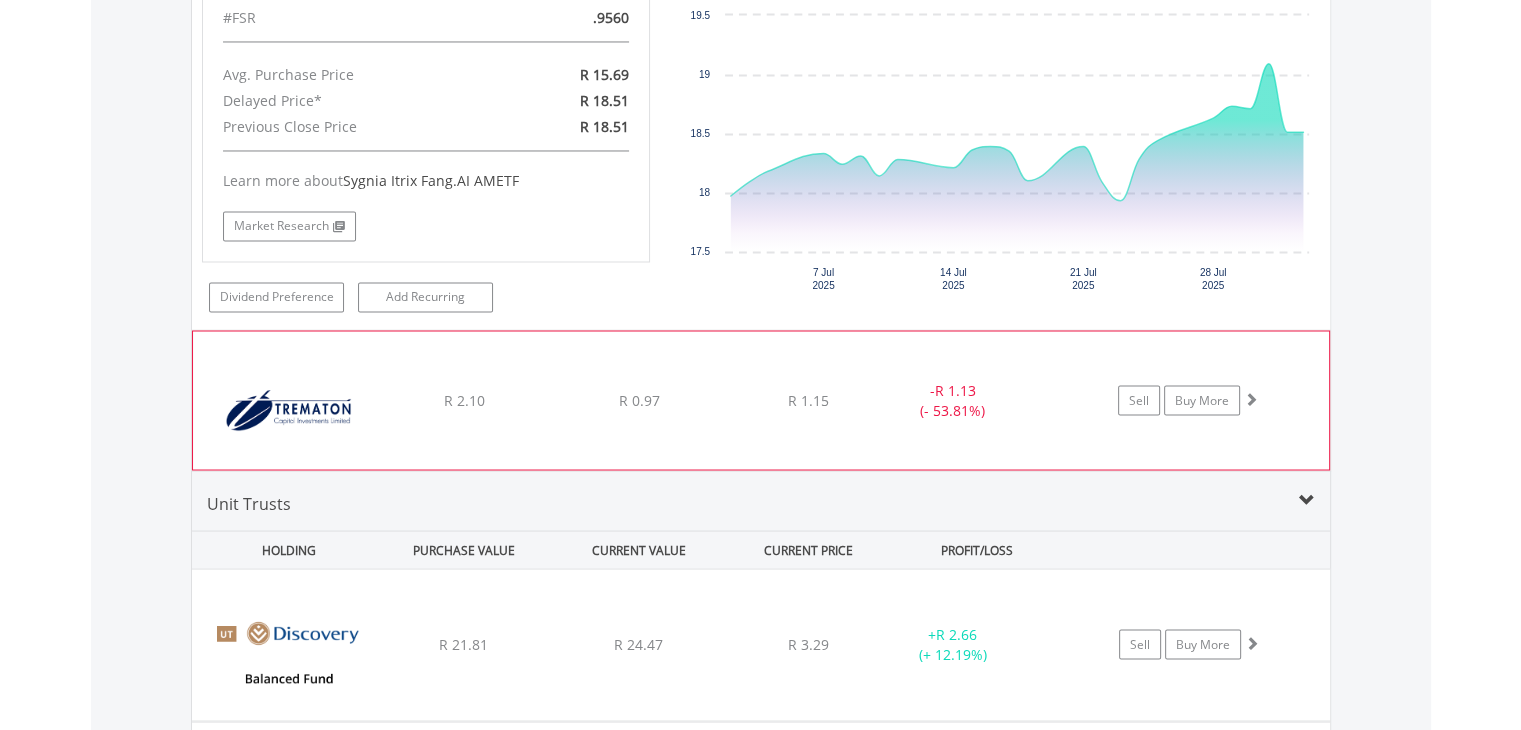 click at bounding box center [289, 410] 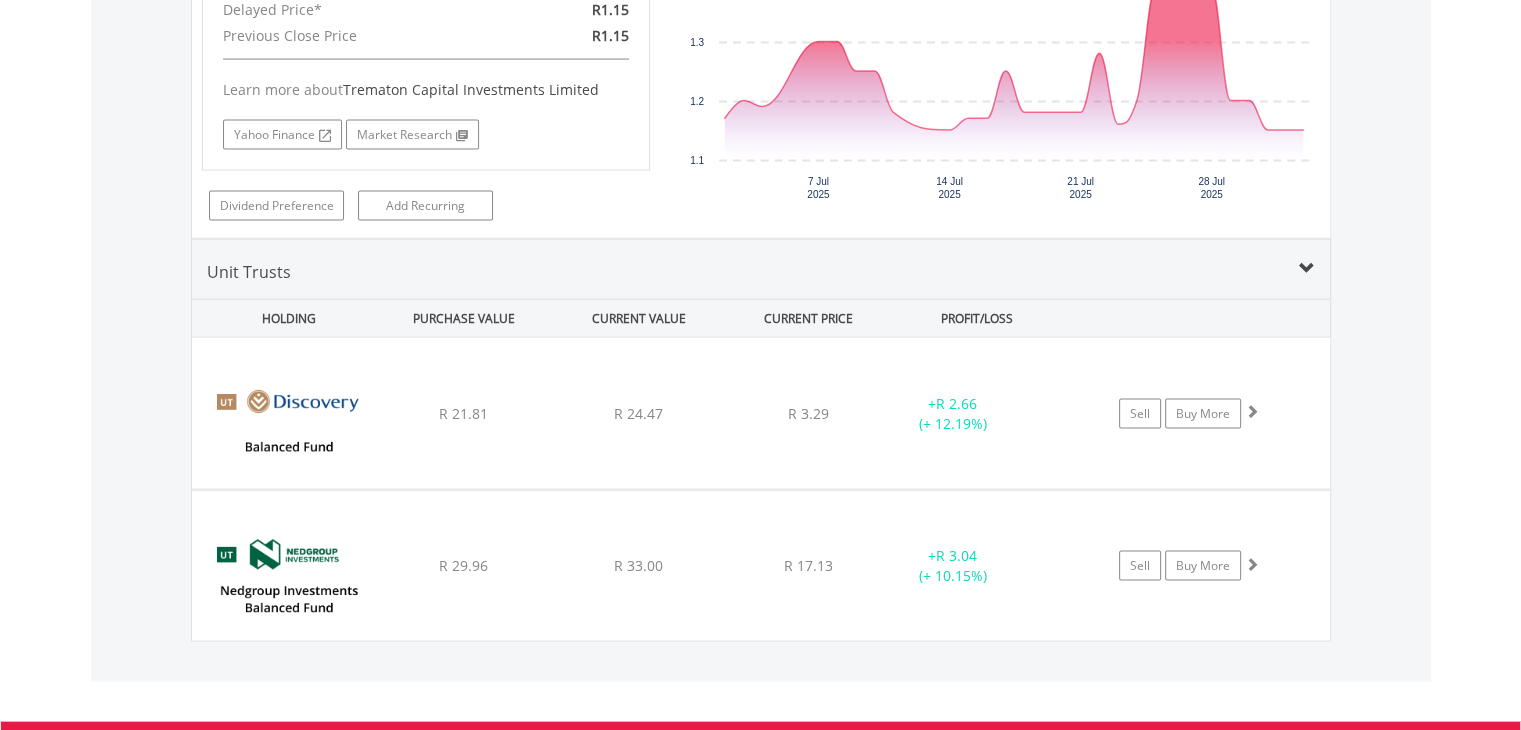 scroll, scrollTop: 4267, scrollLeft: 0, axis: vertical 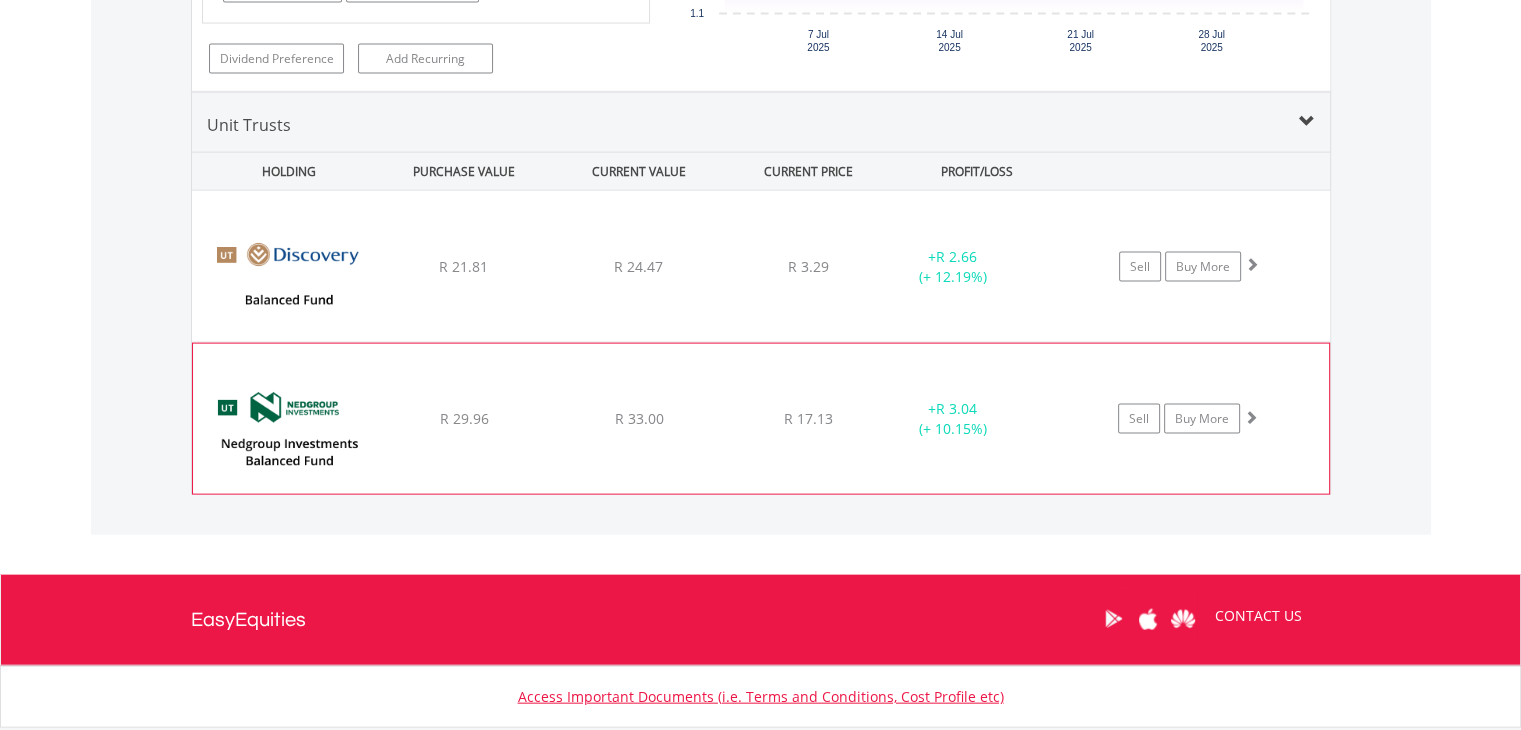 click on "﻿
Nedgroup Investments Balanced Fund G
R 29.96
R 33.00
R 17.13
+  R 3.04 (+ 10.15%)
Sell
Buy More" at bounding box center [761, 266] 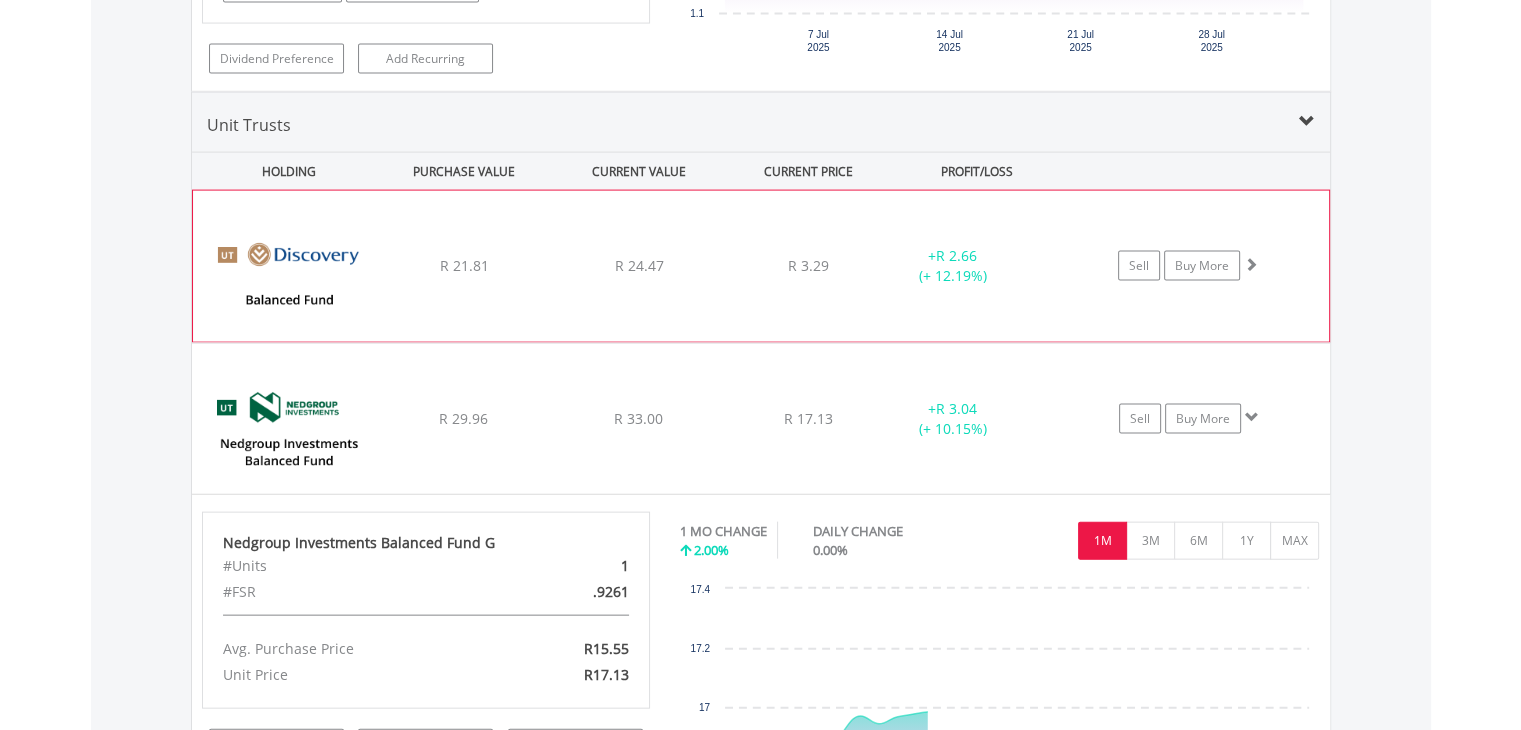 click at bounding box center (289, 276) 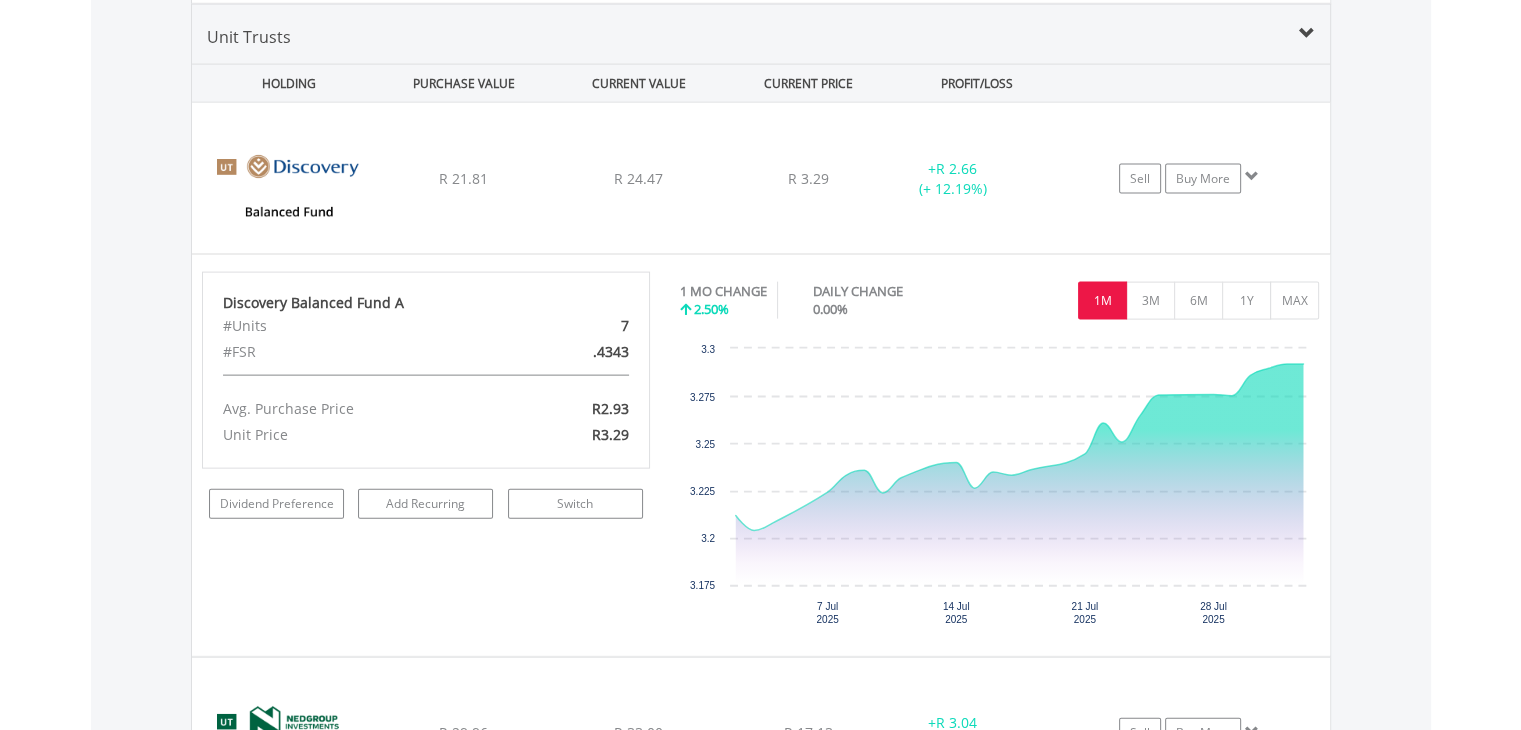 scroll, scrollTop: 4347, scrollLeft: 0, axis: vertical 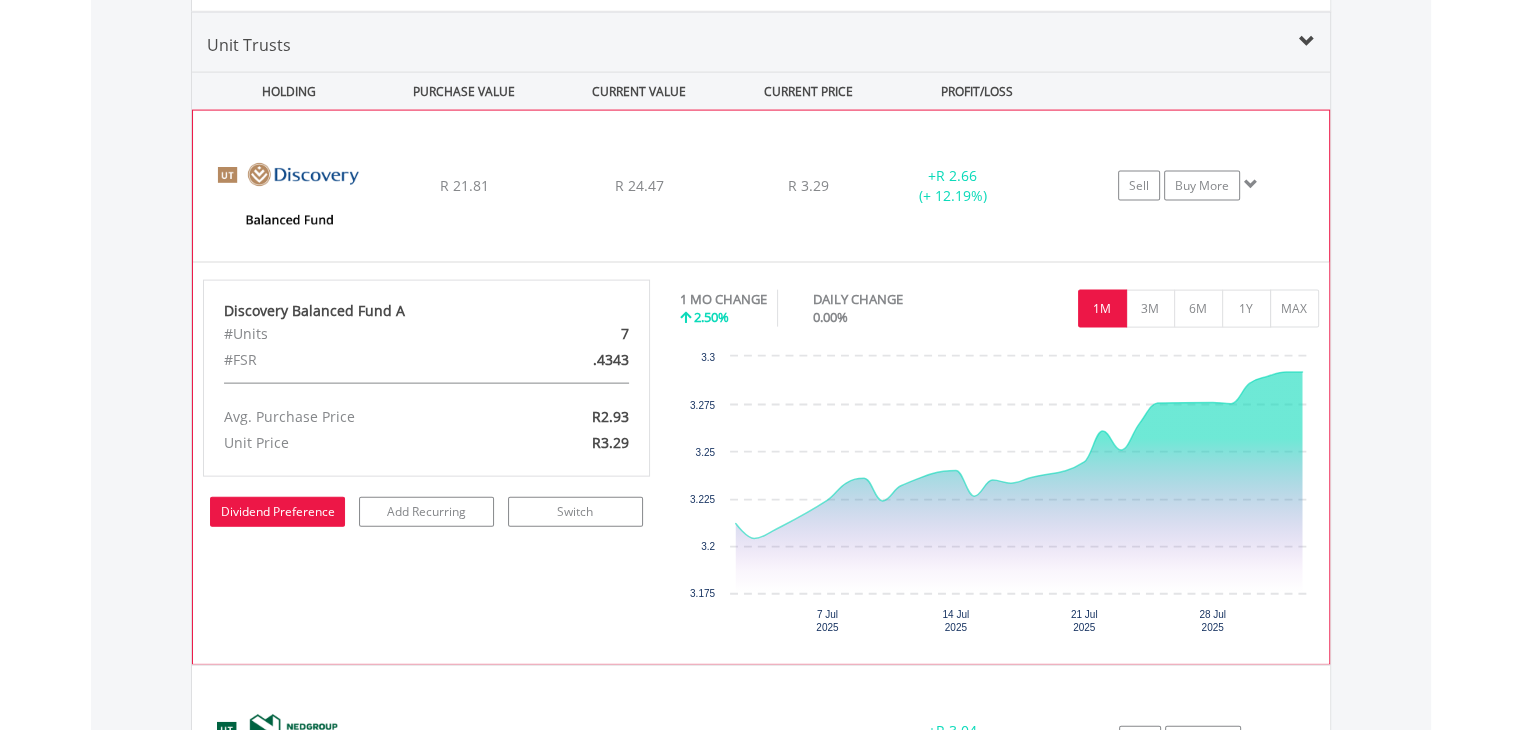 click on "Dividend Preference" at bounding box center (277, 512) 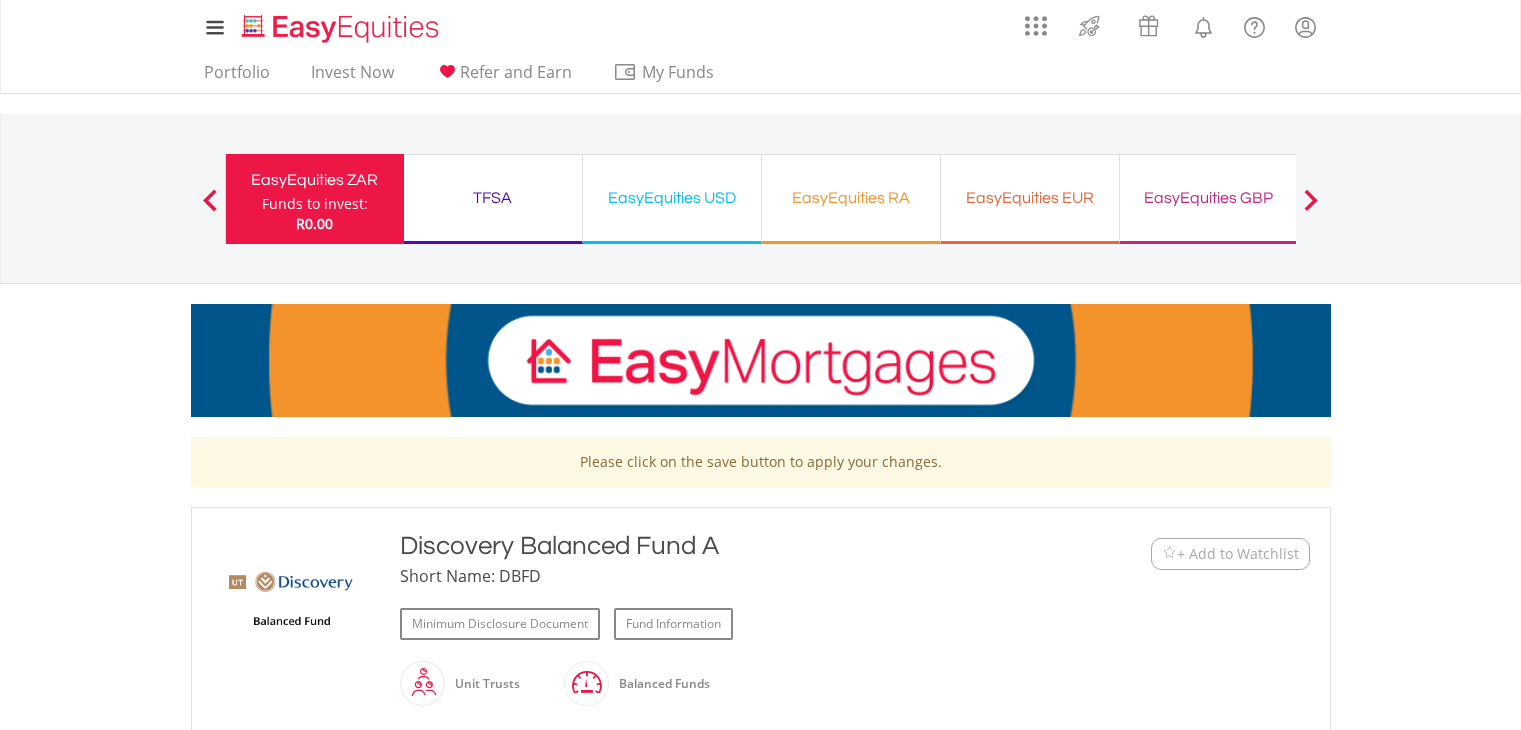 scroll, scrollTop: 0, scrollLeft: 0, axis: both 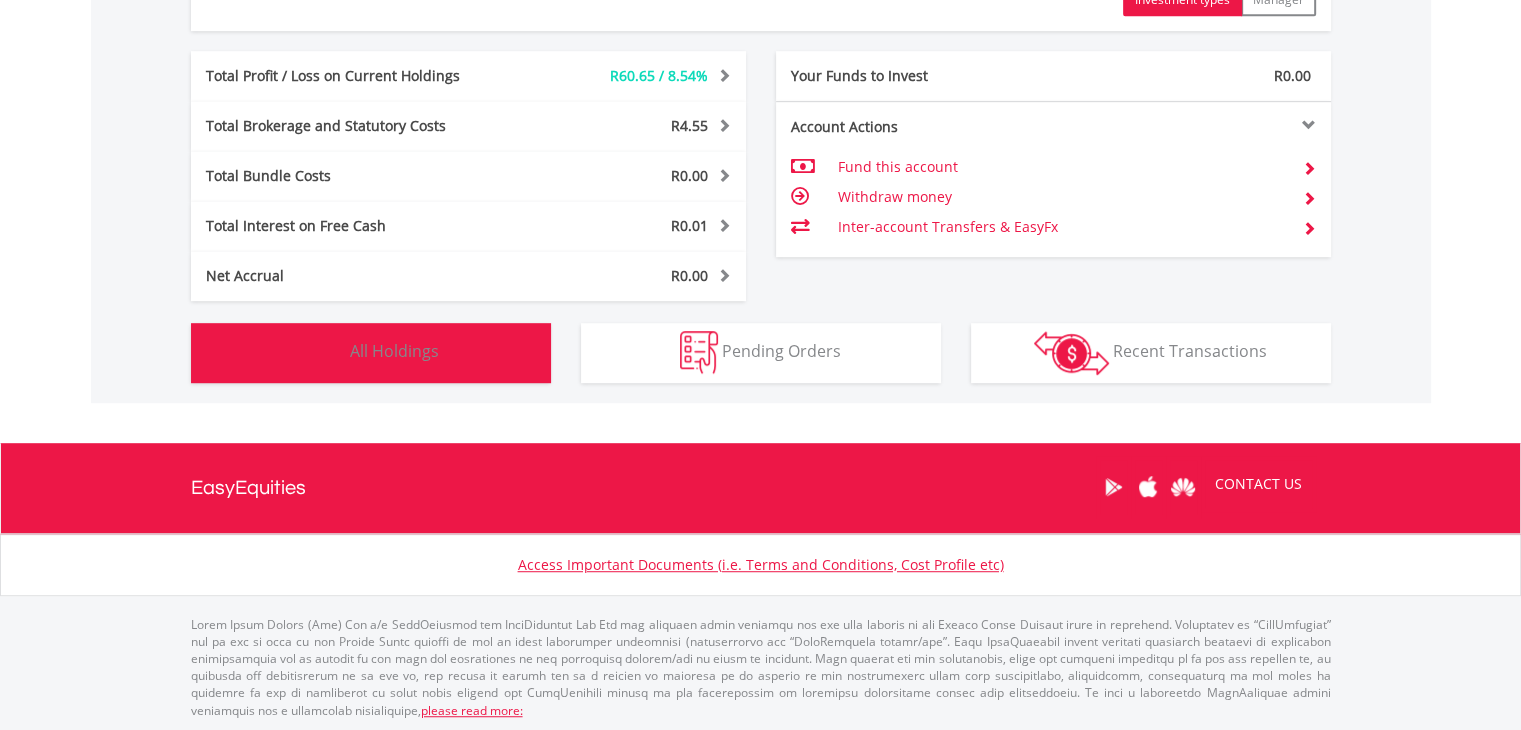click on "All Holdings" at bounding box center (394, 351) 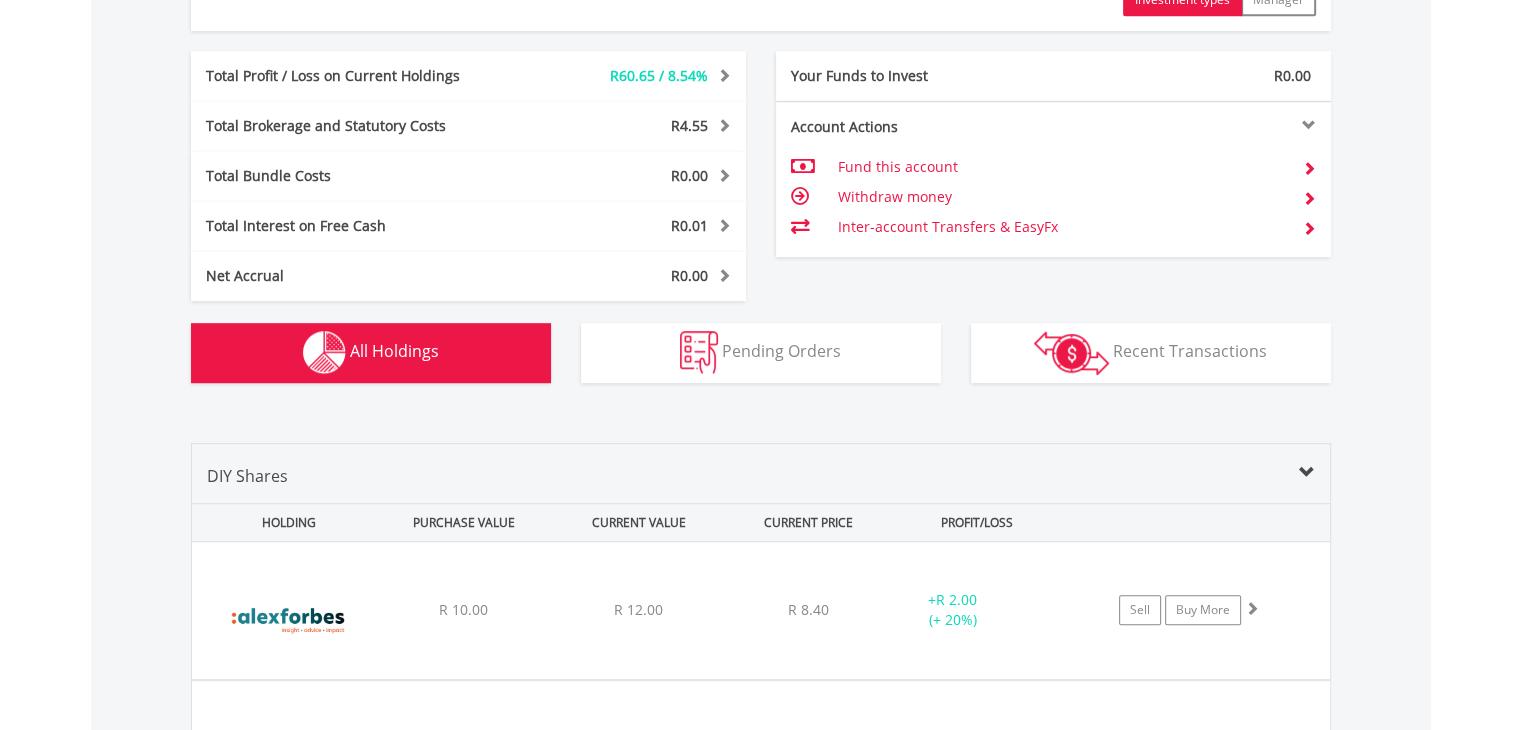 scroll, scrollTop: 1561, scrollLeft: 0, axis: vertical 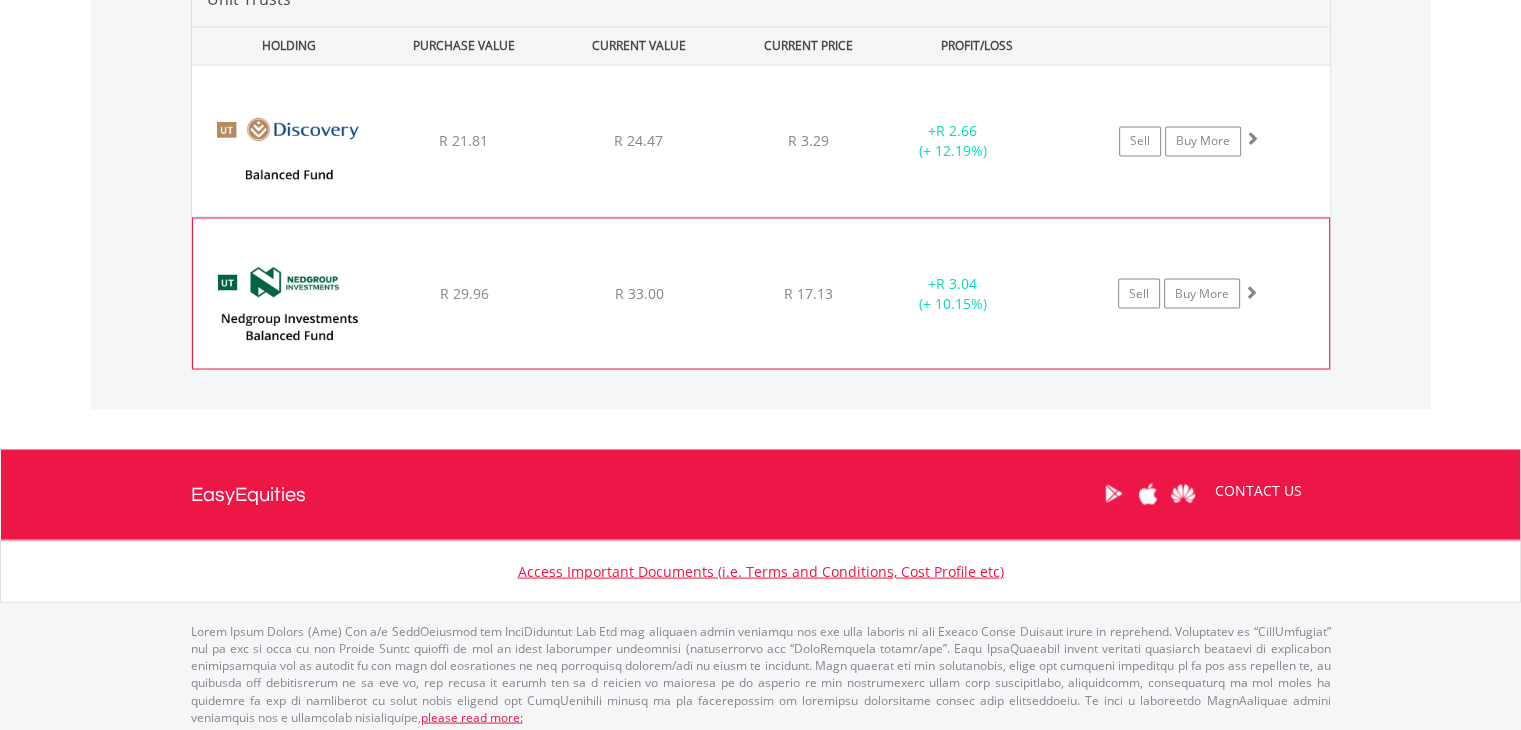 click at bounding box center [289, 303] 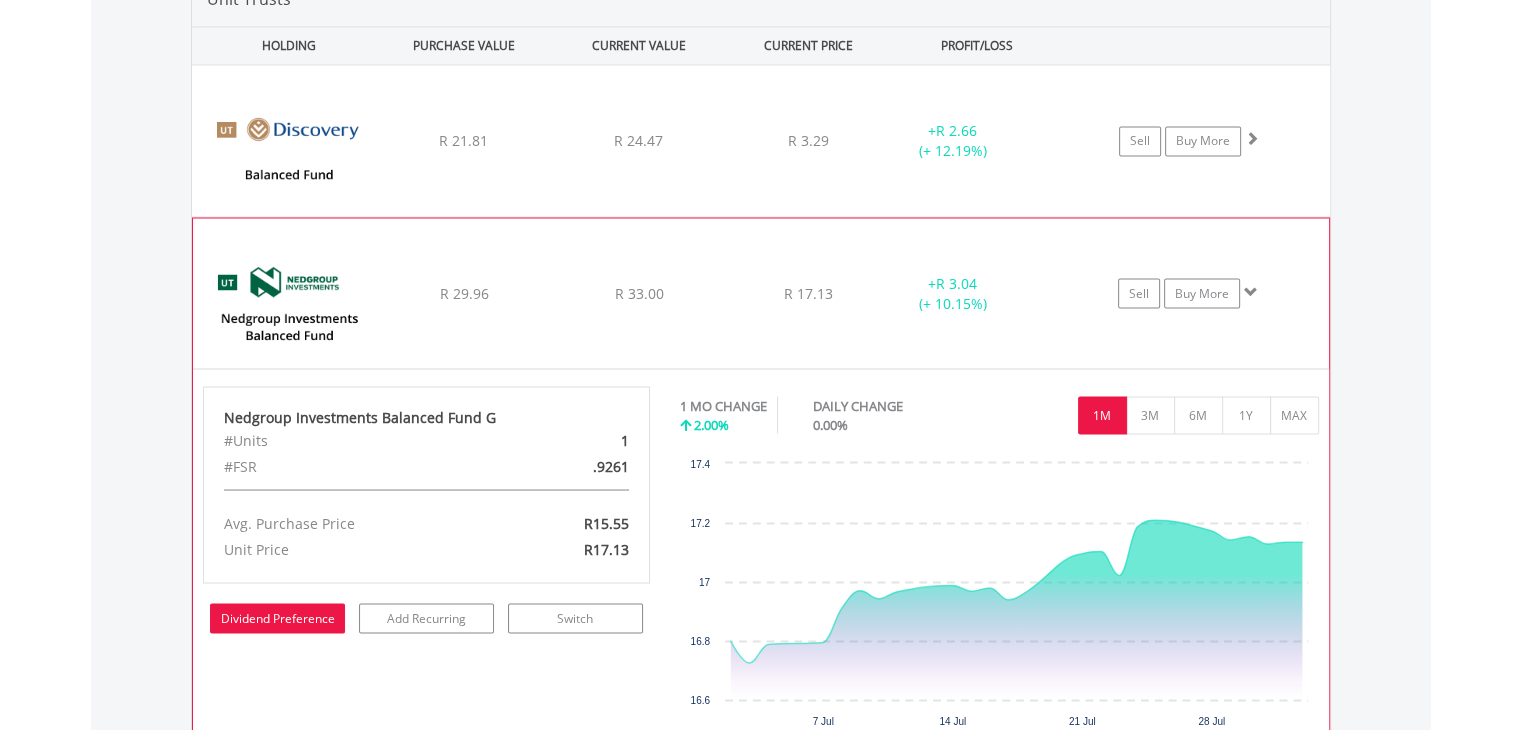 click on "Dividend Preference" at bounding box center (277, 618) 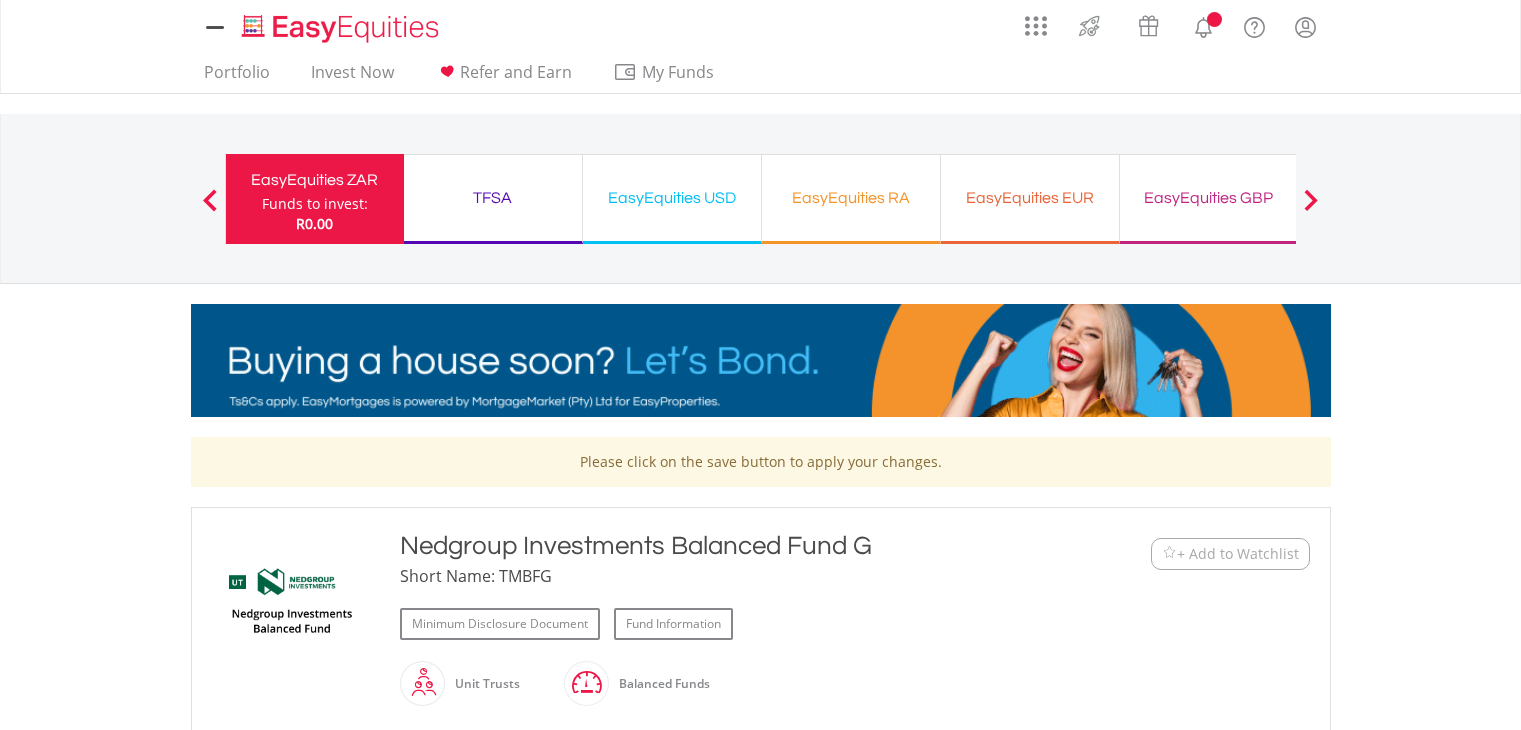 scroll, scrollTop: 0, scrollLeft: 0, axis: both 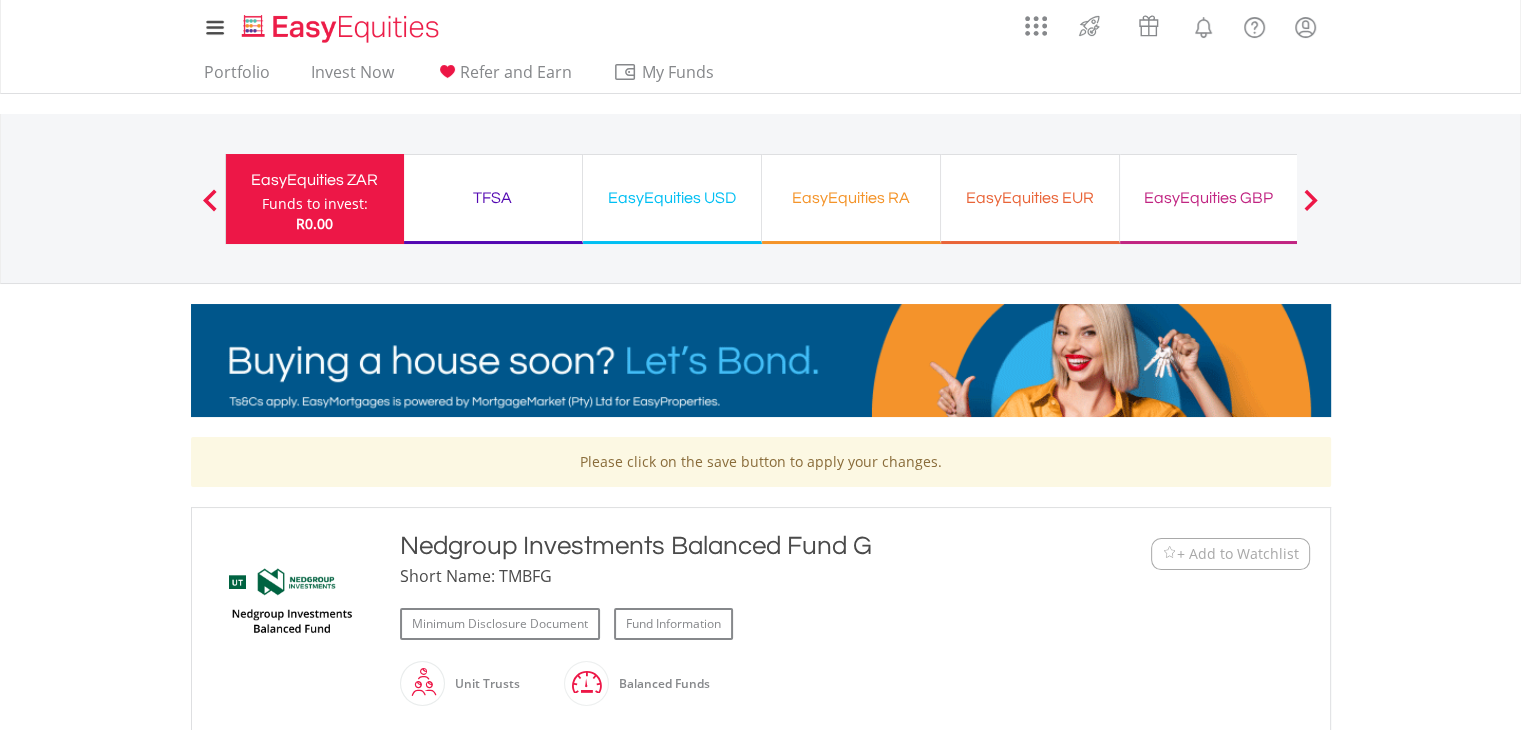 click at bounding box center (291, 600) 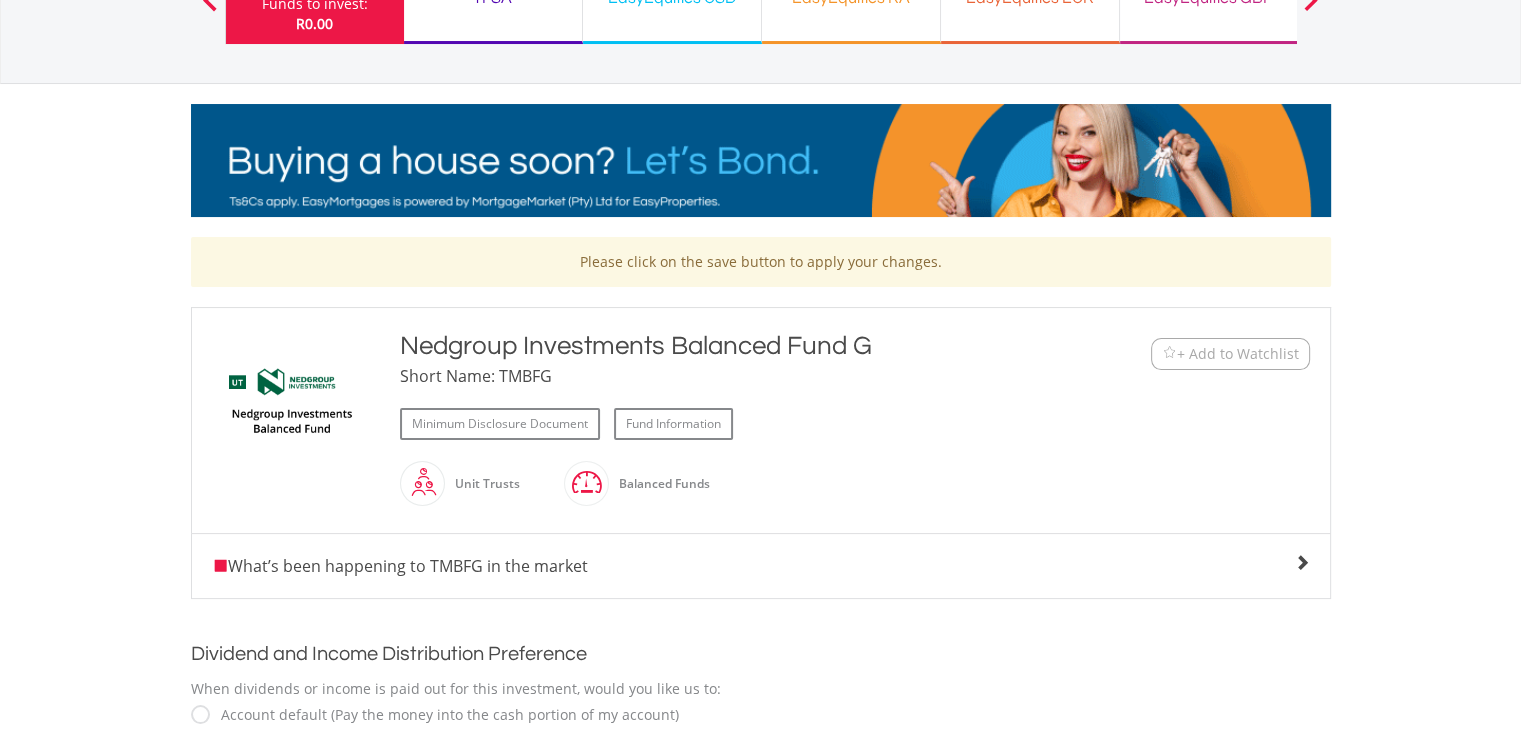 scroll, scrollTop: 347, scrollLeft: 0, axis: vertical 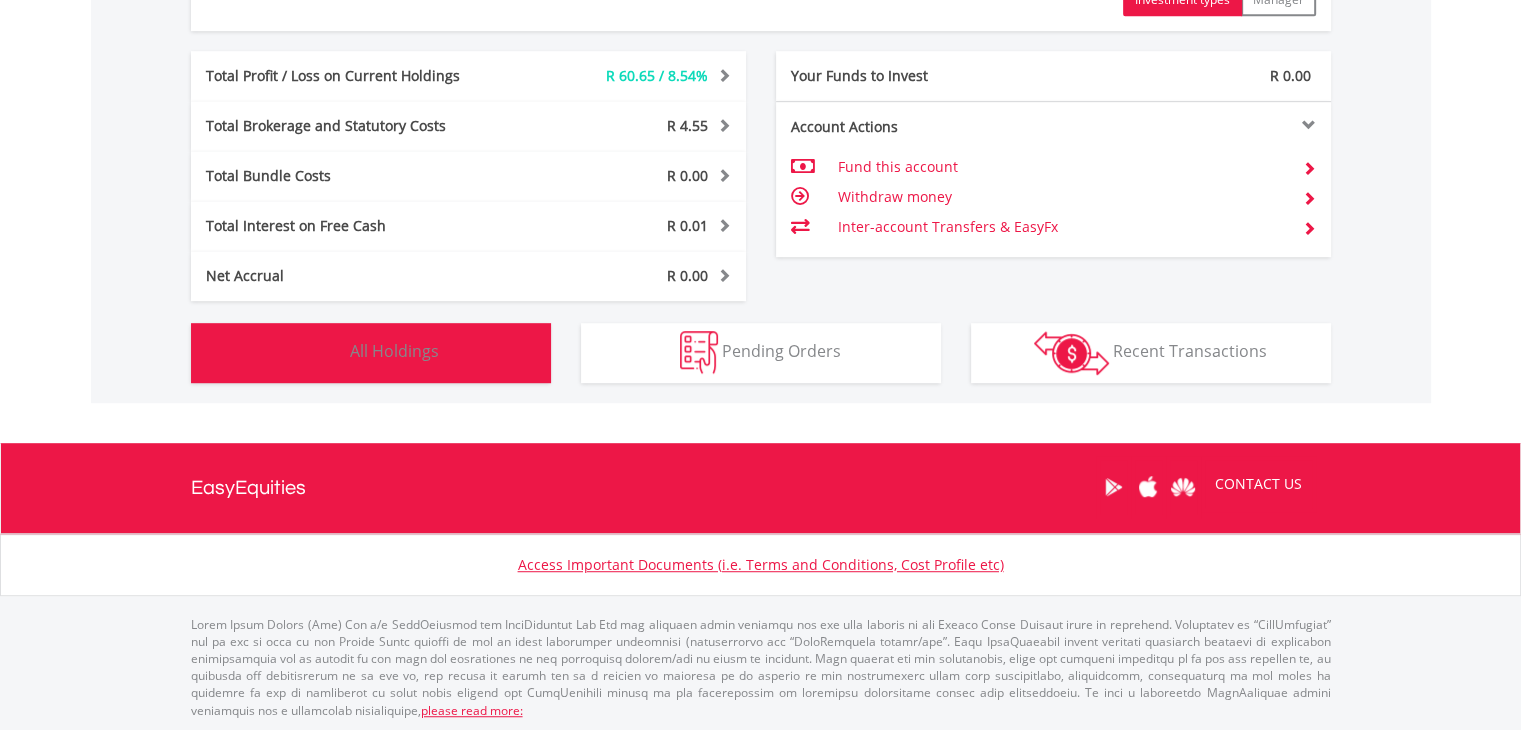 click on "Holdings
All Holdings" at bounding box center [371, 353] 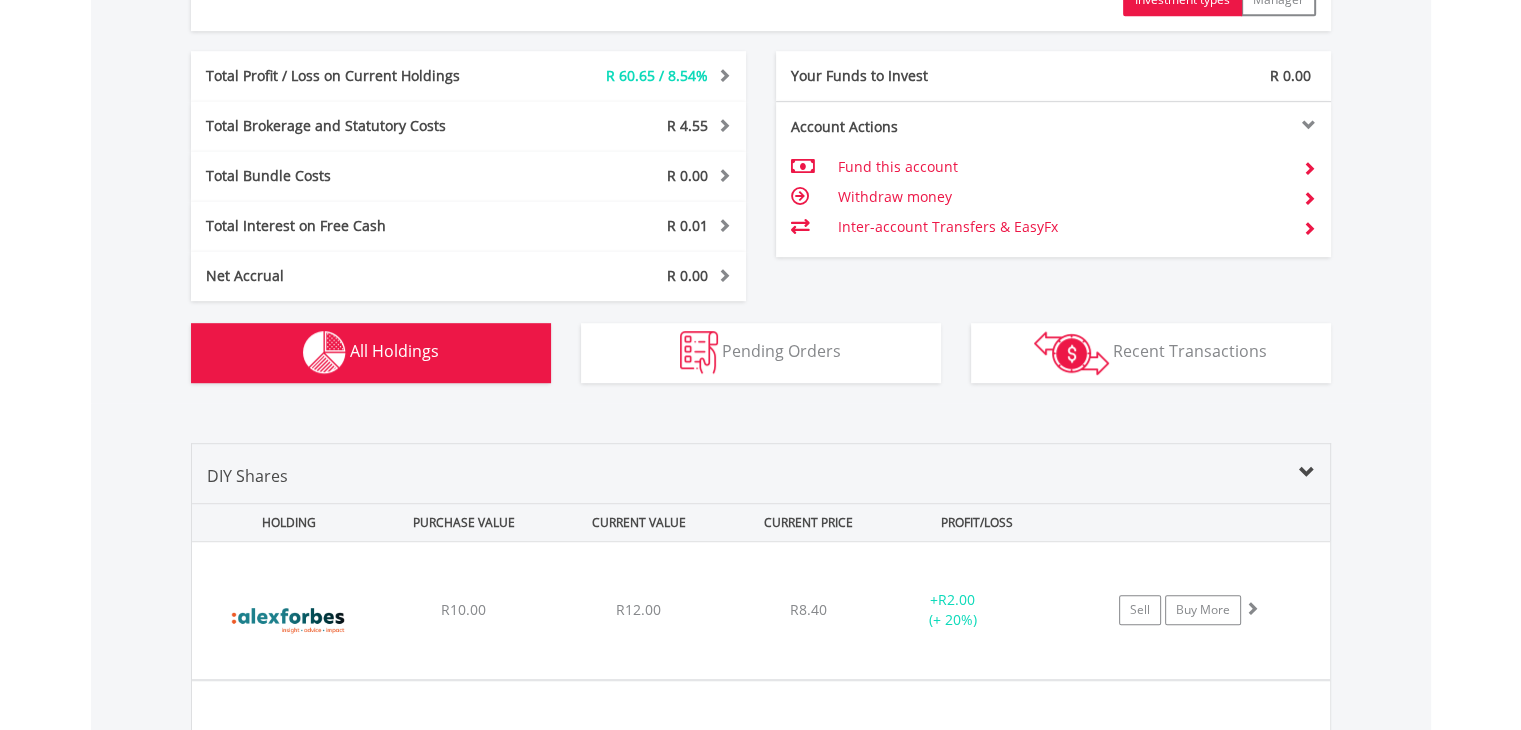 scroll, scrollTop: 1561, scrollLeft: 0, axis: vertical 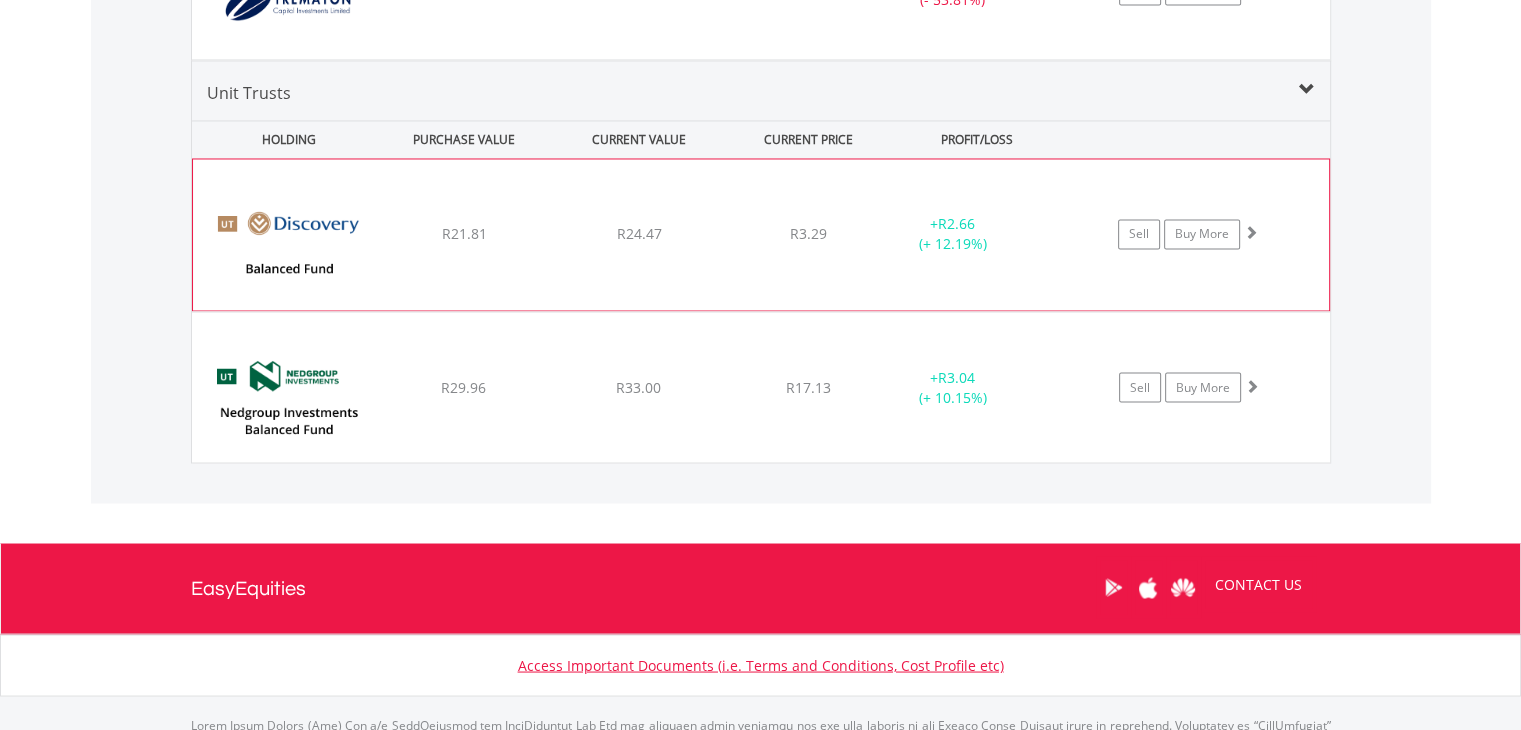 click at bounding box center (289, 244) 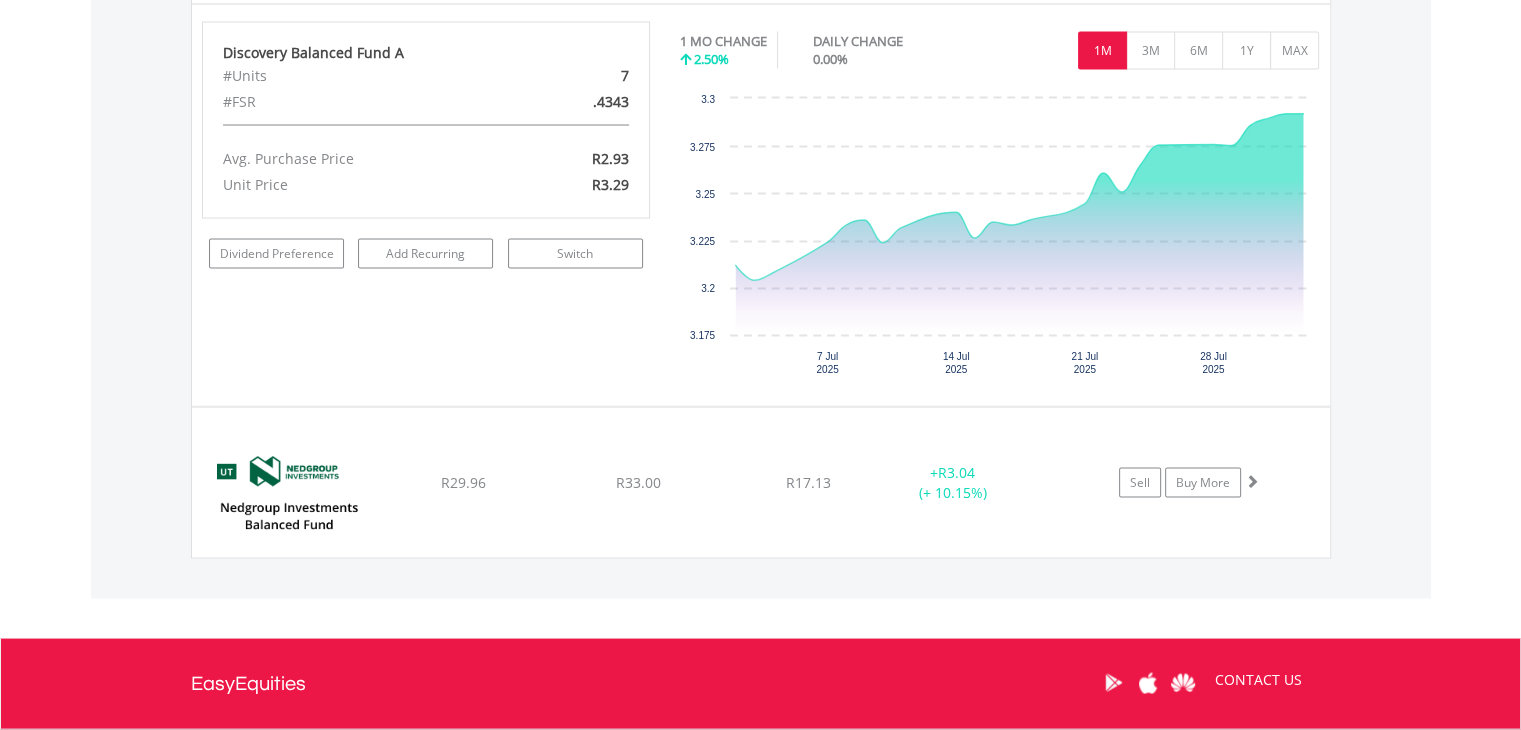 scroll, scrollTop: 3855, scrollLeft: 0, axis: vertical 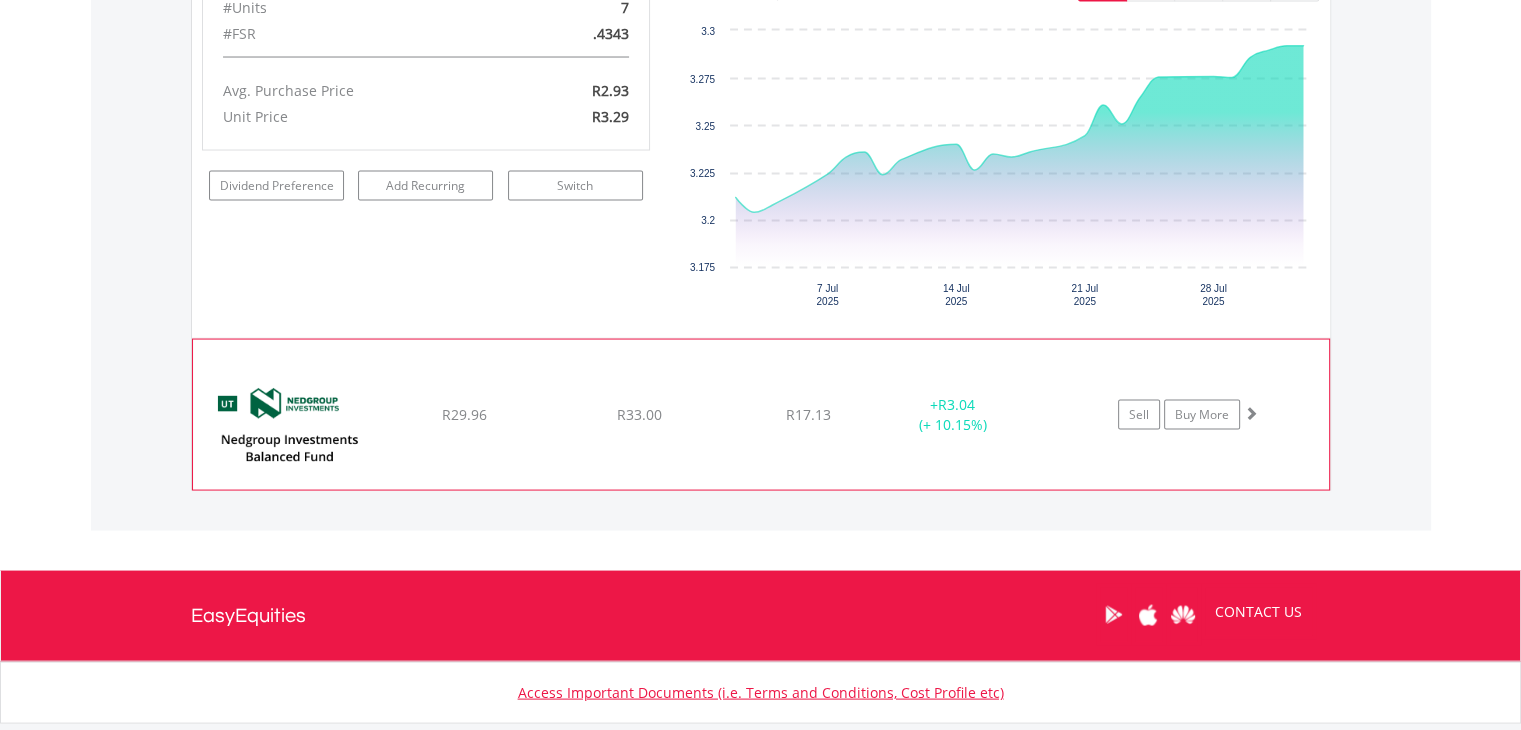 click at bounding box center (289, 425) 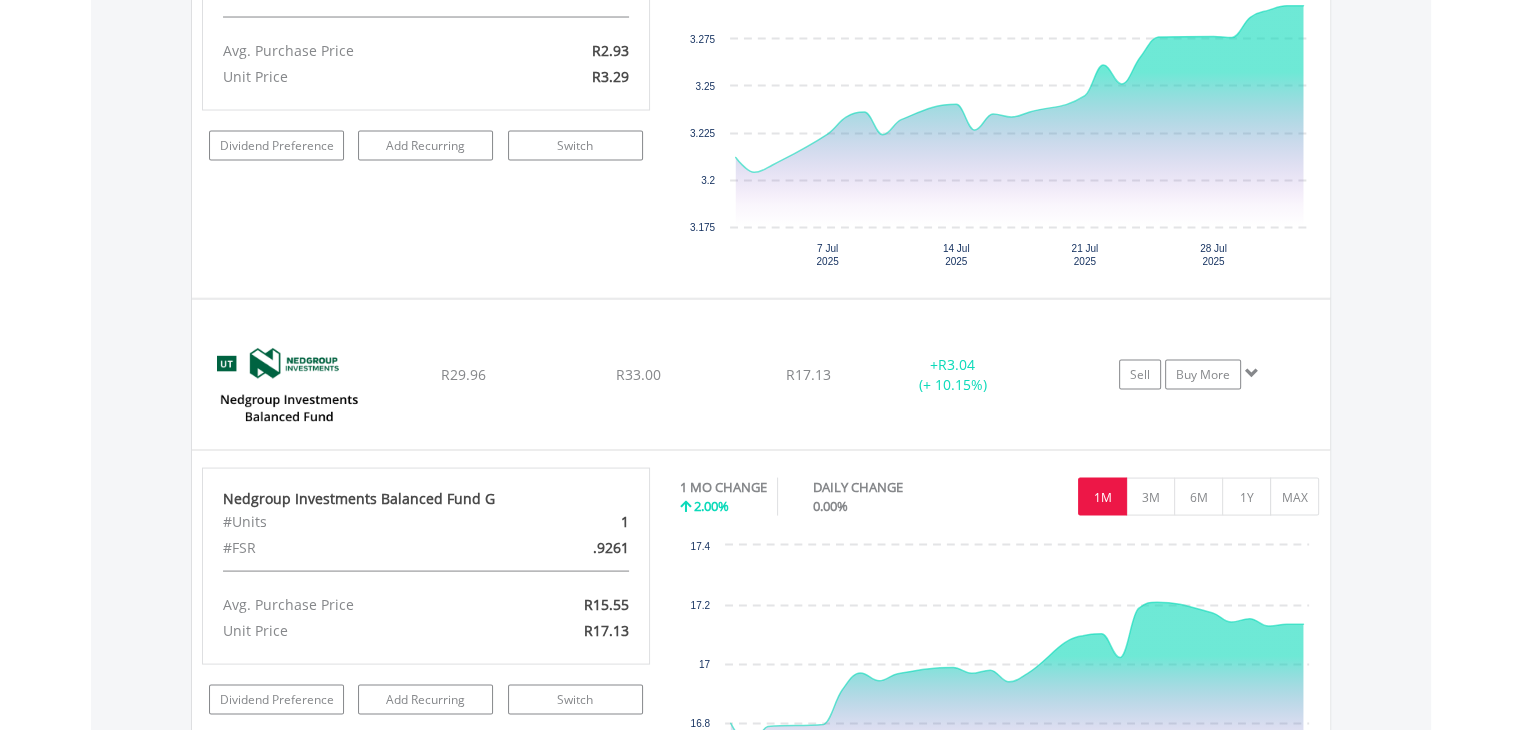 scroll, scrollTop: 3935, scrollLeft: 0, axis: vertical 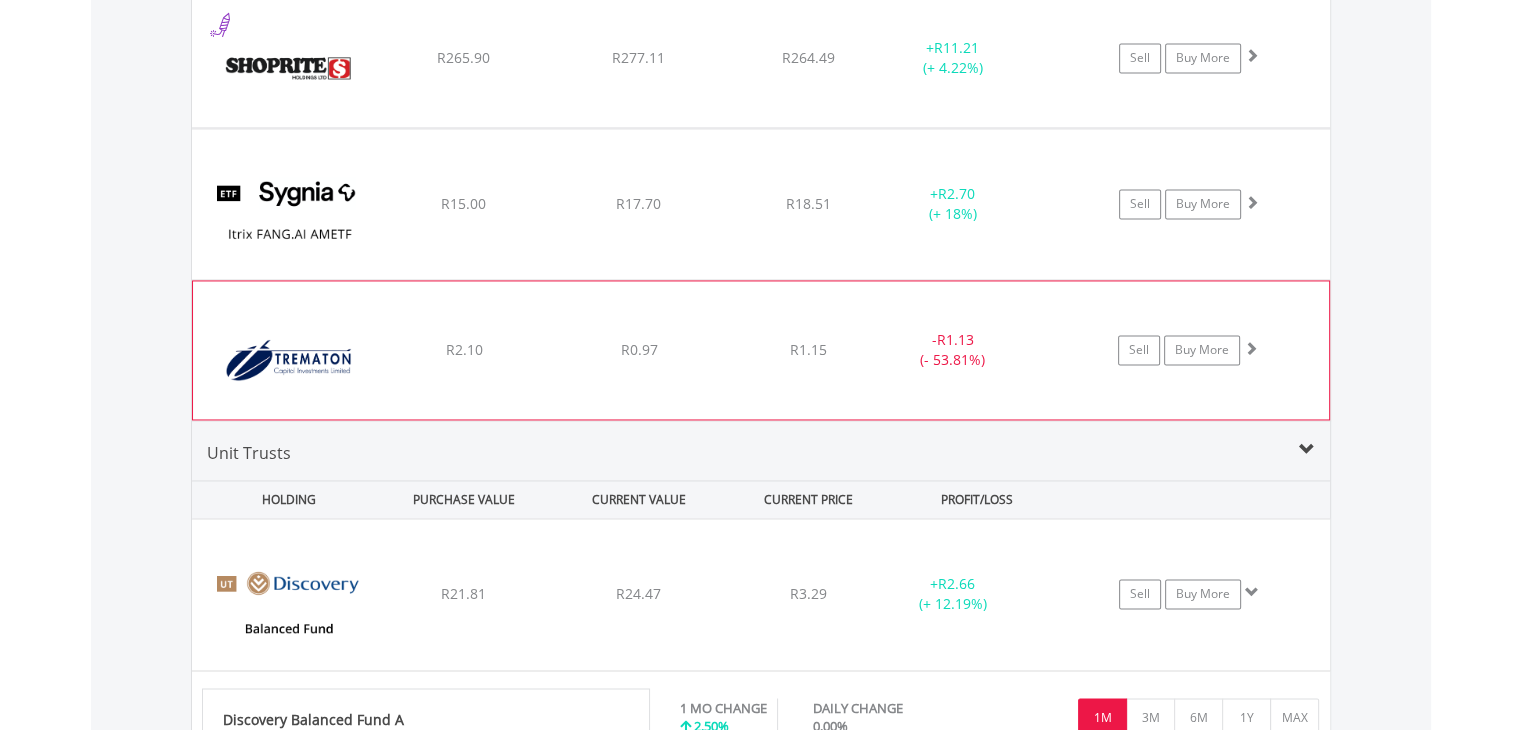 click at bounding box center (289, 360) 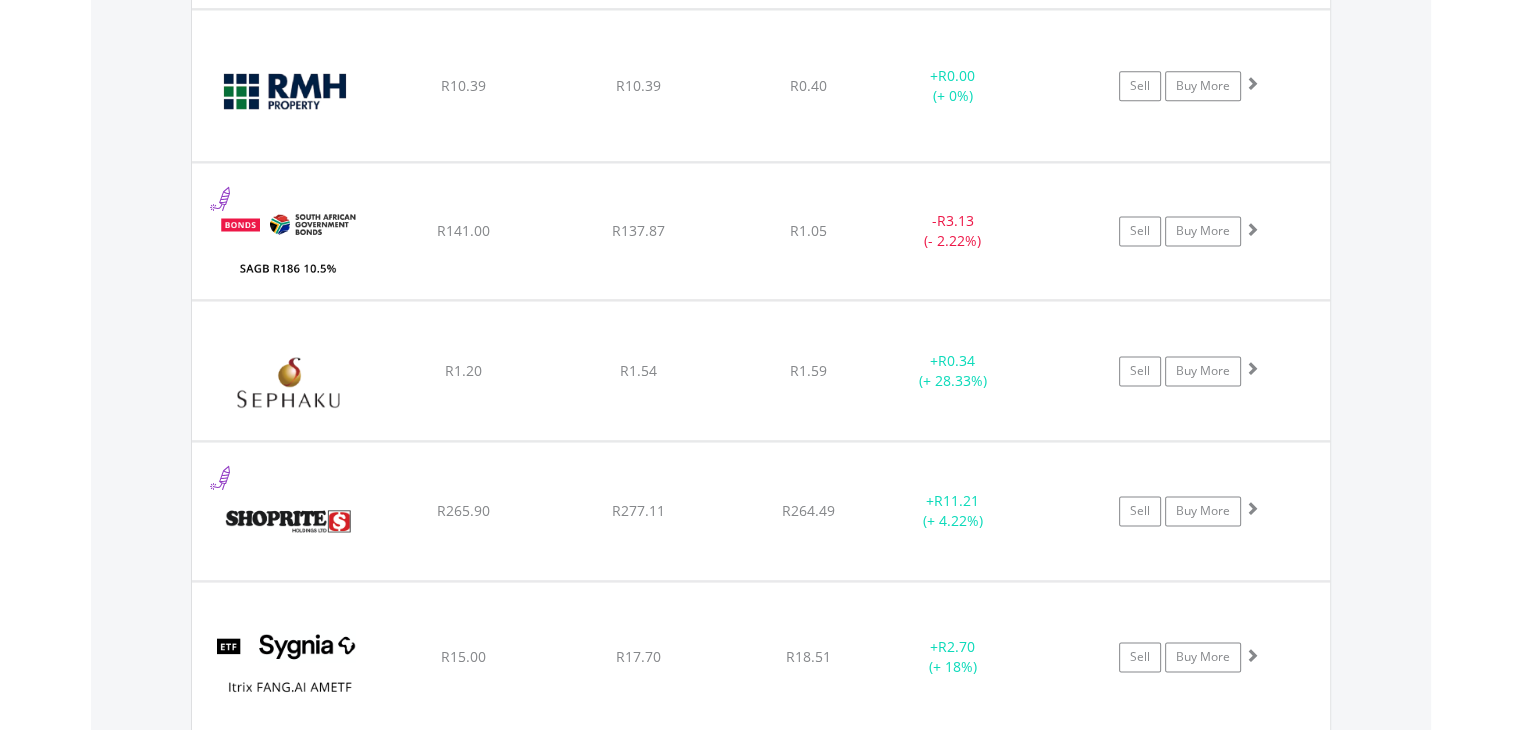 scroll, scrollTop: 2628, scrollLeft: 0, axis: vertical 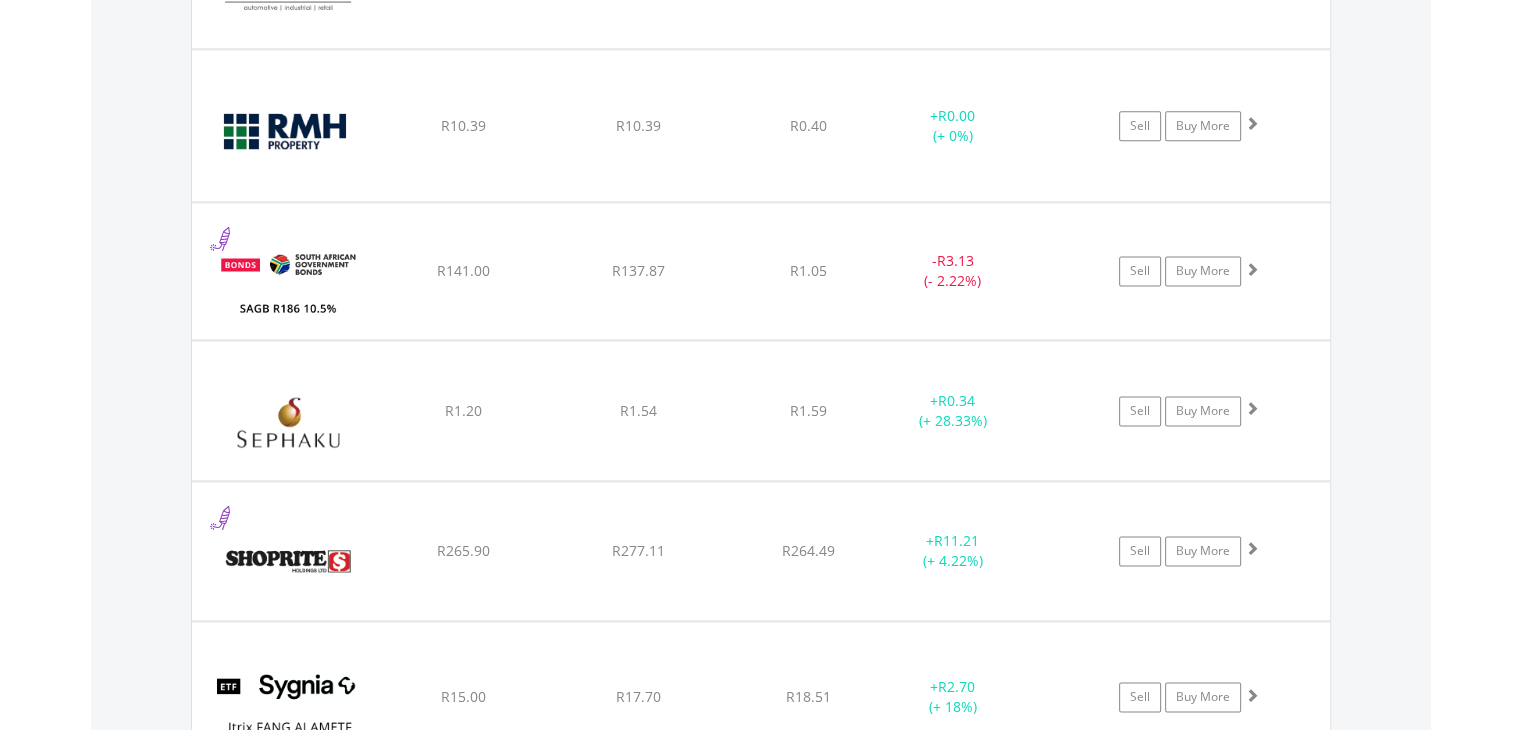 click on "Value View
Share View
DIY Shares
HOLDING
PURCHASE VALUE
CURRENT VALUE
CURRENT PRICE
PROFIT/LOSS
﻿
Alexander Forbes Group Holdings Limited
R10.00
R12.00
R8.40
+  R2.00 (+ 20%)
Sell
Buy More" at bounding box center [761, 732] 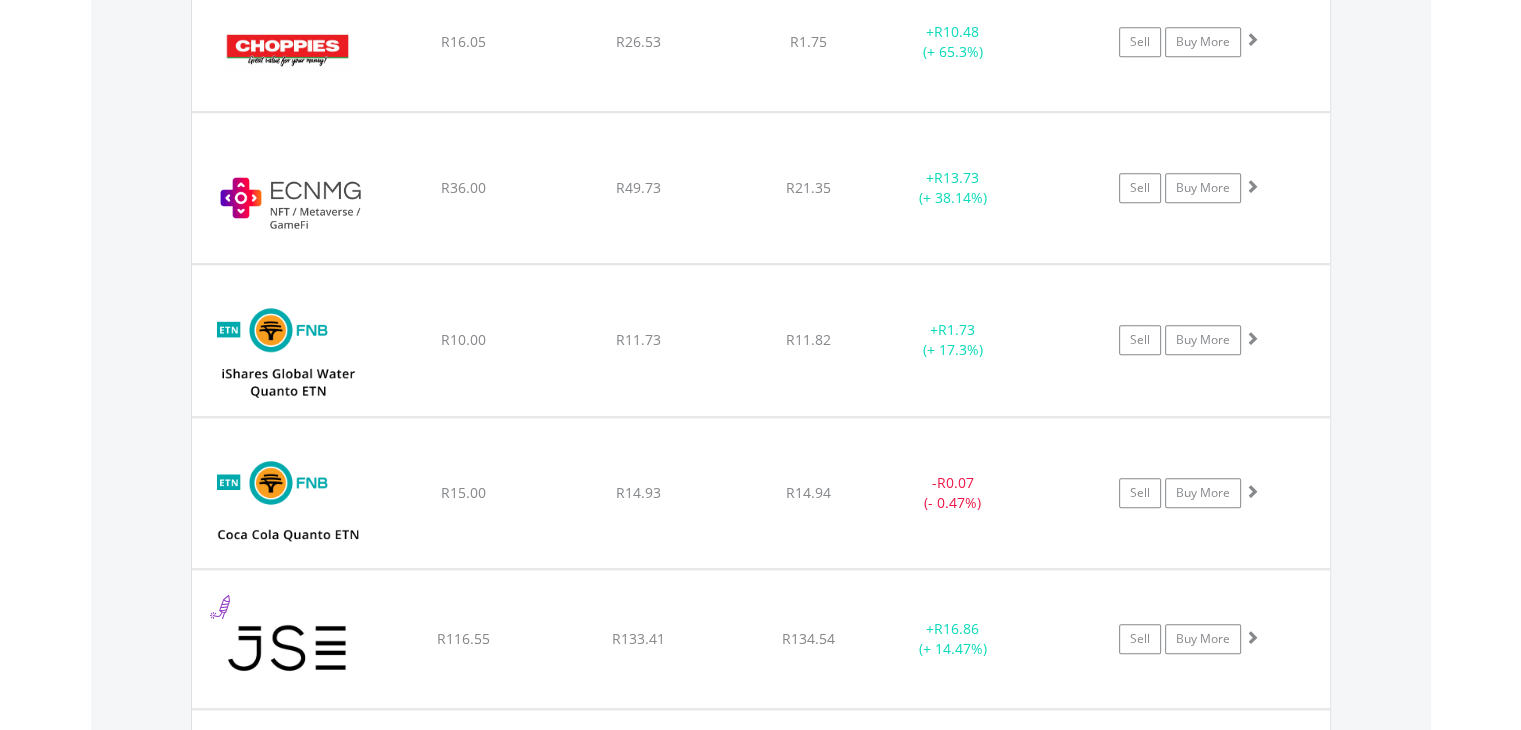 scroll, scrollTop: 1868, scrollLeft: 0, axis: vertical 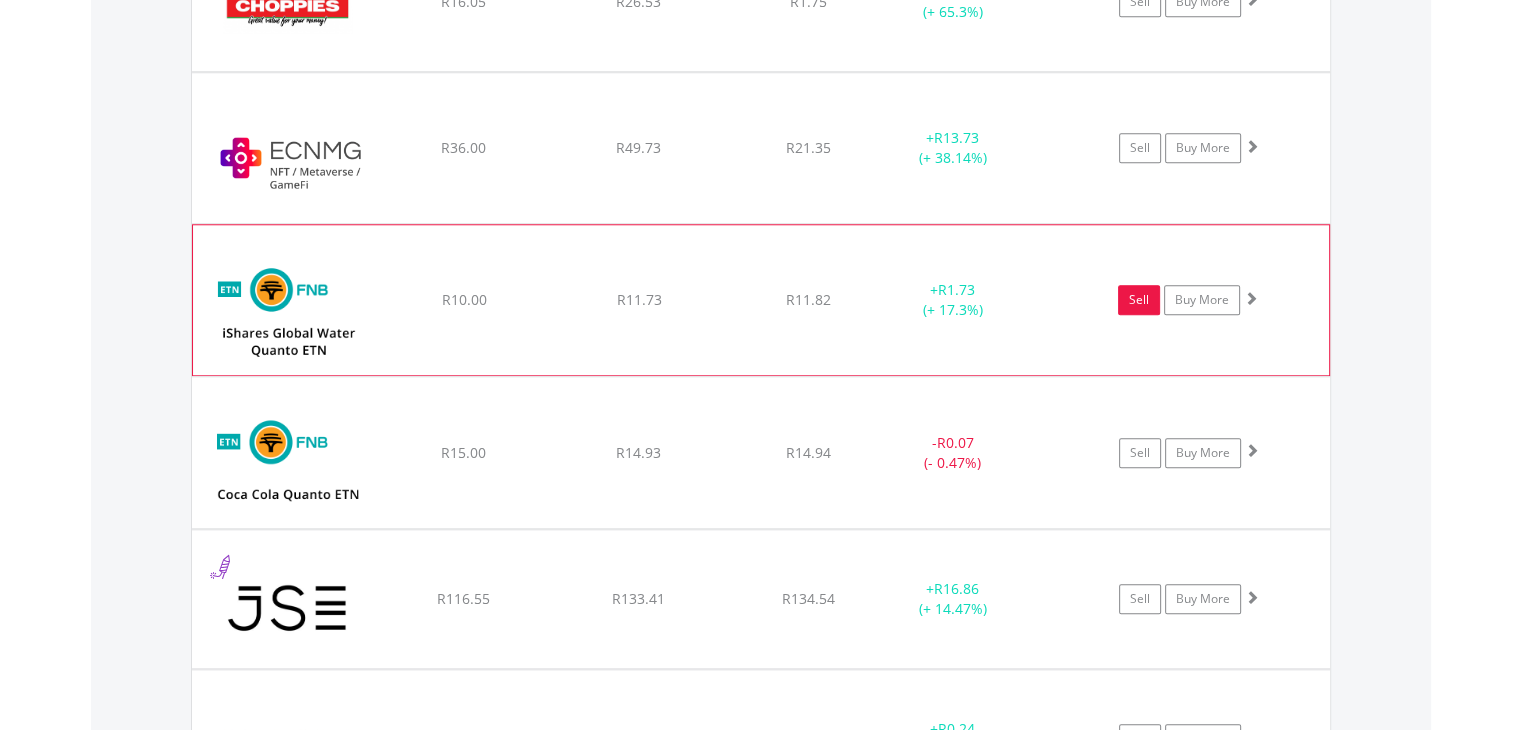 click on "Sell" at bounding box center (1139, 300) 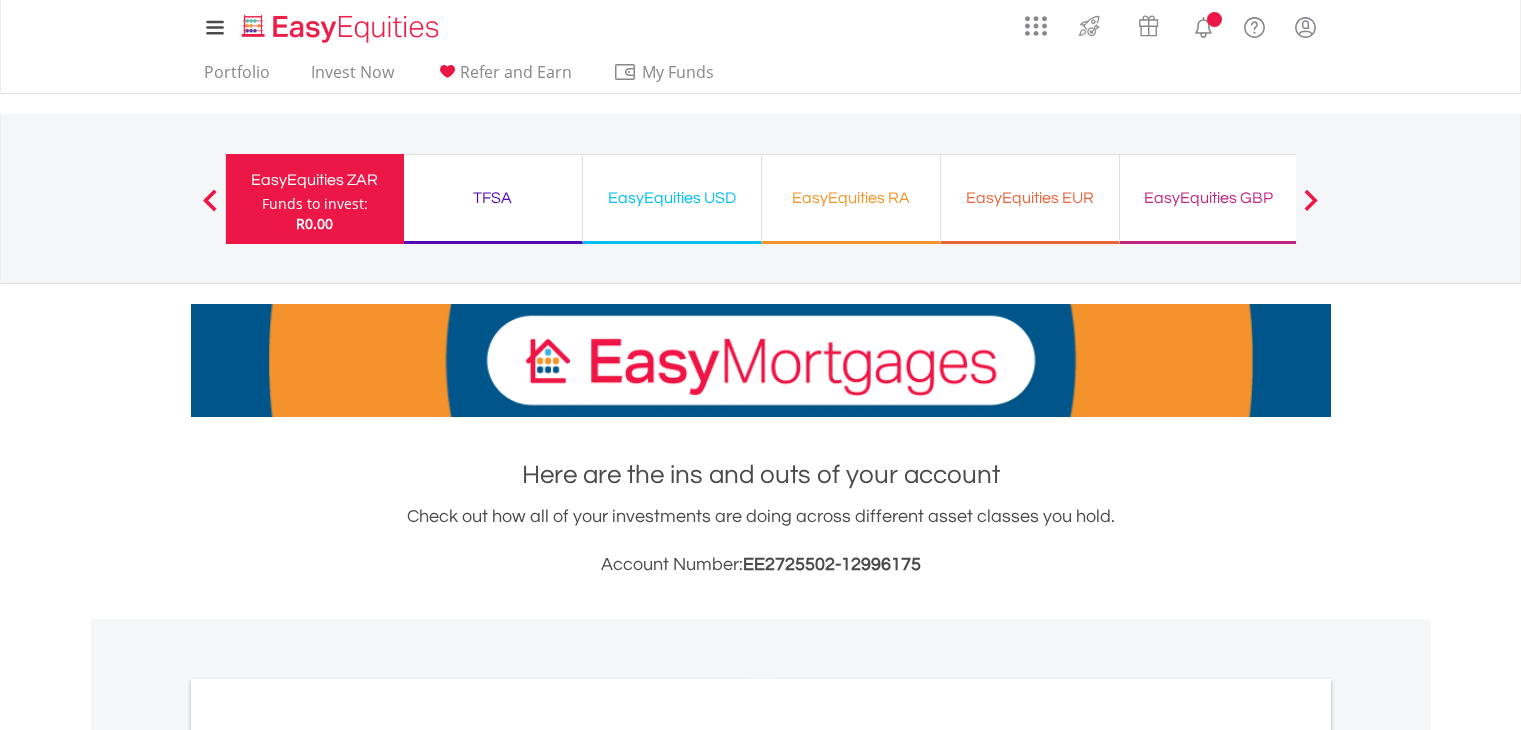 scroll, scrollTop: 0, scrollLeft: 0, axis: both 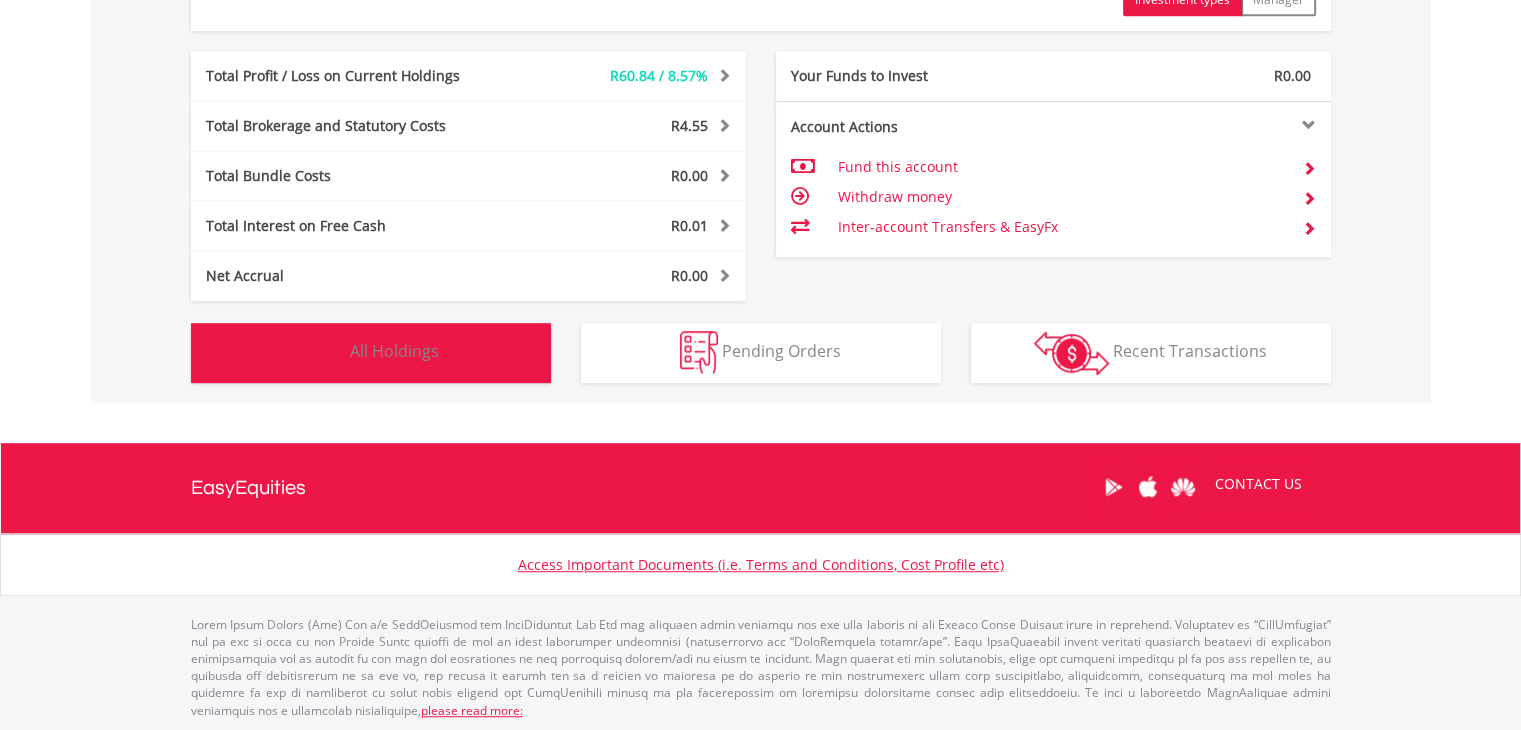 click on "All Holdings" at bounding box center (394, 351) 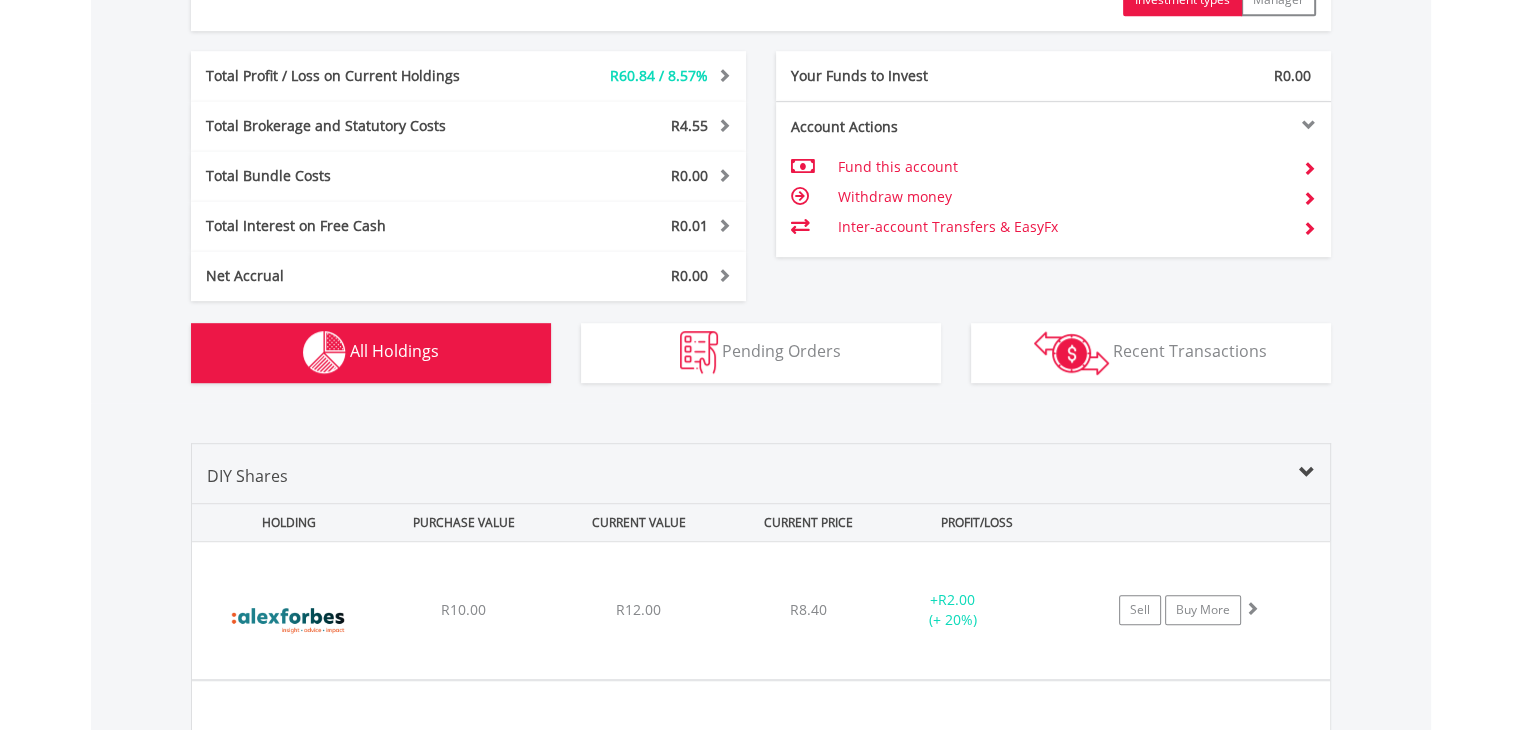 scroll, scrollTop: 1561, scrollLeft: 0, axis: vertical 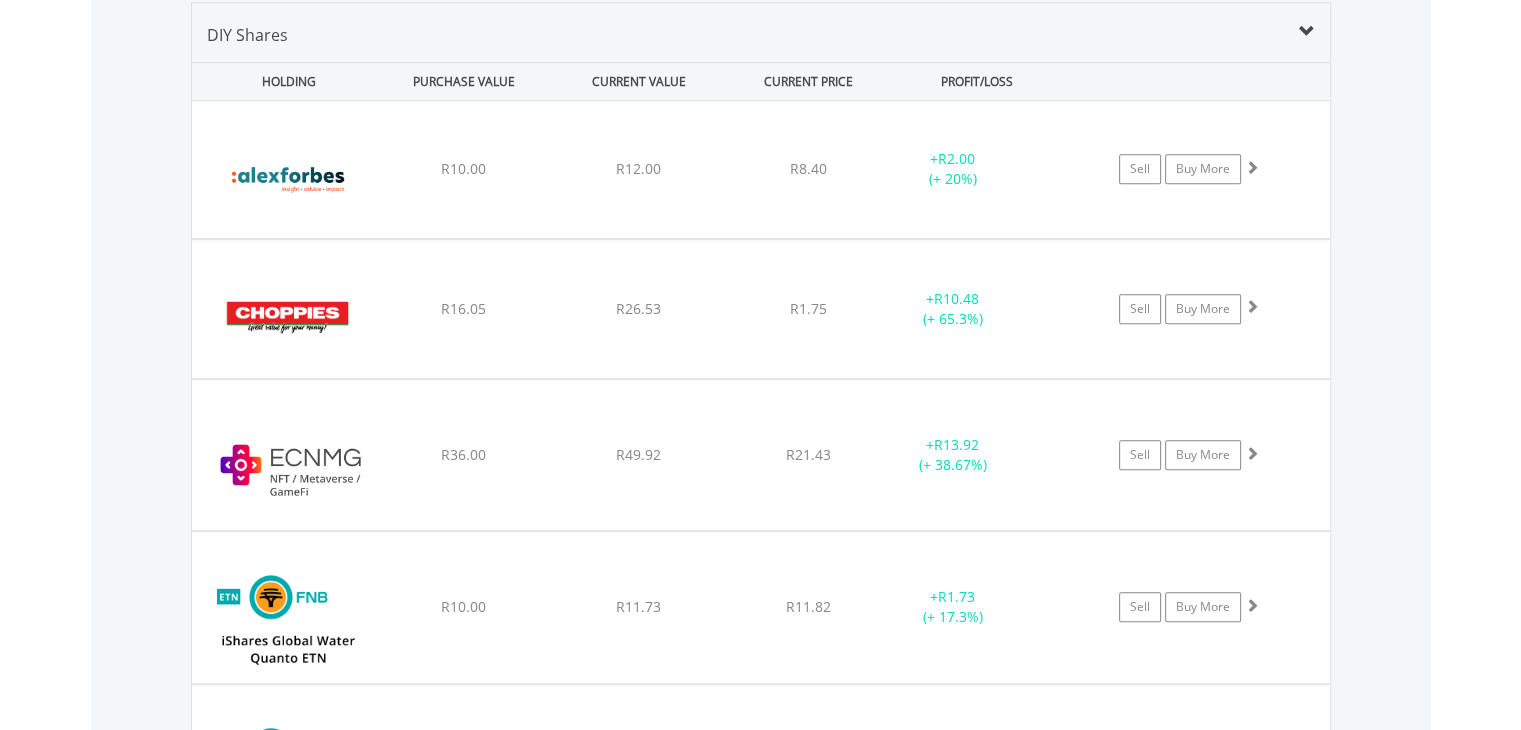 click on "Value View
Share View
DIY Shares
HOLDING
PURCHASE VALUE
CURRENT VALUE
CURRENT PRICE
PROFIT/LOSS
﻿
Alexander Forbes Group Holdings Limited
R10.00
R12.00
R8.40
+  R2.00 (+ 20%)
Sell
Buy More" at bounding box center [761, 1192] 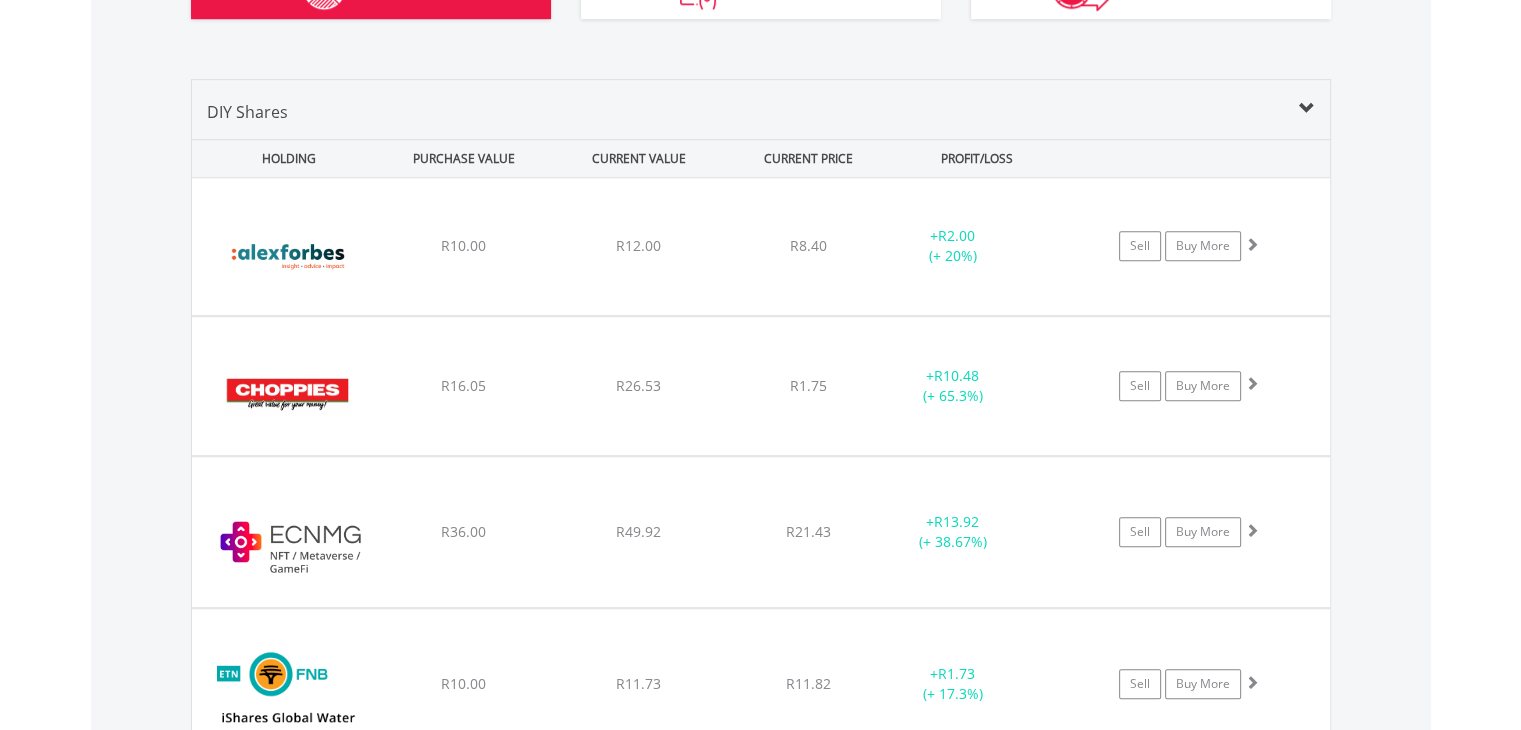 scroll, scrollTop: 1481, scrollLeft: 0, axis: vertical 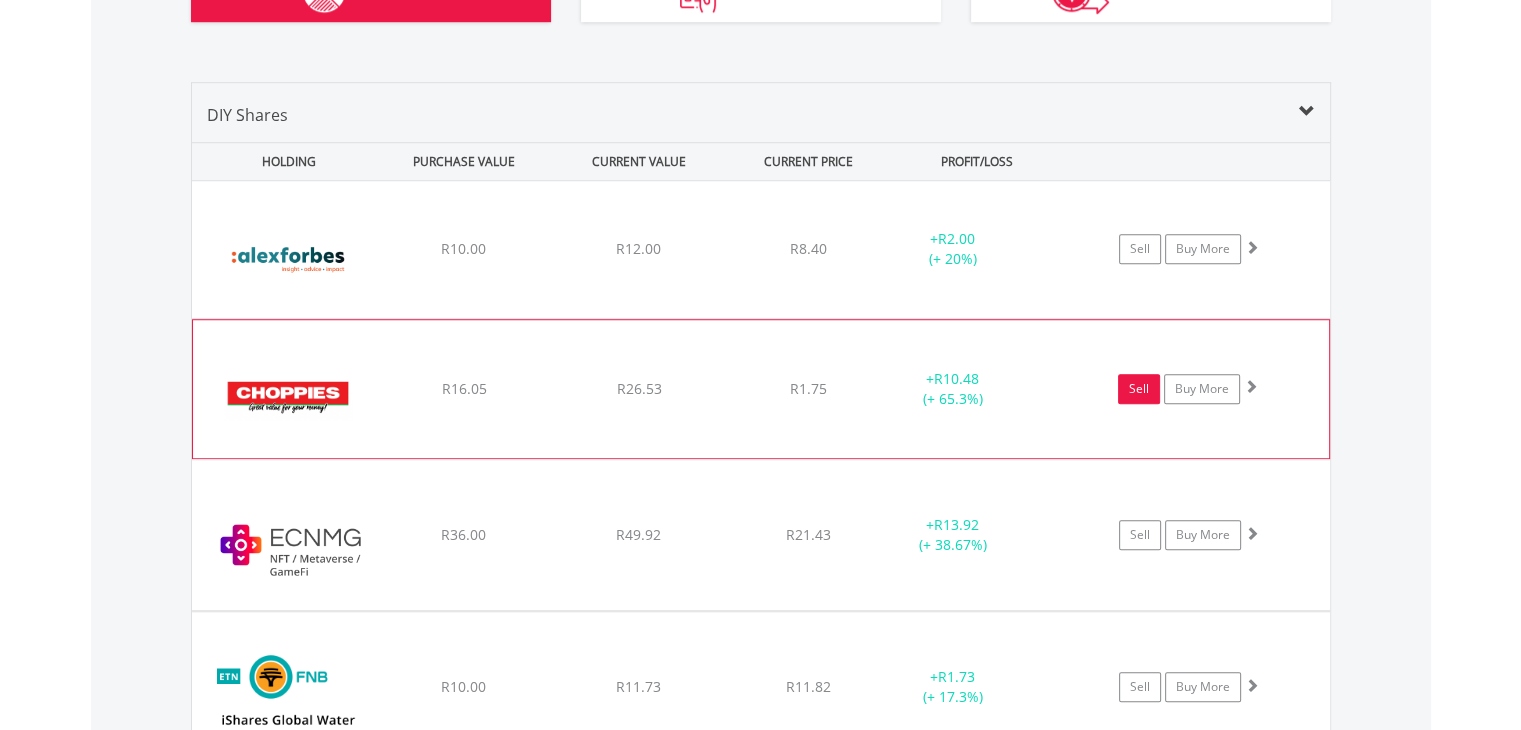 click on "Sell" at bounding box center (1139, 389) 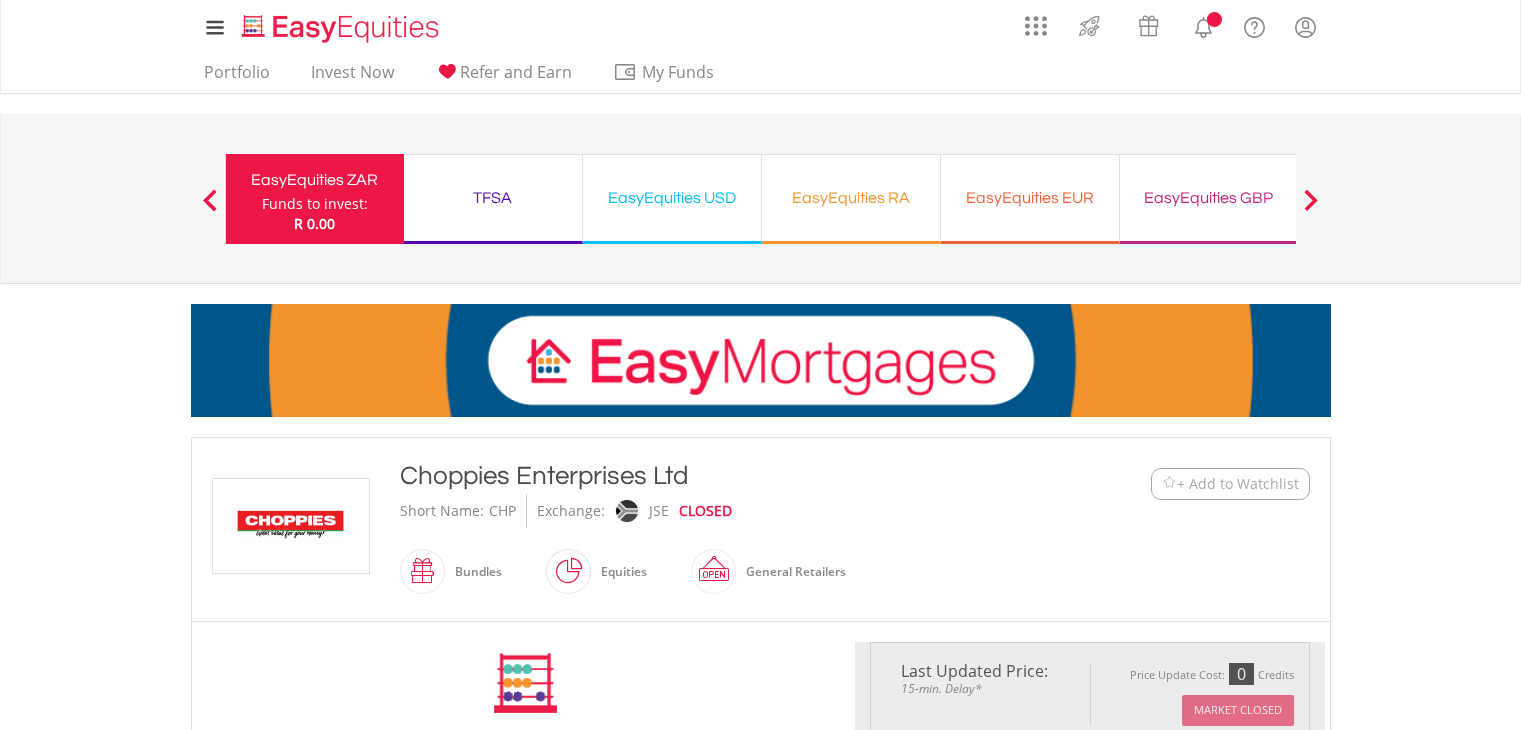 scroll, scrollTop: 0, scrollLeft: 0, axis: both 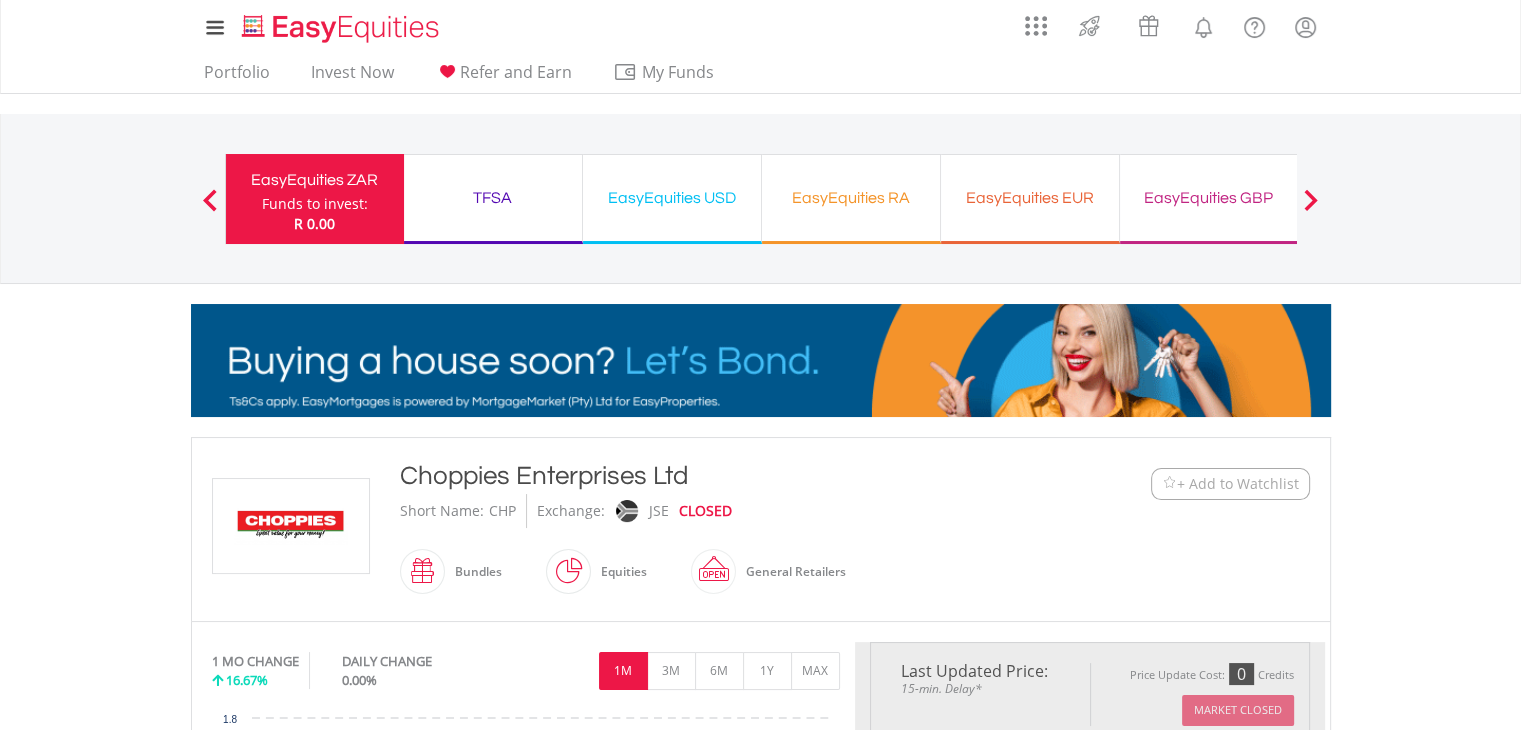 click on "My Investments
Invest Now
New Listings
Sell
My Recurring Investments
Pending Orders
Switch Unit Trusts
Vouchers
Buy a Voucher
Redeem a Voucher" at bounding box center (760, 1097) 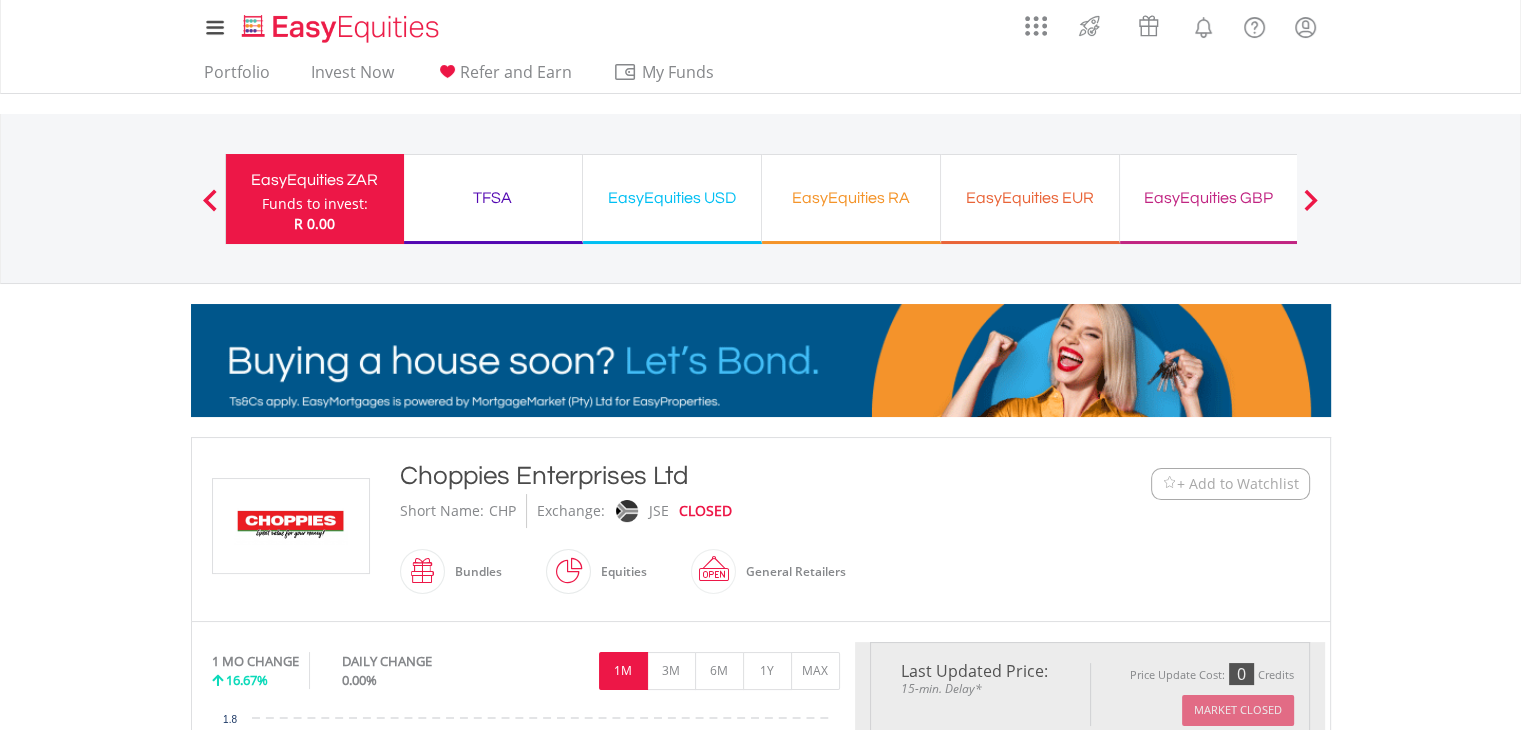 type on "*****" 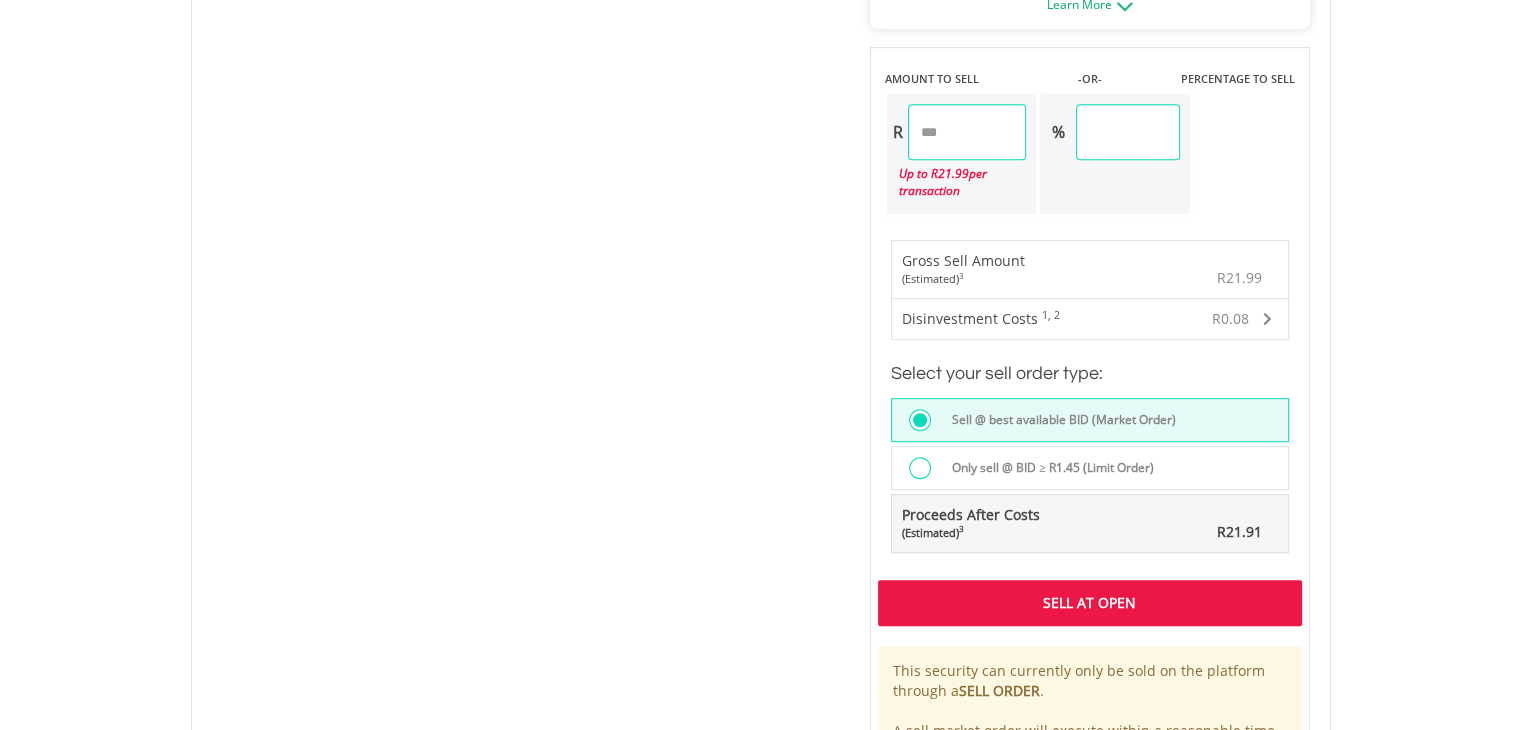 scroll, scrollTop: 1240, scrollLeft: 0, axis: vertical 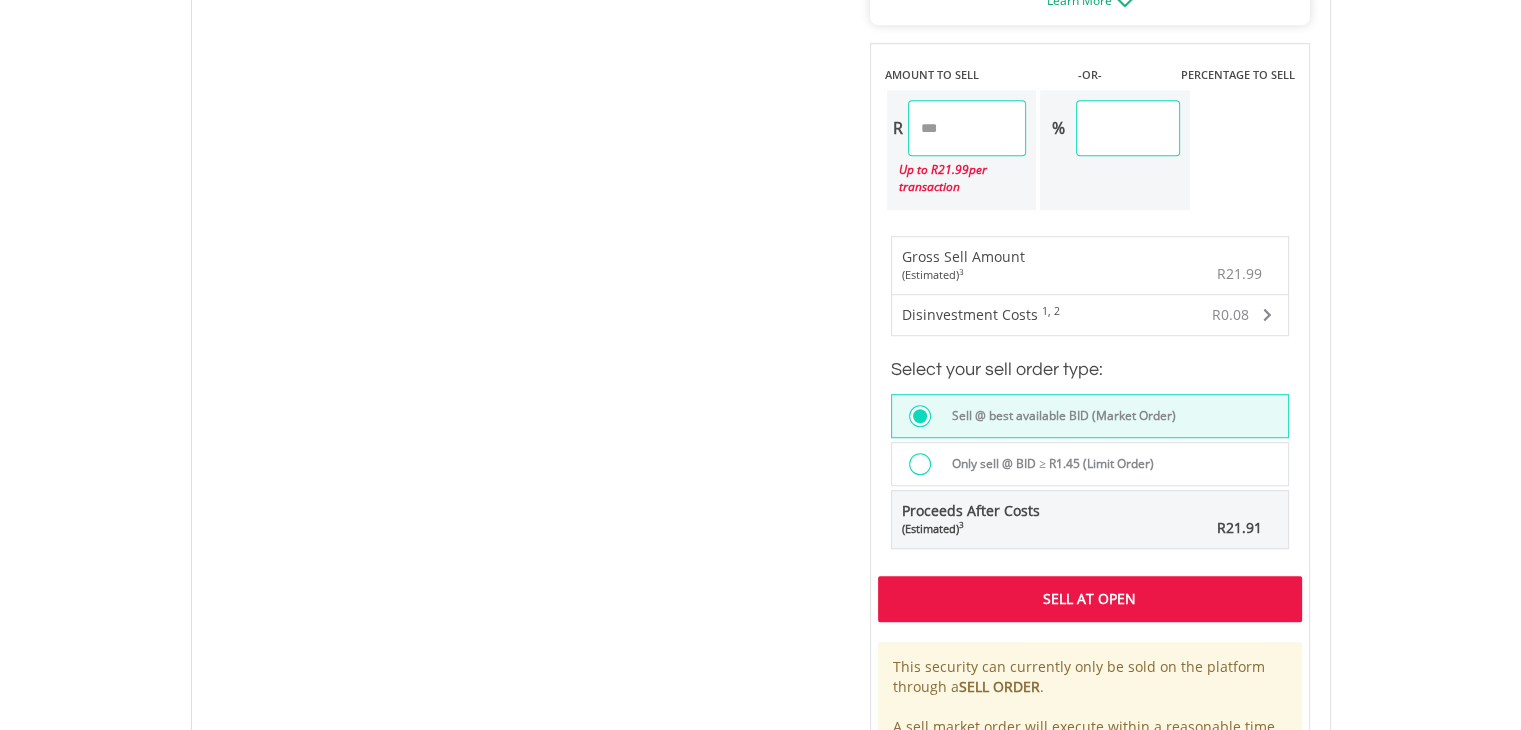 click on "Sell At Open" at bounding box center [1090, 599] 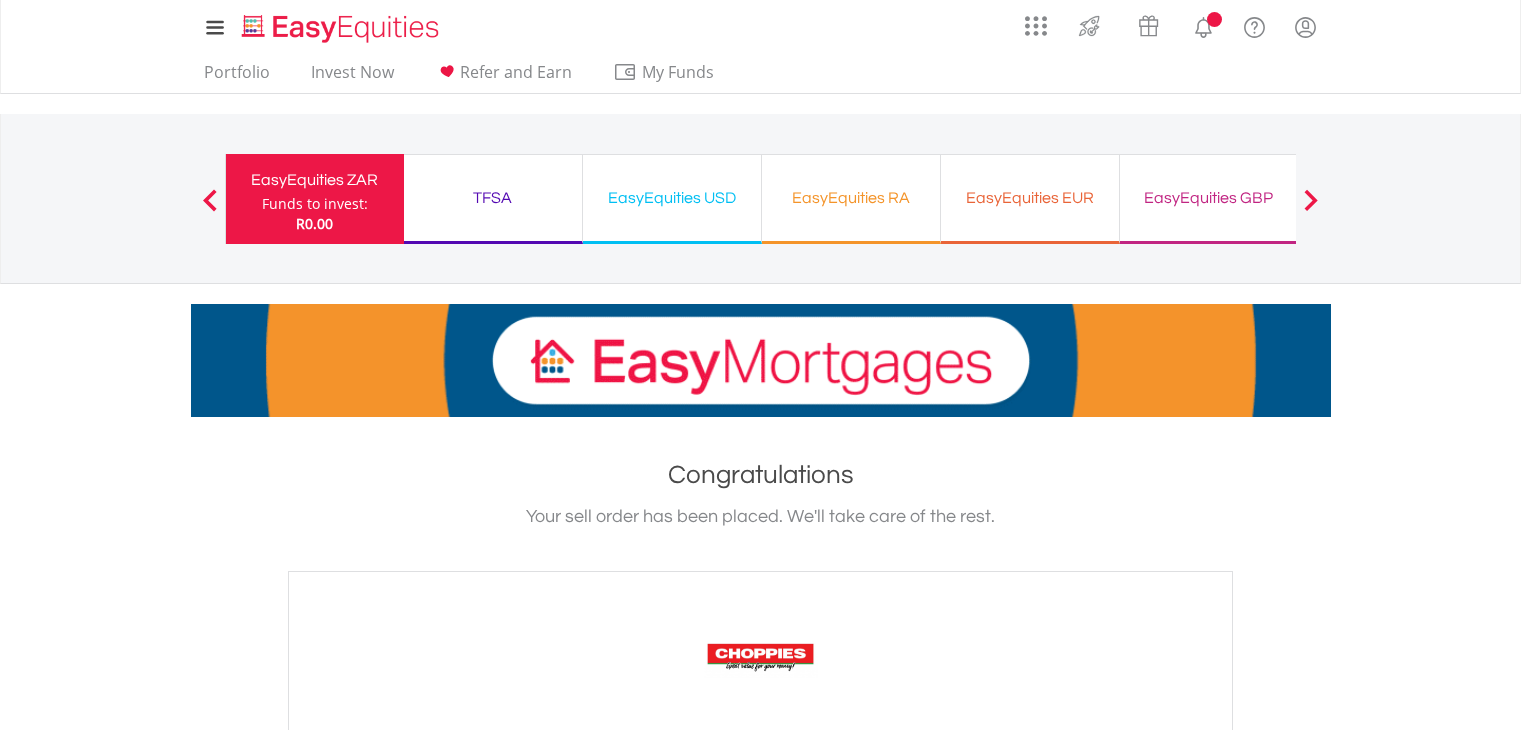 scroll, scrollTop: 0, scrollLeft: 0, axis: both 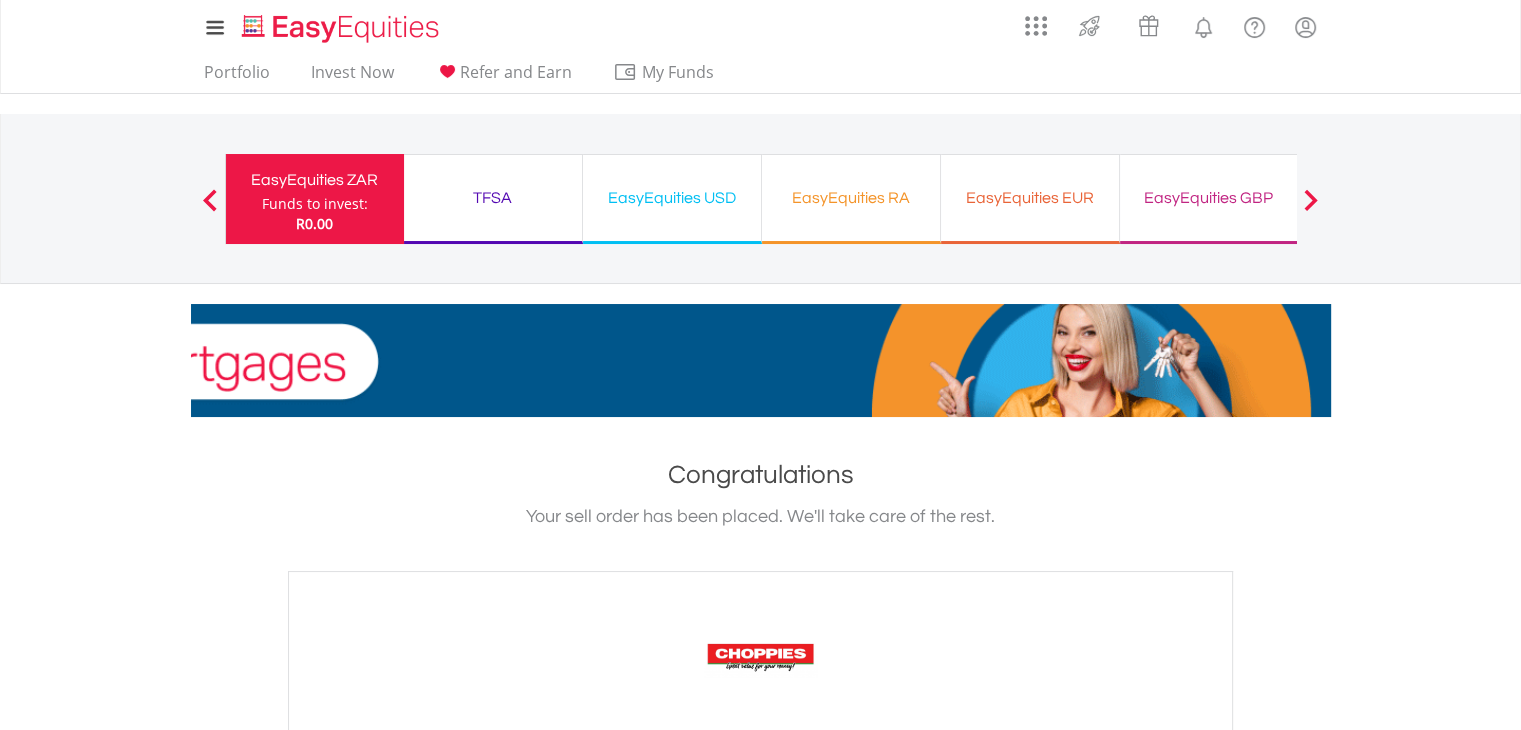 click on "My Investments
Invest Now
New Listings
Sell
My Recurring Investments
Pending Orders
Switch Unit Trusts
Vouchers
Buy a Voucher
Redeem a Voucher" at bounding box center (760, 719) 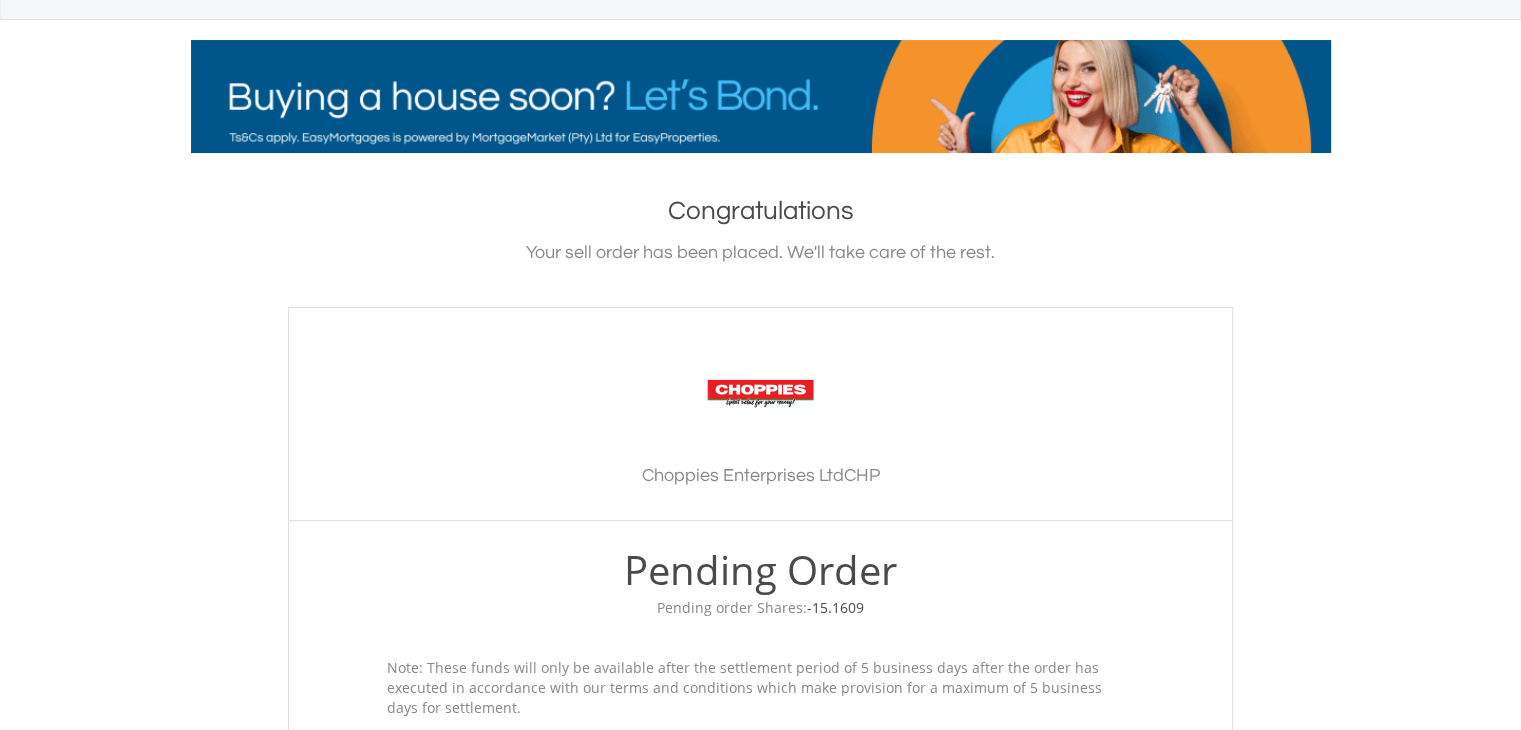 scroll, scrollTop: 360, scrollLeft: 0, axis: vertical 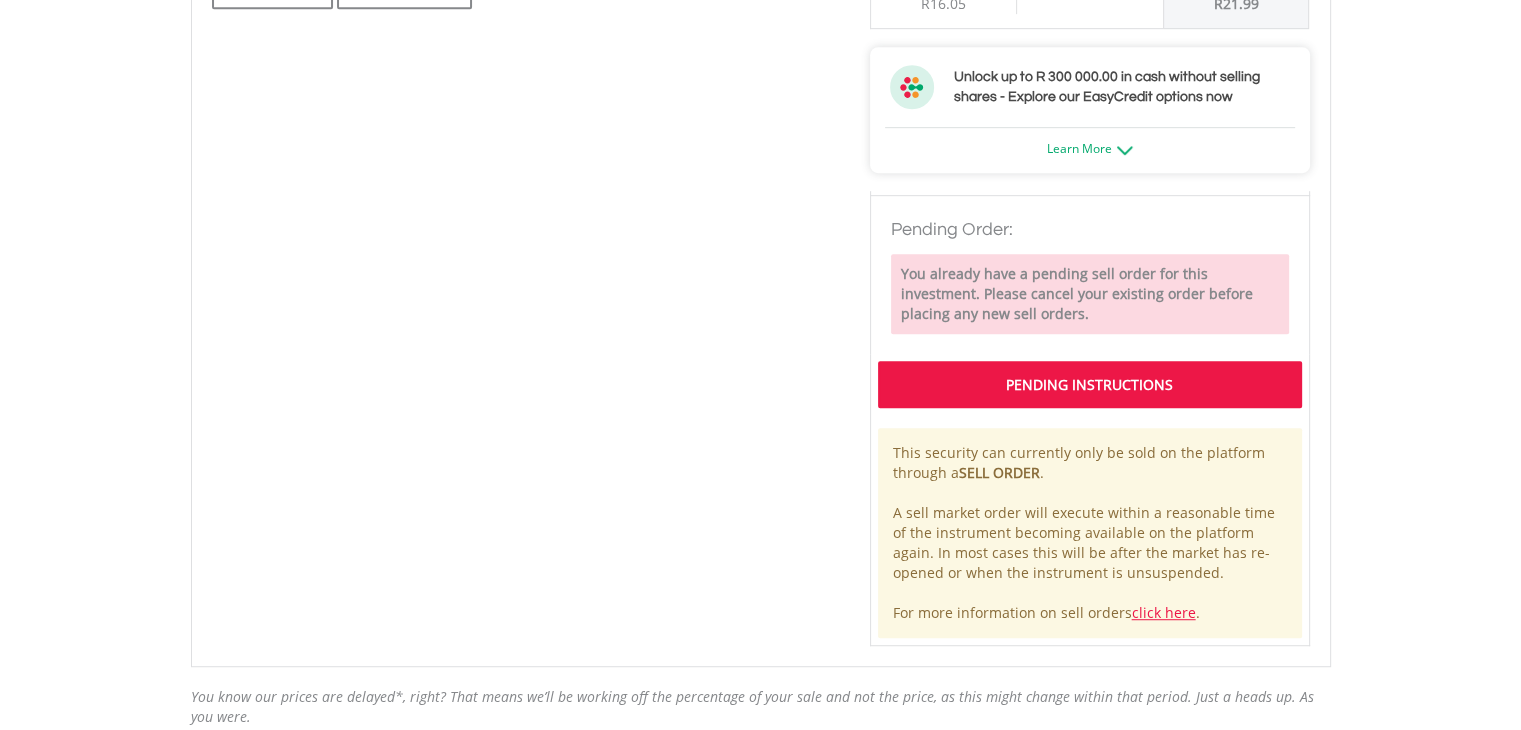 click on "My Investments
Invest Now
New Listings
Sell
My Recurring Investments
Pending Orders
Switch Unit Trusts
Vouchers
Buy a Voucher
Redeem a Voucher" at bounding box center (760, 0) 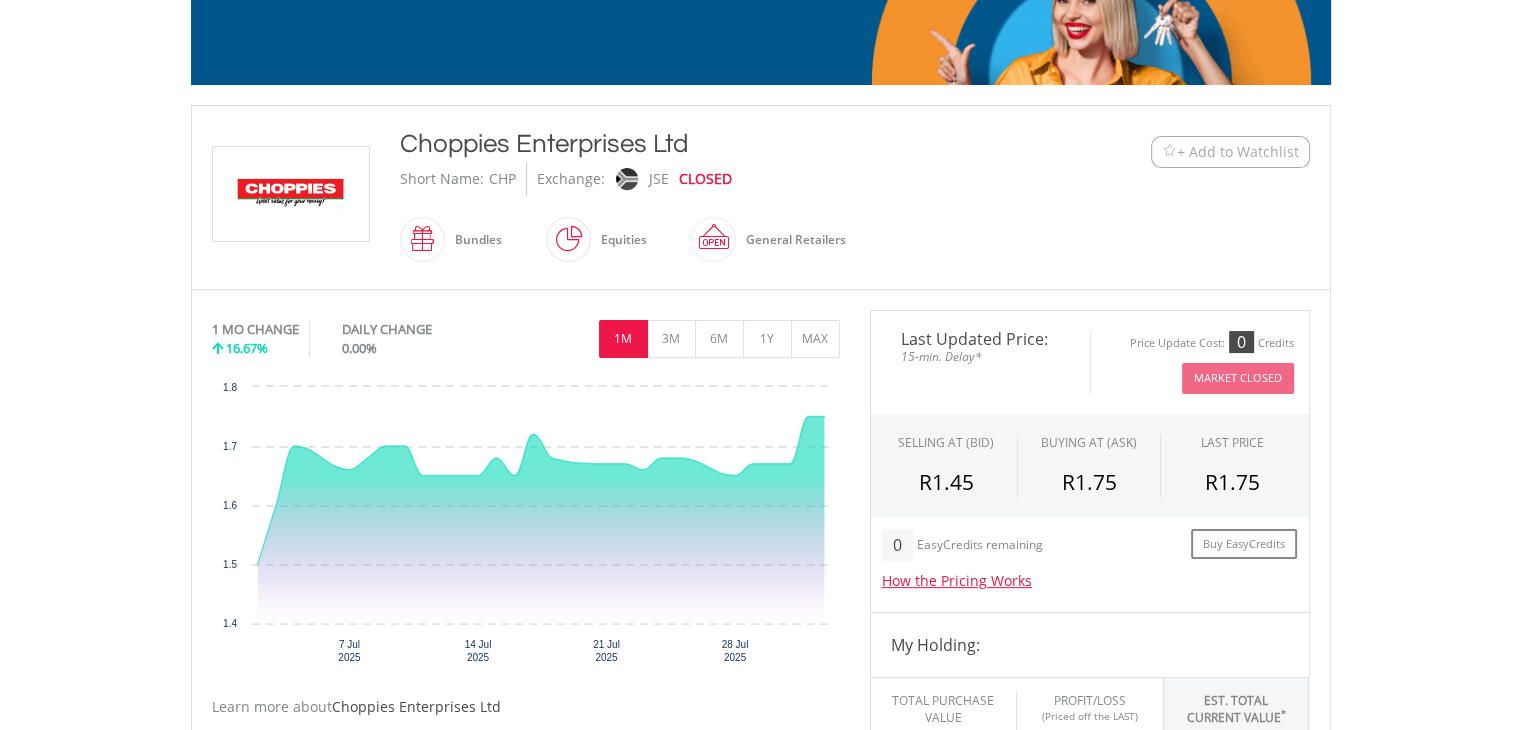 scroll, scrollTop: 292, scrollLeft: 0, axis: vertical 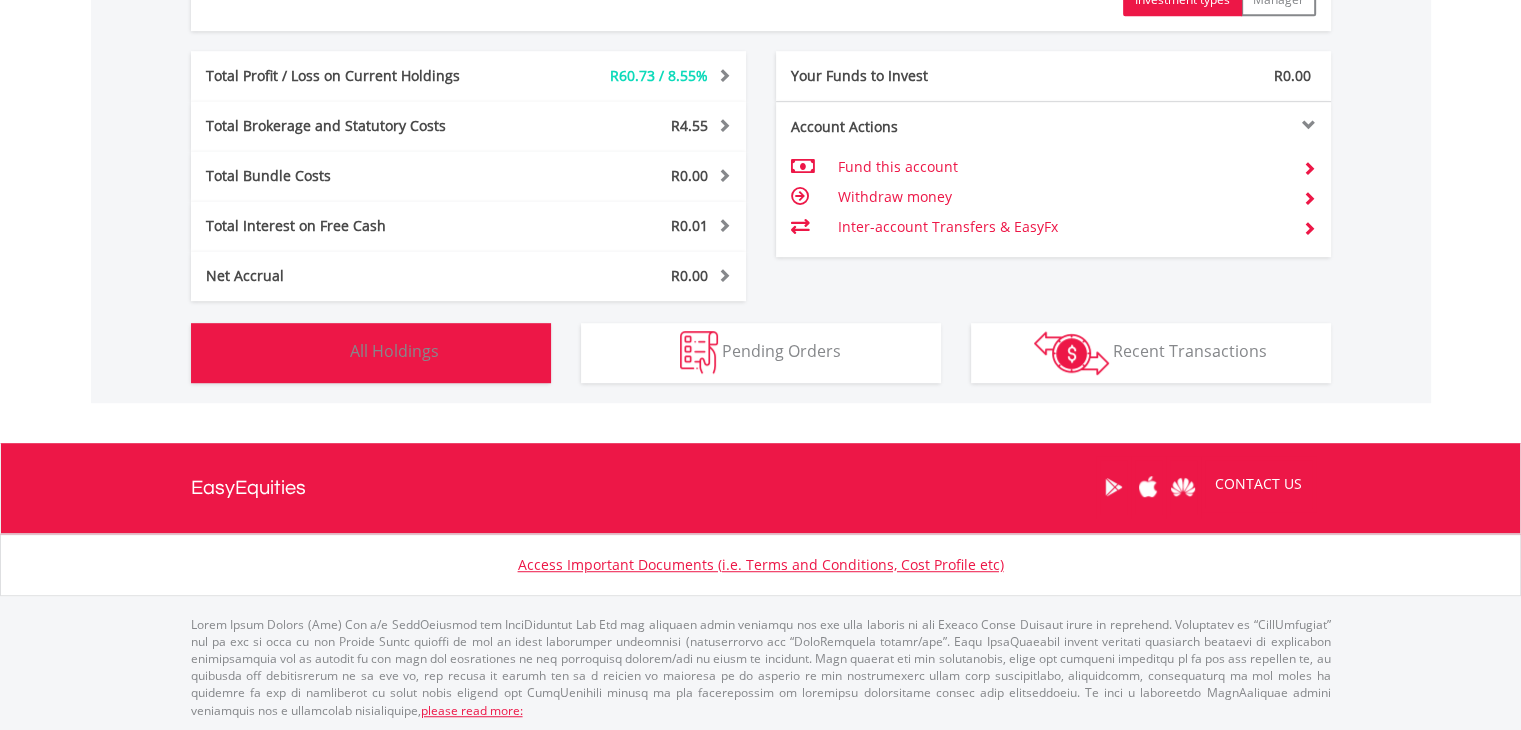 click on "All Holdings" at bounding box center [394, 351] 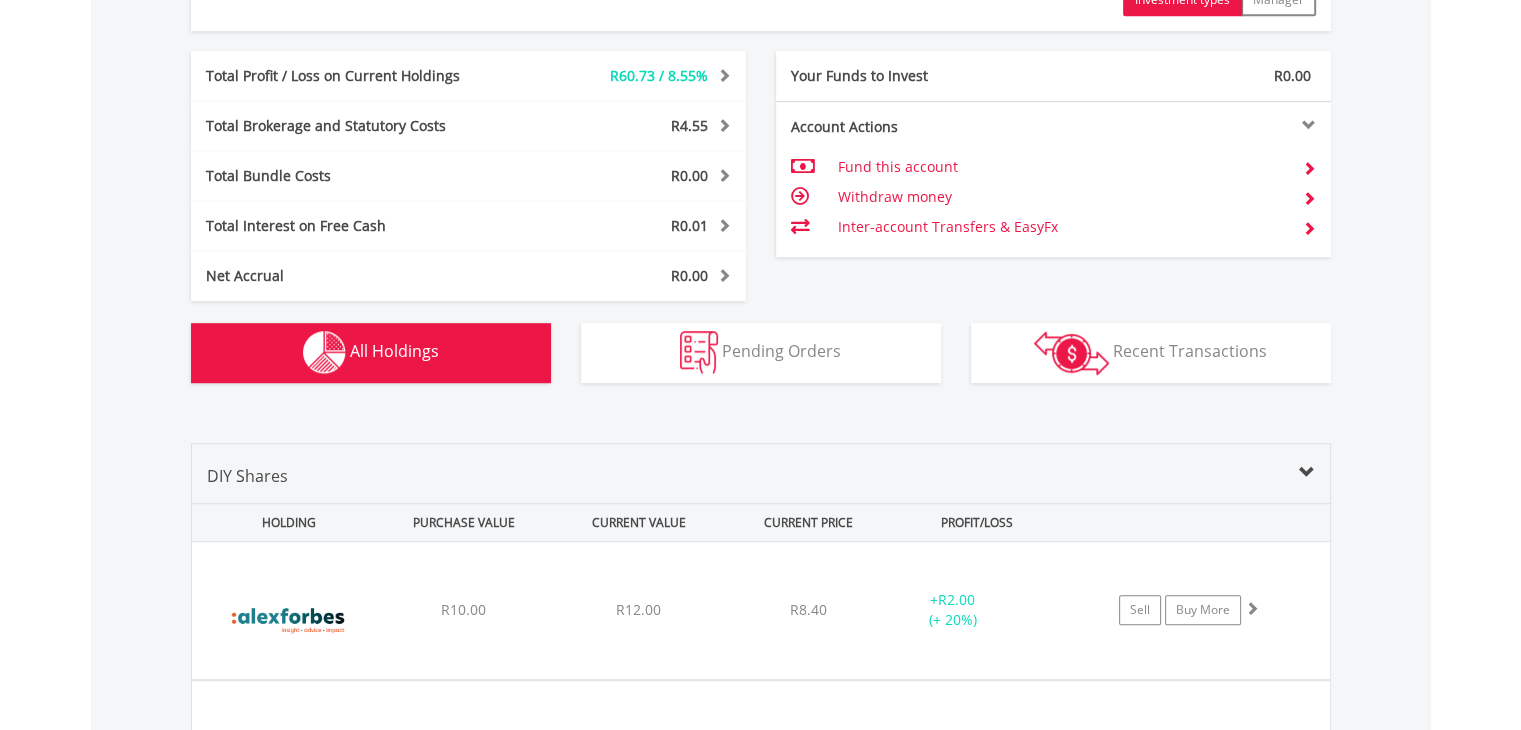 scroll, scrollTop: 1561, scrollLeft: 0, axis: vertical 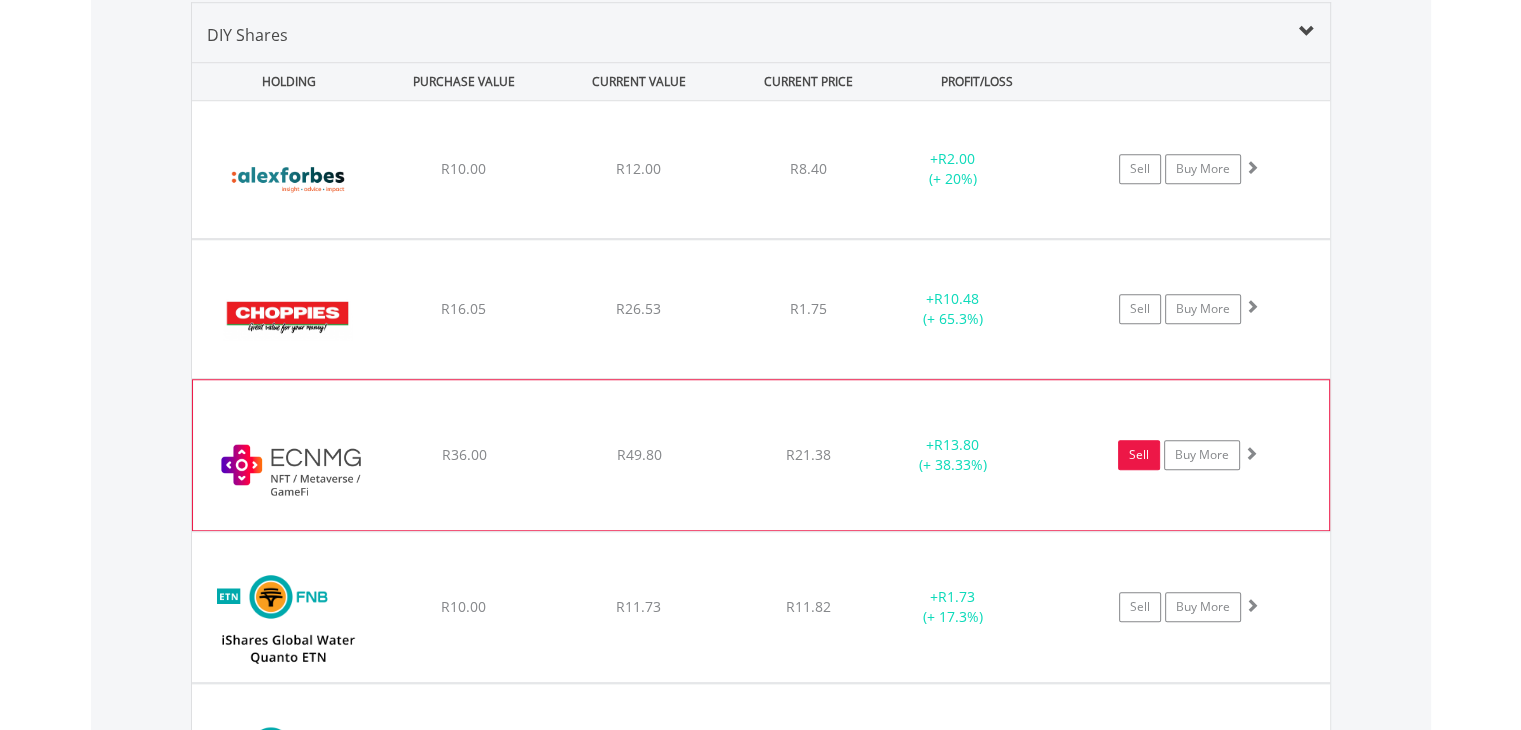 click on "Sell" at bounding box center [1139, 455] 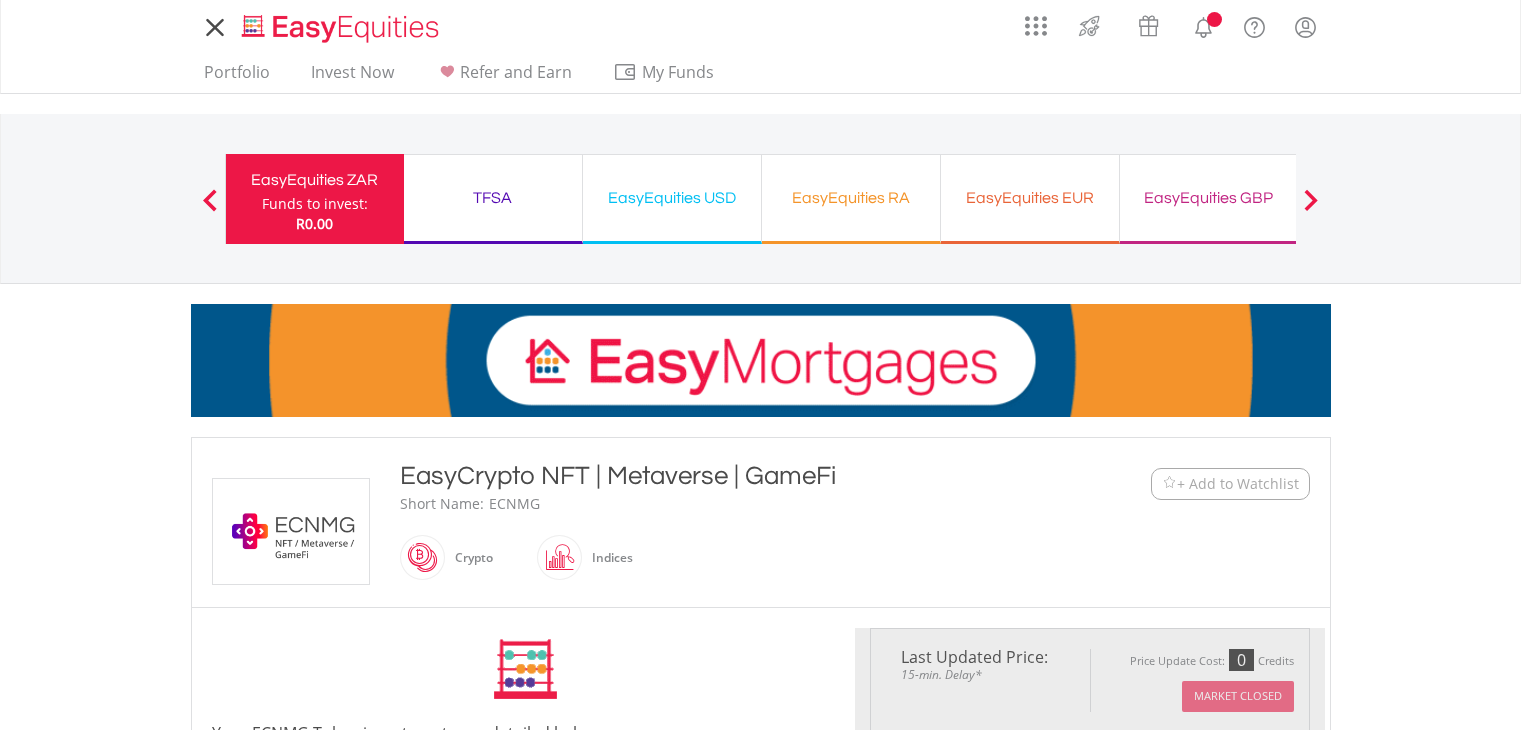 scroll, scrollTop: 0, scrollLeft: 0, axis: both 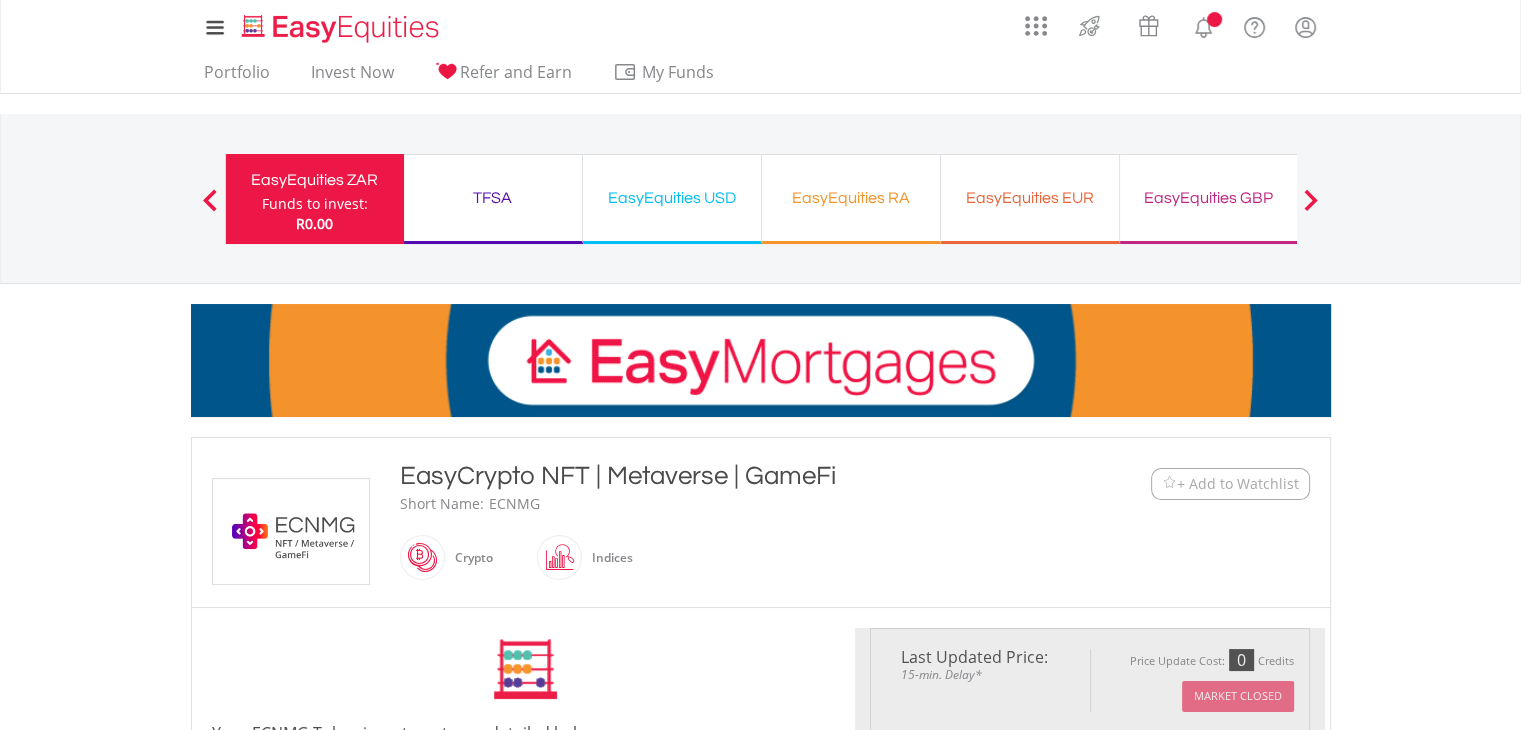 type on "*****" 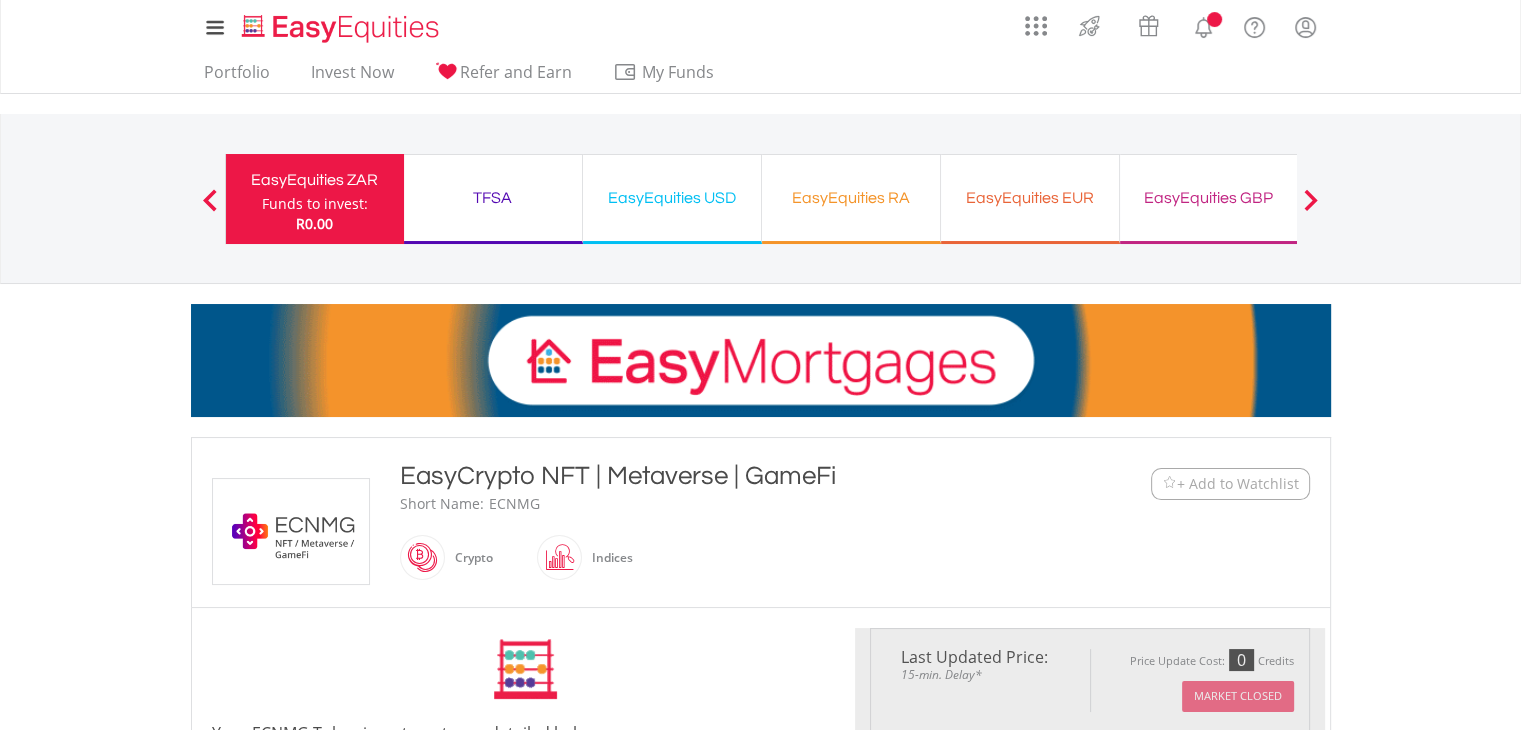 type on "******" 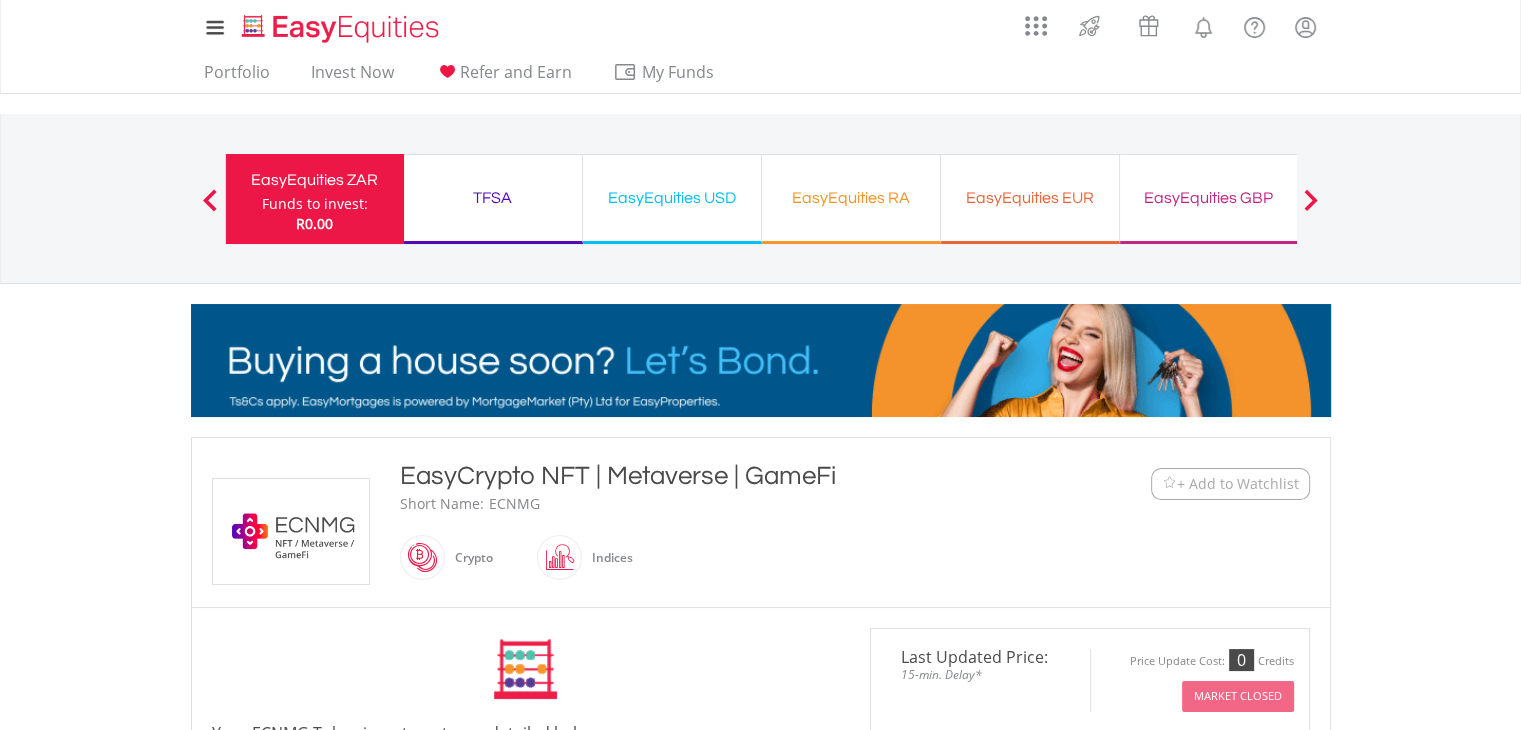 click on "My Investments
Invest Now
New Listings
Sell
My Recurring Investments
Pending Orders
Switch Unit Trusts
Vouchers
Buy a Voucher
Redeem a Voucher" at bounding box center (760, 1320) 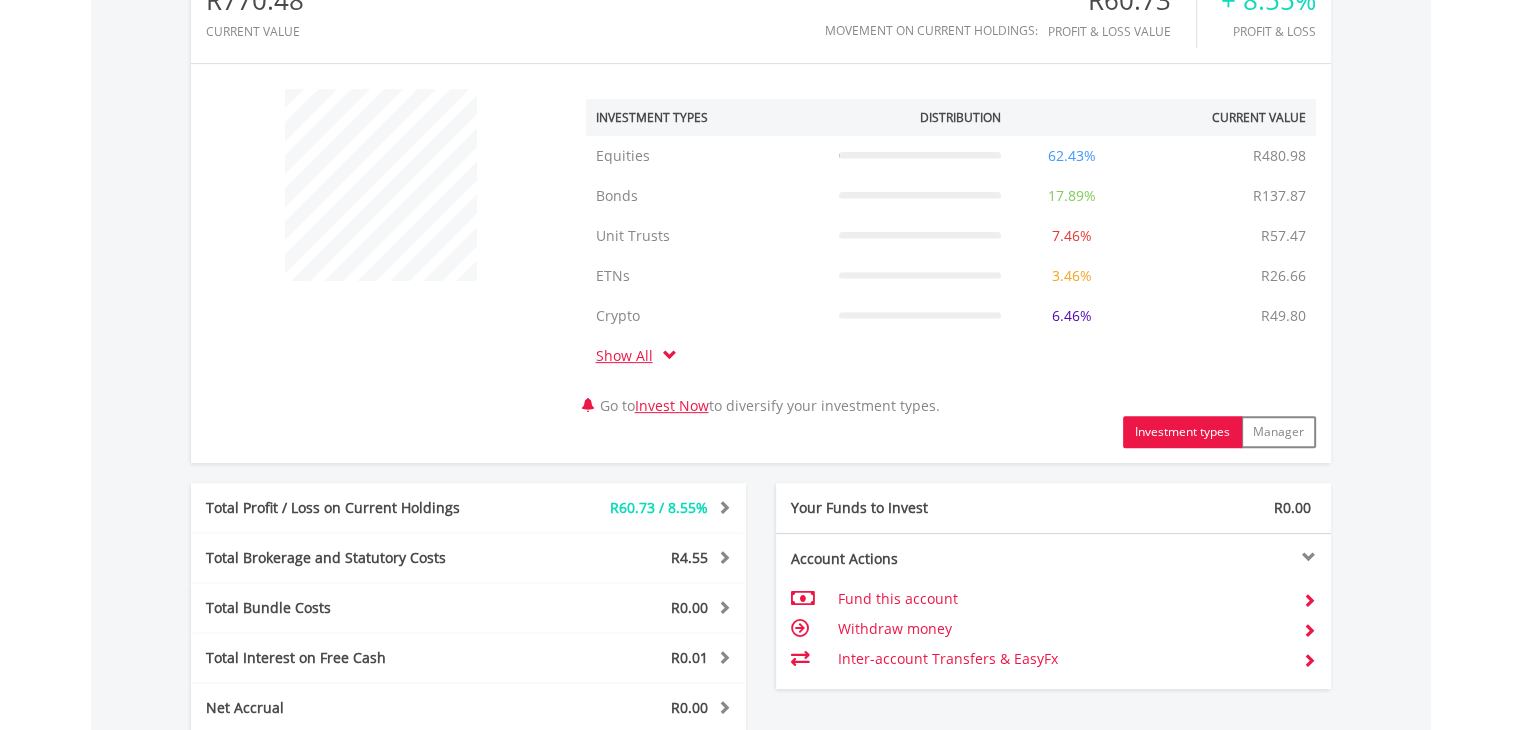 scroll, scrollTop: 1120, scrollLeft: 0, axis: vertical 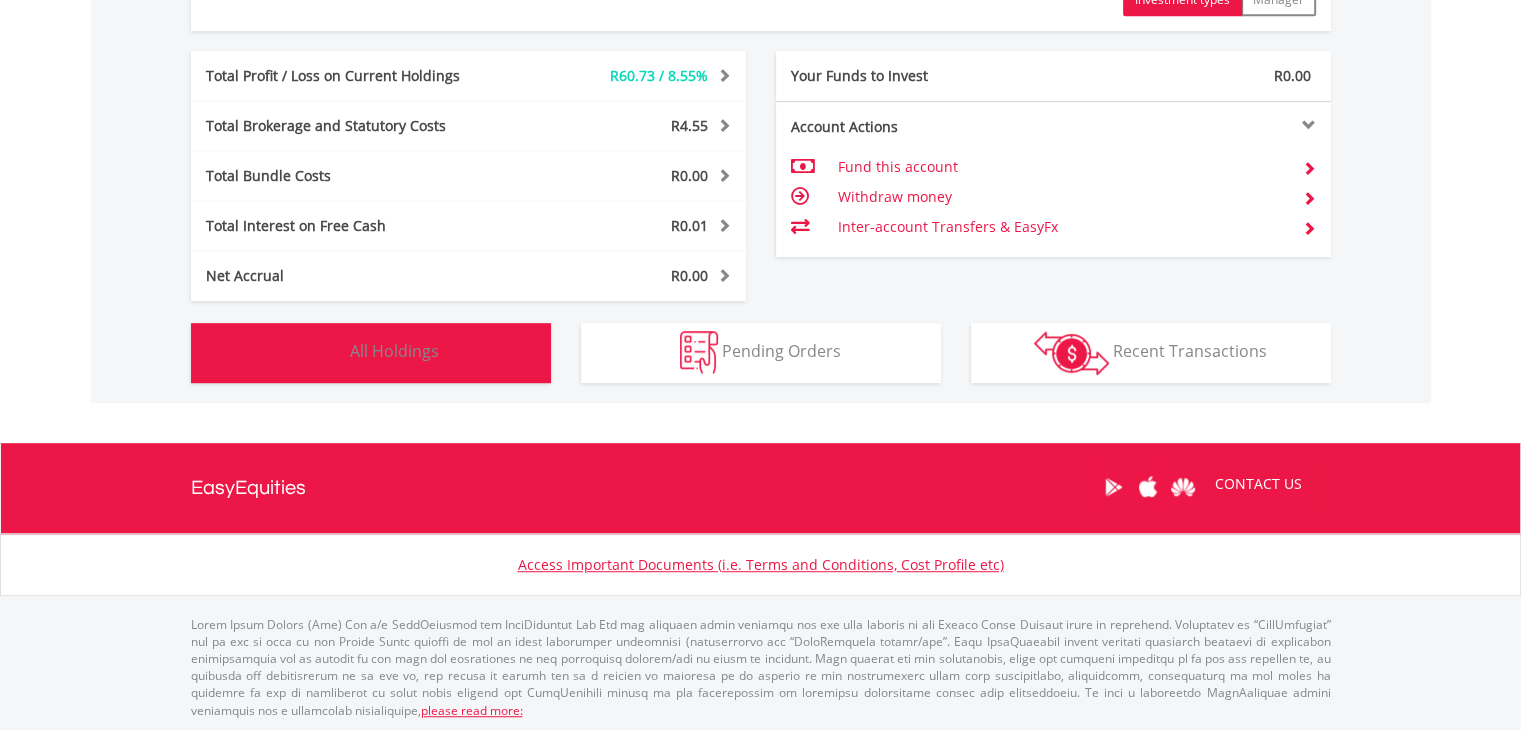 click on "Holdings
All Holdings" at bounding box center (371, 353) 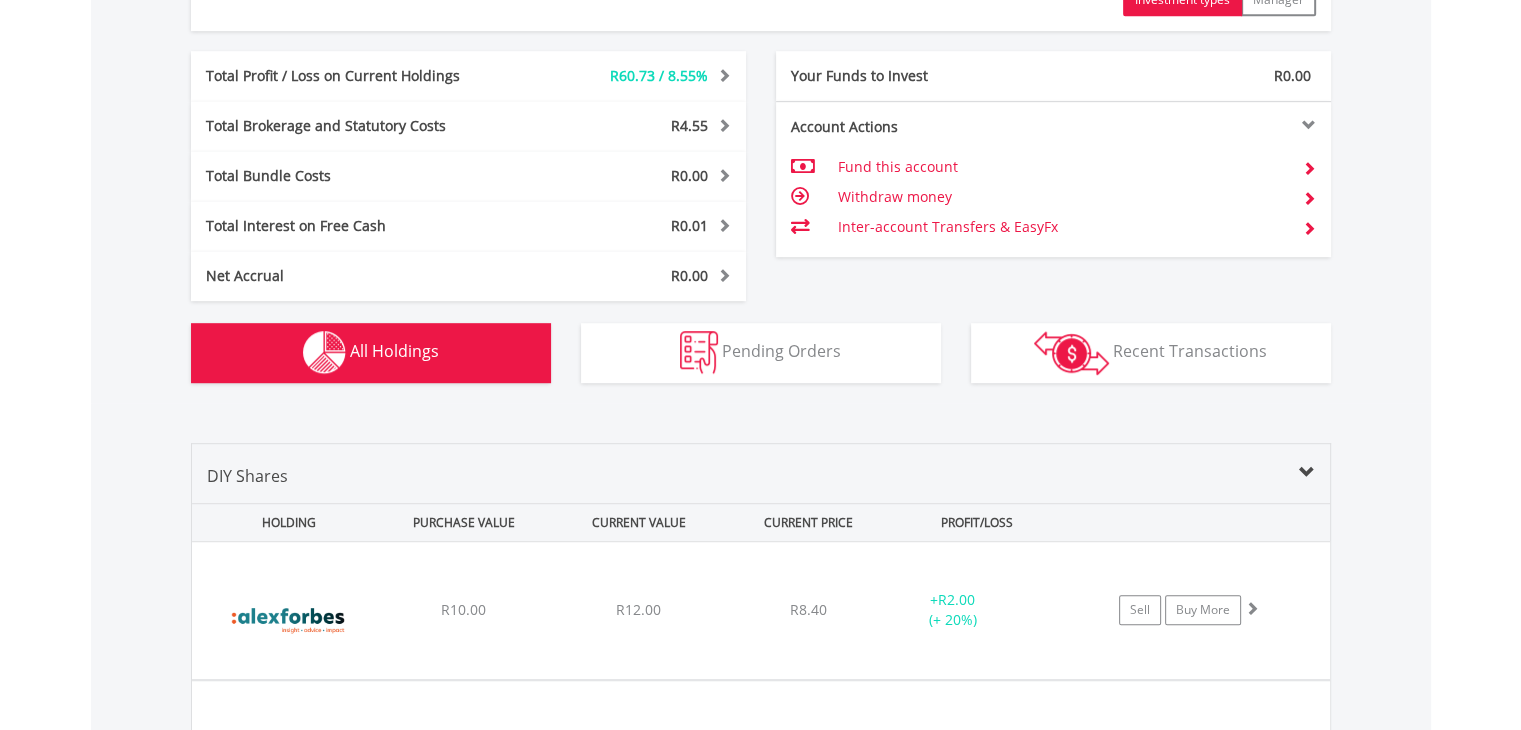scroll, scrollTop: 1561, scrollLeft: 0, axis: vertical 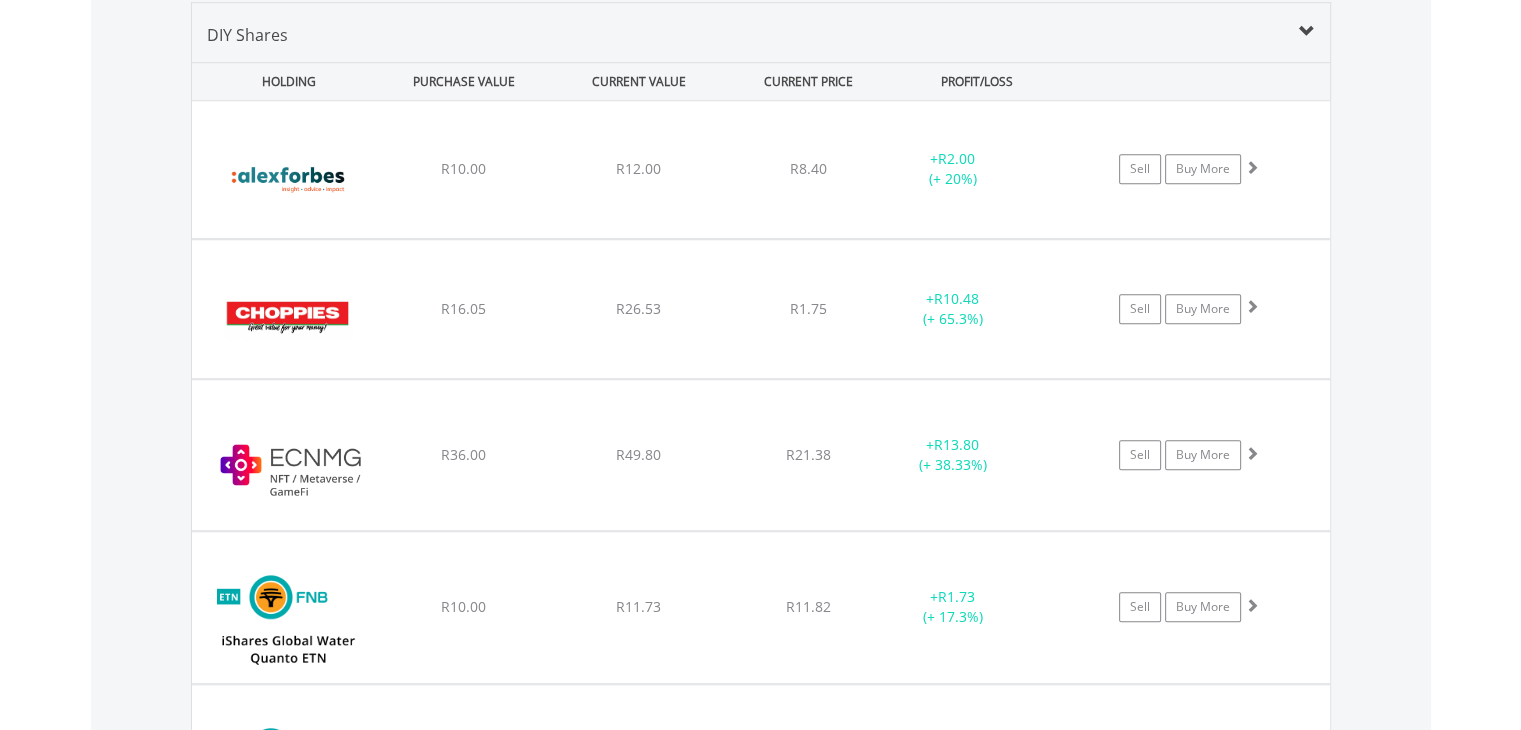 click on "Value View
Share View
DIY Shares
HOLDING
PURCHASE VALUE
CURRENT VALUE
CURRENT PRICE
PROFIT/LOSS
﻿
Alexander Forbes Group Holdings Limited
R10.00
R12.00
R8.40
+  R2.00 (+ 20%)
Sell
Buy More" at bounding box center (761, 1192) 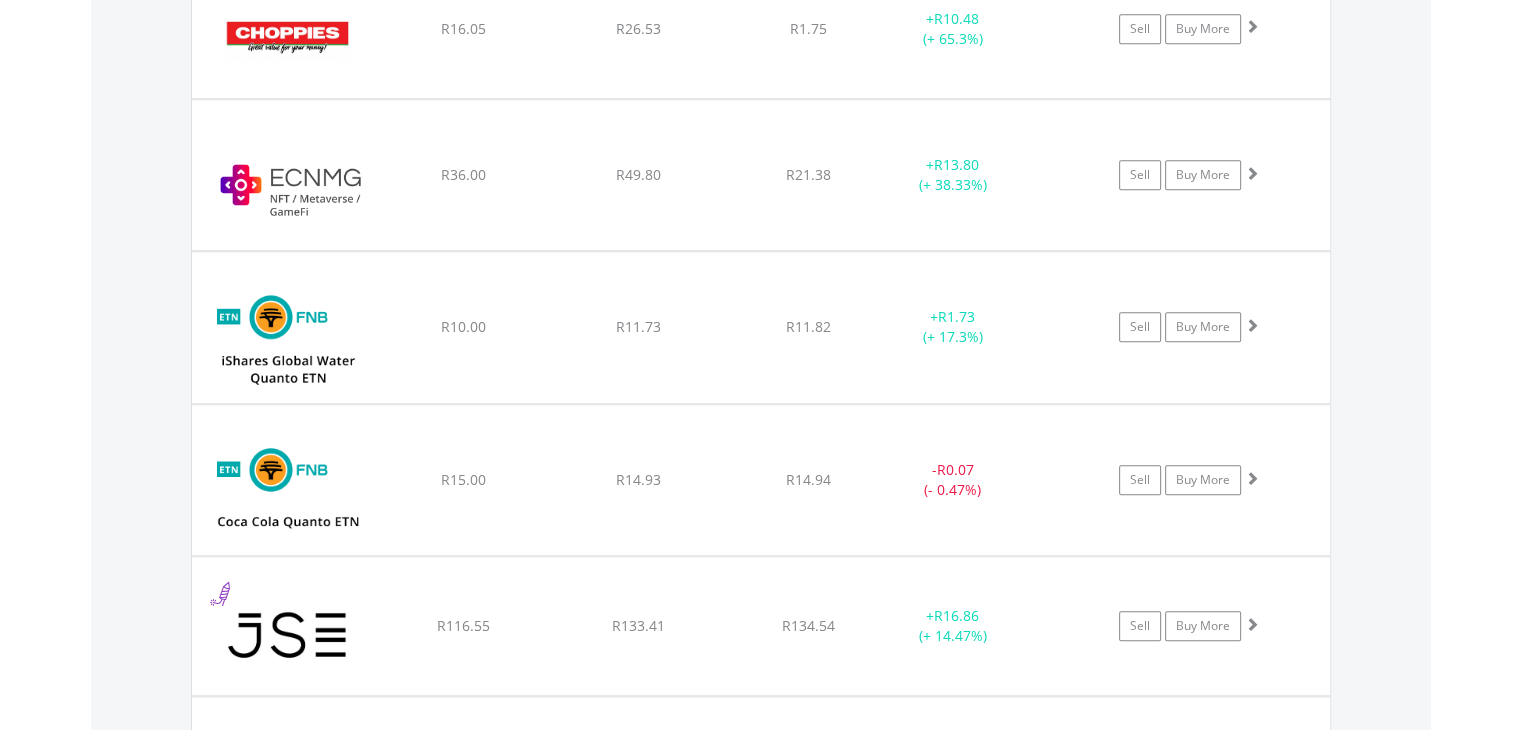 scroll, scrollTop: 1881, scrollLeft: 0, axis: vertical 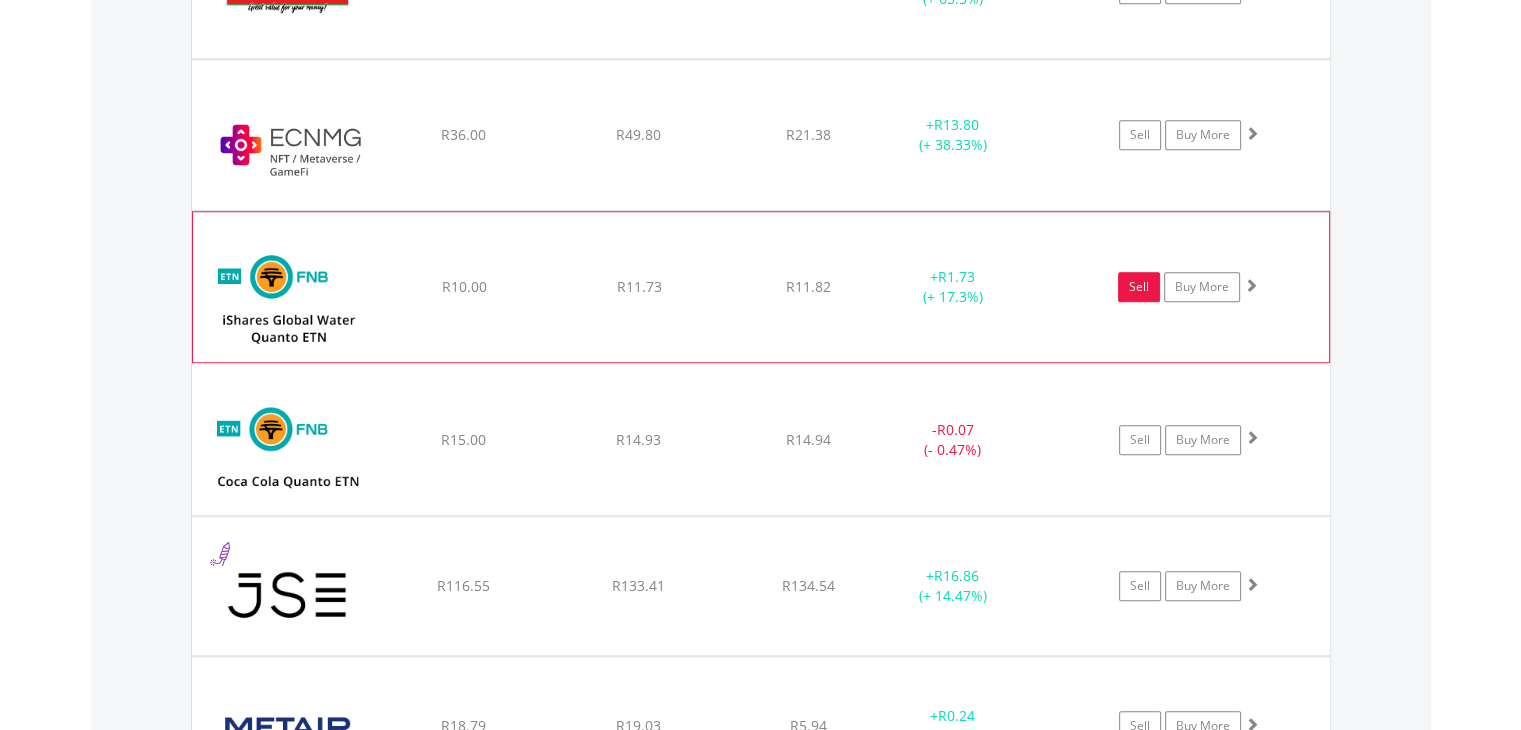 click on "Sell" at bounding box center (1139, 287) 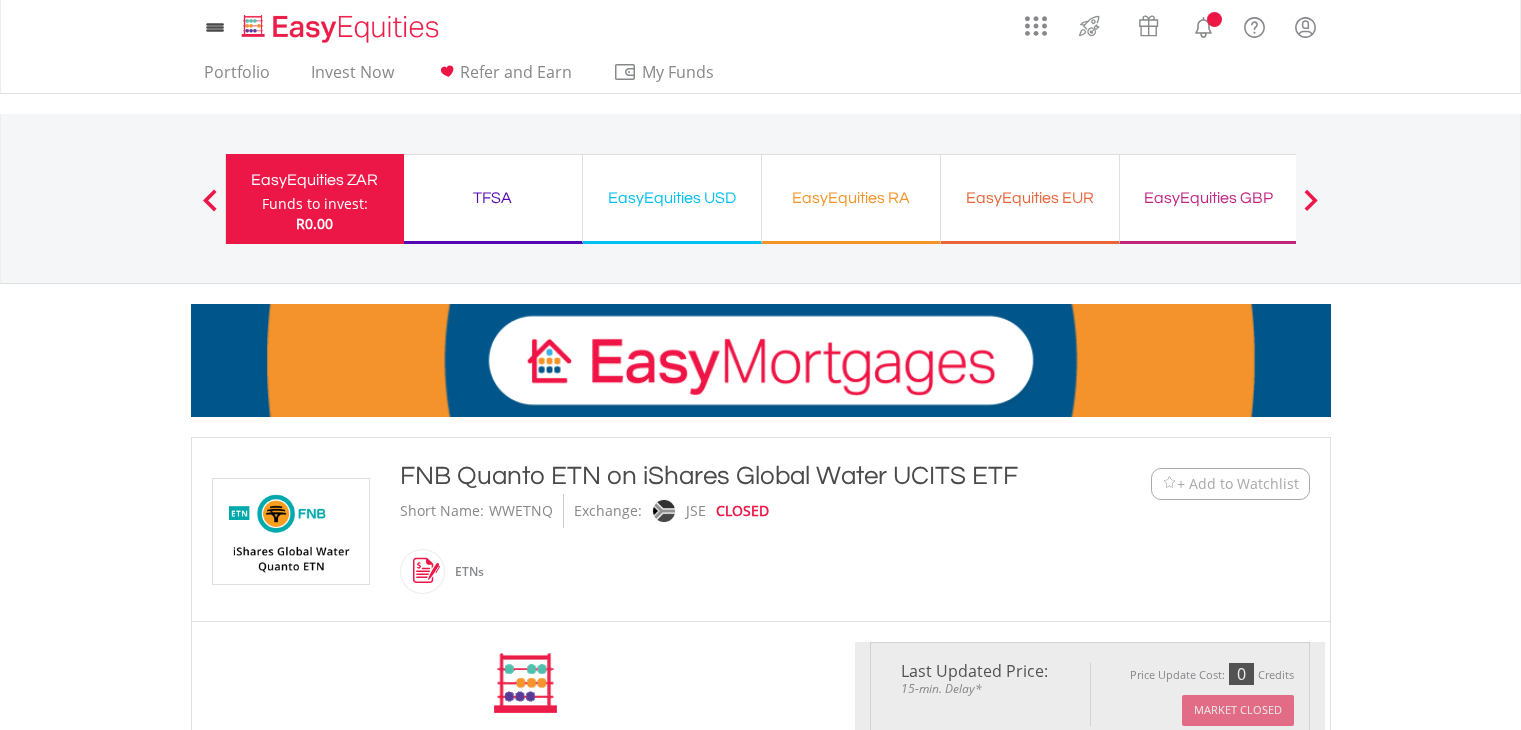 scroll, scrollTop: 0, scrollLeft: 0, axis: both 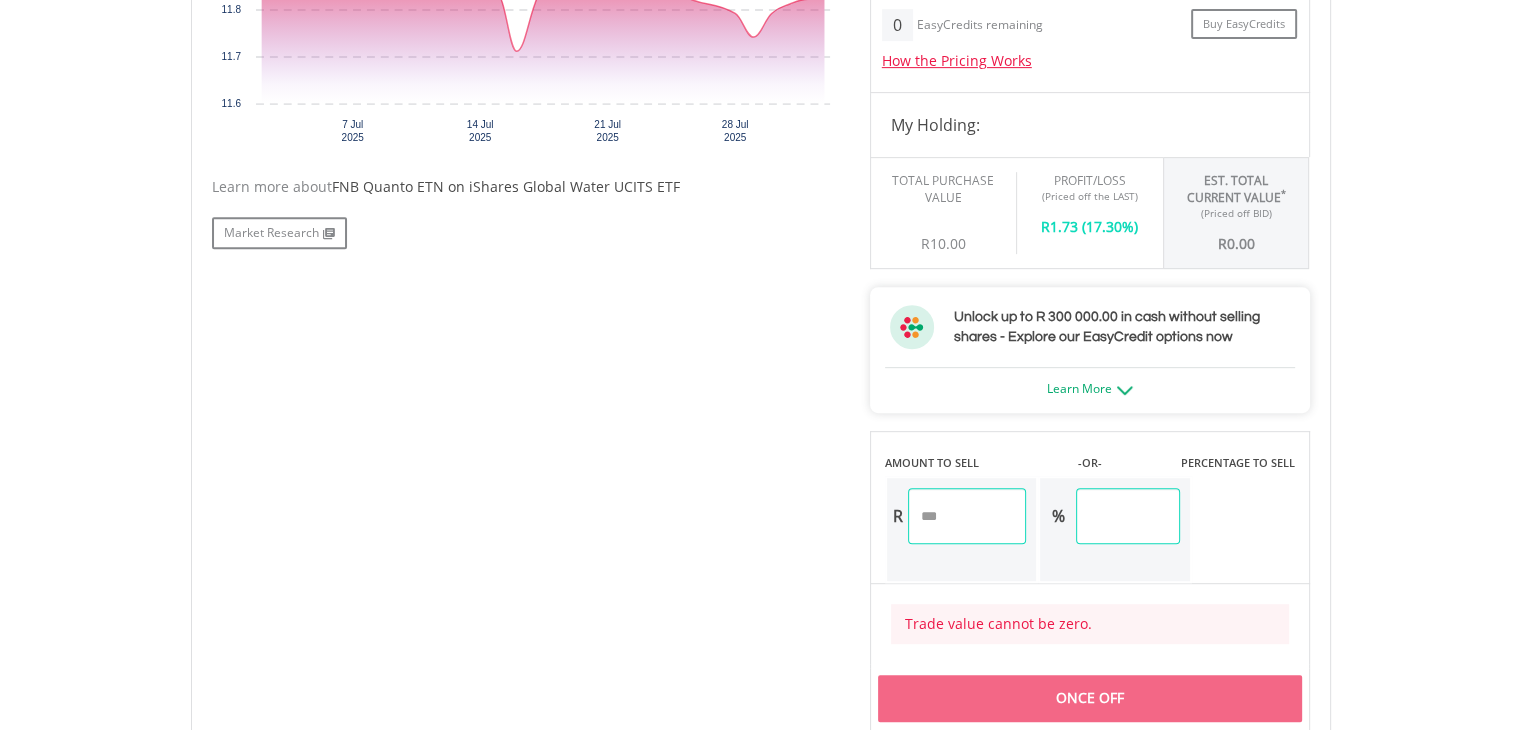click at bounding box center (967, 516) 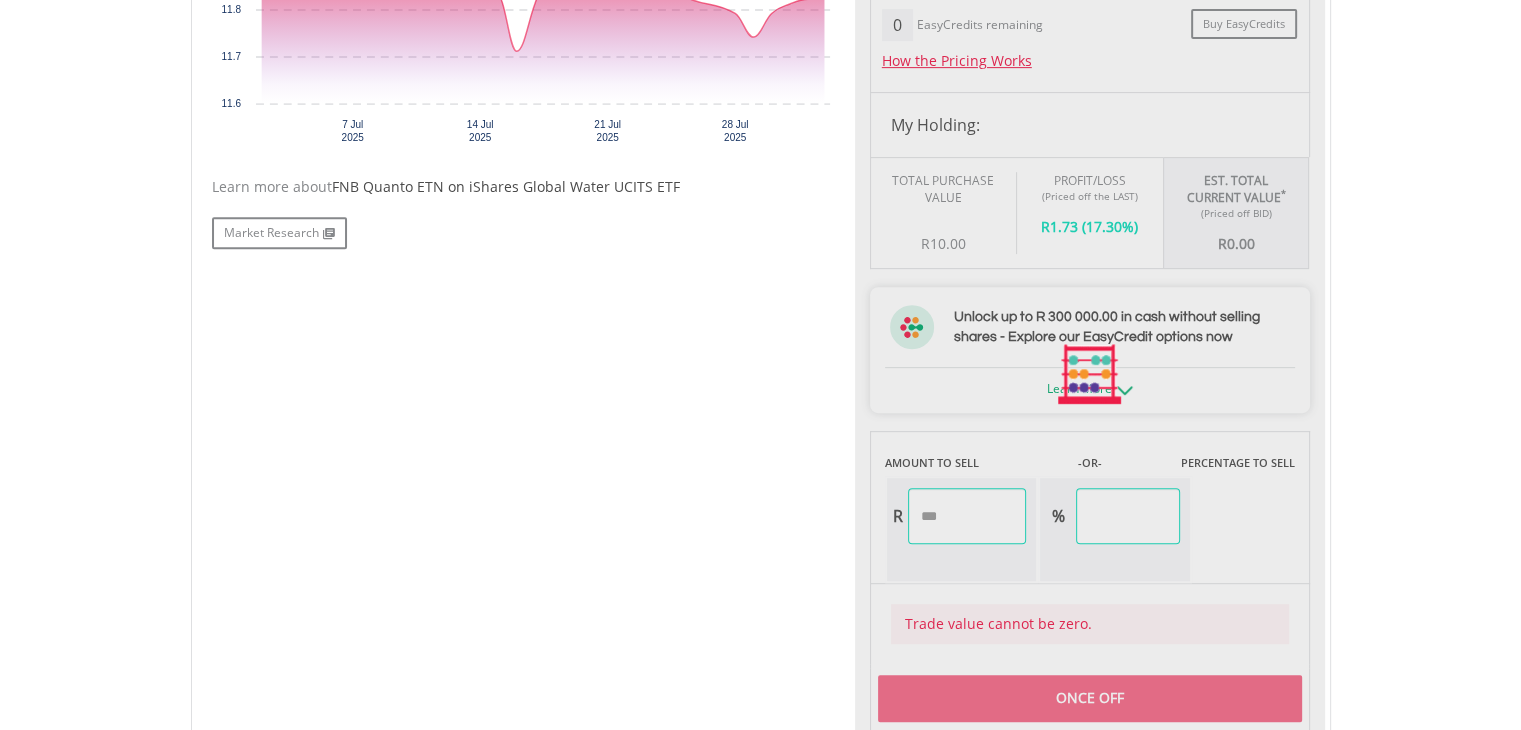 click on "Last Updated Price:
15-min. Delay*
Price Update Cost:
0
Credits
Market Closed
SELLING AT (BID)
BUYING AT                     (ASK)
LAST PRICE
R0.00
R11.92
R11.82
0
EasyCredits remaining
R" at bounding box center [1090, 375] 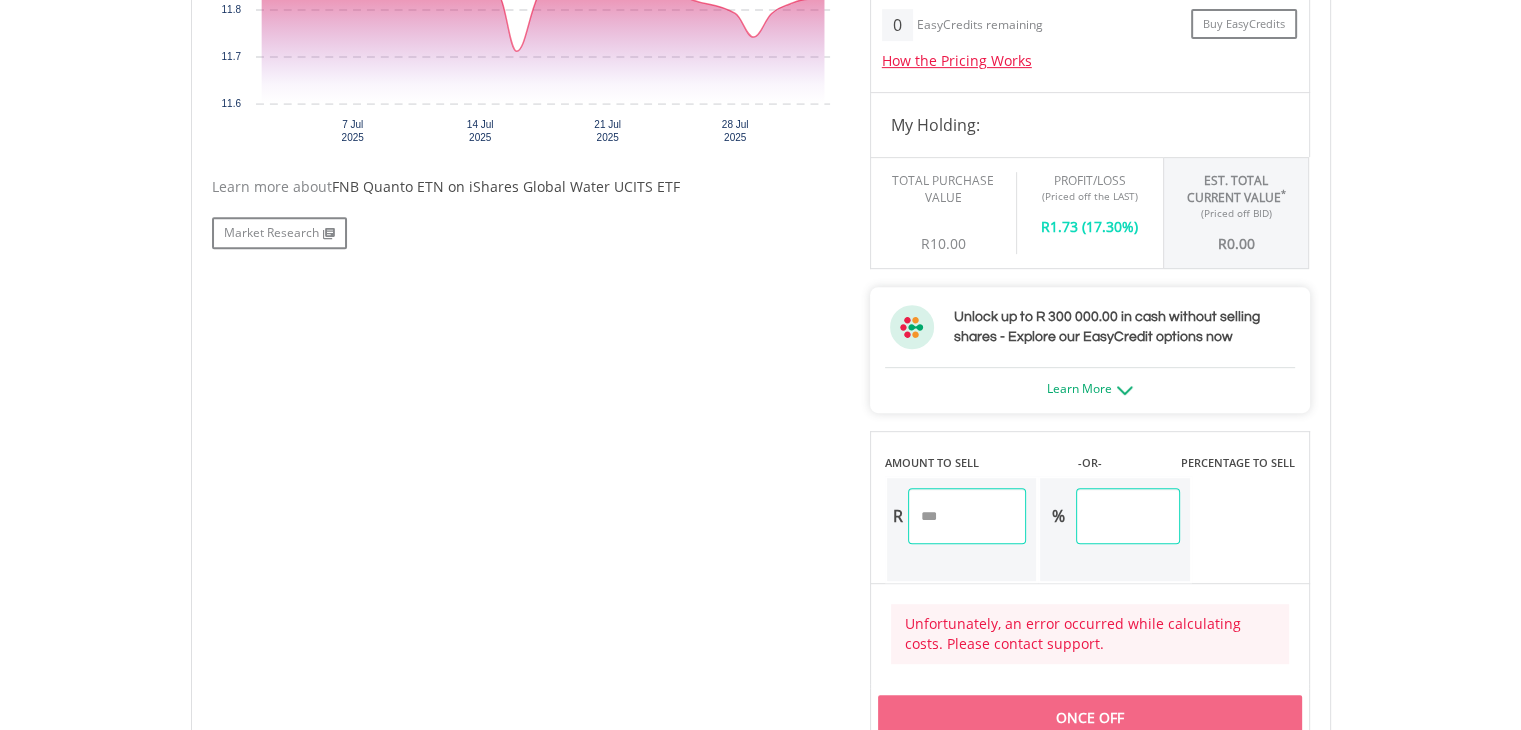 click on "***" at bounding box center (967, 516) 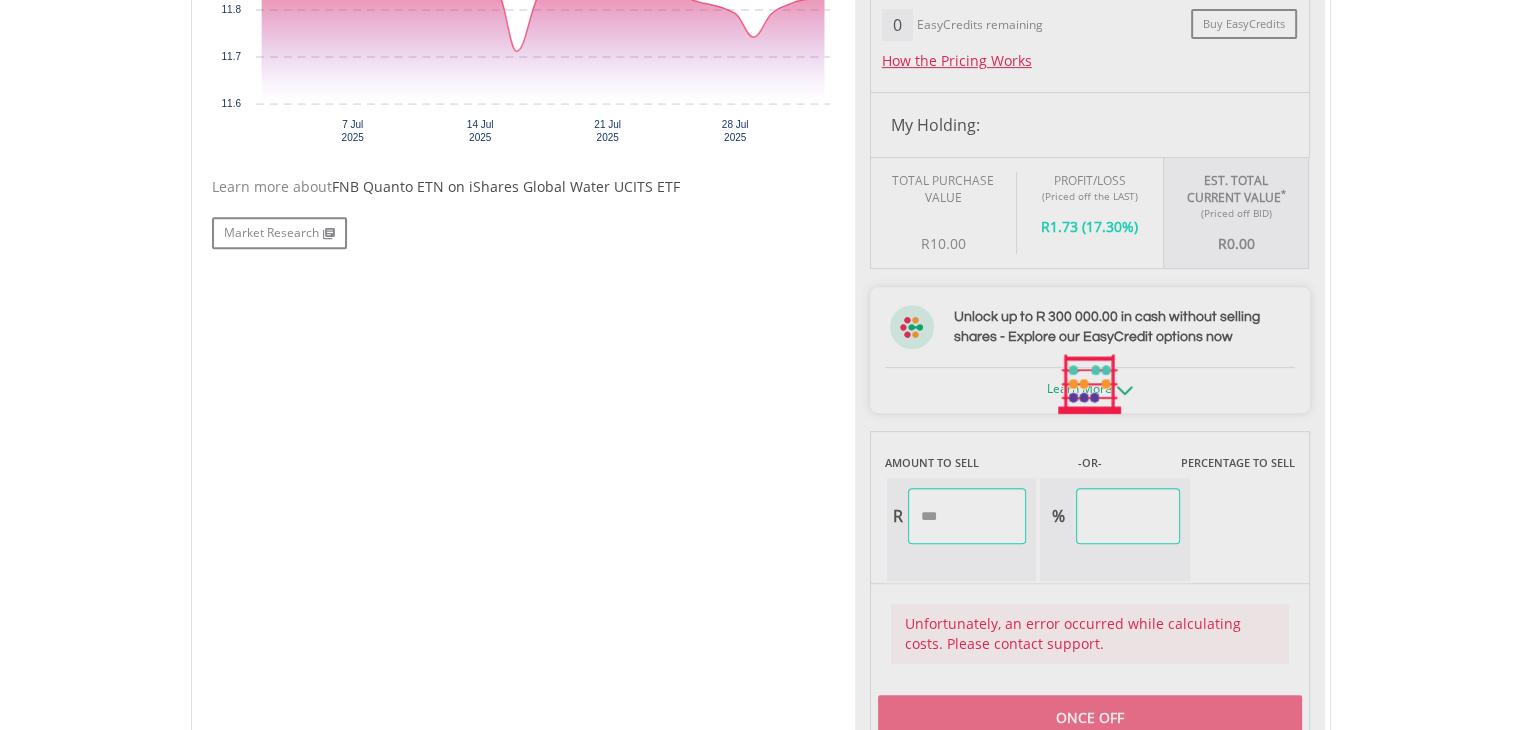 click on "Last Updated Price:
15-min. Delay*
Price Update Cost:
0
Credits
Market Closed
SELLING AT (BID)
BUYING AT                     (ASK)
LAST PRICE
R0.00
R11.92
R11.82
0
EasyCredits remaining
R" at bounding box center (1090, 385) 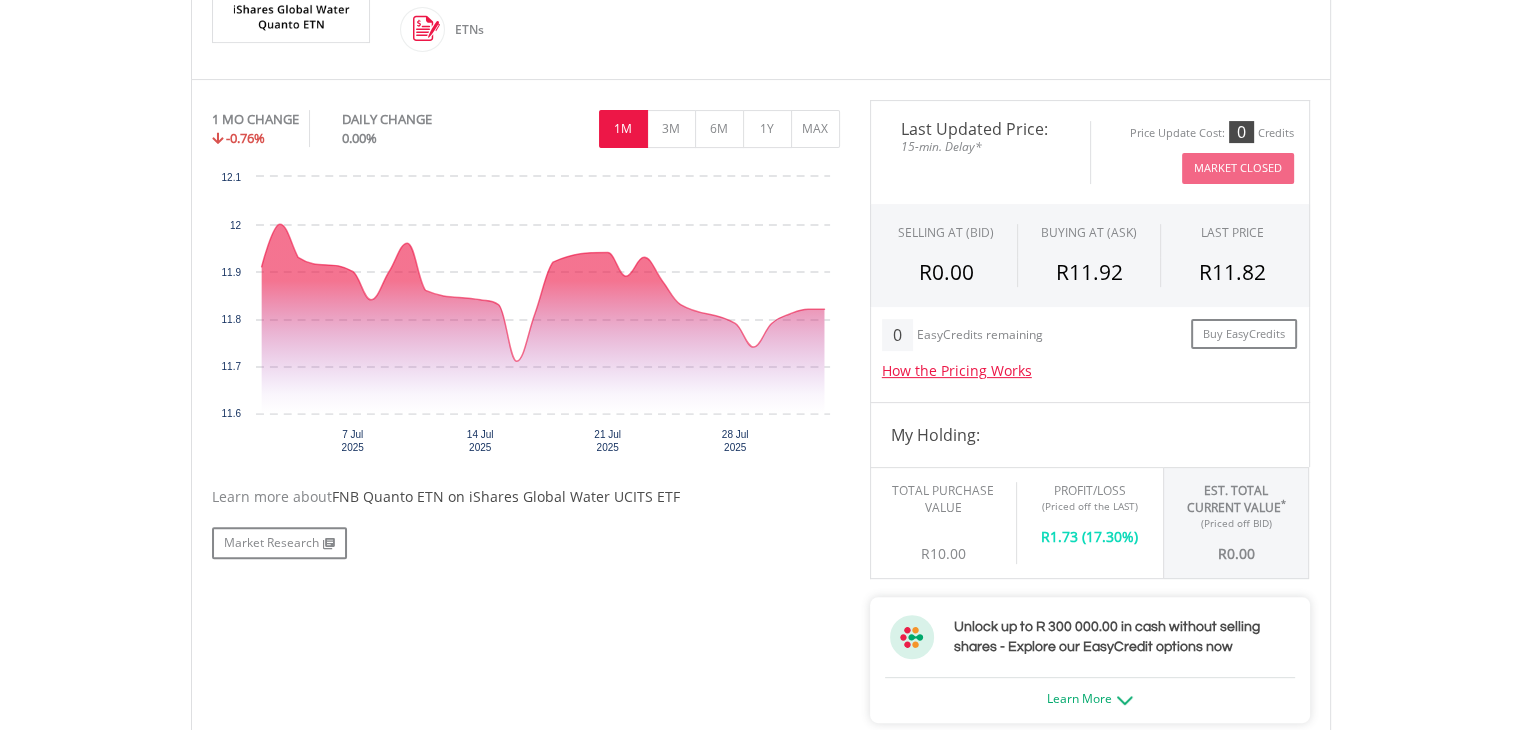 scroll, scrollTop: 492, scrollLeft: 0, axis: vertical 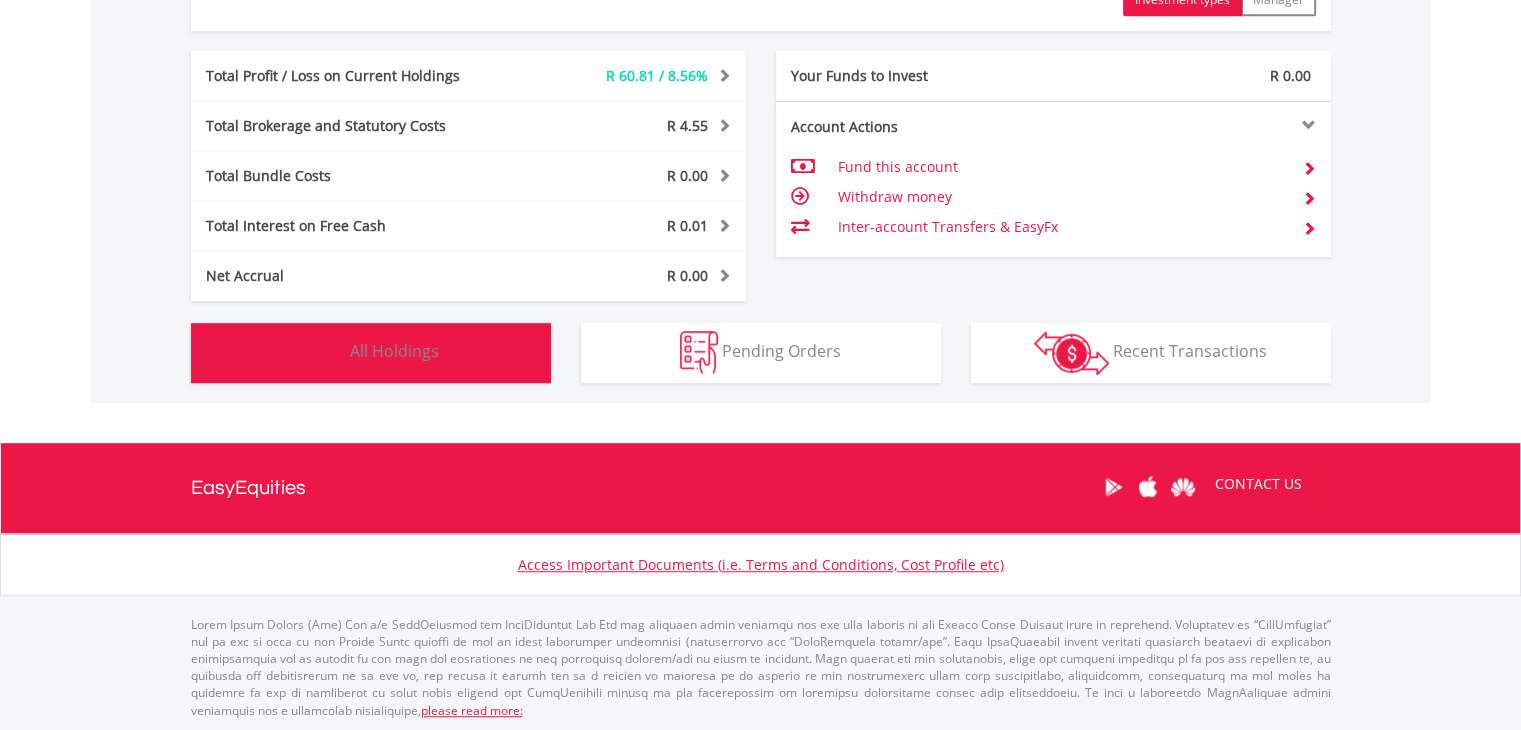 click on "Holdings
All Holdings" at bounding box center [371, 353] 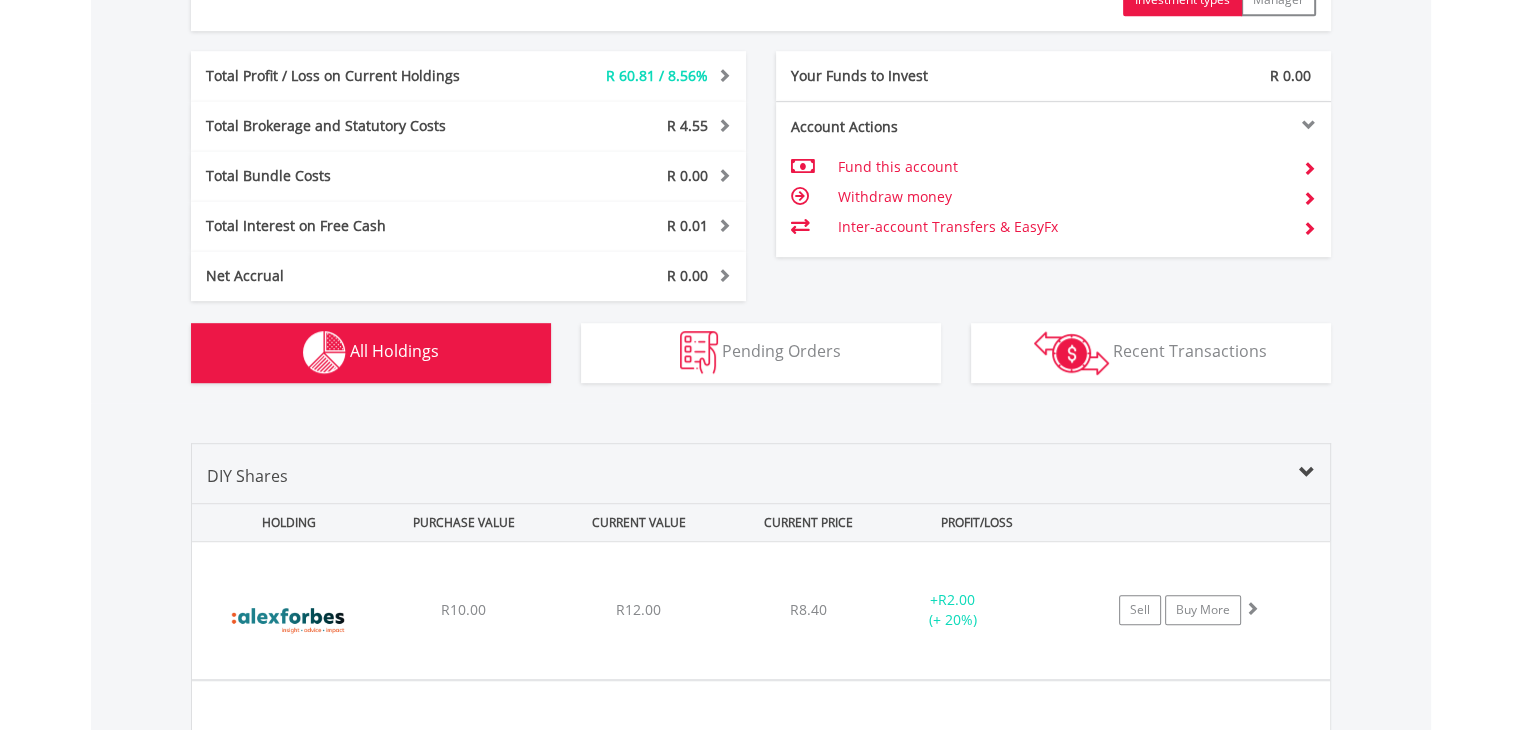 scroll, scrollTop: 1561, scrollLeft: 0, axis: vertical 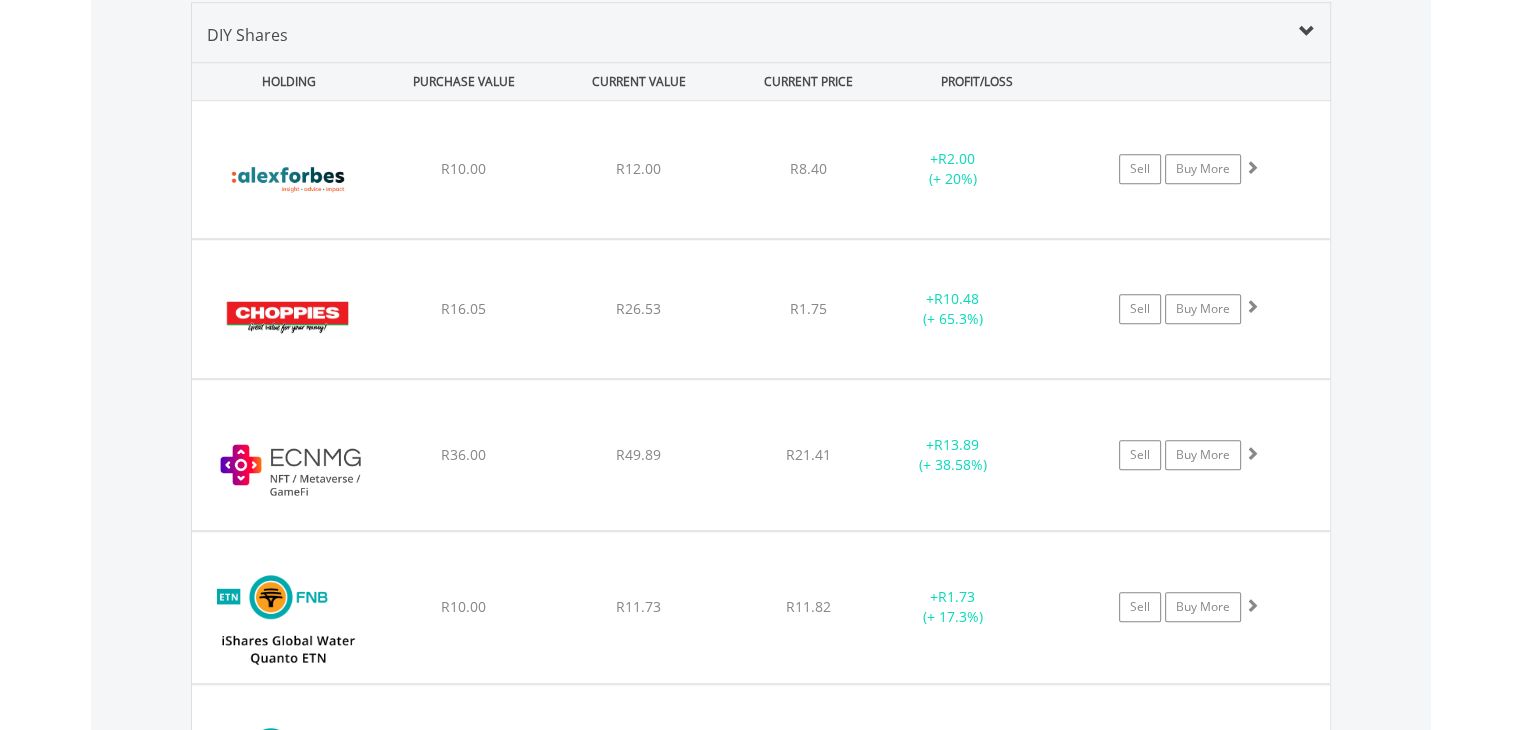 click on "Value View
Share View
DIY Shares
HOLDING
PURCHASE VALUE
CURRENT VALUE
CURRENT PRICE
PROFIT/LOSS
﻿
Alexander Forbes Group Holdings Limited
R10.00
R12.00
R8.40
+  R2.00 (+ 20%)
Sell
Buy More" at bounding box center [761, 1192] 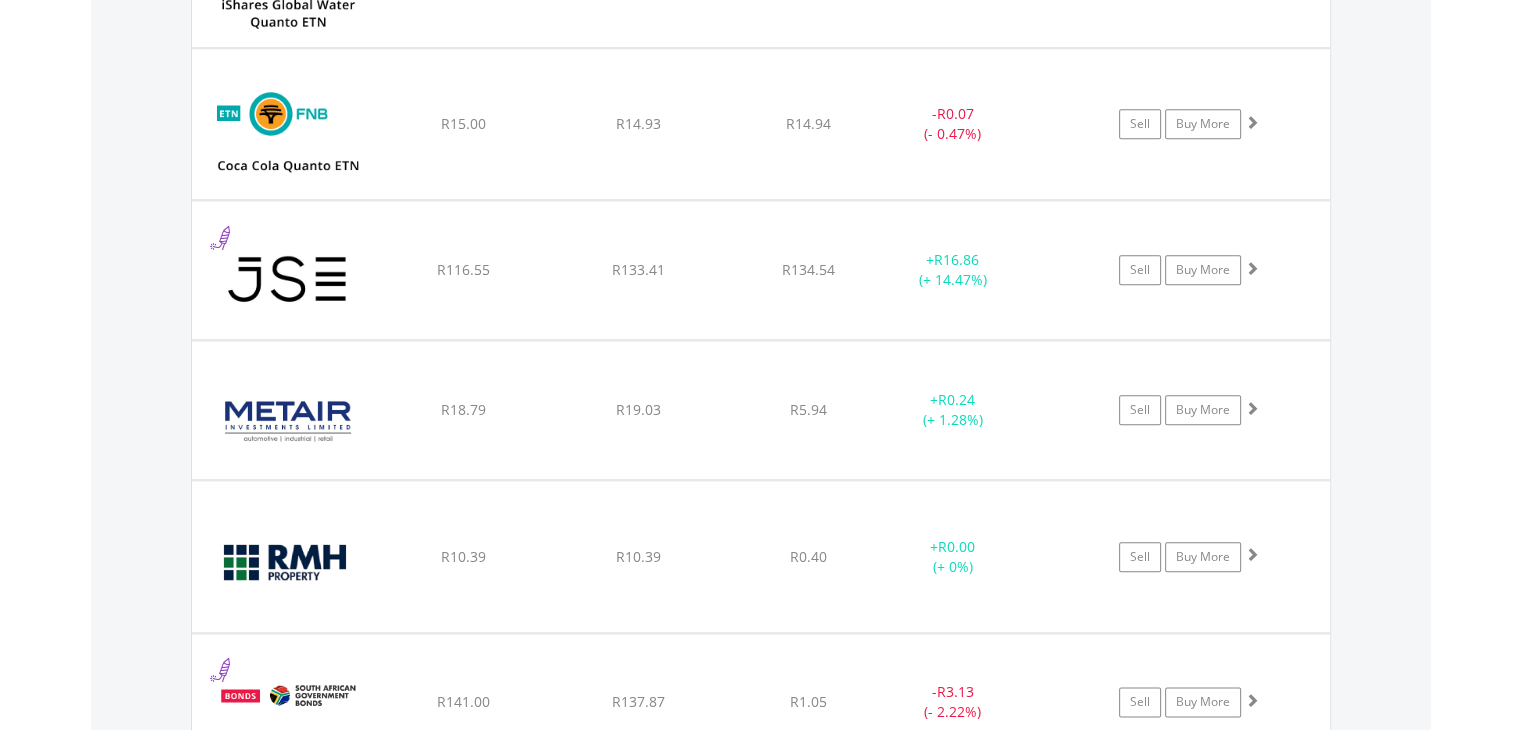 scroll, scrollTop: 2201, scrollLeft: 0, axis: vertical 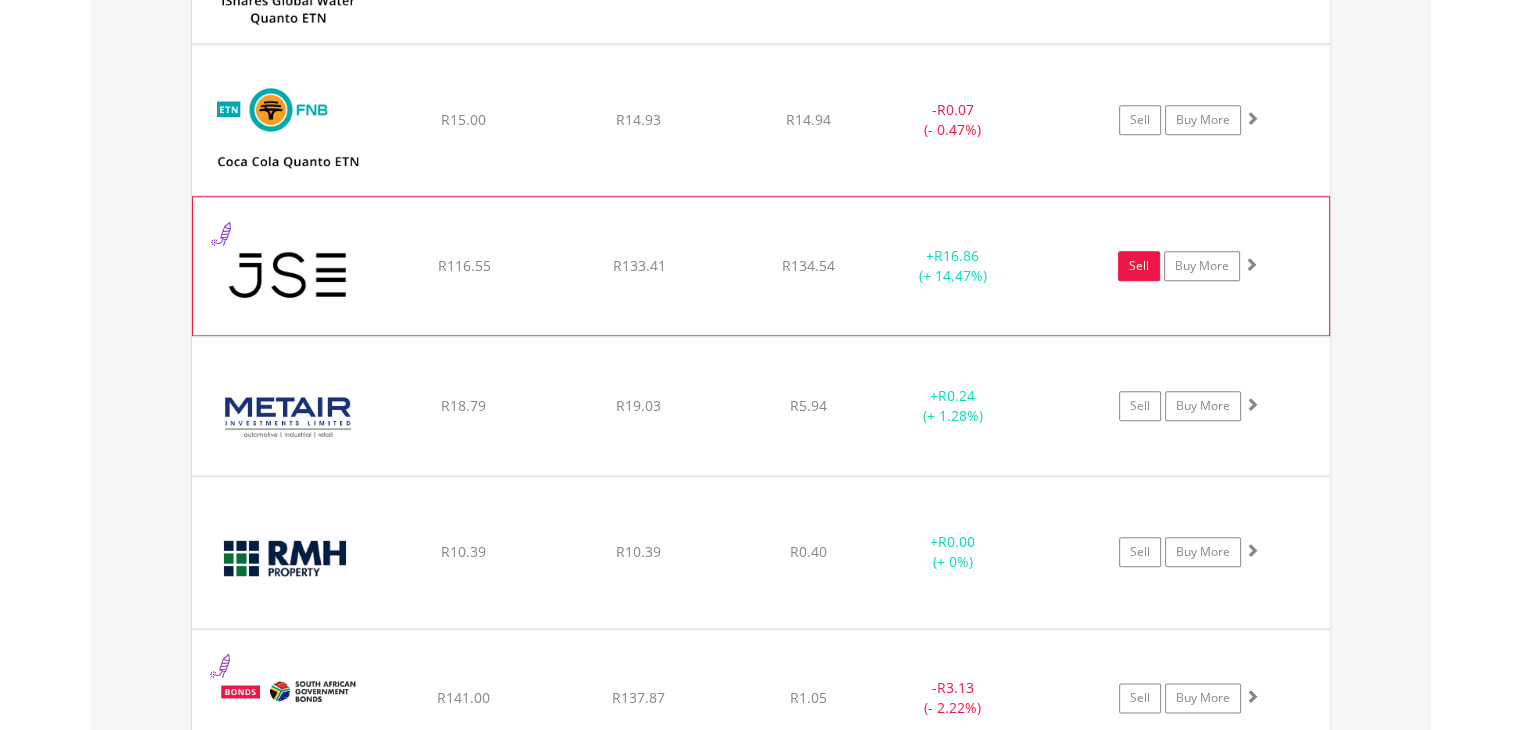 click on "Sell" at bounding box center (1139, 266) 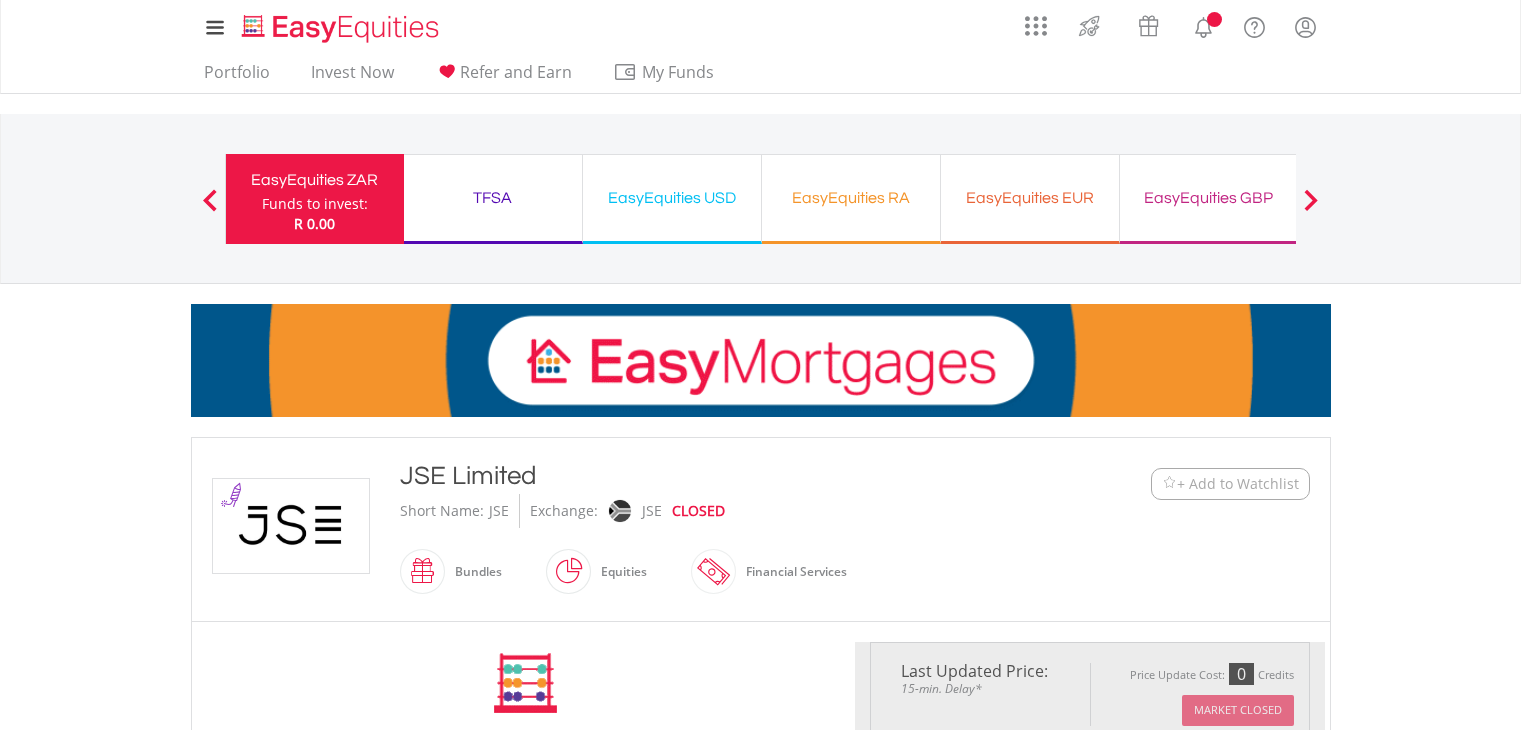 scroll, scrollTop: 0, scrollLeft: 0, axis: both 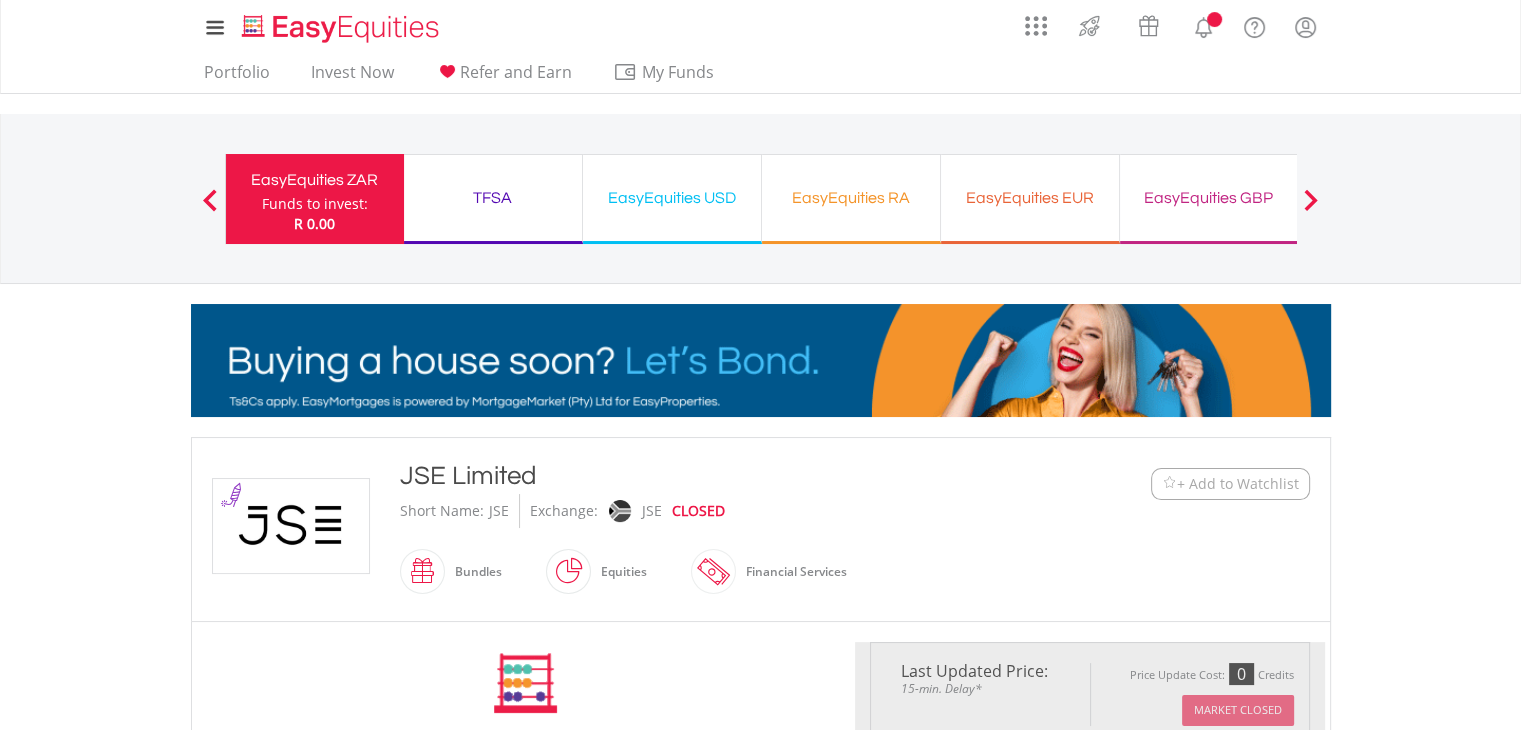 click on "My Investments
Invest Now
New Listings
Sell
My Recurring Investments
Pending Orders
Switch Unit Trusts
Vouchers
Buy a Voucher
Redeem a Voucher" at bounding box center (760, 1097) 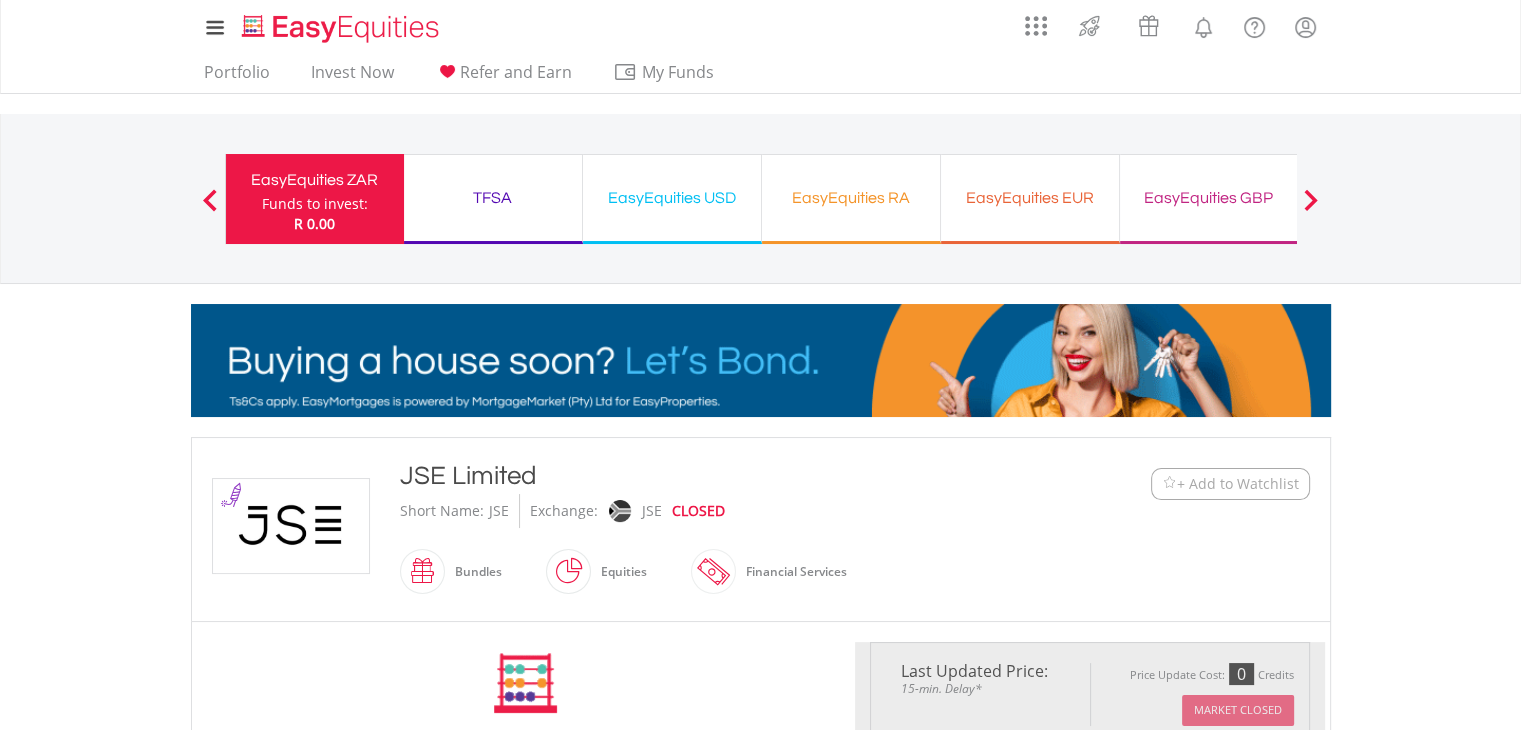 type on "******" 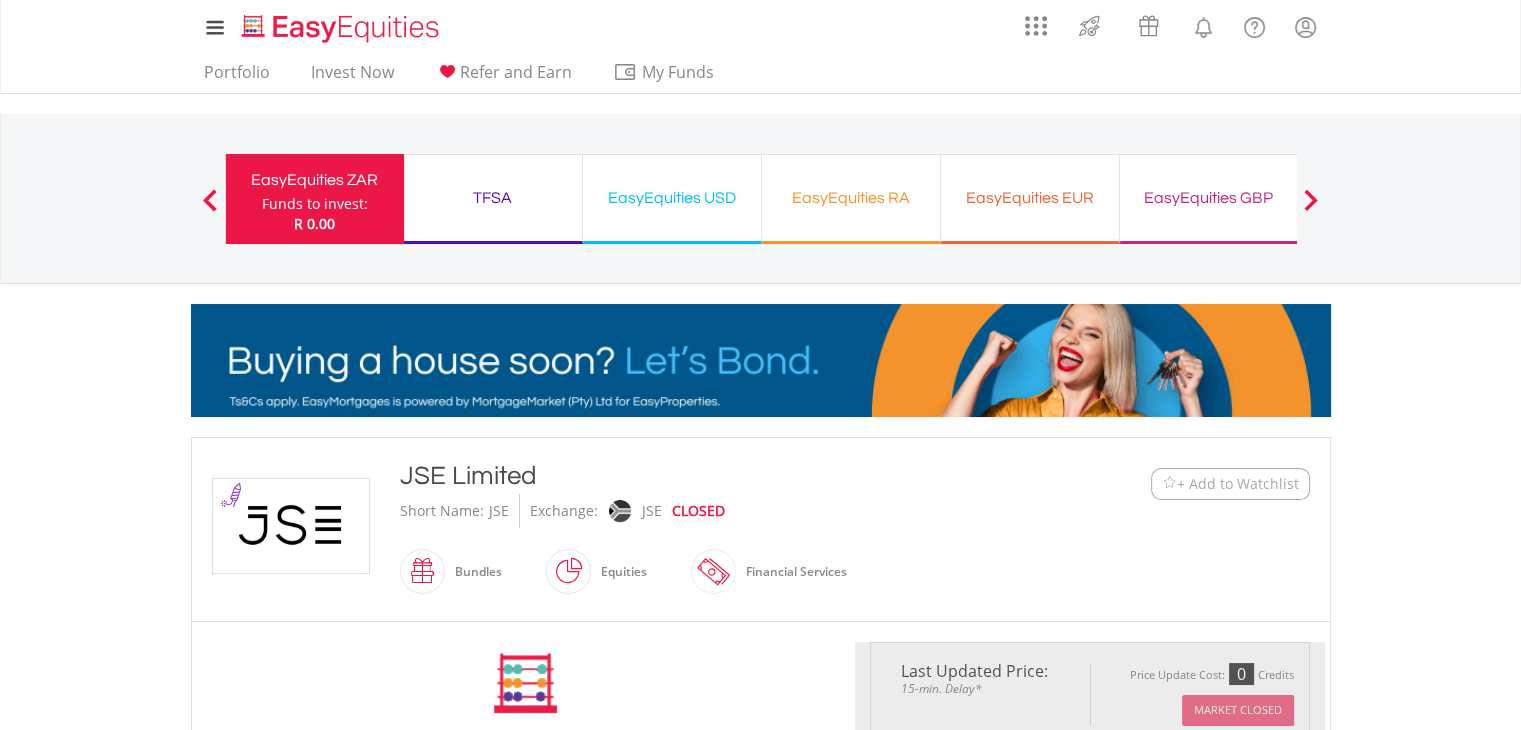 type on "******" 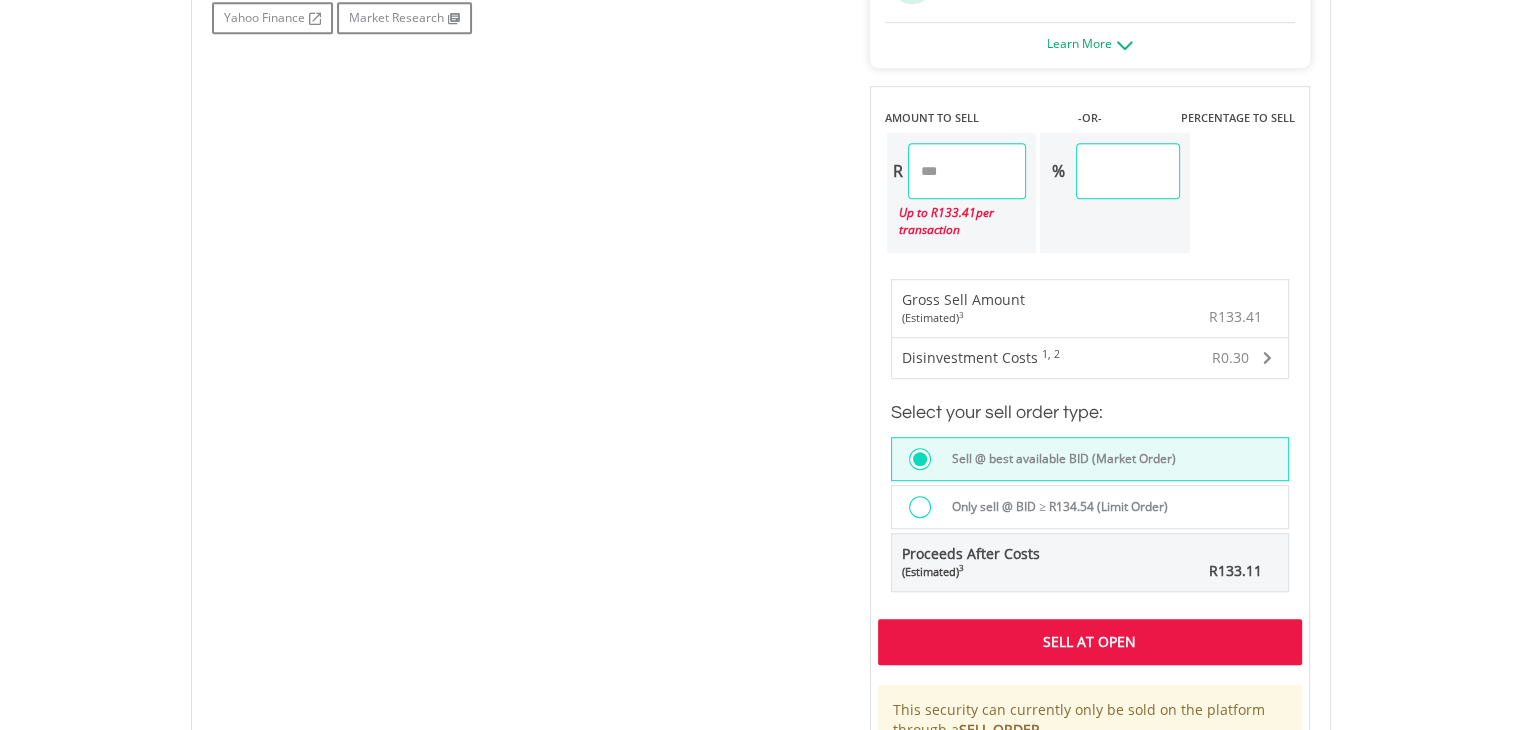 scroll, scrollTop: 1200, scrollLeft: 0, axis: vertical 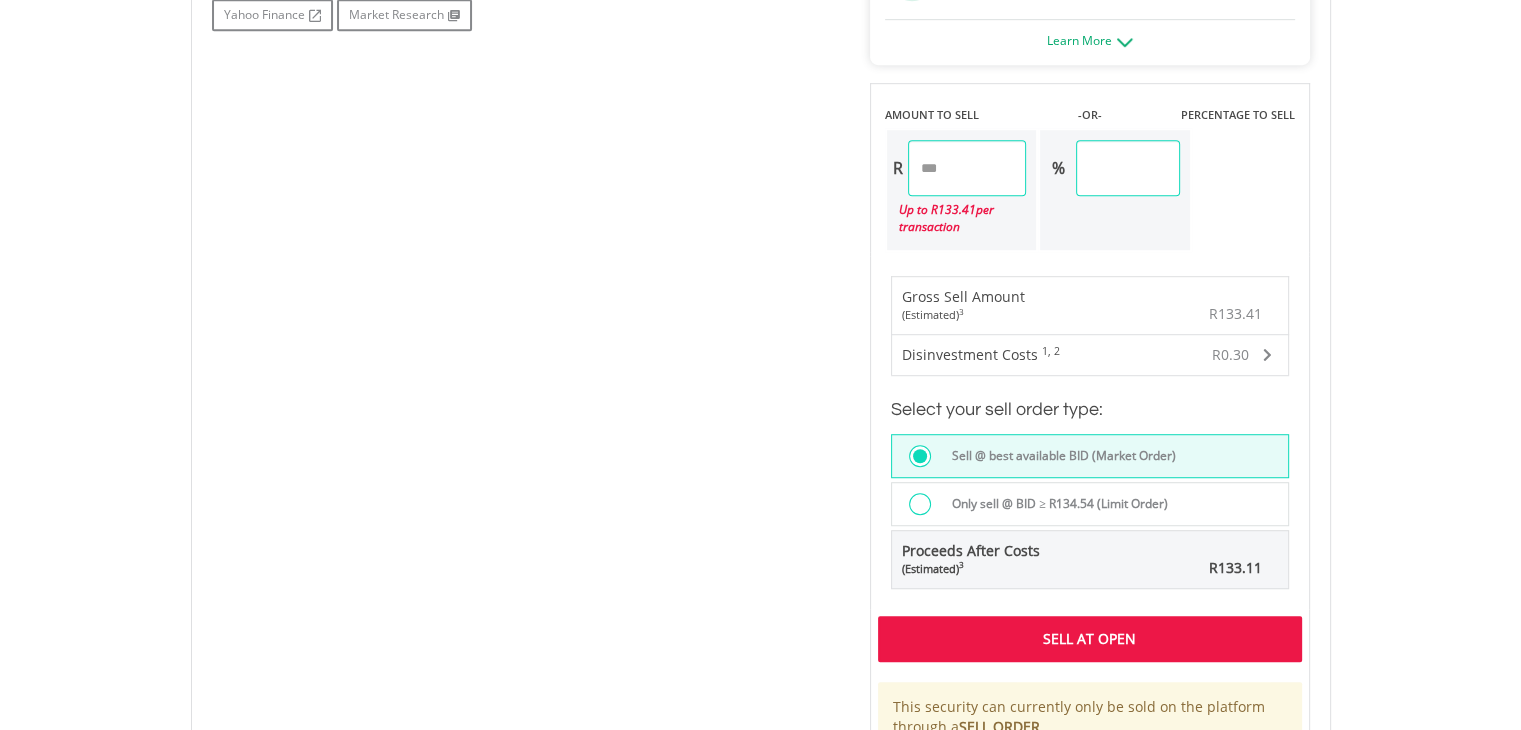click on "Sell At Open" at bounding box center (1090, 639) 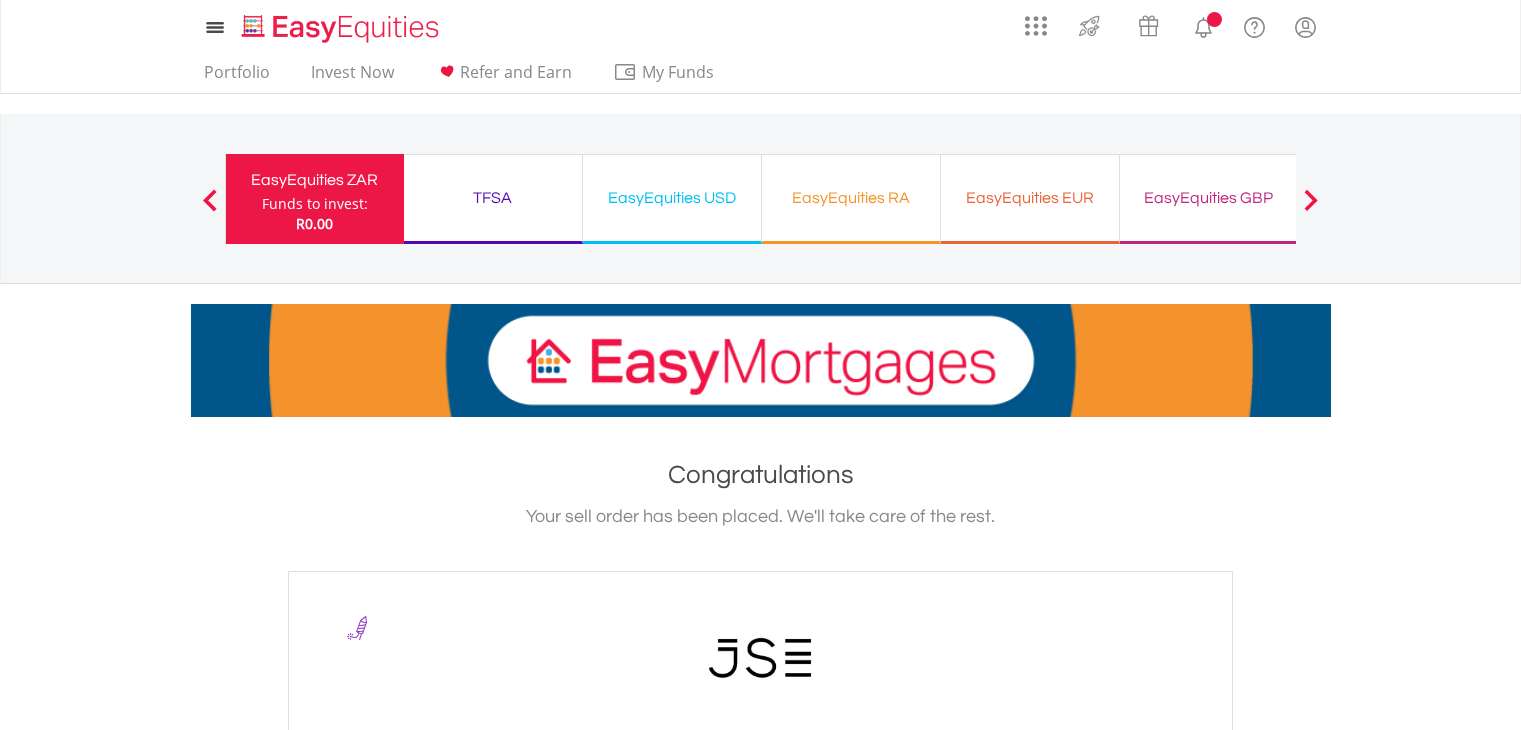scroll, scrollTop: 0, scrollLeft: 0, axis: both 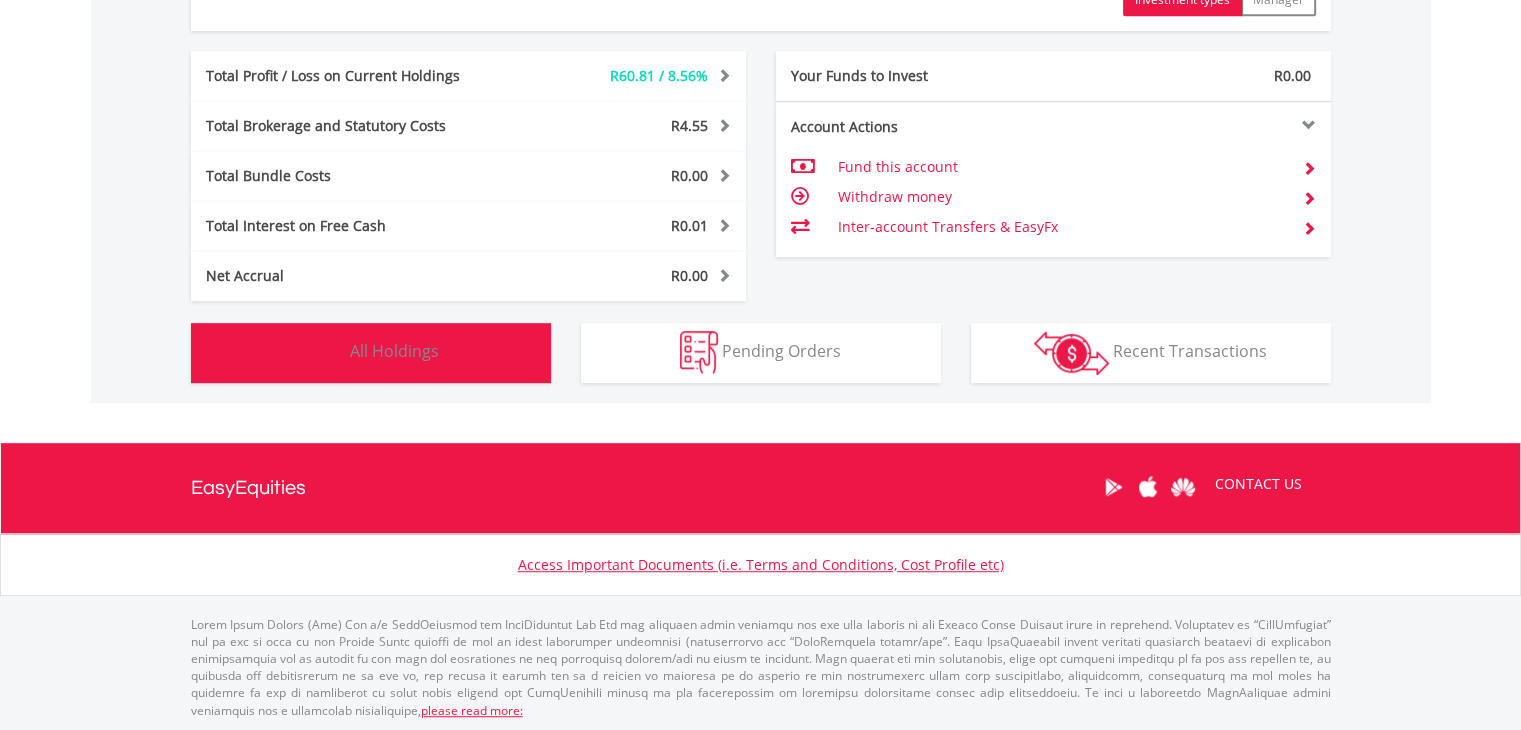 click on "All Holdings" at bounding box center (394, 351) 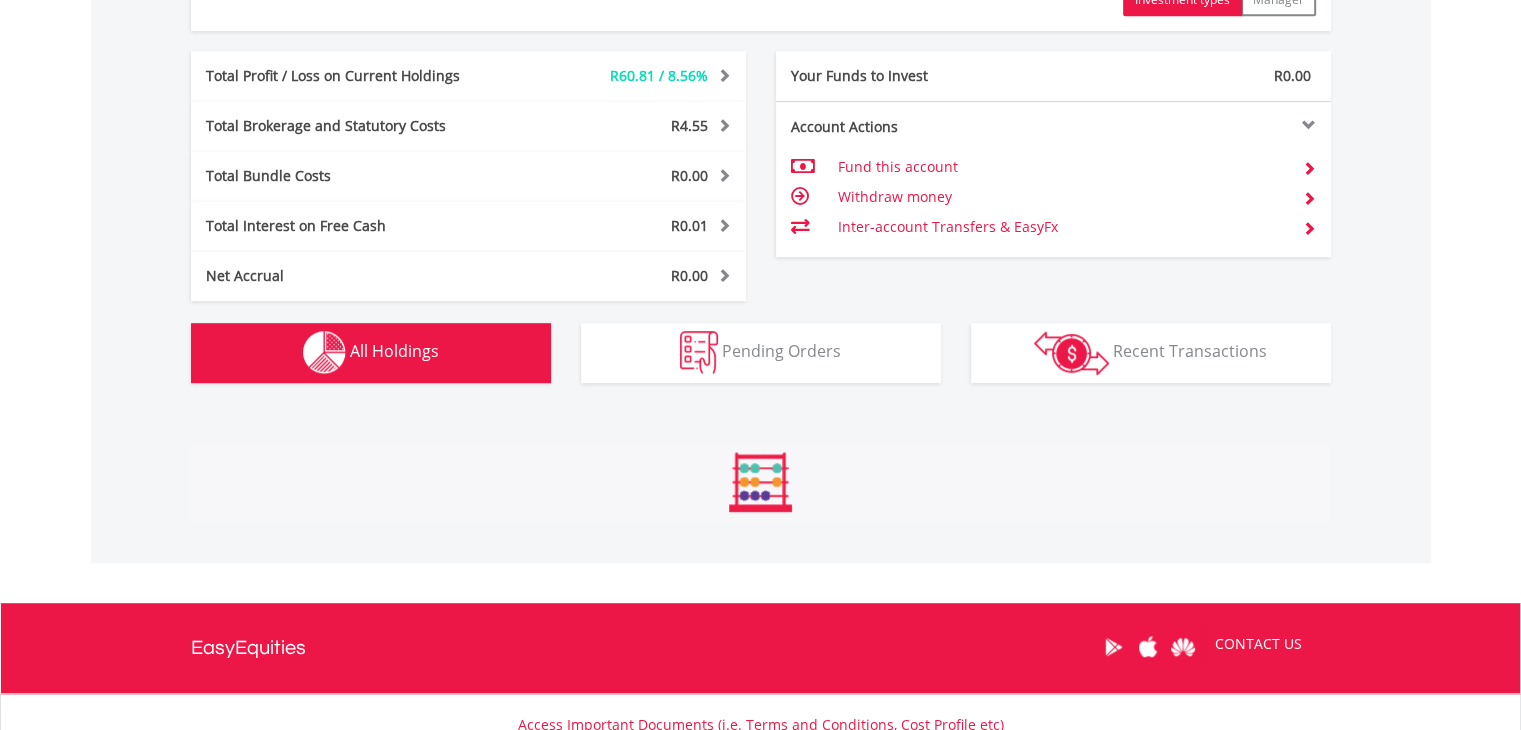 scroll, scrollTop: 1561, scrollLeft: 0, axis: vertical 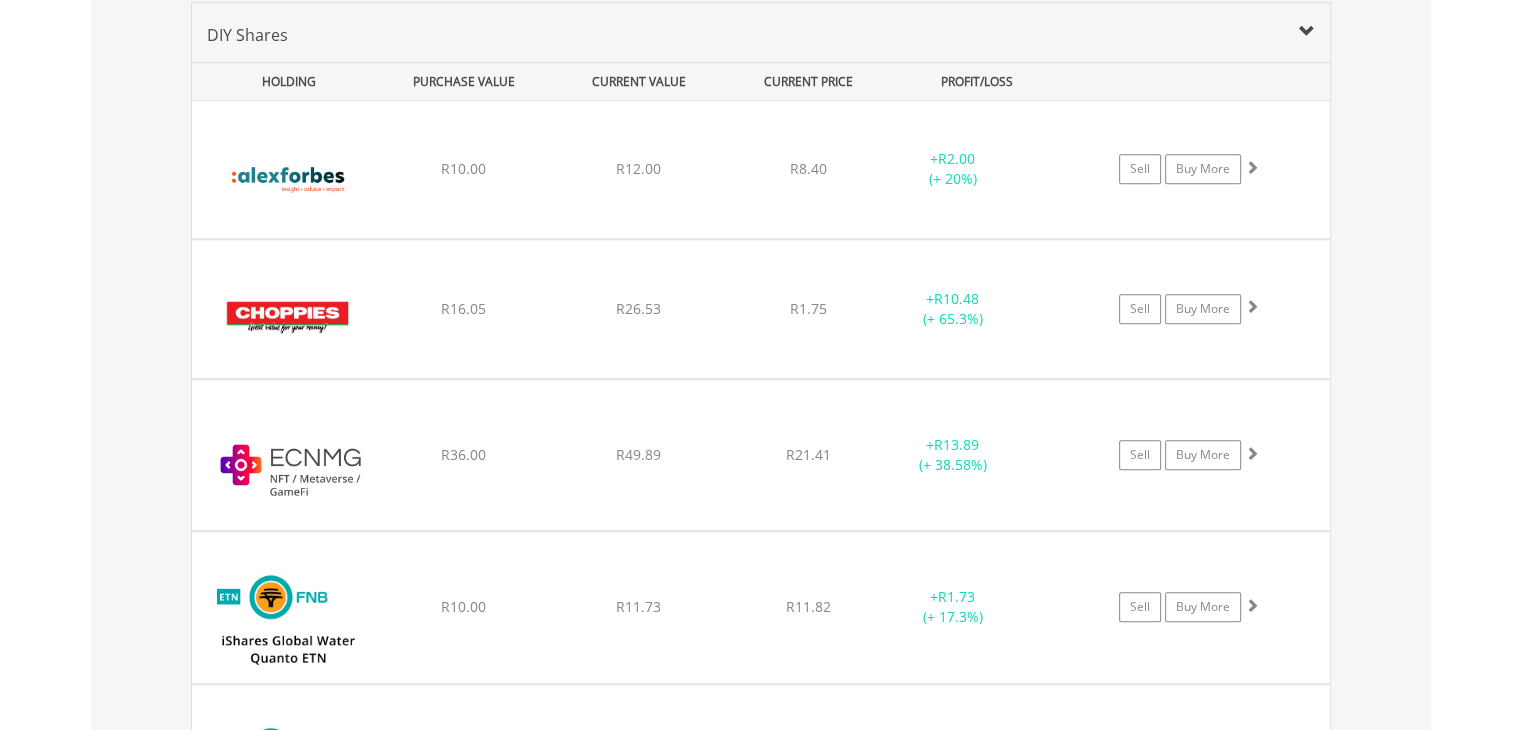 click on "Value View
Share View
DIY Shares
HOLDING
PURCHASE VALUE
CURRENT VALUE
CURRENT PRICE
PROFIT/LOSS
﻿
Alexander Forbes Group Holdings Limited
R10.00
R12.00
R8.40
+  R2.00 (+ 20%)
Sell
Buy More" at bounding box center (761, 1192) 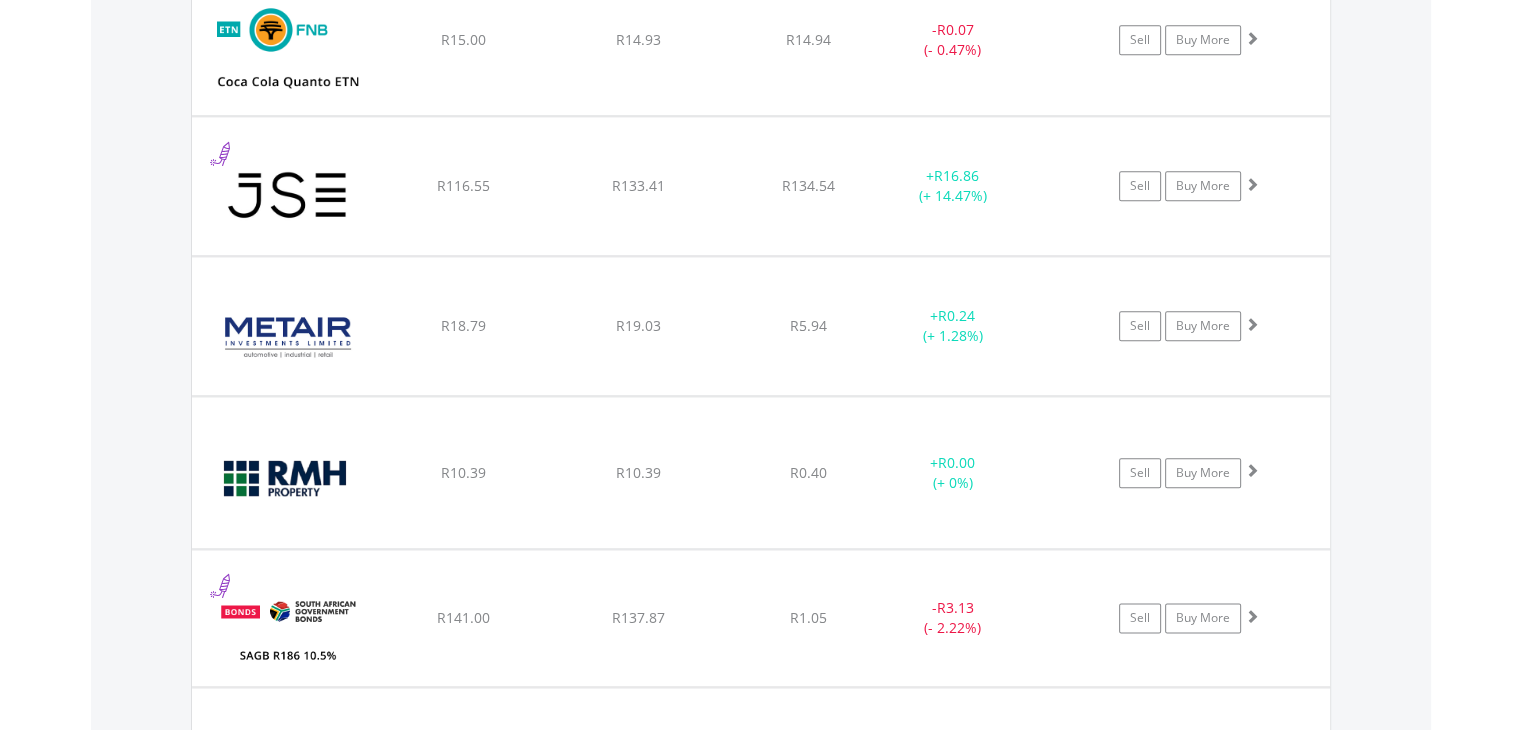 scroll, scrollTop: 2321, scrollLeft: 0, axis: vertical 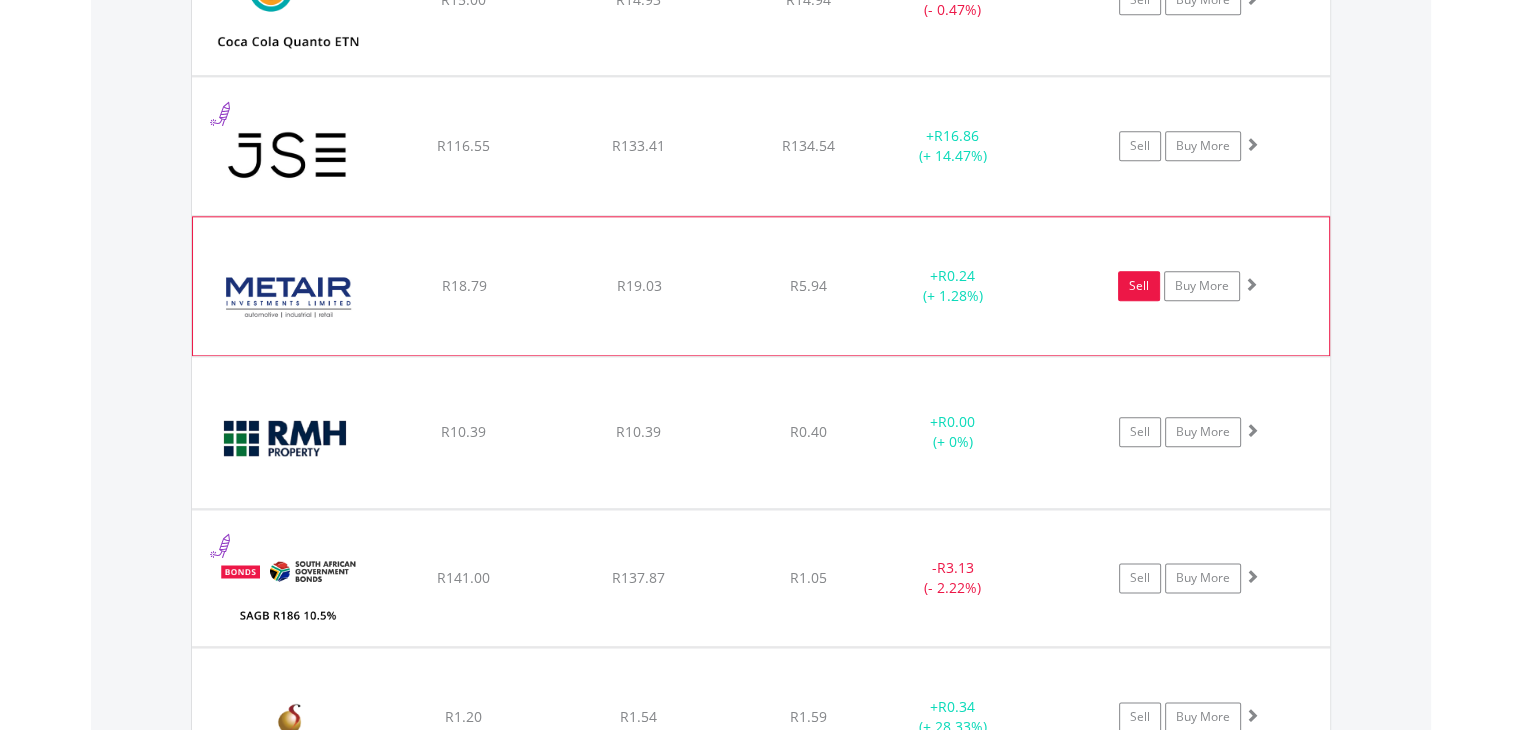 click on "Sell" at bounding box center [1139, 286] 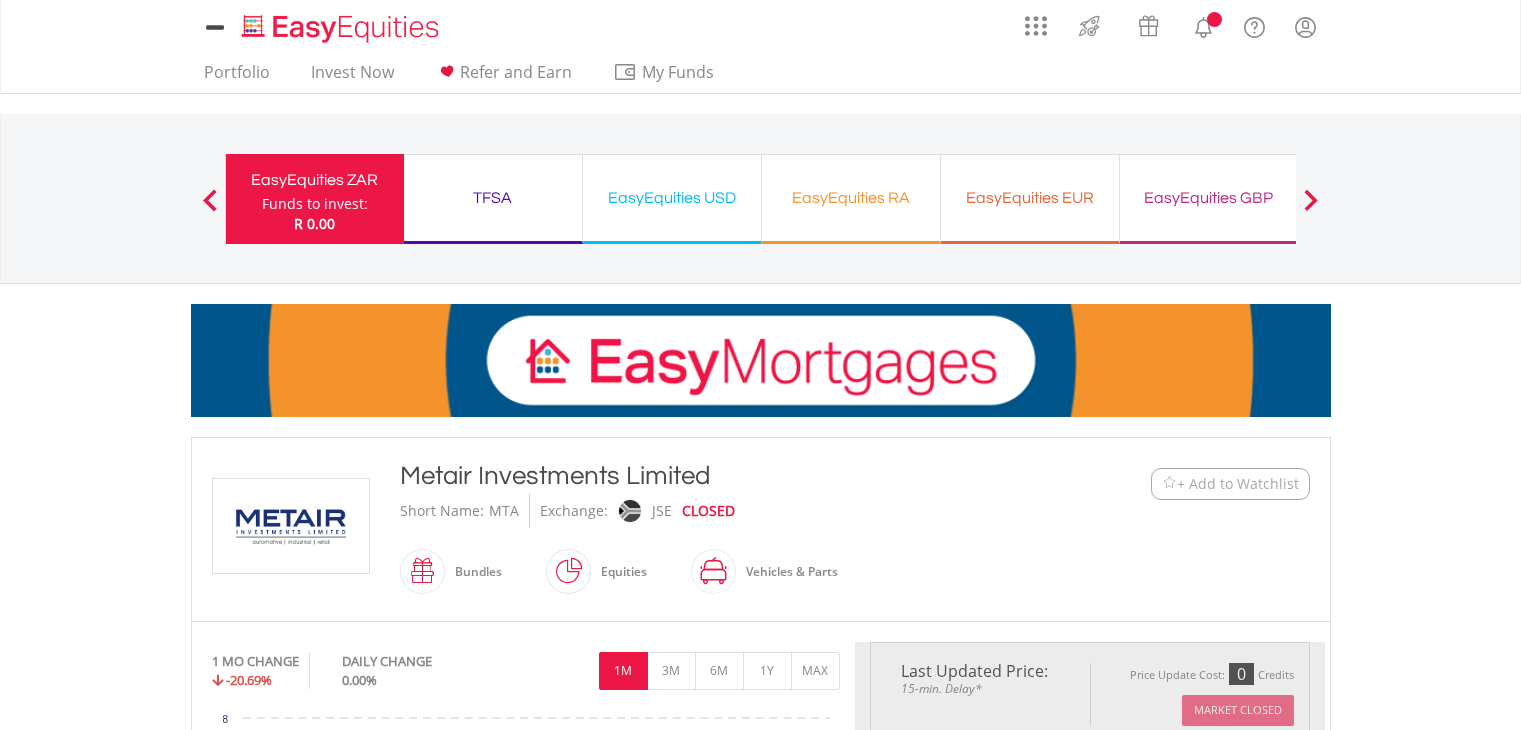 scroll, scrollTop: 0, scrollLeft: 0, axis: both 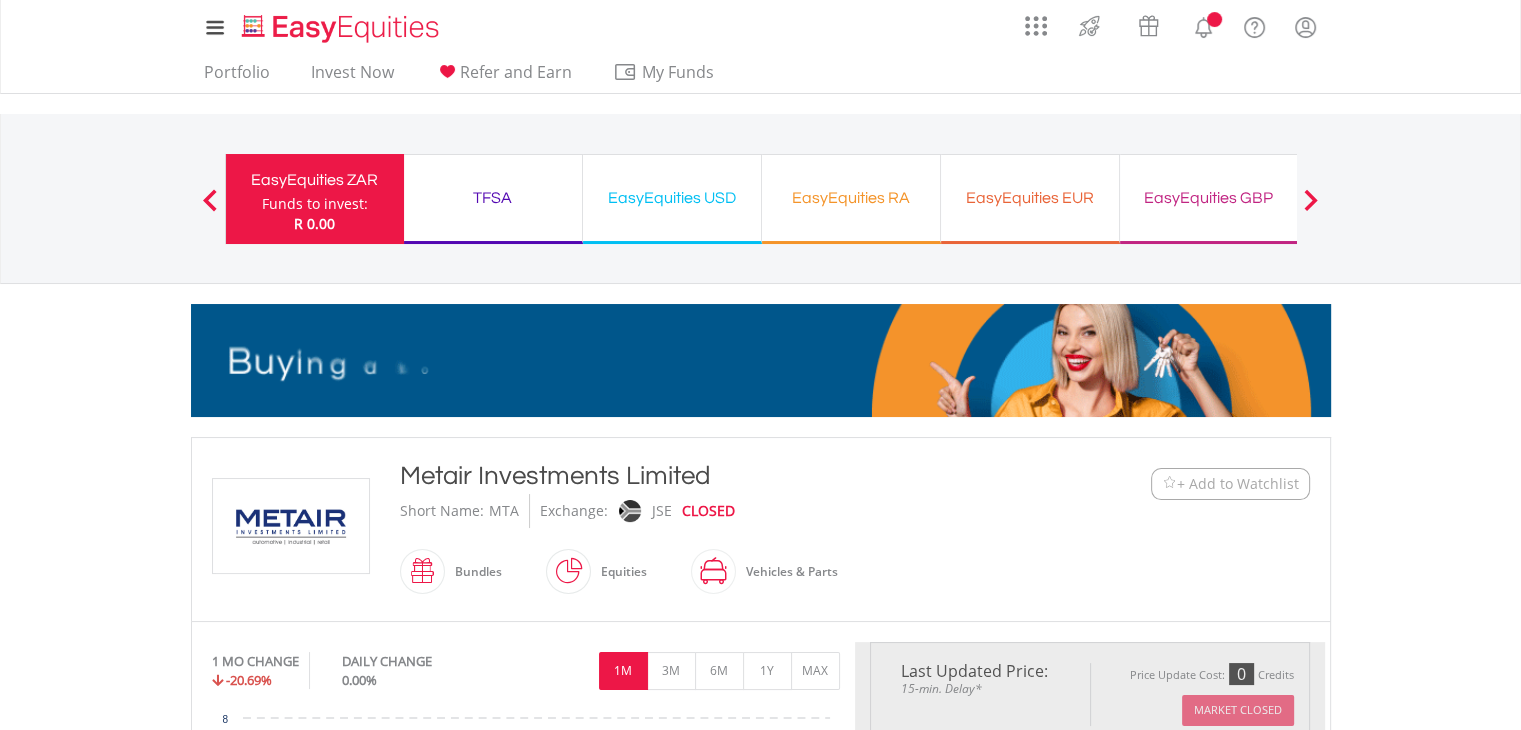 click on "My Investments
Invest Now
New Listings
Sell
My Recurring Investments
Pending Orders
Switch Unit Trusts
Vouchers
Buy a Voucher
Redeem a Voucher" at bounding box center [760, 1097] 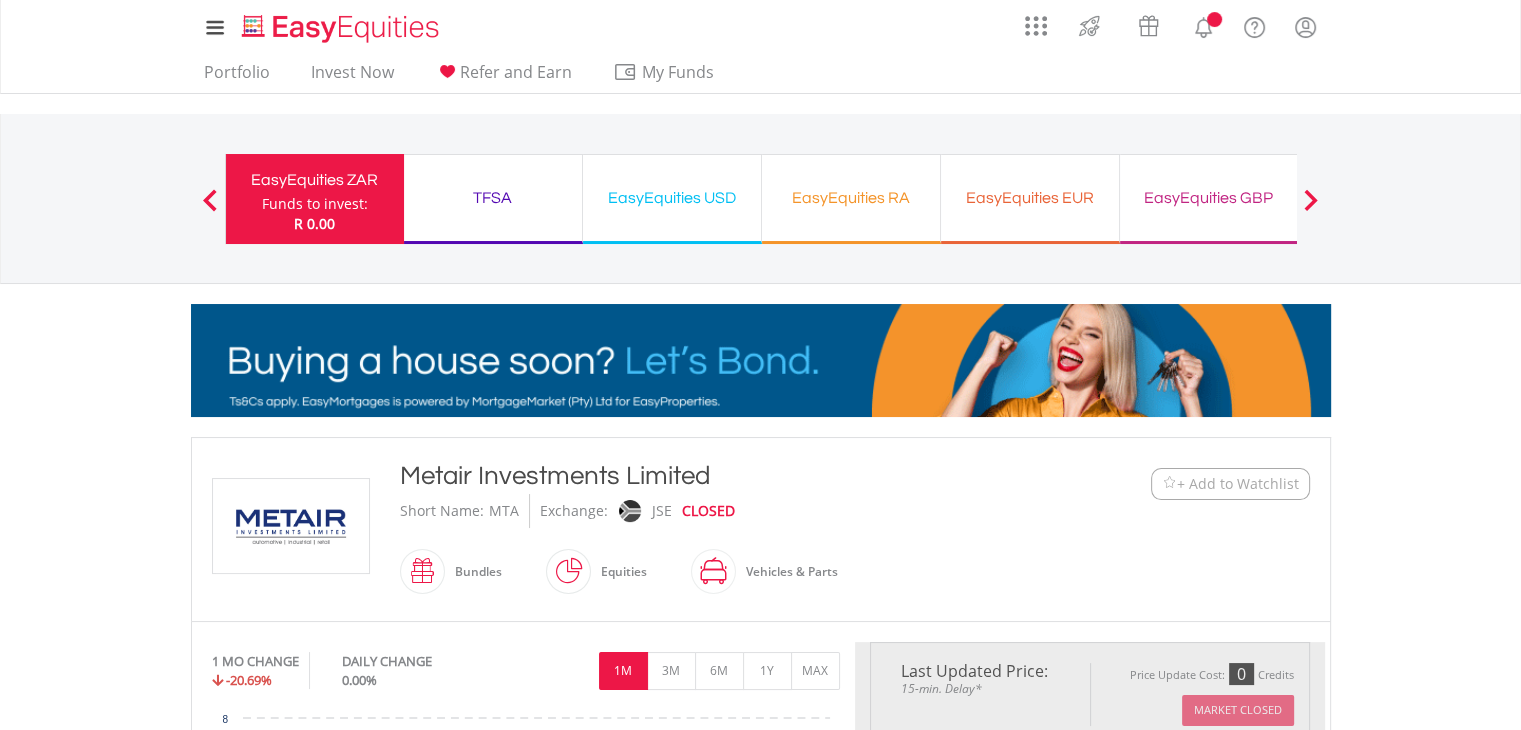type on "*****" 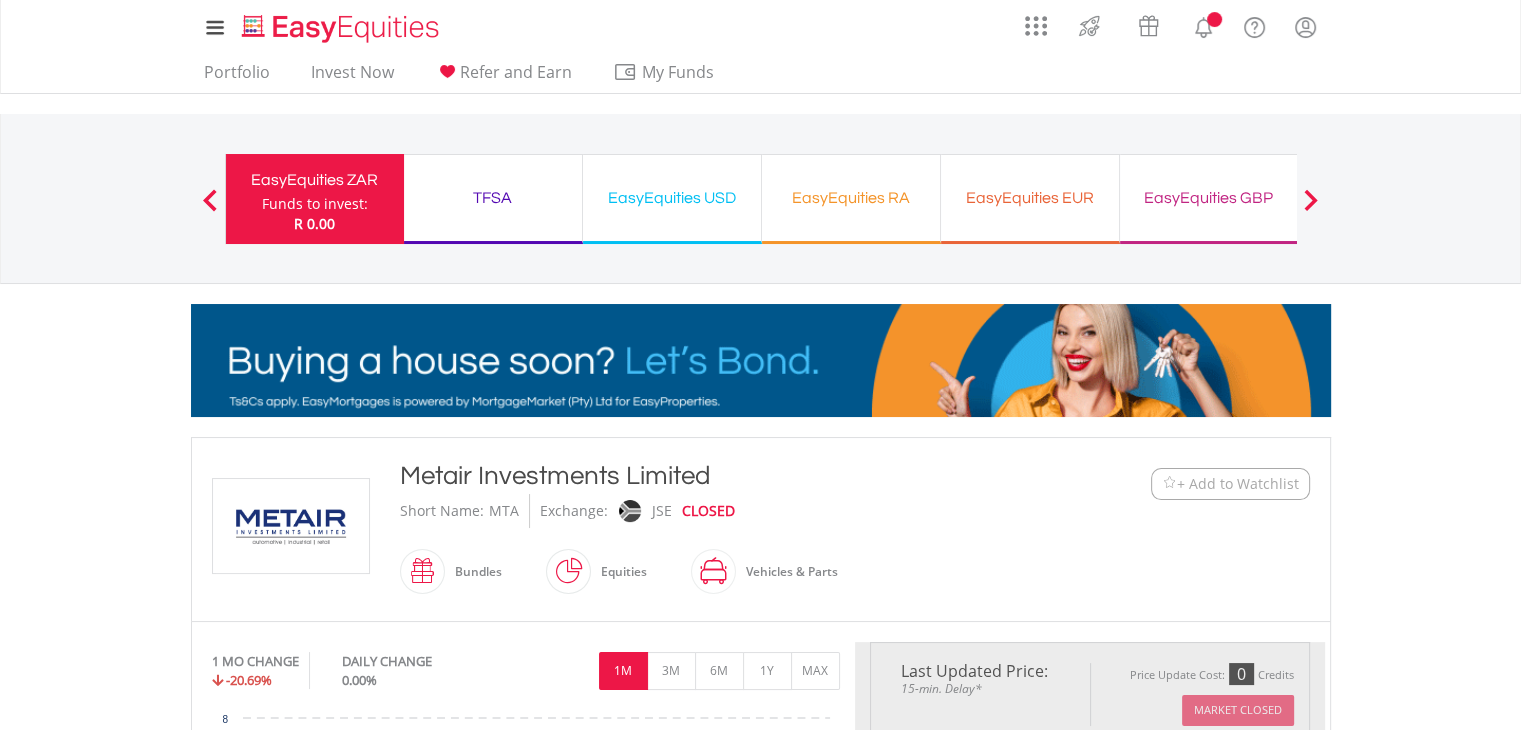 type on "******" 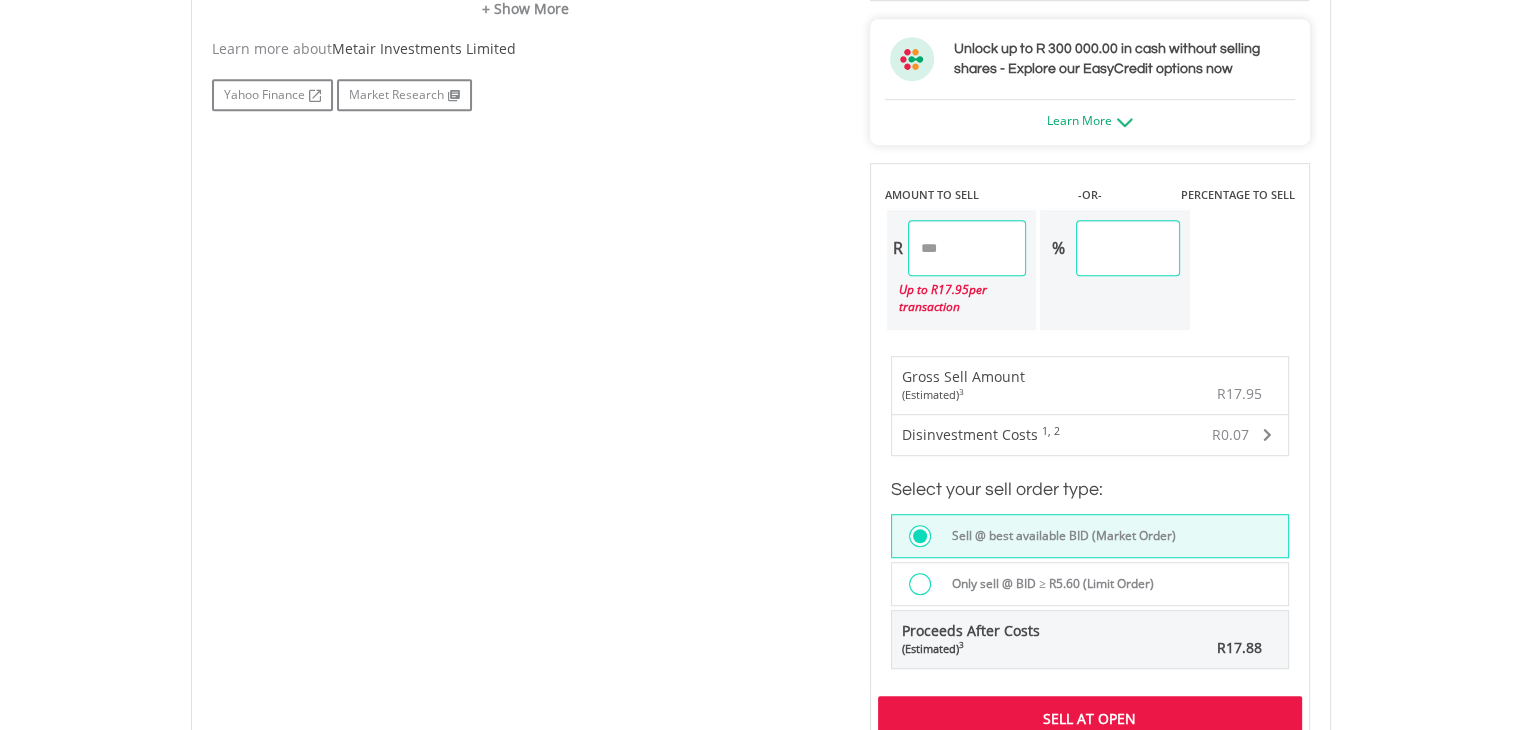 scroll, scrollTop: 1160, scrollLeft: 0, axis: vertical 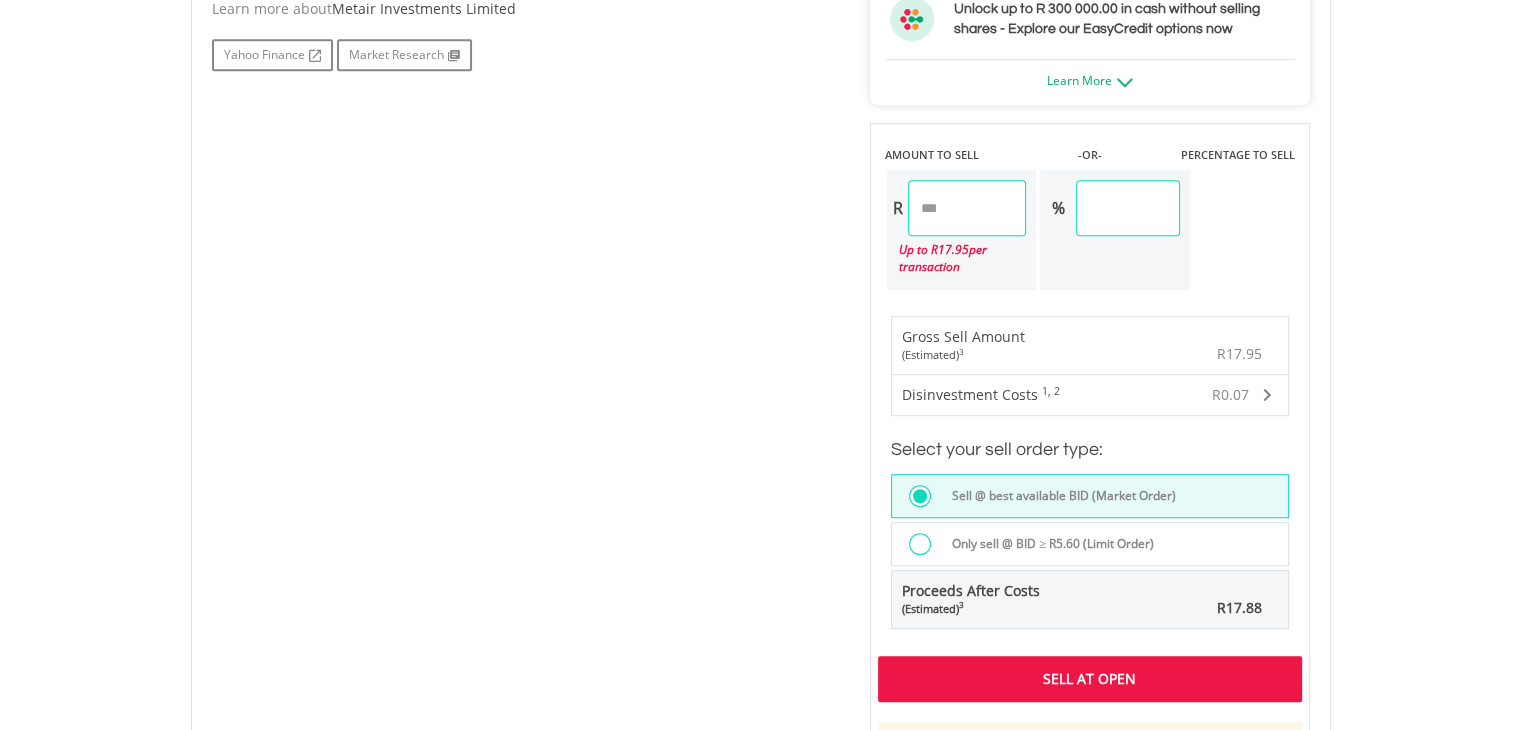 click on "Sell At Open" at bounding box center [1090, 679] 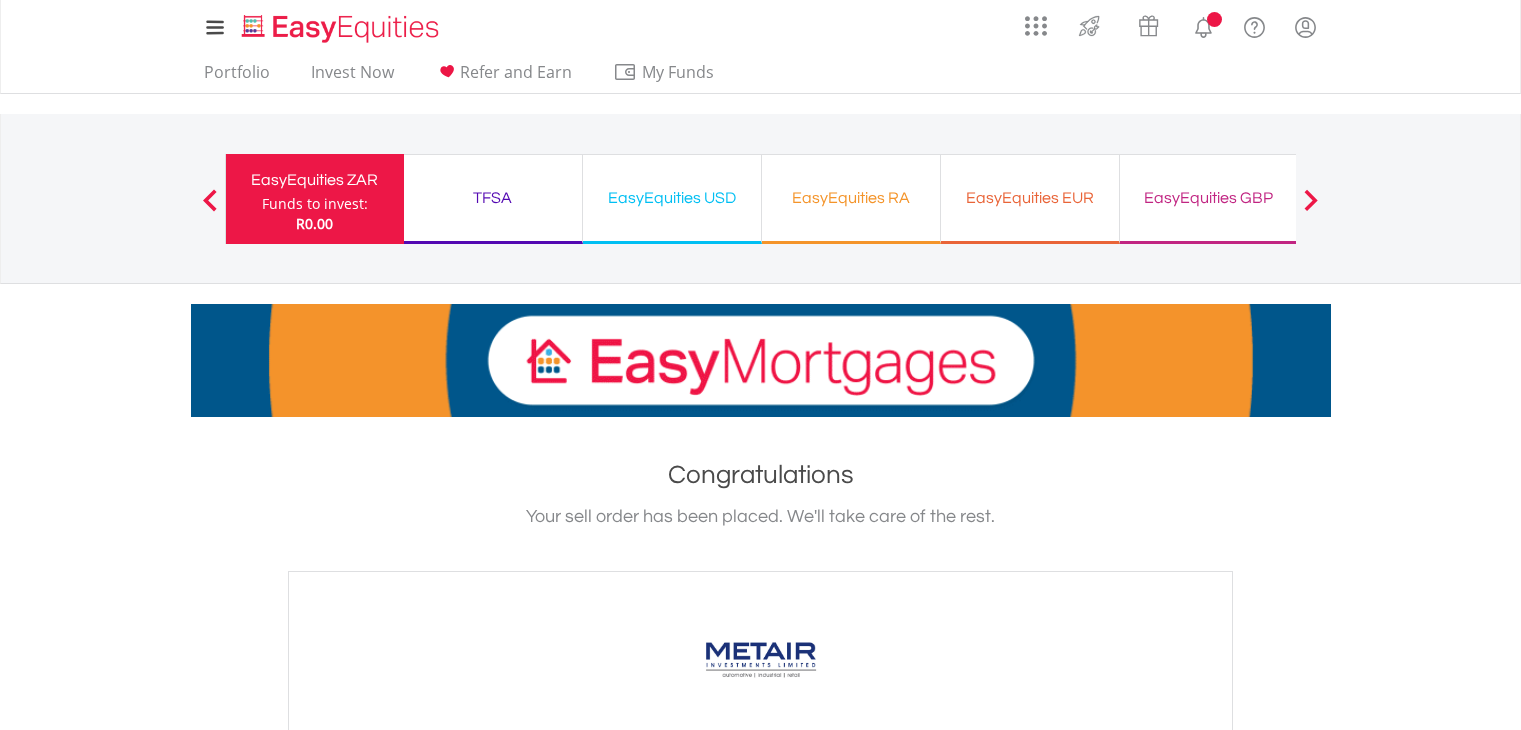 scroll, scrollTop: 0, scrollLeft: 0, axis: both 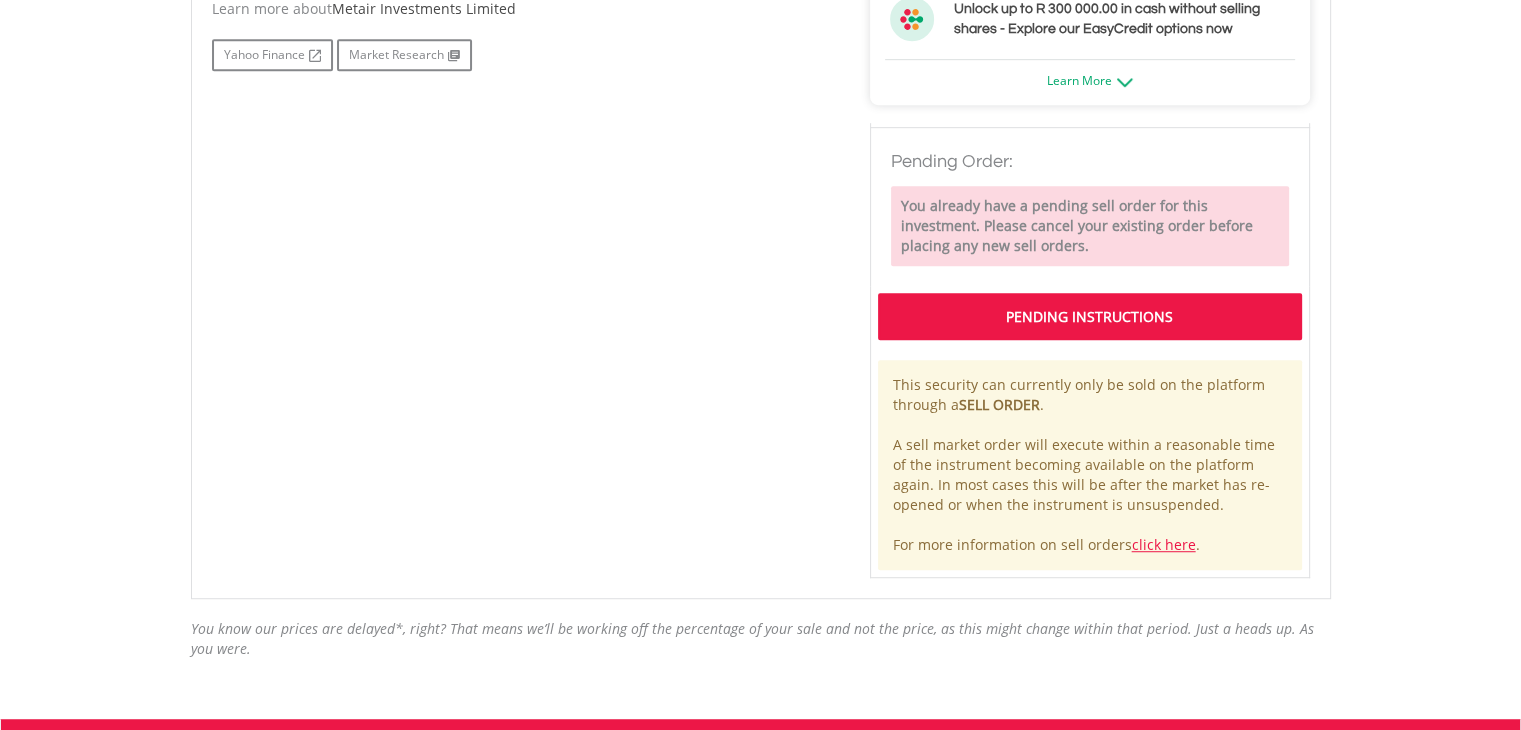click on "My Investments
Invest Now
New Listings
Sell
My Recurring Investments
Pending Orders
Switch Unit Trusts
Vouchers
Buy a Voucher
Redeem a Voucher" at bounding box center [760, -68] 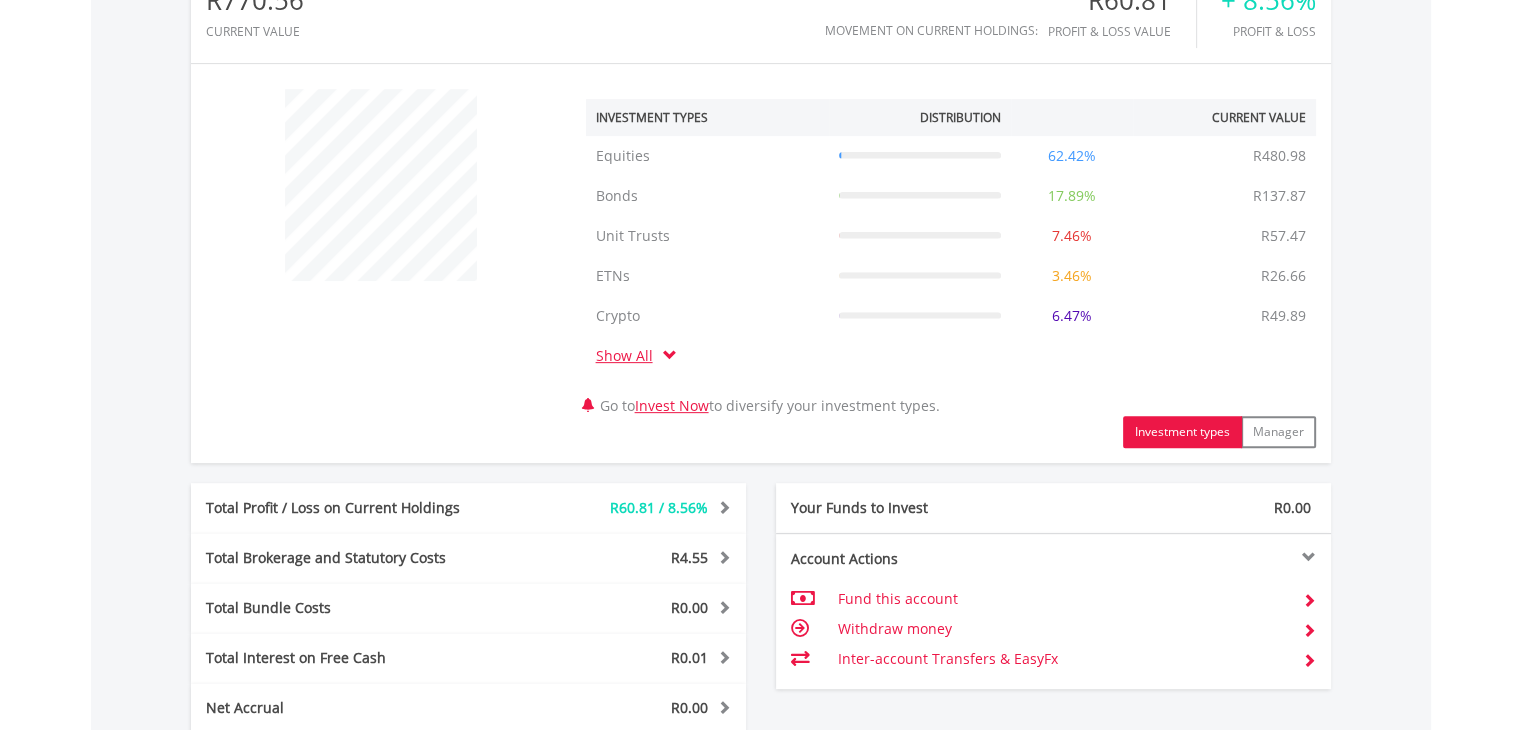scroll, scrollTop: 1120, scrollLeft: 0, axis: vertical 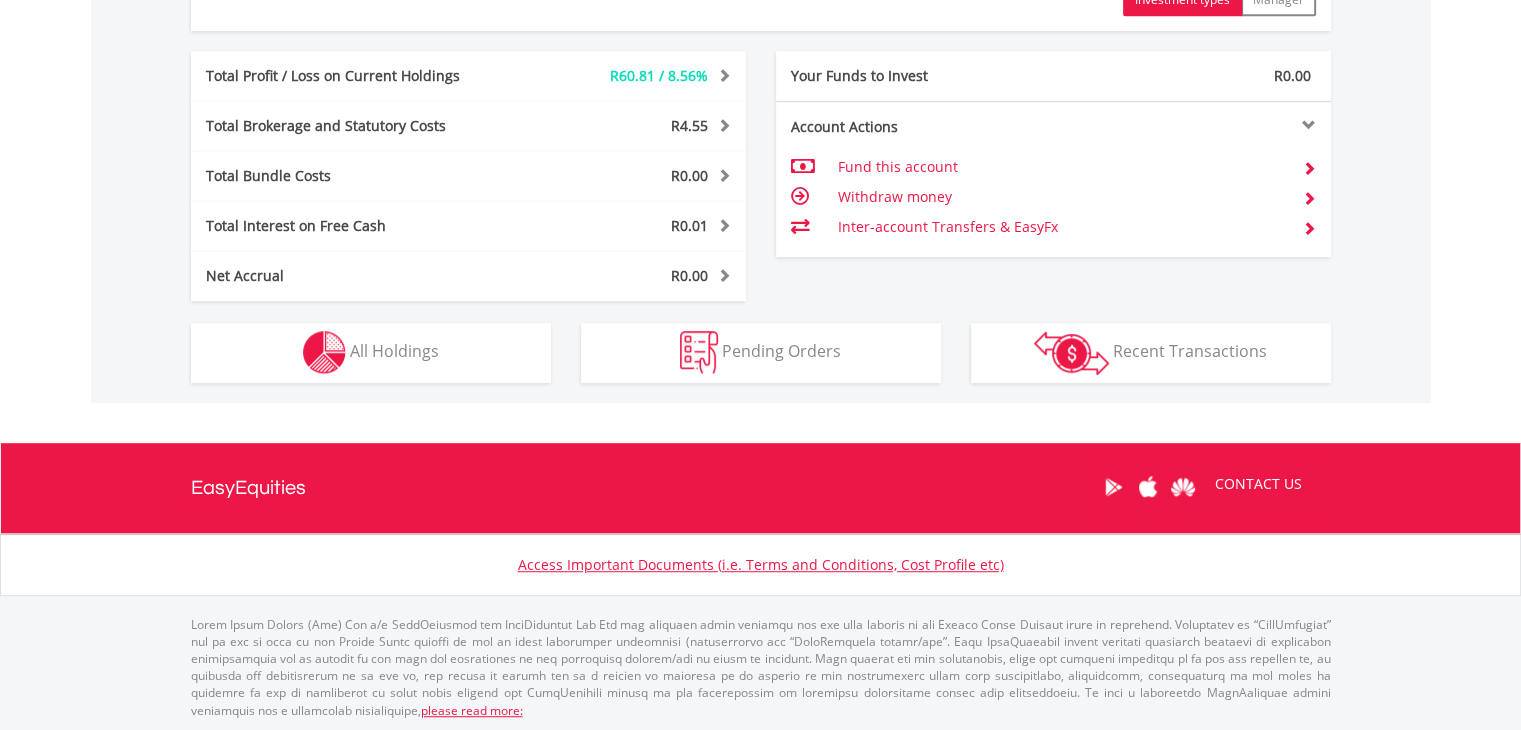 click on "R770.56
CURRENT VALUE
Movement on Current Holdings:
R60.81
Profit & Loss Value
+ 8.56%
Profit & Loss
﻿
Investment Types" at bounding box center [761, -49] 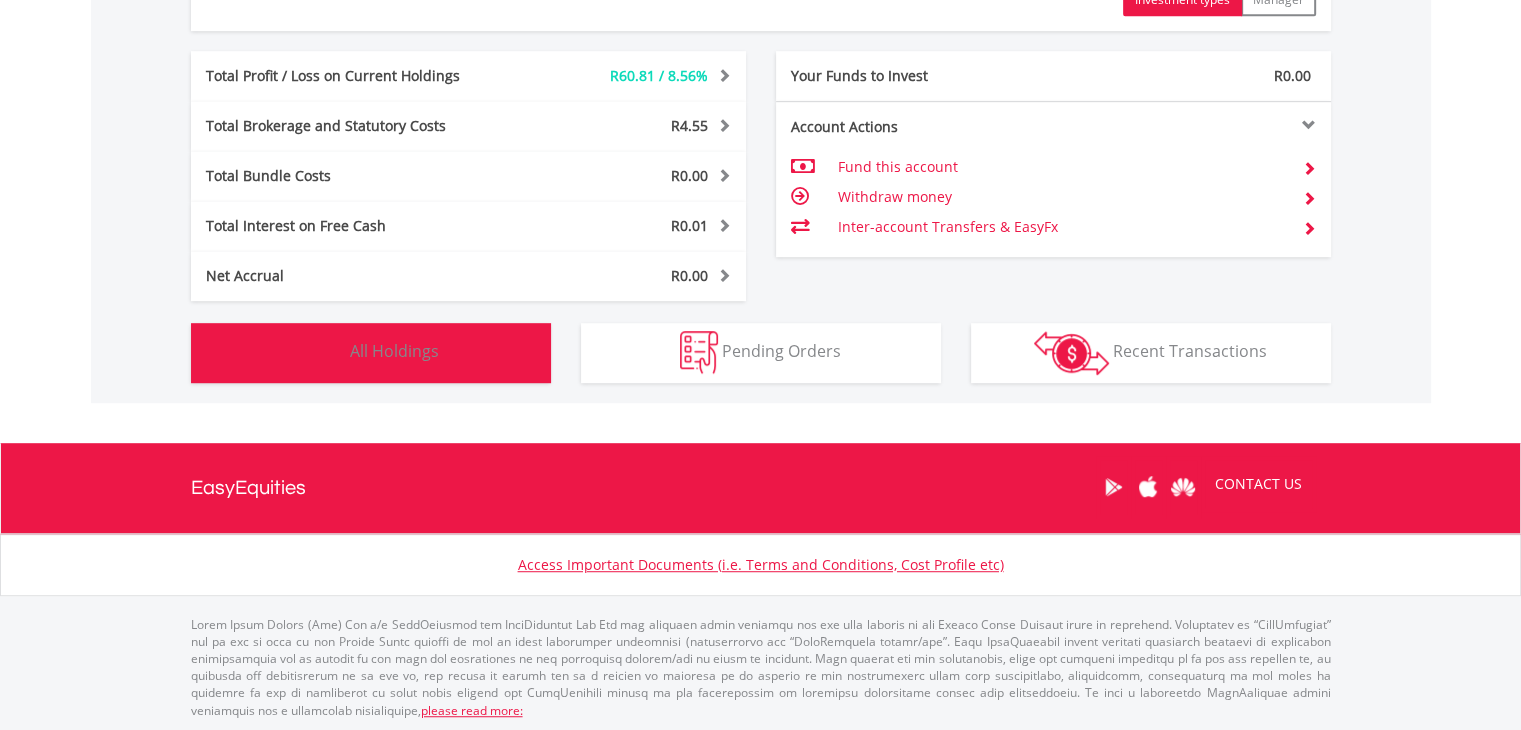 click on "Holdings
All Holdings" at bounding box center (371, 353) 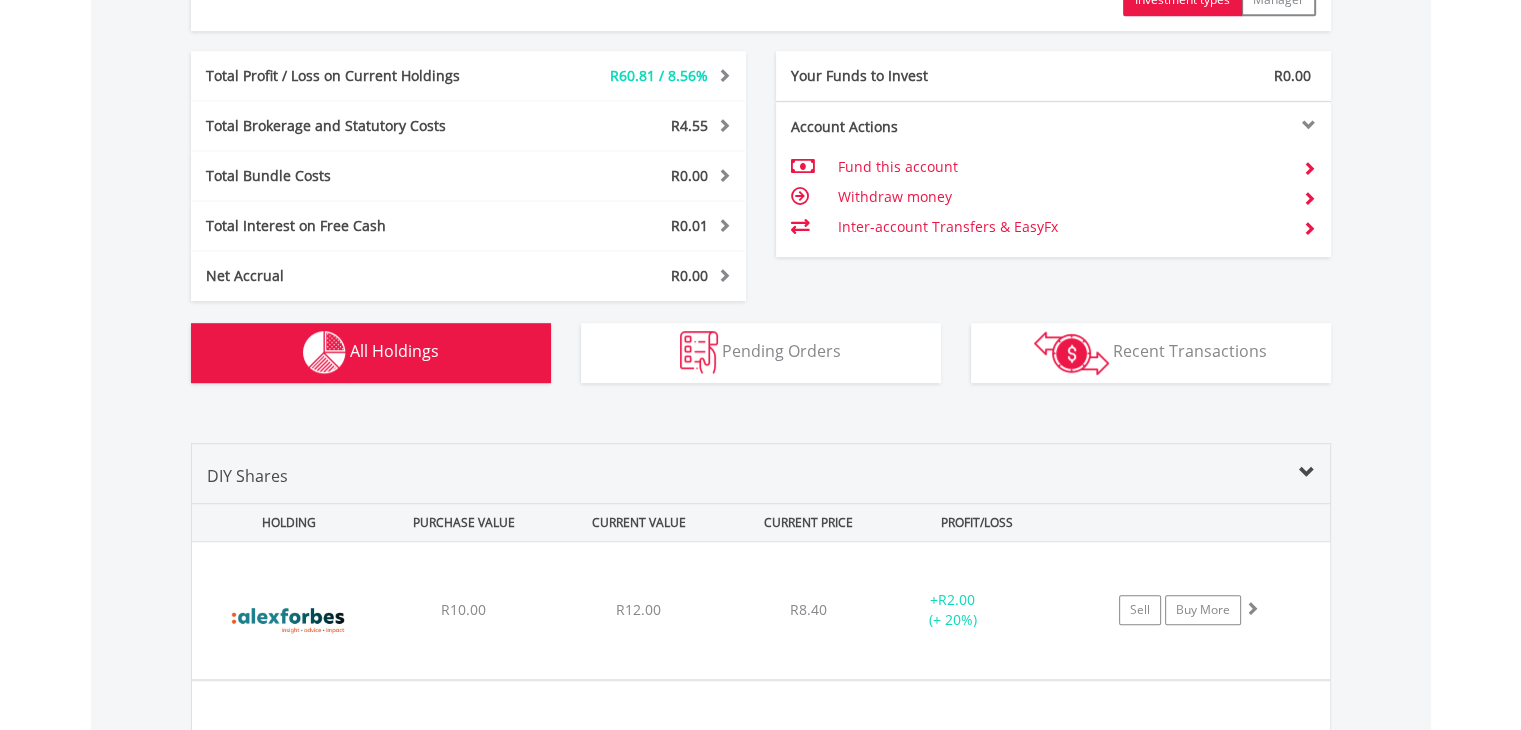 scroll, scrollTop: 1561, scrollLeft: 0, axis: vertical 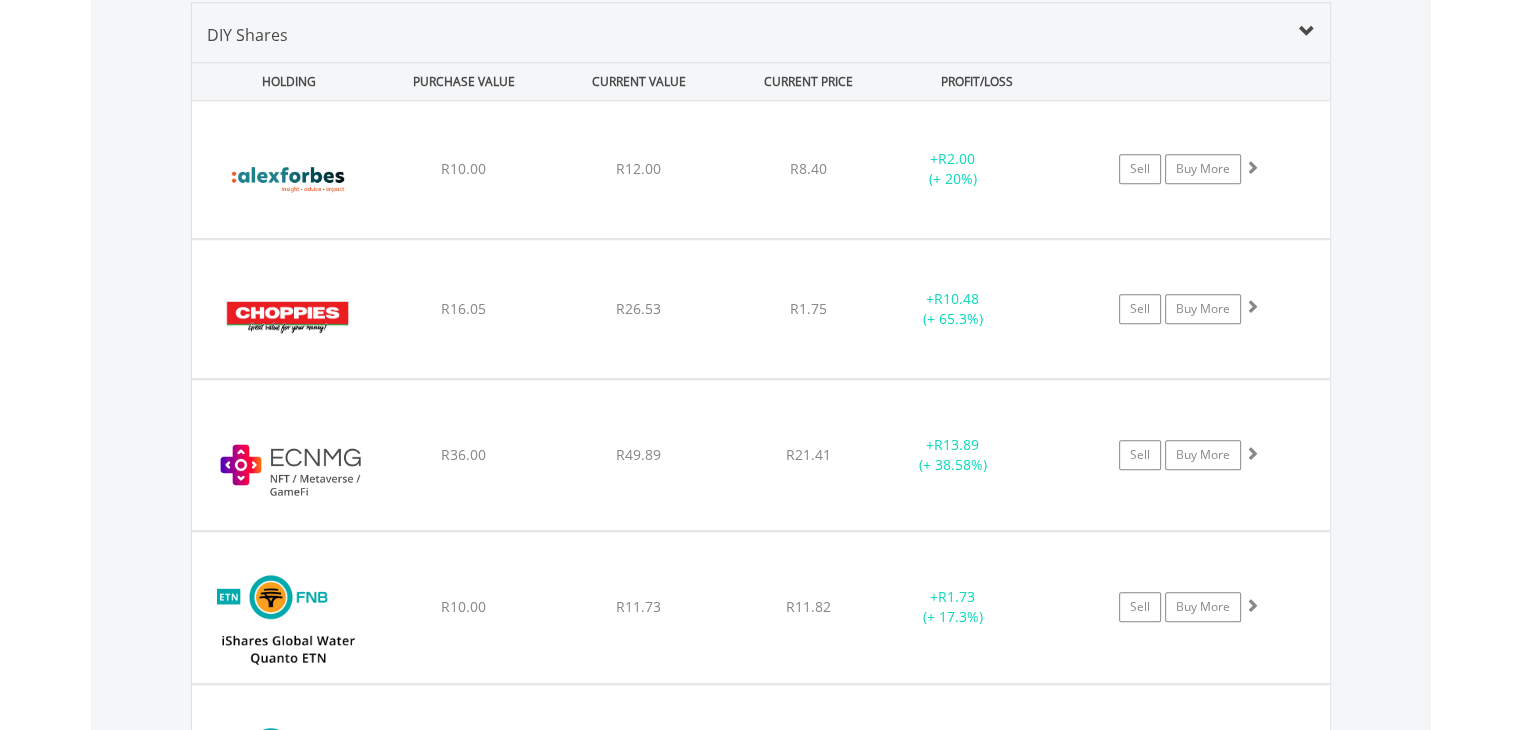 click on "Value View
Share View
DIY Shares
HOLDING
PURCHASE VALUE
CURRENT VALUE
CURRENT PRICE
PROFIT/LOSS
﻿
Alexander Forbes Group Holdings Limited
R10.00
R12.00
R8.40
+  R2.00 (+ 20%)
Sell
Buy More" at bounding box center [761, 1192] 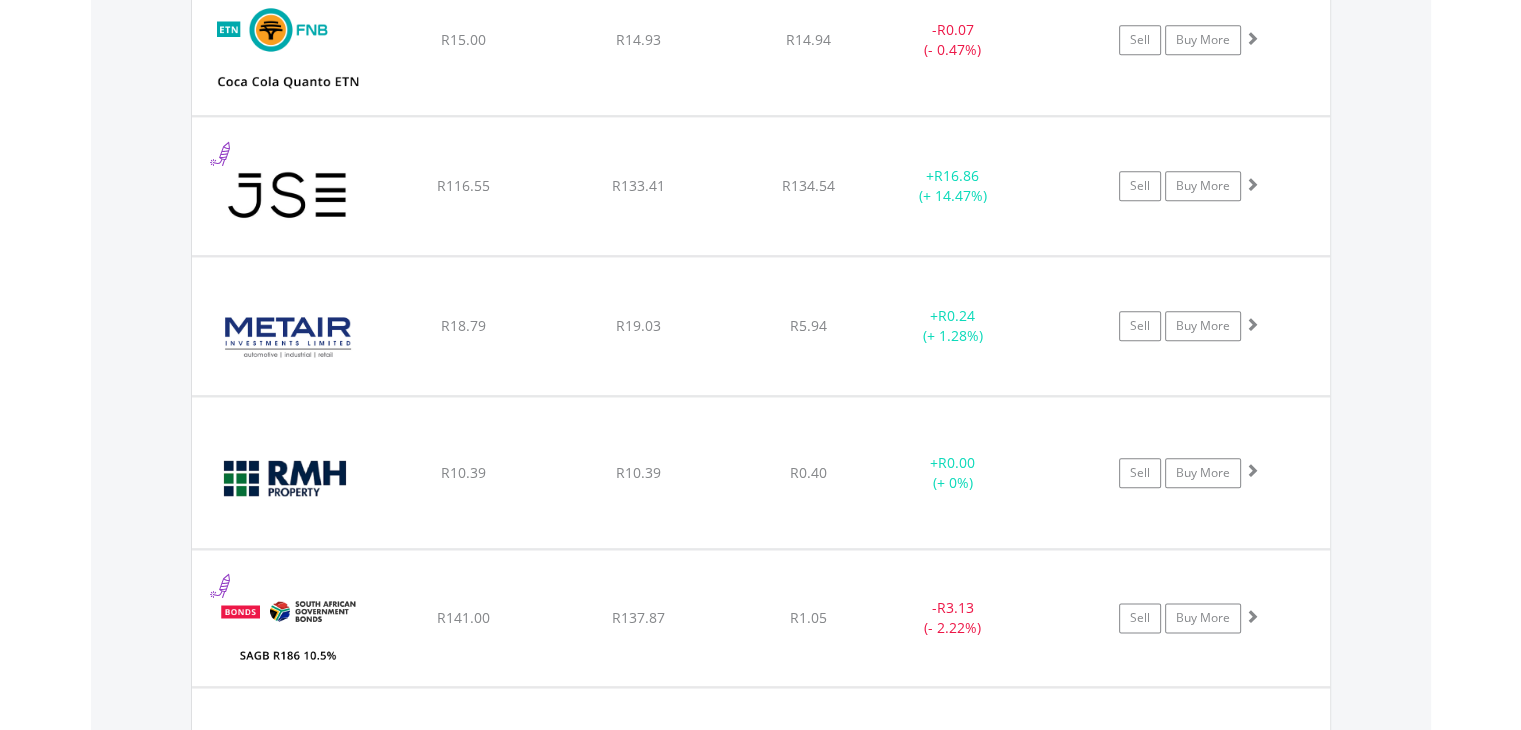 scroll, scrollTop: 2401, scrollLeft: 0, axis: vertical 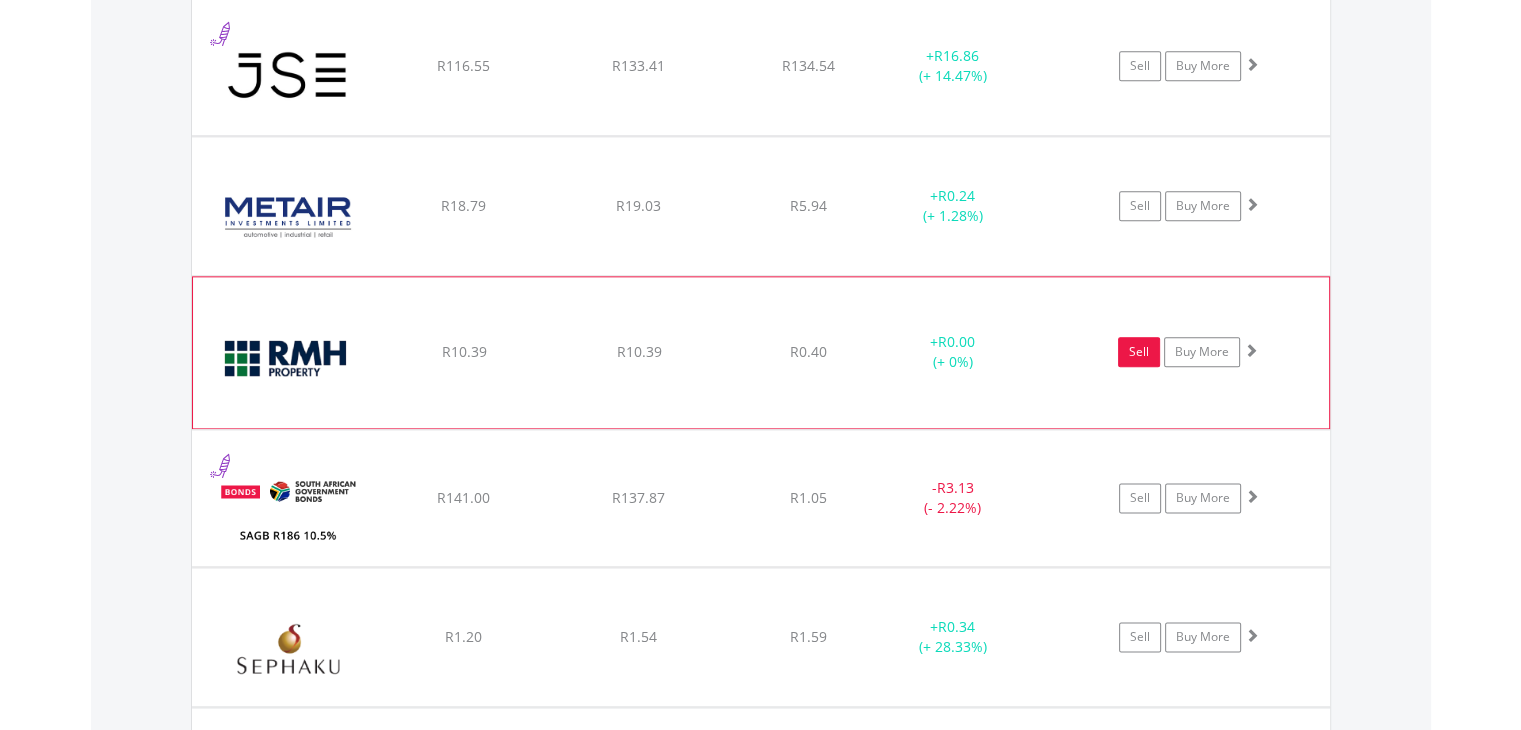 click on "Sell" at bounding box center [1139, 352] 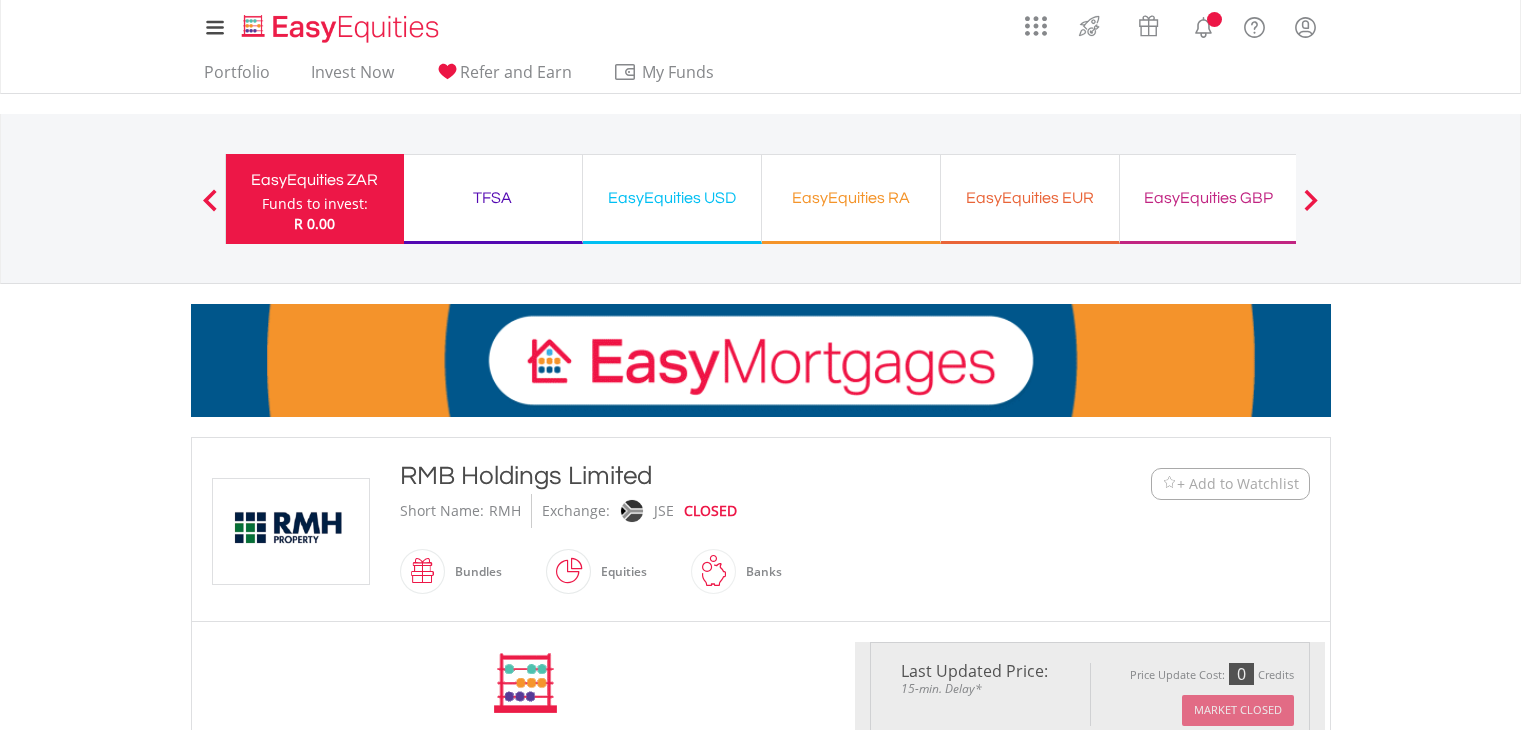 scroll, scrollTop: 0, scrollLeft: 0, axis: both 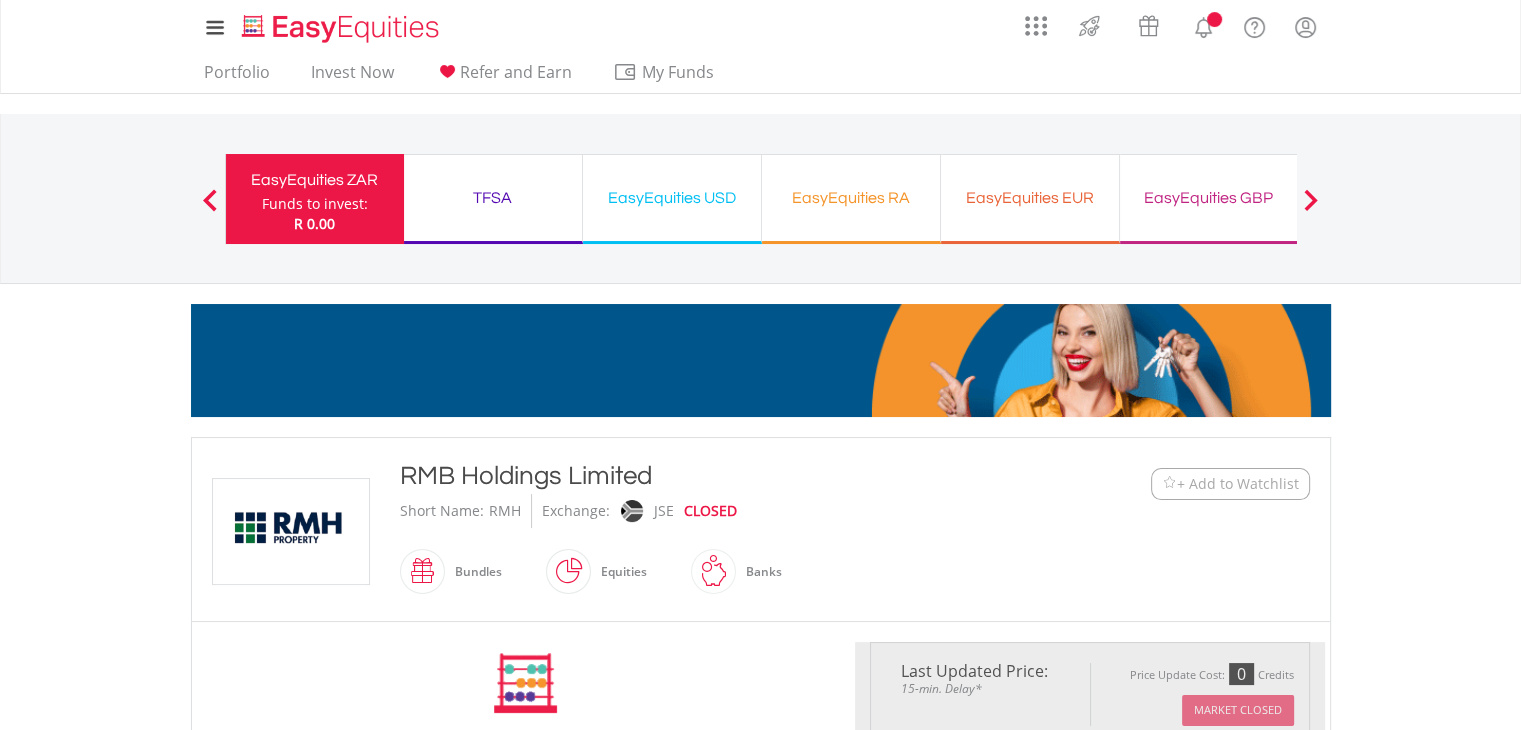 click on "My Investments
Invest Now
New Listings
Sell
My Recurring Investments
Pending Orders
Switch Unit Trusts
Vouchers
Buy a Voucher
Redeem a Voucher" at bounding box center (760, 1097) 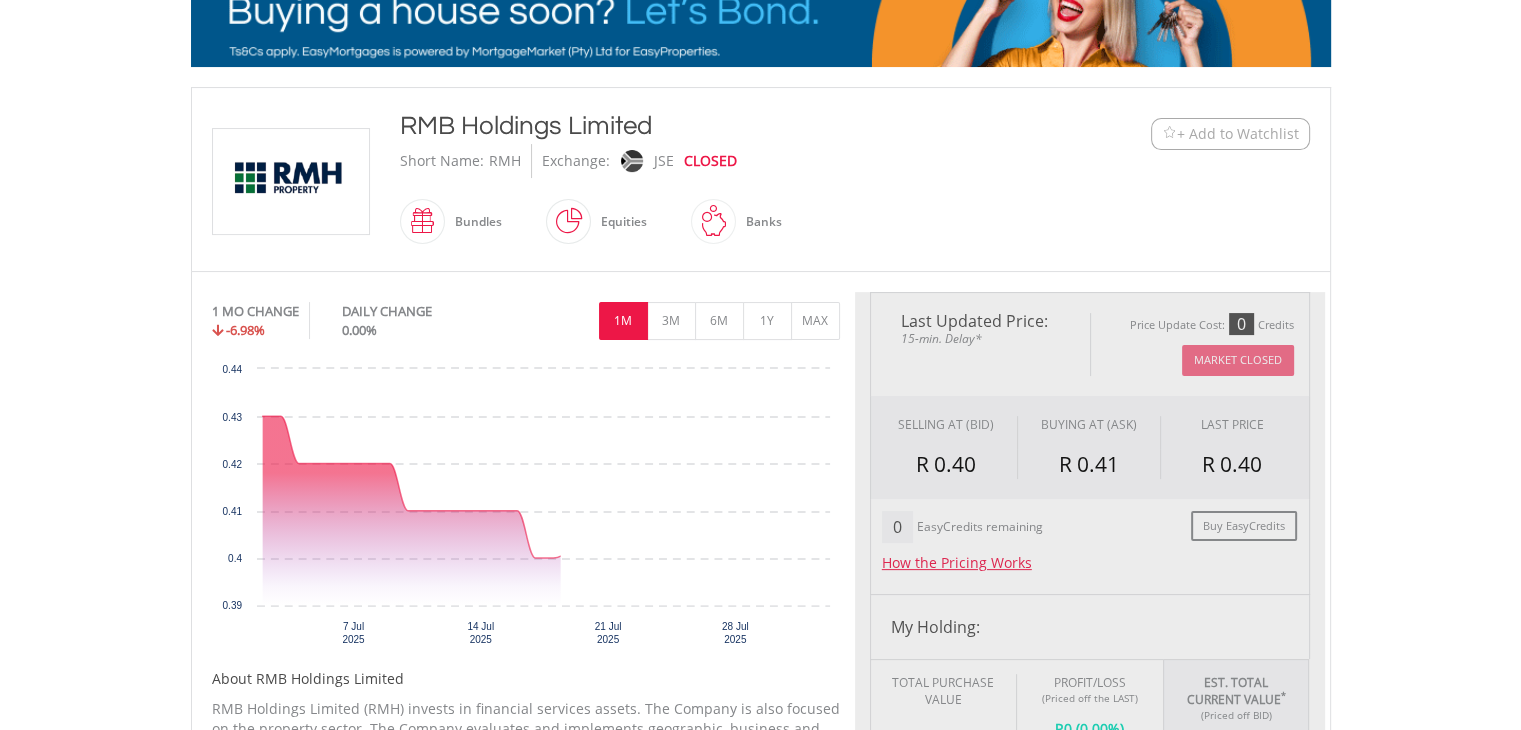 type on "*****" 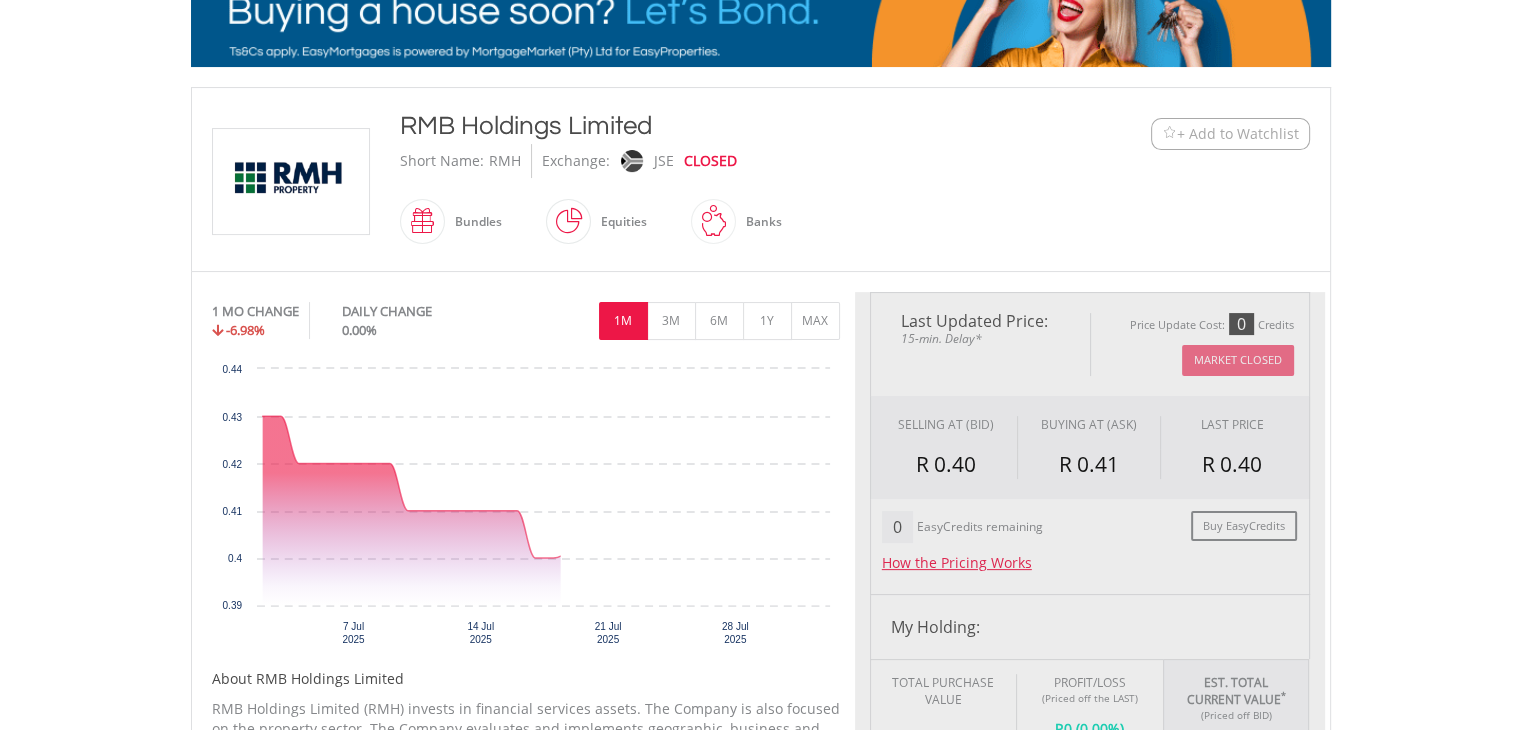 type on "******" 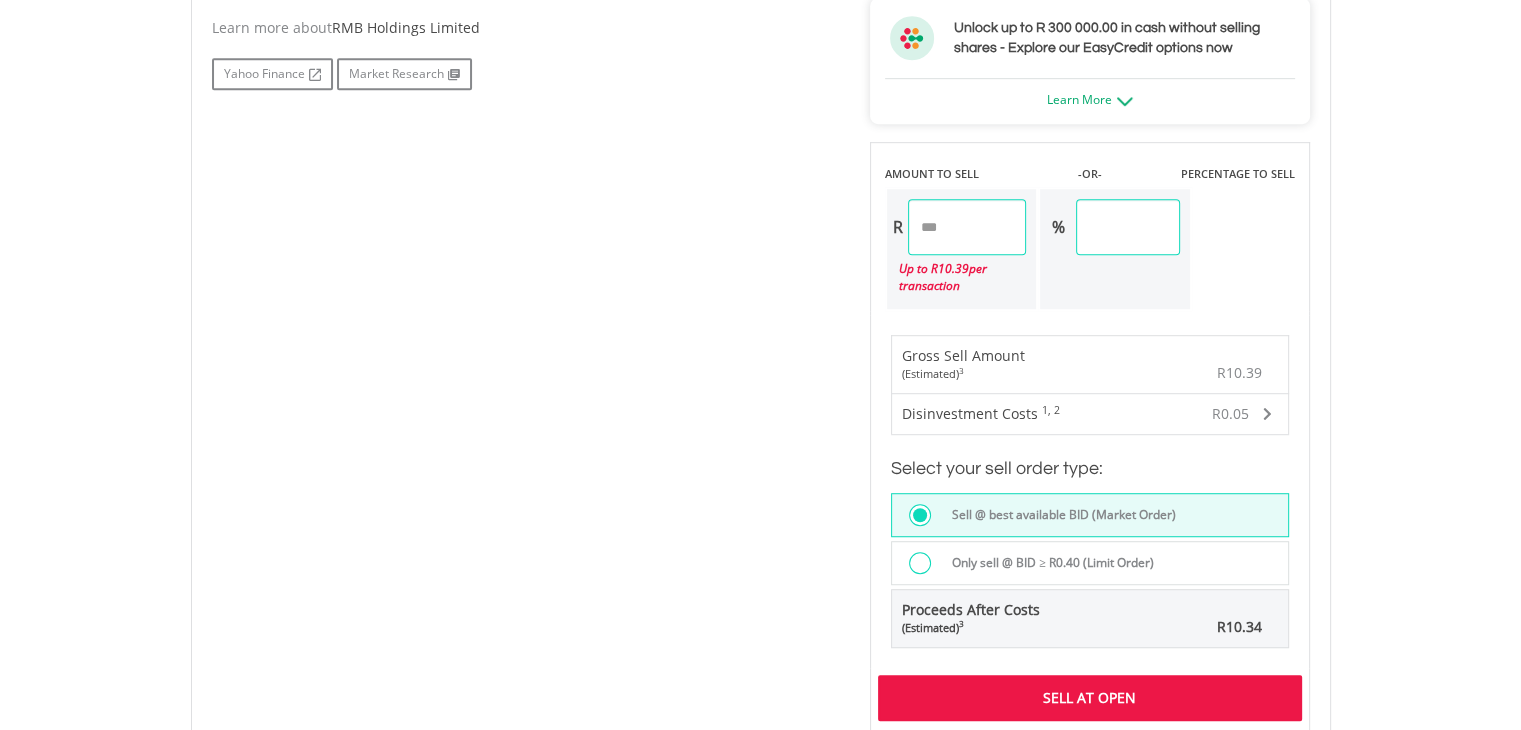 scroll, scrollTop: 1160, scrollLeft: 0, axis: vertical 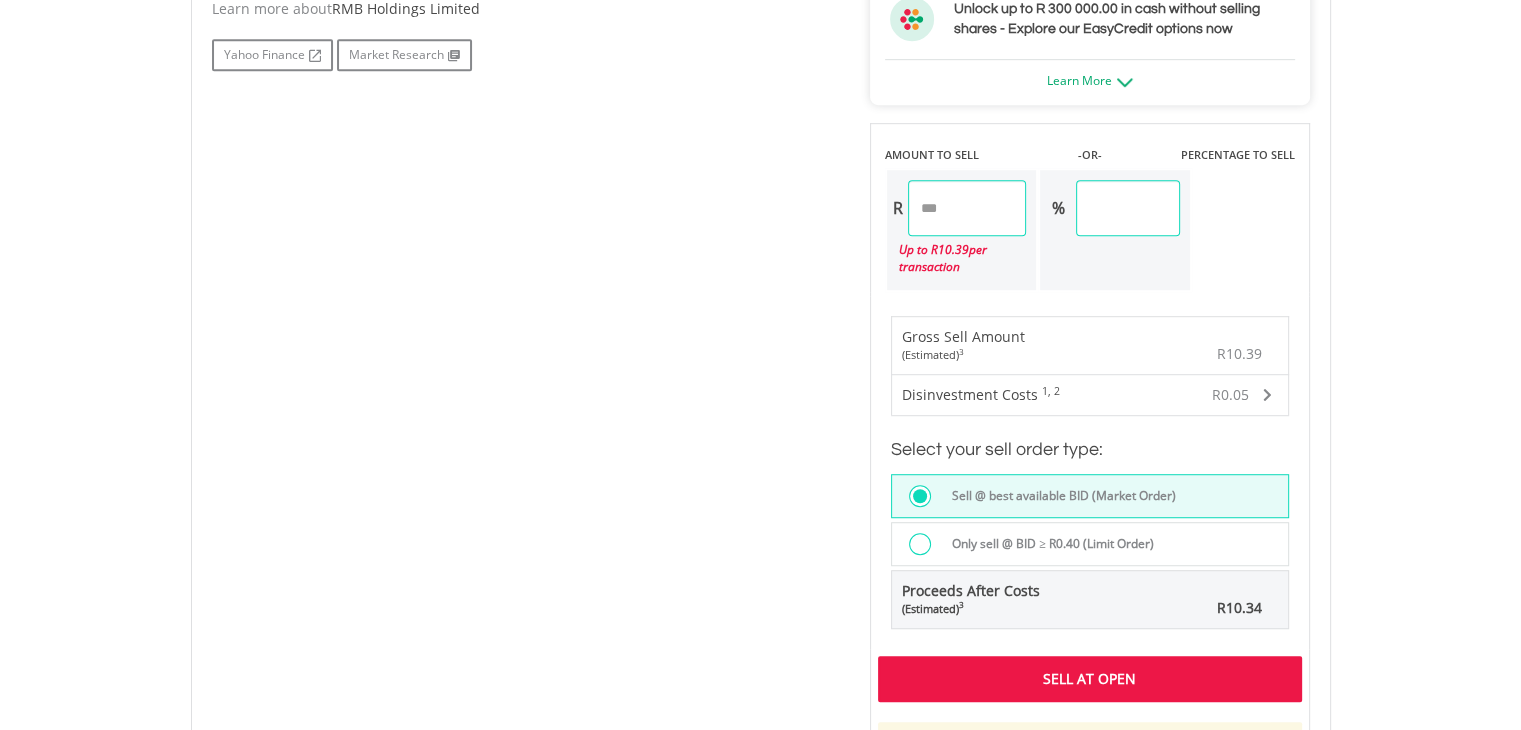 click on "Sell At Open" at bounding box center [1090, 679] 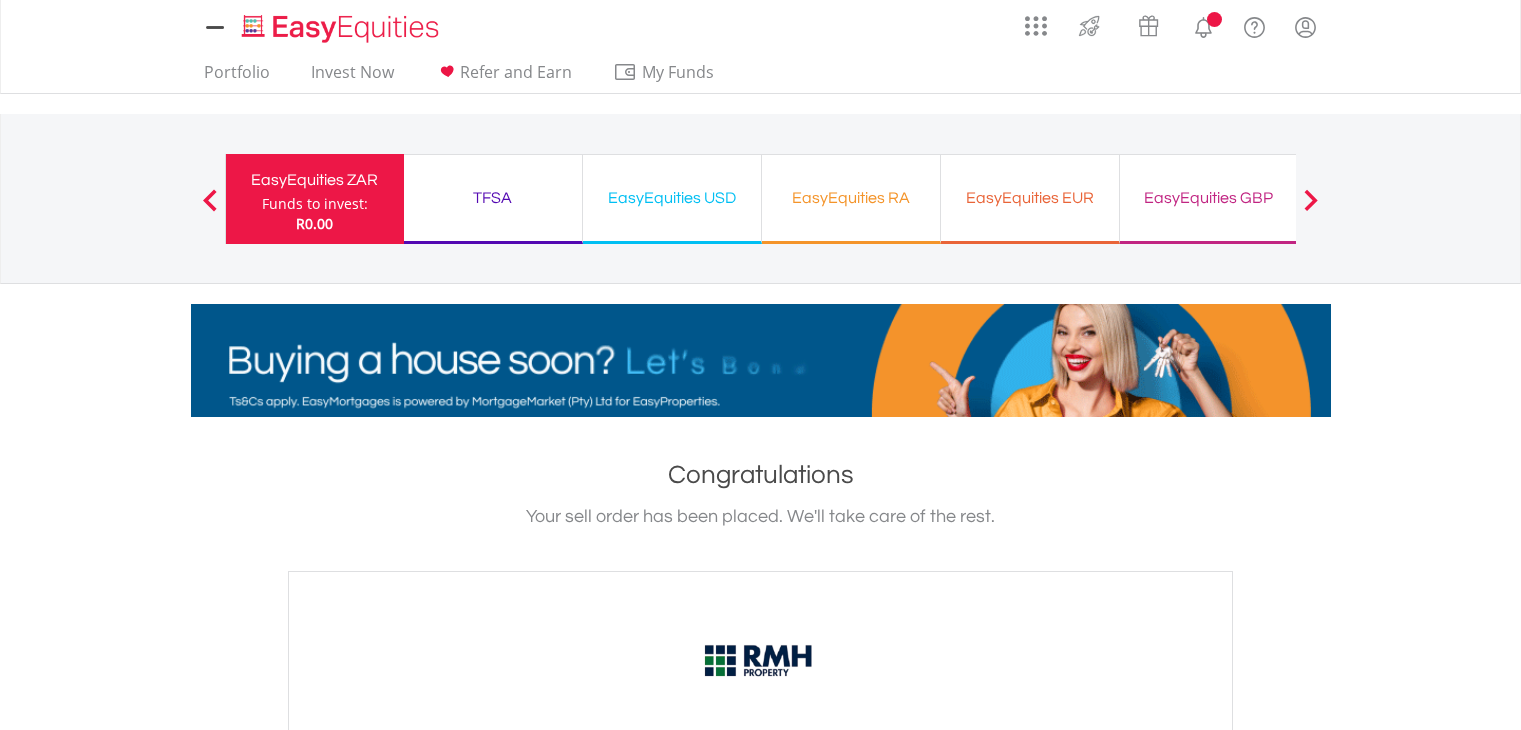 scroll, scrollTop: 0, scrollLeft: 0, axis: both 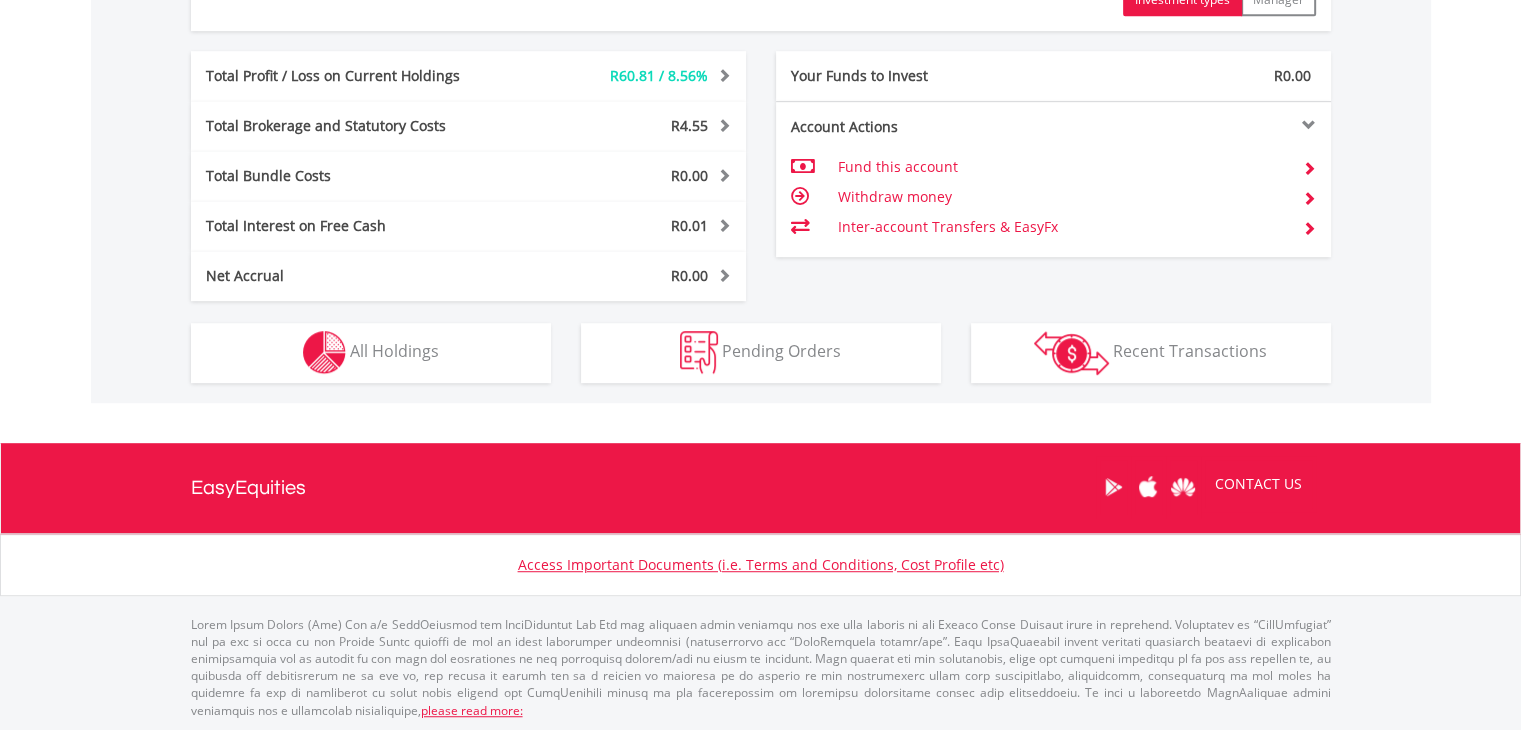 click on "R770.56
CURRENT VALUE
Movement on Current Holdings:
R60.81
Profit & Loss Value
+ 8.56%
Profit & Loss
﻿
Investment Types" at bounding box center [761, -49] 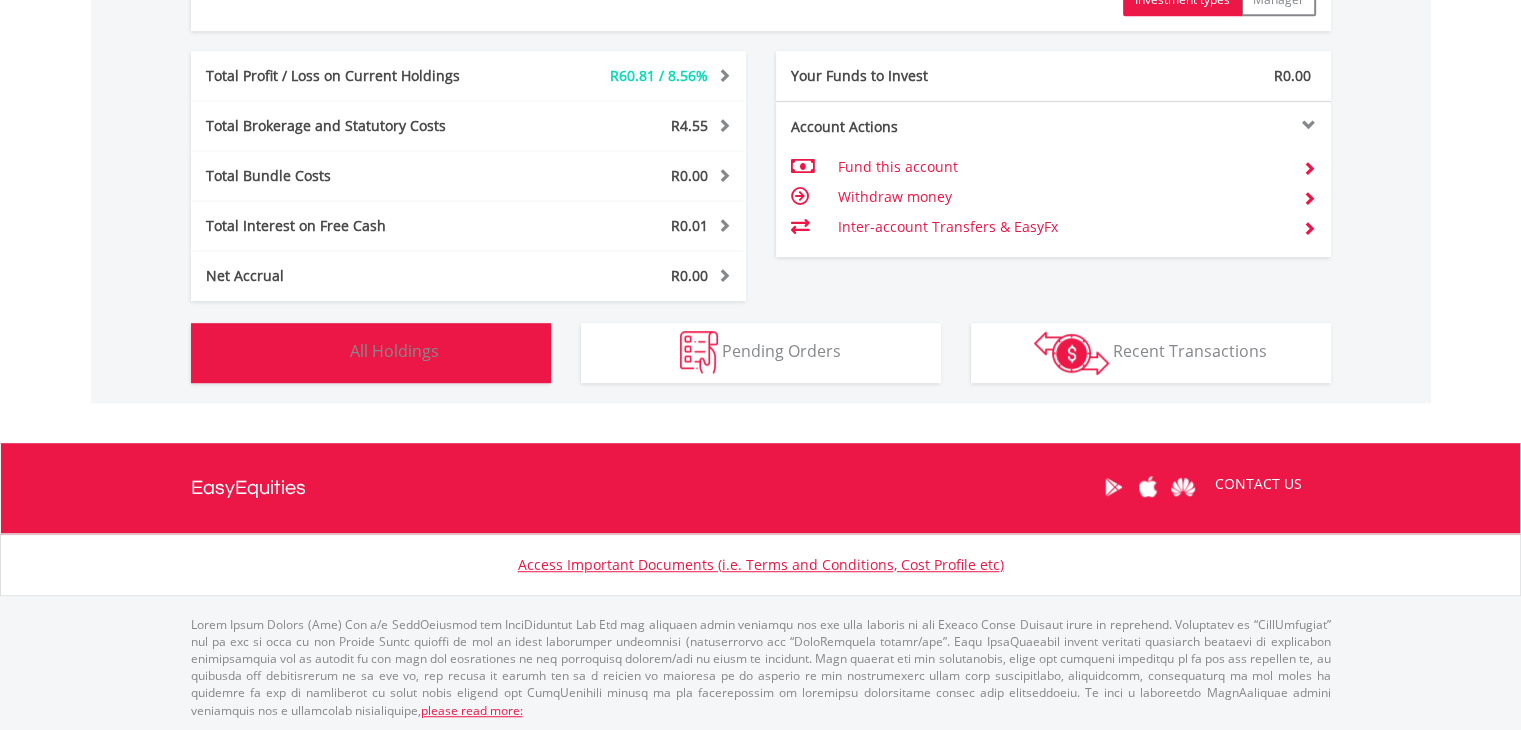 click on "All Holdings" at bounding box center (394, 351) 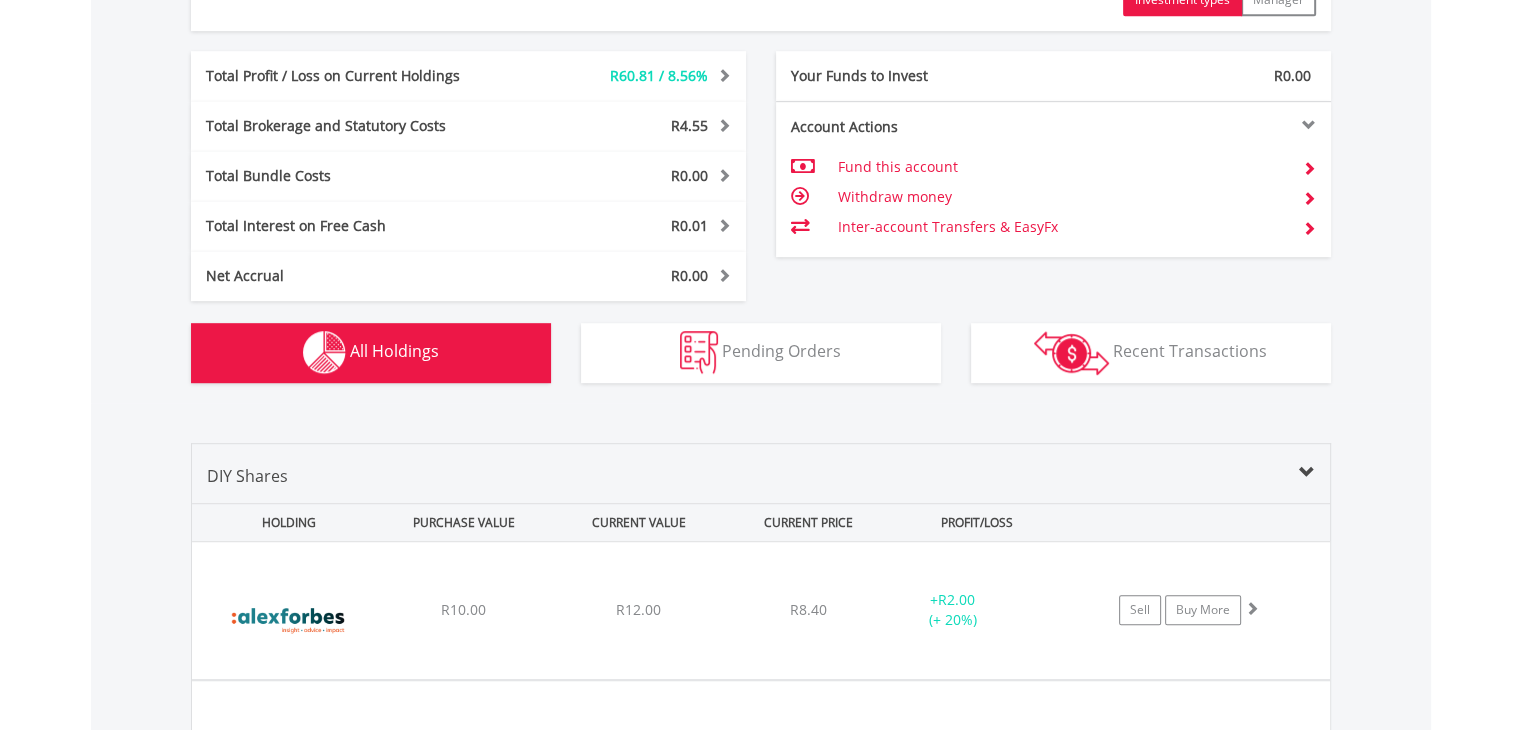 scroll, scrollTop: 1561, scrollLeft: 0, axis: vertical 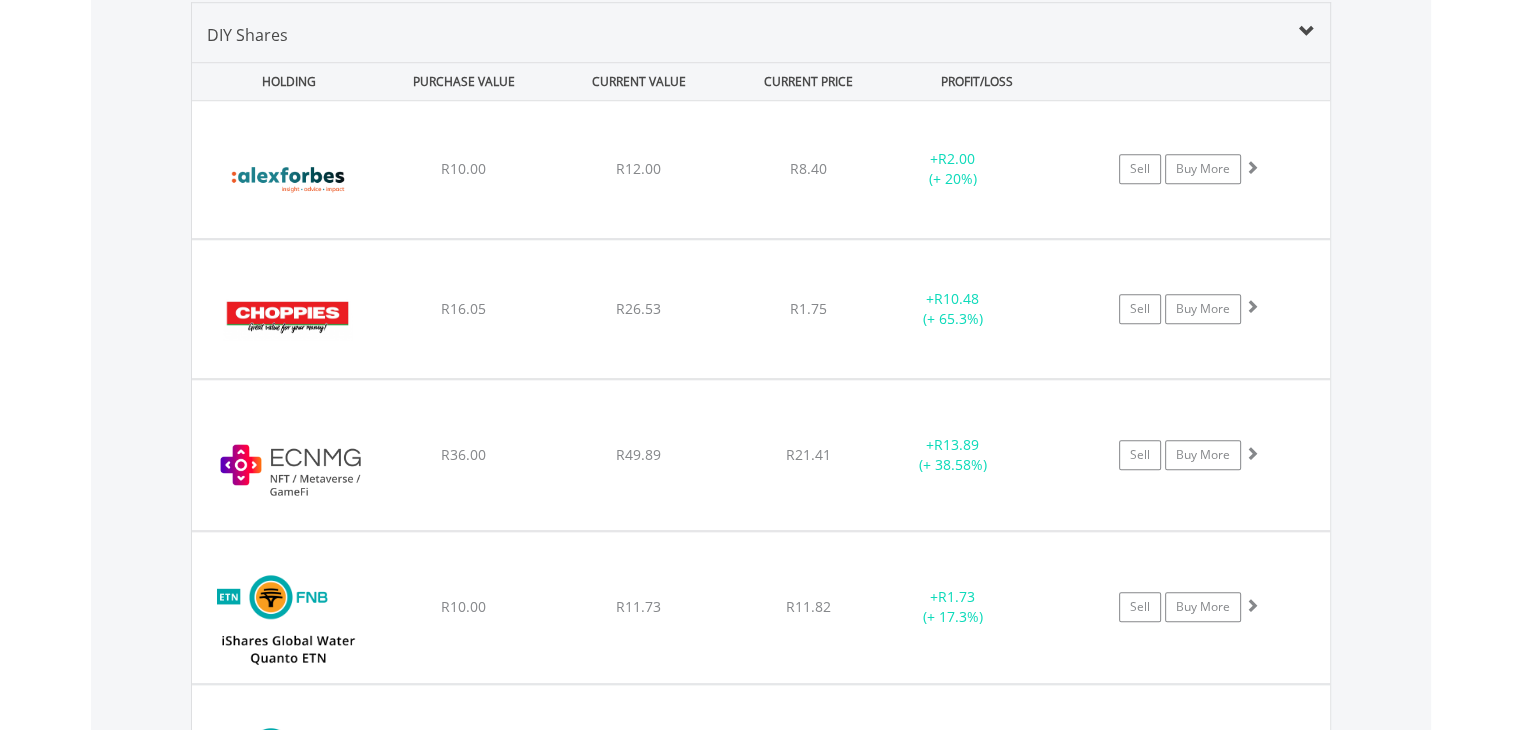 click on "Value View
Share View
DIY Shares
HOLDING
PURCHASE VALUE
CURRENT VALUE
CURRENT PRICE
PROFIT/LOSS
﻿
Alexander Forbes Group Holdings Limited
R10.00
R12.00
R8.40
+  R2.00 (+ 20%)
Sell
Buy More" at bounding box center [761, 1192] 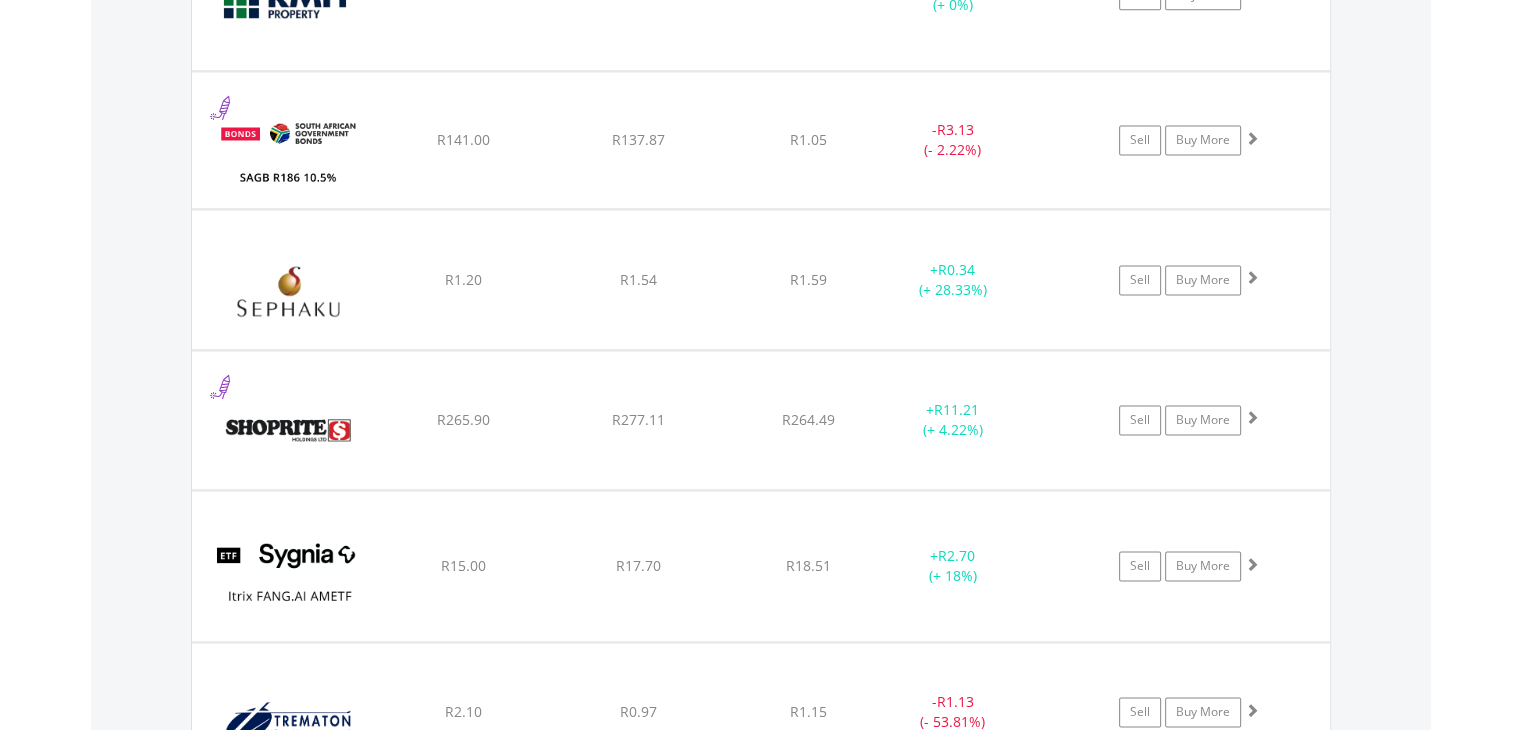 scroll, scrollTop: 2761, scrollLeft: 0, axis: vertical 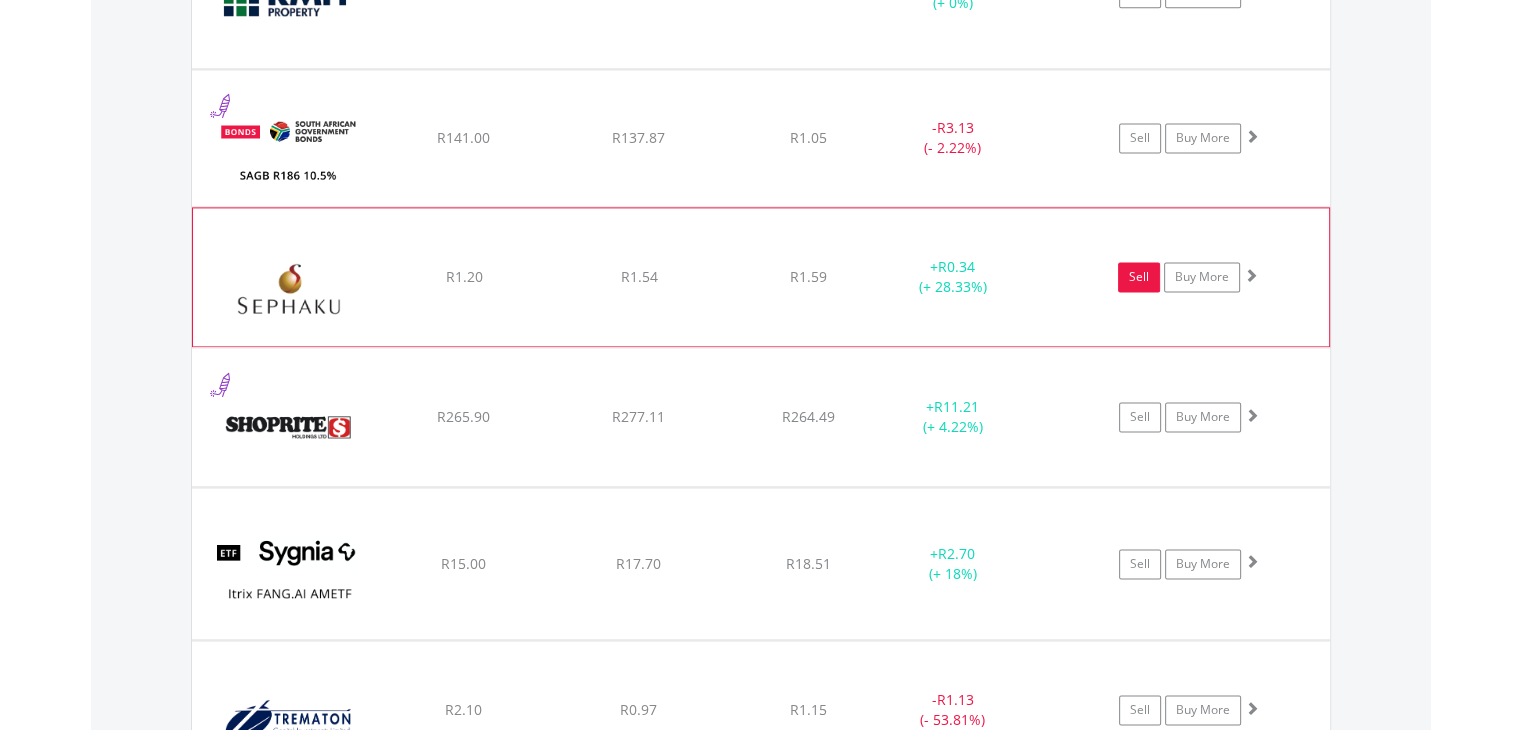 click on "Sell" at bounding box center [1139, 277] 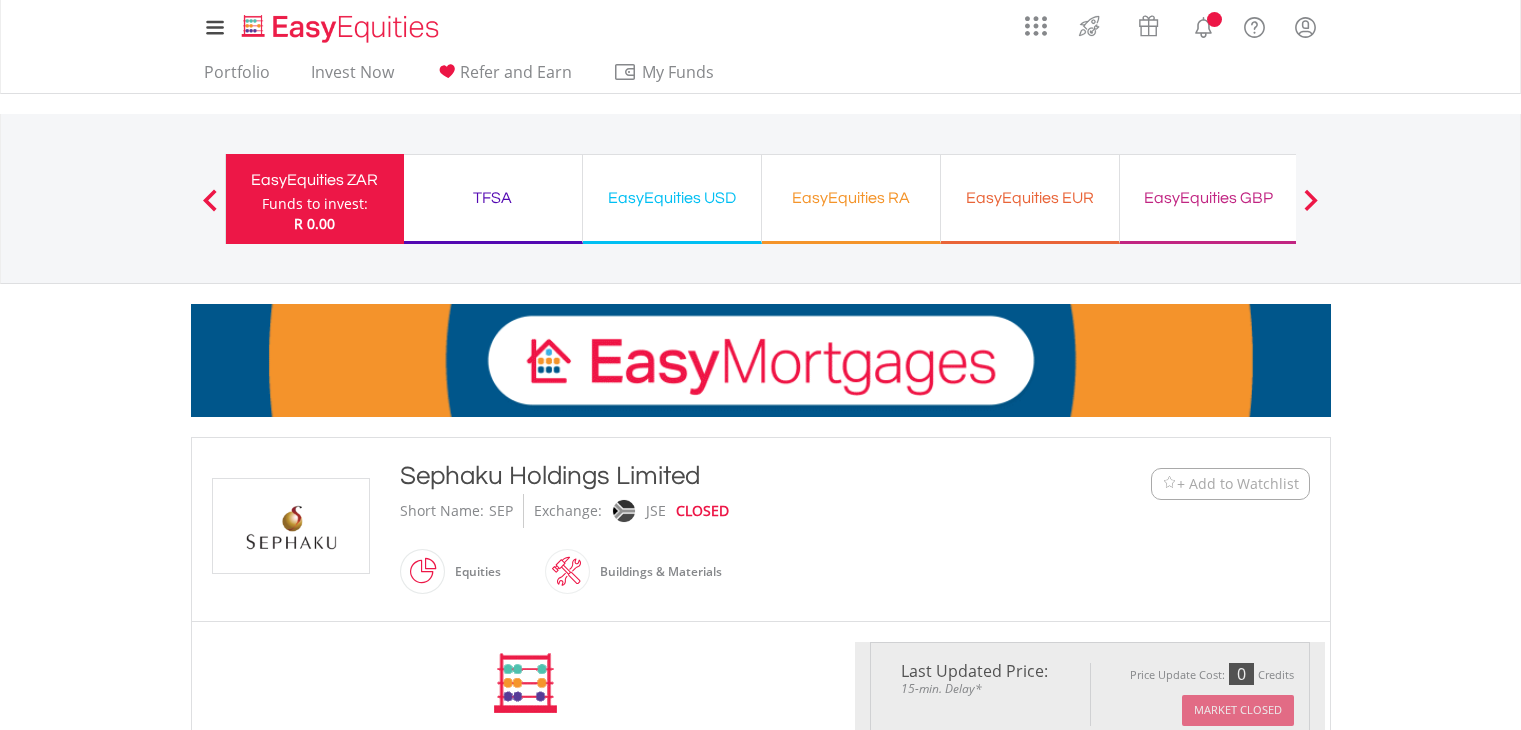 scroll, scrollTop: 0, scrollLeft: 0, axis: both 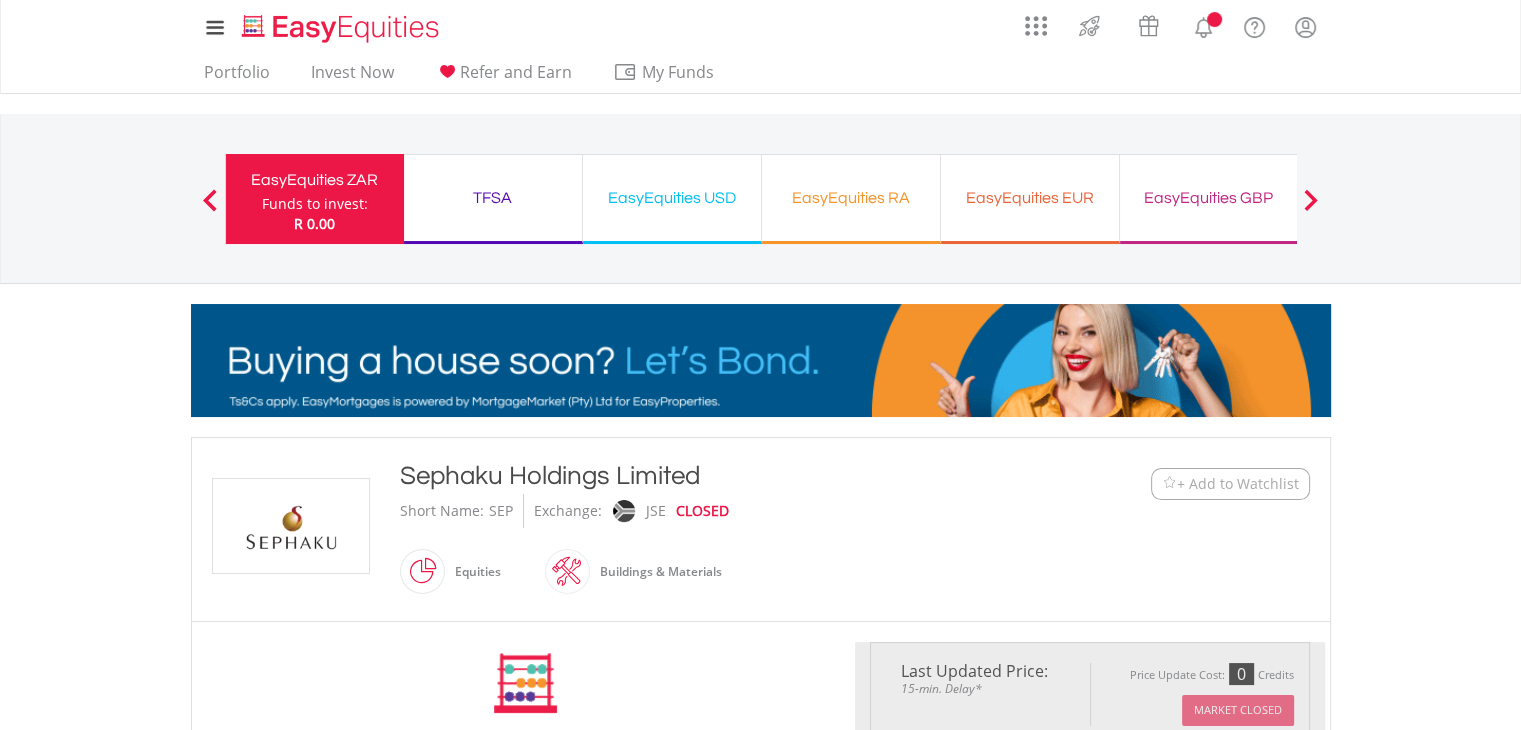 type on "****" 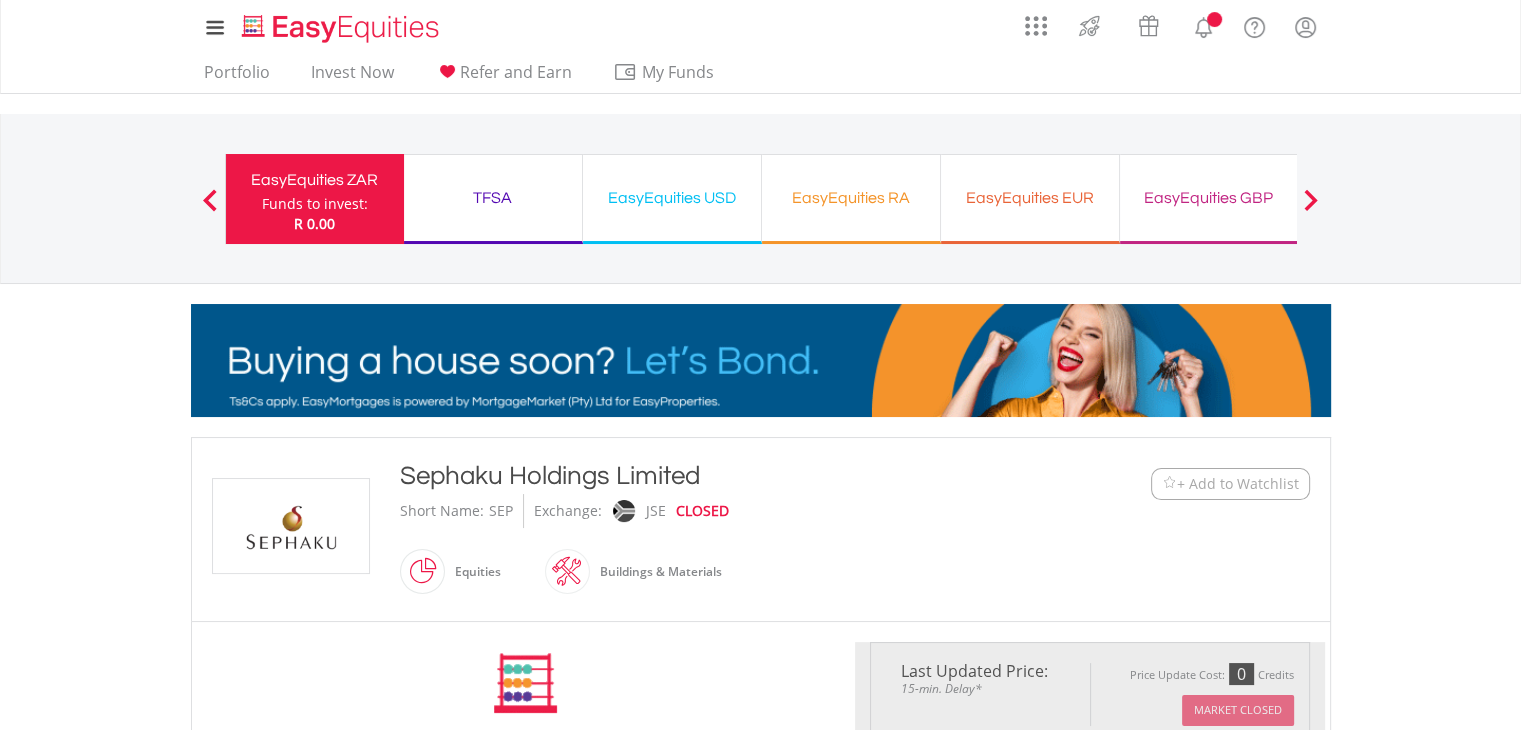 type on "******" 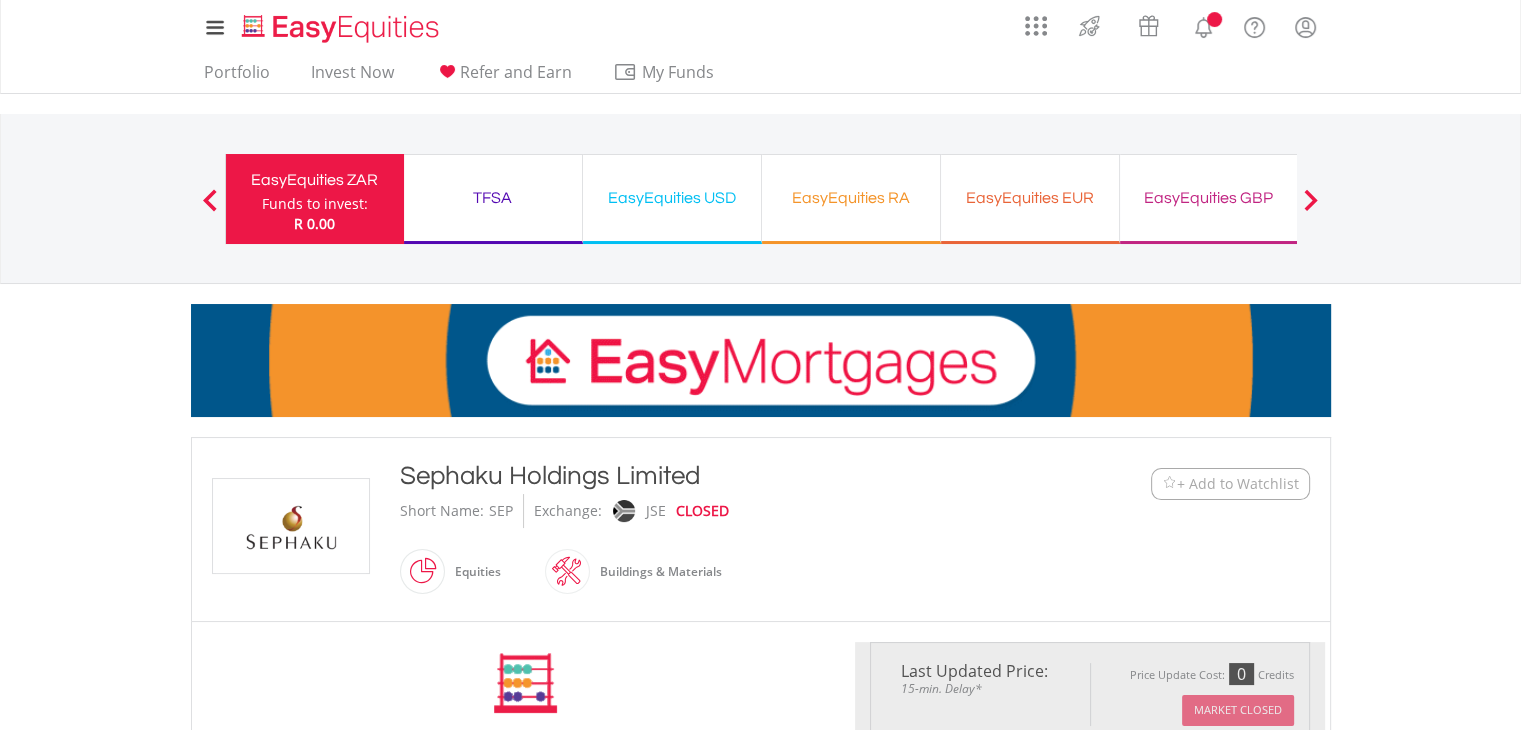 click on "My Investments
Invest Now
New Listings
Sell
My Recurring Investments
Pending Orders
Switch Unit Trusts
Vouchers
Buy a Voucher
Redeem a Voucher" at bounding box center (760, 1097) 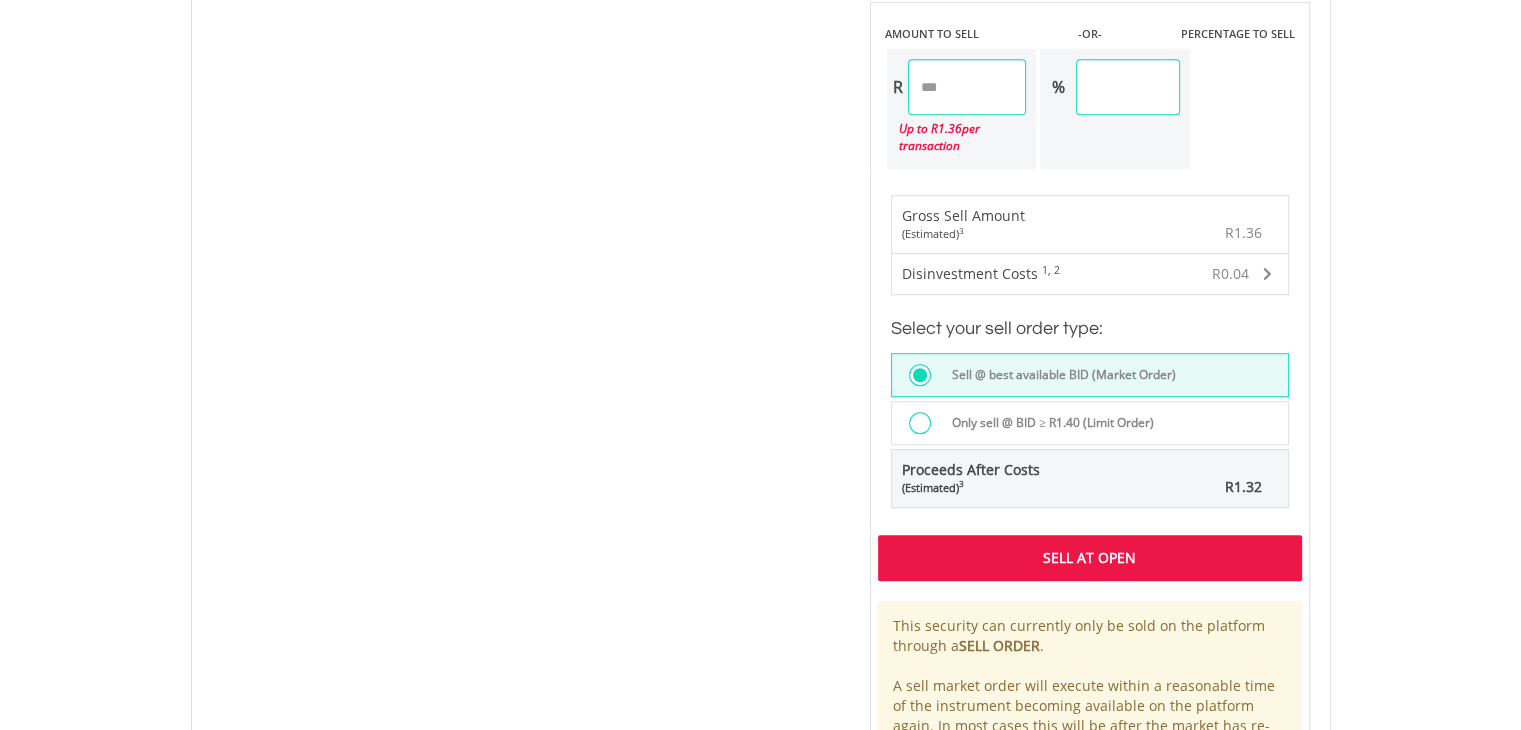 scroll, scrollTop: 1360, scrollLeft: 0, axis: vertical 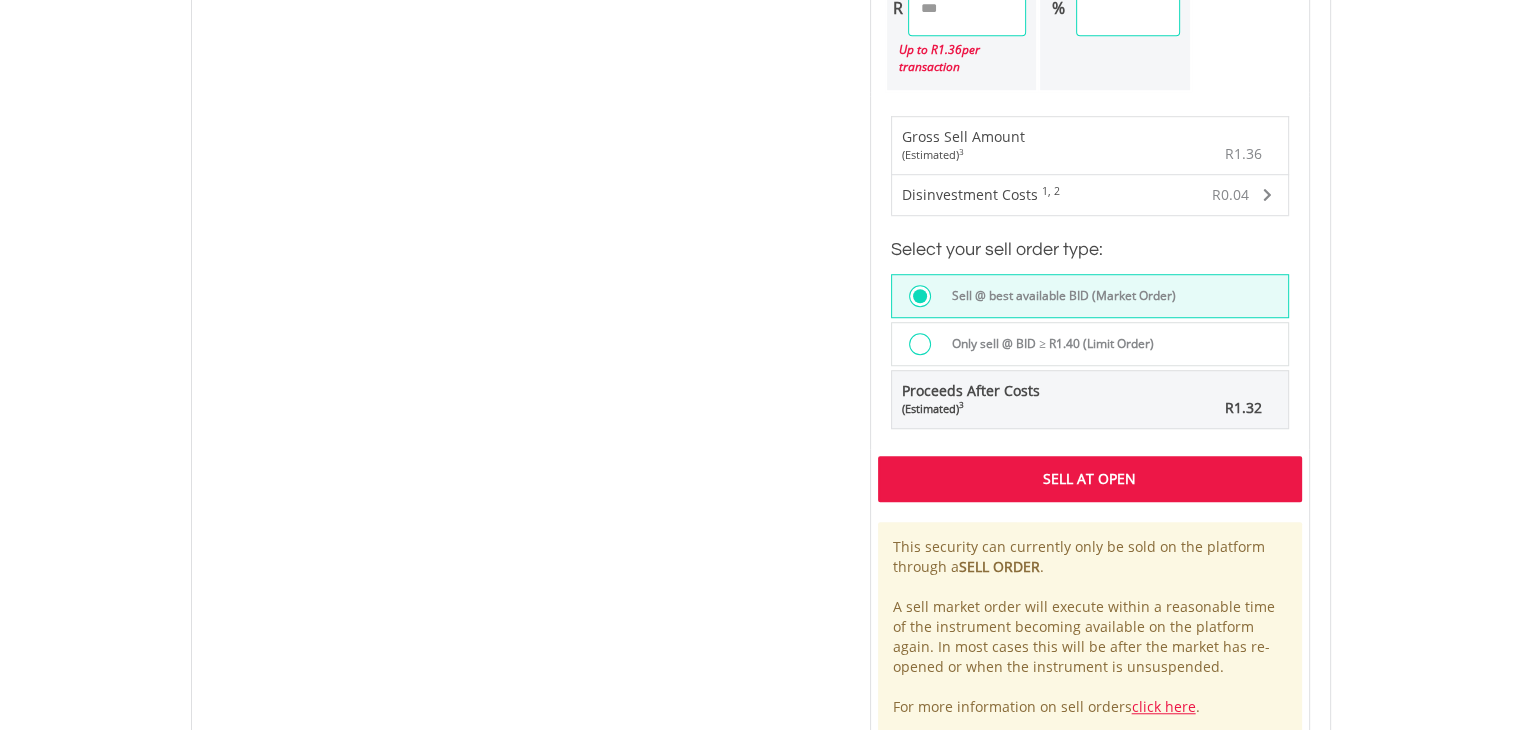 click on "Sell At Open" at bounding box center (1090, 479) 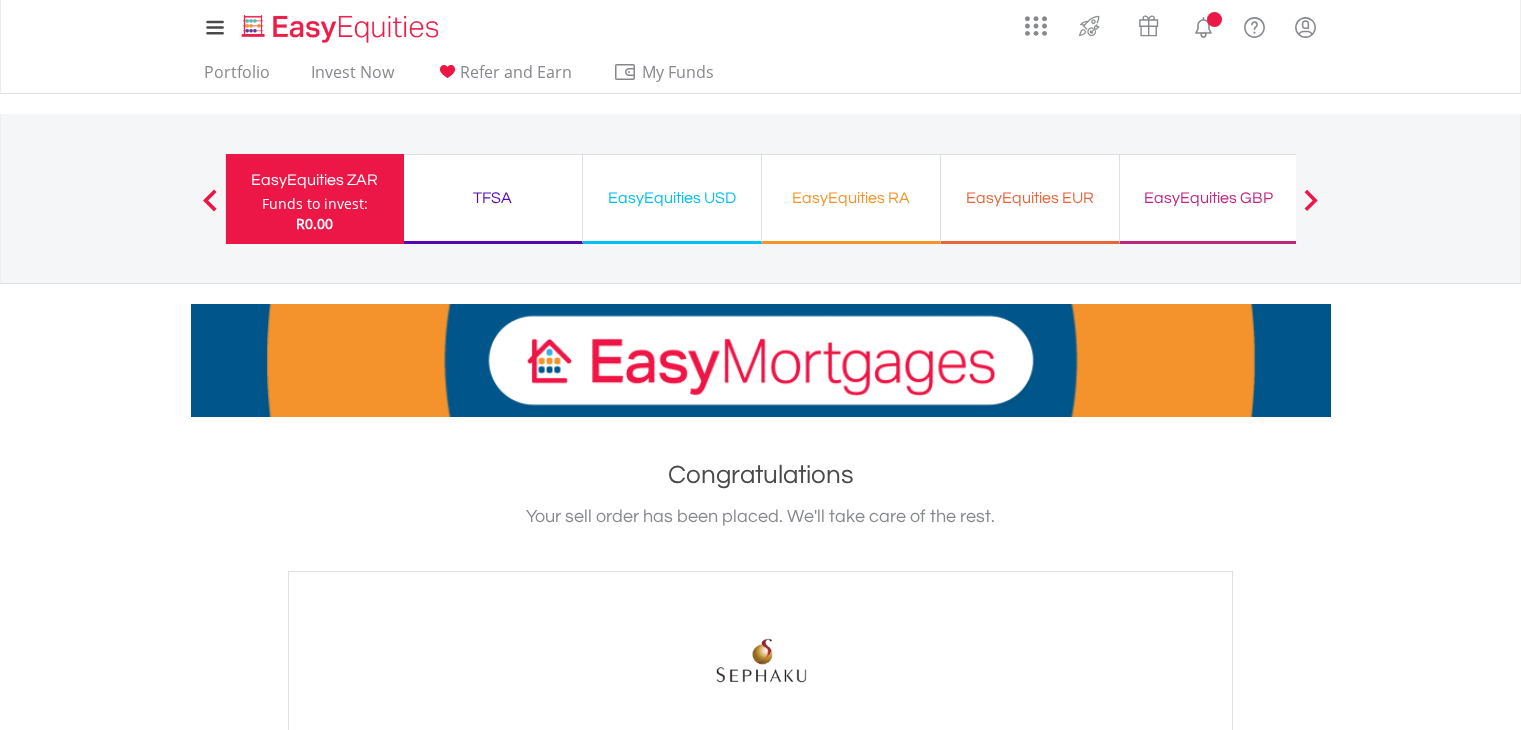 scroll, scrollTop: 0, scrollLeft: 0, axis: both 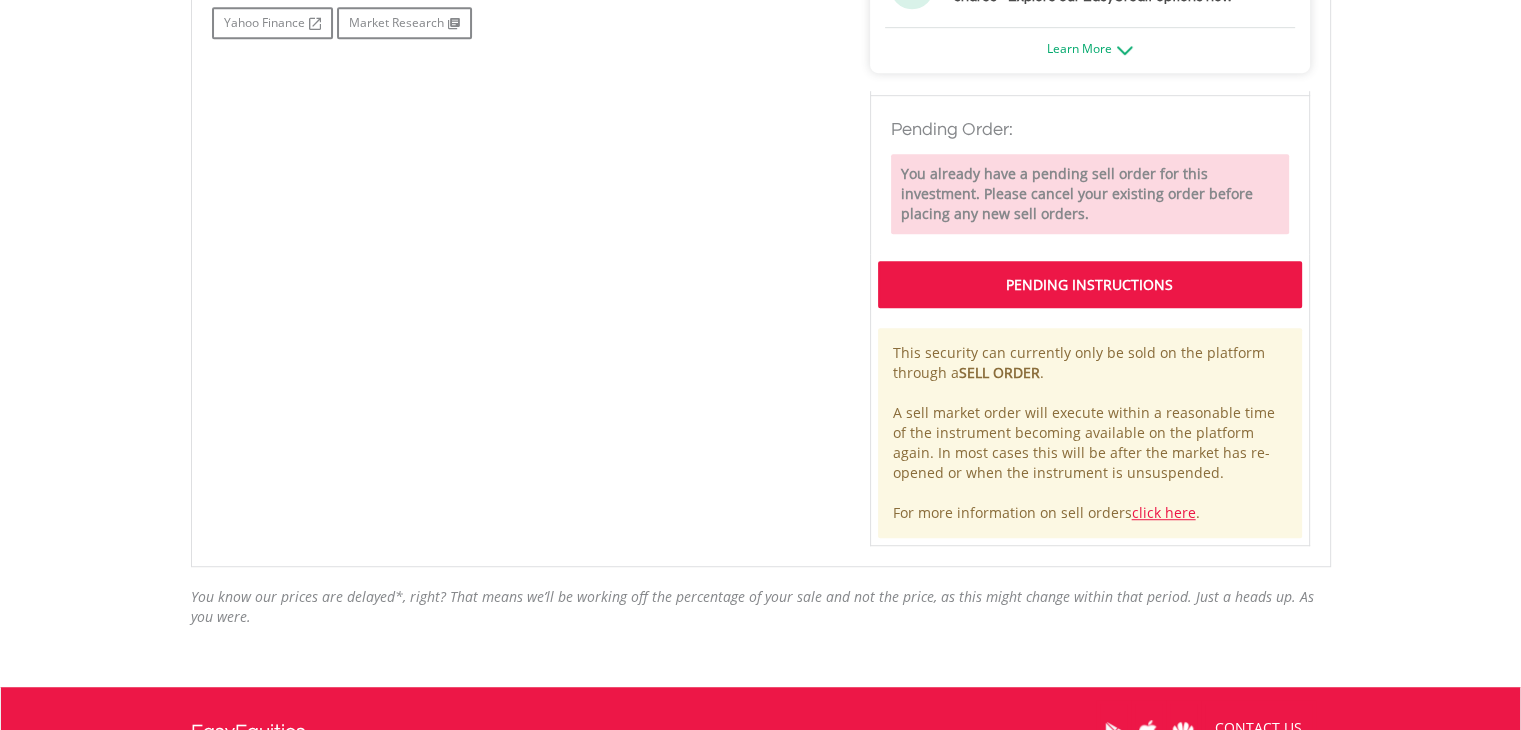 click on "My Investments
Invest Now
New Listings
Sell
My Recurring Investments
Pending Orders
Switch Unit Trusts
Vouchers
Buy a Voucher
Redeem a Voucher" at bounding box center (760, -100) 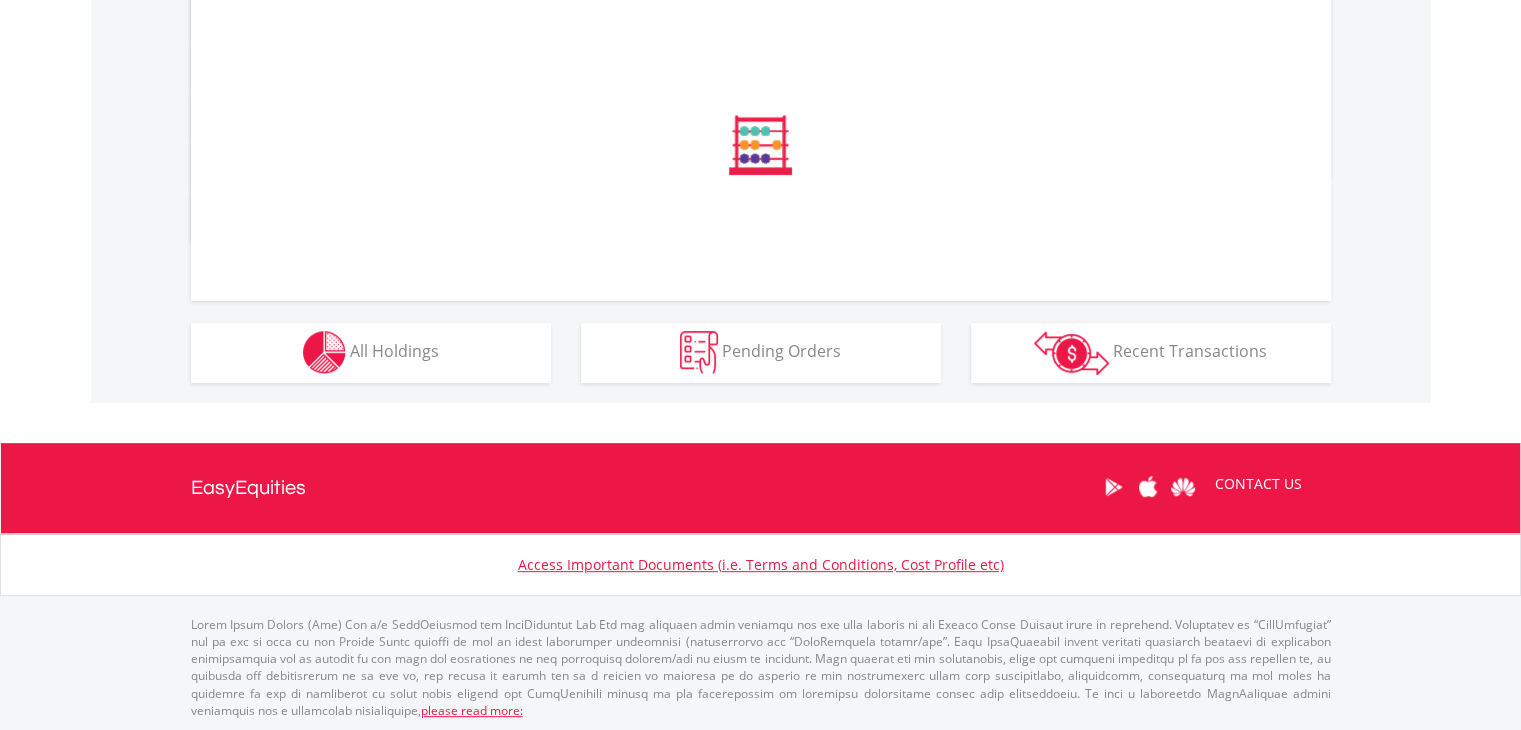 scroll, scrollTop: 1120, scrollLeft: 0, axis: vertical 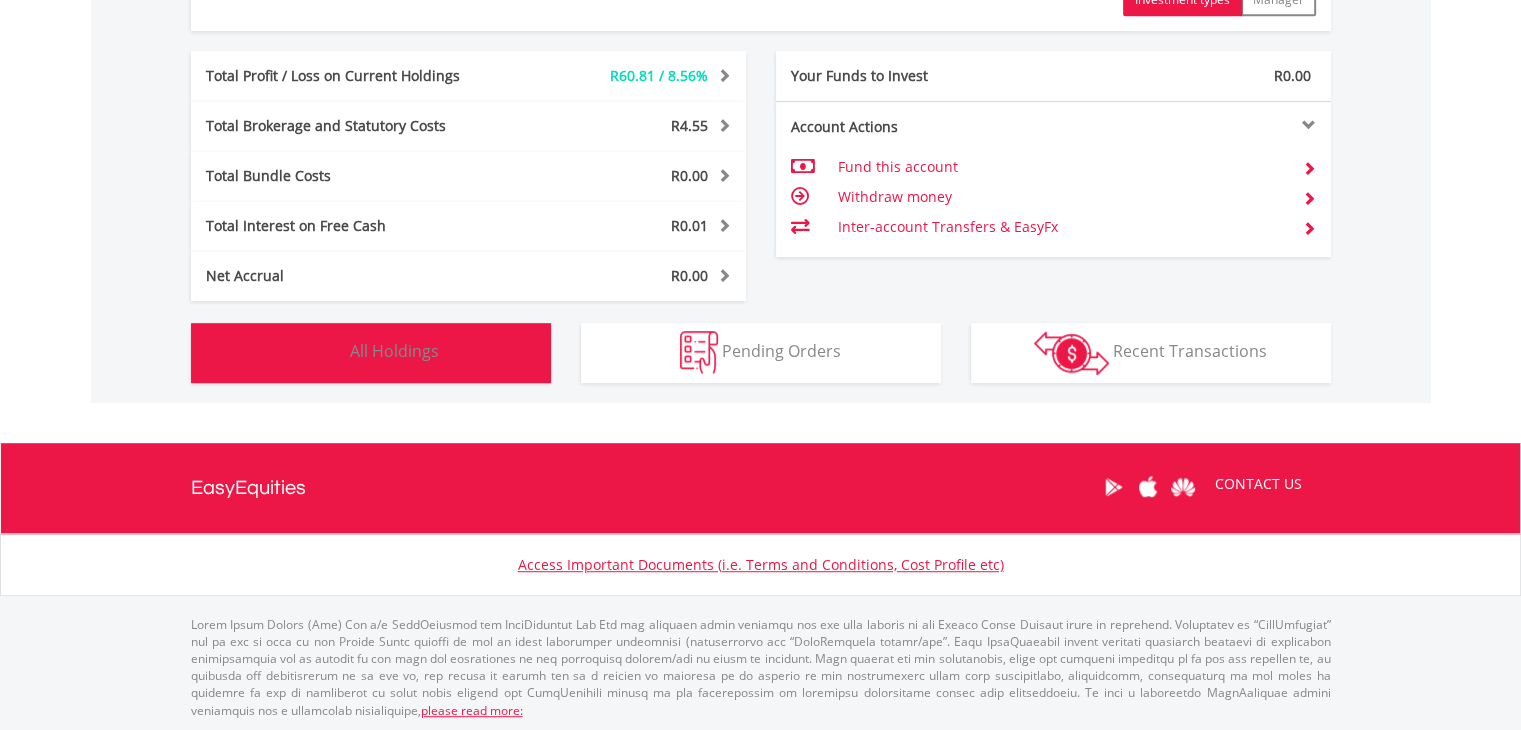 click on "All Holdings" at bounding box center (394, 351) 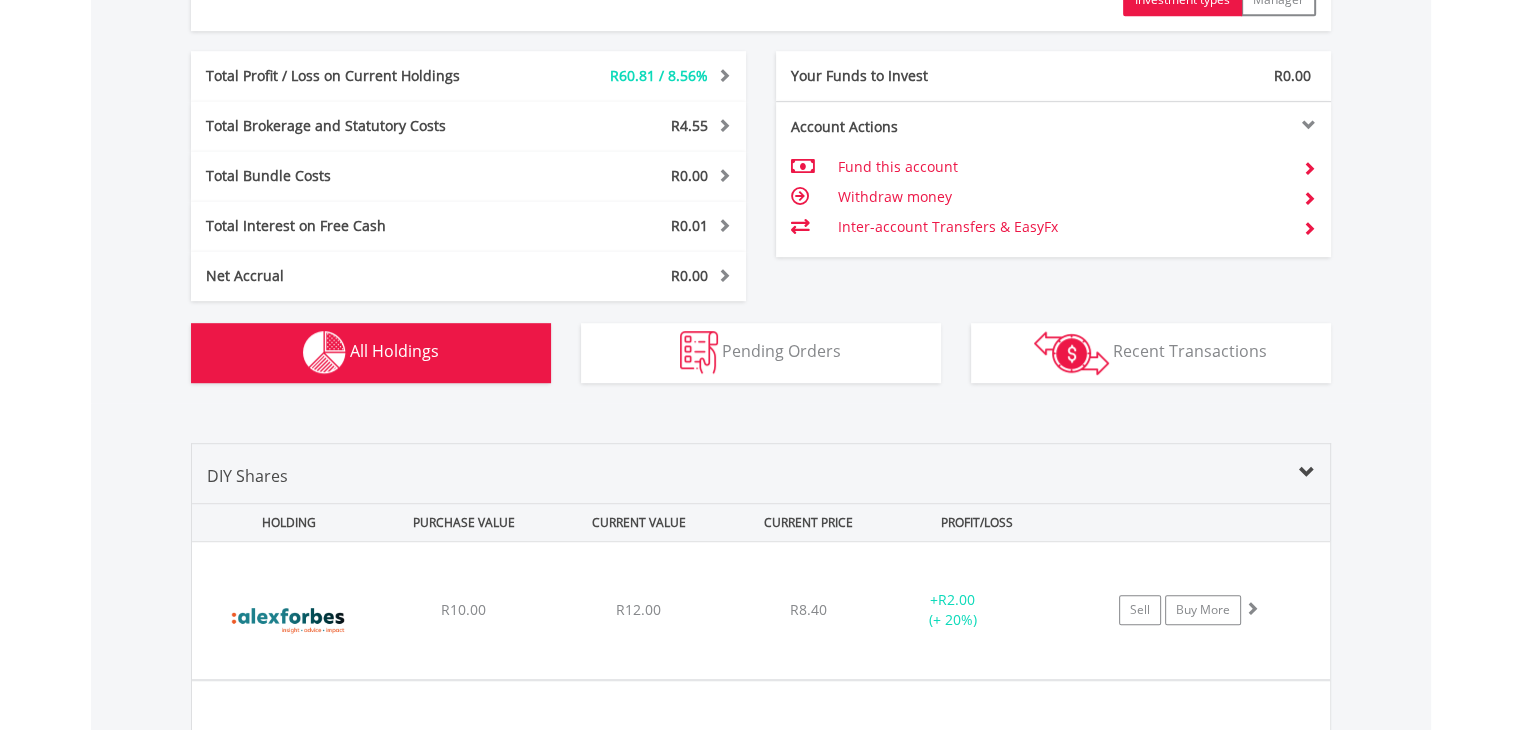 scroll, scrollTop: 1561, scrollLeft: 0, axis: vertical 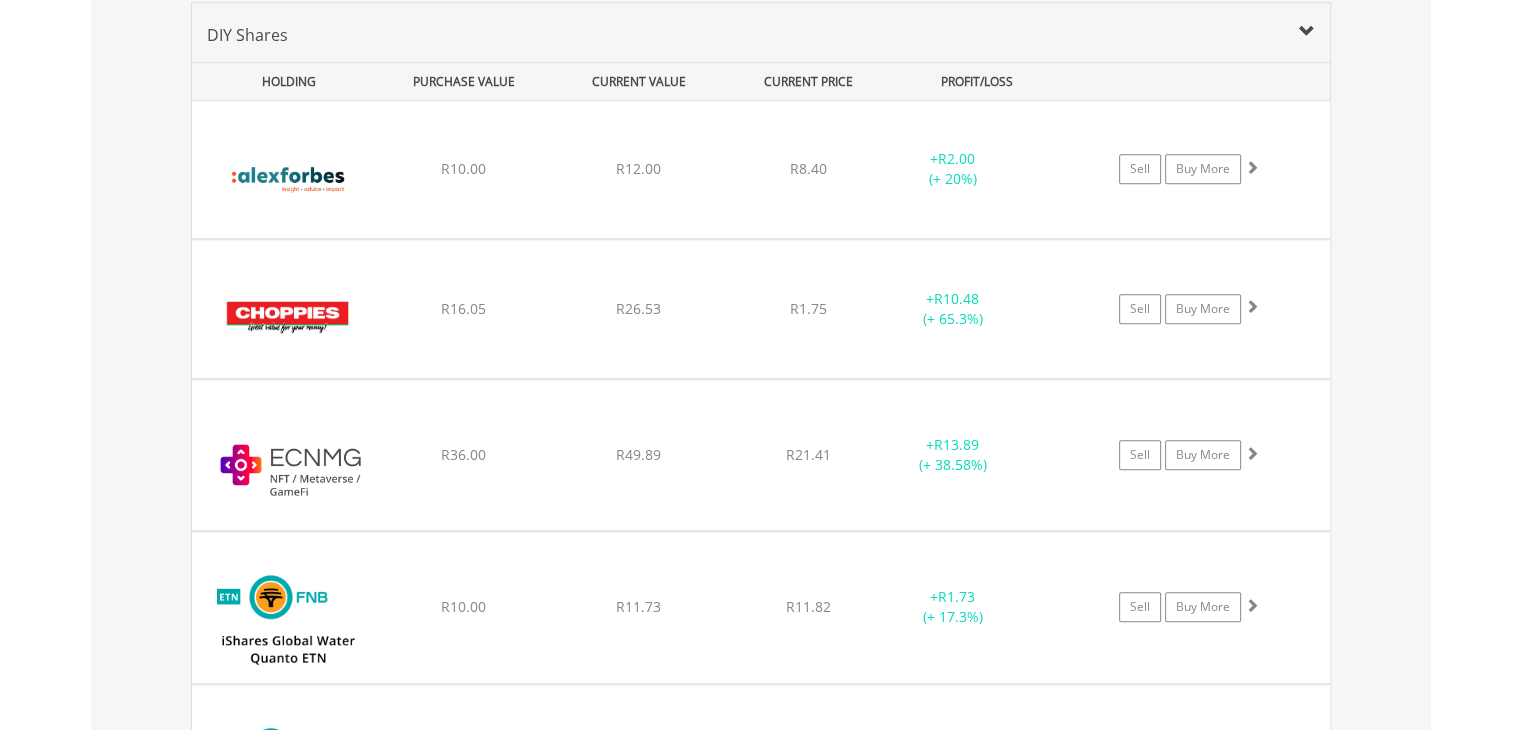 click on "Value View
Share View
DIY Shares
HOLDING
PURCHASE VALUE
CURRENT VALUE
CURRENT PRICE
PROFIT/LOSS
﻿
Alexander Forbes Group Holdings Limited
R10.00
R12.00
R8.40
+  R2.00 (+ 20%)
Sell
Buy More" at bounding box center [761, 1192] 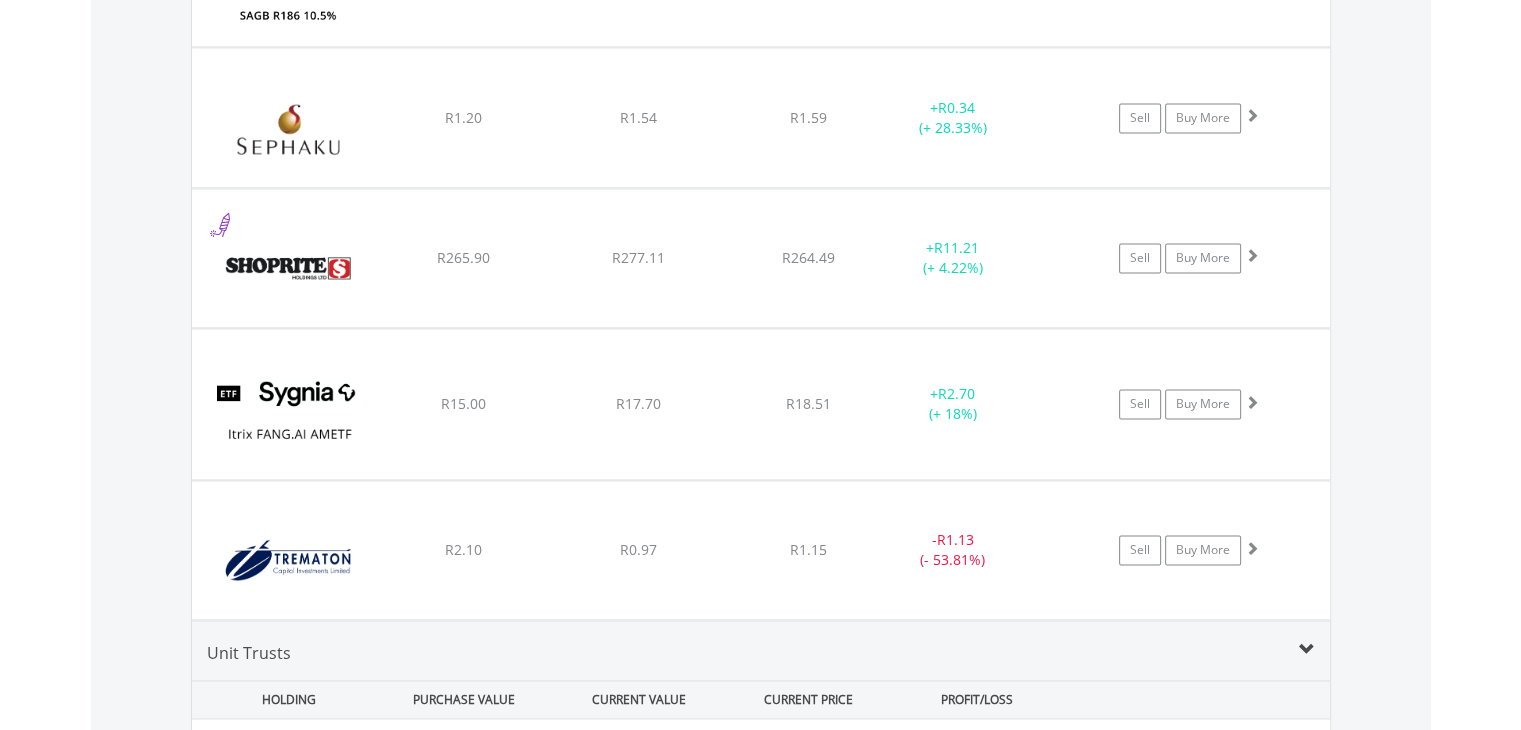 scroll, scrollTop: 2961, scrollLeft: 0, axis: vertical 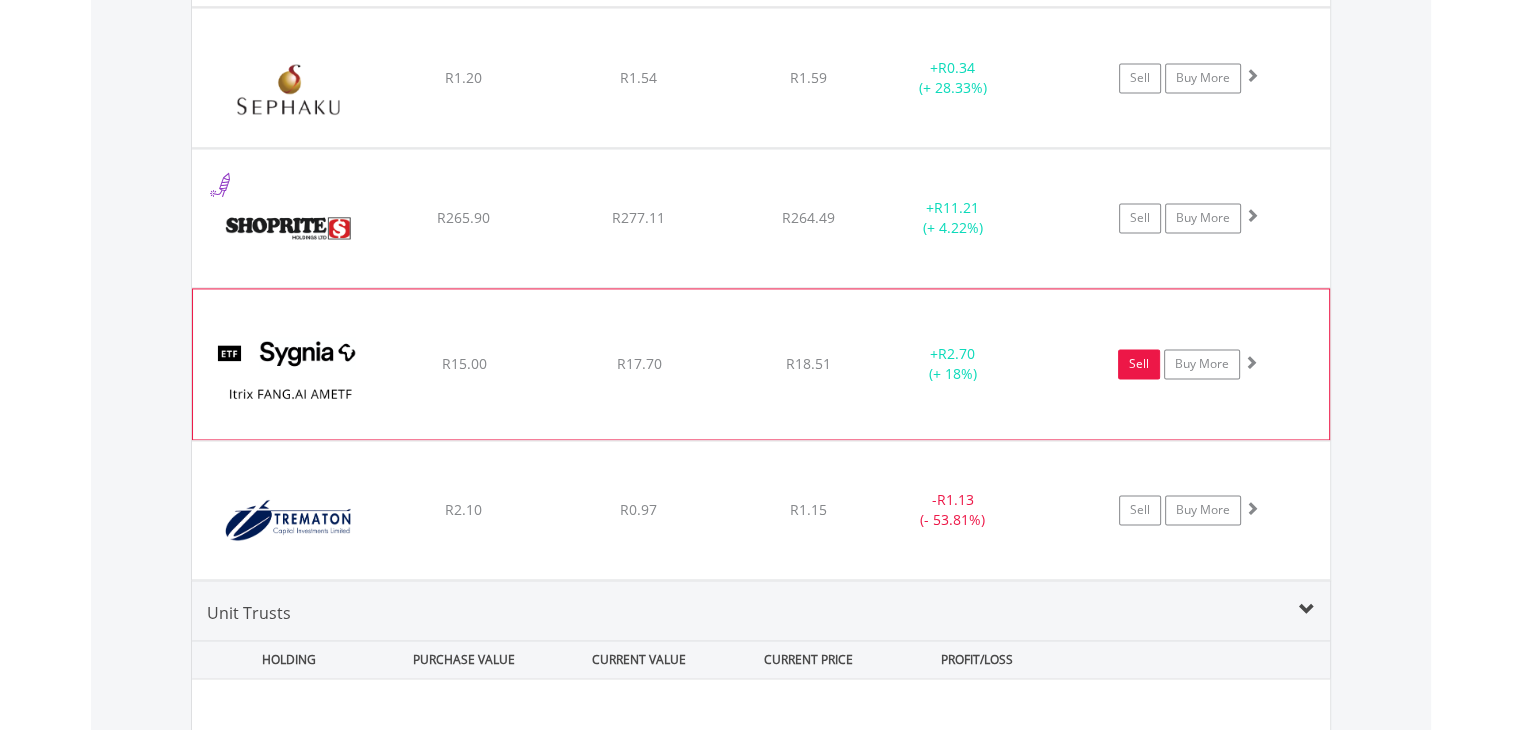 click on "Sell" at bounding box center [1139, 364] 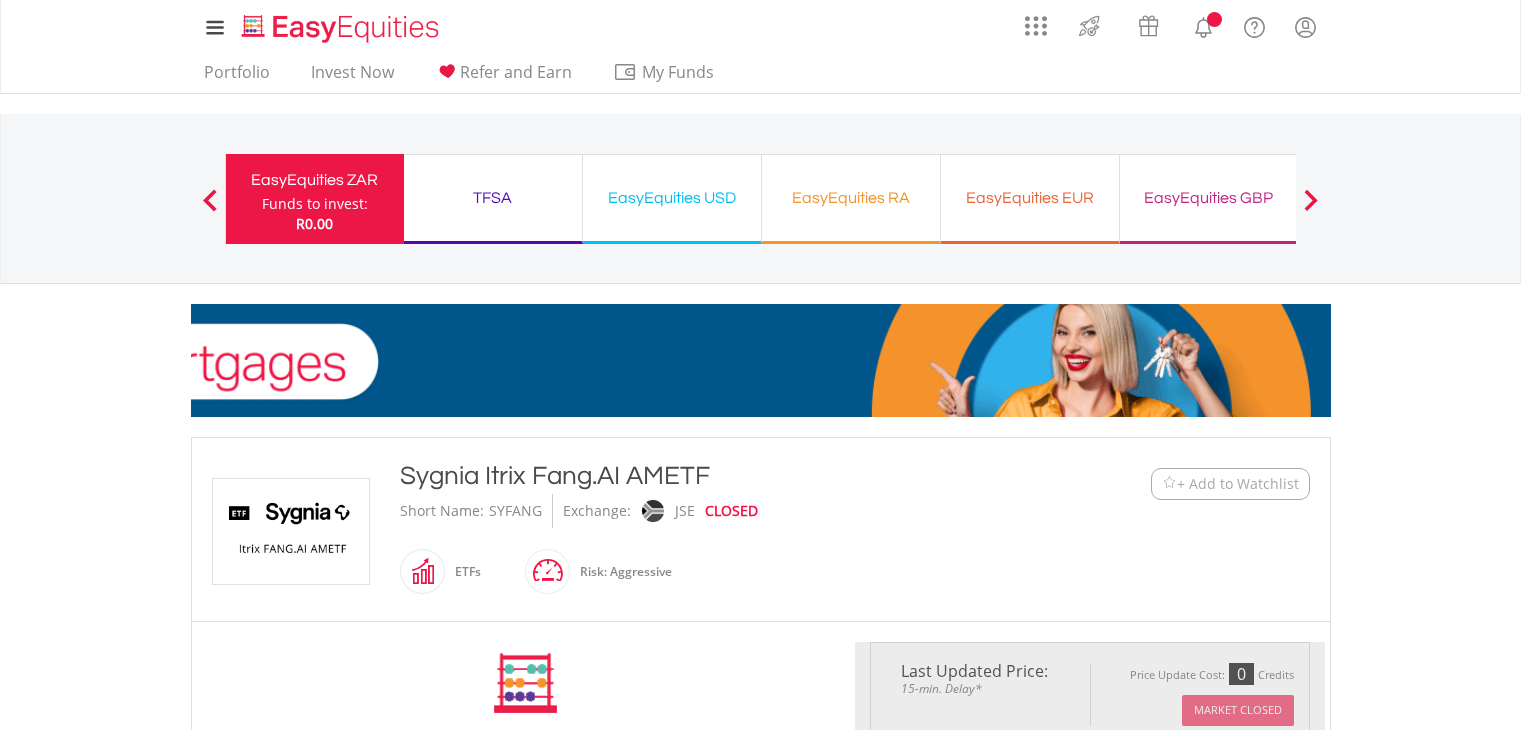 scroll, scrollTop: 0, scrollLeft: 0, axis: both 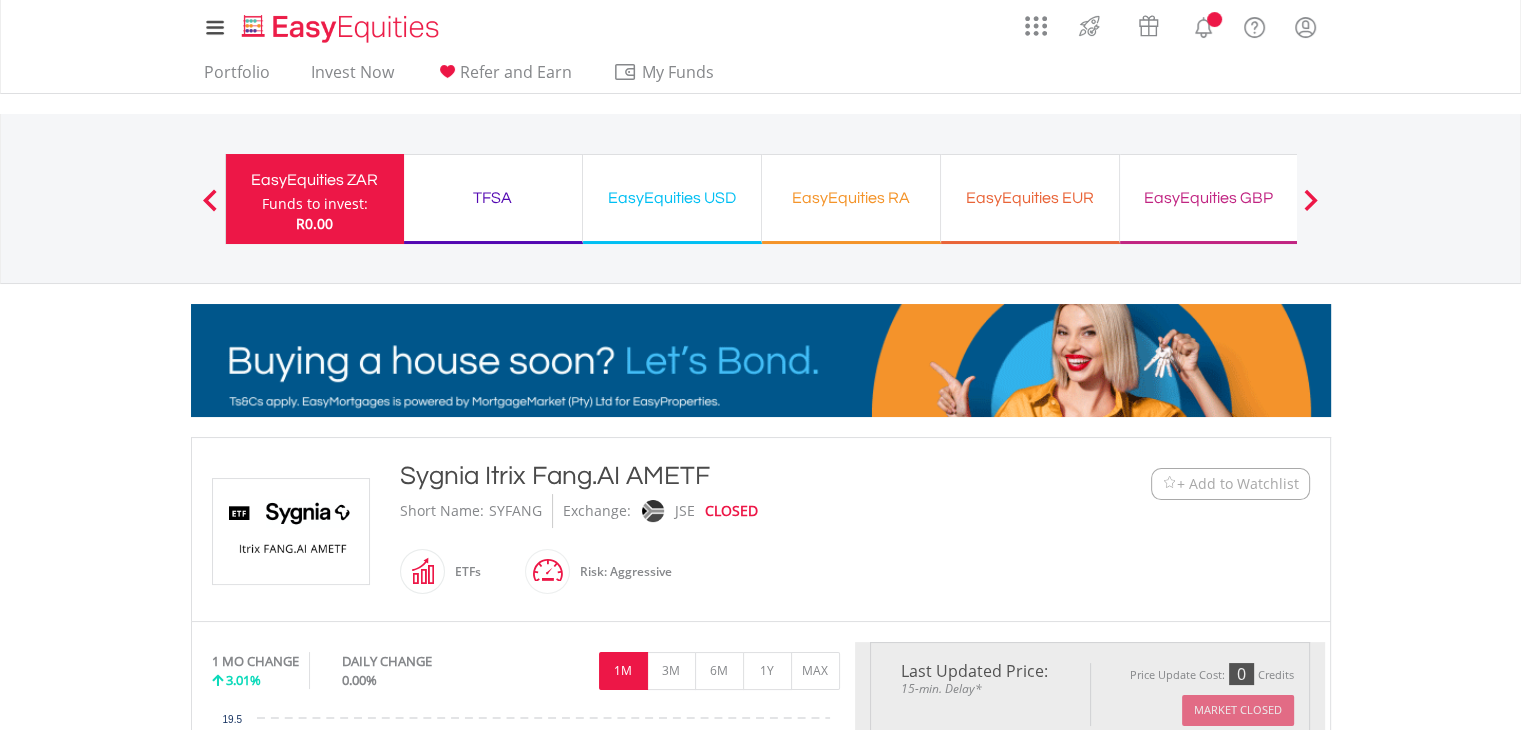 type on "*****" 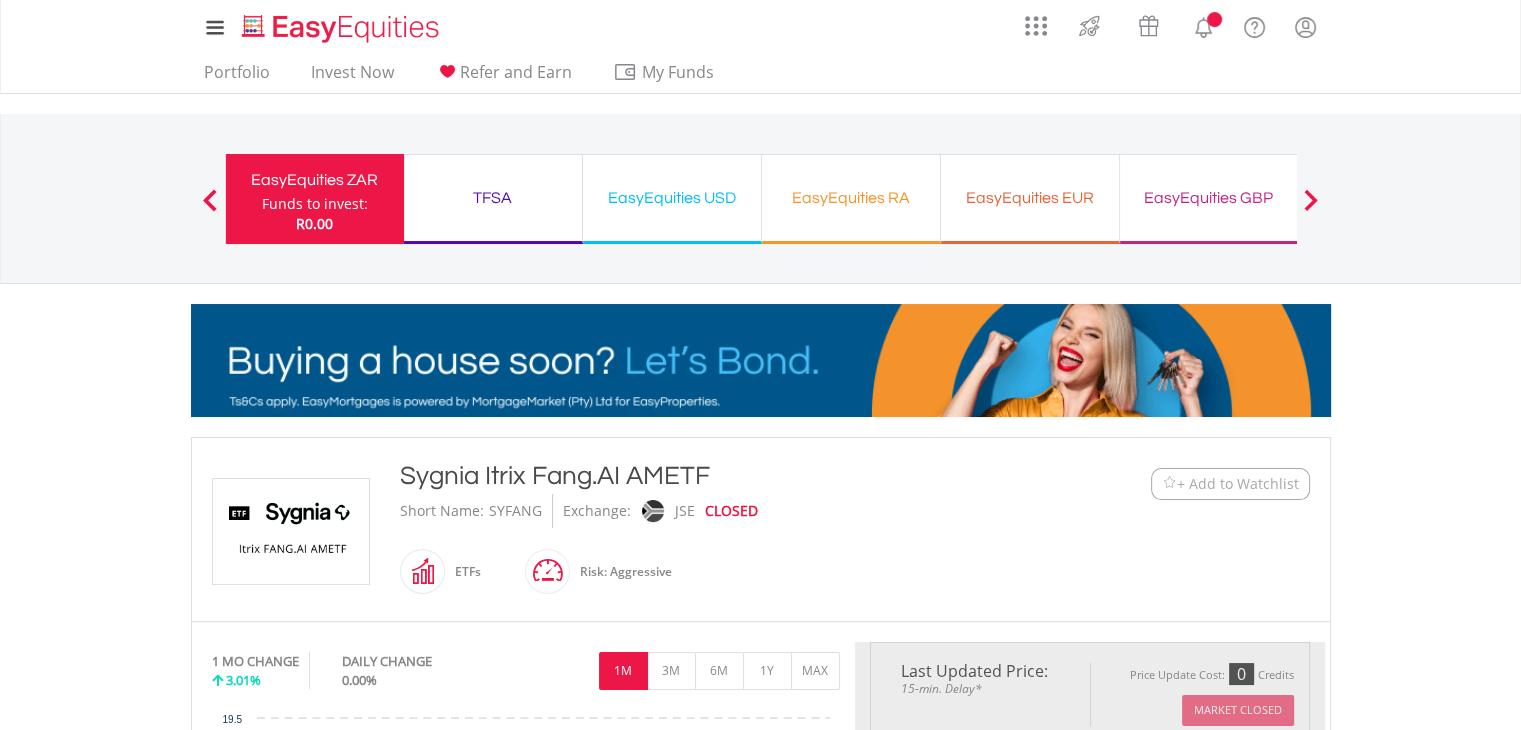 type on "******" 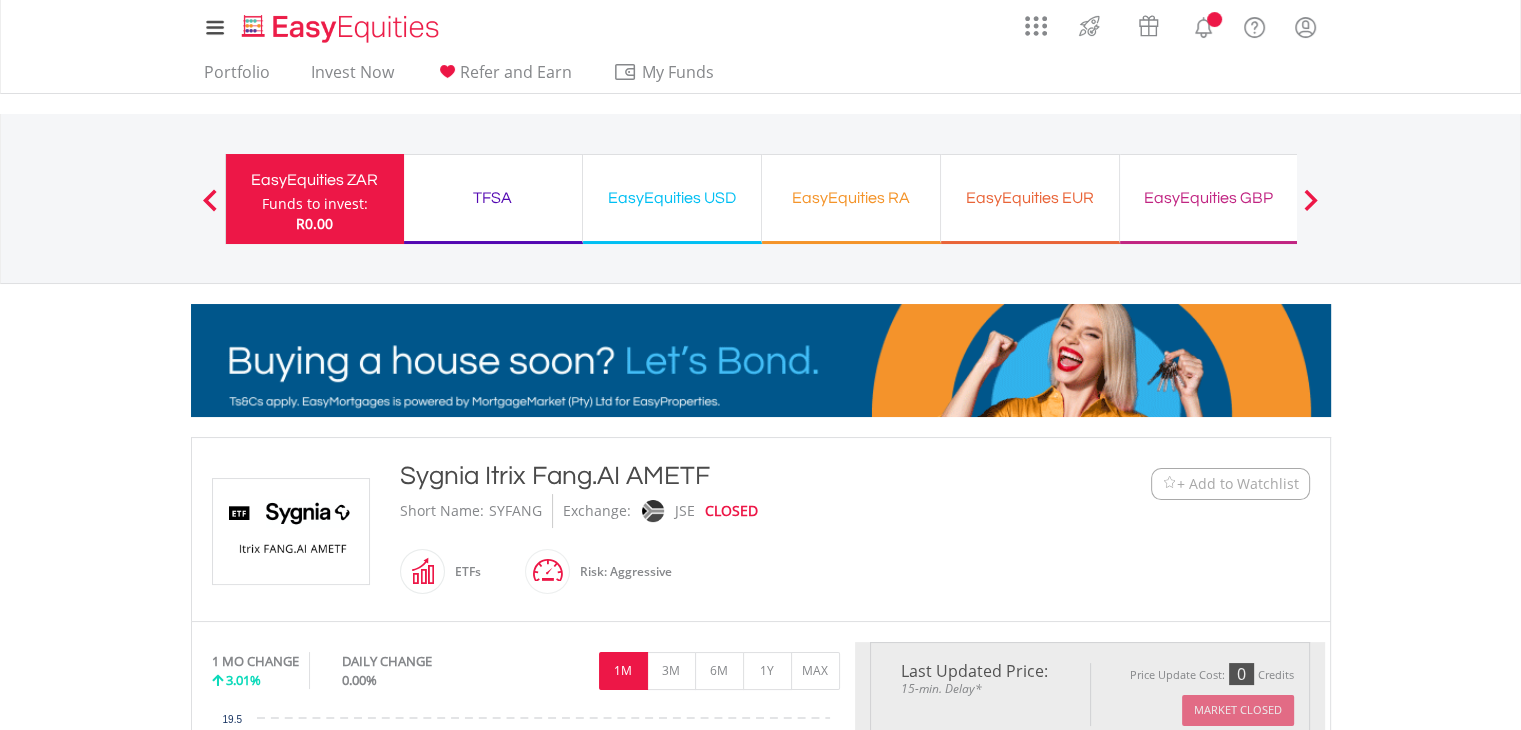 click on "My Investments
Invest Now
New Listings
Sell
My Recurring Investments
Pending Orders
Switch Unit Trusts
Vouchers
Buy a Voucher
Redeem a Voucher" at bounding box center (760, 1097) 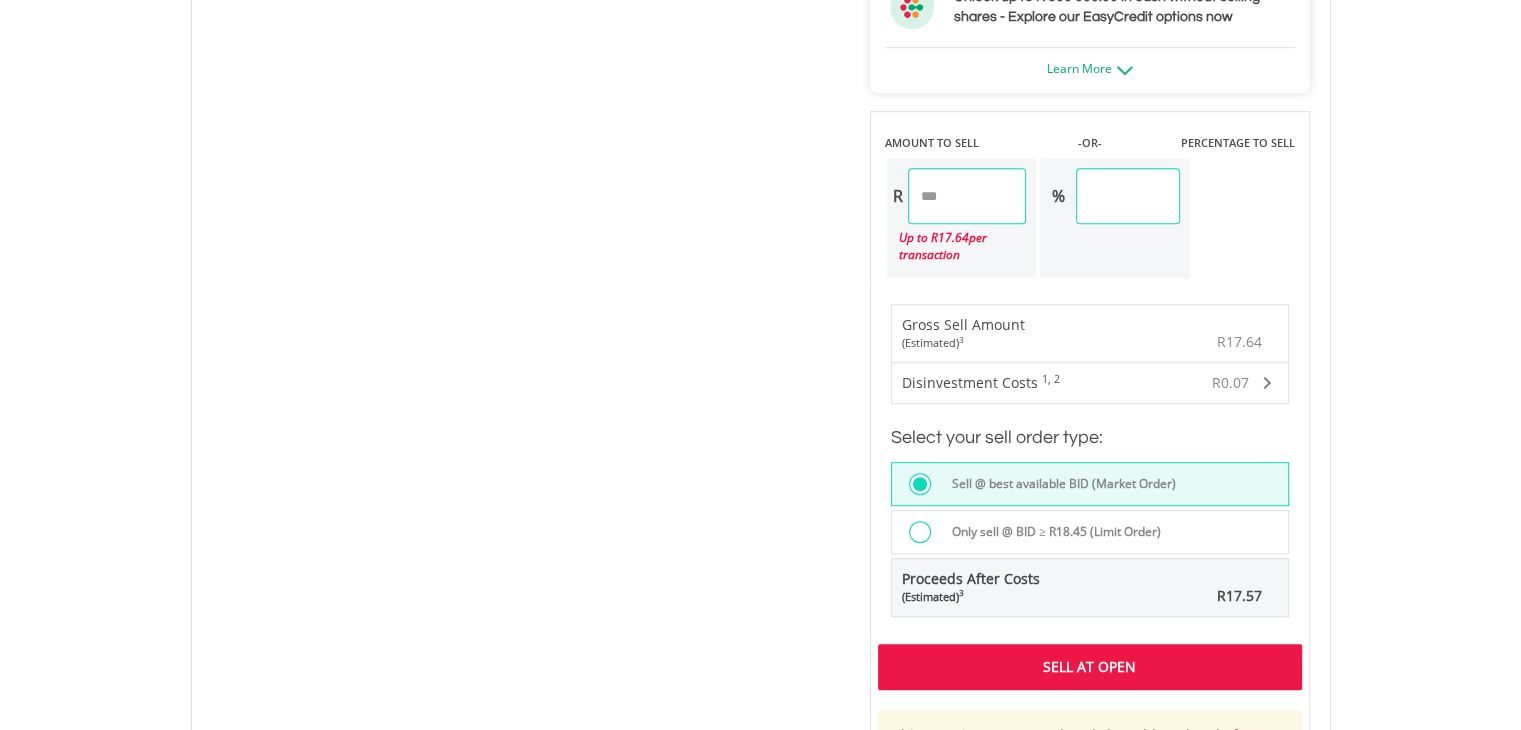 scroll, scrollTop: 1360, scrollLeft: 0, axis: vertical 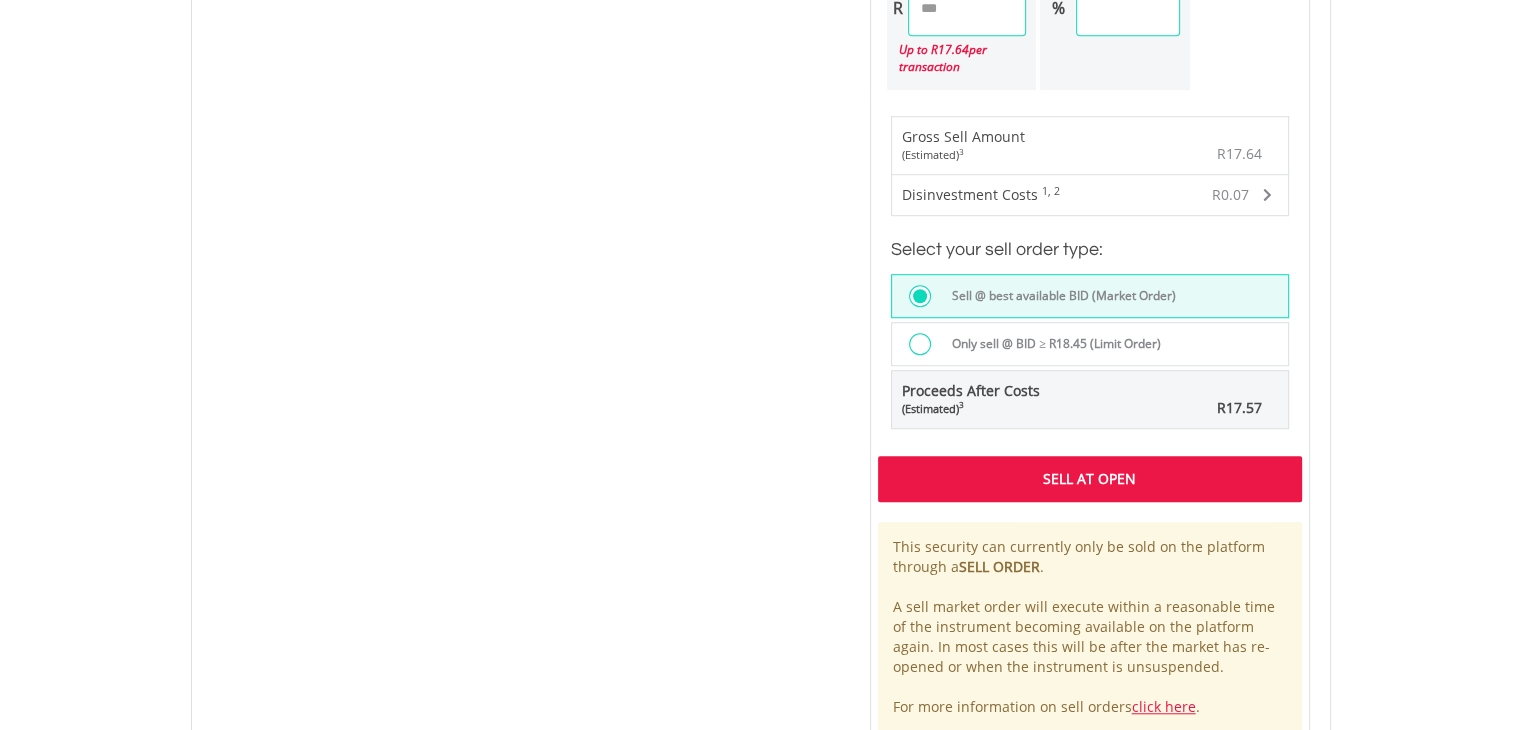 click on "Sell At Open" at bounding box center (1090, 479) 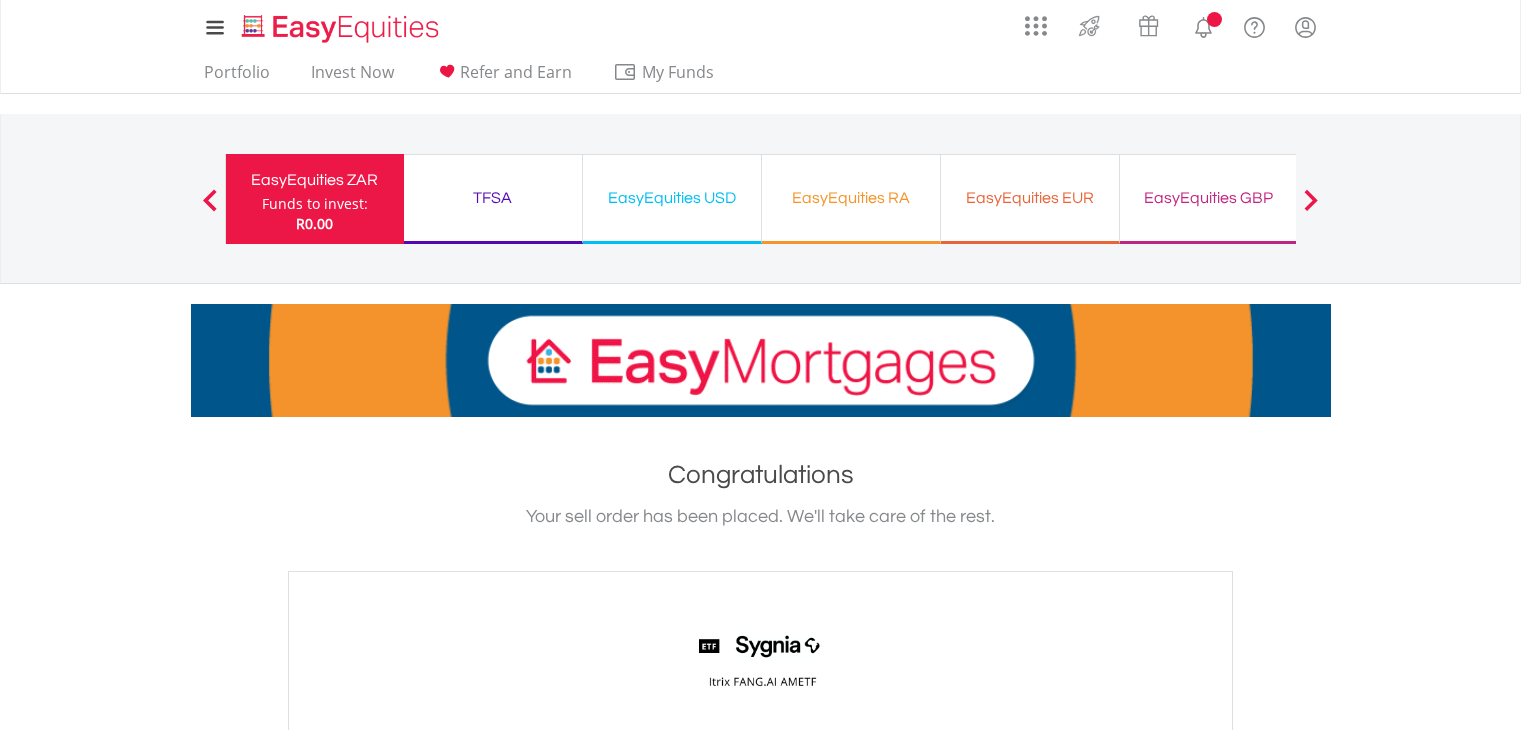 scroll, scrollTop: 0, scrollLeft: 0, axis: both 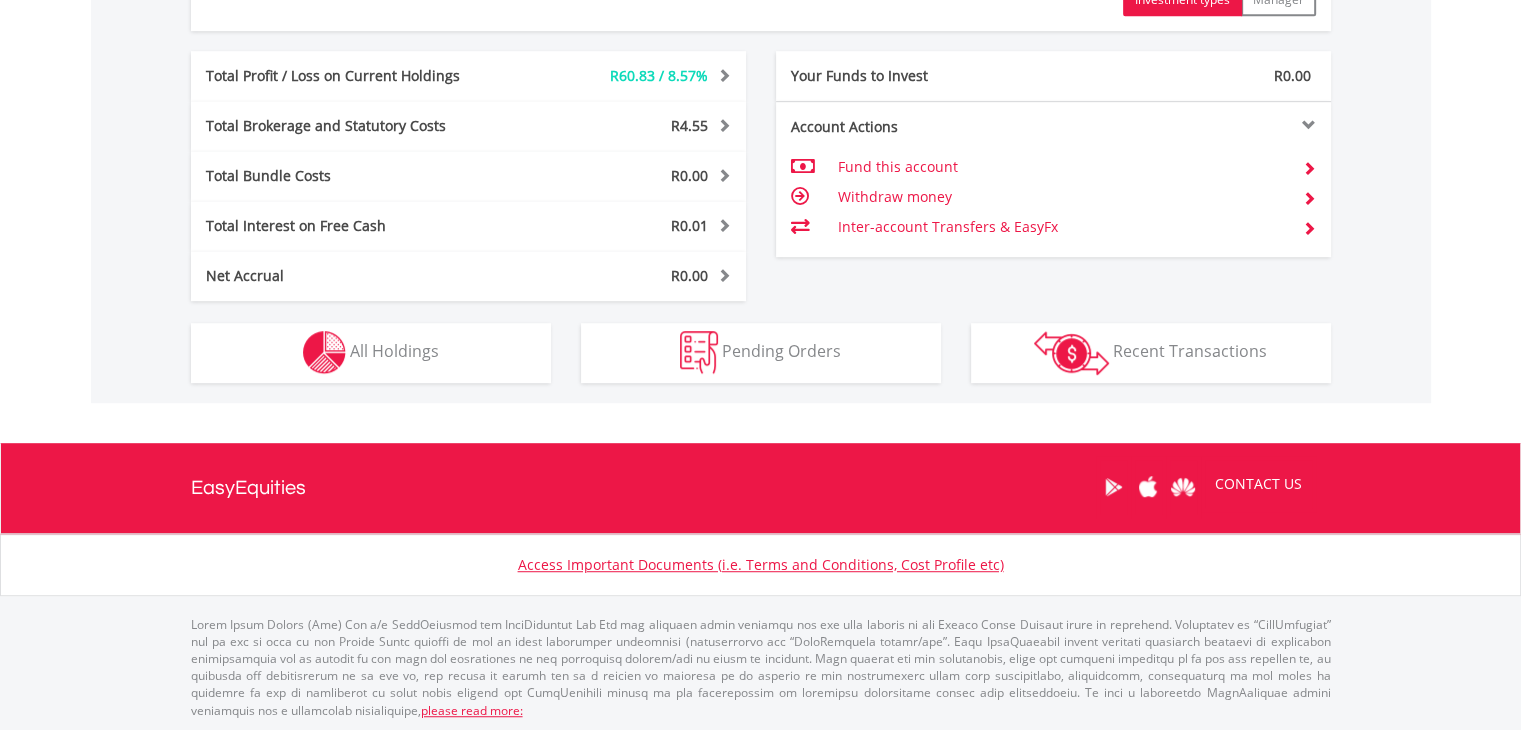 click on "R770.59
CURRENT VALUE
Movement on Current Holdings:
R60.83
Profit & Loss Value
+ 8.57%
Profit & Loss
﻿
Investment Types" at bounding box center [761, -49] 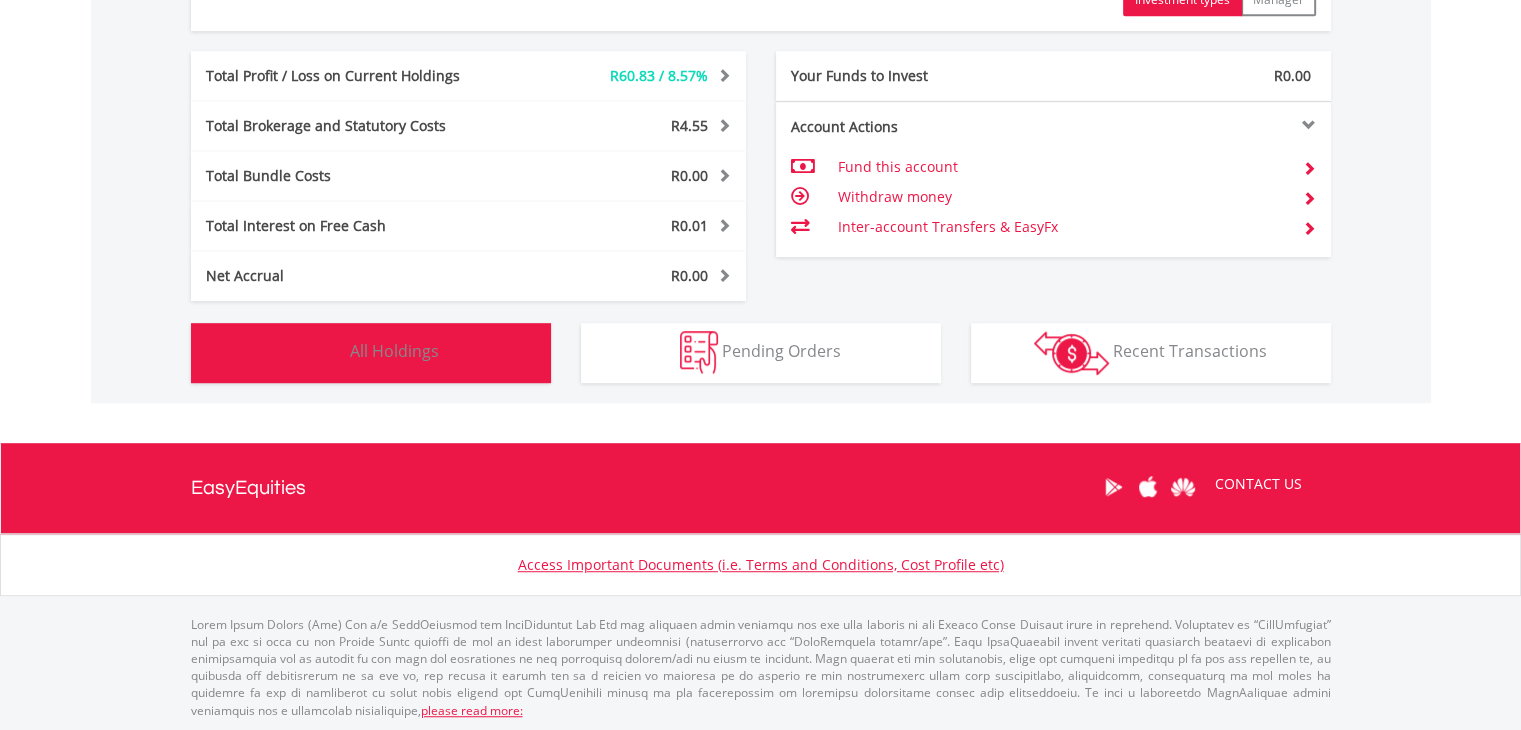 click on "All Holdings" at bounding box center [394, 351] 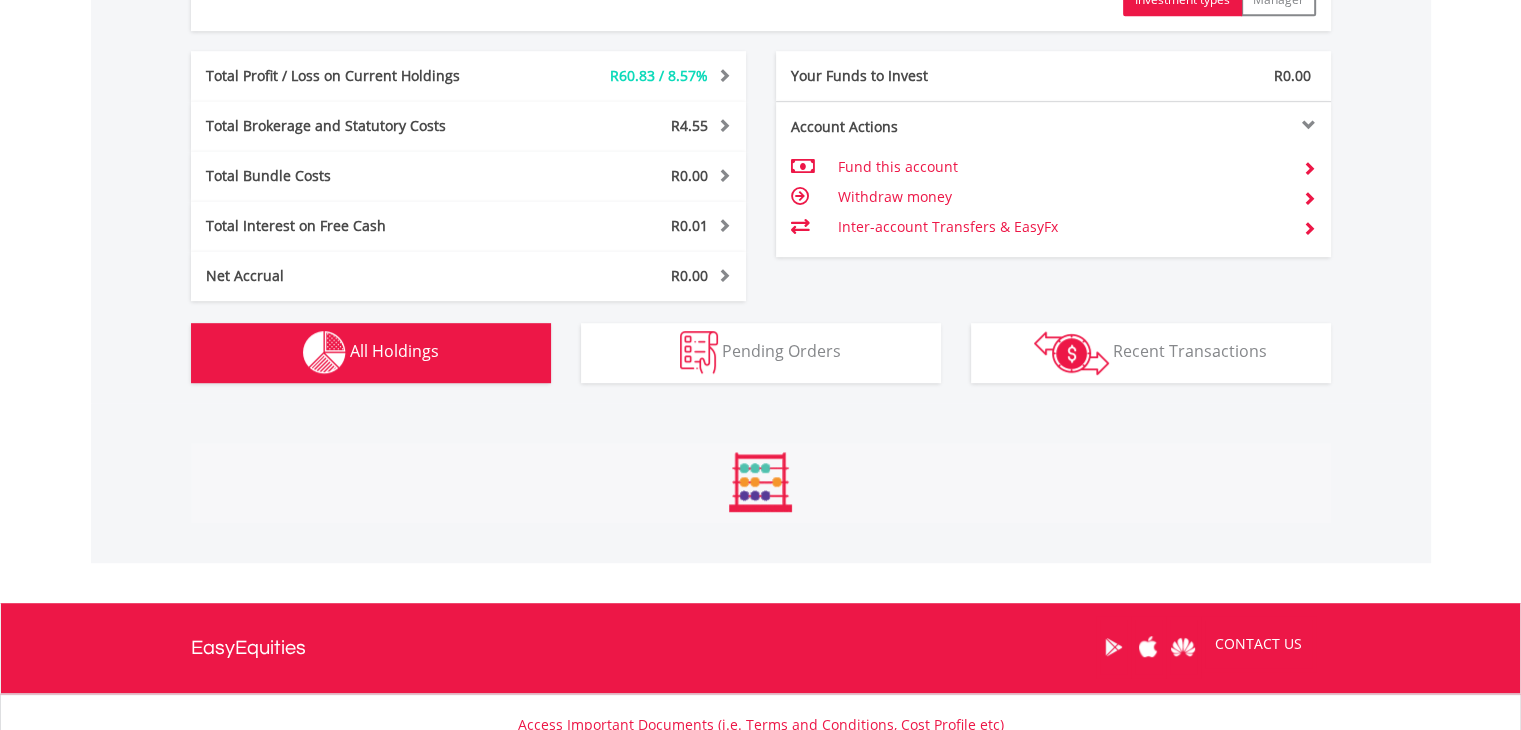 scroll, scrollTop: 1561, scrollLeft: 0, axis: vertical 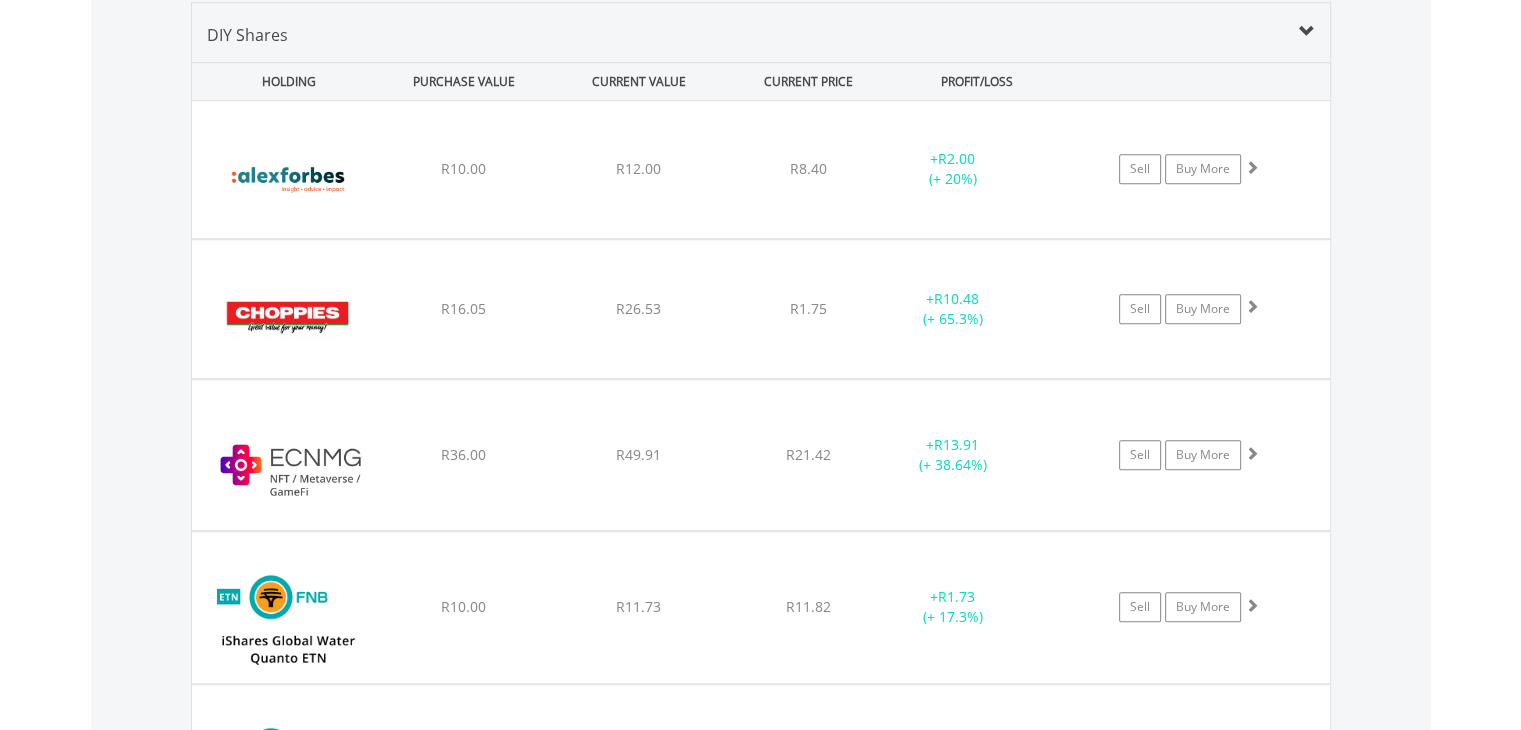 click on "Value View
Share View
DIY Shares
HOLDING
PURCHASE VALUE
CURRENT VALUE
CURRENT PRICE
PROFIT/LOSS
﻿
Alexander Forbes Group Holdings Limited
R10.00
R12.00
R8.40
+  R2.00 (+ 20%)
Sell
Buy More" at bounding box center [761, 1192] 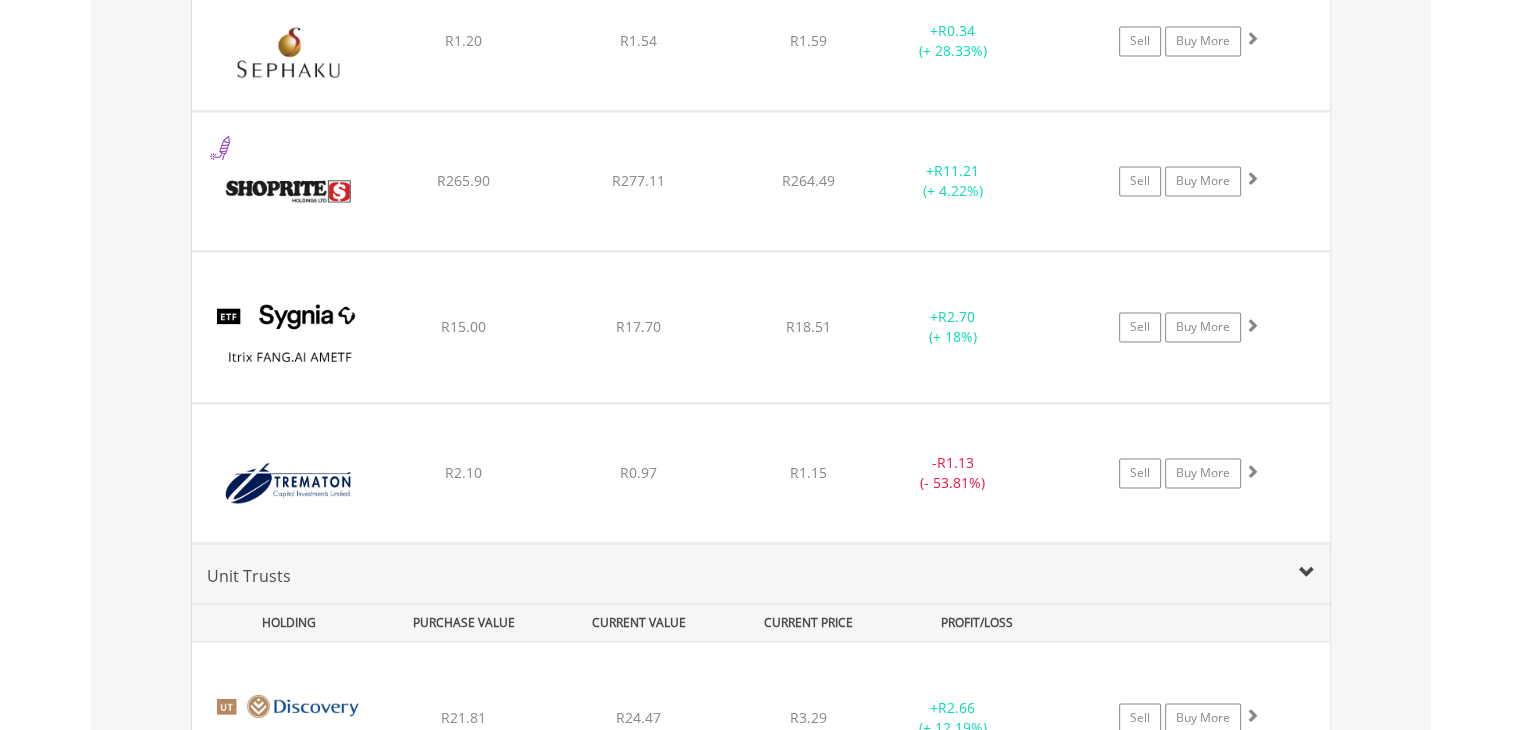 scroll, scrollTop: 3001, scrollLeft: 0, axis: vertical 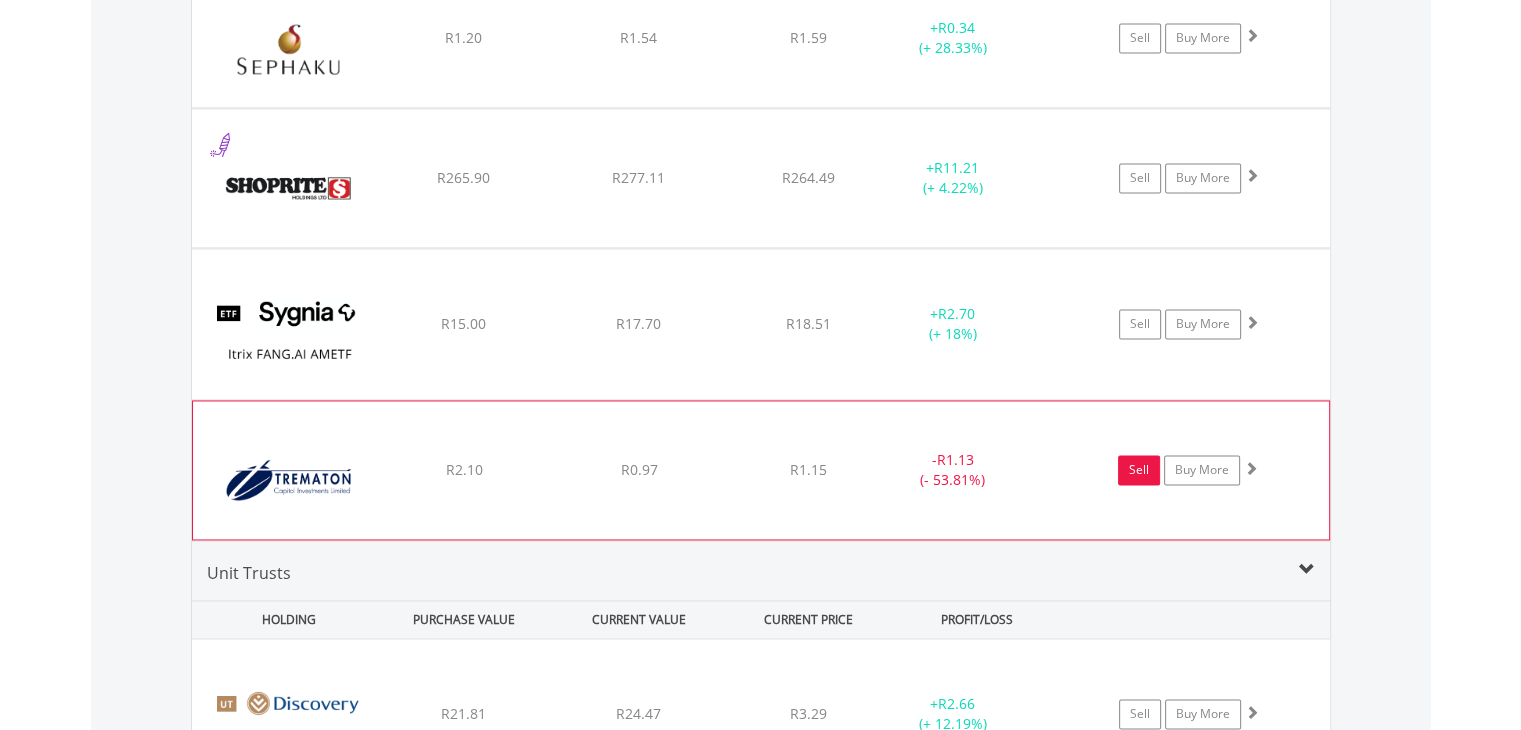 click on "Sell" at bounding box center [1139, 470] 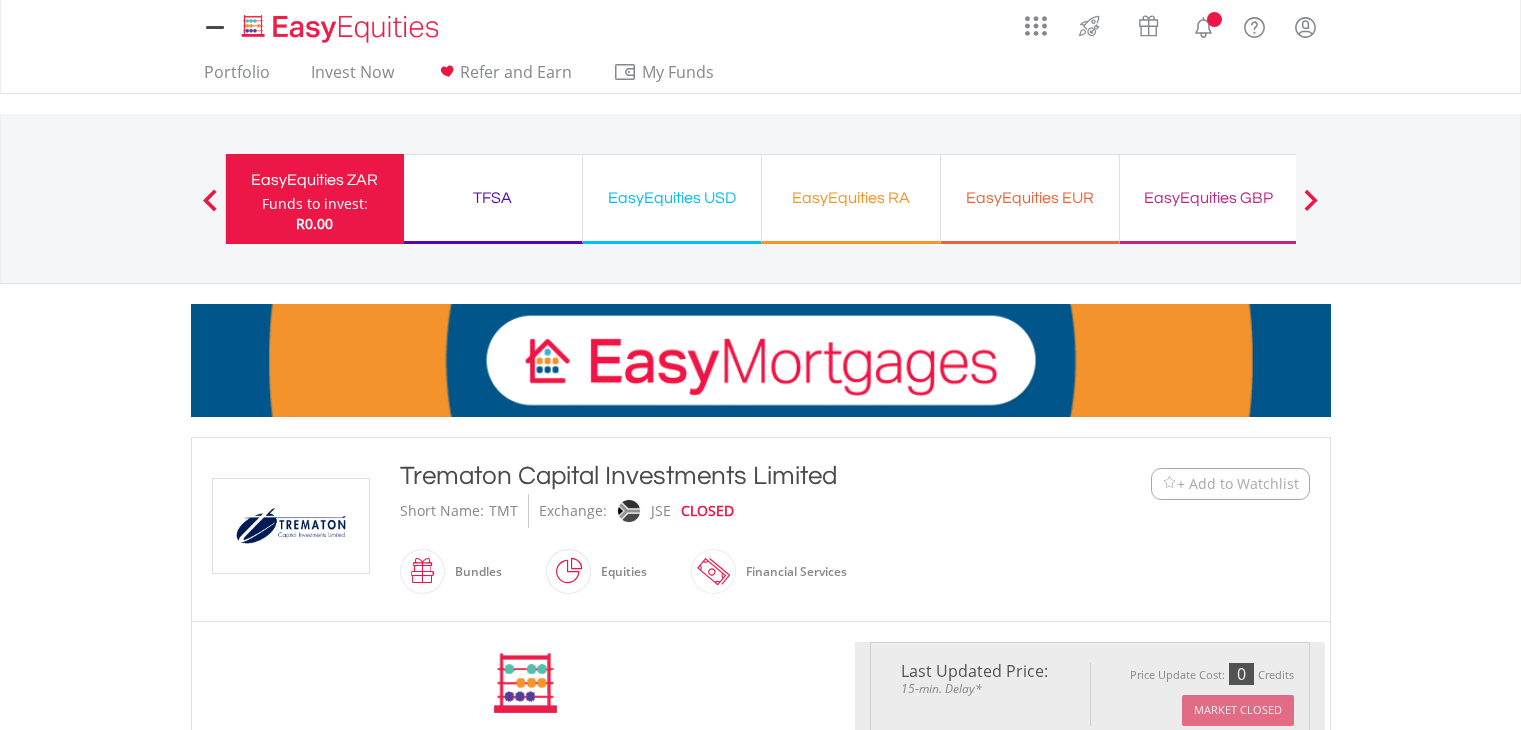 scroll, scrollTop: 0, scrollLeft: 0, axis: both 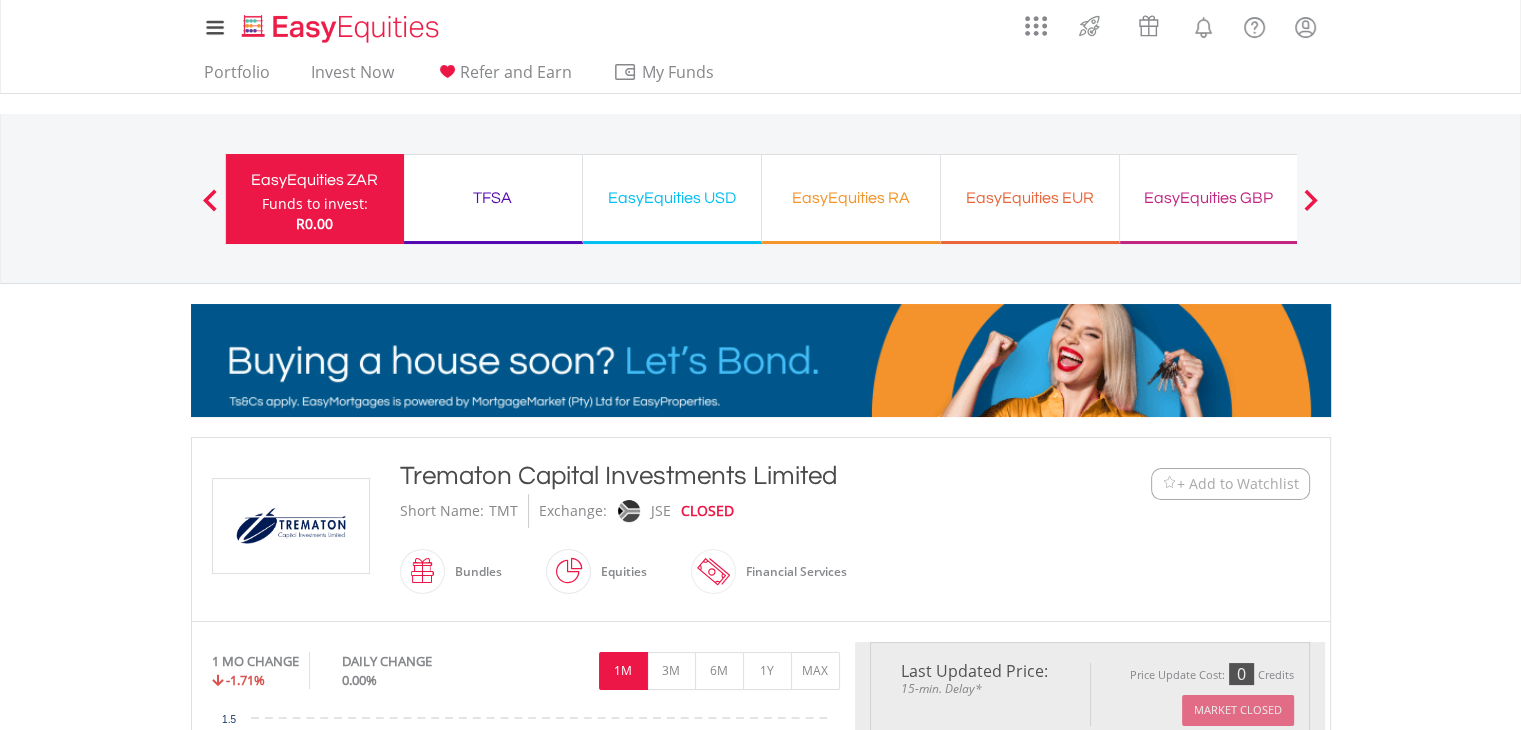 click on "My Investments
Invest Now
New Listings
Sell
My Recurring Investments
Pending Orders
Switch Unit Trusts
Vouchers
Buy a Voucher
Redeem a Voucher" at bounding box center (760, 1097) 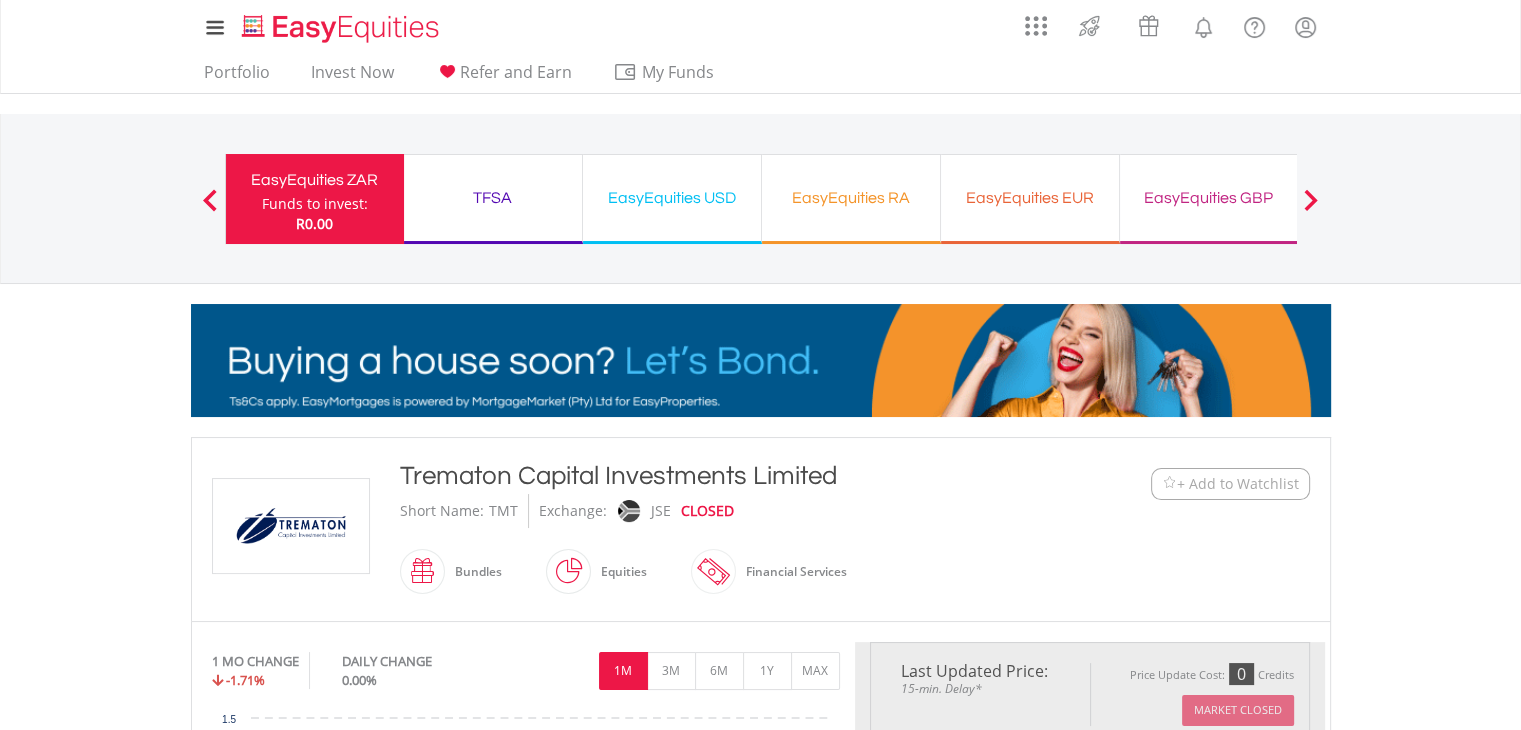 type on "****" 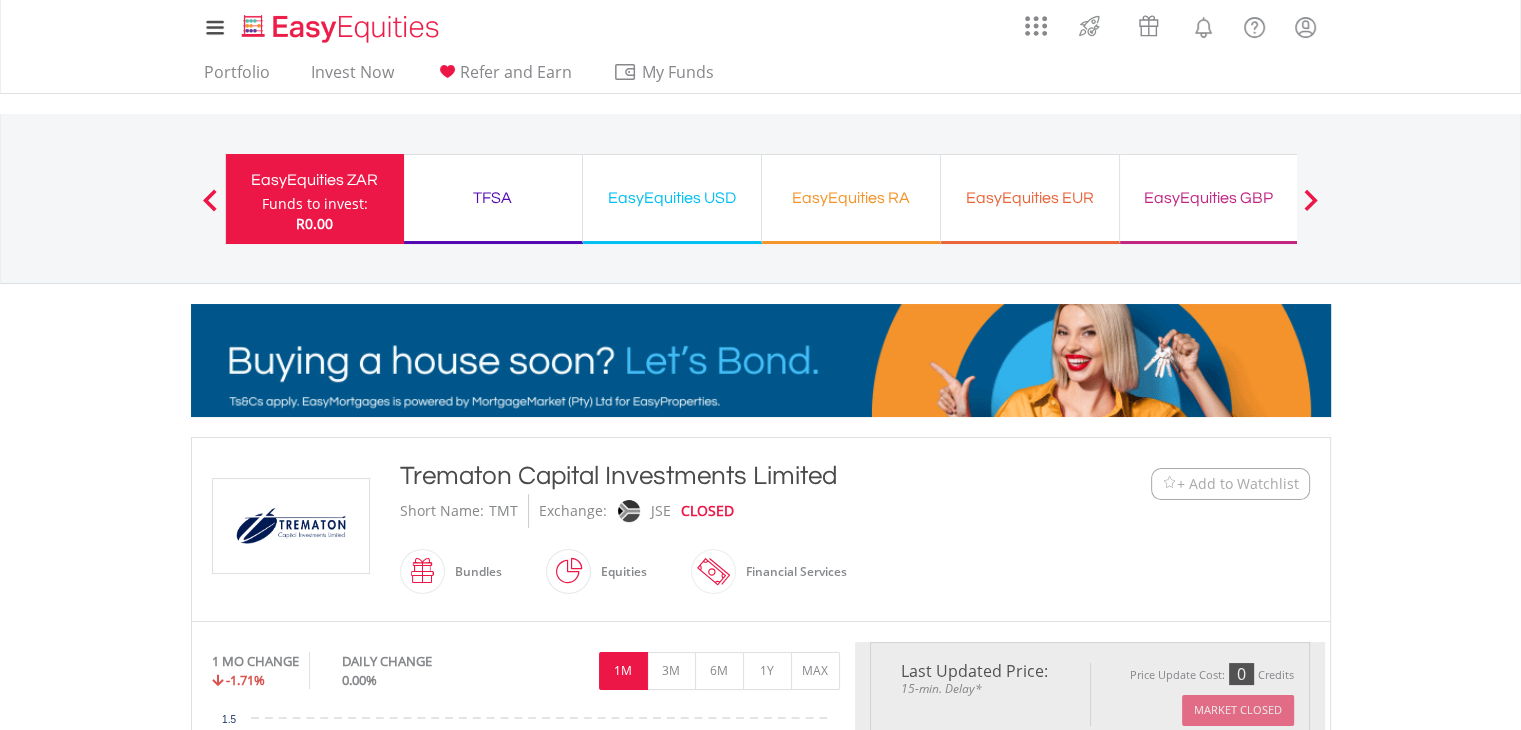 type on "******" 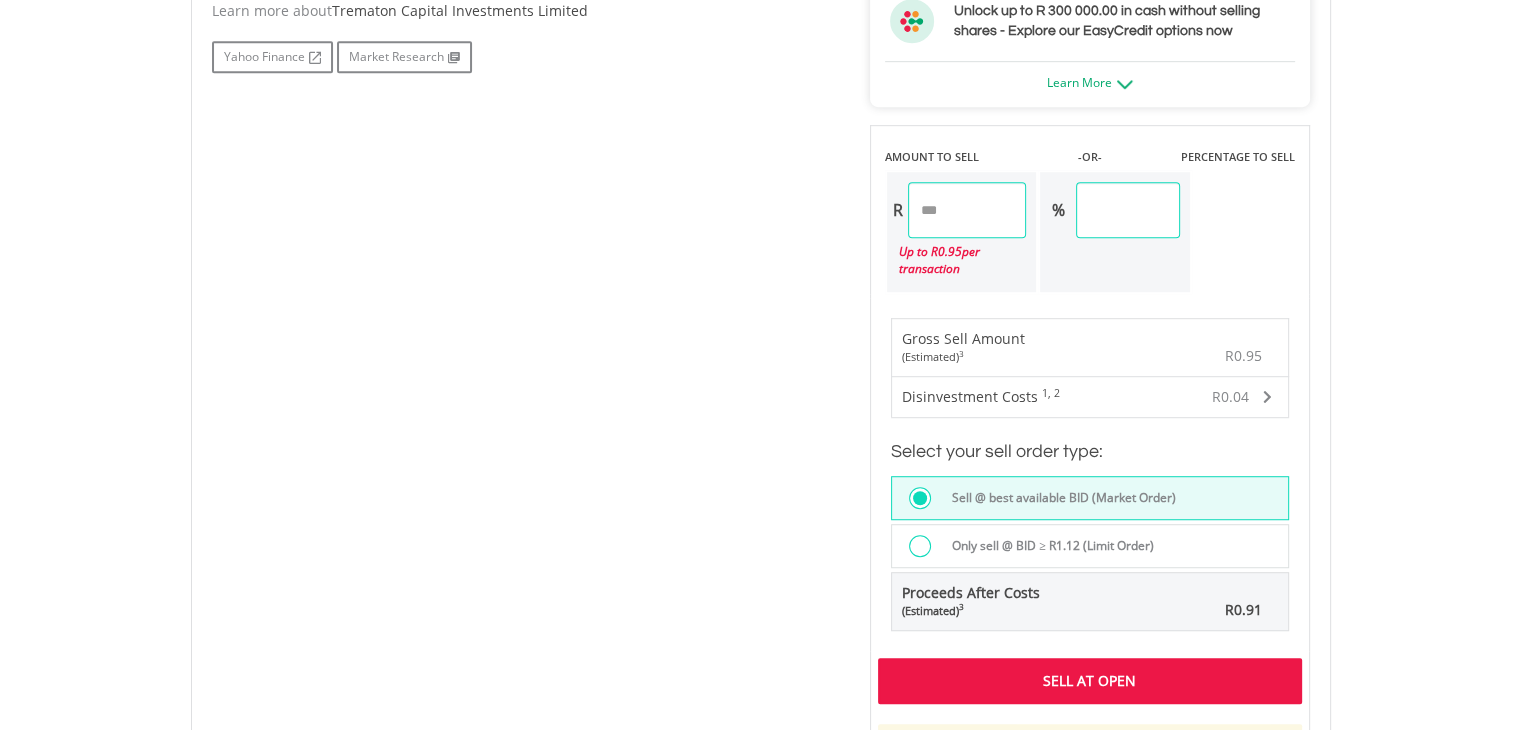 scroll, scrollTop: 1160, scrollLeft: 0, axis: vertical 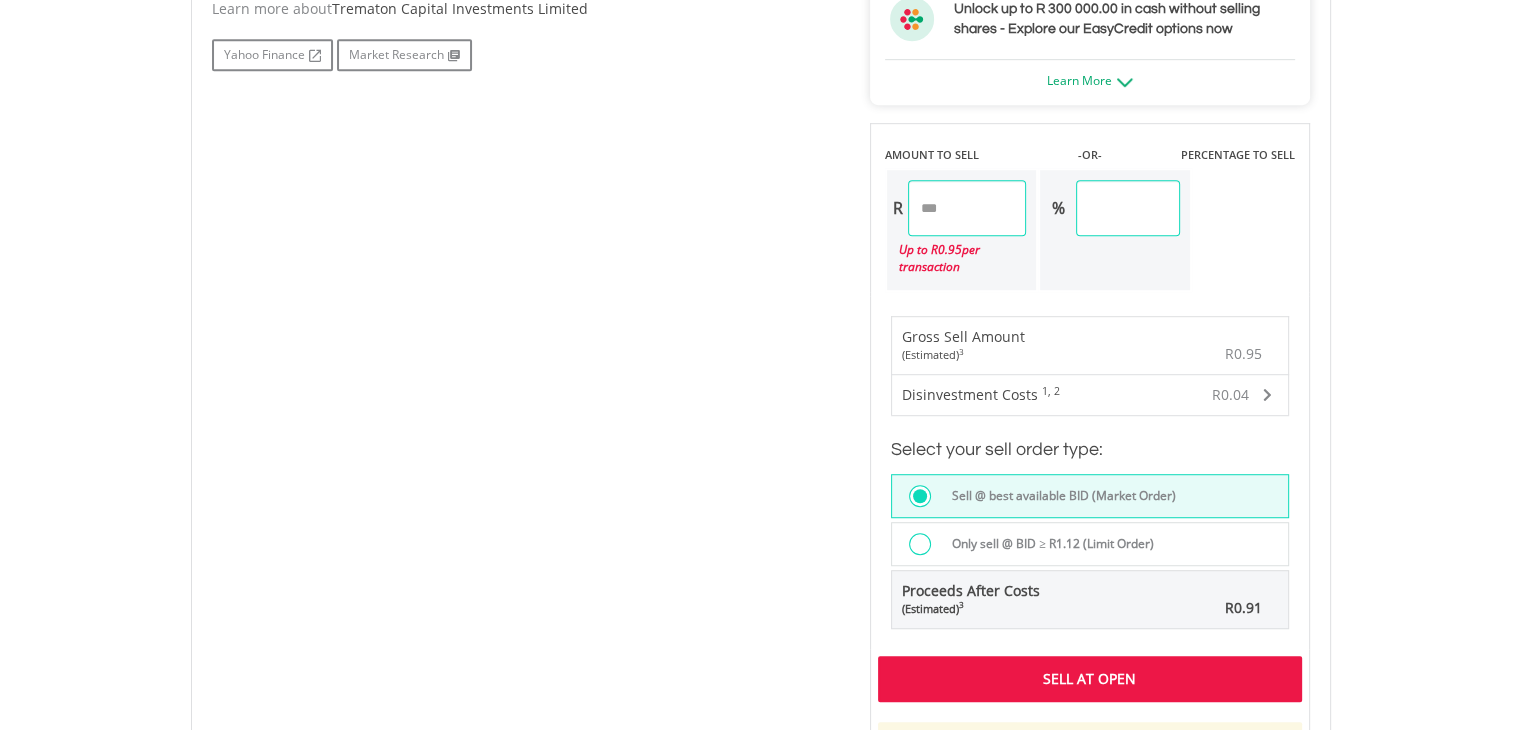 click on "Sell At Open" at bounding box center [1090, 679] 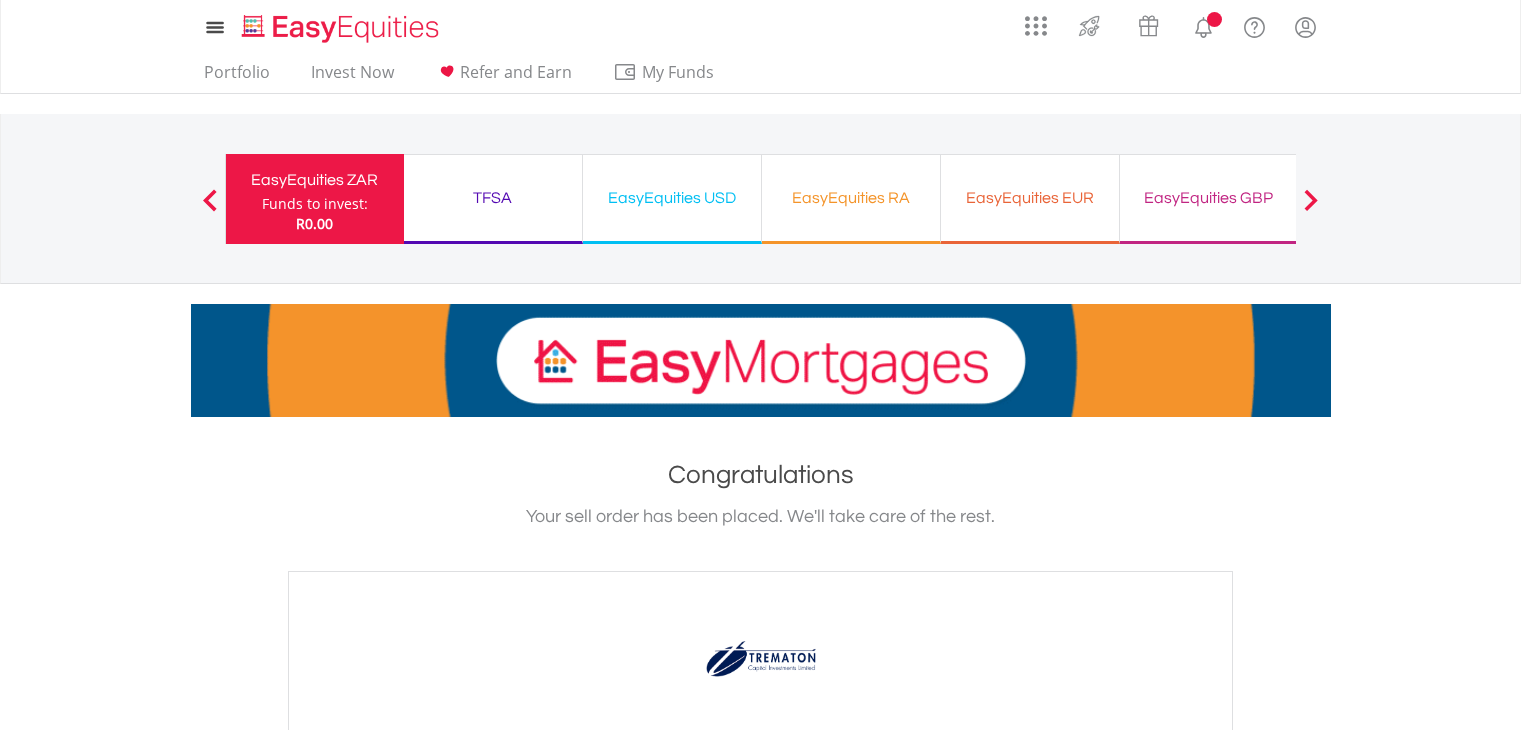 scroll, scrollTop: 0, scrollLeft: 0, axis: both 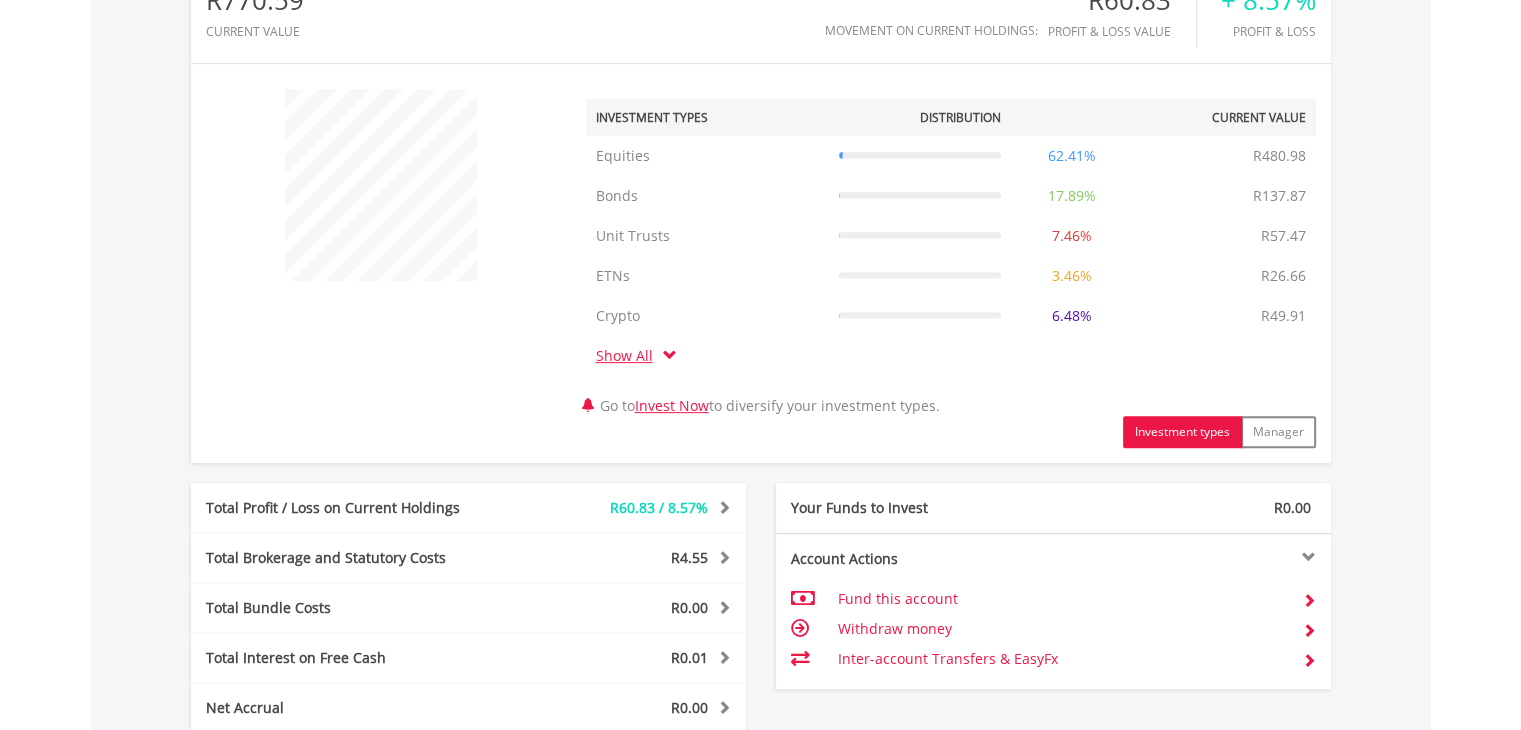 click on "All Holdings" at bounding box center [394, 783] 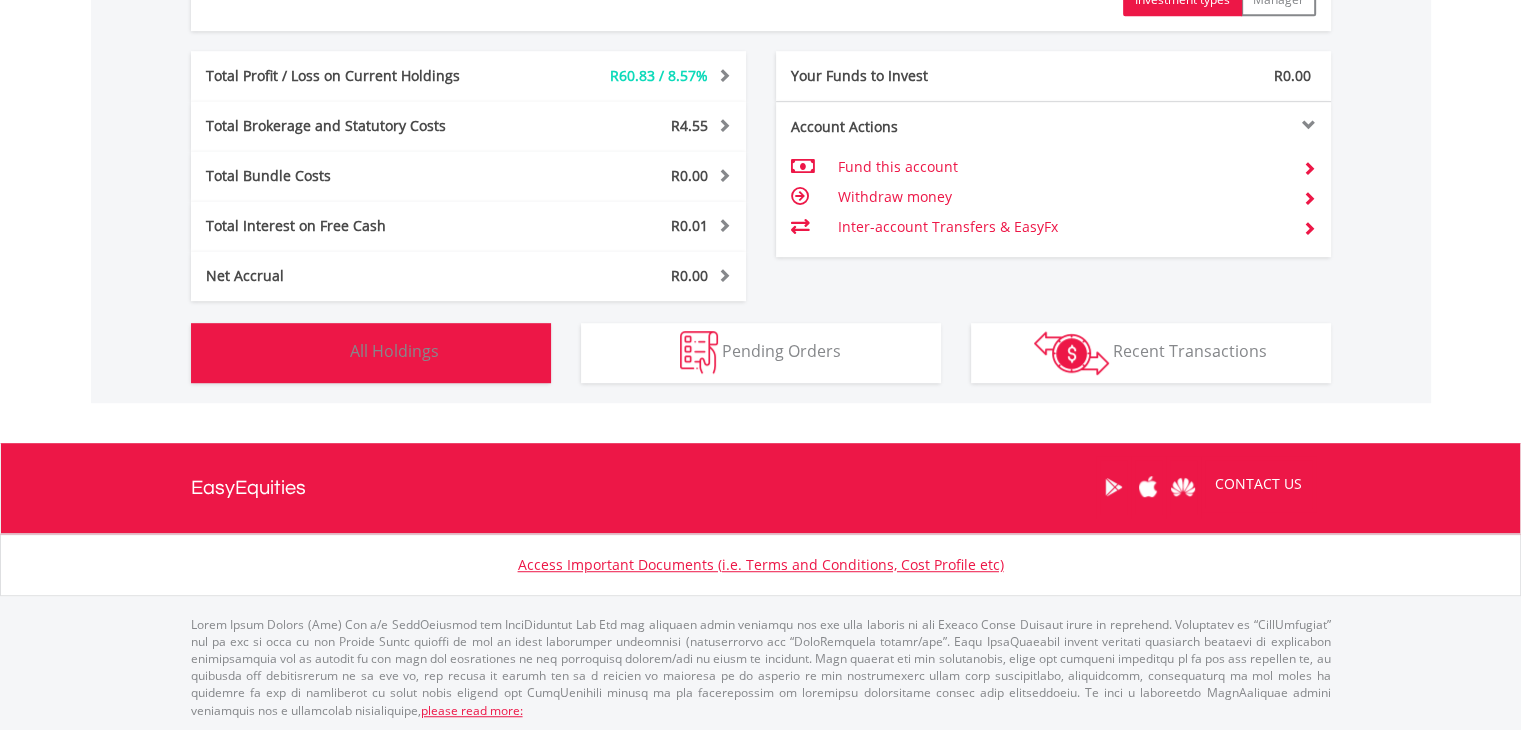 scroll, scrollTop: 999808, scrollLeft: 999620, axis: both 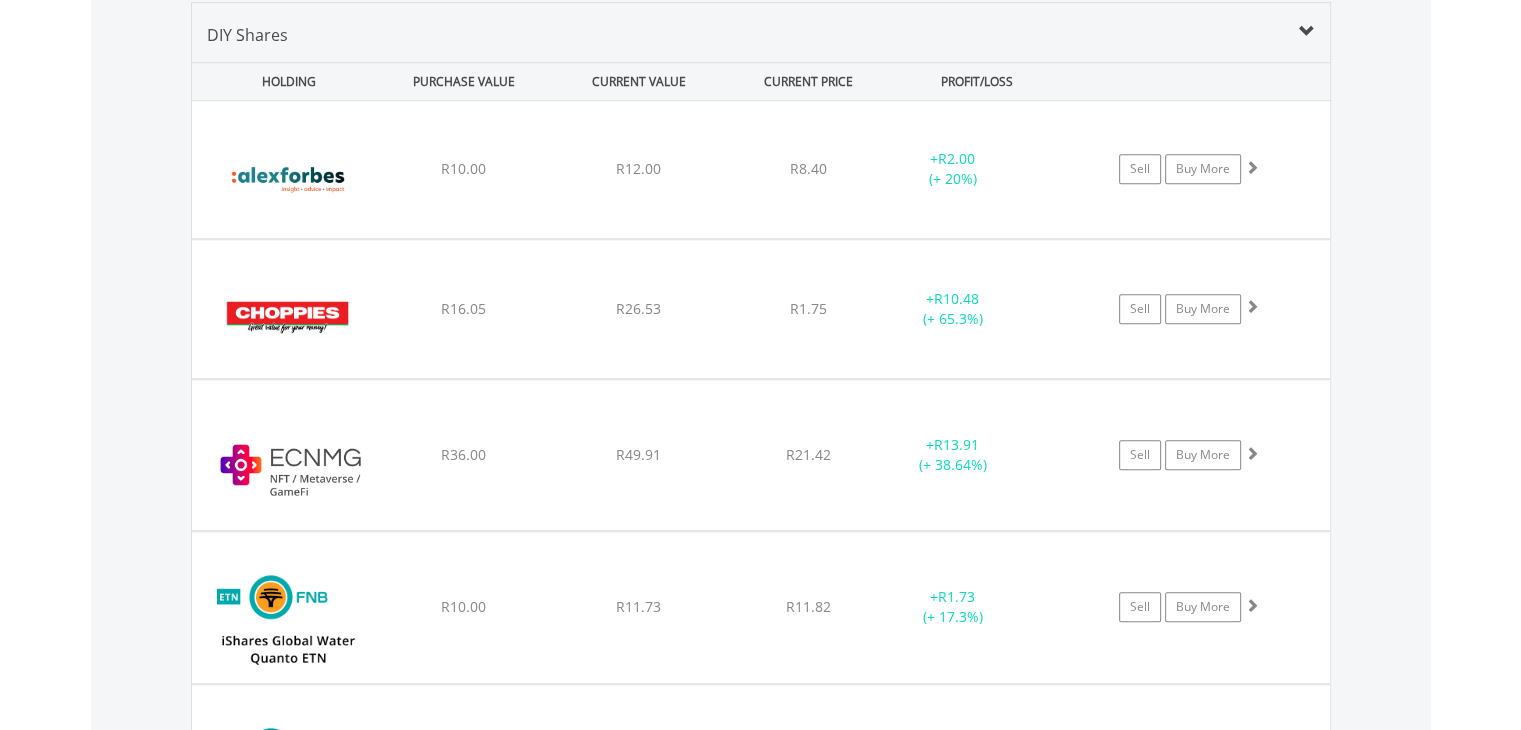 click on "Value View
Share View
DIY Shares
HOLDING
PURCHASE VALUE
CURRENT VALUE
CURRENT PRICE
PROFIT/LOSS
﻿
Alexander Forbes Group Holdings Limited
R10.00
R12.00
R8.40
+  R2.00 (+ 20%)
Sell
Buy More" at bounding box center (761, 1192) 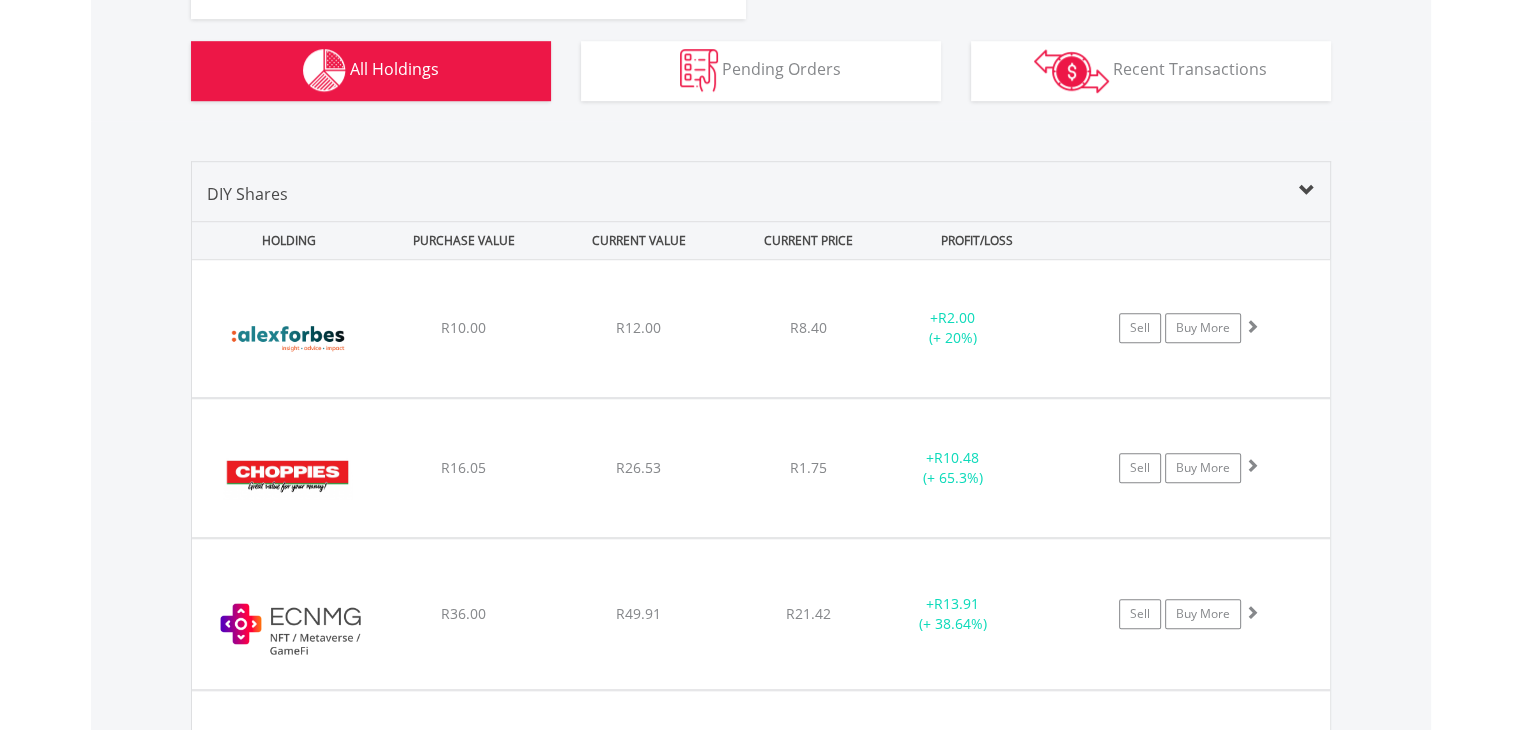 scroll, scrollTop: 1401, scrollLeft: 0, axis: vertical 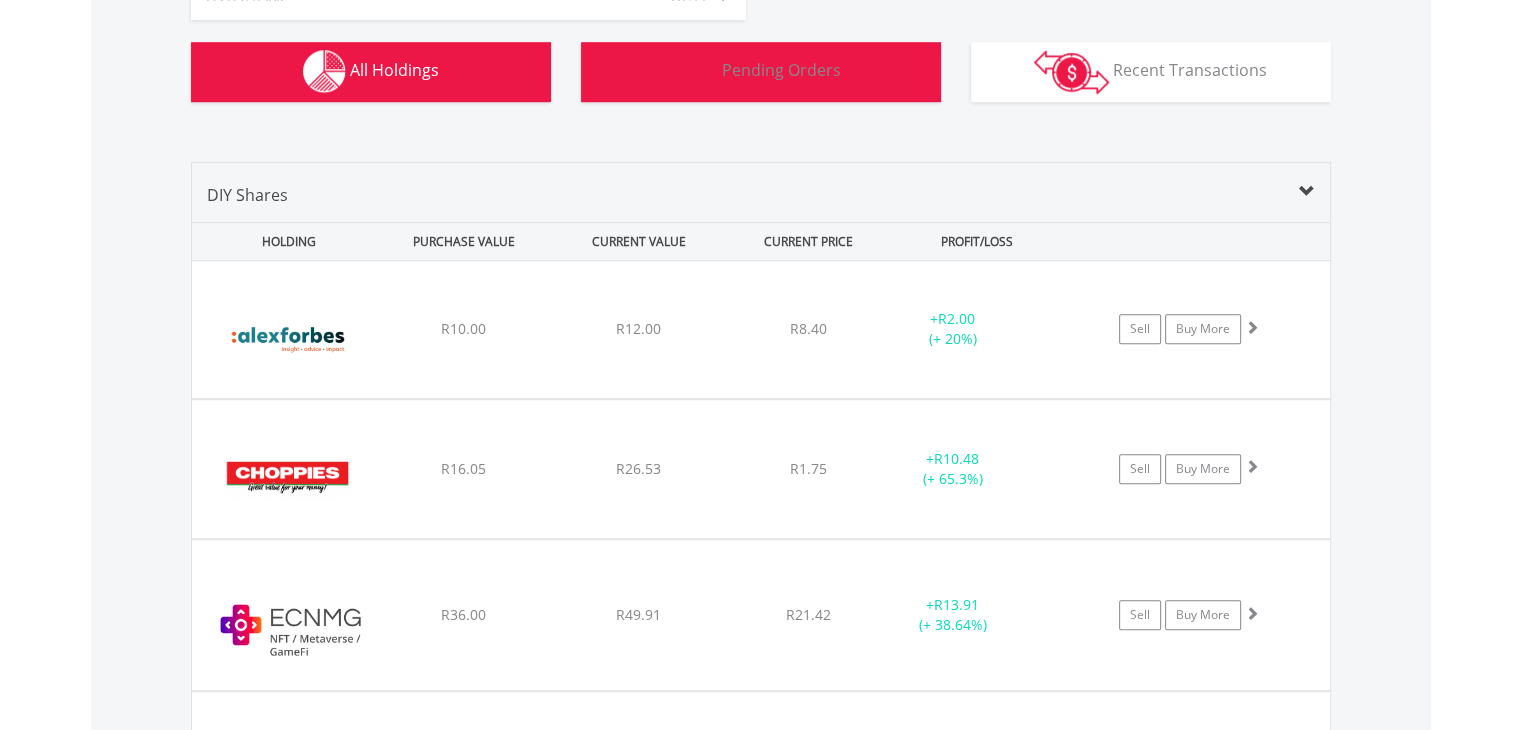 click on "Pending Orders" at bounding box center (781, 70) 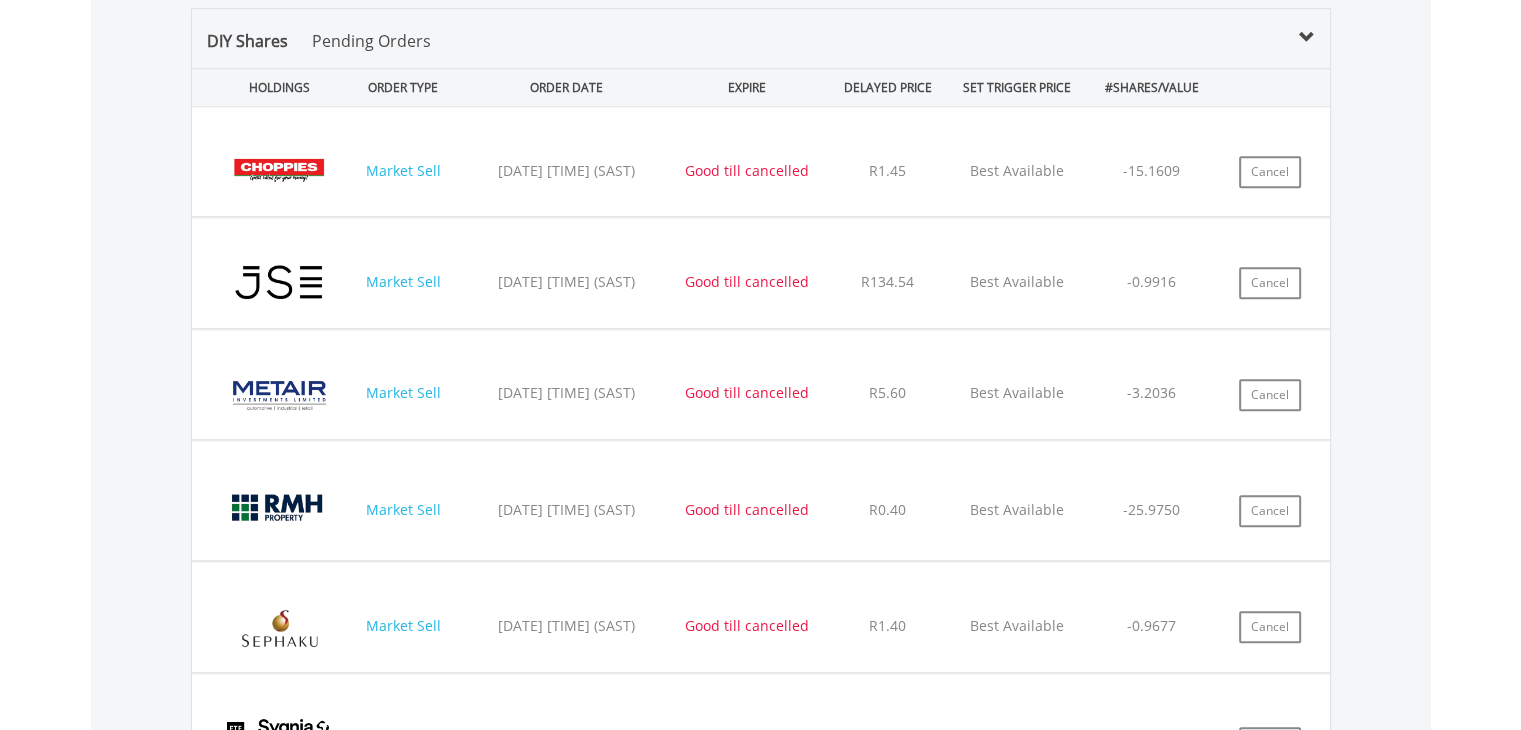 scroll, scrollTop: 1542, scrollLeft: 0, axis: vertical 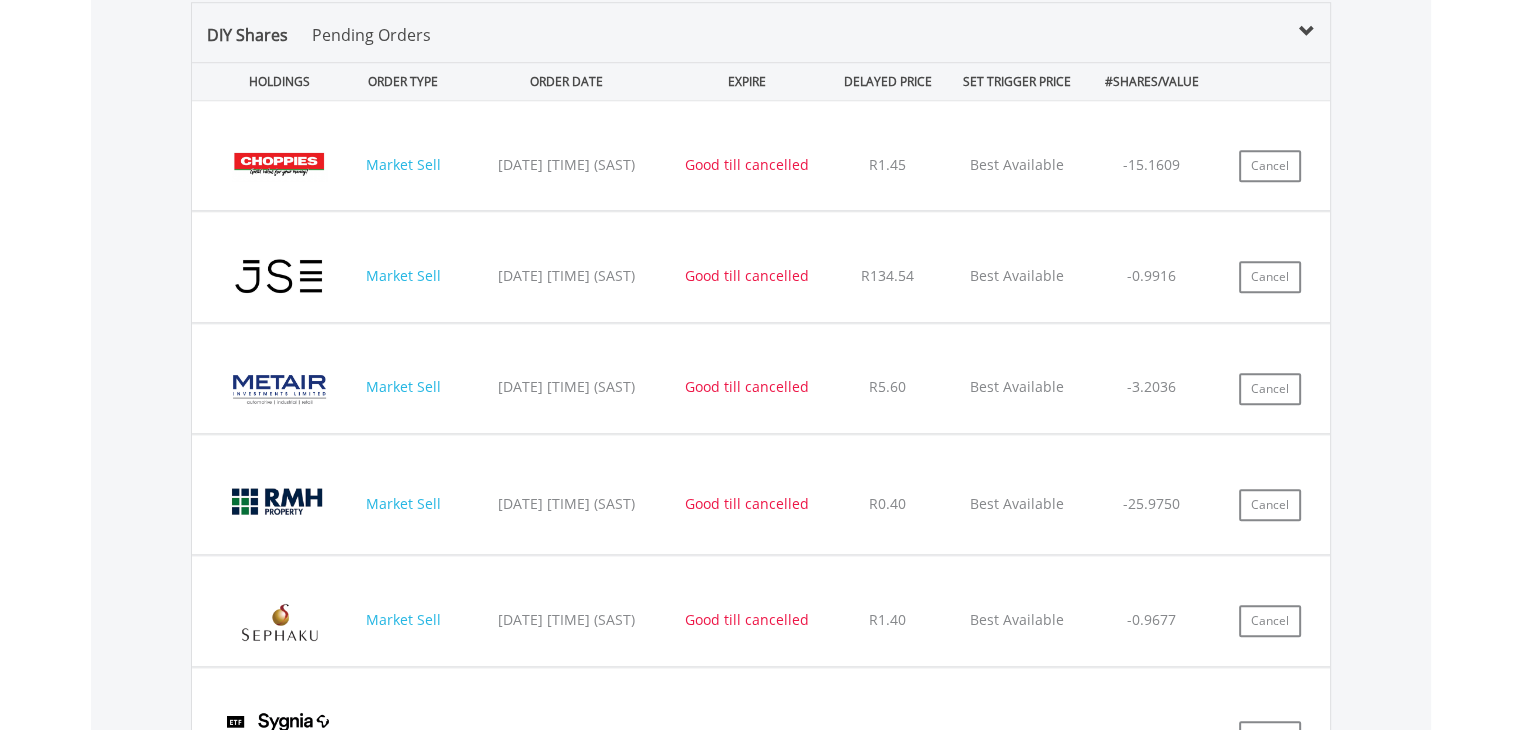 click on "DIY Shares
Pending Orders
HOLDINGS
ORDER TYPE
ORDER DATE
EXPIRE
DELAYED PRICE
SET TRIGGER PRICE
#SHARES/VALUE
﻿
Choppies Enterprises Ltd (CHP)
Market Sell
2025/08/01 23:36 (SAST)" at bounding box center [761, 470] 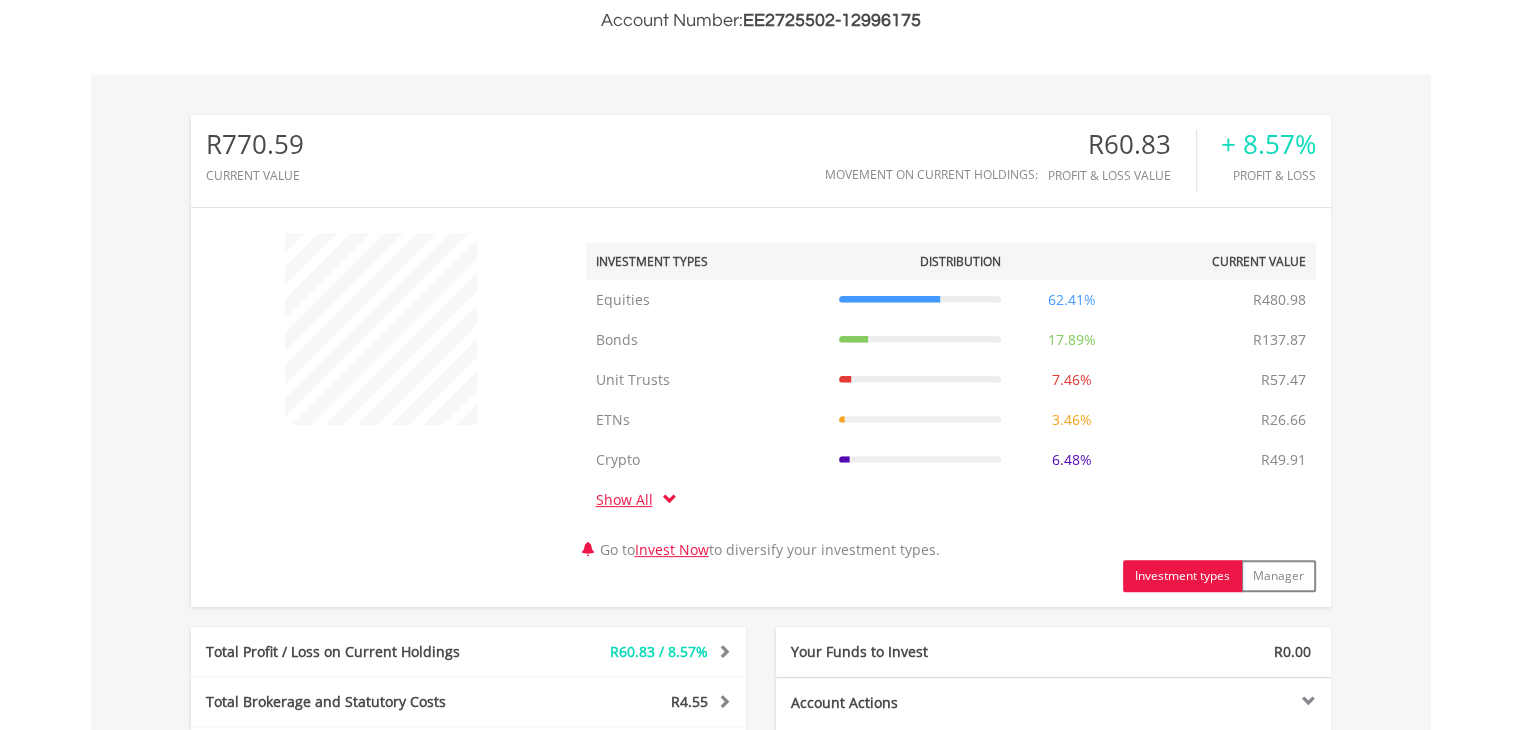 scroll, scrollTop: 542, scrollLeft: 0, axis: vertical 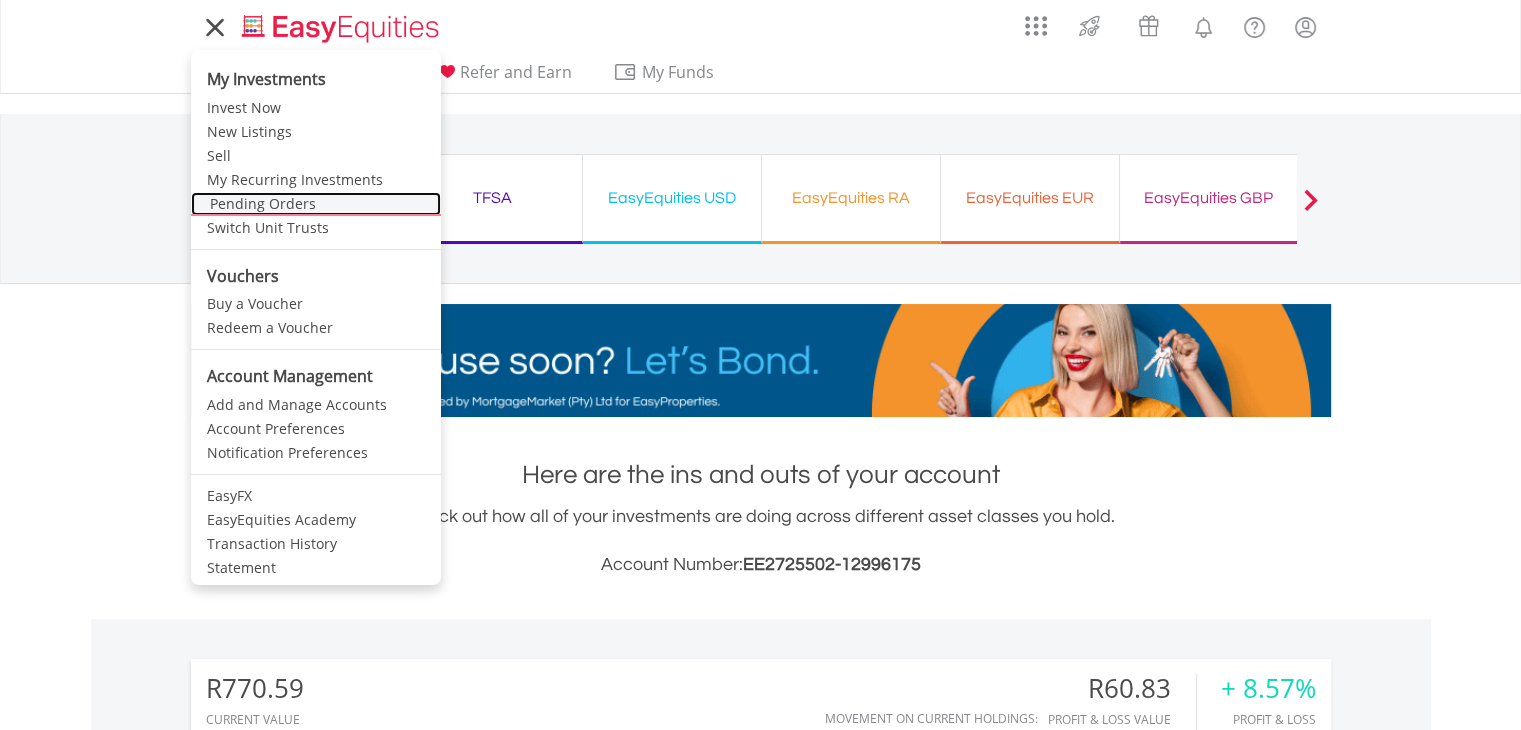 click on "Pending Orders" at bounding box center (316, 204) 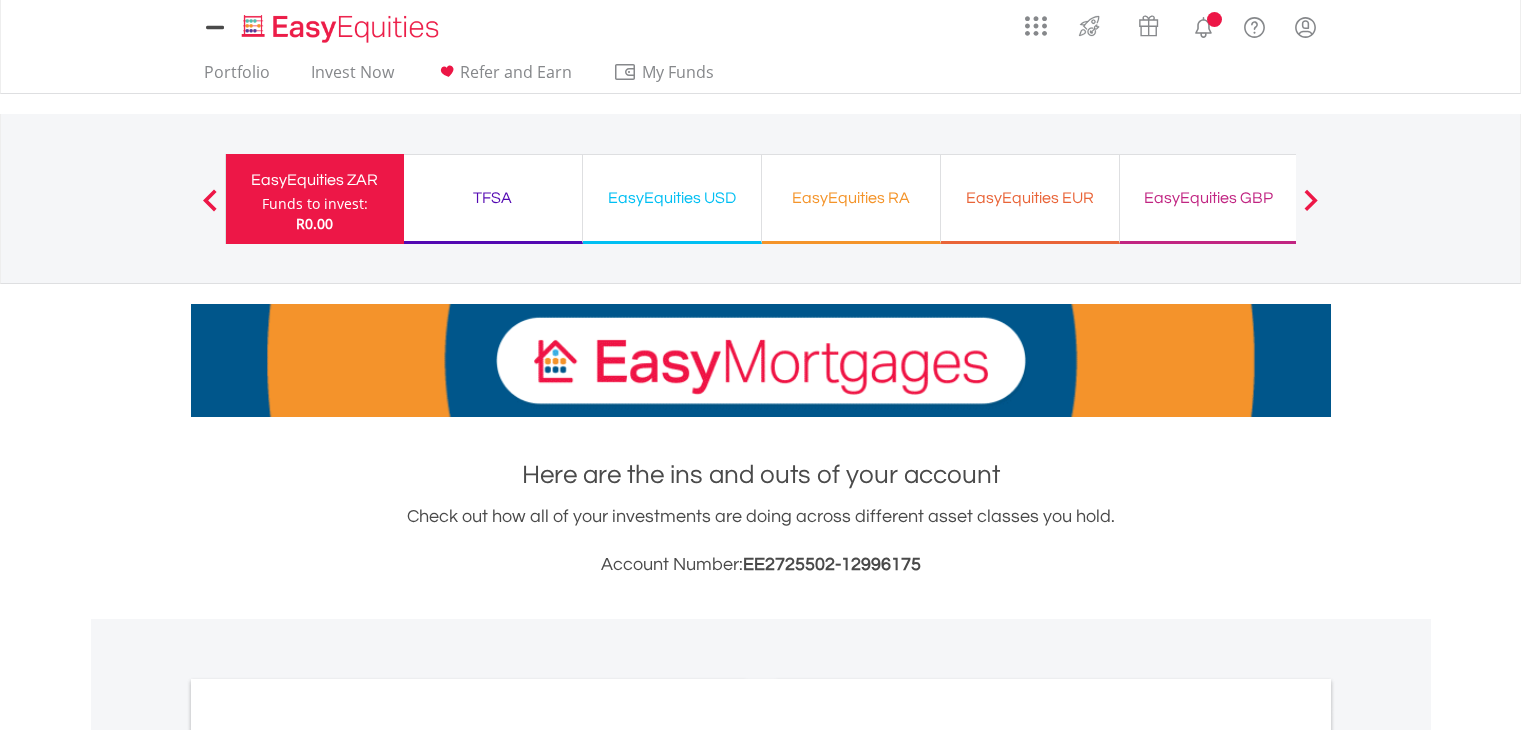 scroll, scrollTop: 0, scrollLeft: 0, axis: both 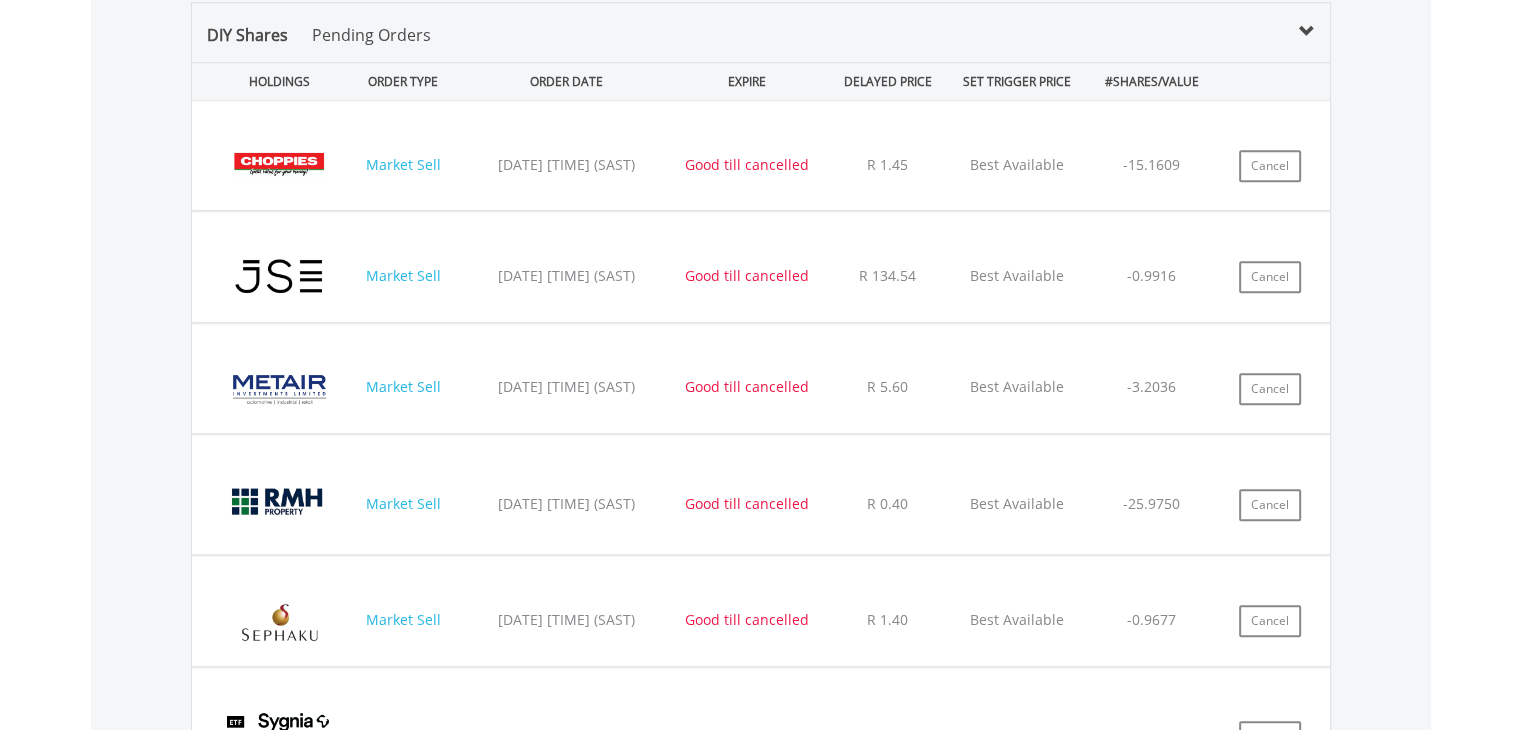 click on "DIY Shares
Pending Orders
HOLDINGS
ORDER TYPE
ORDER DATE
EXPIRE
DELAYED PRICE
SET TRIGGER PRICE
#SHARES/VALUE
﻿
Choppies Enterprises Ltd (CHP)
Market Sell
2025/08/01 23:36 (SAST)" at bounding box center (761, 470) 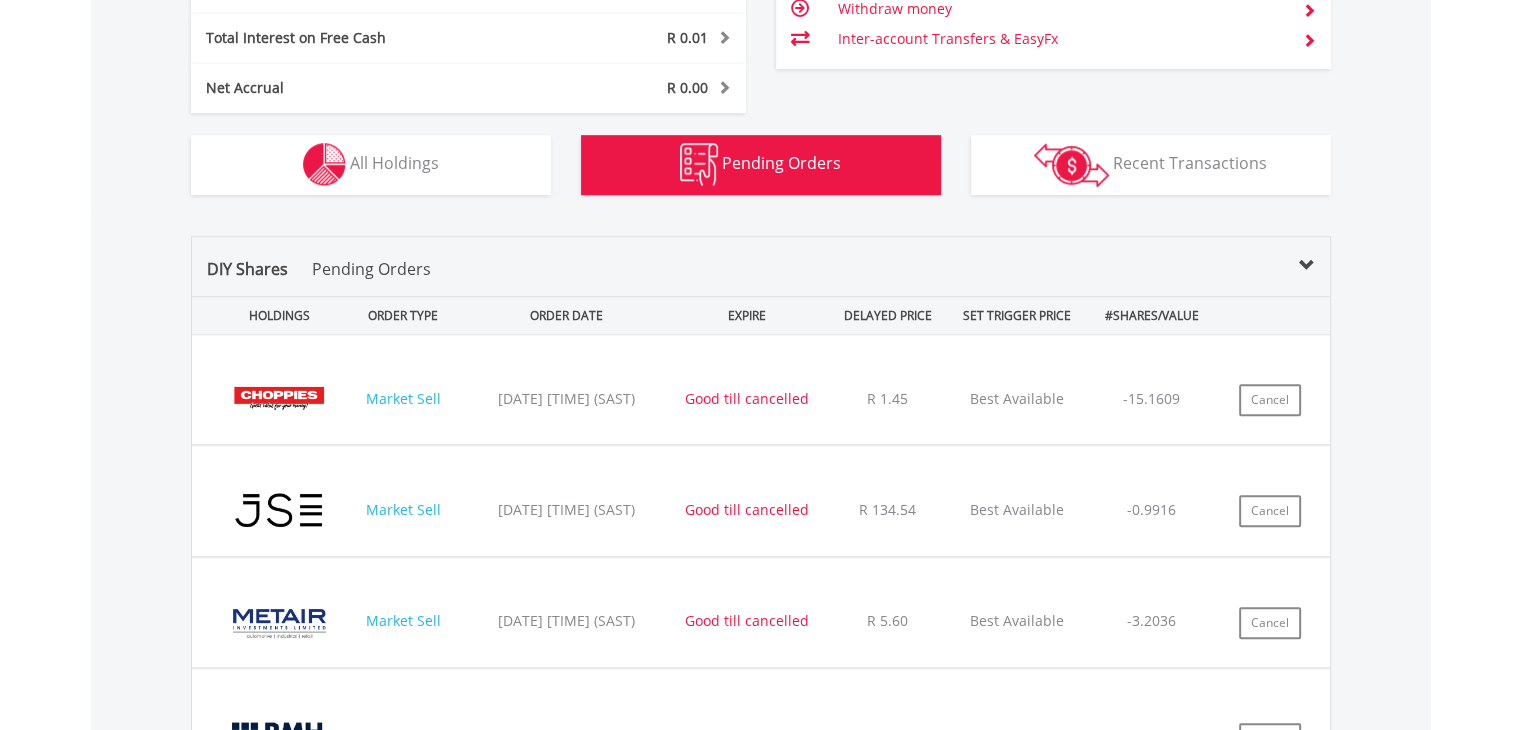 scroll, scrollTop: 1302, scrollLeft: 0, axis: vertical 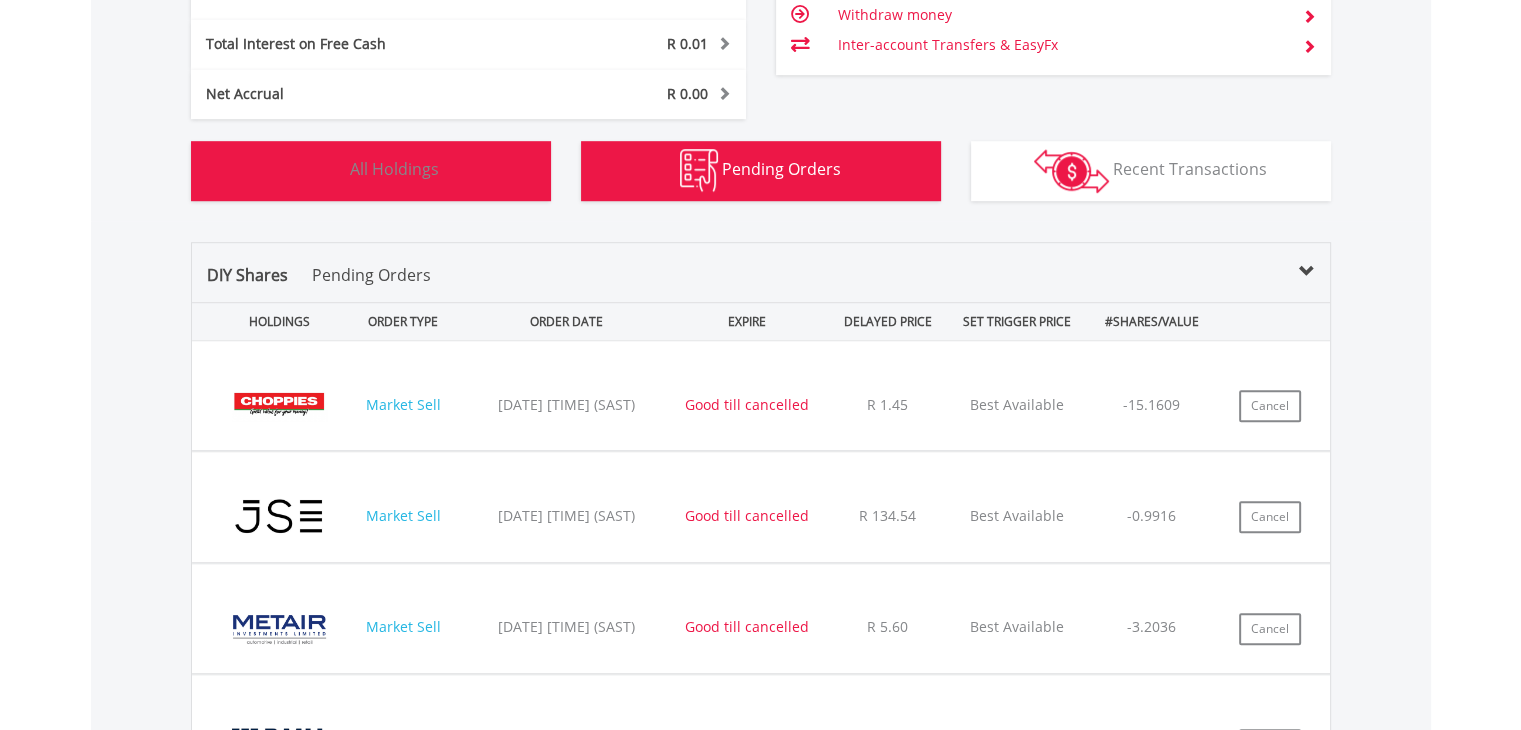 click on "All Holdings" at bounding box center [394, 169] 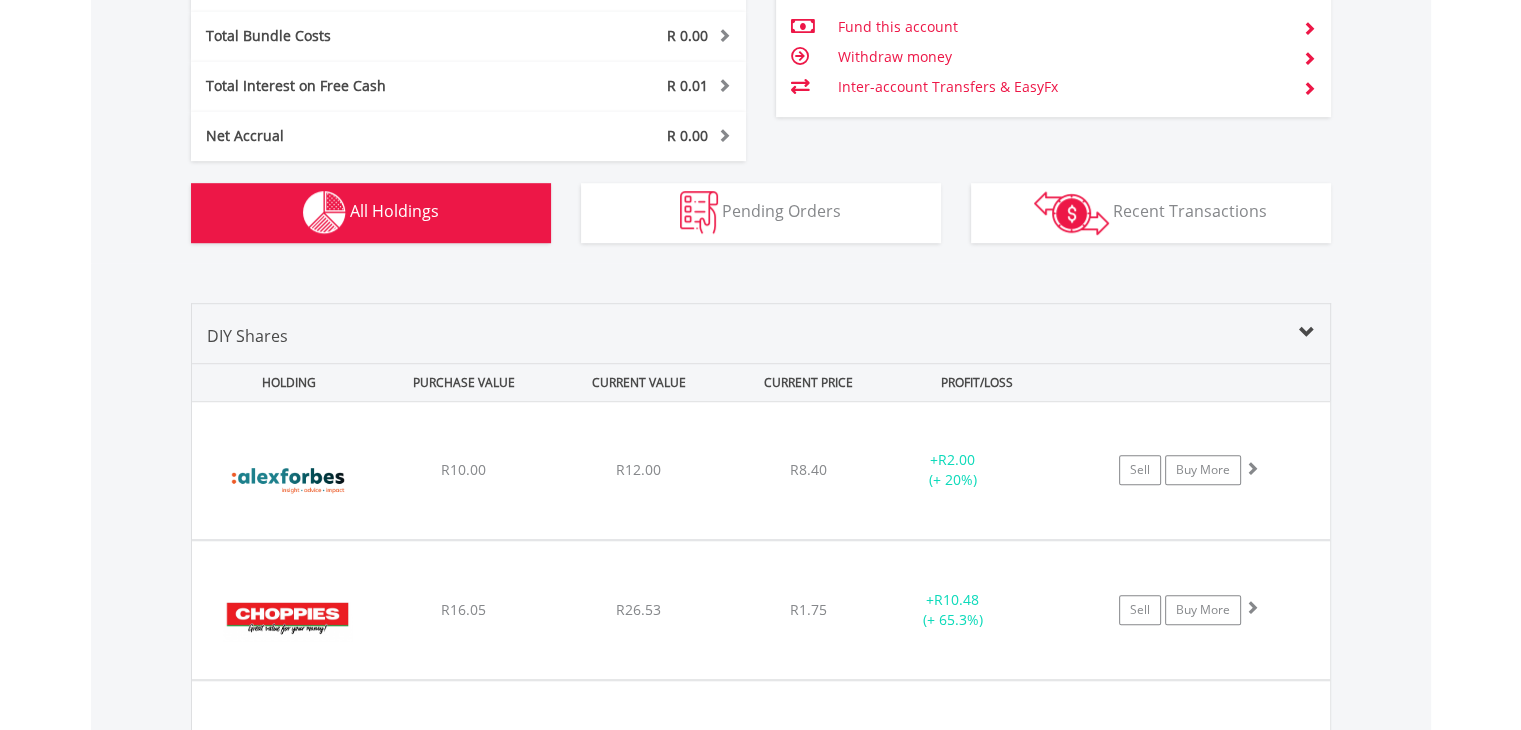 scroll, scrollTop: 1561, scrollLeft: 0, axis: vertical 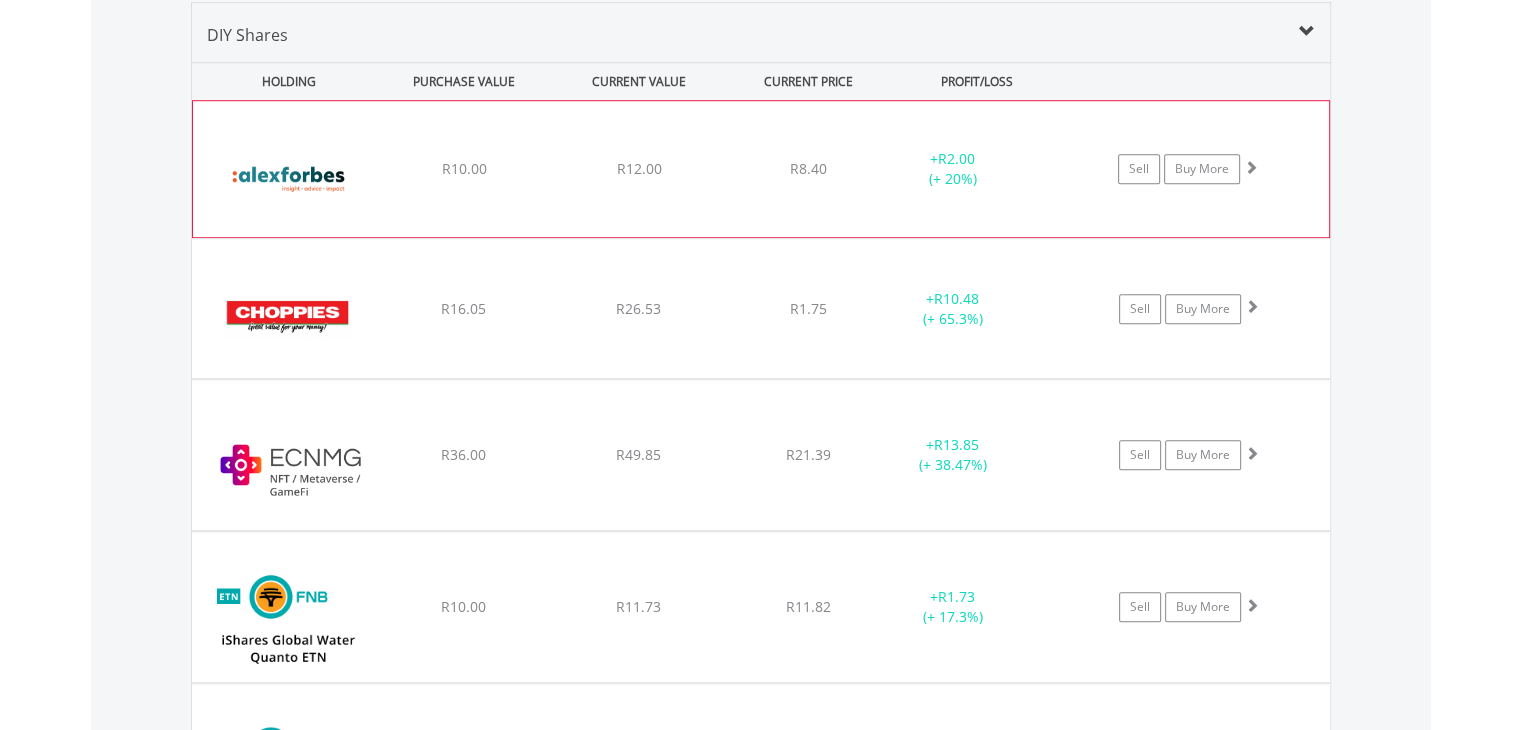 click at bounding box center (289, 179) 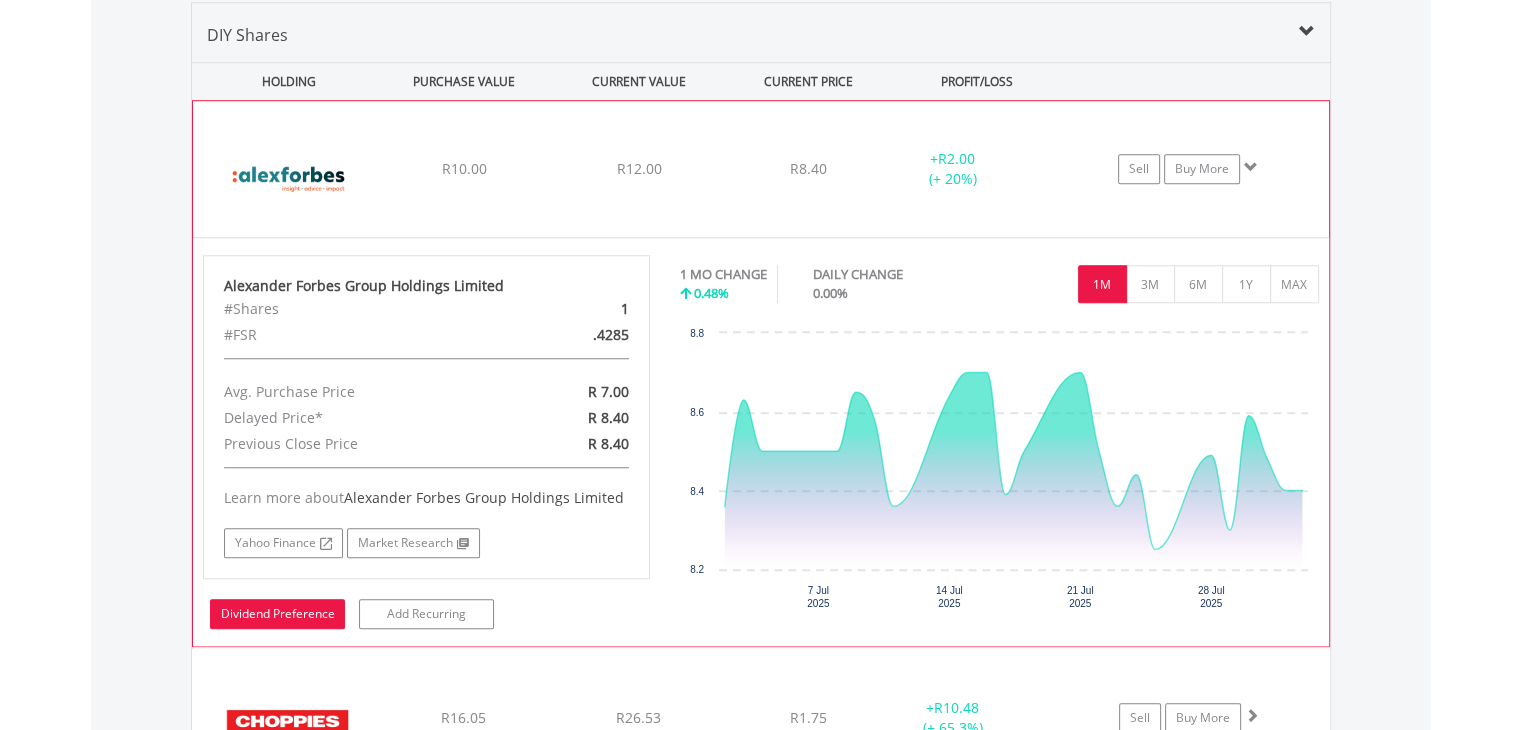 click on "Dividend Preference" at bounding box center (277, 614) 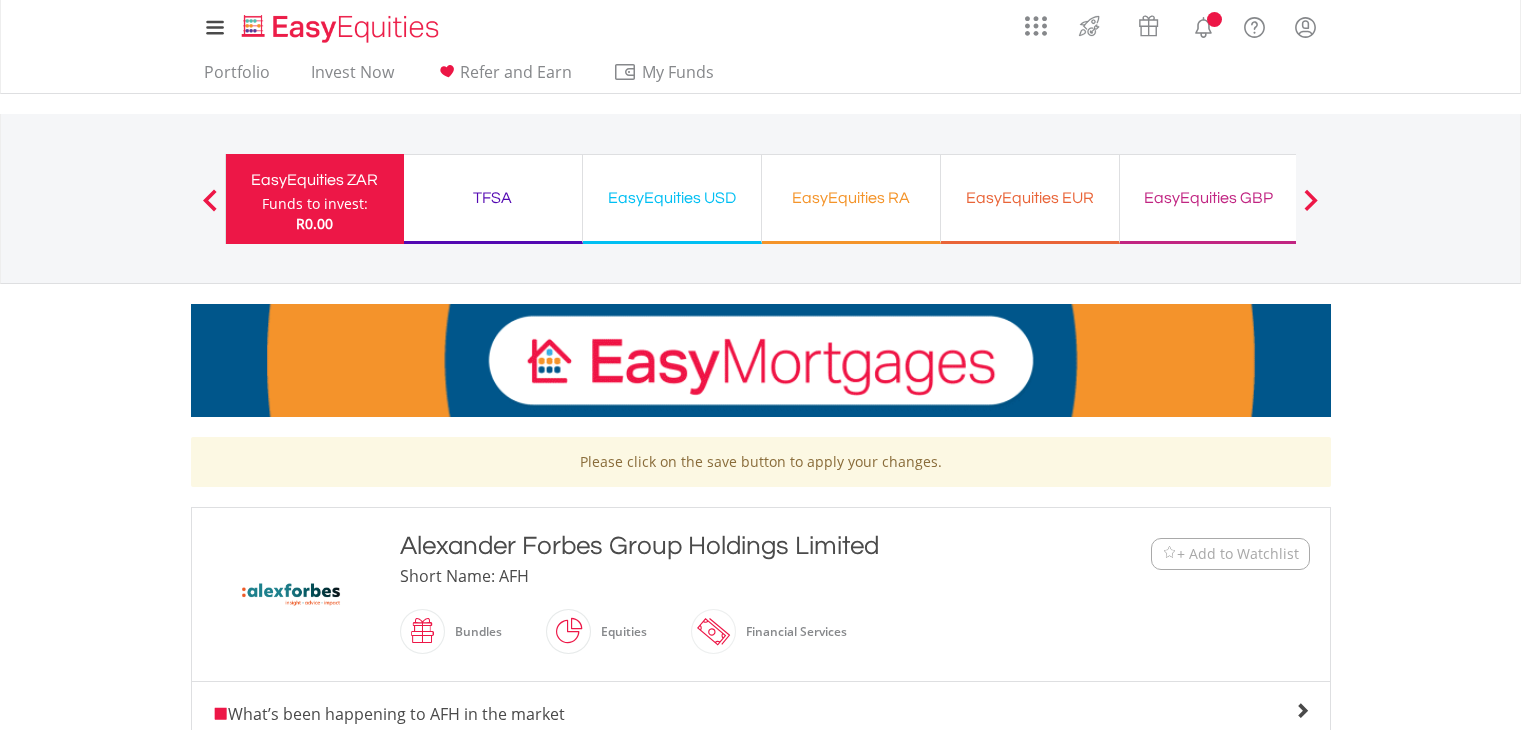 scroll, scrollTop: 0, scrollLeft: 0, axis: both 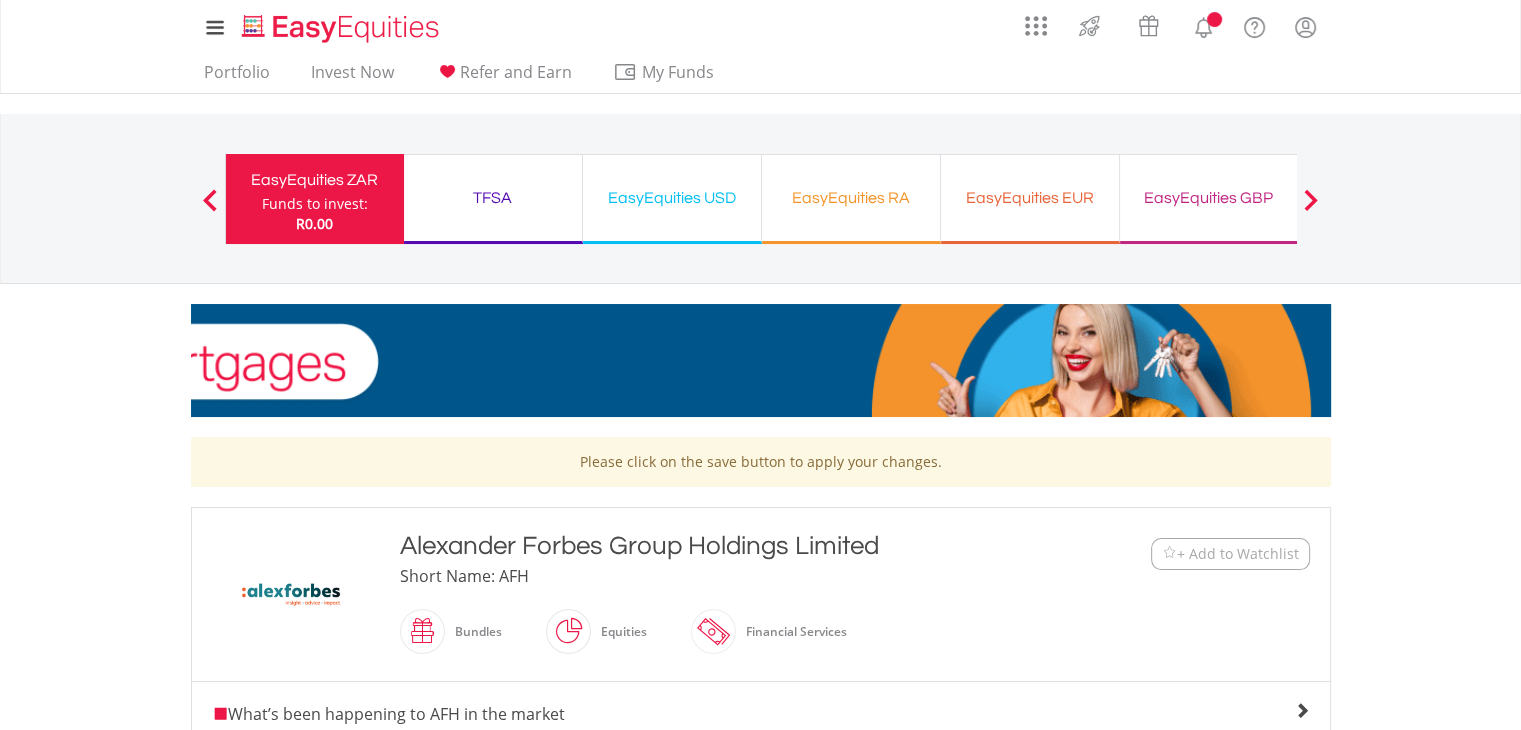 click on "My Investments
Invest Now
New Listings
Sell
My Recurring Investments
Pending Orders
Switch Unit Trusts
Vouchers
Buy a Voucher
Redeem a Voucher" at bounding box center (760, 691) 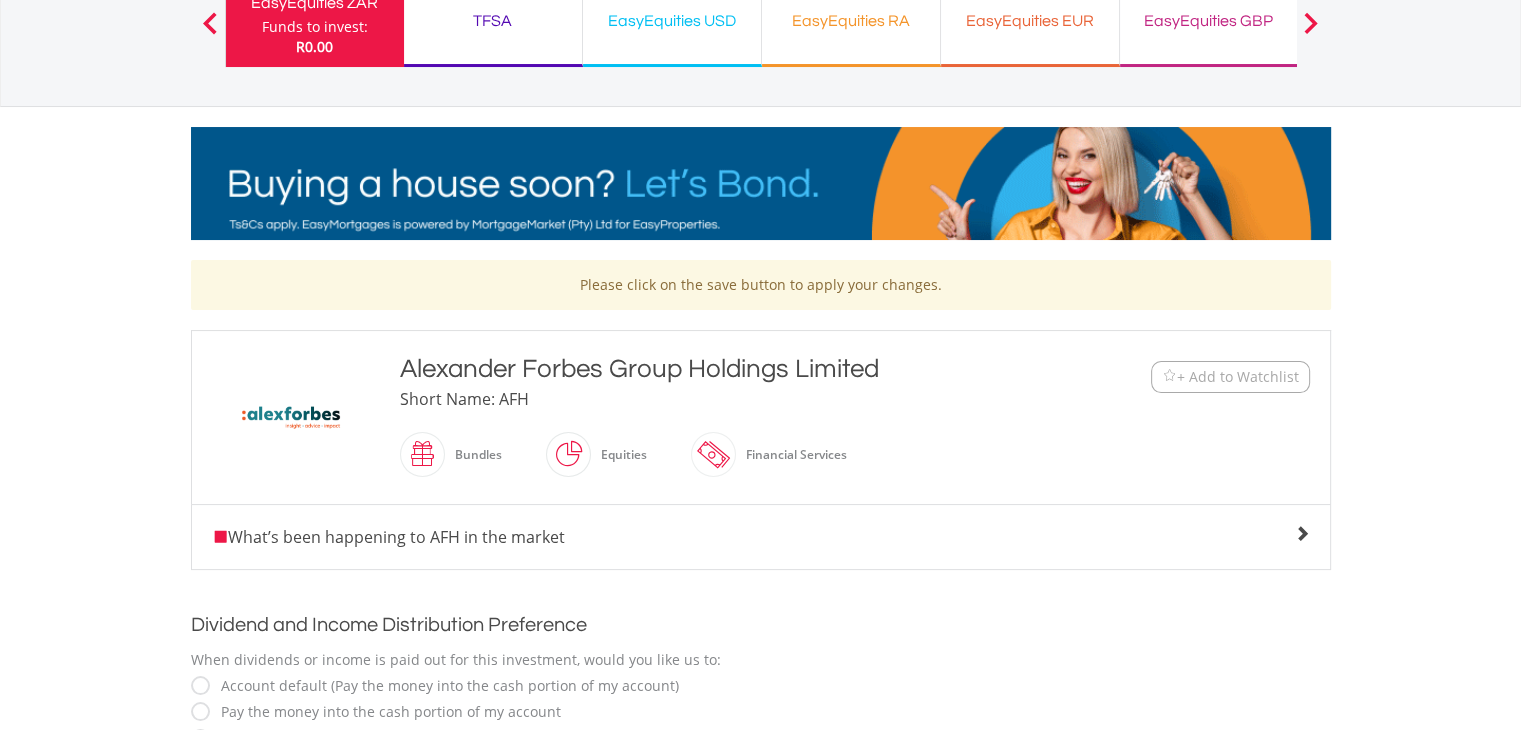 scroll, scrollTop: 160, scrollLeft: 0, axis: vertical 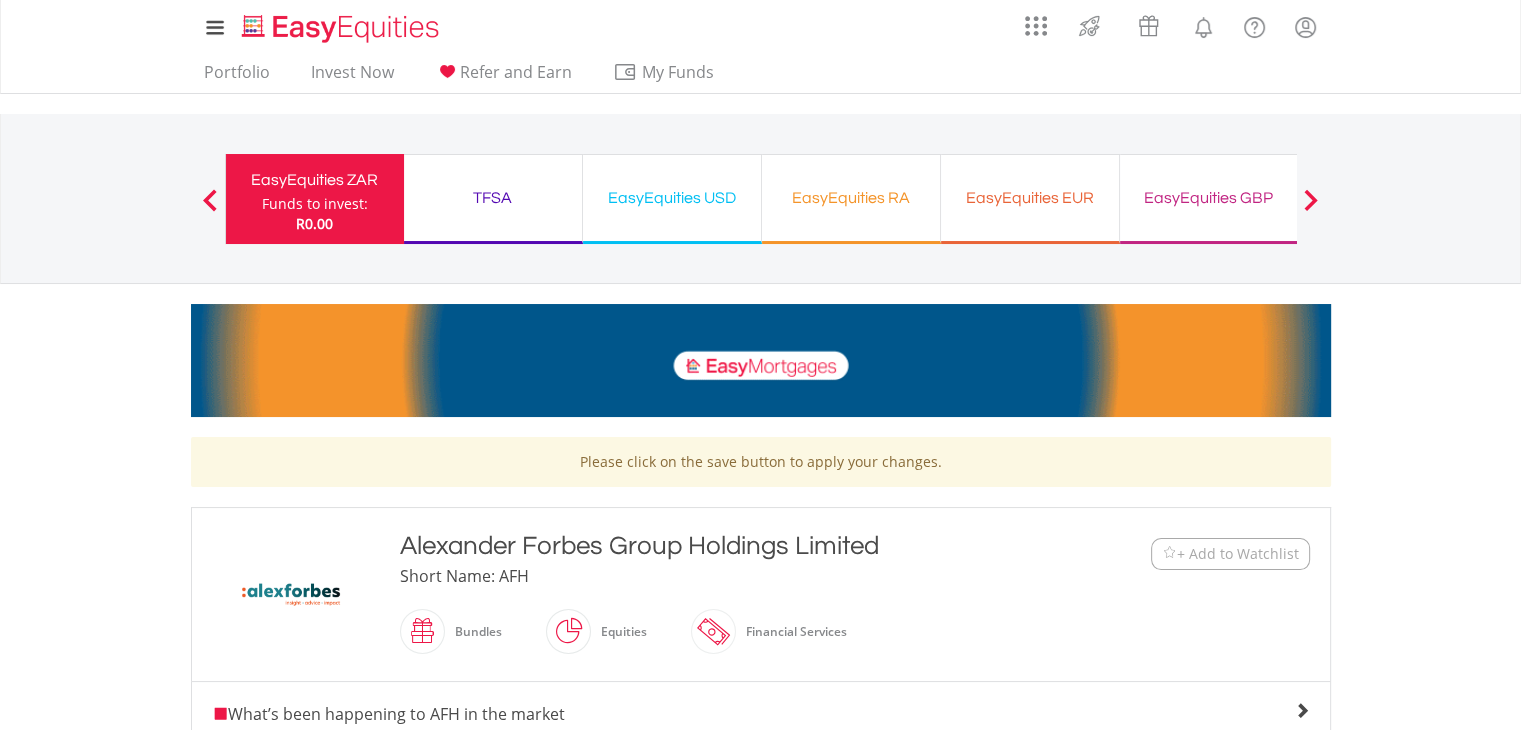 click on "EasyEquities GBP
Funds to invest:
R0.00" at bounding box center (1209, 199) 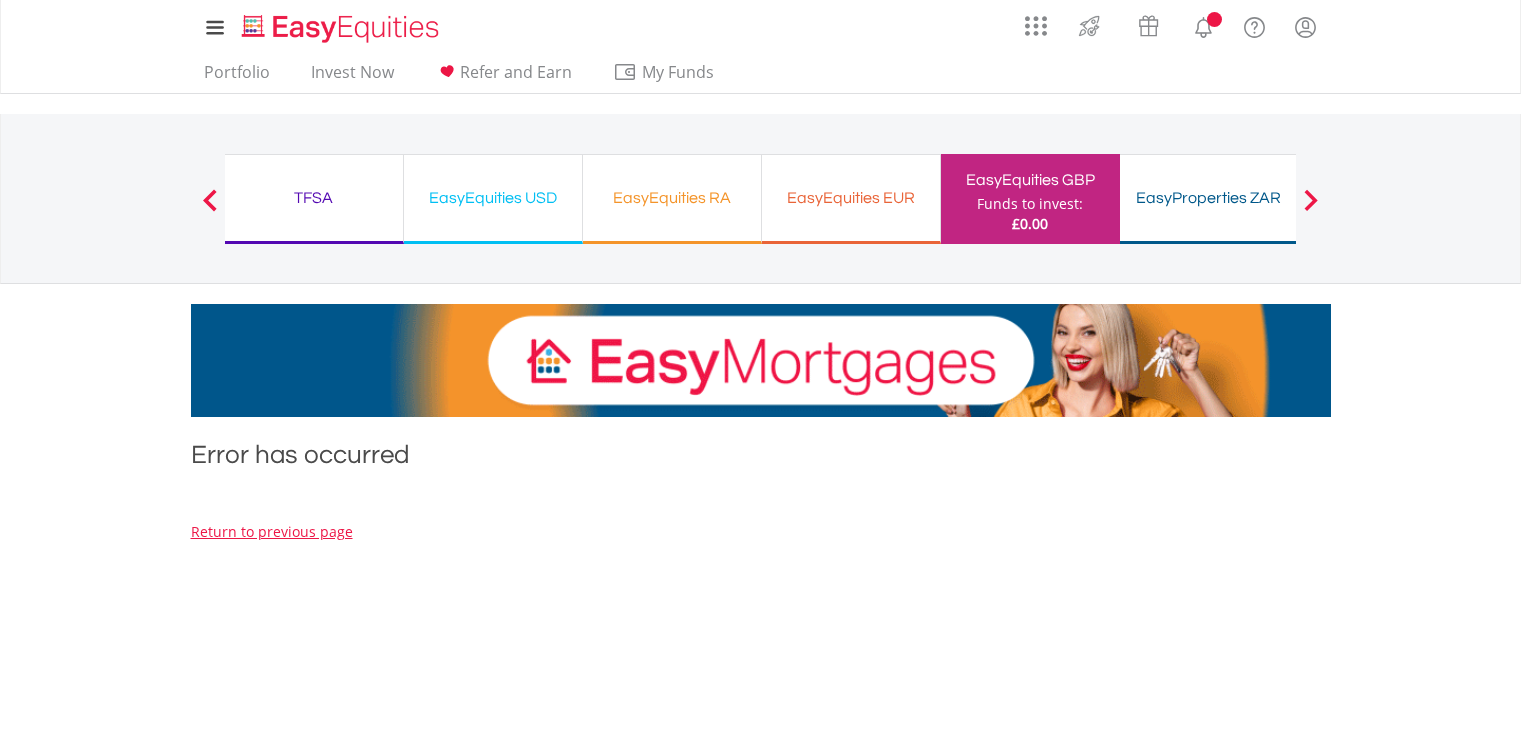 scroll, scrollTop: 0, scrollLeft: 0, axis: both 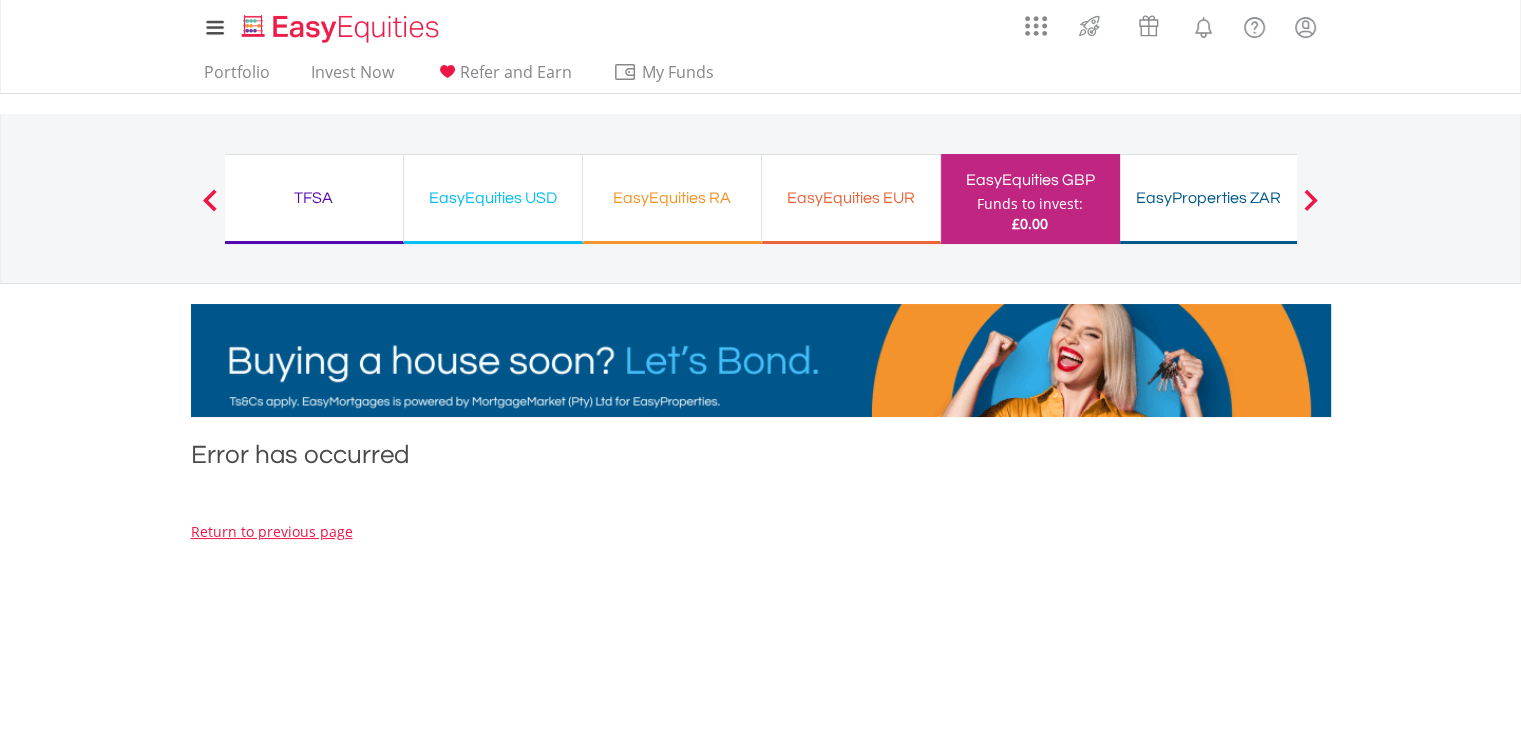 click on "EasyProperties ZAR" at bounding box center (1209, 198) 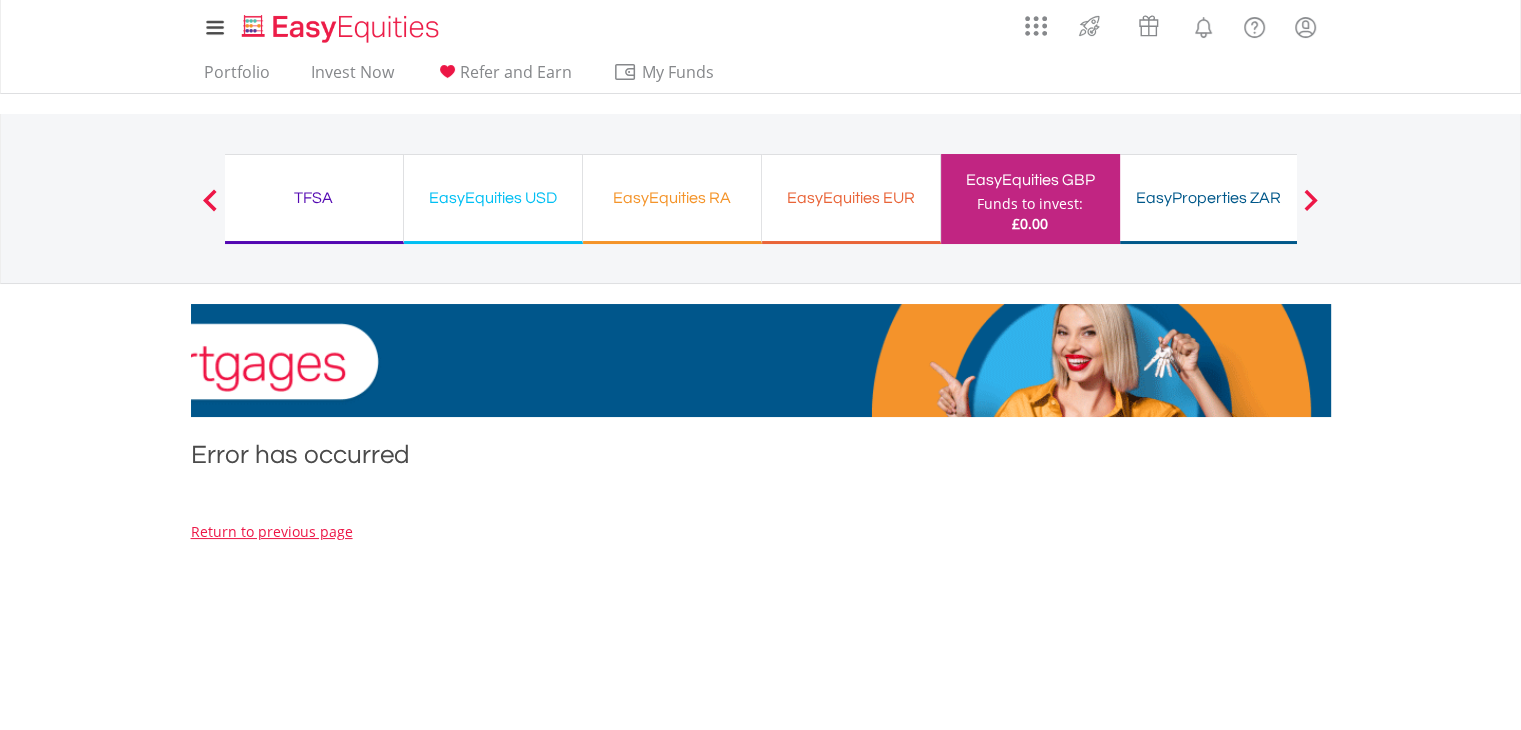 click on "EasyEquities RA" at bounding box center [672, 198] 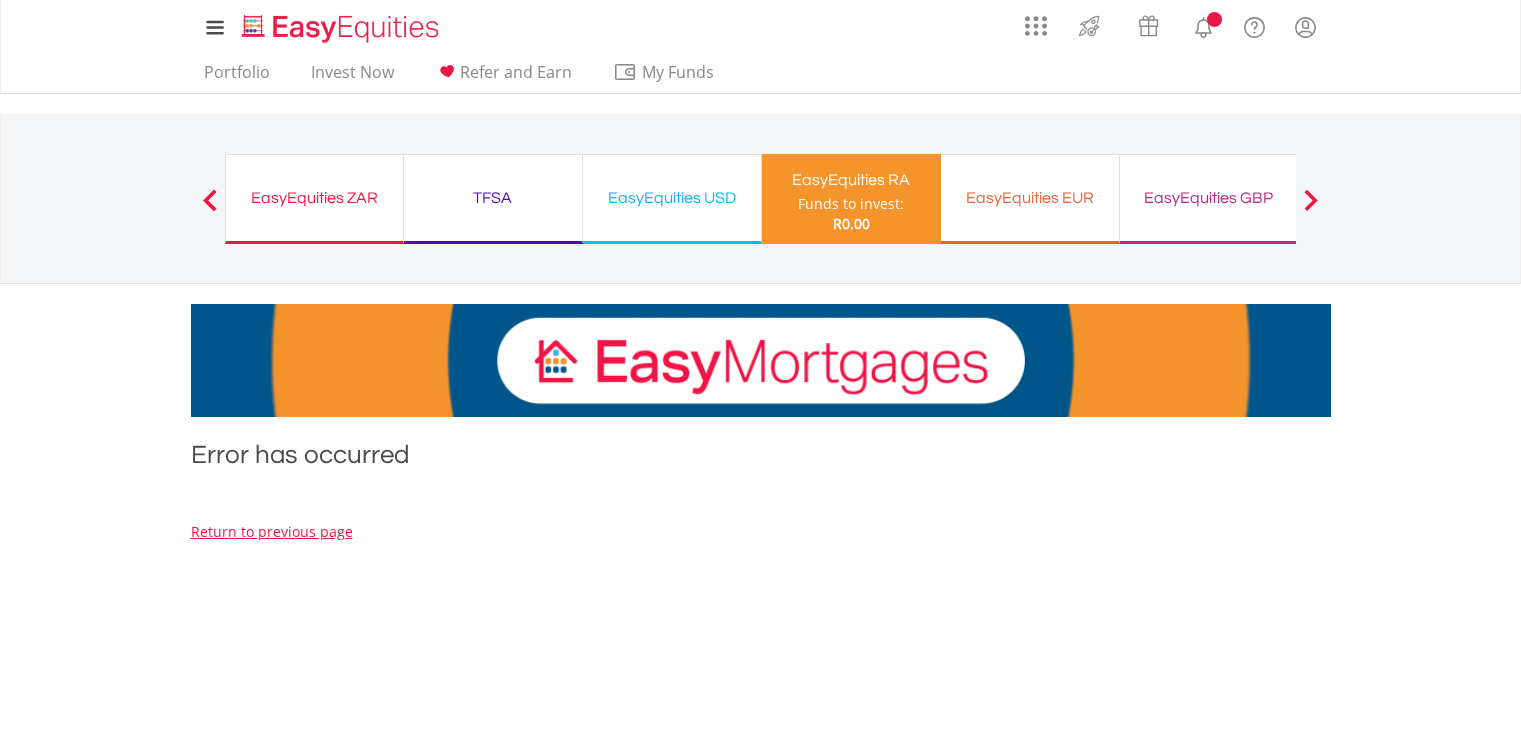 scroll, scrollTop: 0, scrollLeft: 0, axis: both 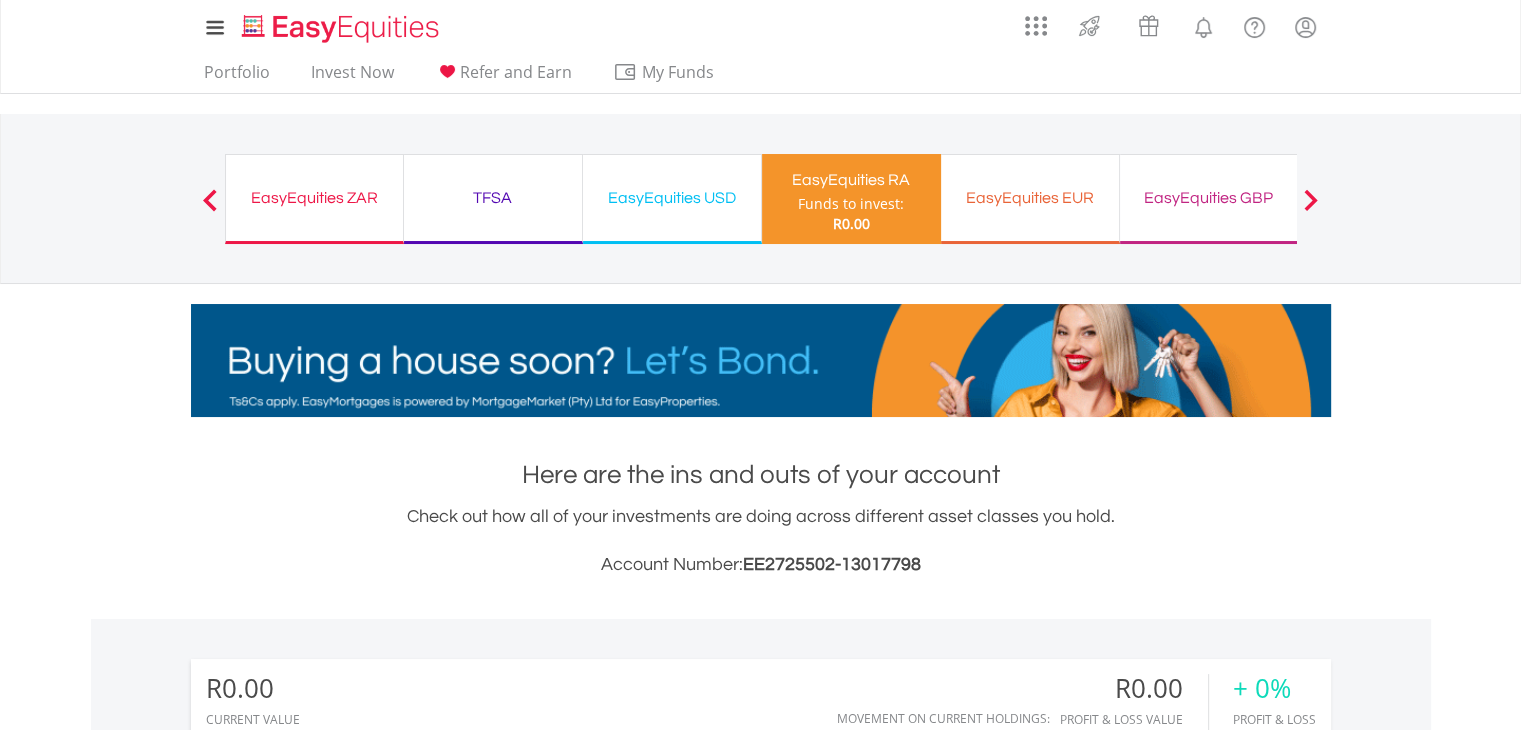 click on "EasyEquities GBP" at bounding box center [1209, 198] 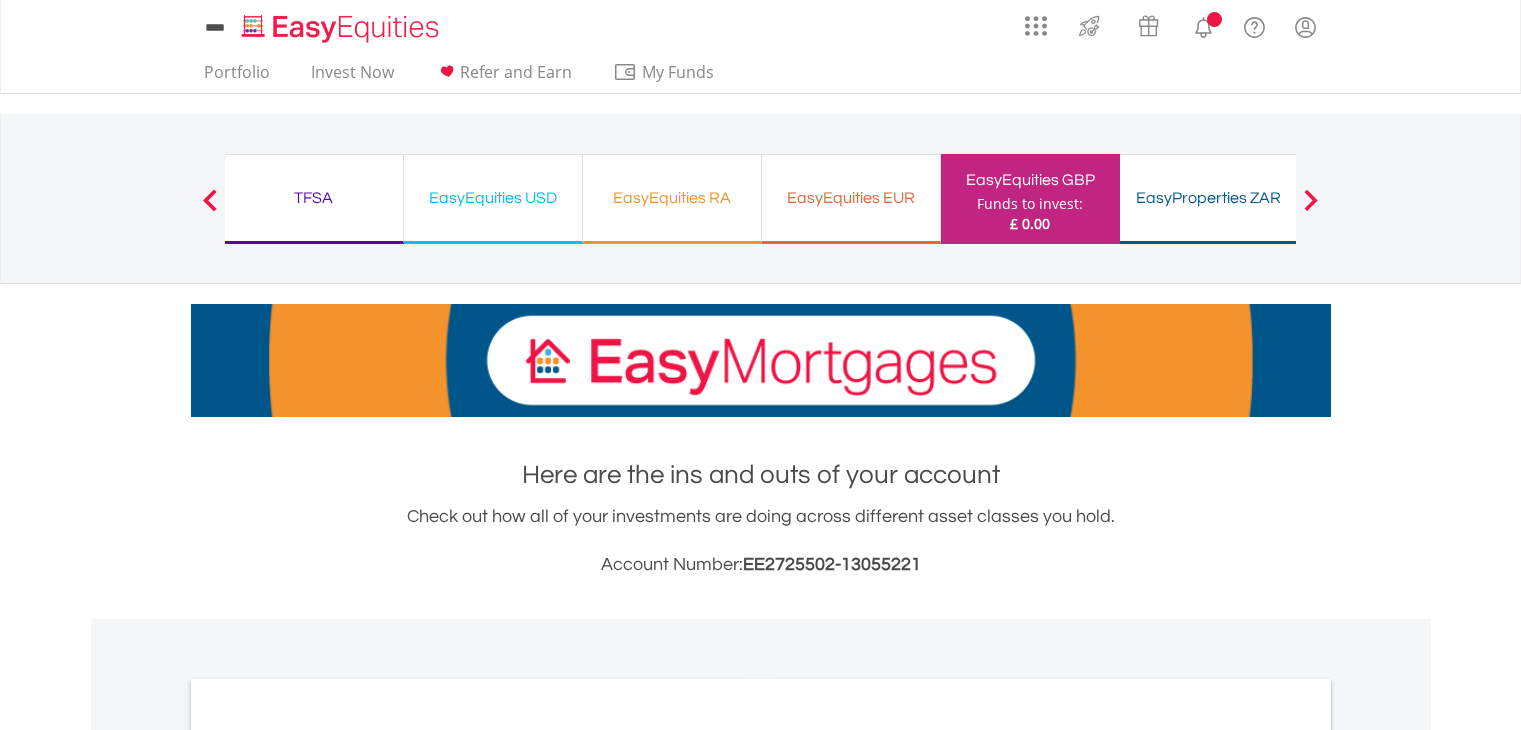 scroll, scrollTop: 0, scrollLeft: 0, axis: both 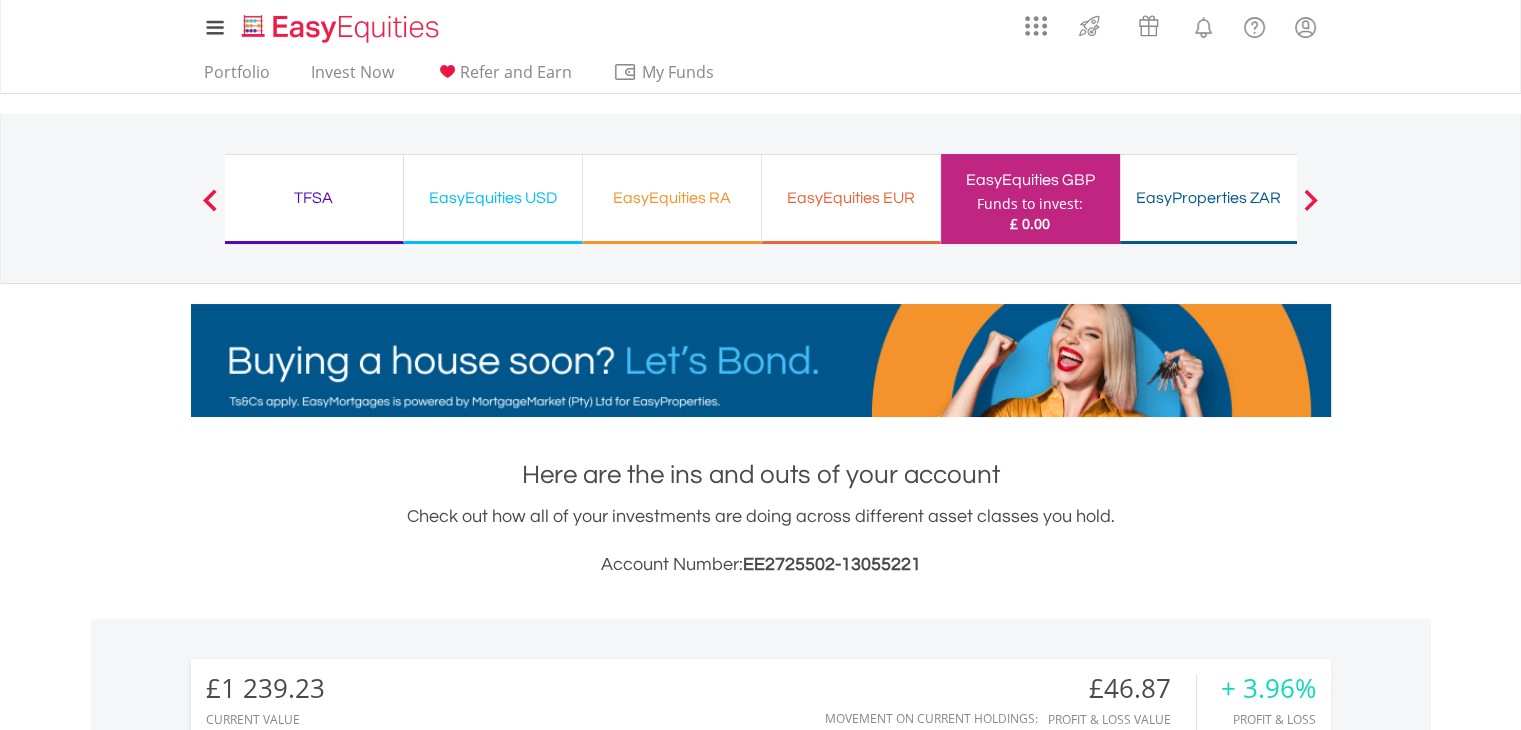 click on "My Investments
Invest Now
New Listings
Sell
My Recurring Investments
Pending Orders
Vouchers
Buy a Voucher
Redeem a Voucher
Account Management
Add and Manage Accounts" at bounding box center (760, 208) 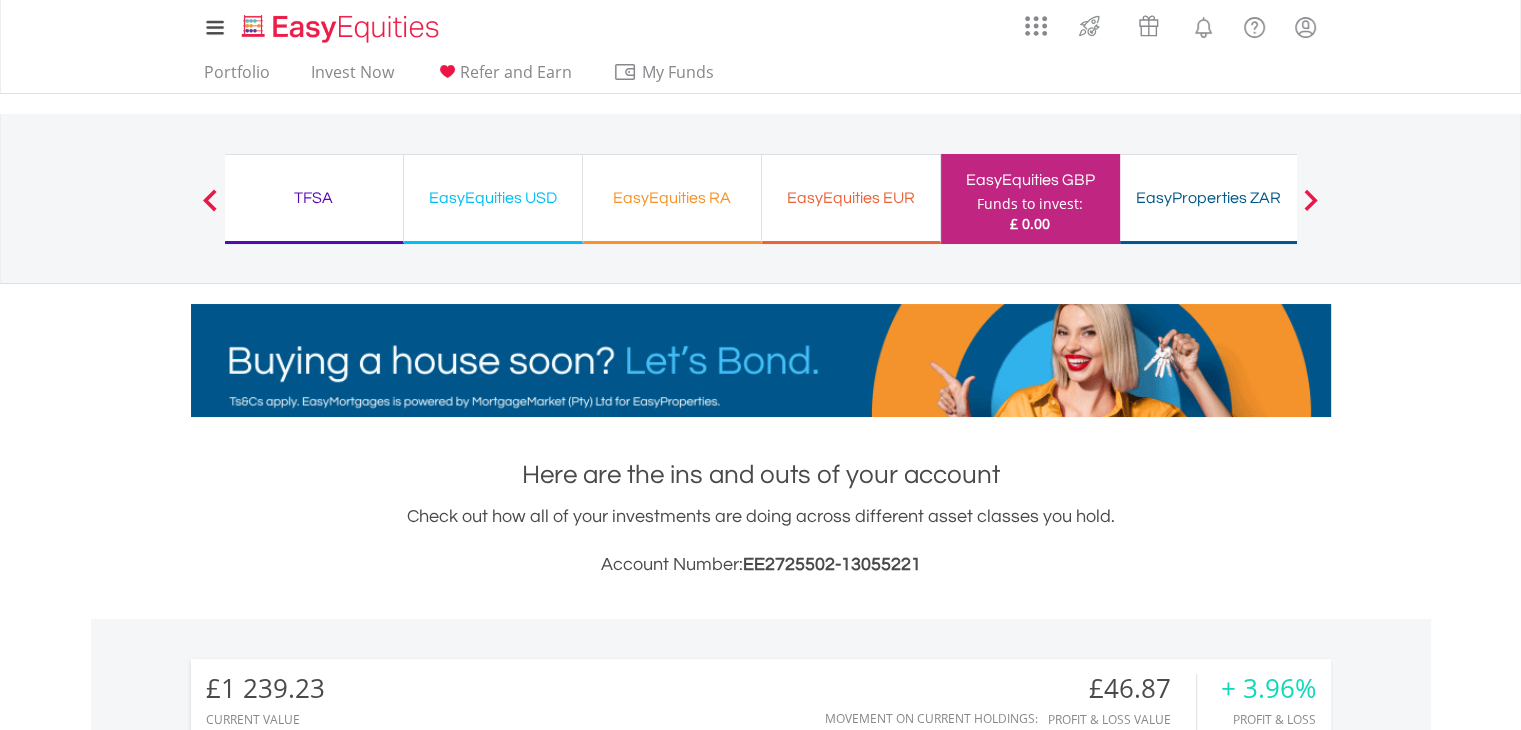 scroll, scrollTop: 999808, scrollLeft: 999620, axis: both 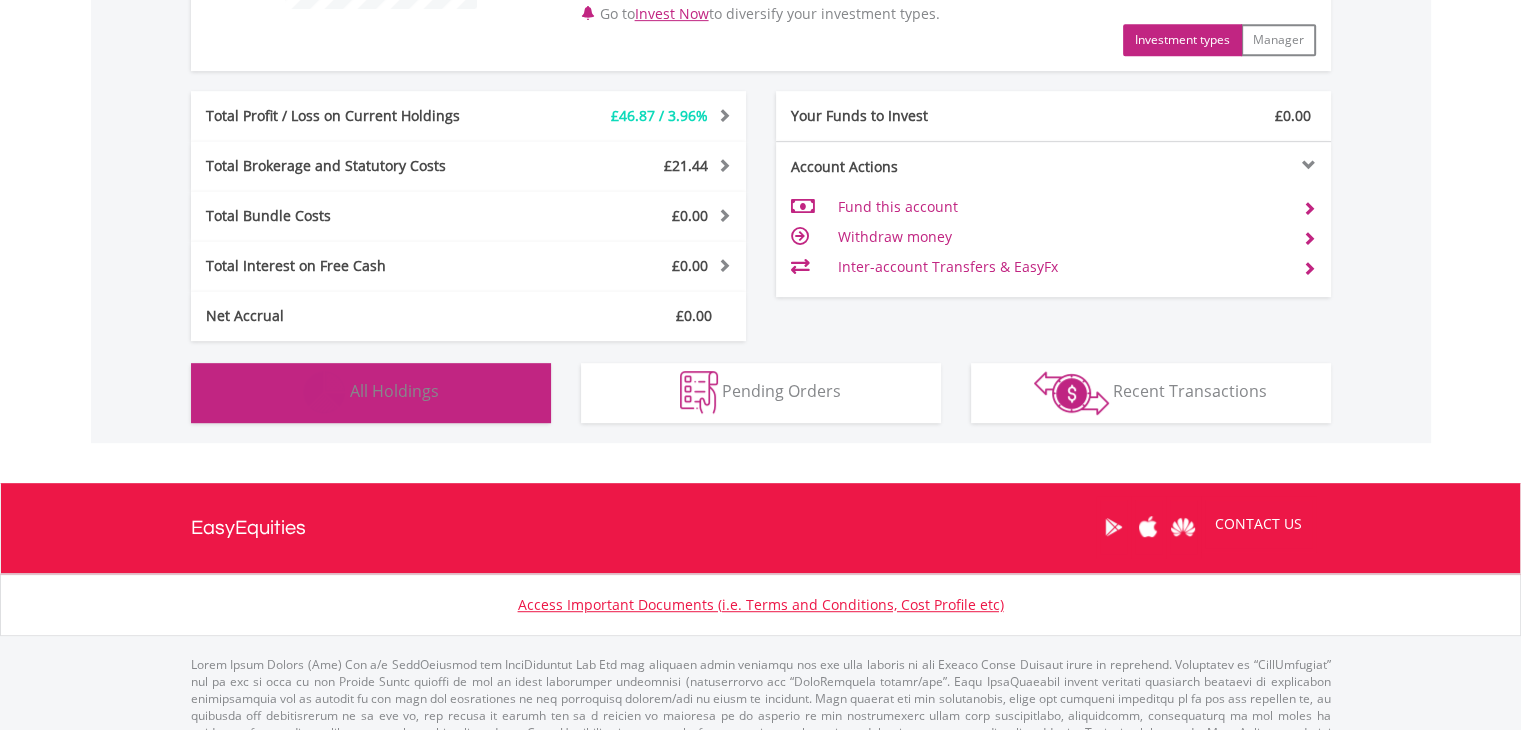 click on "All Holdings" at bounding box center (394, 391) 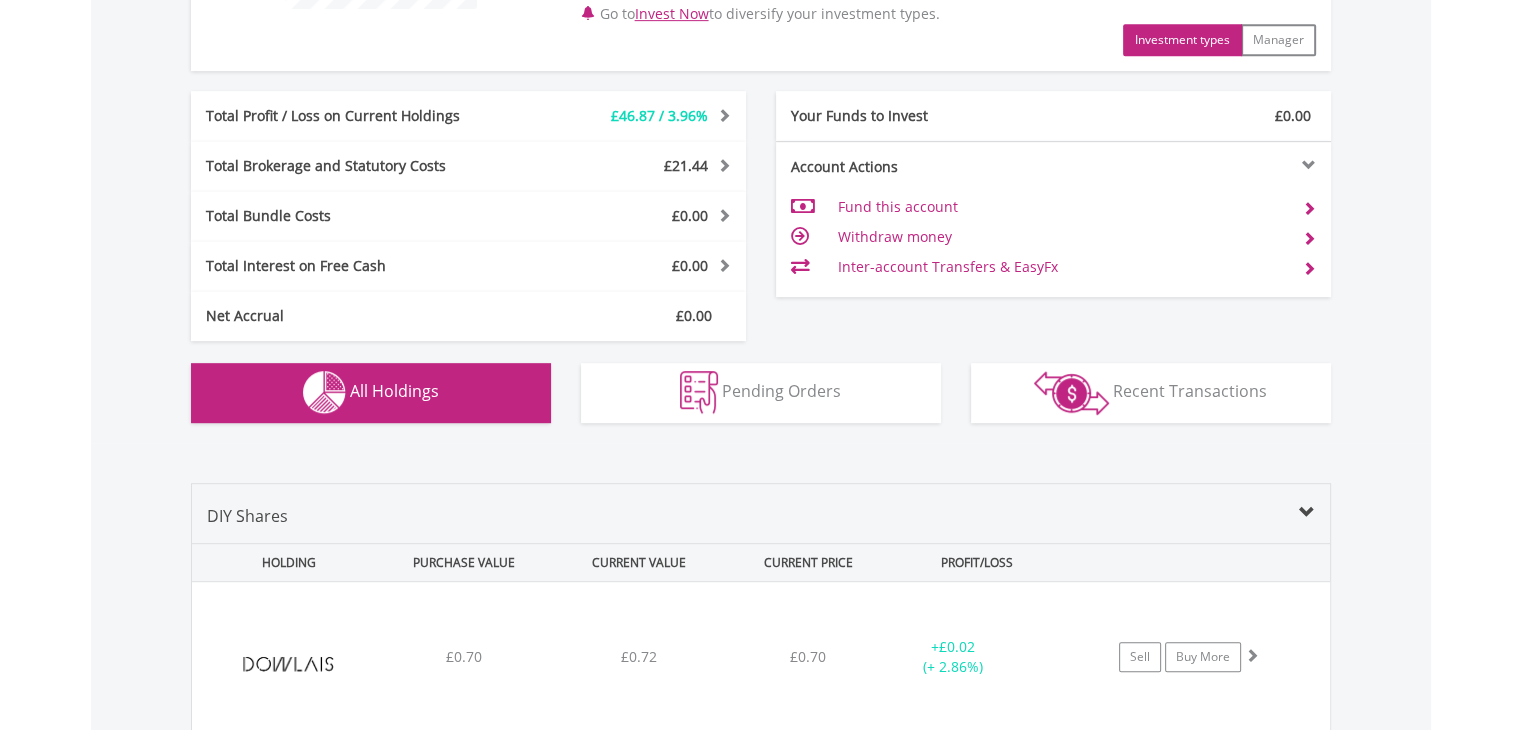 scroll, scrollTop: 1441, scrollLeft: 0, axis: vertical 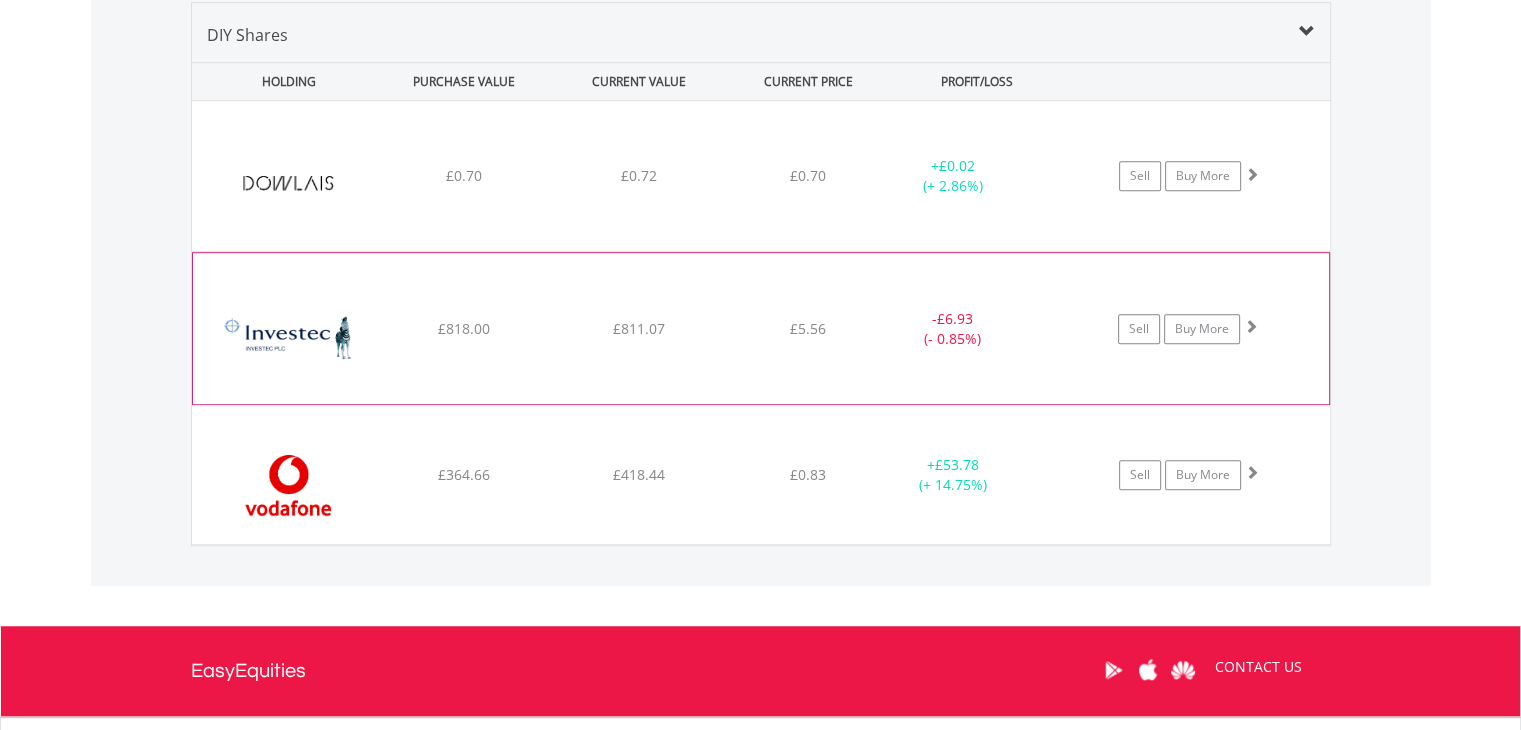 click at bounding box center [289, 338] 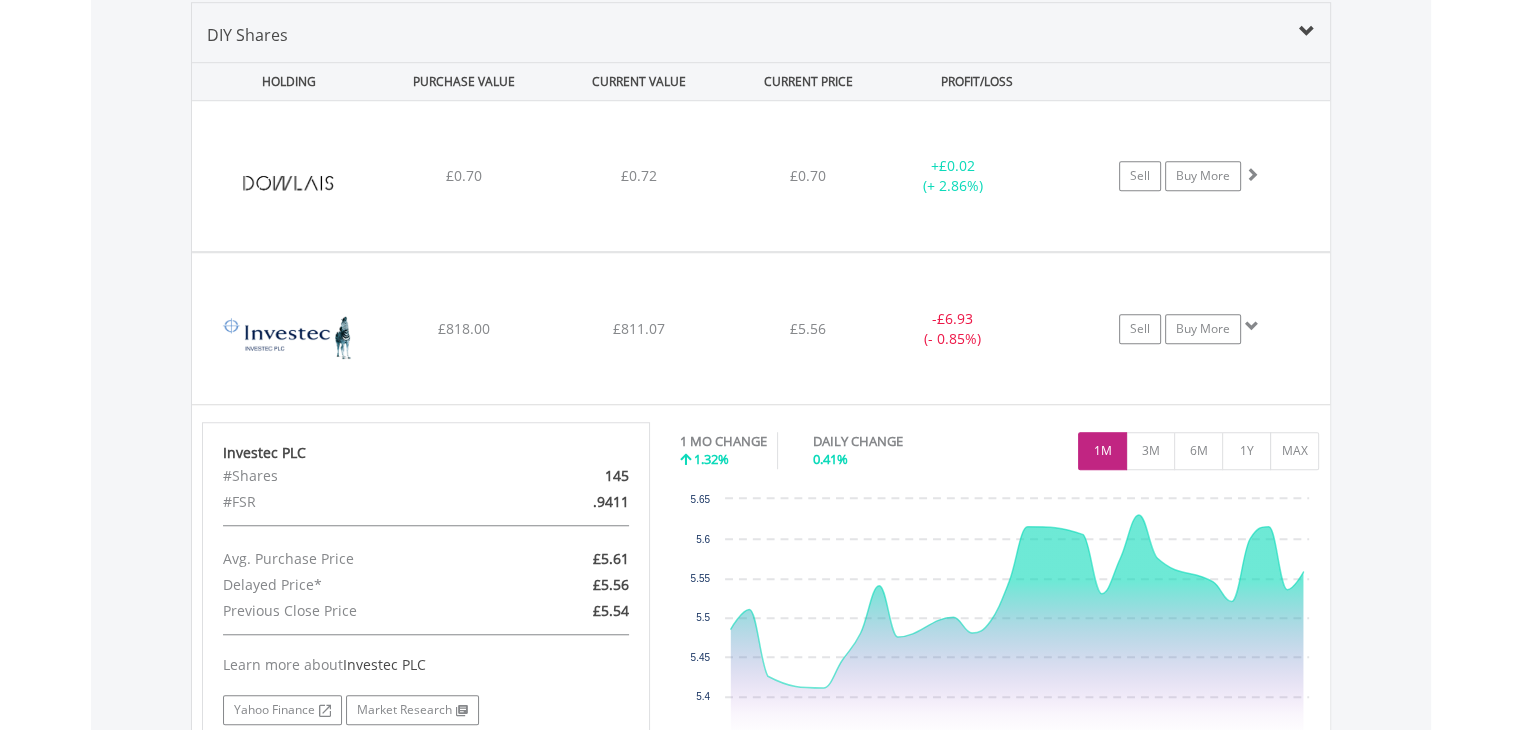 click on "Value View
Share View
DIY Shares
HOLDING
PURCHASE VALUE
CURRENT VALUE
CURRENT PRICE
PROFIT/LOSS
﻿
Dowlais Group PLC
£0.70
£0.72
£0.70
+  £0.02 (+ 2.86%)
Sell
Buy More" at bounding box center (761, 478) 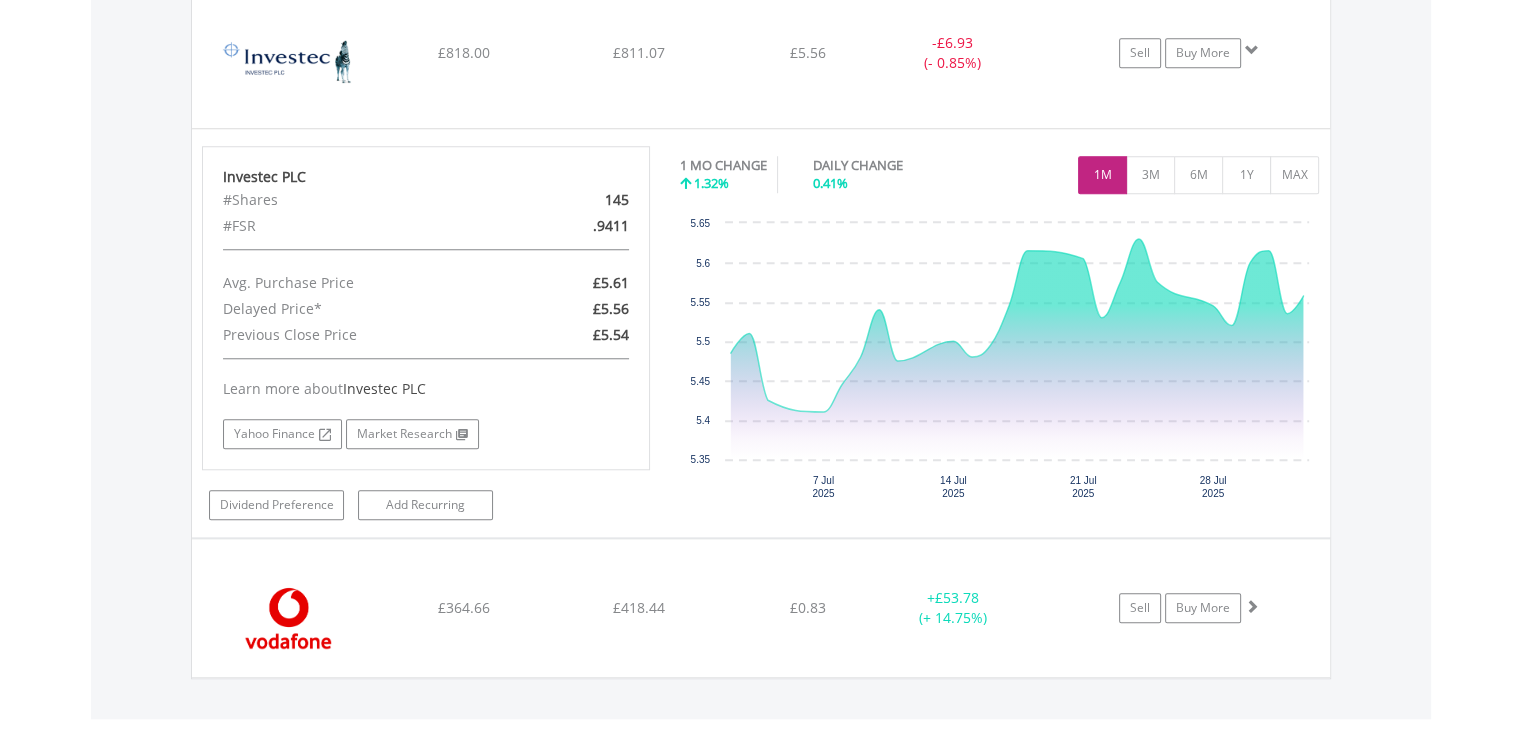 scroll, scrollTop: 1721, scrollLeft: 0, axis: vertical 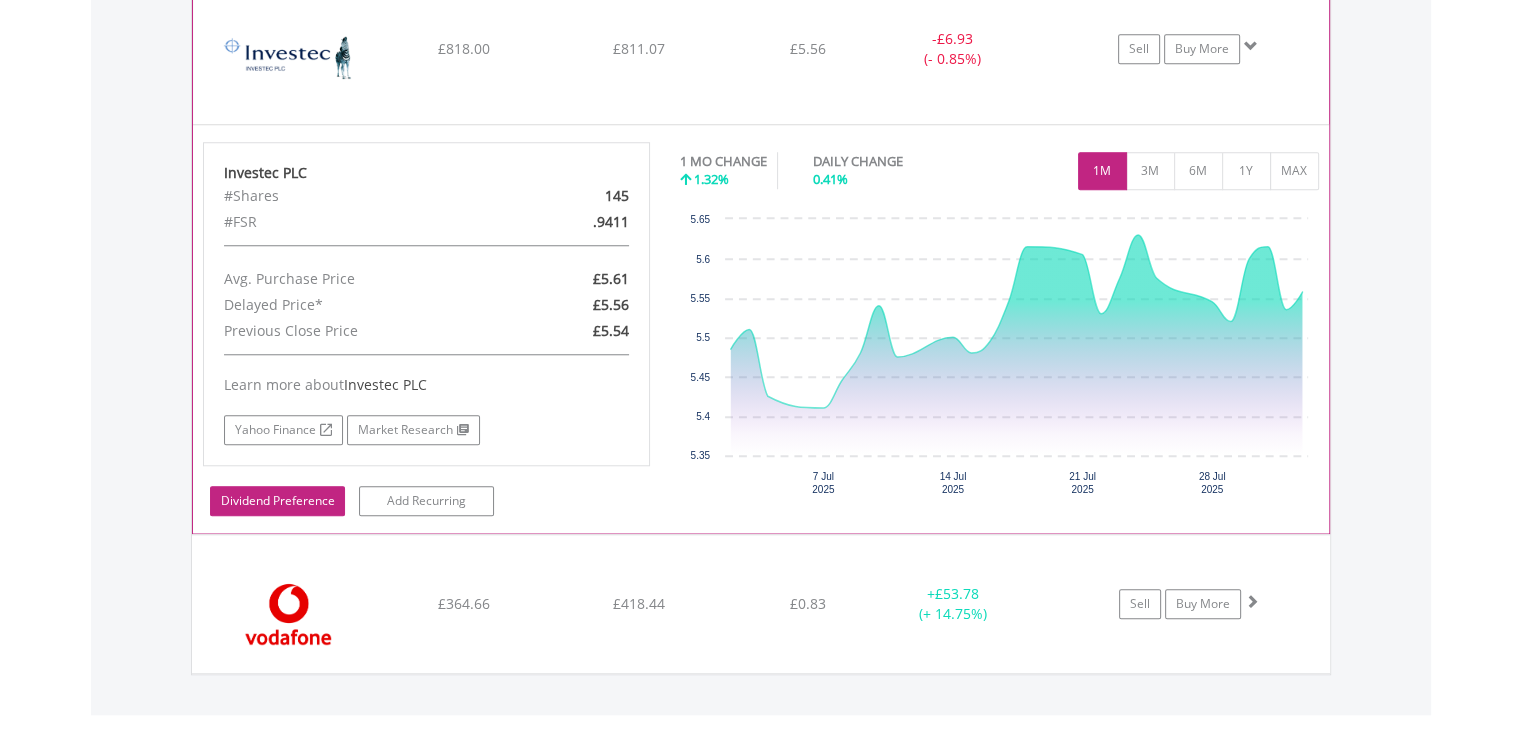 click on "Dividend Preference" at bounding box center [277, 501] 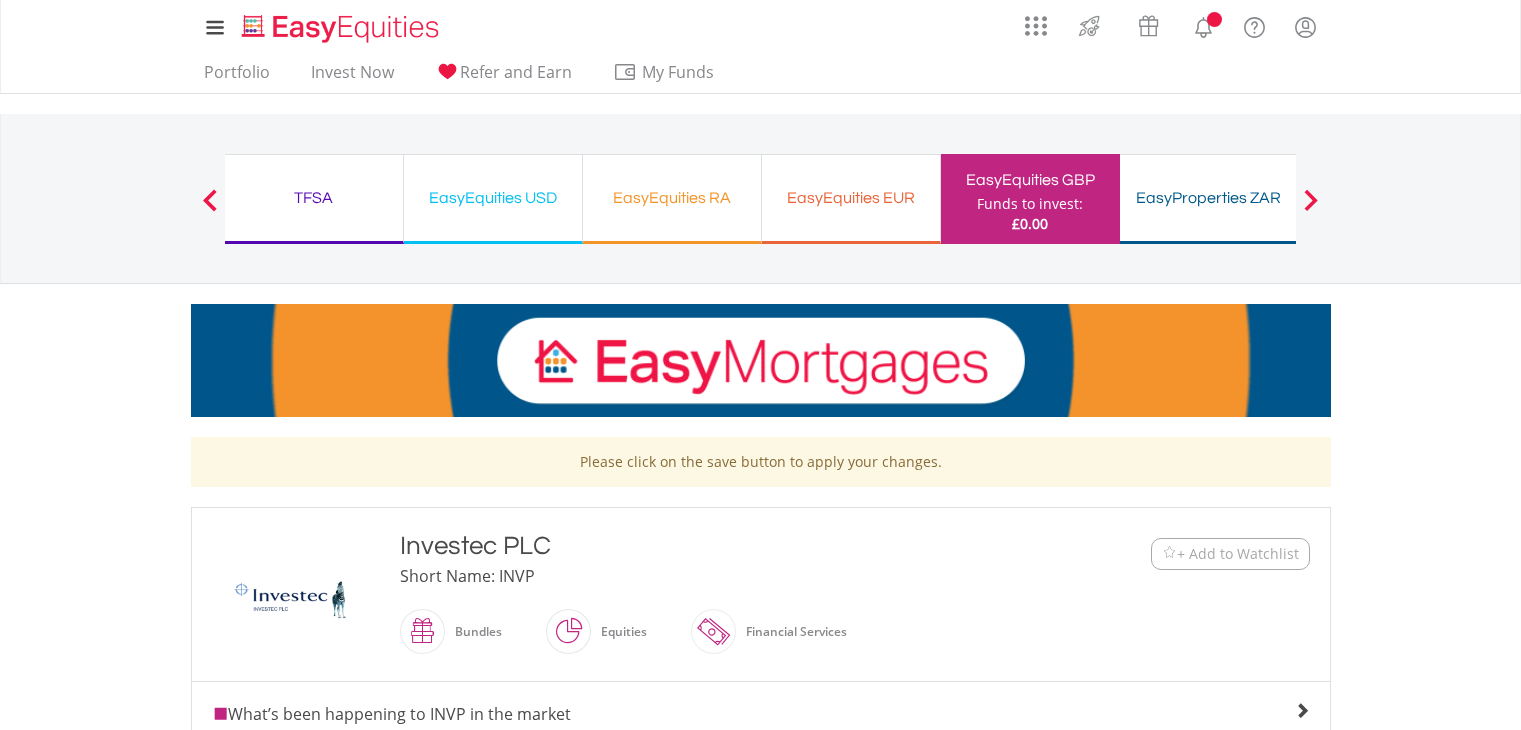 scroll, scrollTop: 0, scrollLeft: 0, axis: both 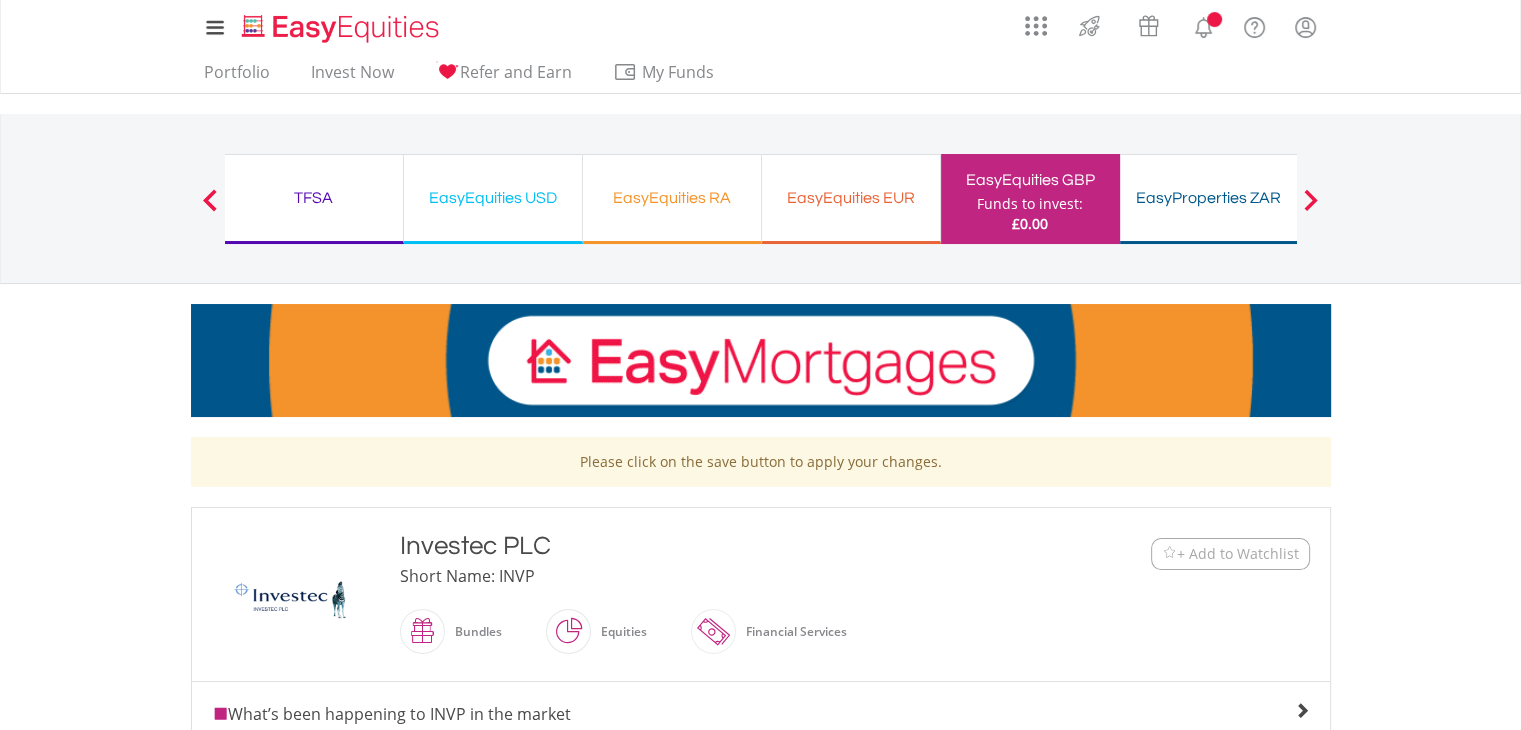click on "My Investments
Invest Now
New Listings
Sell
My Recurring Investments
Pending Orders
Vouchers
Buy a Voucher
Redeem a Voucher
Account Management" at bounding box center [760, 691] 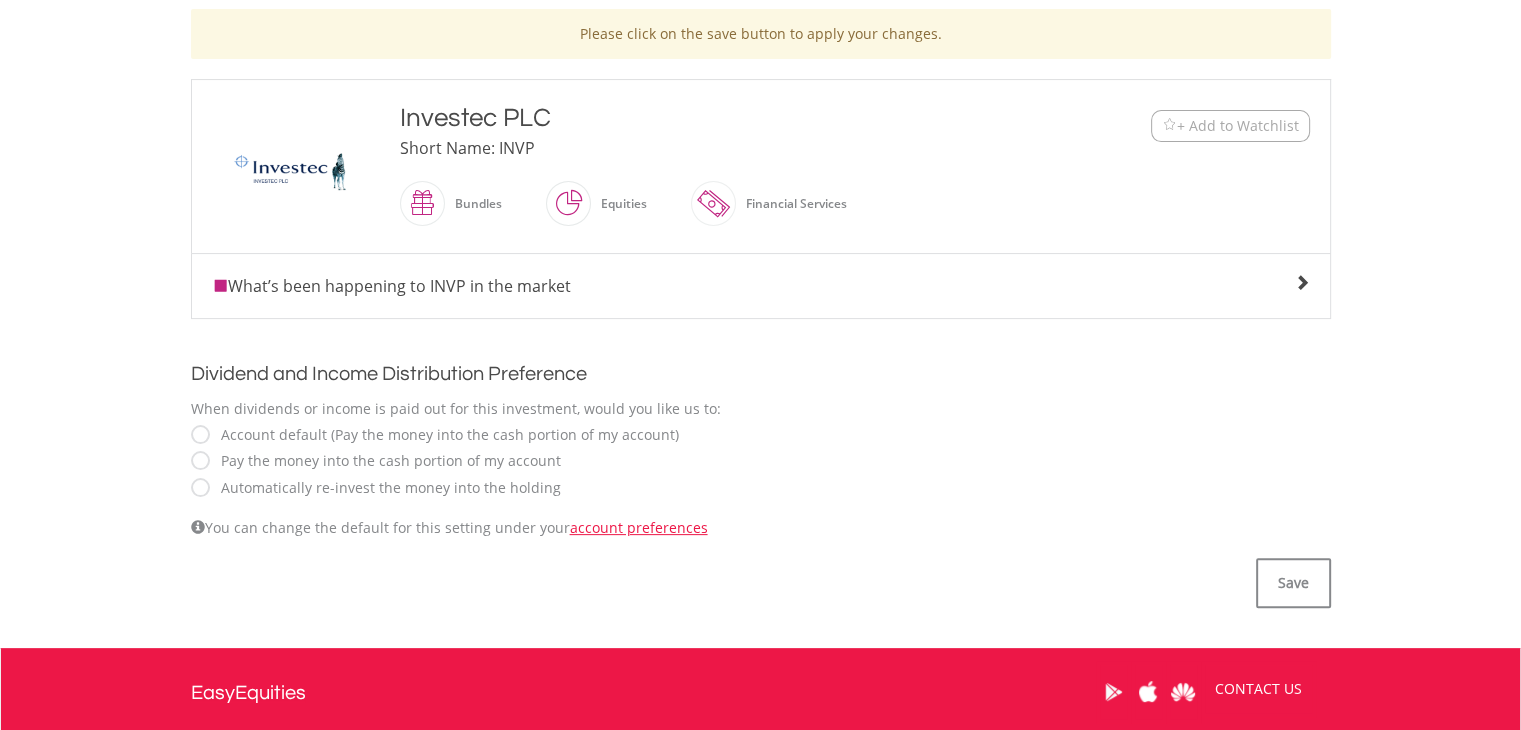 scroll, scrollTop: 440, scrollLeft: 0, axis: vertical 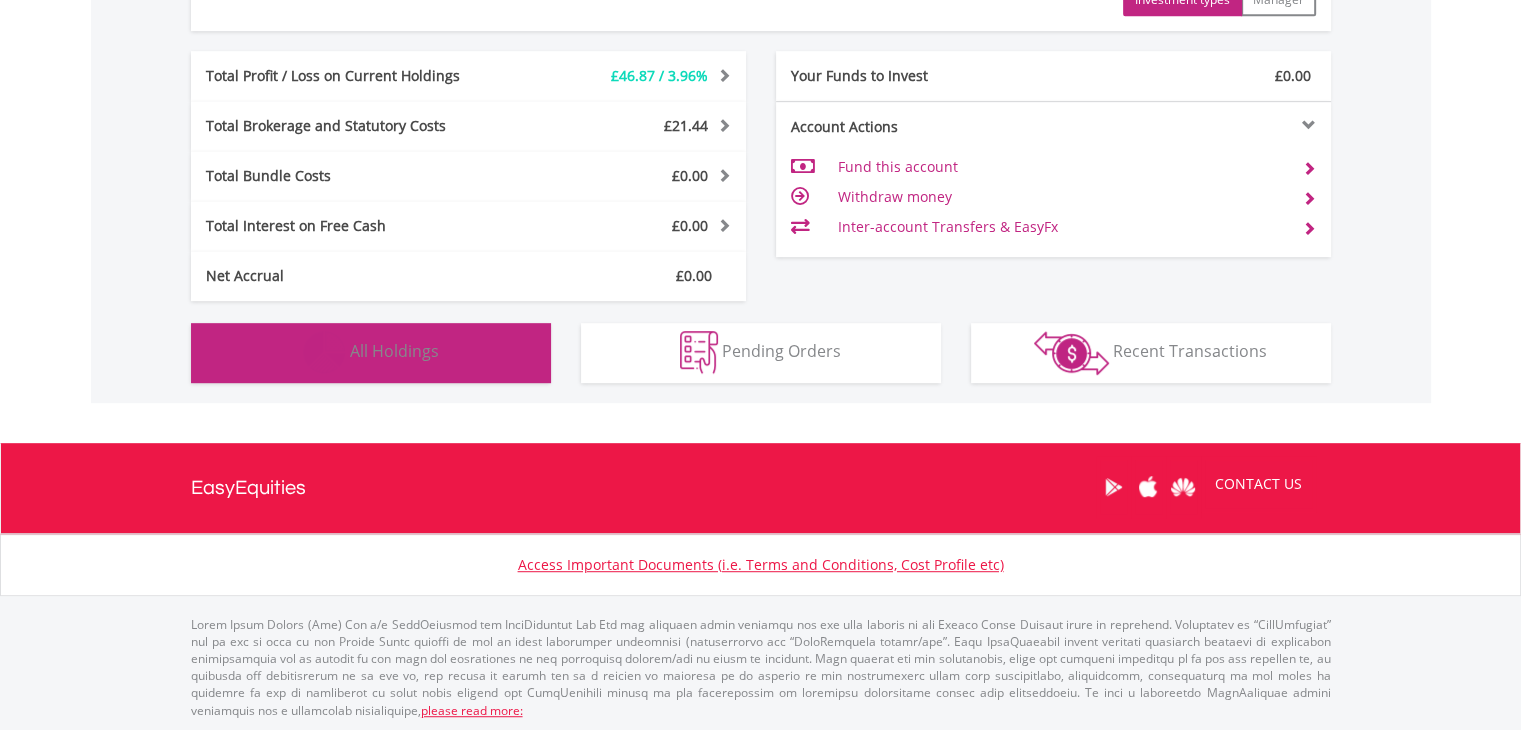 click on "Holdings
All Holdings" at bounding box center (371, 353) 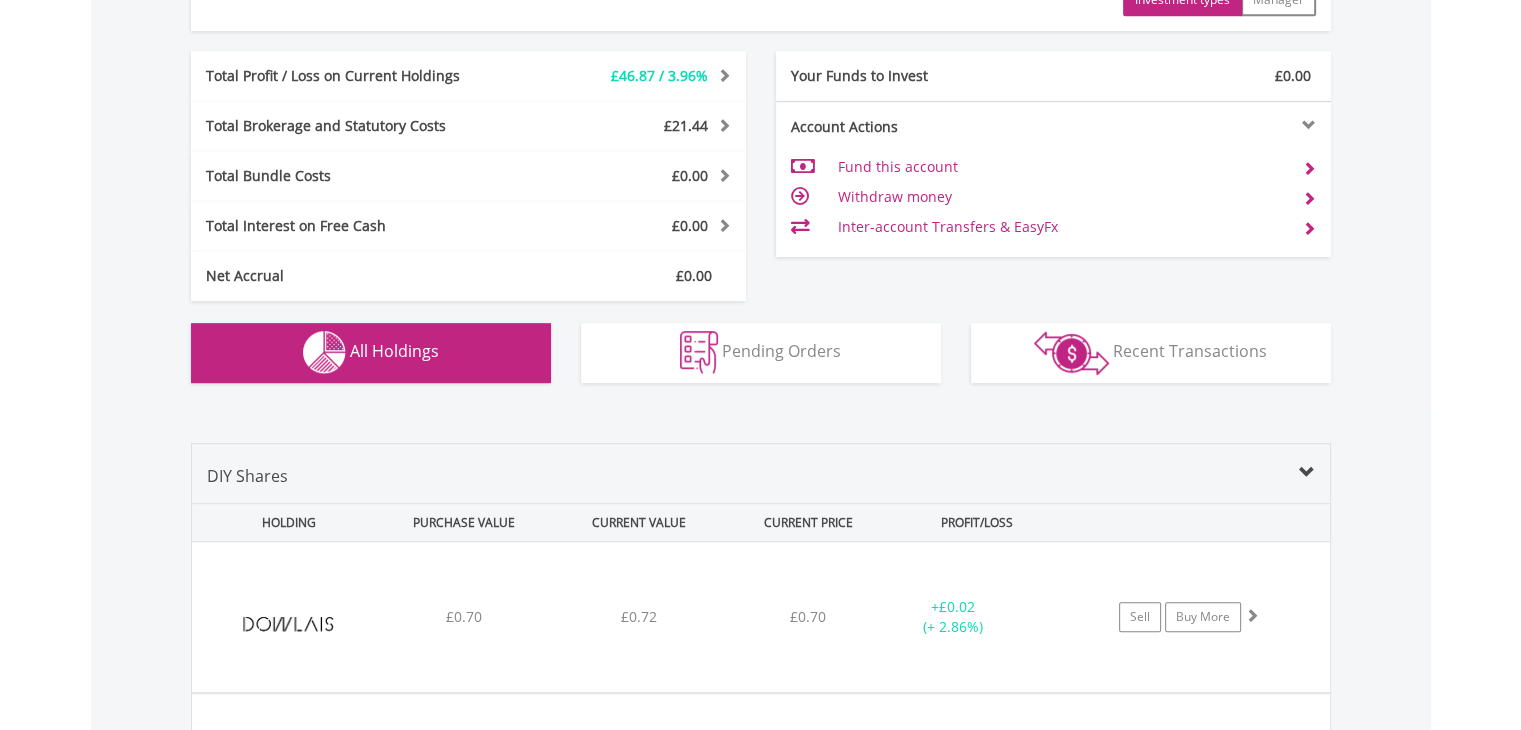scroll, scrollTop: 1441, scrollLeft: 0, axis: vertical 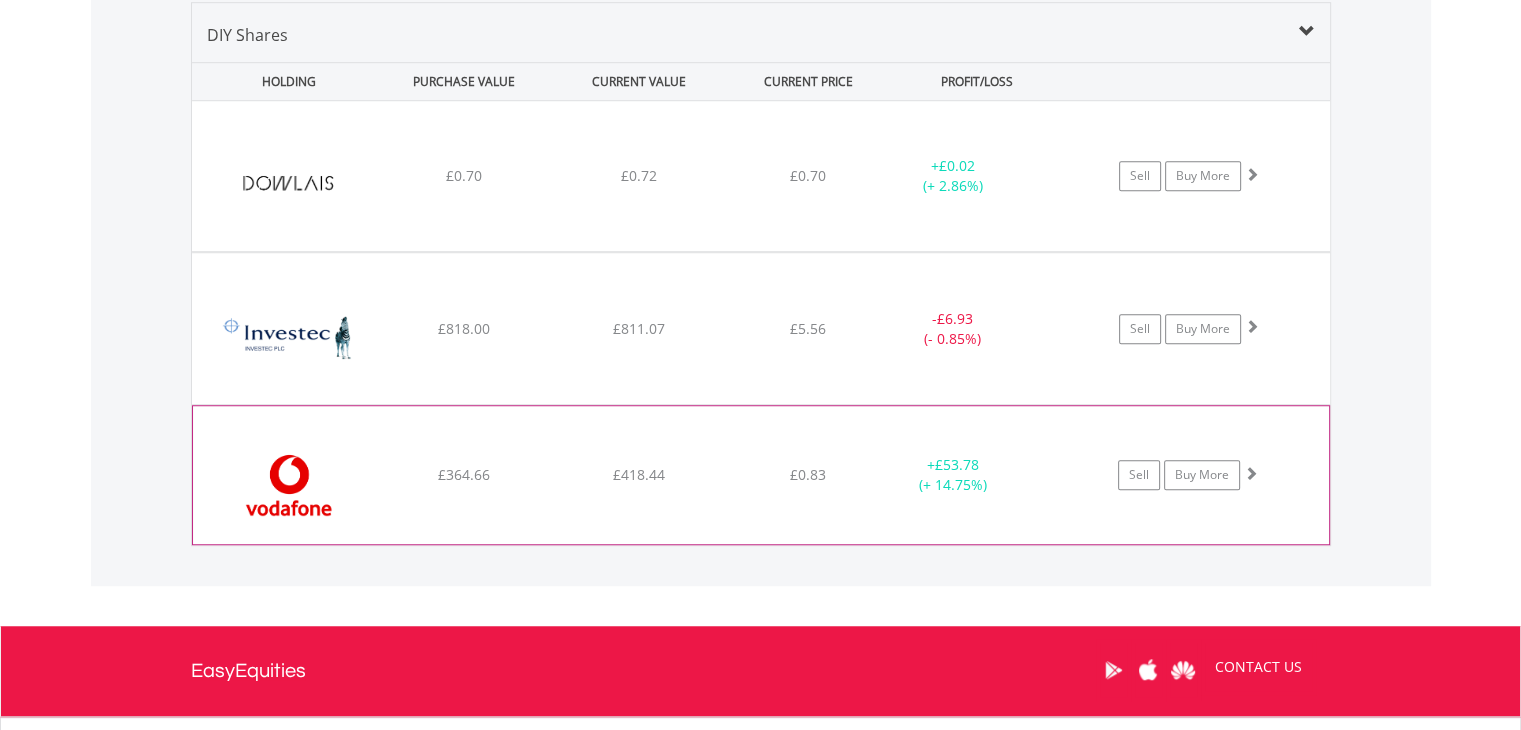 click at bounding box center [289, 485] 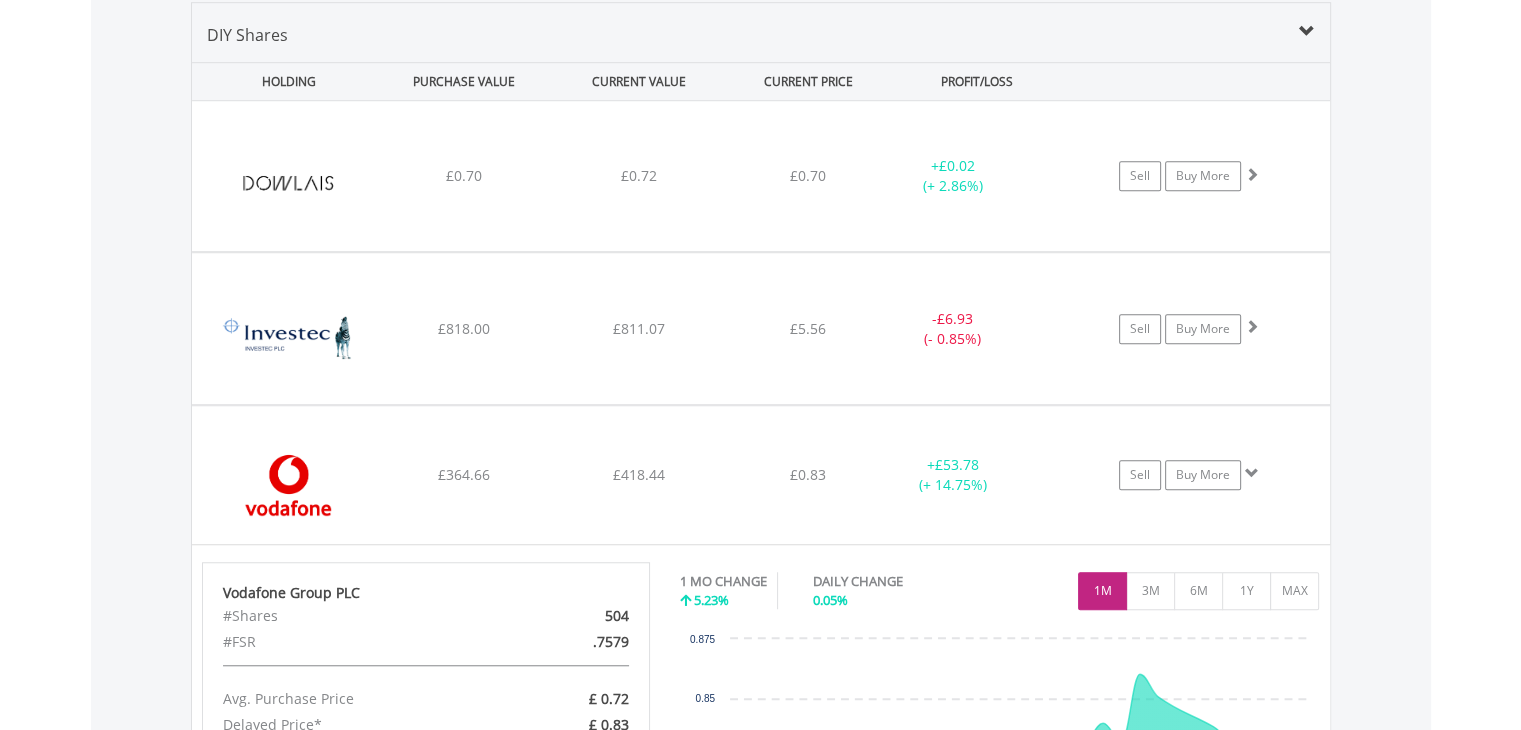 click on "Value View
Share View
DIY Shares
HOLDING
PURCHASE VALUE
CURRENT VALUE
CURRENT PRICE
PROFIT/LOSS
﻿
Dowlais Group PLC
£0.70
£0.72
£0.70
+  £0.02 (+ 2.86%)
Sell
Buy More" at bounding box center [761, 478] 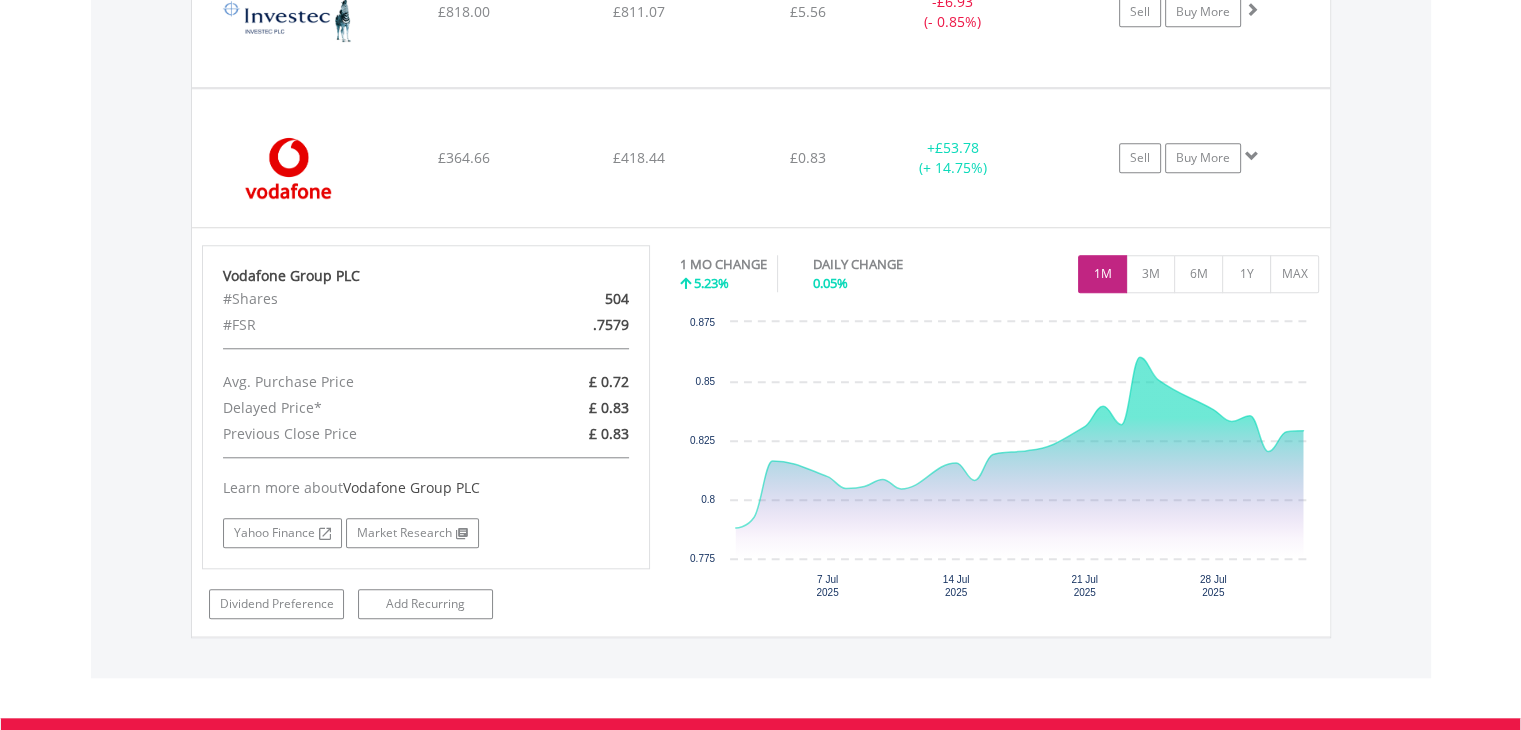 scroll, scrollTop: 1761, scrollLeft: 0, axis: vertical 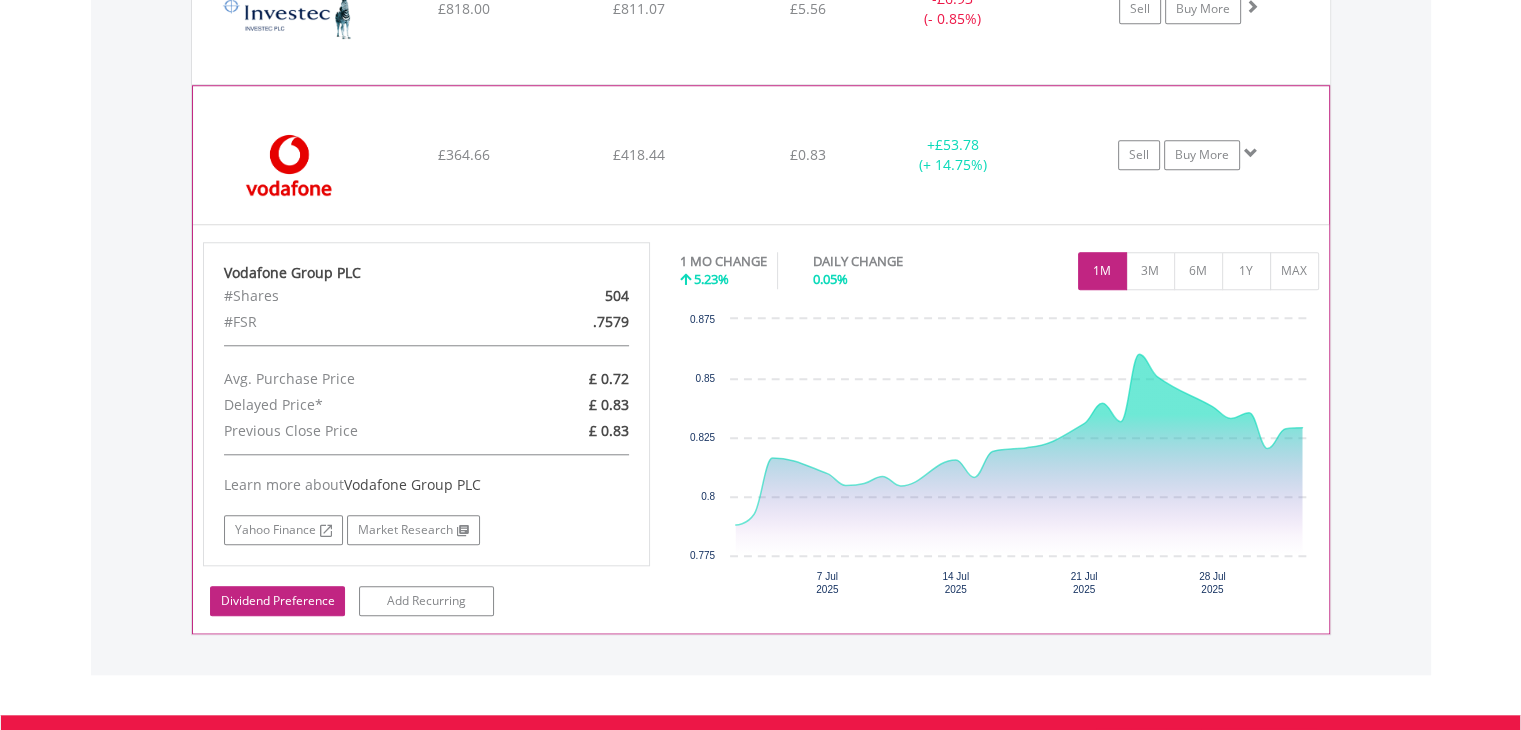 click on "Dividend Preference" at bounding box center (277, 601) 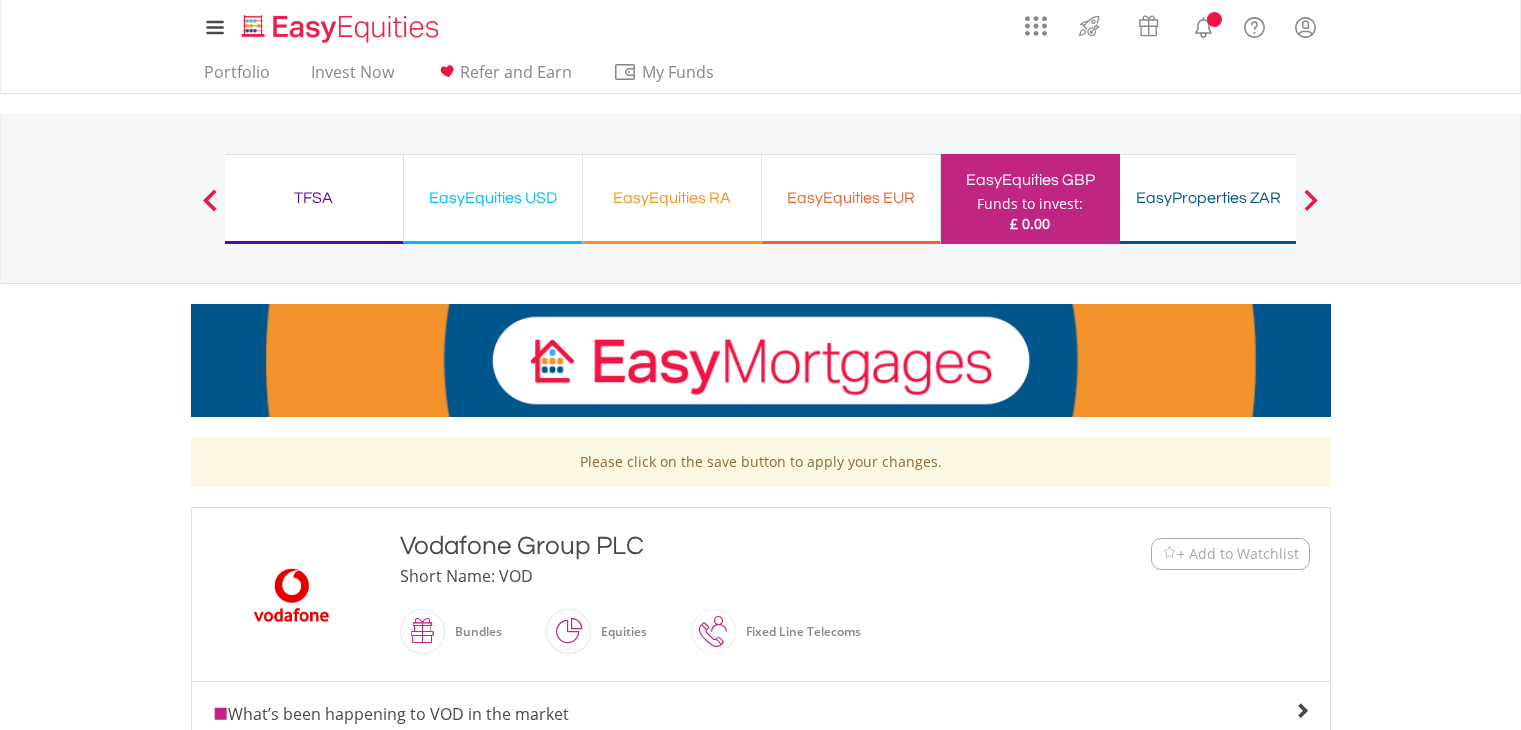 scroll, scrollTop: 0, scrollLeft: 0, axis: both 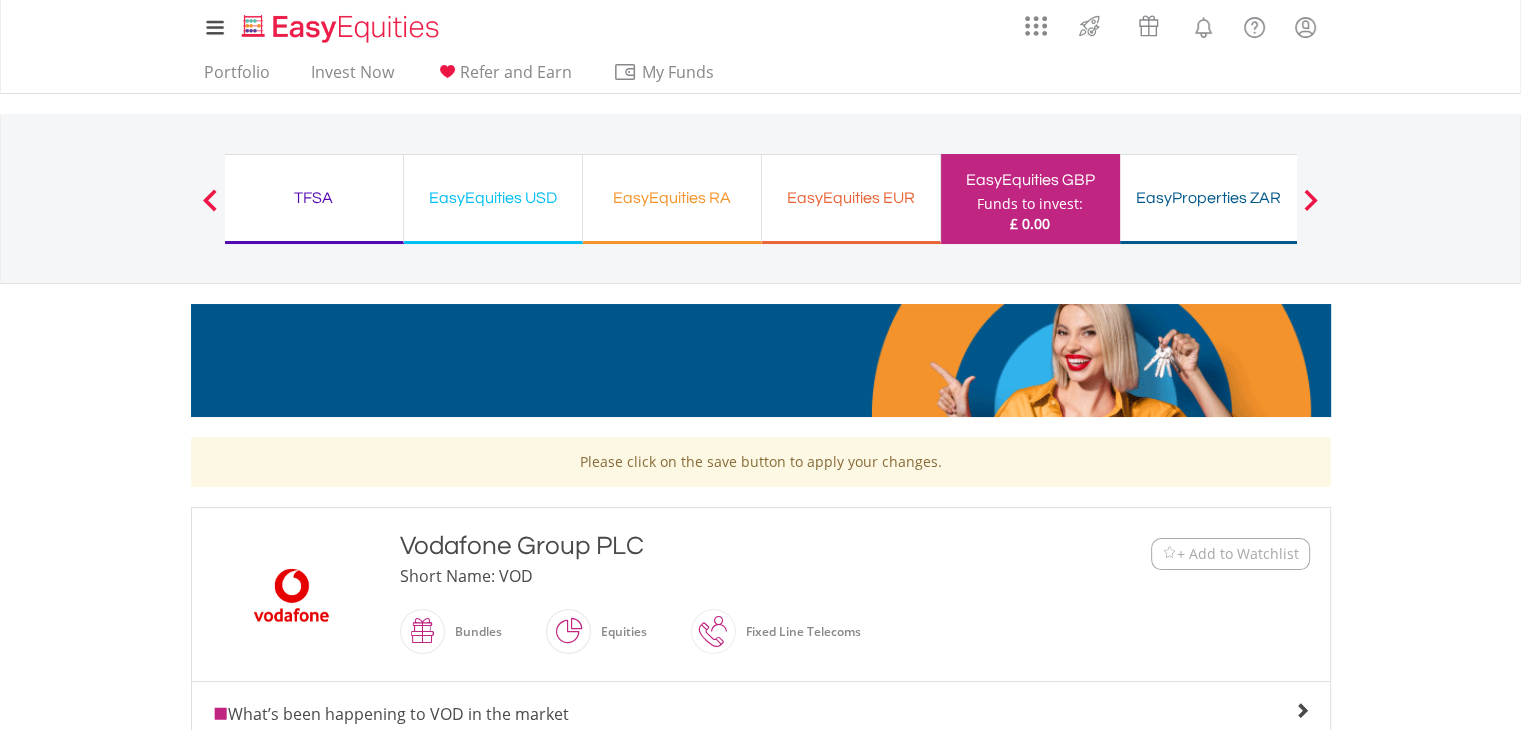 click on "My Investments
Invest Now
New Listings
Sell
My Recurring Investments
Pending Orders
Vouchers
Buy a Voucher
Redeem a Voucher
Account Management" at bounding box center (760, 691) 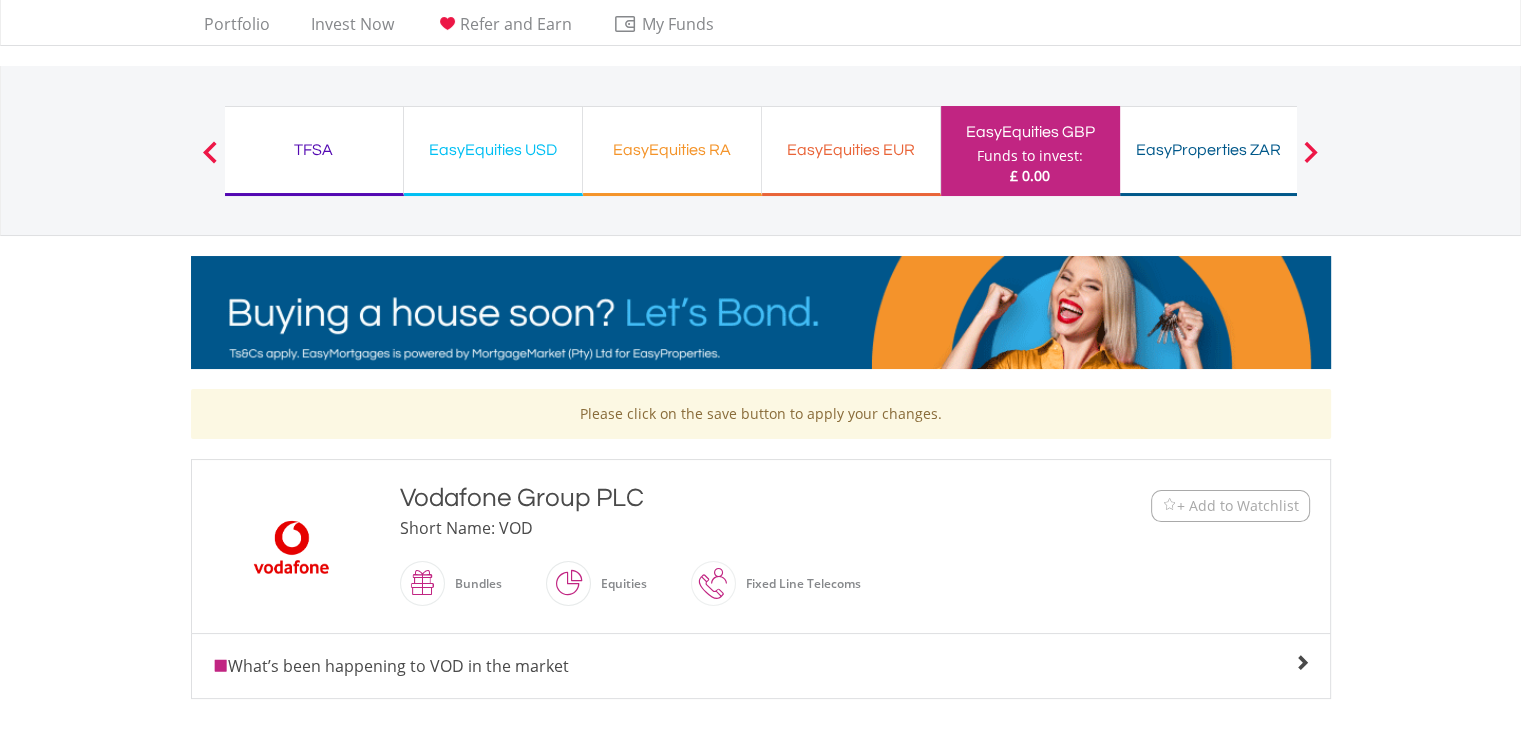 scroll, scrollTop: 40, scrollLeft: 0, axis: vertical 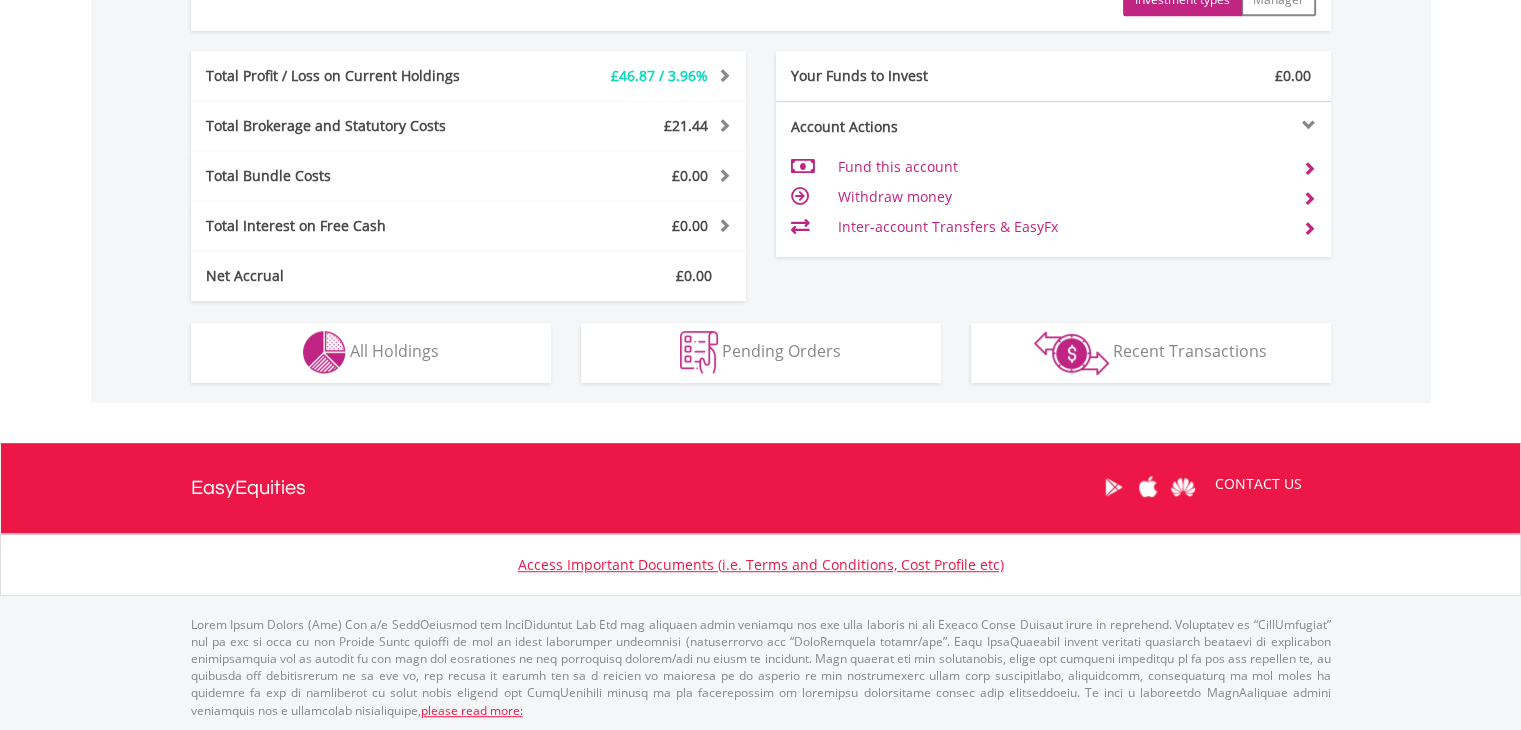 click on "£1 239.23
CURRENT VALUE
Movement on Current Holdings:
£46.87
Profit & Loss Value
+ 3.96%
Profit & Loss
﻿
Investment Types" at bounding box center (761, 11) 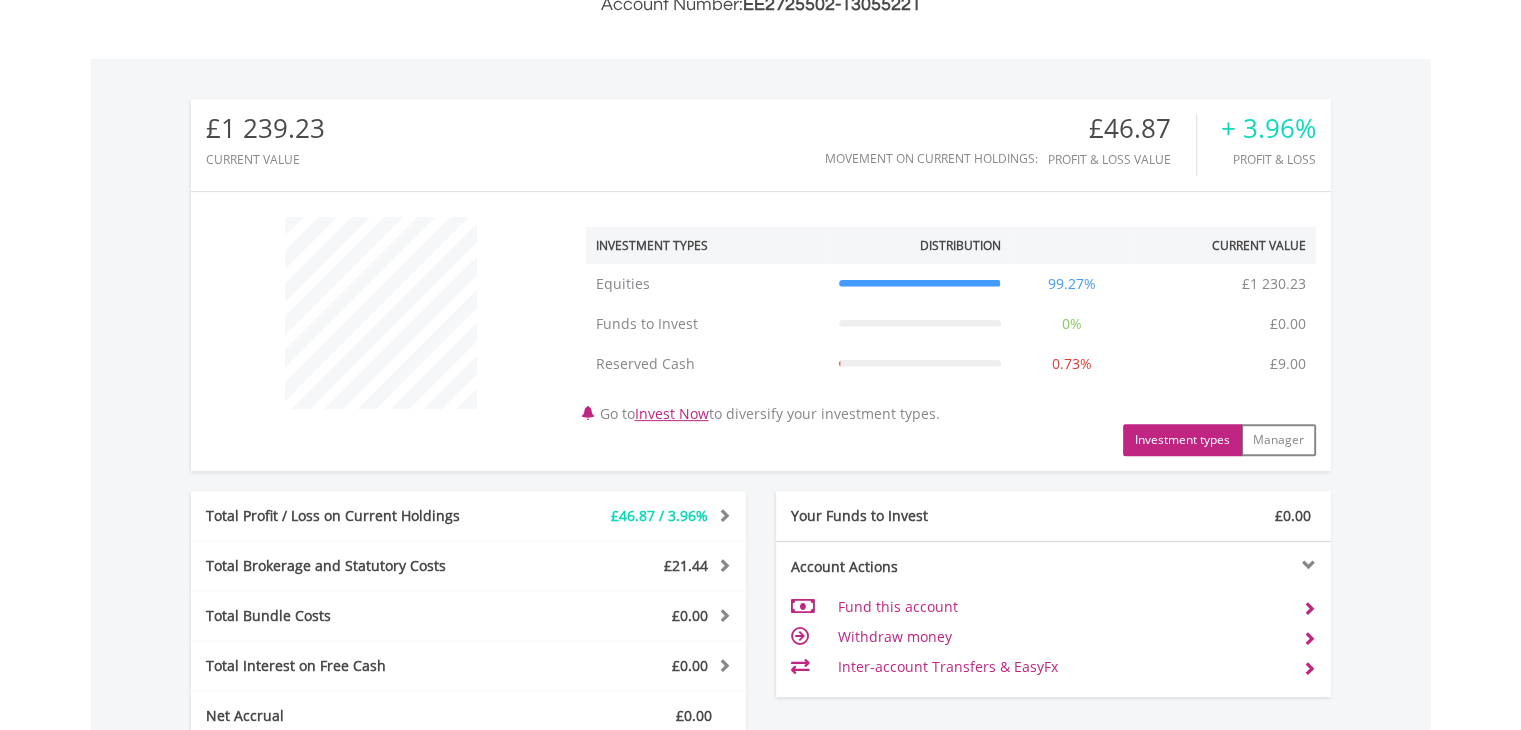 scroll, scrollTop: 600, scrollLeft: 0, axis: vertical 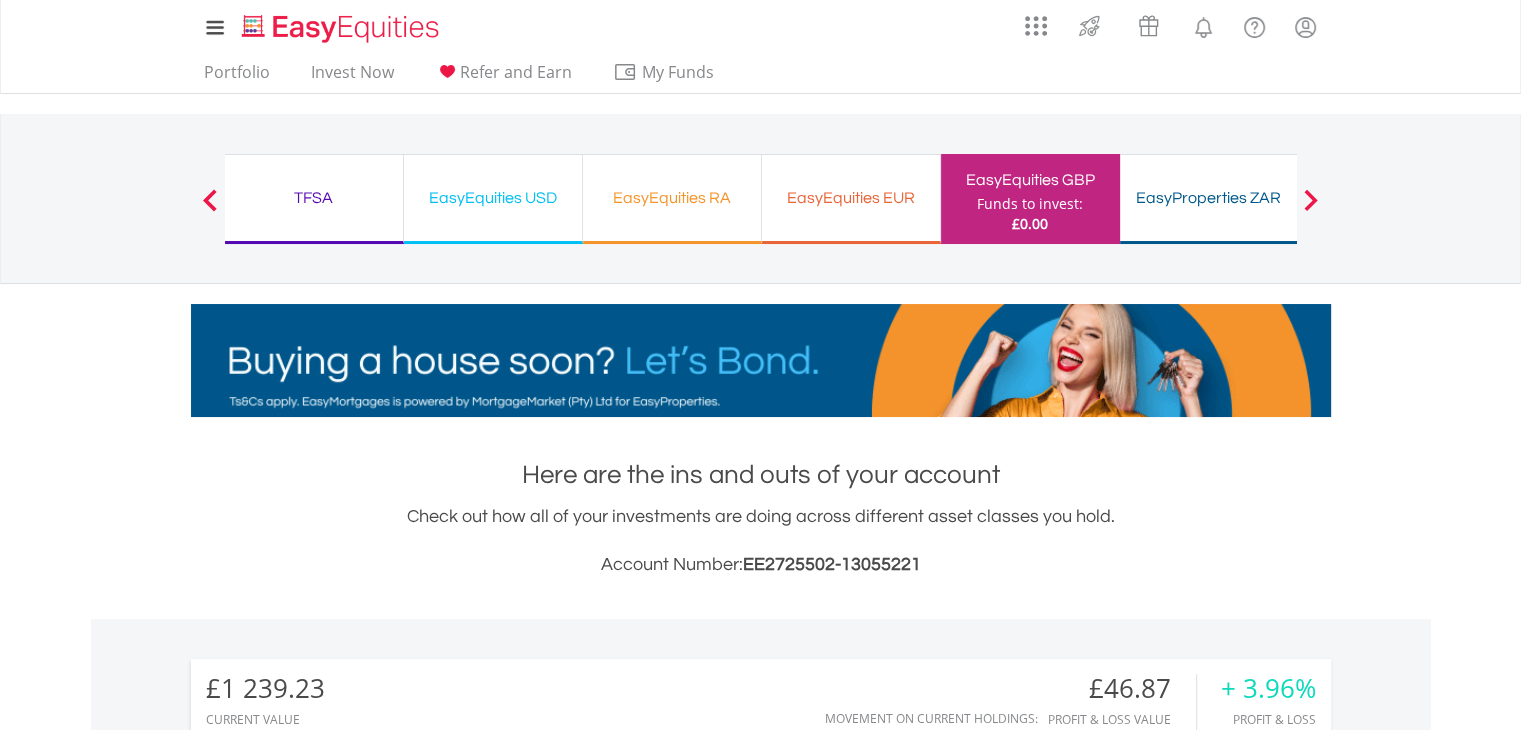 click on "My Investments
Invest Now
New Listings
Sell
My Recurring Investments
Pending Orders
Vouchers
Buy a Voucher
Redeem a Voucher
Account Management" at bounding box center [760, 874] 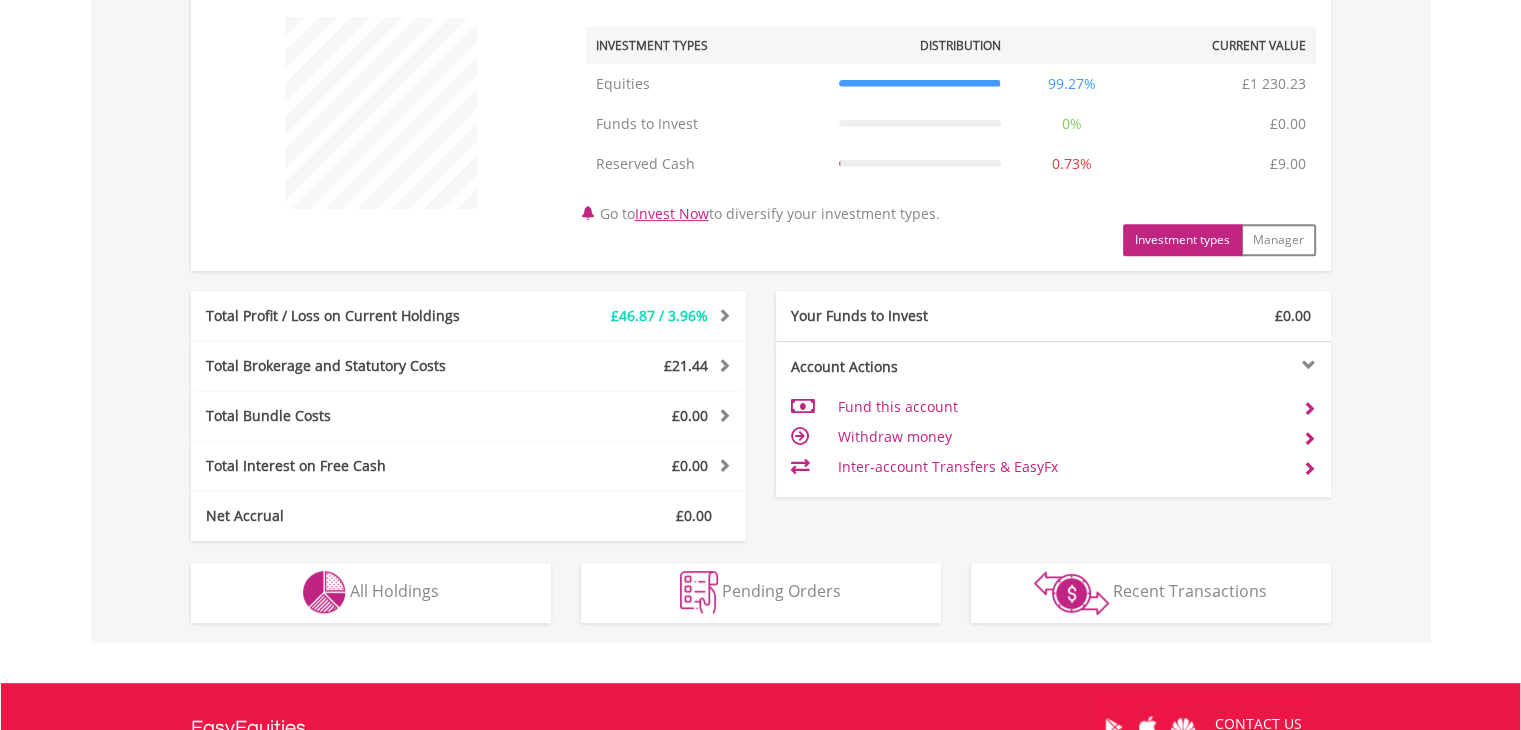 scroll, scrollTop: 800, scrollLeft: 0, axis: vertical 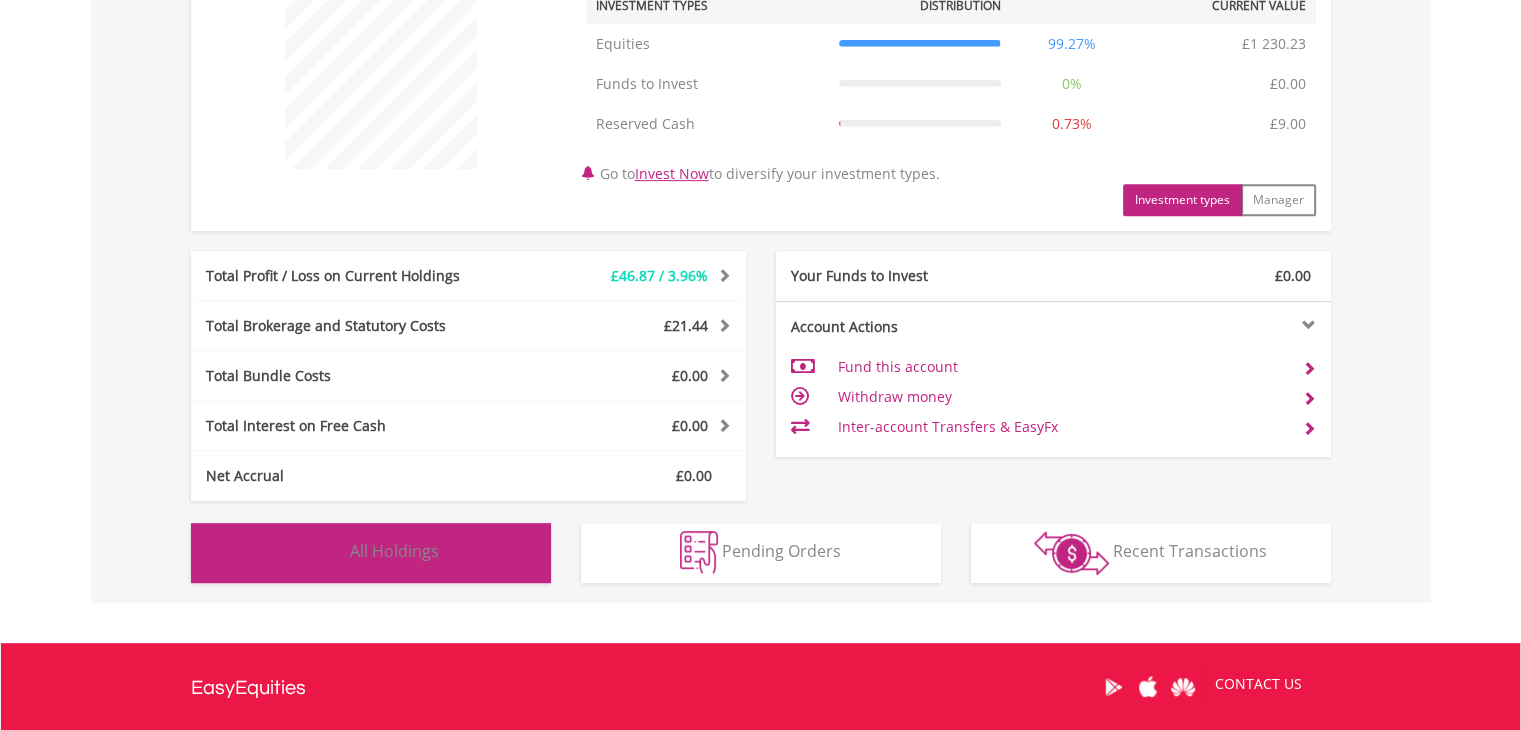 click on "Holdings
All Holdings" at bounding box center (371, 553) 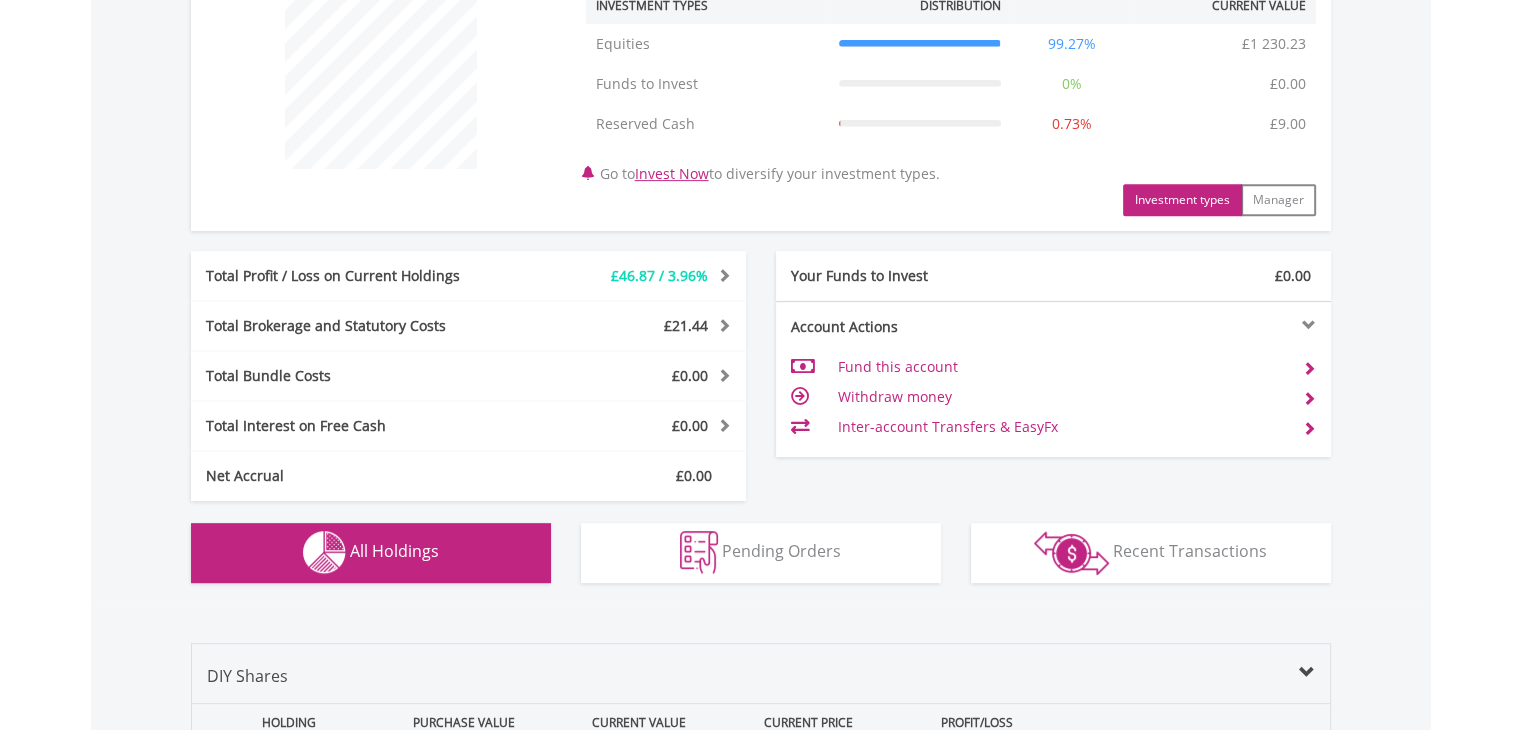 scroll, scrollTop: 1441, scrollLeft: 0, axis: vertical 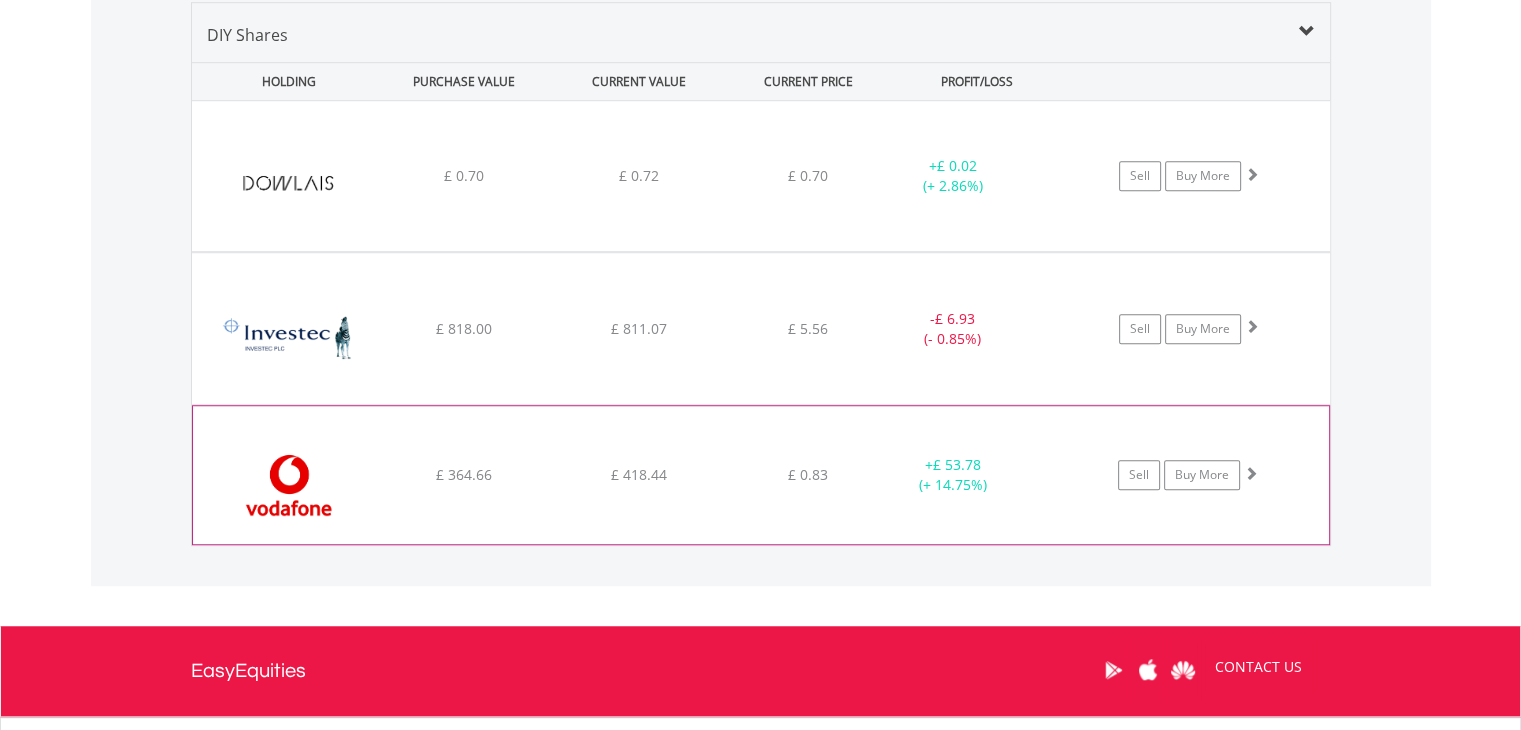 click at bounding box center [289, 485] 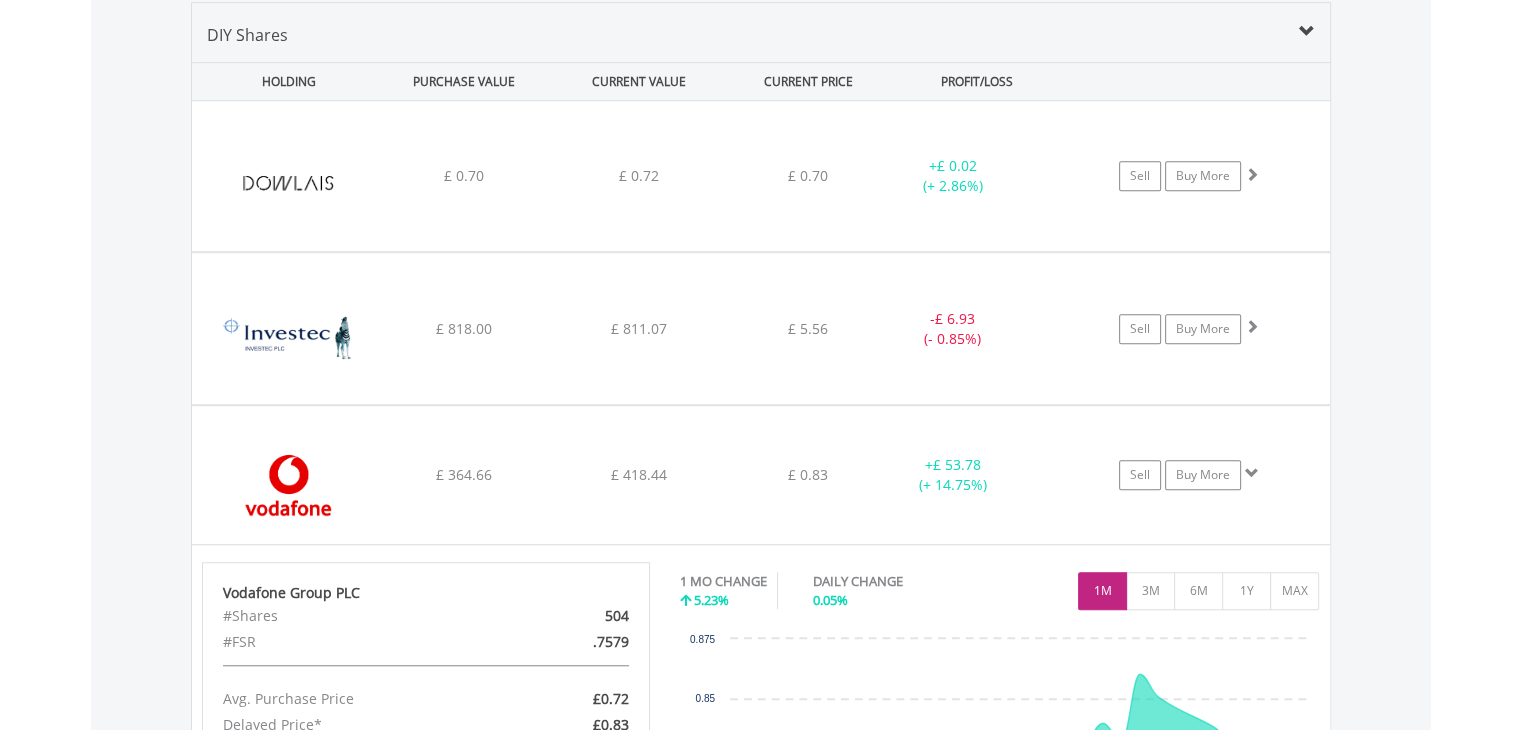 click on "Value View
Share View
DIY Shares
HOLDING
PURCHASE VALUE
CURRENT VALUE
CURRENT PRICE
PROFIT/LOSS
﻿
Dowlais Group PLC
£ 0.70
£ 0.72
£ 0.70
+  £ 0.02 (+ 2.86%)
Sell
Buy More" at bounding box center (761, 478) 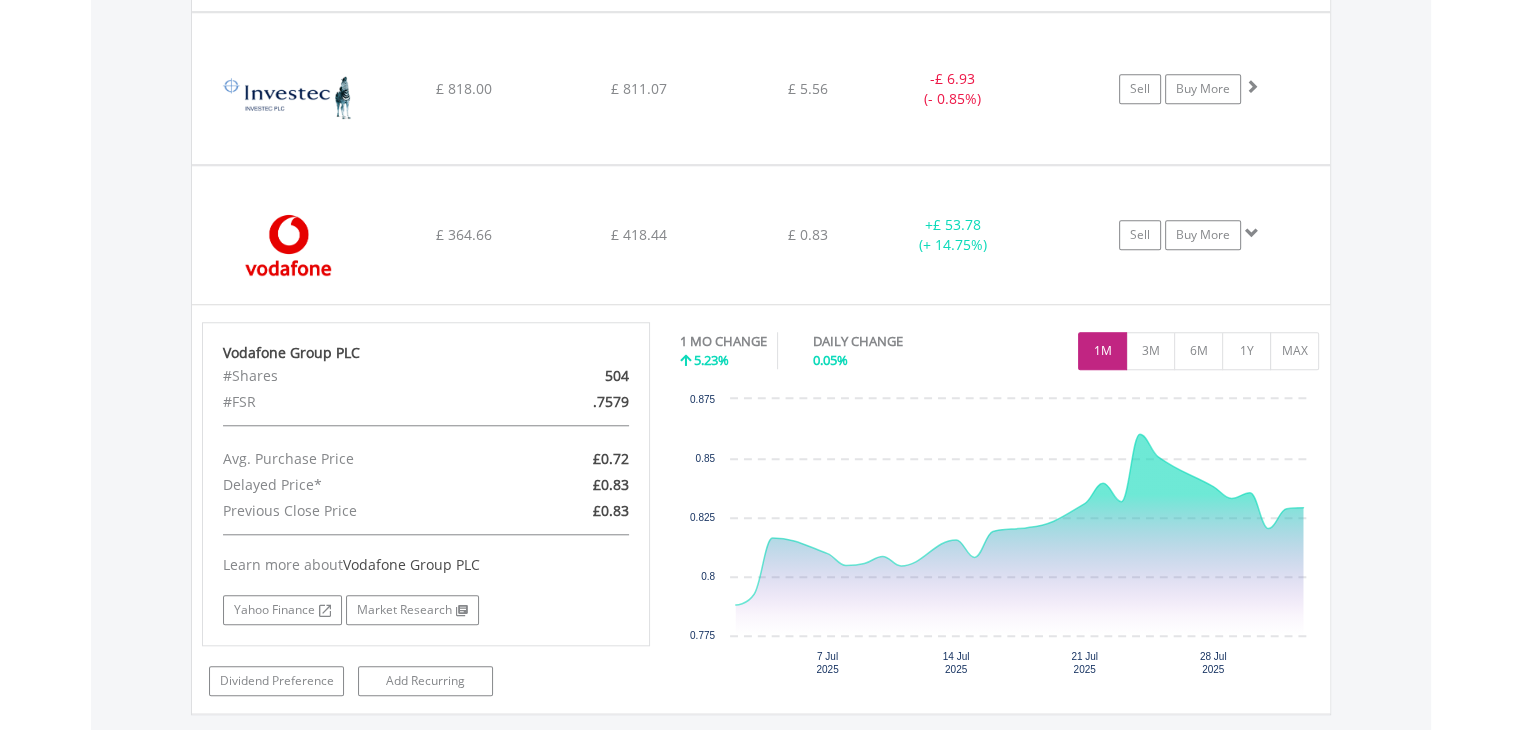 scroll, scrollTop: 1721, scrollLeft: 0, axis: vertical 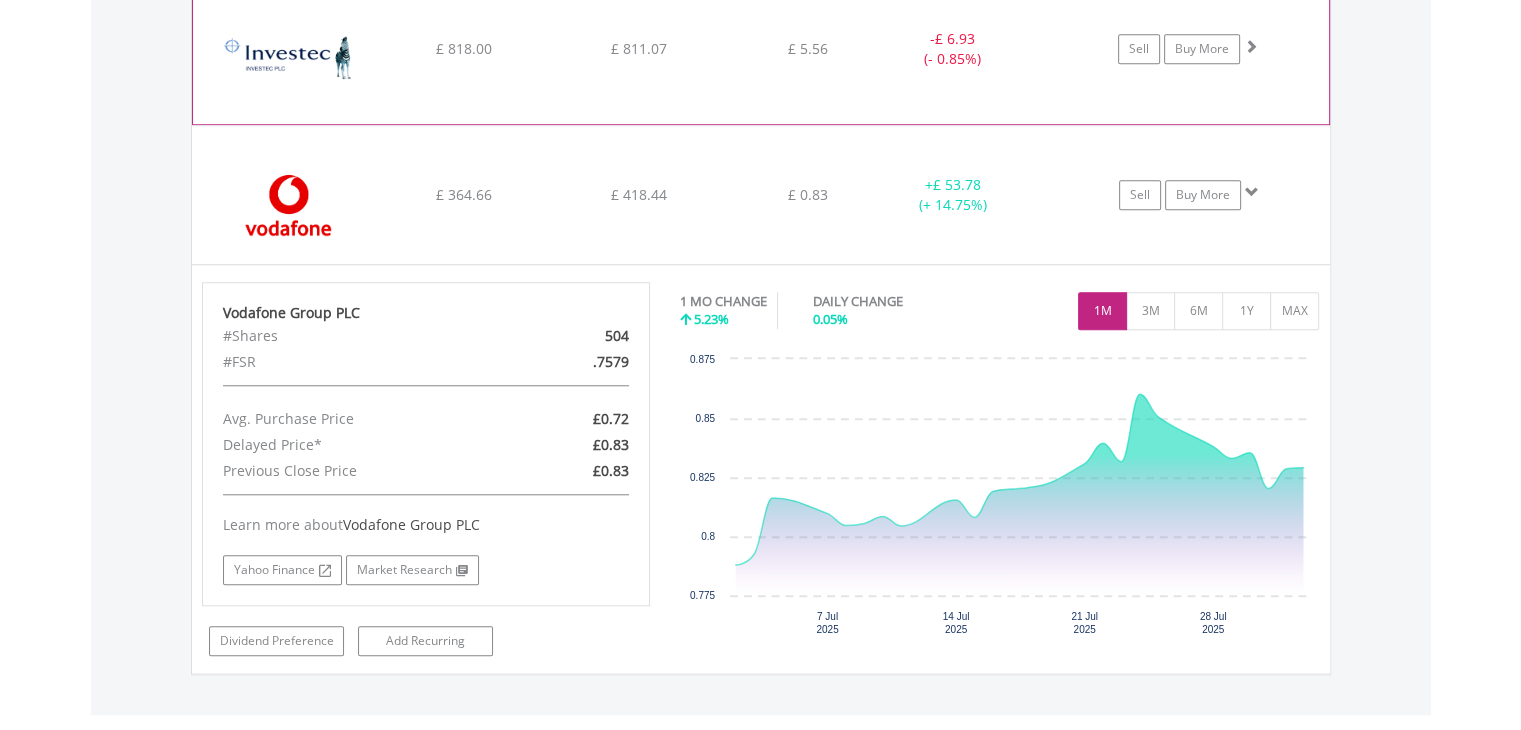click at bounding box center (289, 58) 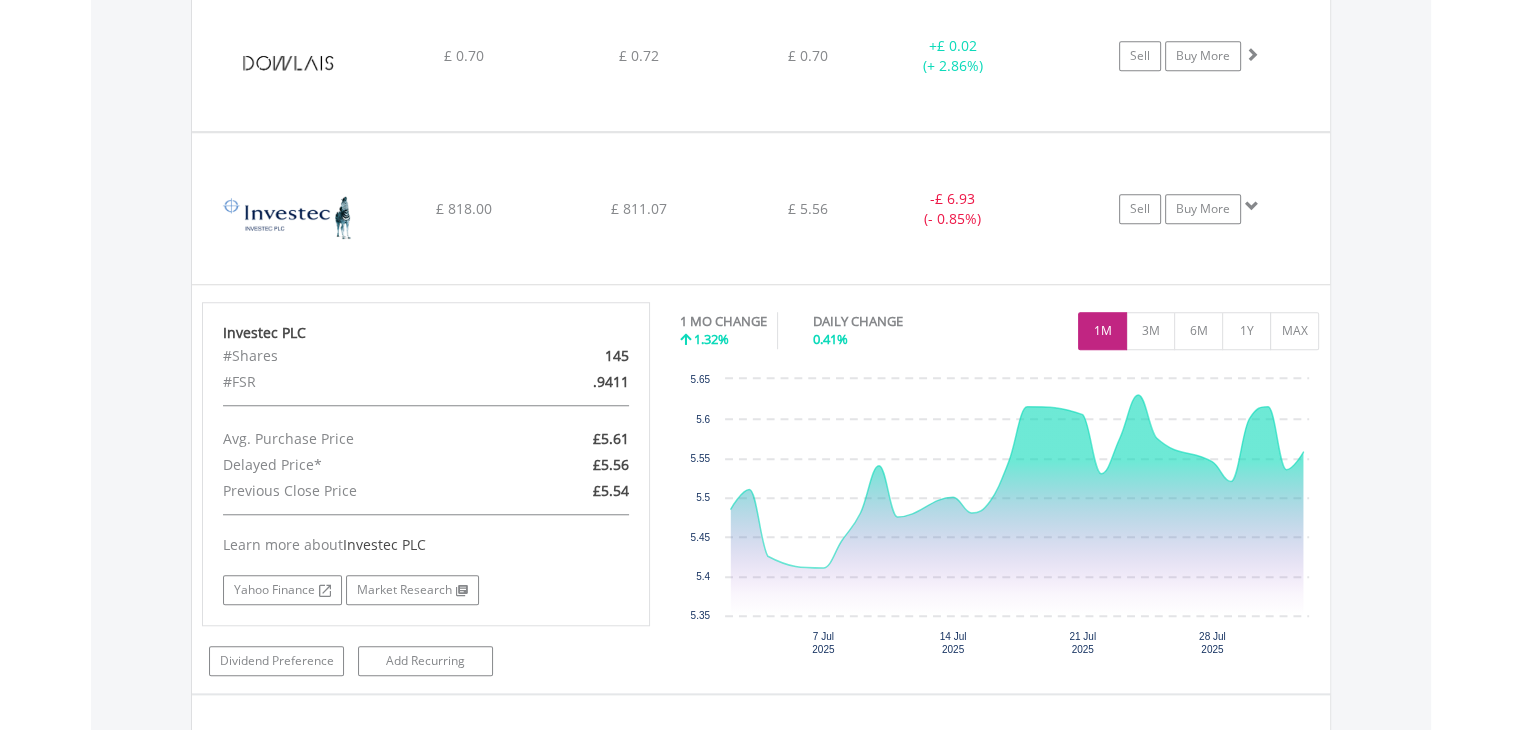 scroll, scrollTop: 1521, scrollLeft: 0, axis: vertical 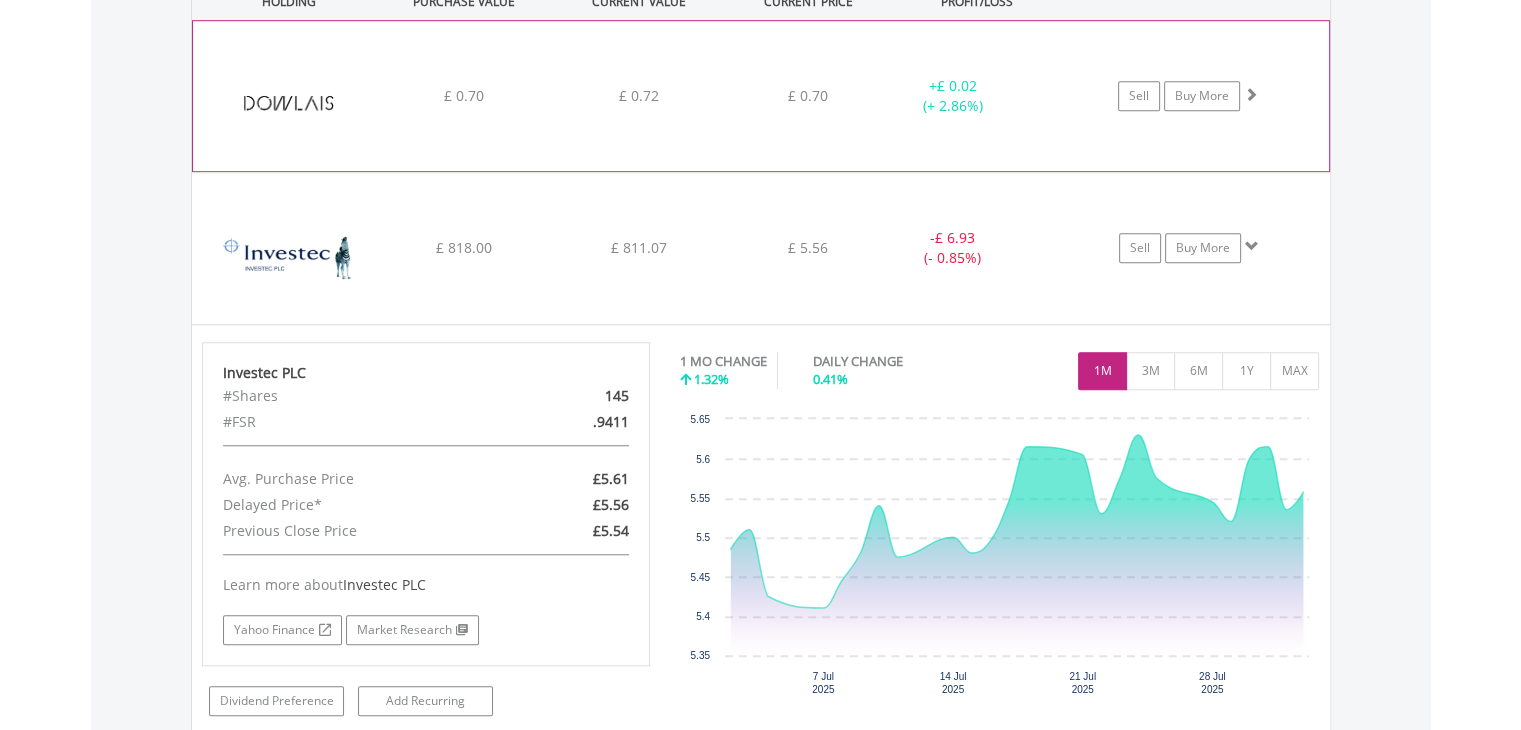 click at bounding box center (289, 106) 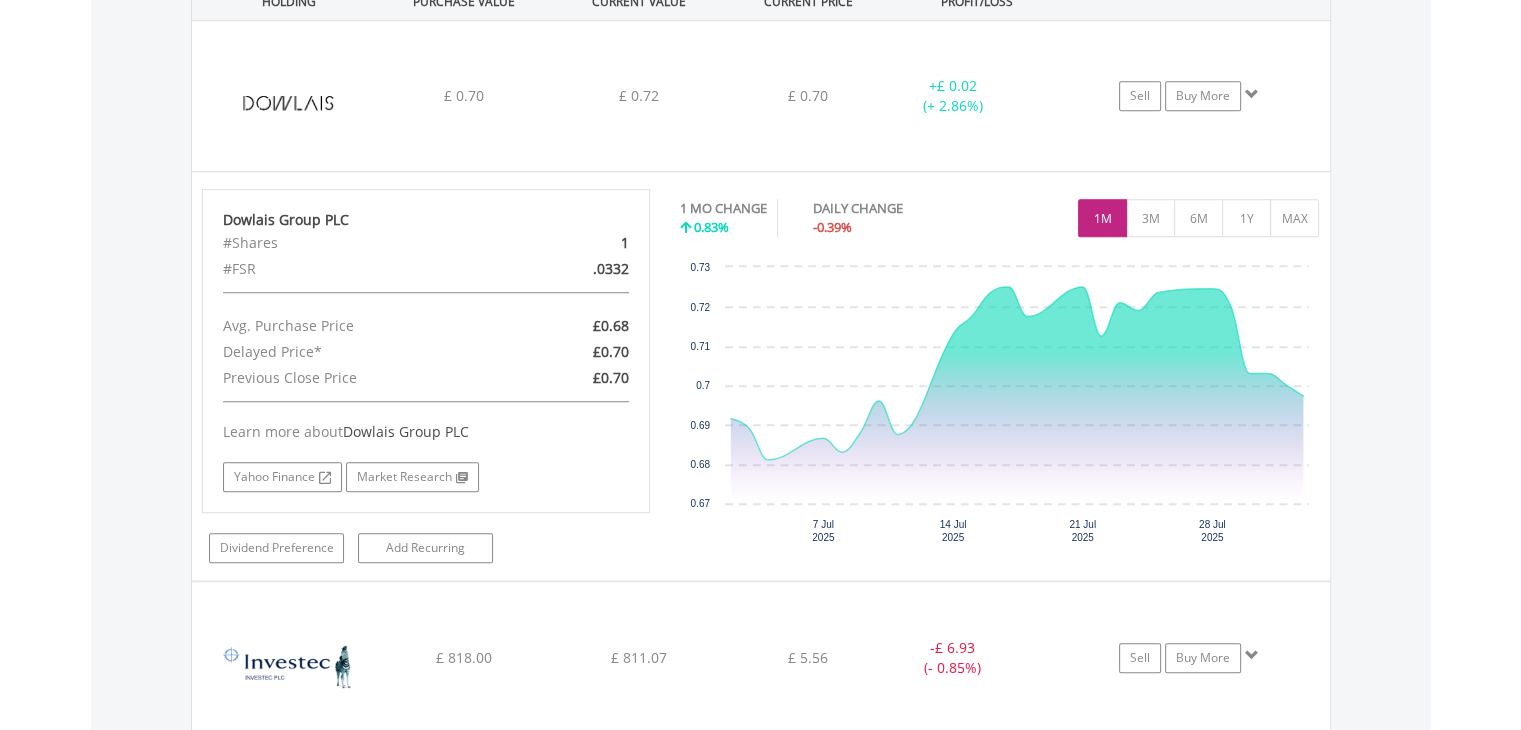 click on "Value View
Share View
DIY Shares
HOLDING
PURCHASE VALUE
CURRENT VALUE
CURRENT PRICE
PROFIT/LOSS
﻿
Dowlais Group PLC
£ 0.70
£ 0.72
£ 0.70
+  £ 0.02 (+ 2.86%)
Sell
Buy More" at bounding box center (761, 807) 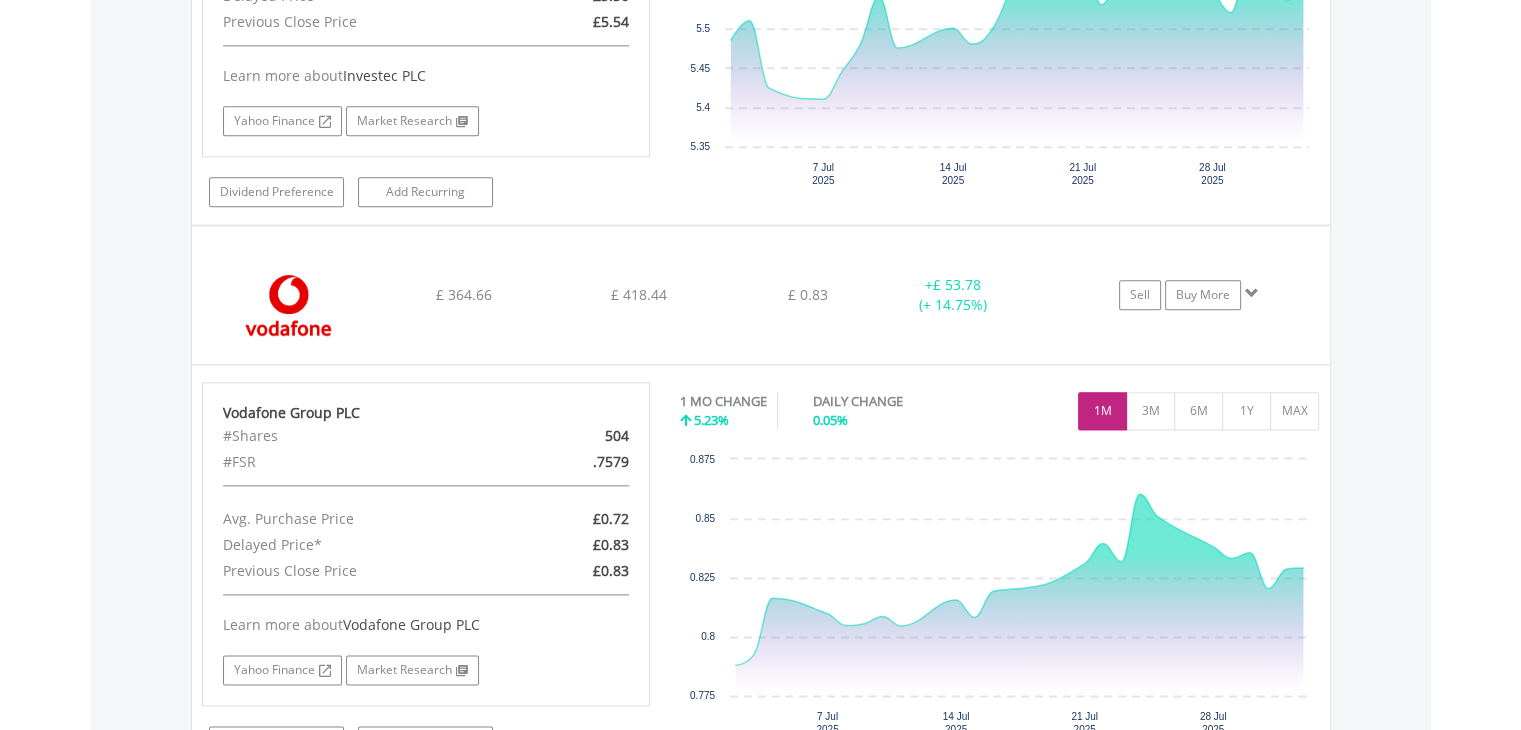 scroll, scrollTop: 2441, scrollLeft: 0, axis: vertical 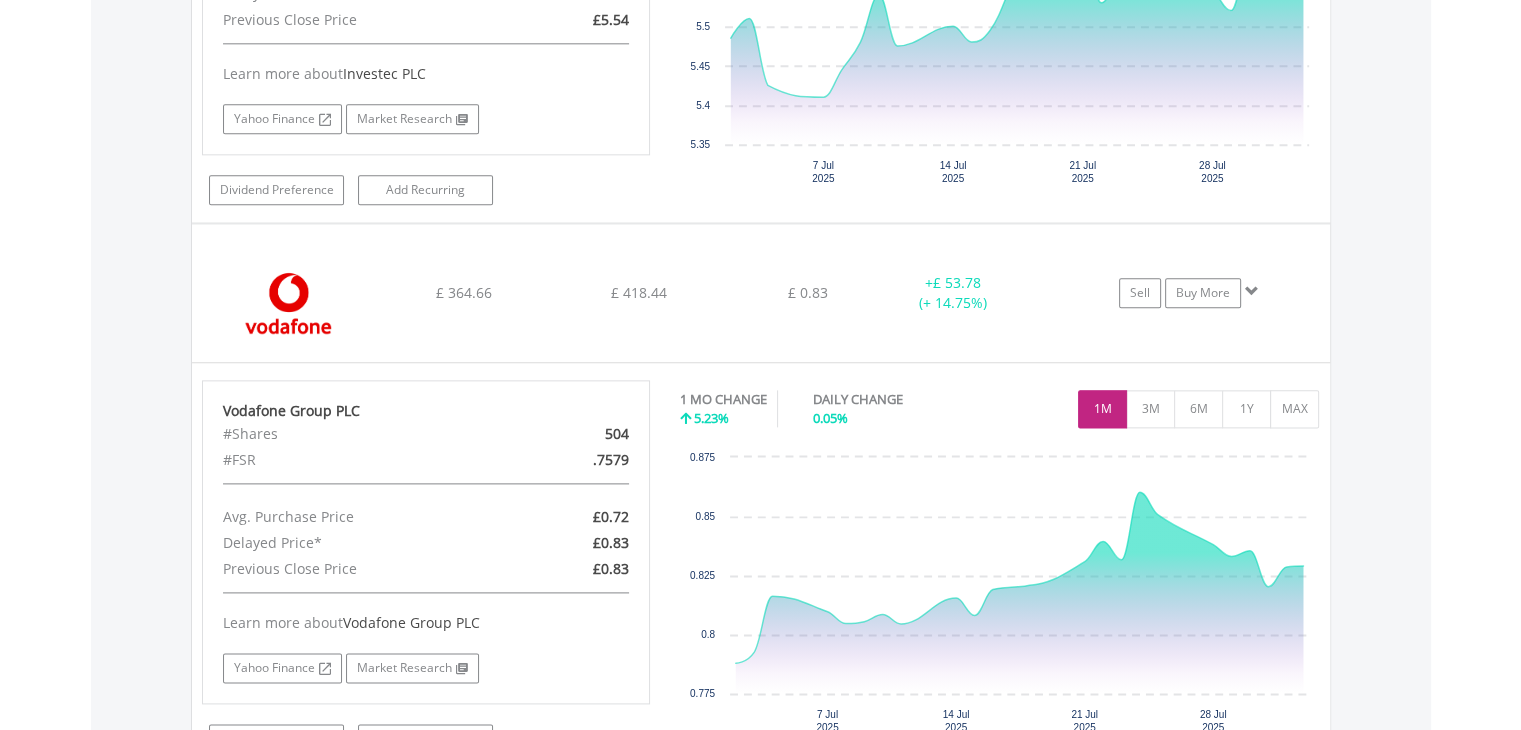 click on "Value View
Share View
DIY Shares
HOLDING
PURCHASE VALUE
CURRENT VALUE
CURRENT PRICE
PROFIT/LOSS
﻿
Dowlais Group PLC
£ 0.70
£ 0.72
£ 0.70
+  £ 0.02 (+ 2.86%)
Sell
Buy More" at bounding box center [761, -113] 